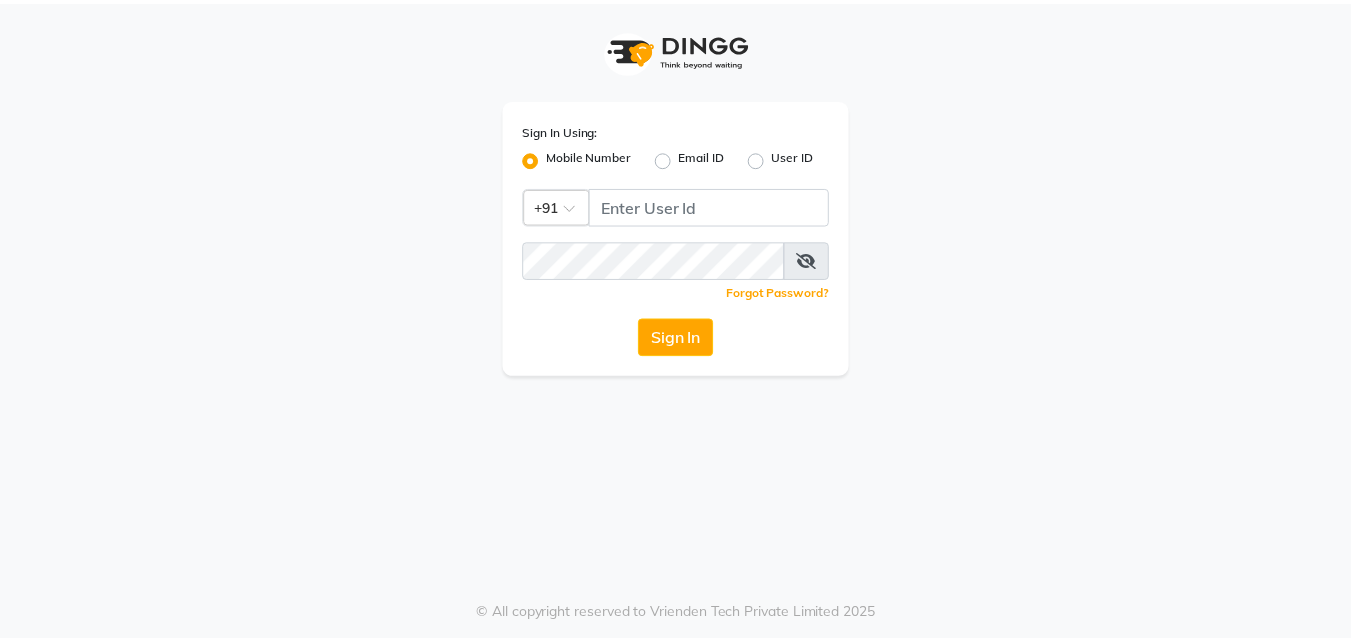 scroll, scrollTop: 0, scrollLeft: 0, axis: both 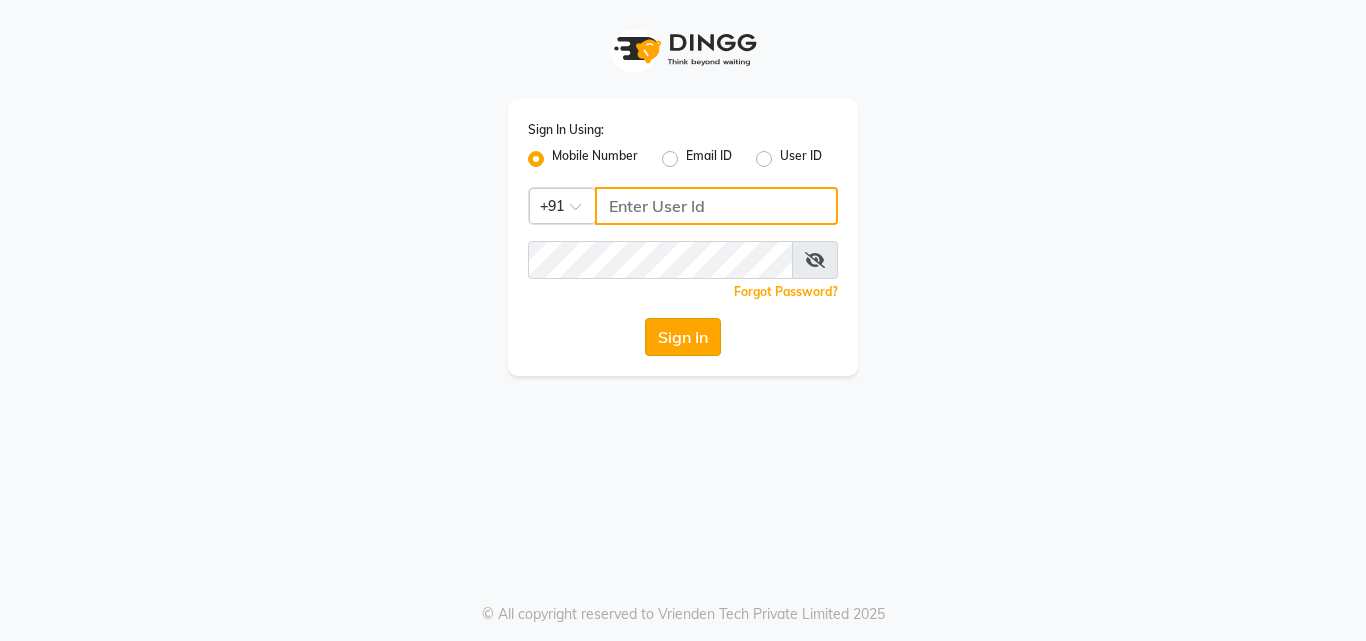 type on "9805908390" 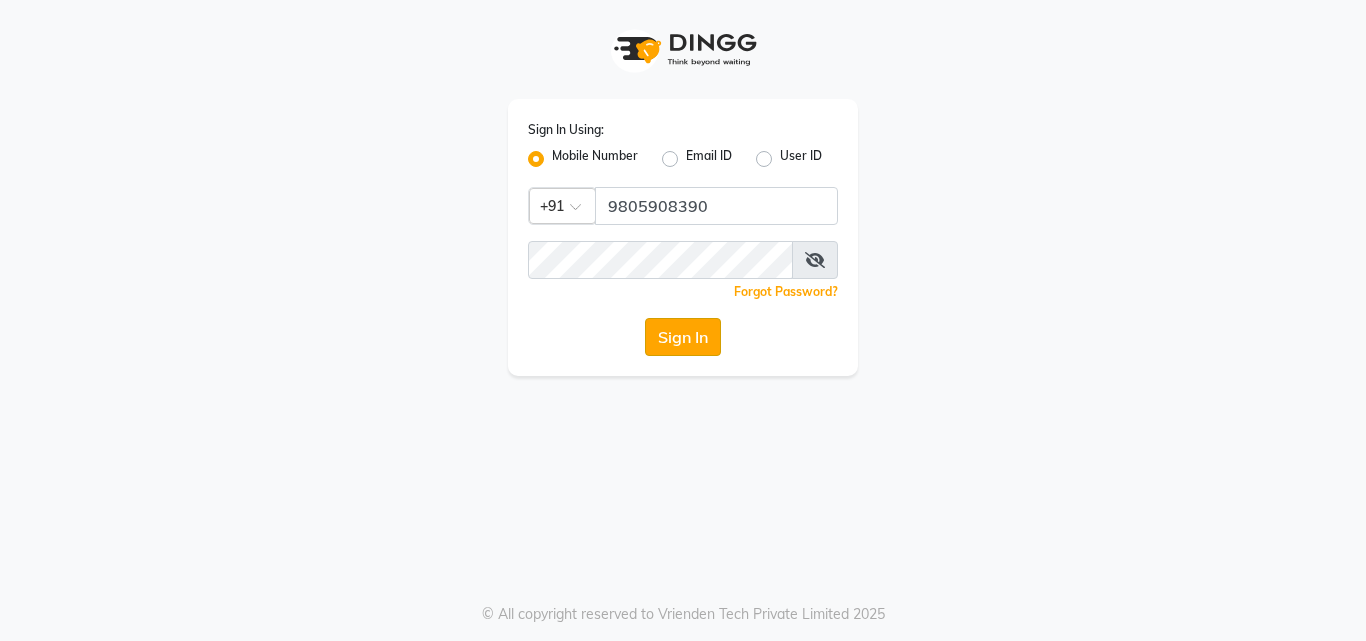 click on "Sign In" 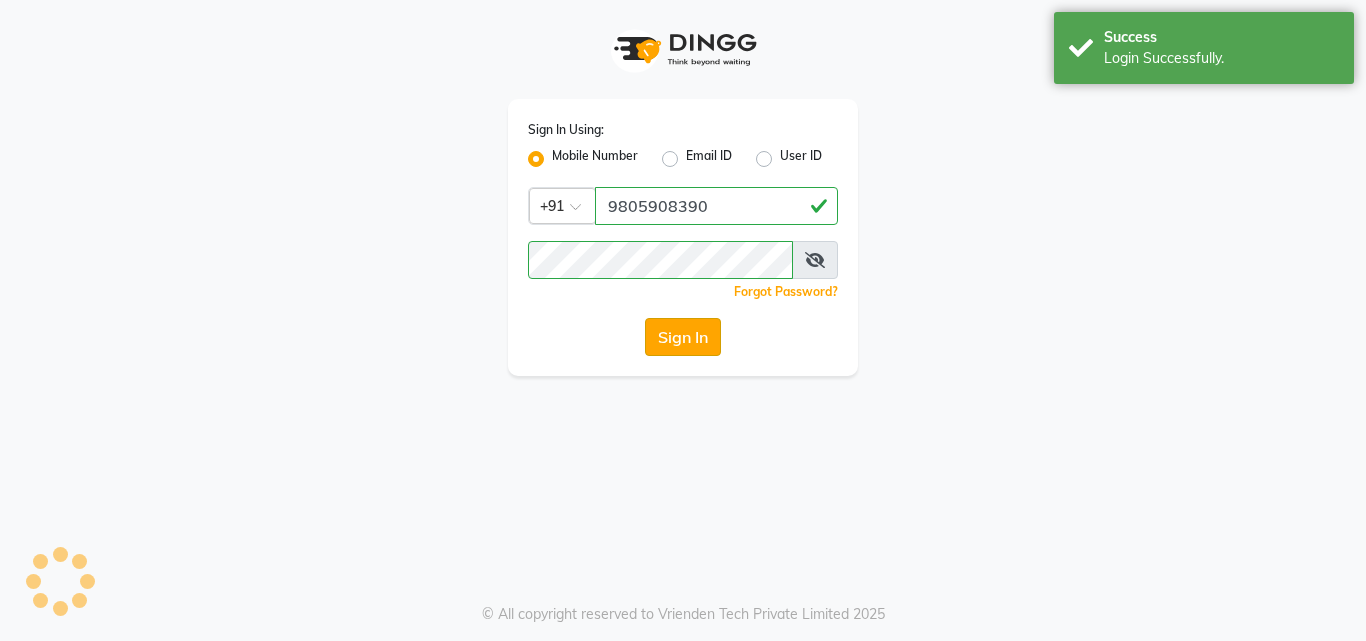 select on "service" 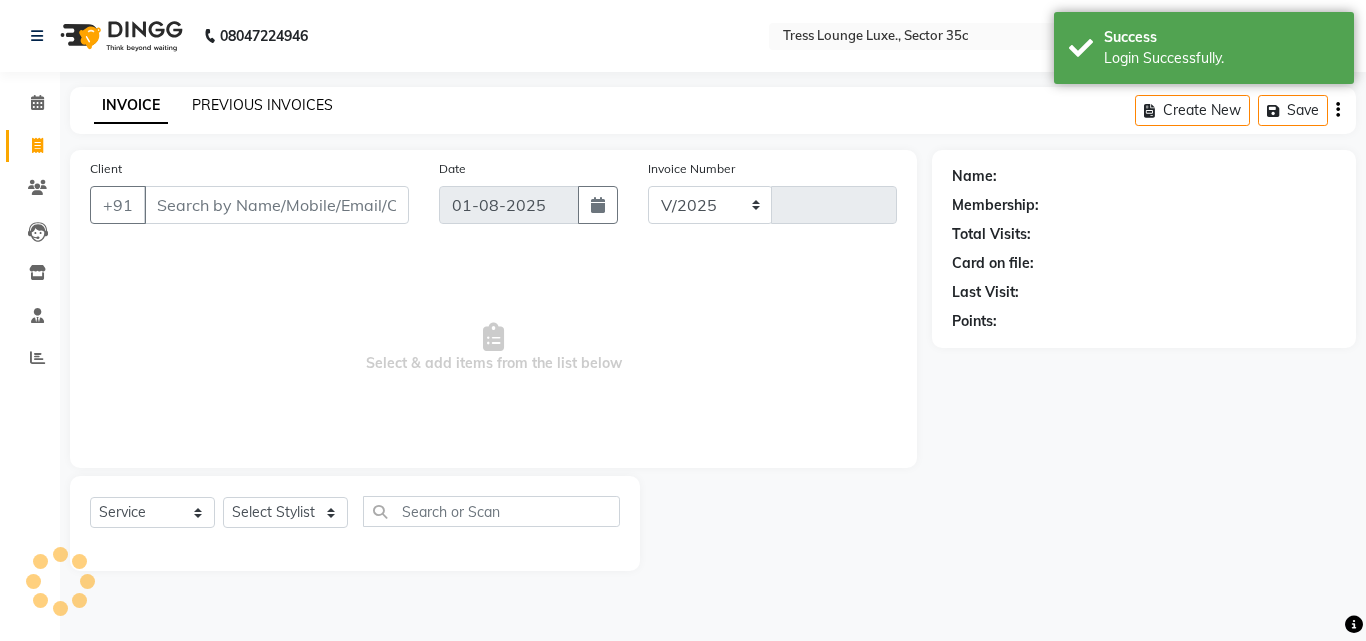 select on "4279" 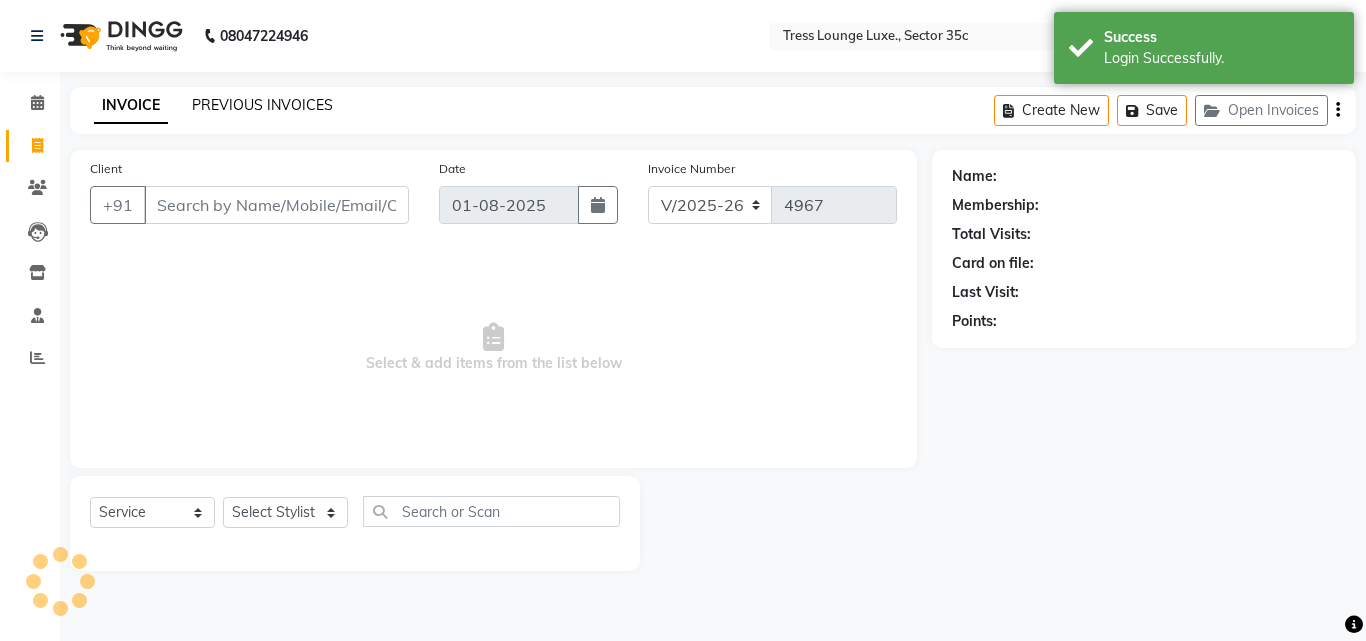 click on "PREVIOUS INVOICES" 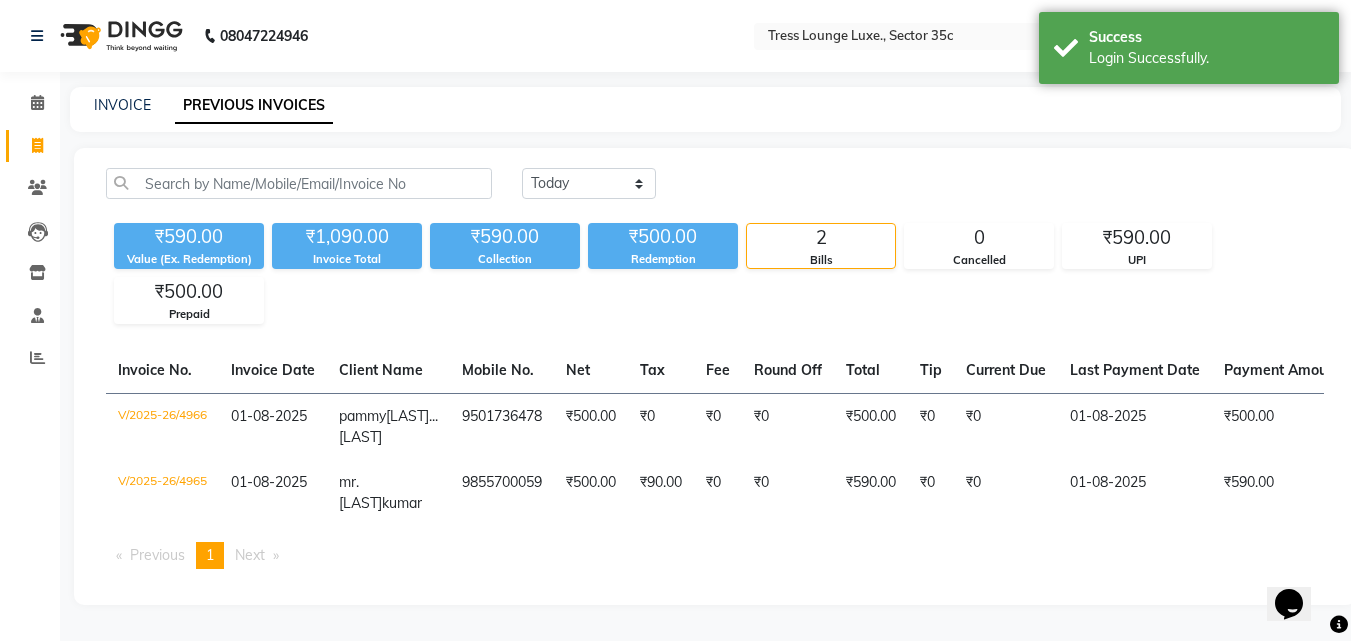 scroll, scrollTop: 0, scrollLeft: 0, axis: both 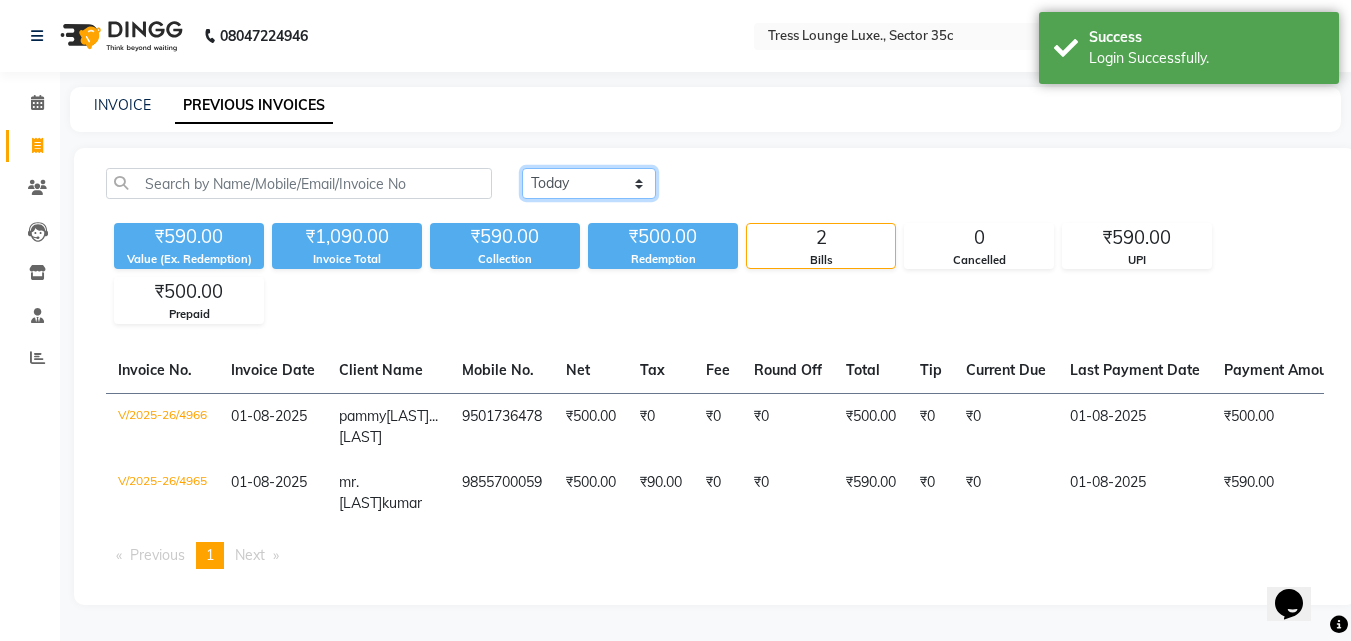 click on "Today Yesterday Custom Range" 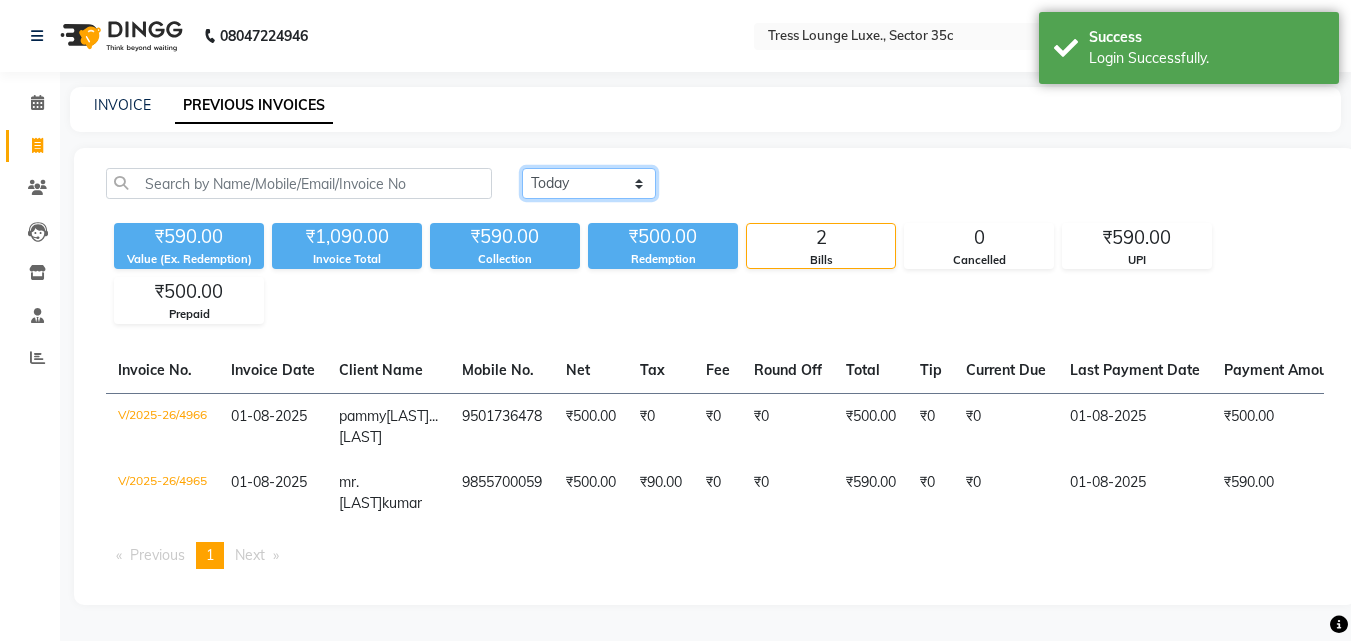select on "yesterday" 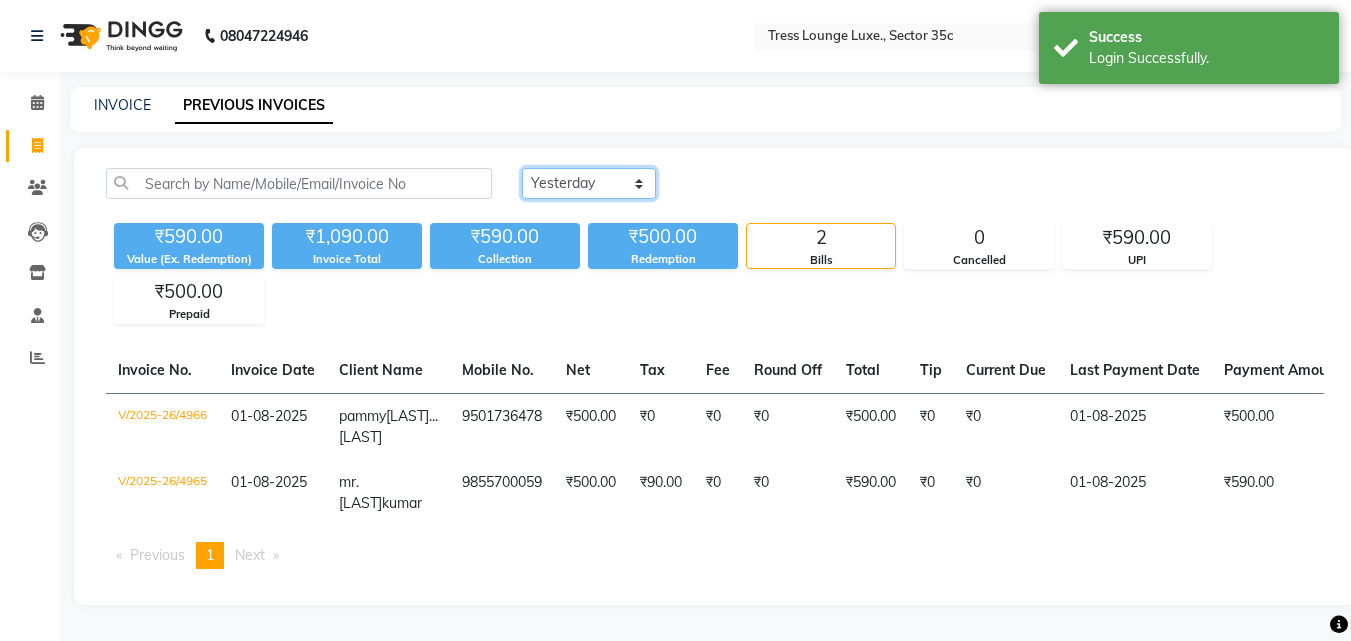 click on "Today Yesterday Custom Range" 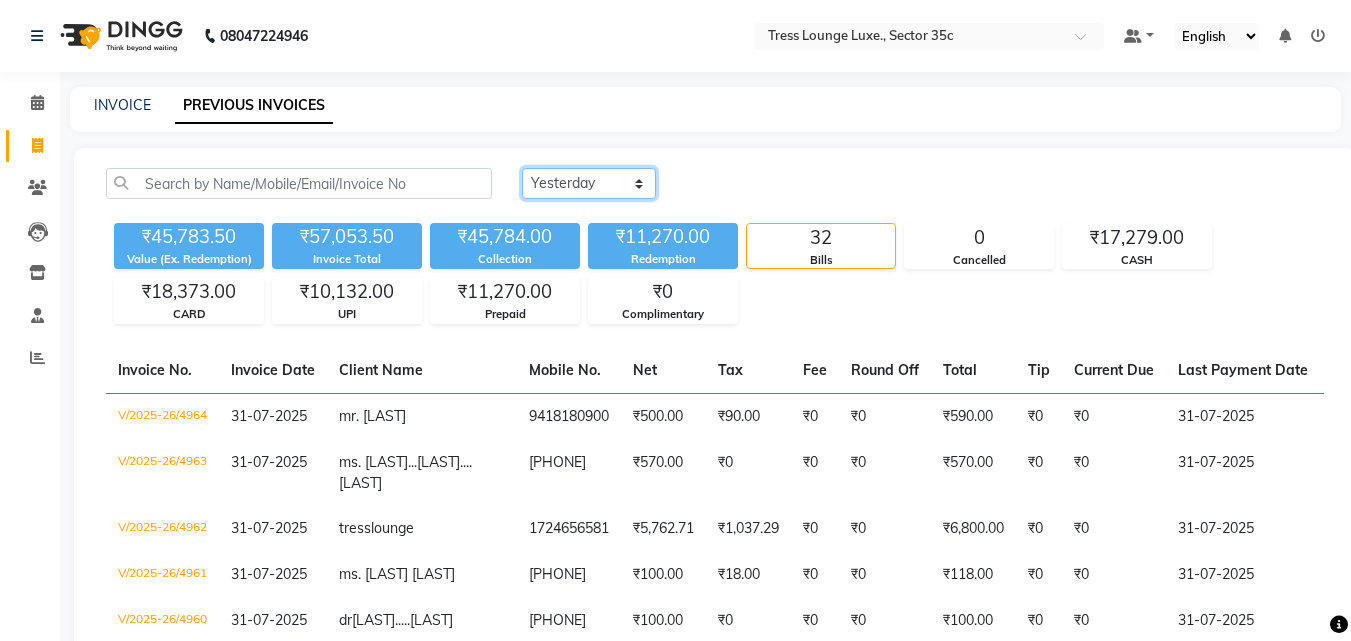 click on "Today Yesterday Custom Range" 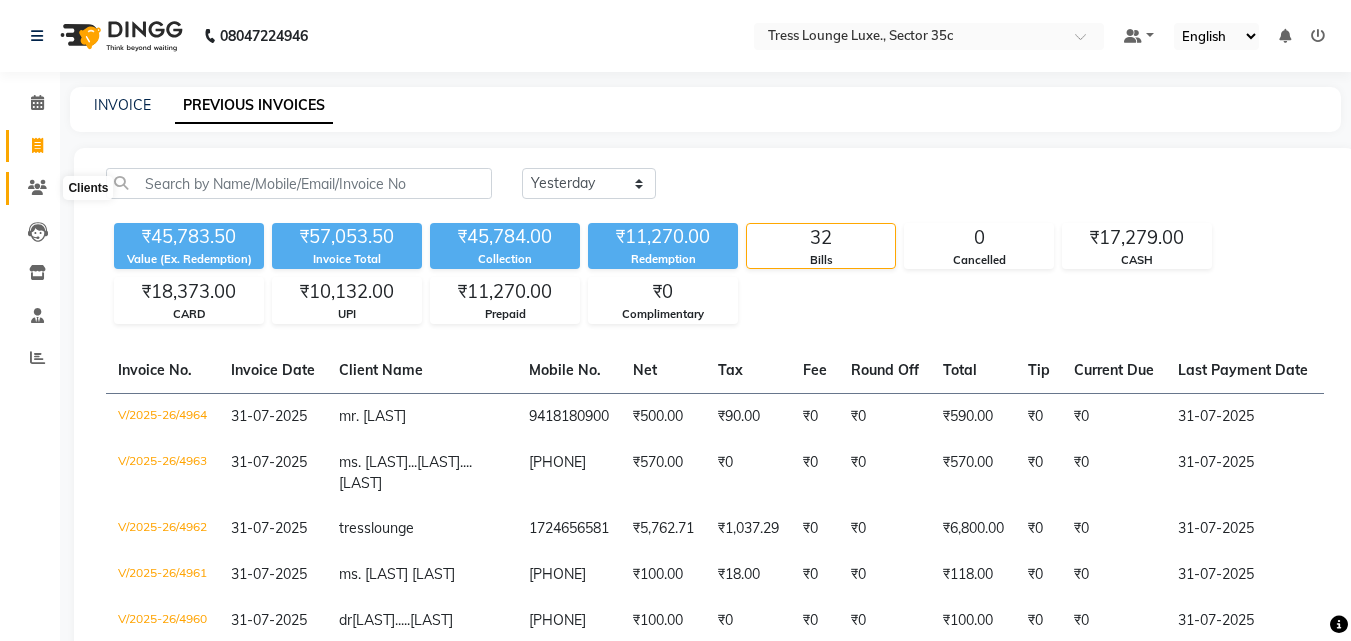 click 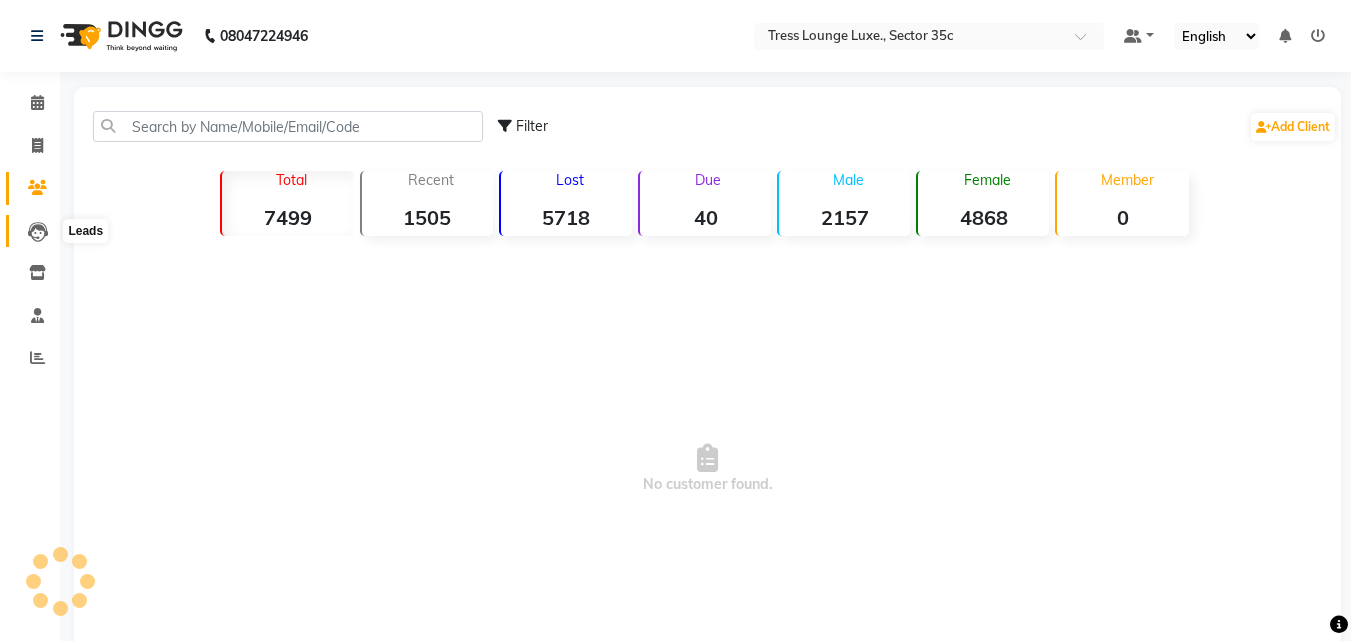 click 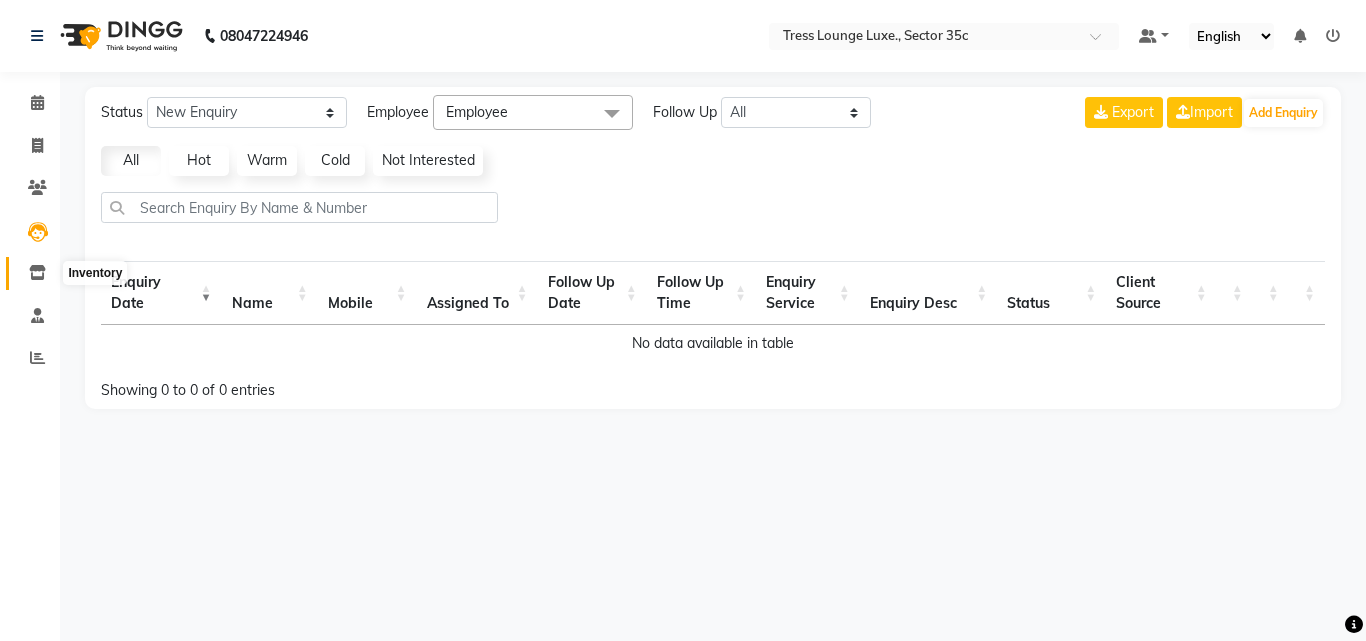 click 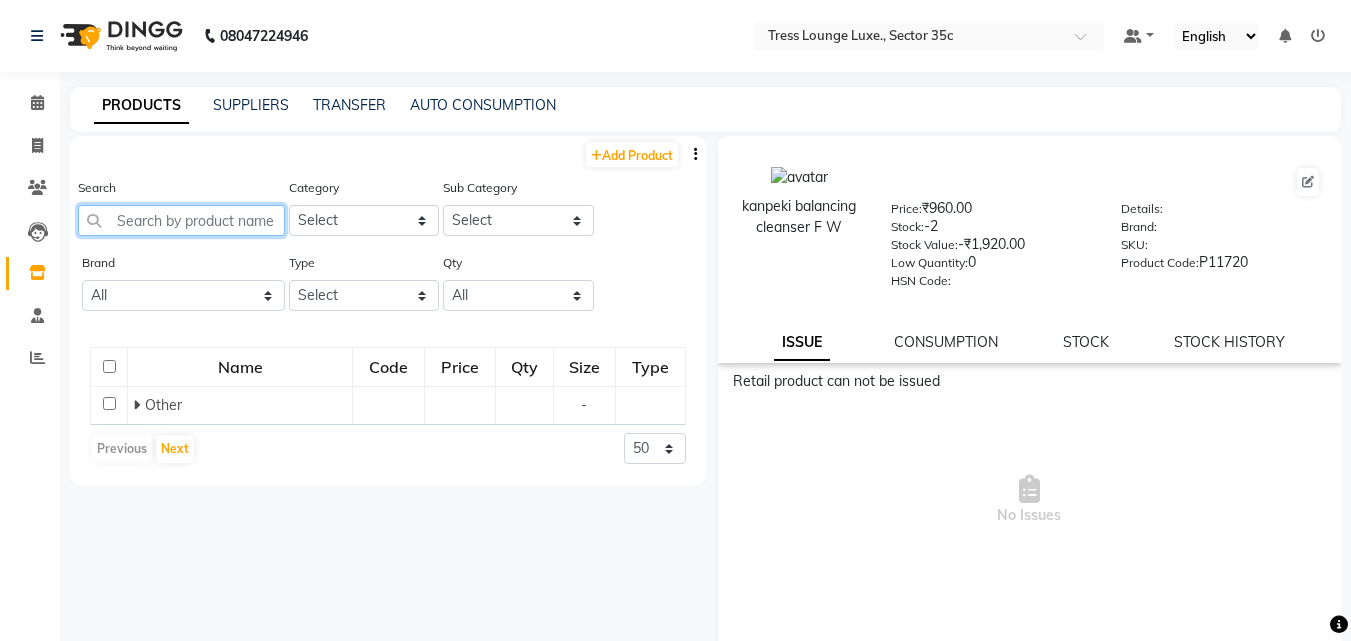 click 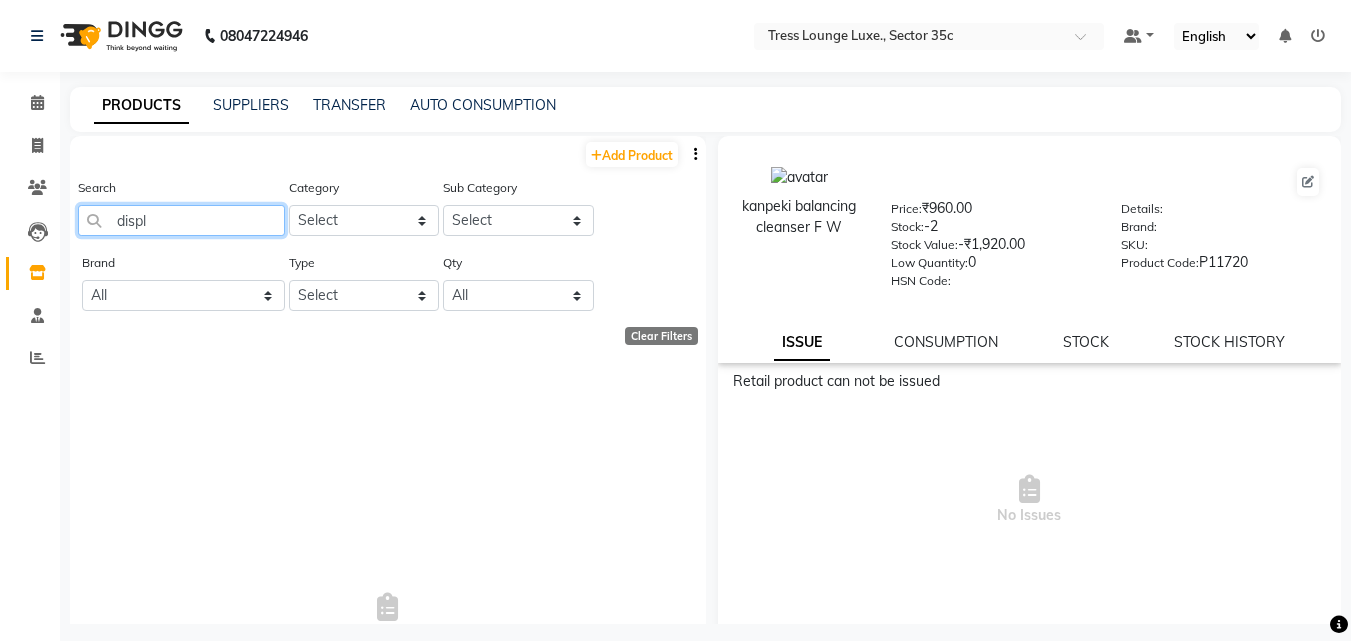 click on "displ" 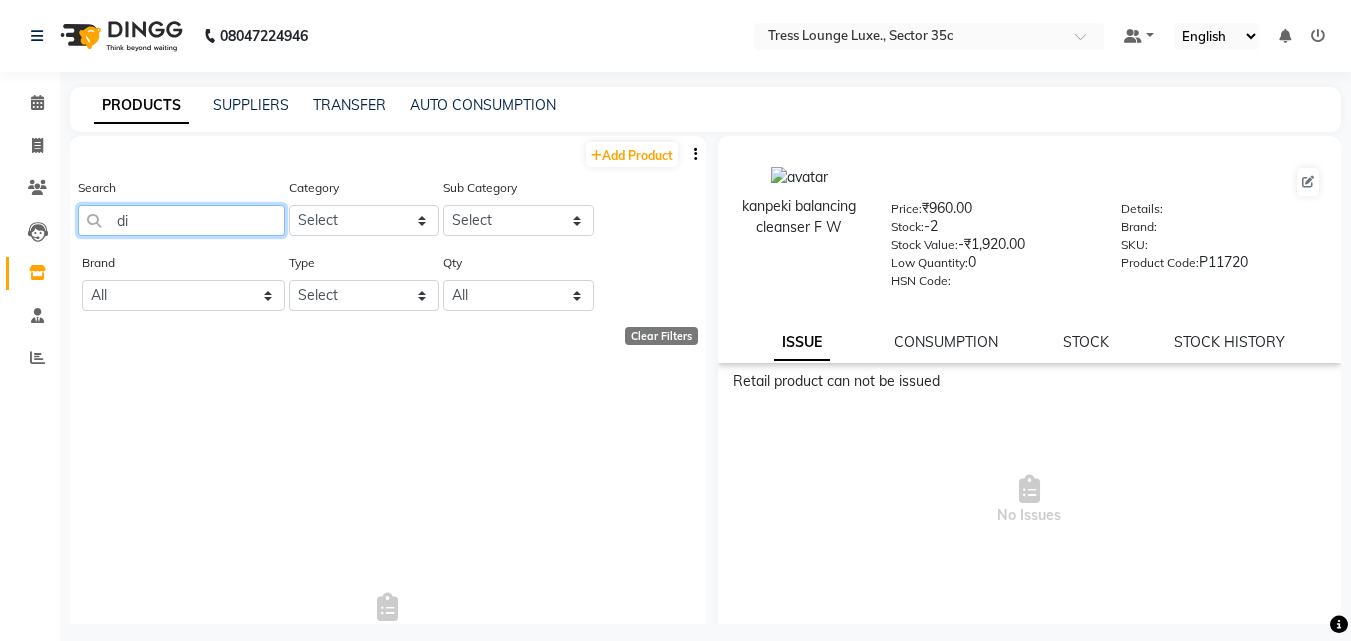 type on "d" 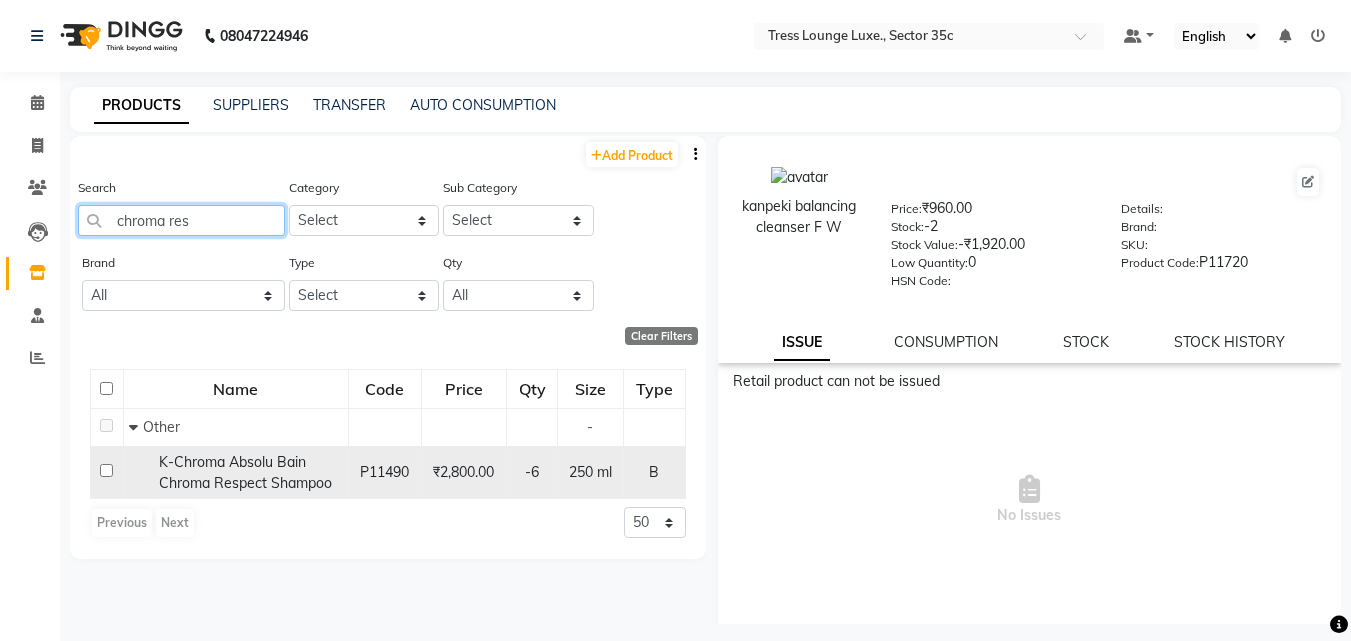 type on "chroma res" 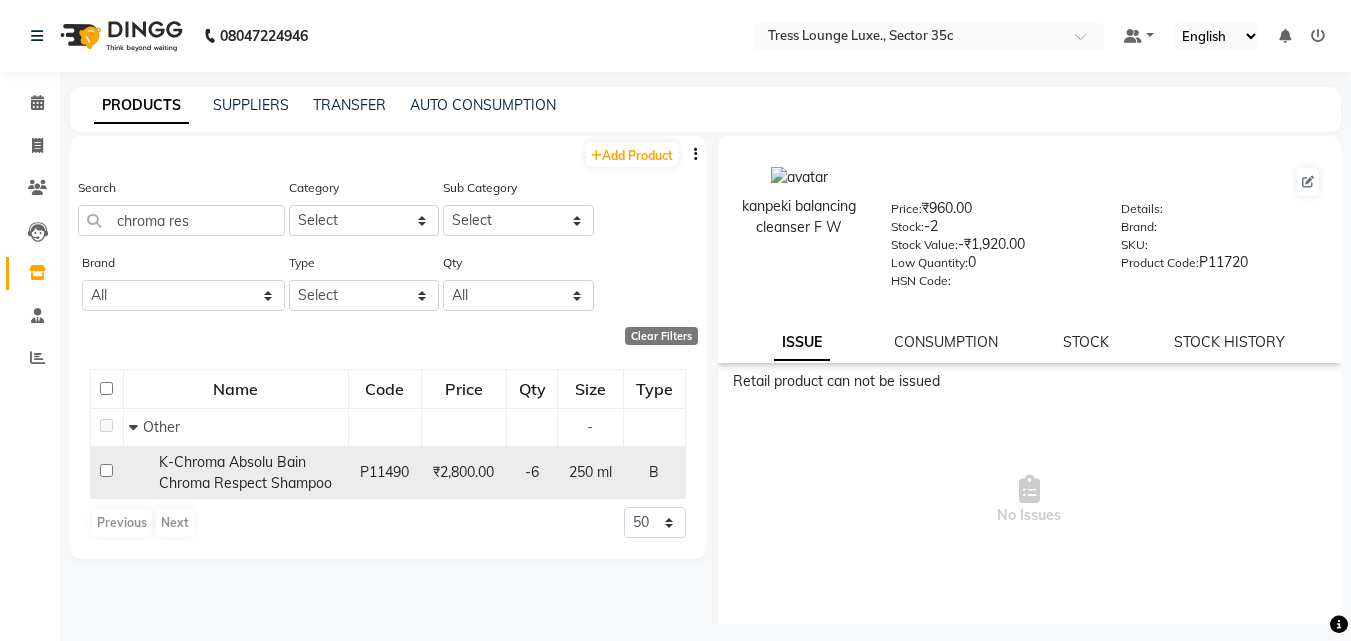 click 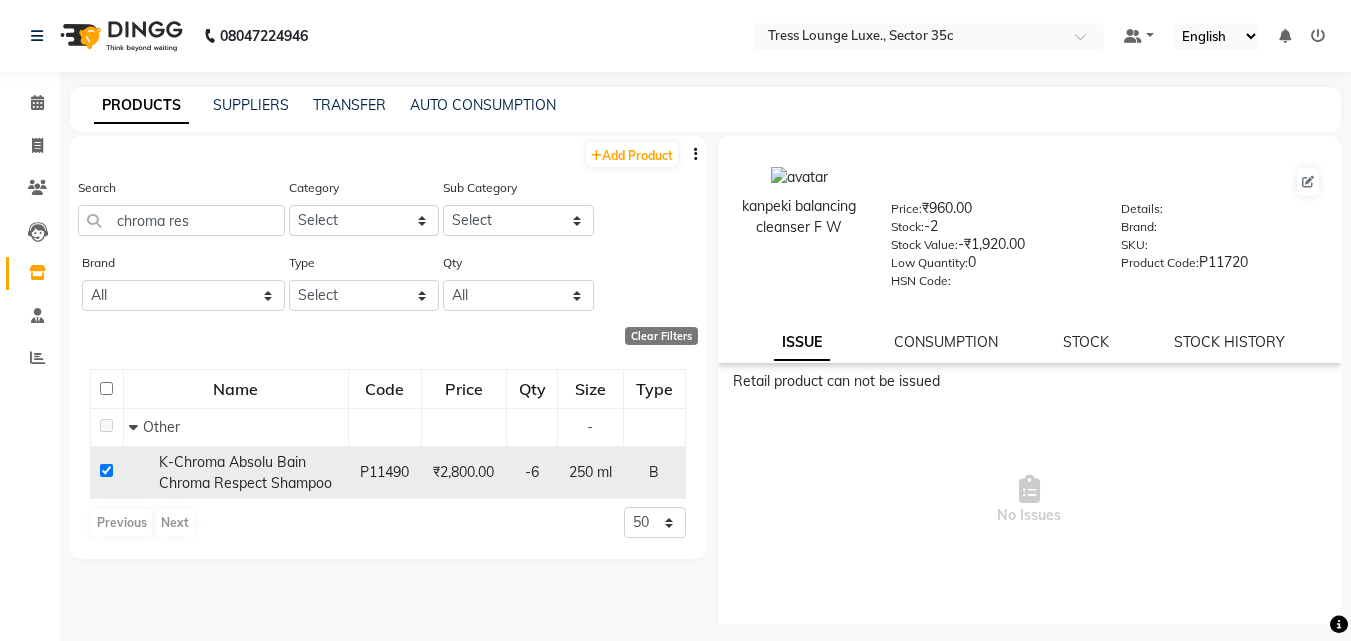 checkbox on "true" 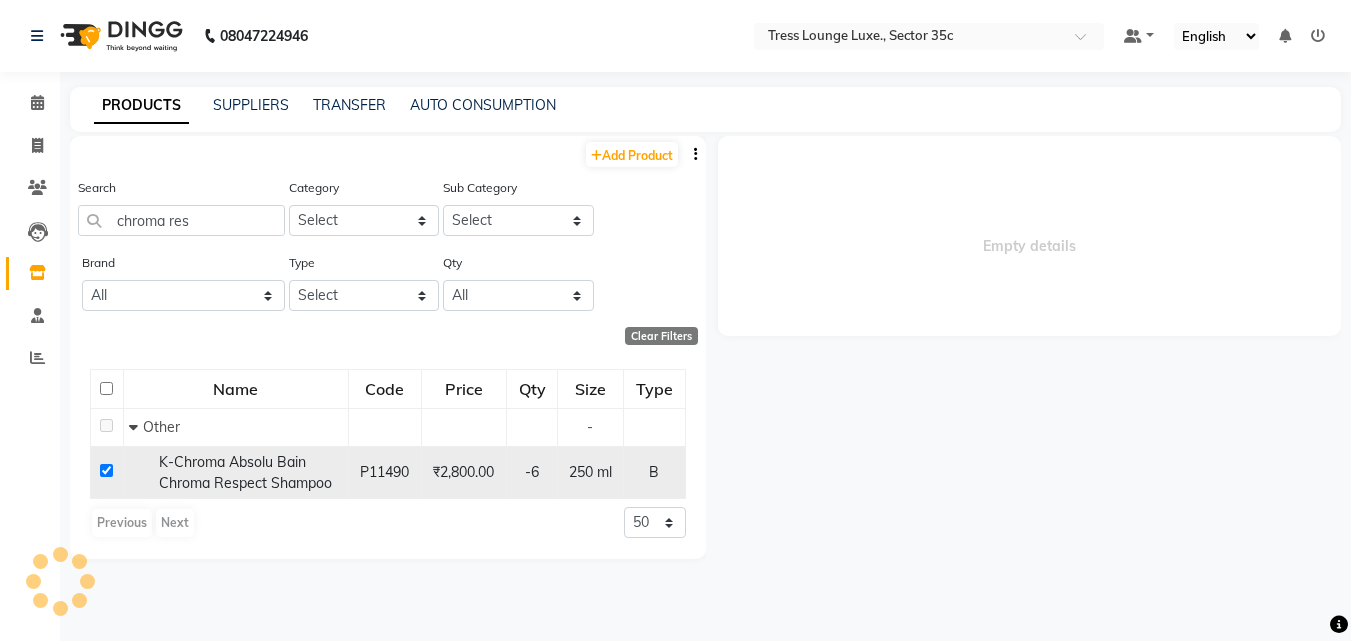 select 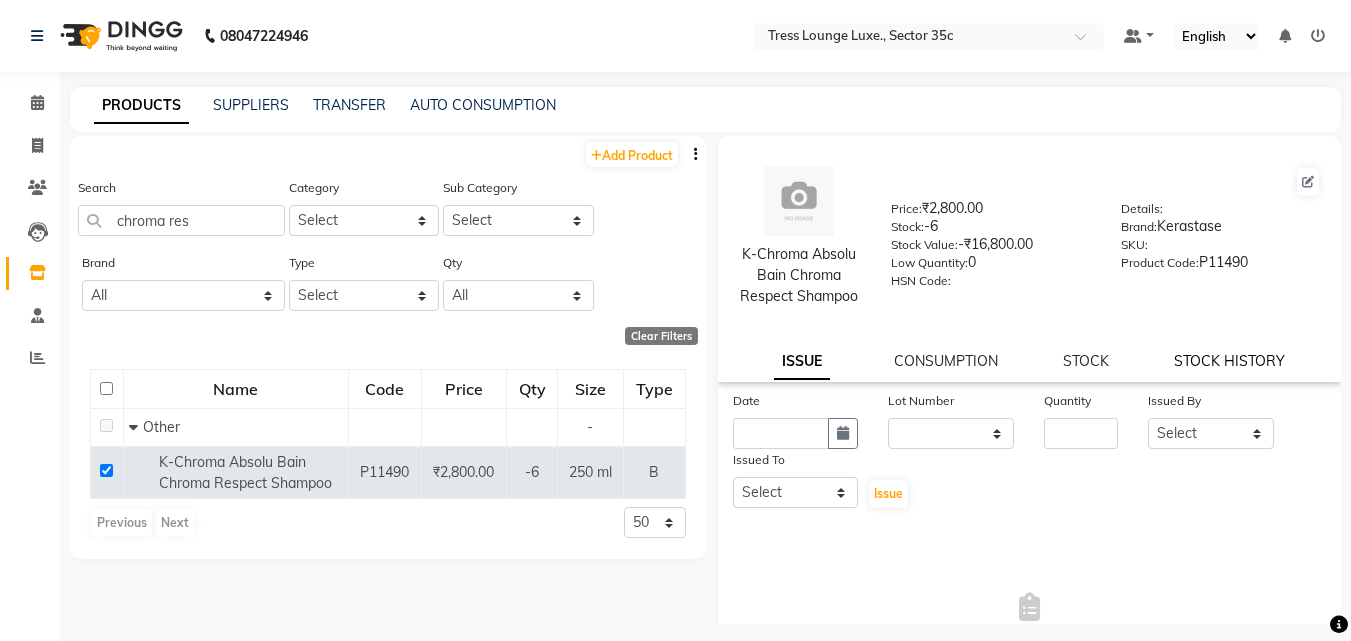 click on "STOCK HISTORY" 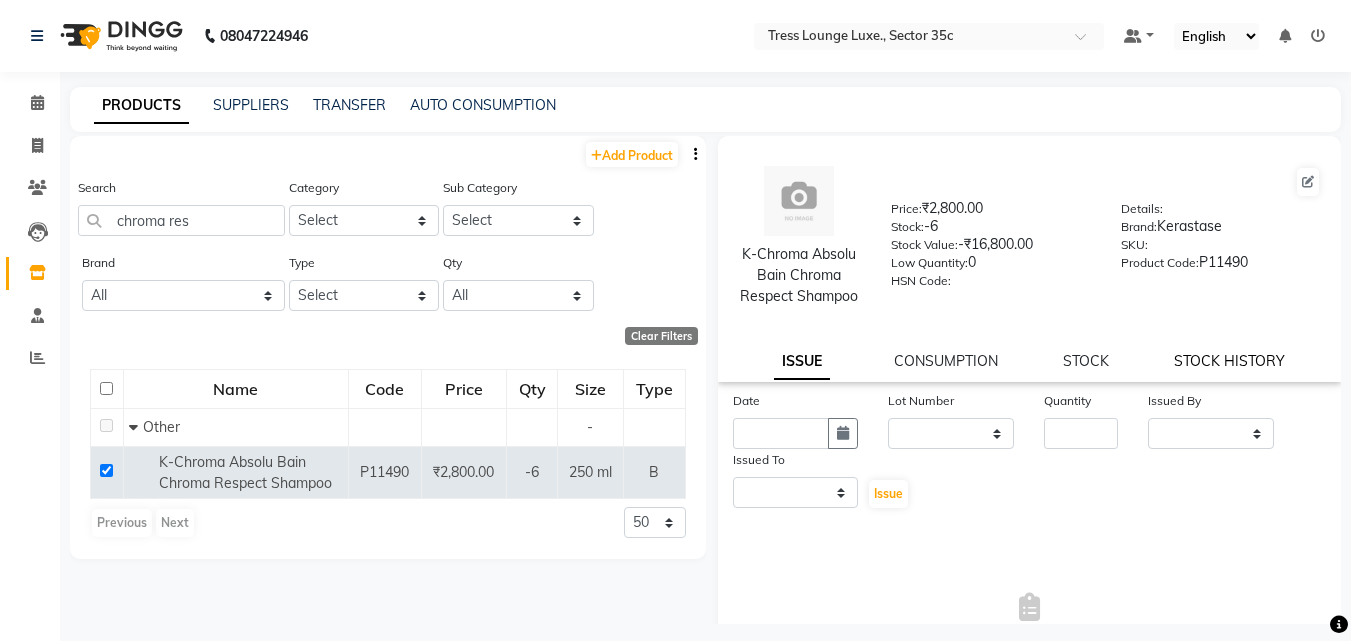 select on "all" 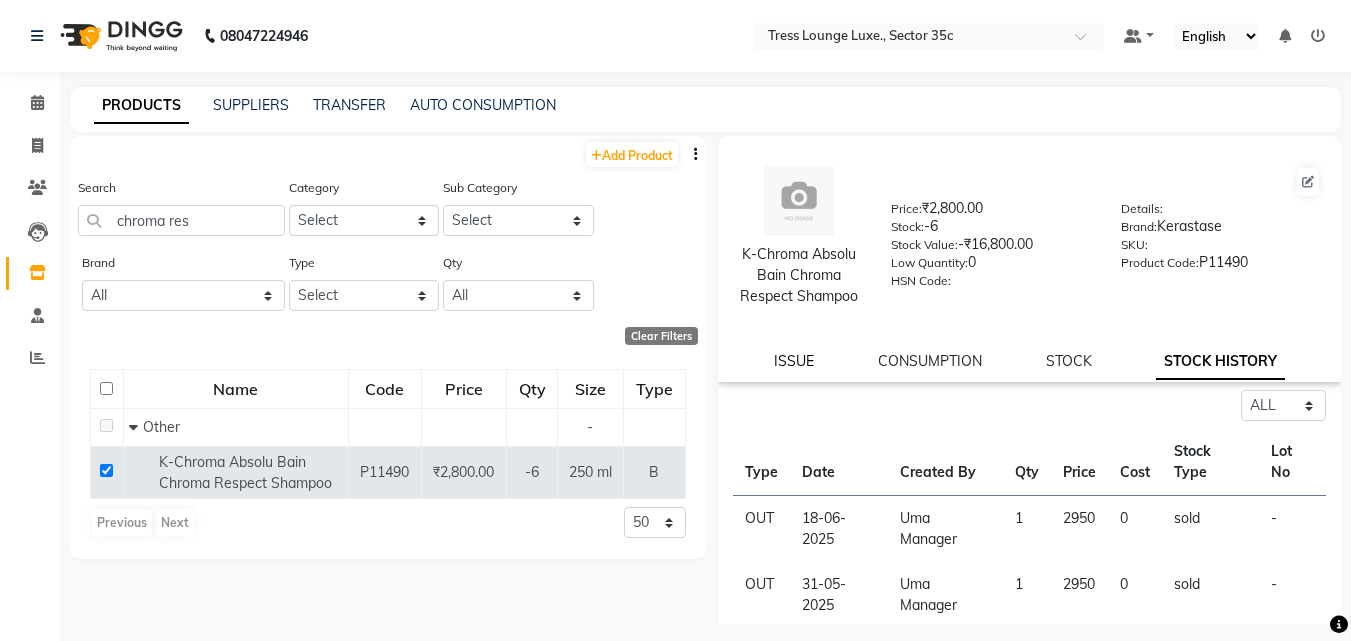 click on "ISSUE" 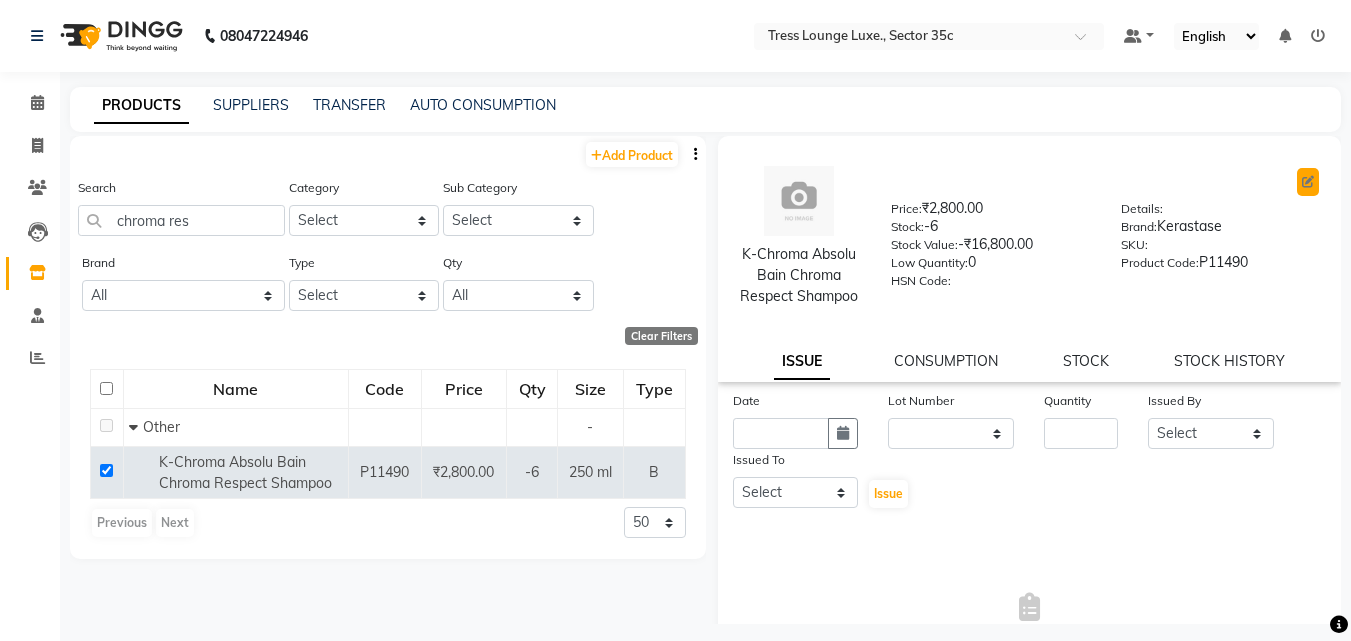 click 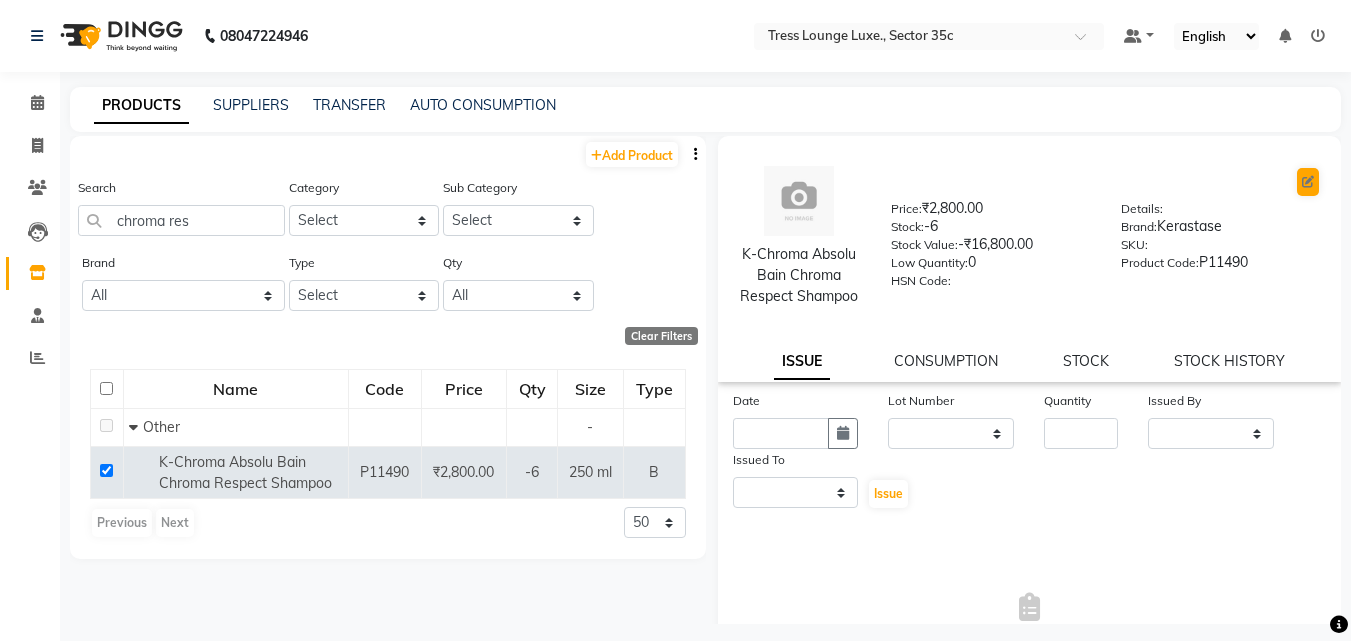 select on "true" 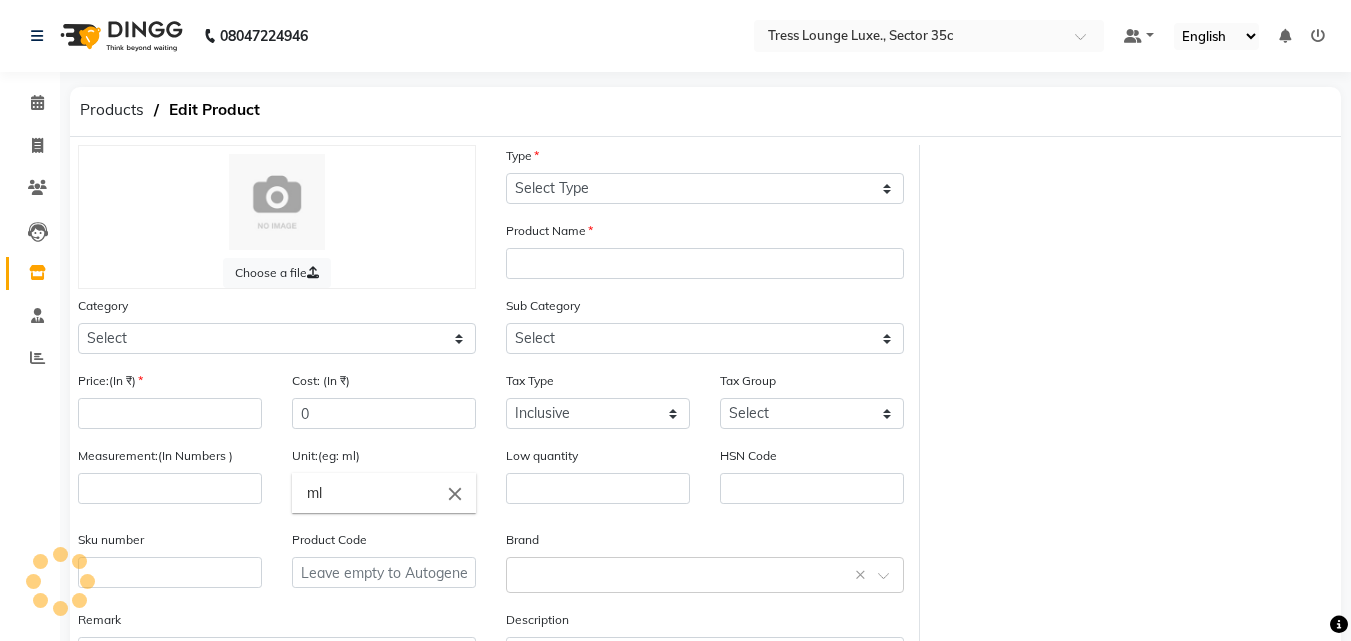 select on "B" 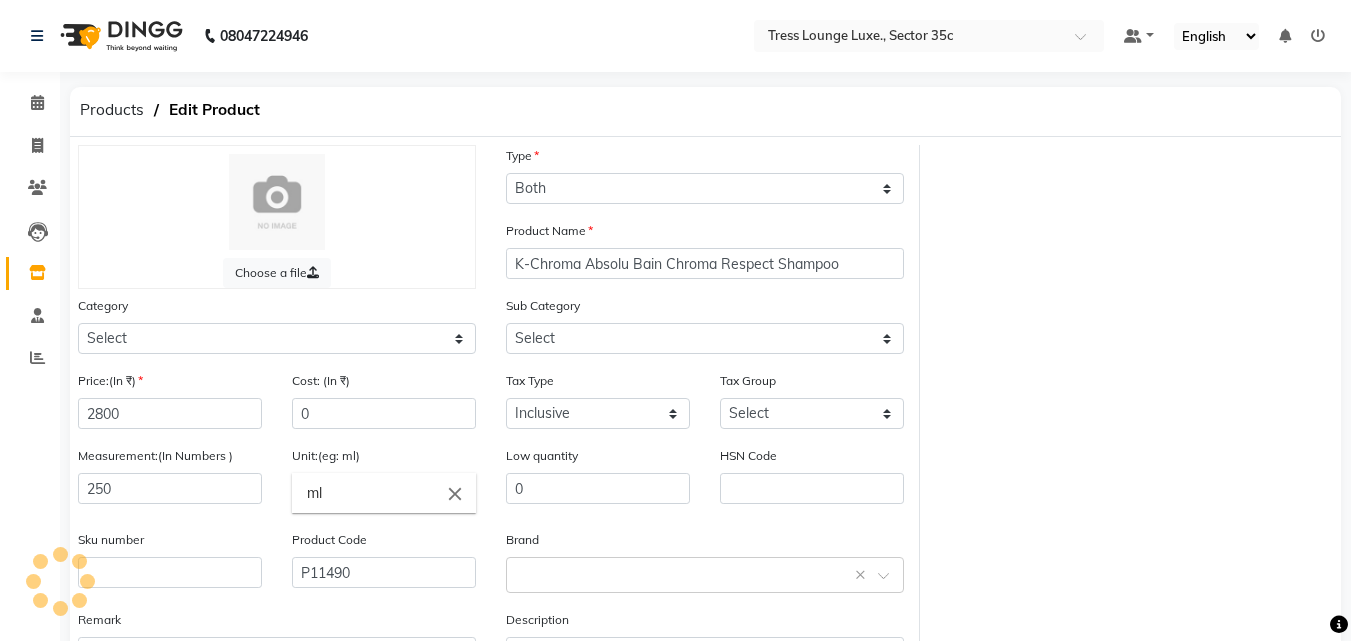 select on "[PHONE]" 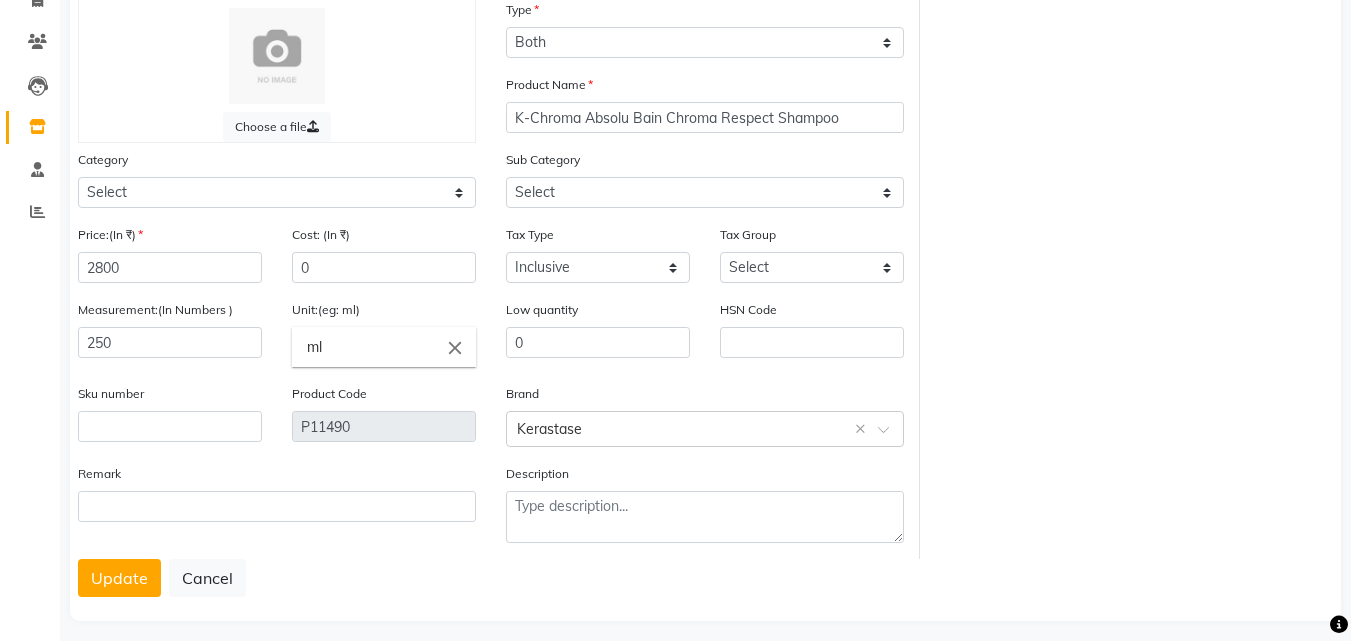 scroll, scrollTop: 160, scrollLeft: 0, axis: vertical 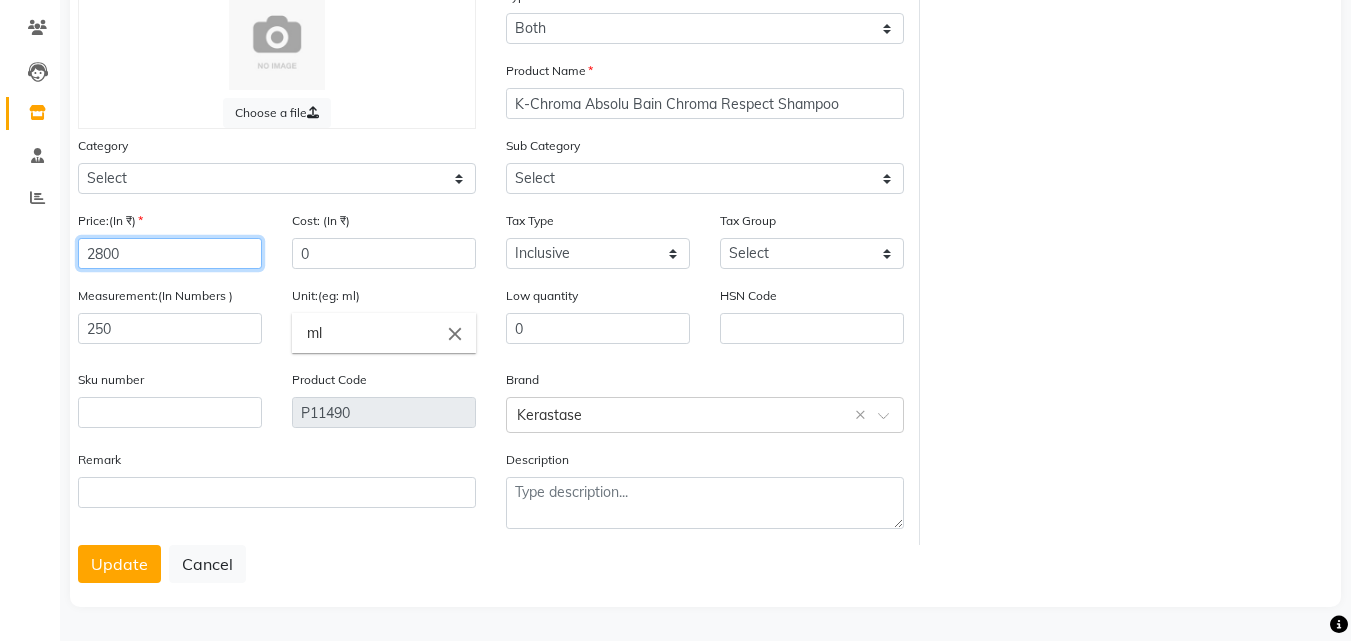 click on "2800" 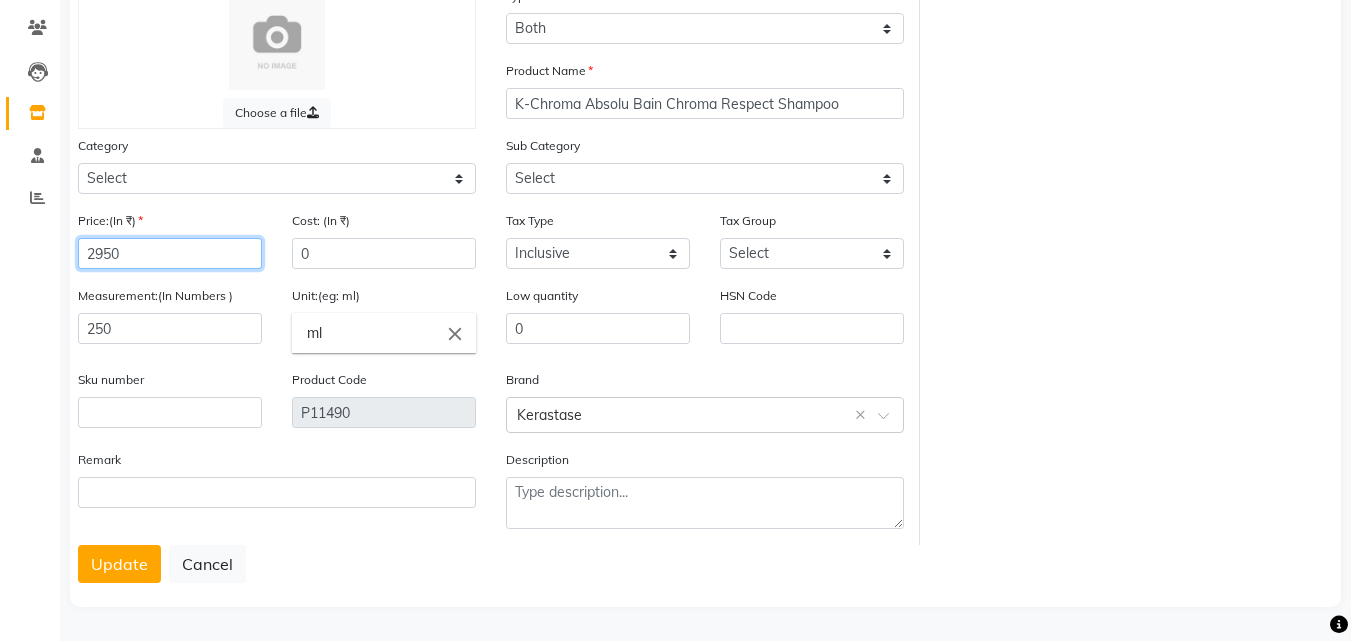 type on "2950" 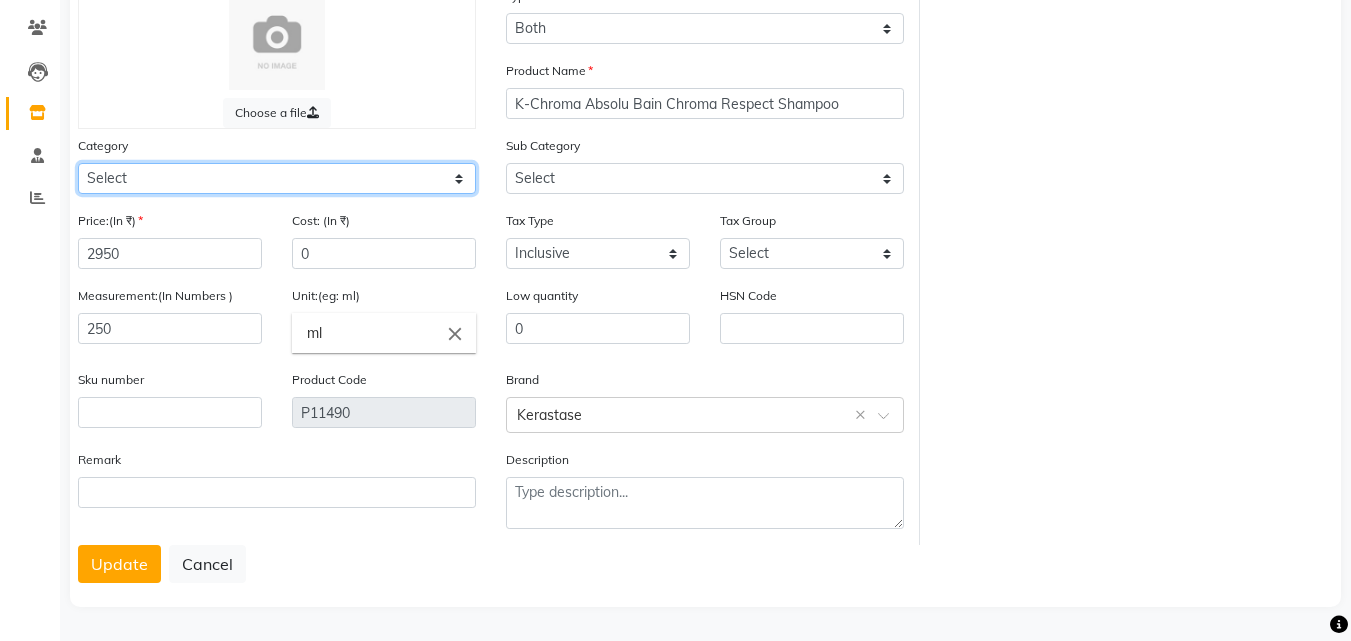 click on "Select kera fine Price:(In ₹) 2950 Cost: (In ₹) 0 Tax Type Select Inclusive Exclusive Tax Group Select GST Measurement:(In Numbers ) 250 Unit:(eg: ml) ml close Low quantity 0 HSN Code Sku number Product Code P11490 Brand Select brand or add custom brand  Kerastase  × Remark Description" 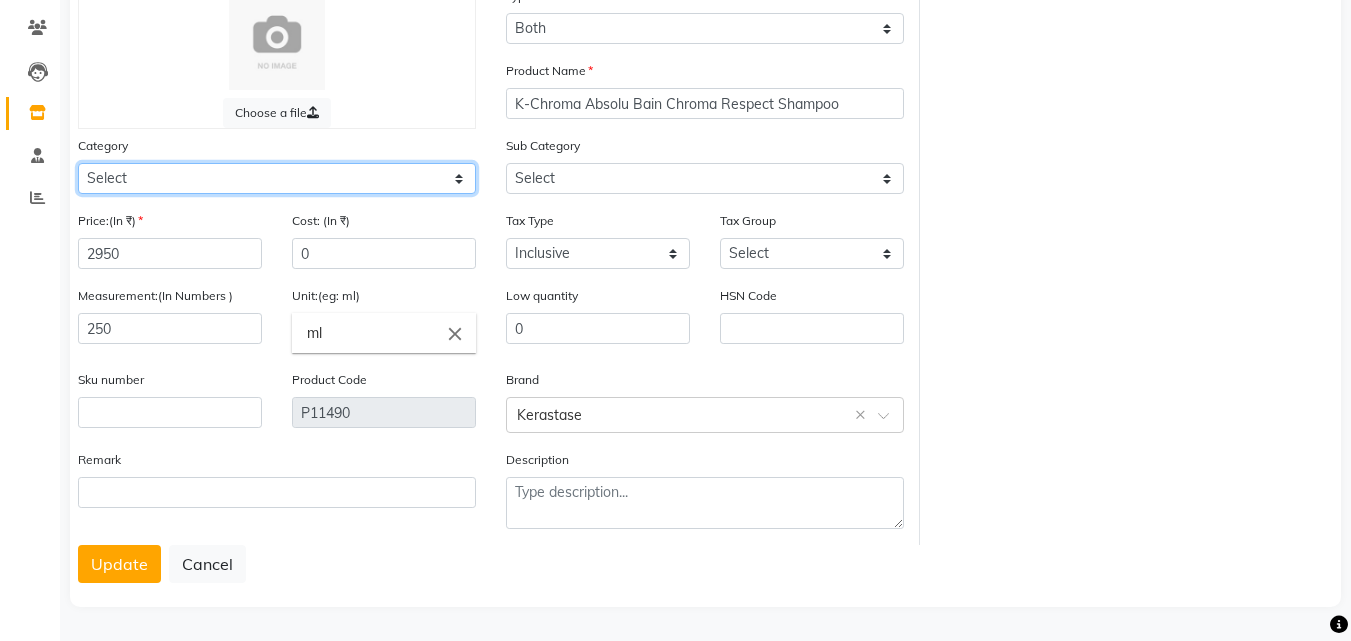 select on "[PHONE]" 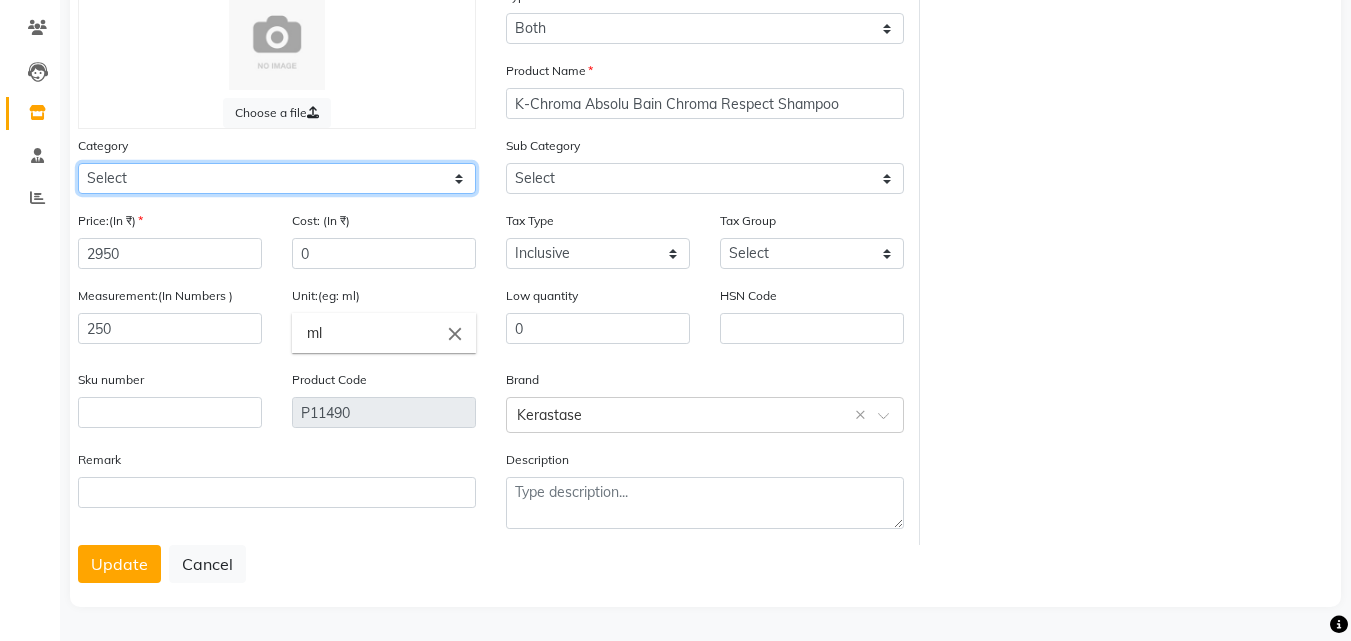 click on "Select kera fine Price:(In ₹) 2950 Cost: (In ₹) 0 Tax Type Select Inclusive Exclusive Tax Group Select GST Measurement:(In Numbers ) 250 Unit:(eg: ml) ml close Low quantity 0 HSN Code Sku number Product Code P11490 Brand Select brand or add custom brand  Kerastase  × Remark Description" 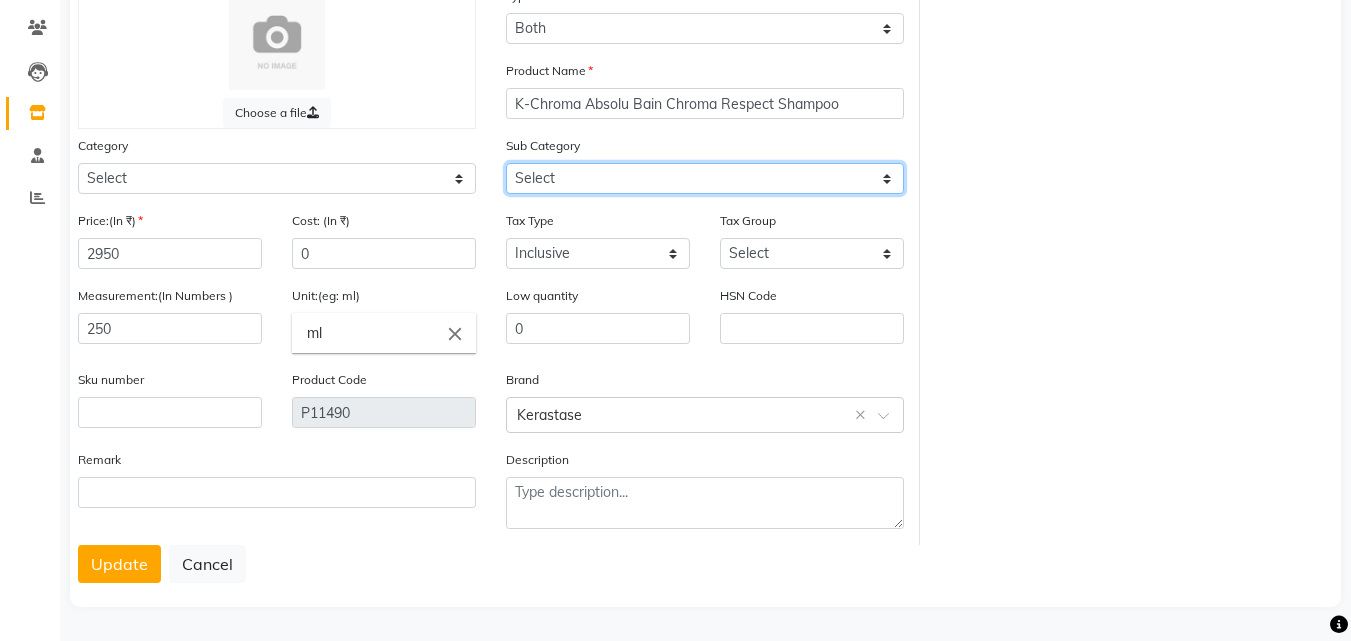 click on "Select kera fine" 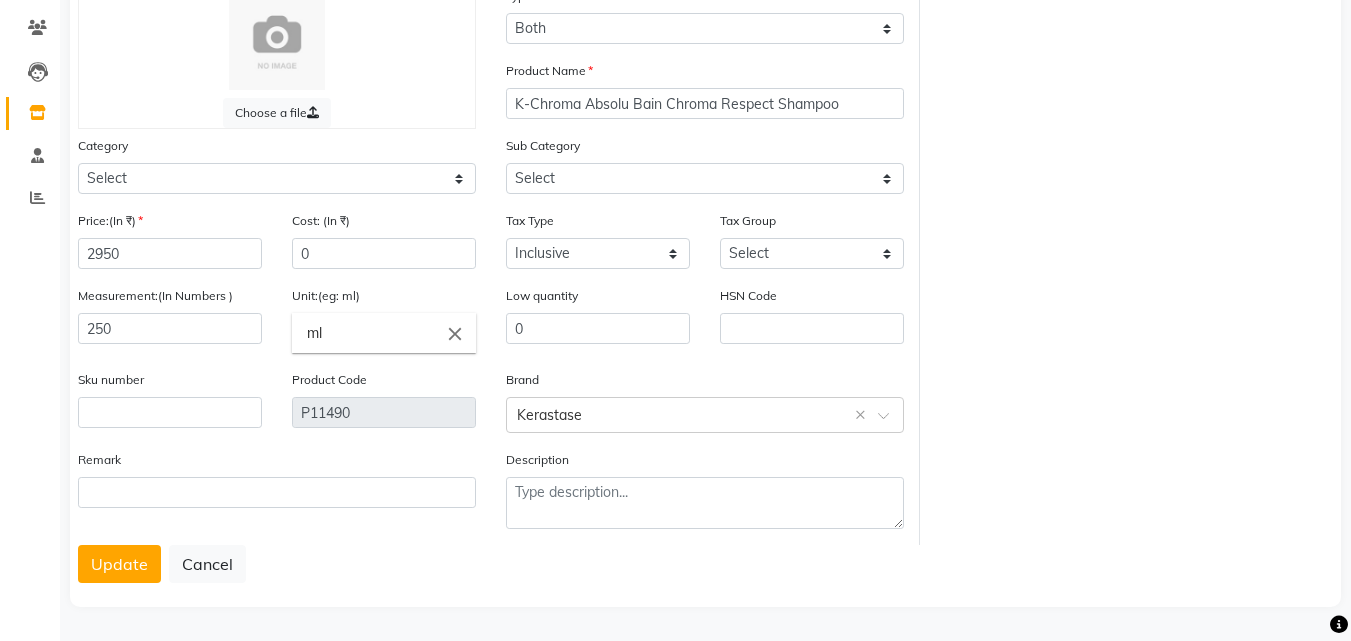 click on "Choose a file Type Select Type Both Retail Consumable Product Name K-Chroma Absolu Bain Chroma Respect Shampoo Category Select Hair Skin Makeup Personal Care Appliances Hands and Feet Waxing Disposable Threading Beard Beauty Planet Botox Cadiveu Casmara Cheryls Loreal Pedicure and Manicure Housekeeping Complimentary Items retail  shampo/conditioner Other Sub Category Select kera fine Price:(In ₹) 2950 Cost: (In ₹) 0 Tax Type Select Inclusive Exclusive Tax Group Select GST Measurement:(In Numbers ) 250 Unit:(eg: ml) ml close Low quantity 0 HSN Code Sku number Product Code P11490 Brand Select brand or add custom brand  Kerastase  × Remark Description" 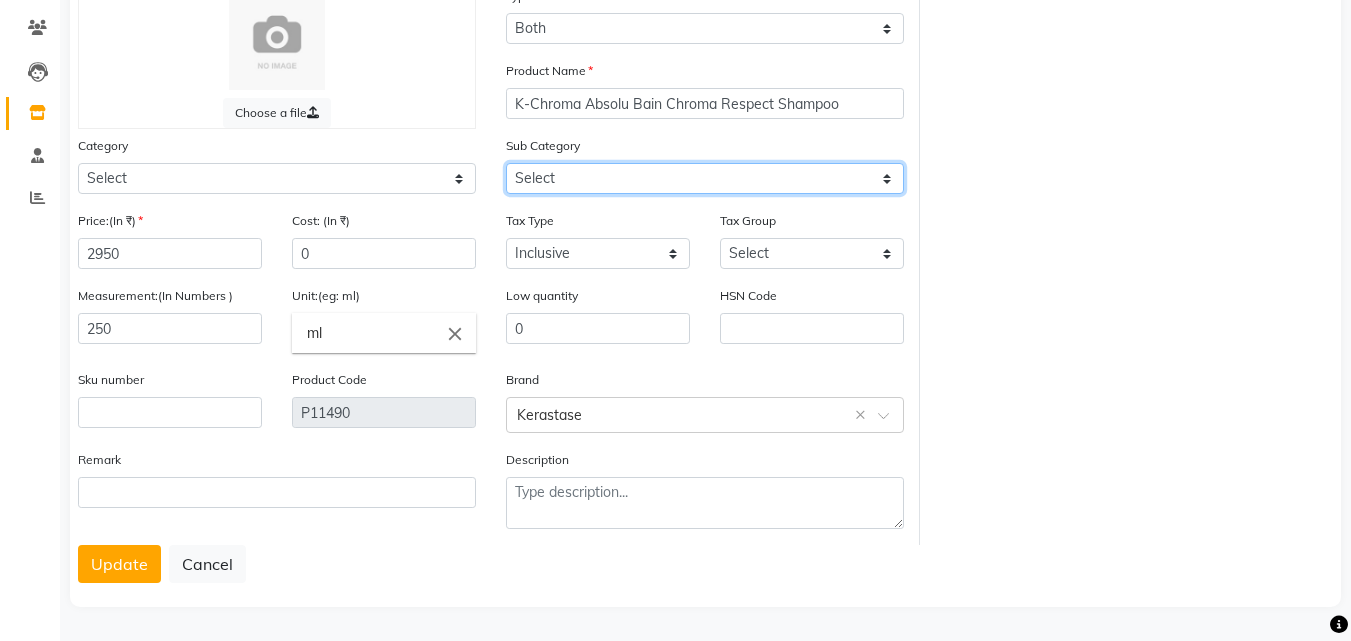 click on "Select kera fine" 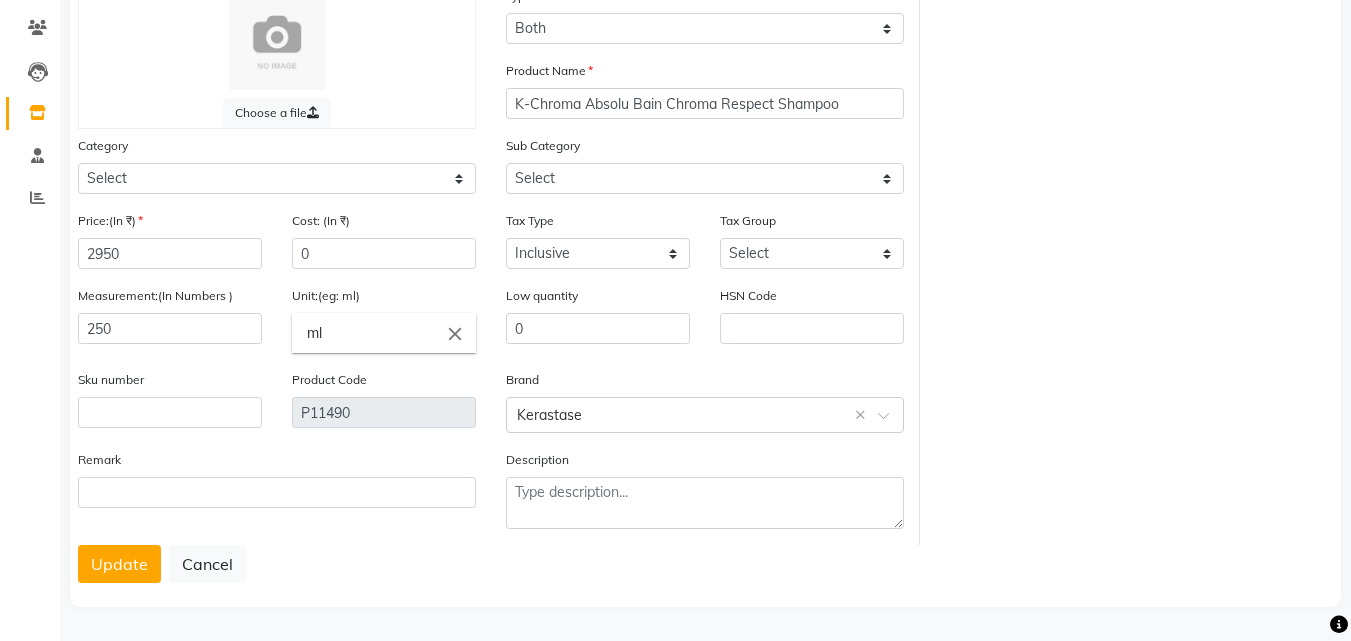 click on "Choose a file Type Select Type Both Retail Consumable Product Name K-Chroma Absolu Bain Chroma Respect Shampoo Category Select Hair Skin Makeup Personal Care Appliances Hands and Feet Waxing Disposable Threading Beard Beauty Planet Botox Cadiveu Casmara Cheryls Loreal Pedicure and Manicure Housekeeping Complimentary Items retail  shampo/conditioner Other Sub Category Select kera fine Price:(In ₹) 2950 Cost: (In ₹) 0 Tax Type Select Inclusive Exclusive Tax Group Select GST Measurement:(In Numbers ) 250 Unit:(eg: ml) ml close Low quantity 0 HSN Code Sku number Product Code P11490 Brand Select brand or add custom brand  Kerastase  × Remark Description" 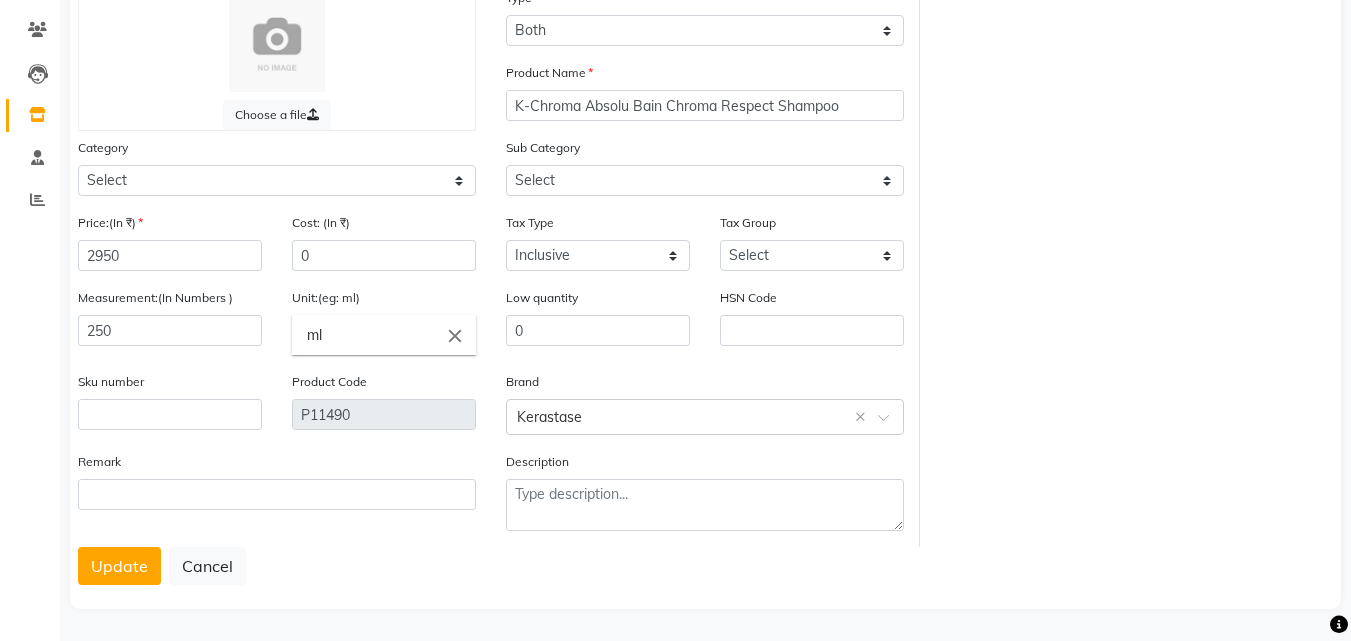 scroll, scrollTop: 160, scrollLeft: 0, axis: vertical 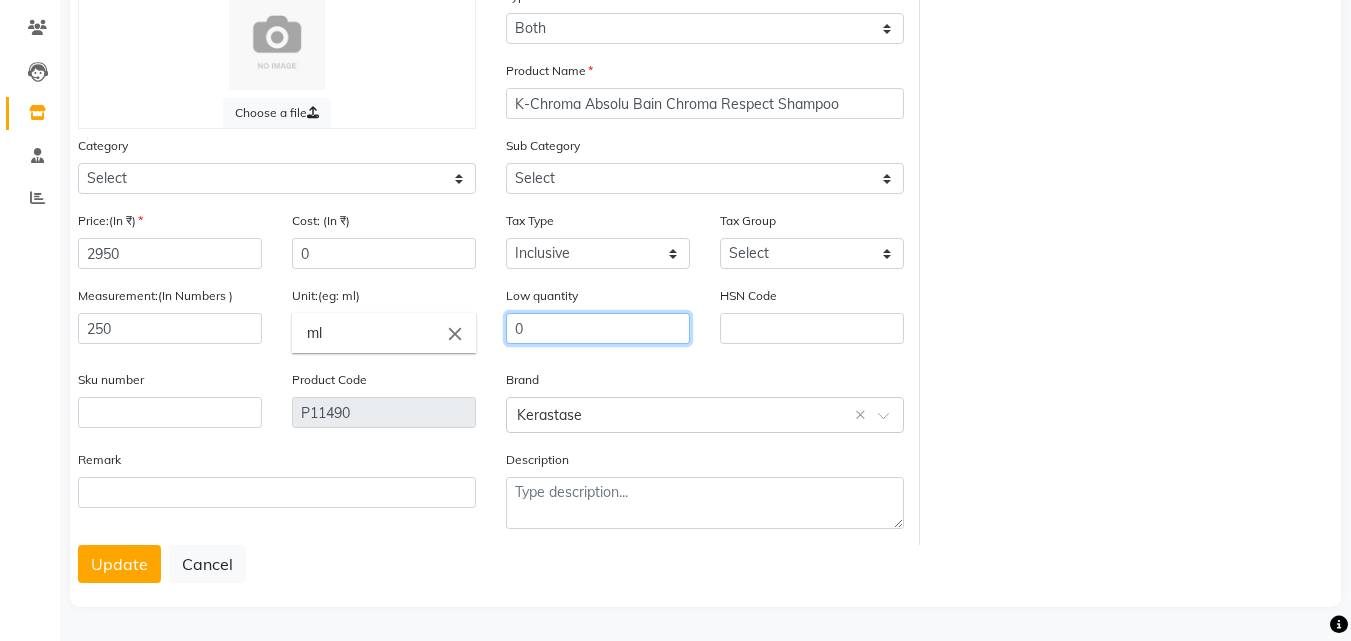 click on "0" 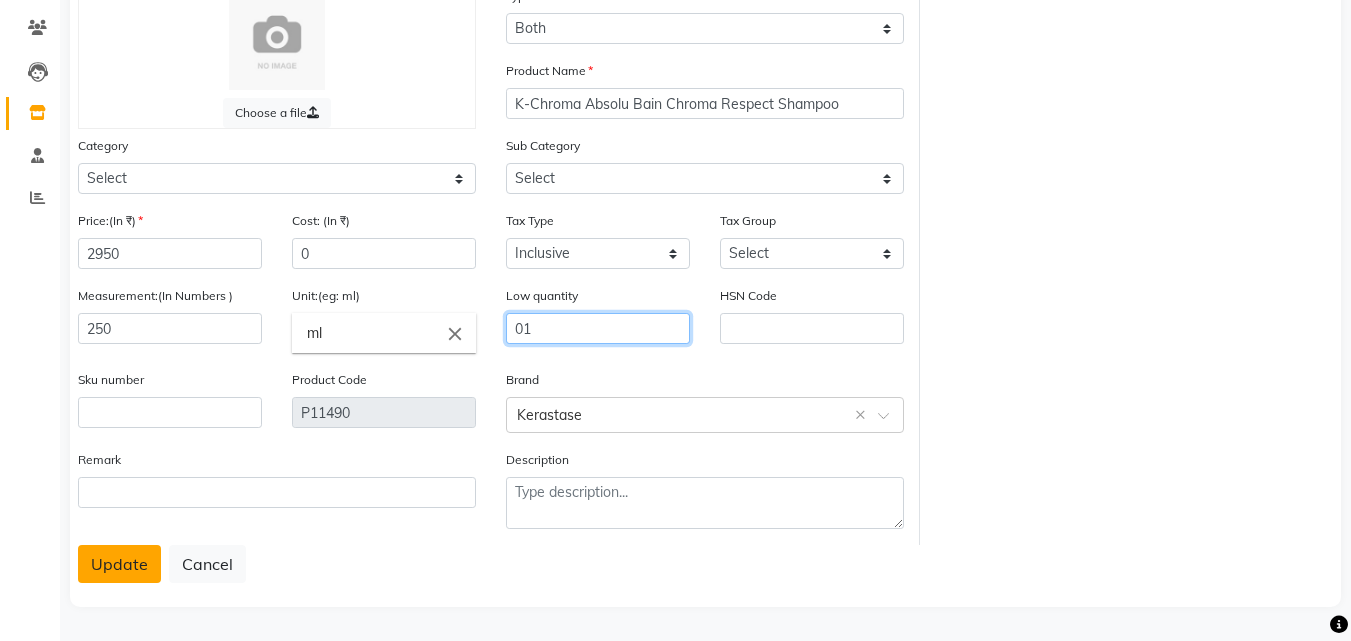 type on "01" 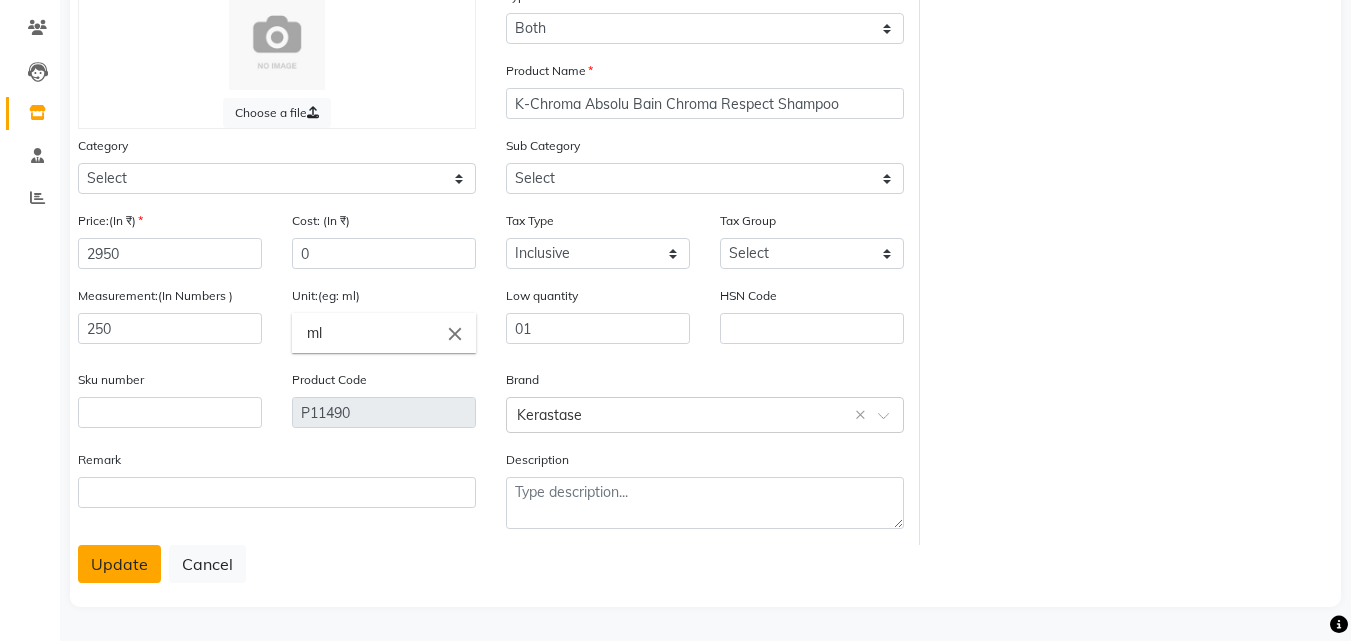 click on "Update" 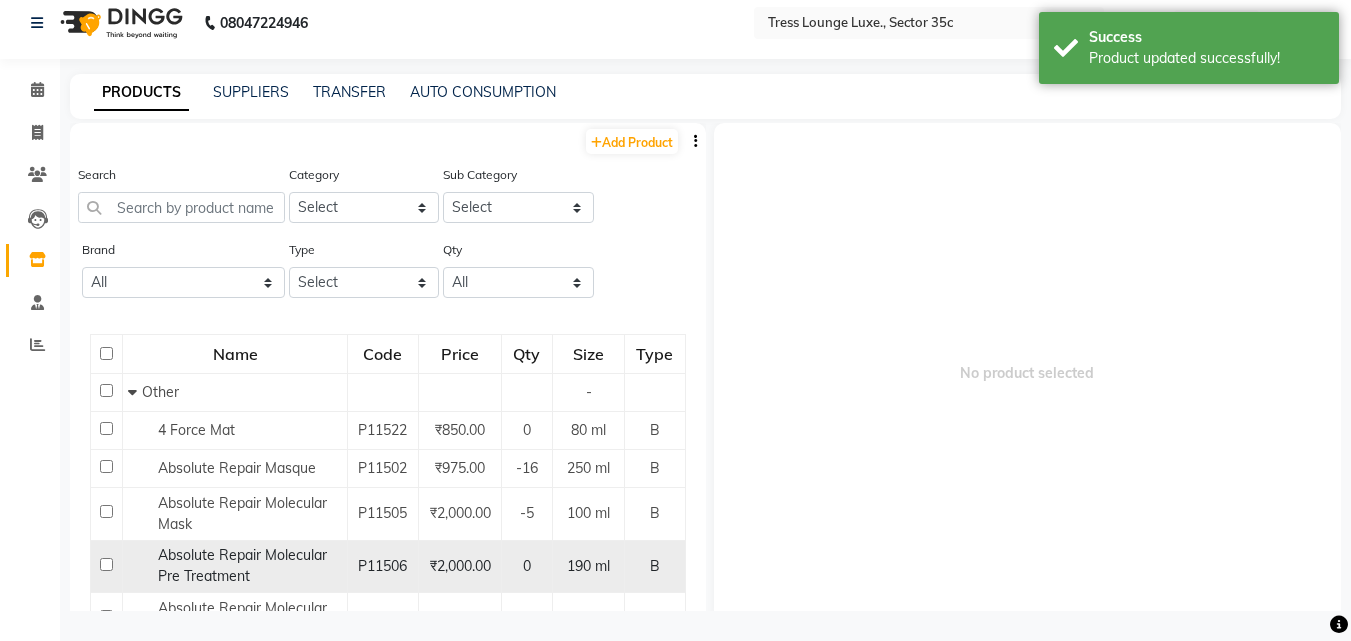 scroll, scrollTop: 13, scrollLeft: 0, axis: vertical 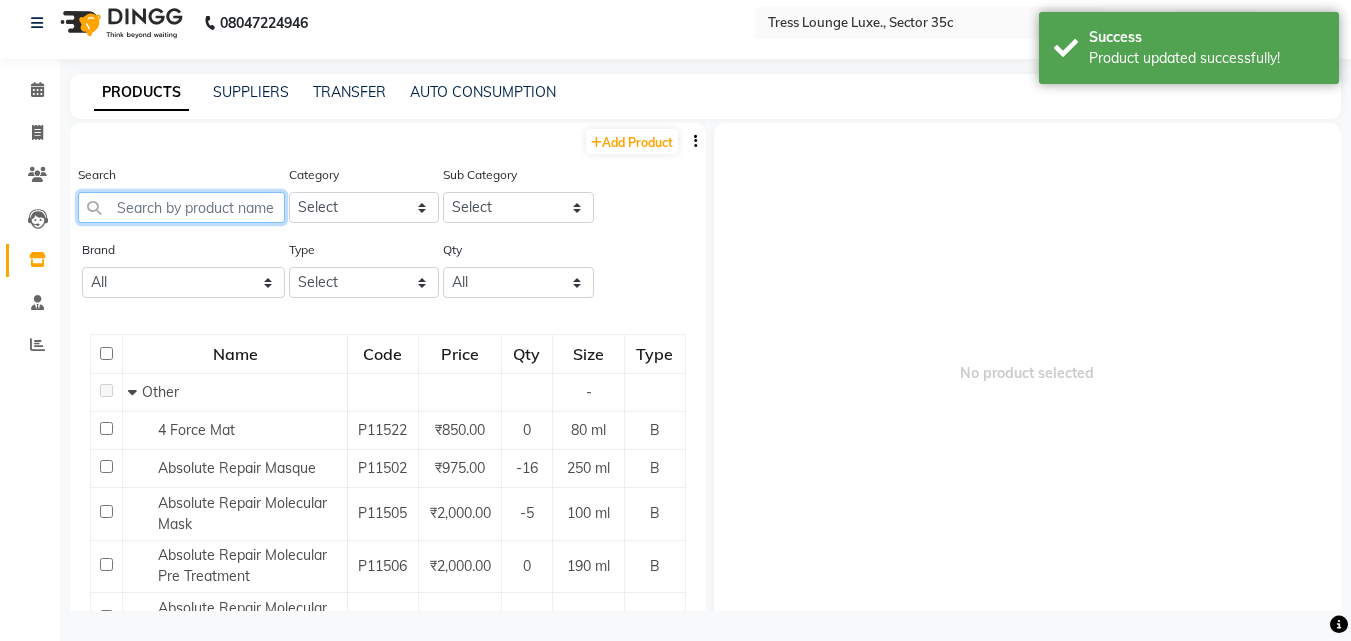 click 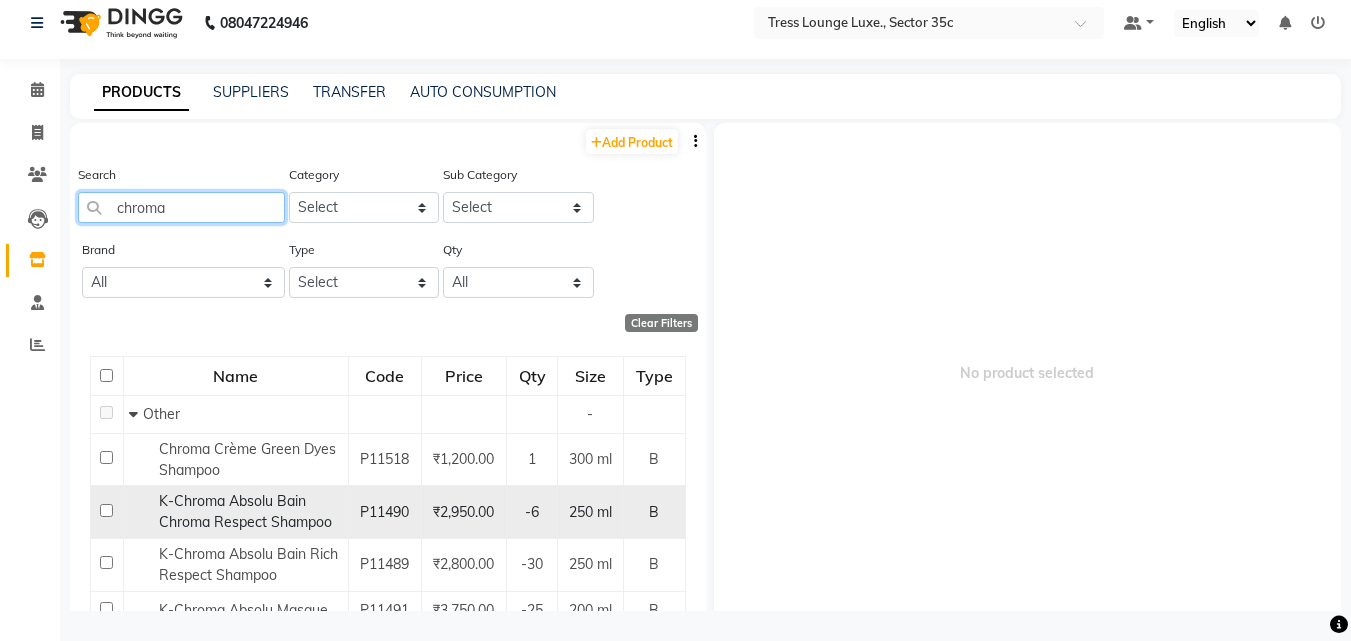 type on "chroma" 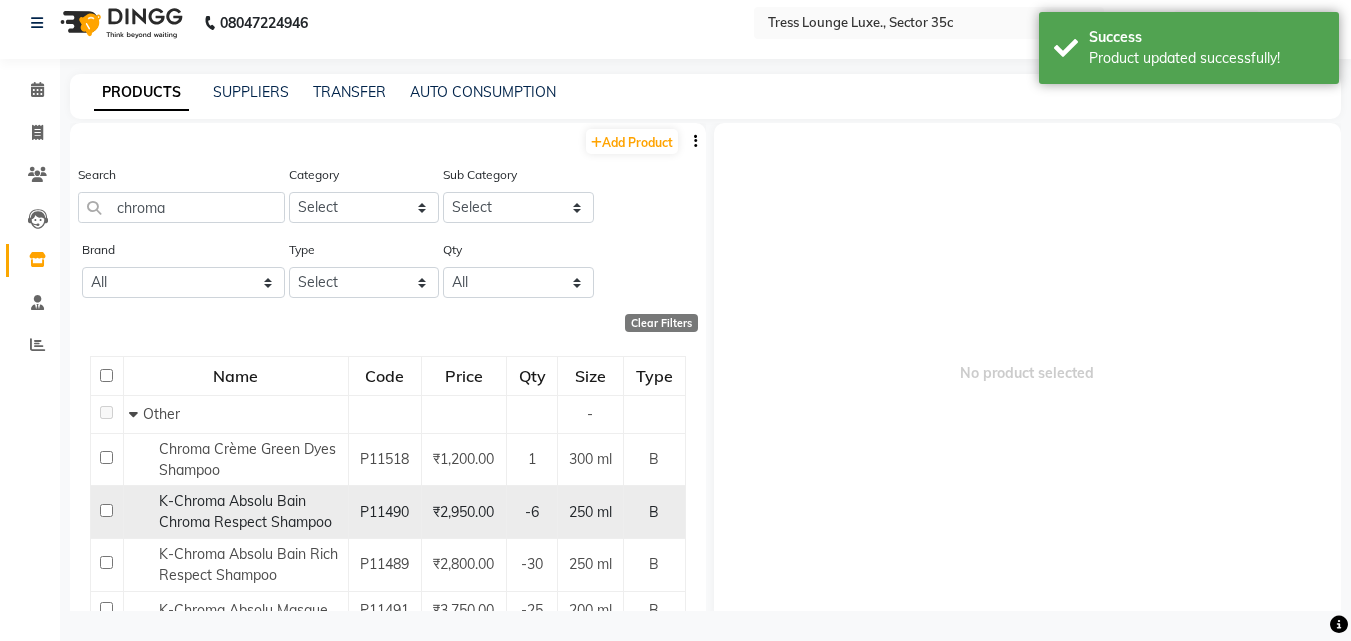click 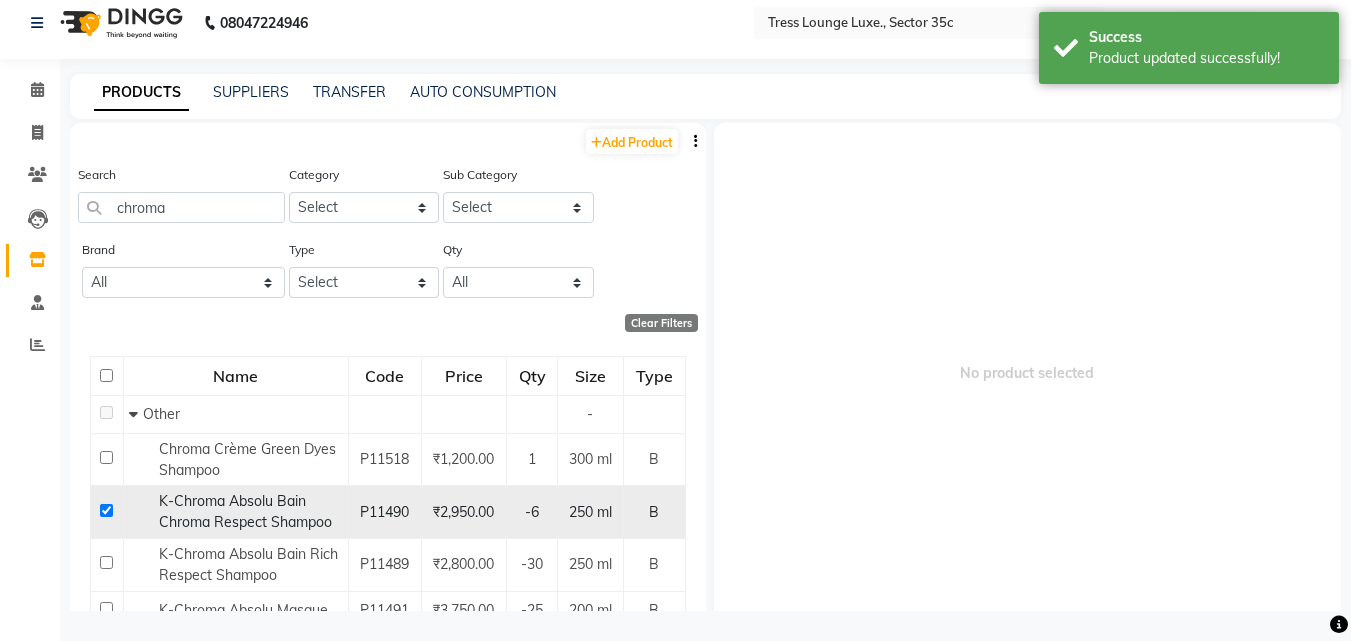 checkbox on "true" 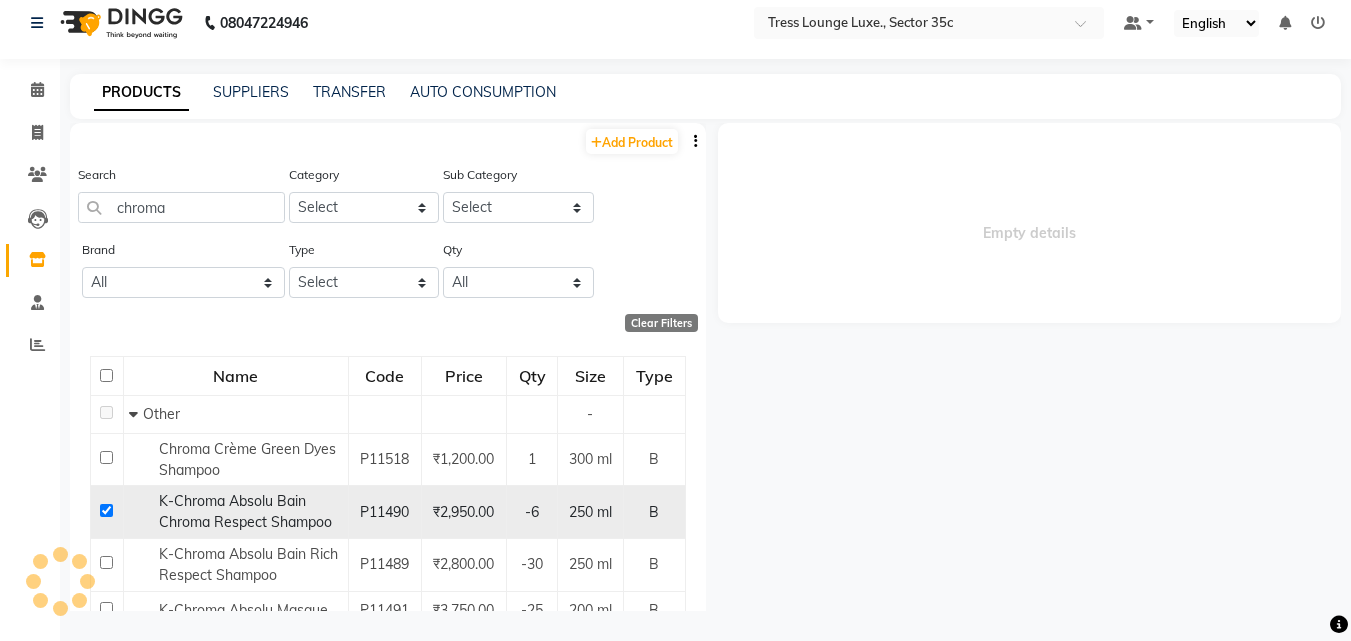 select 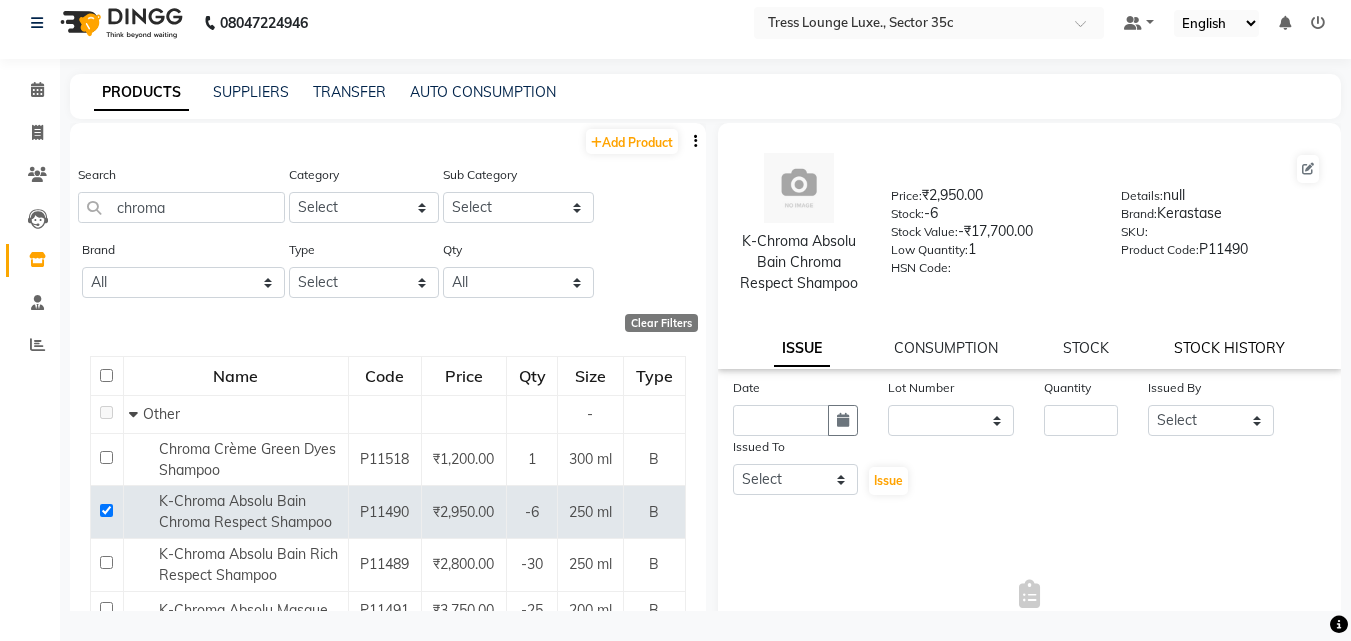 click on "STOCK HISTORY" 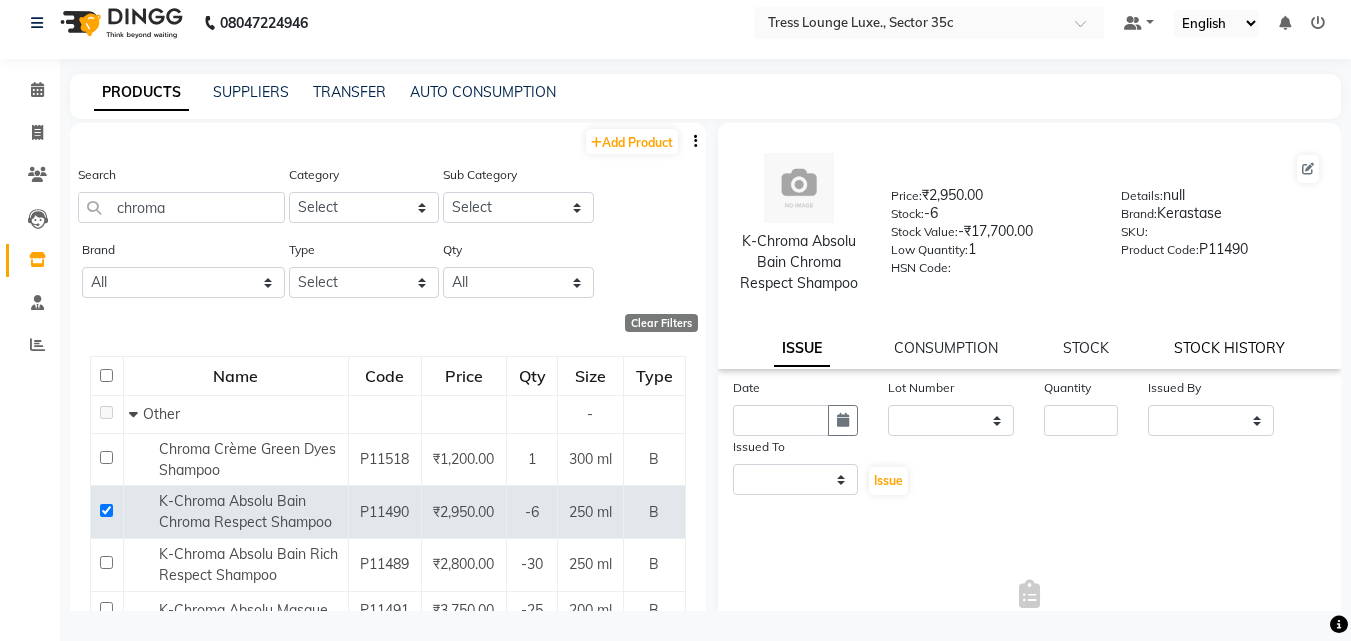 select on "all" 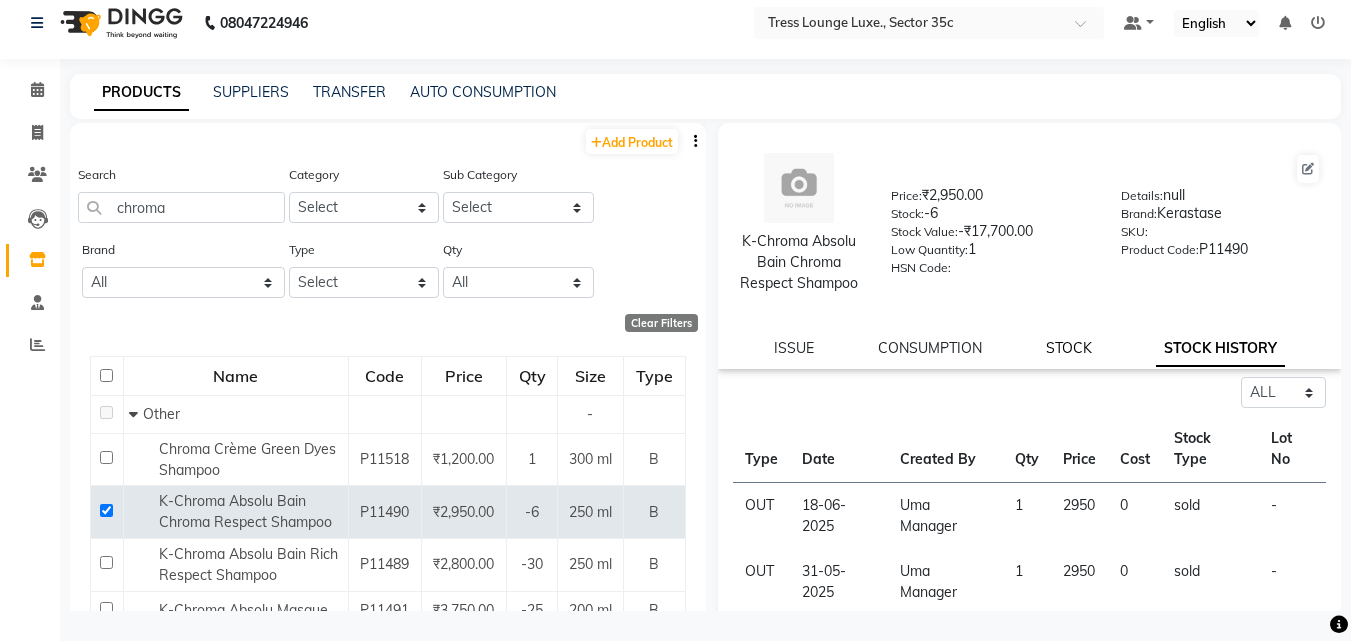 click on "STOCK" 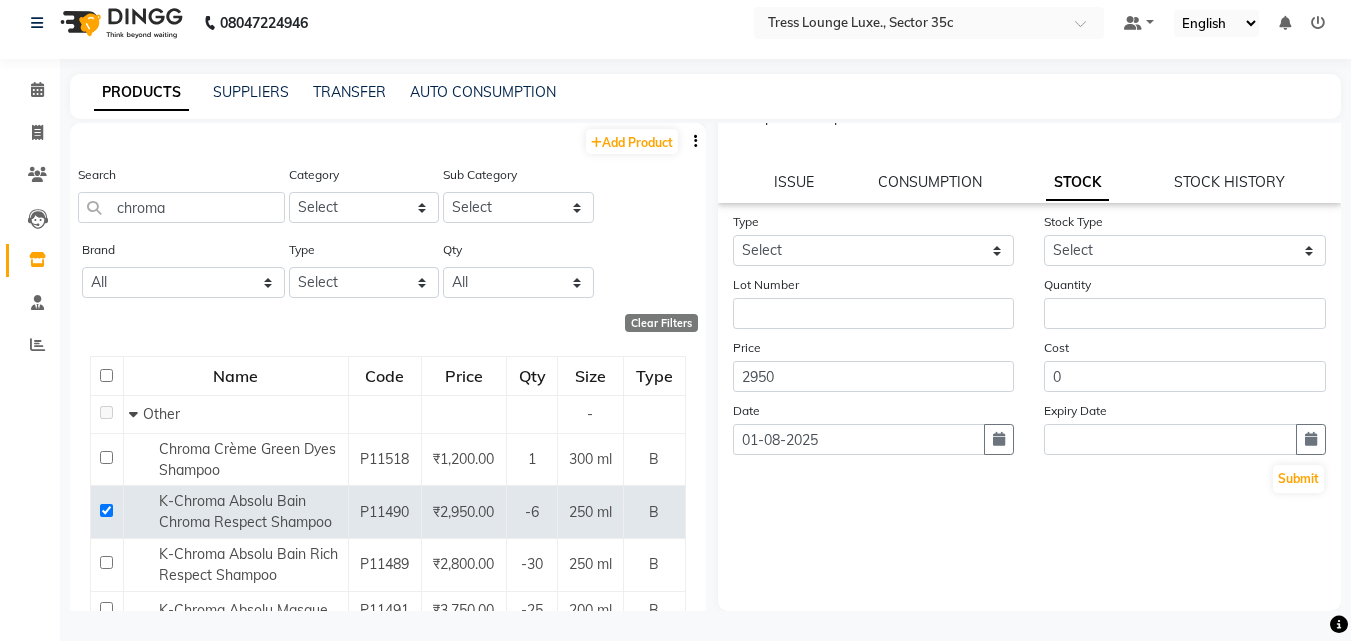 scroll, scrollTop: 0, scrollLeft: 0, axis: both 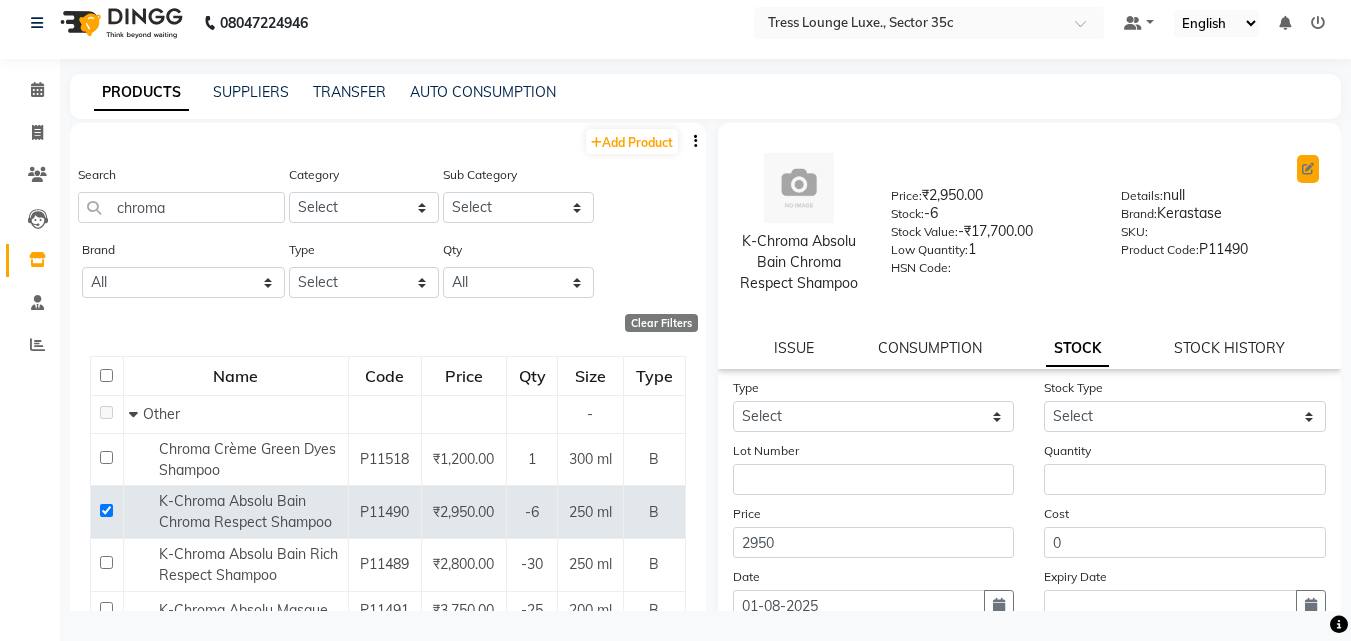 click 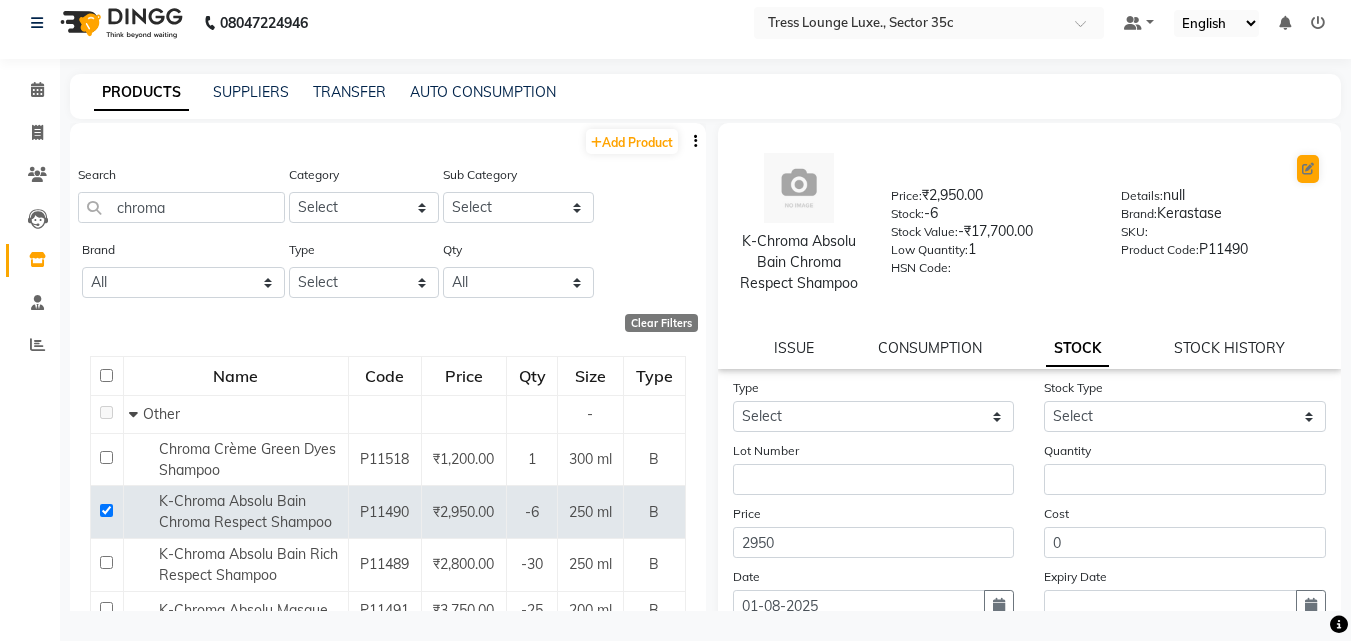 select on "true" 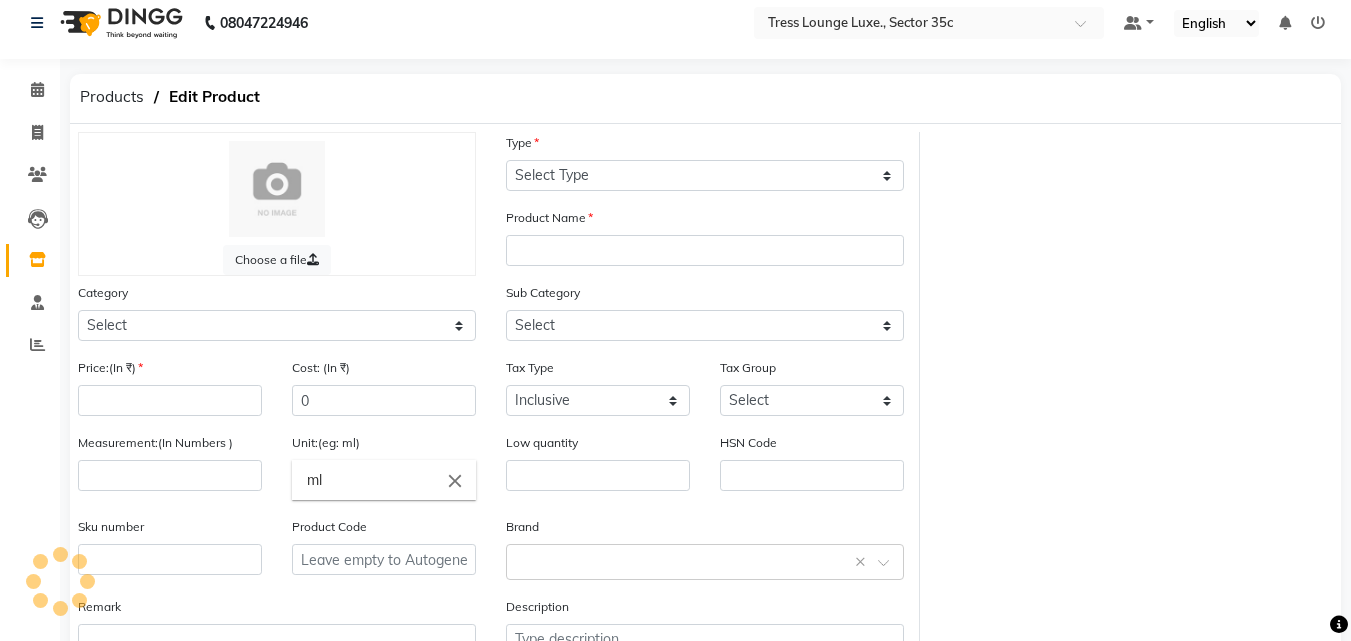 select on "B" 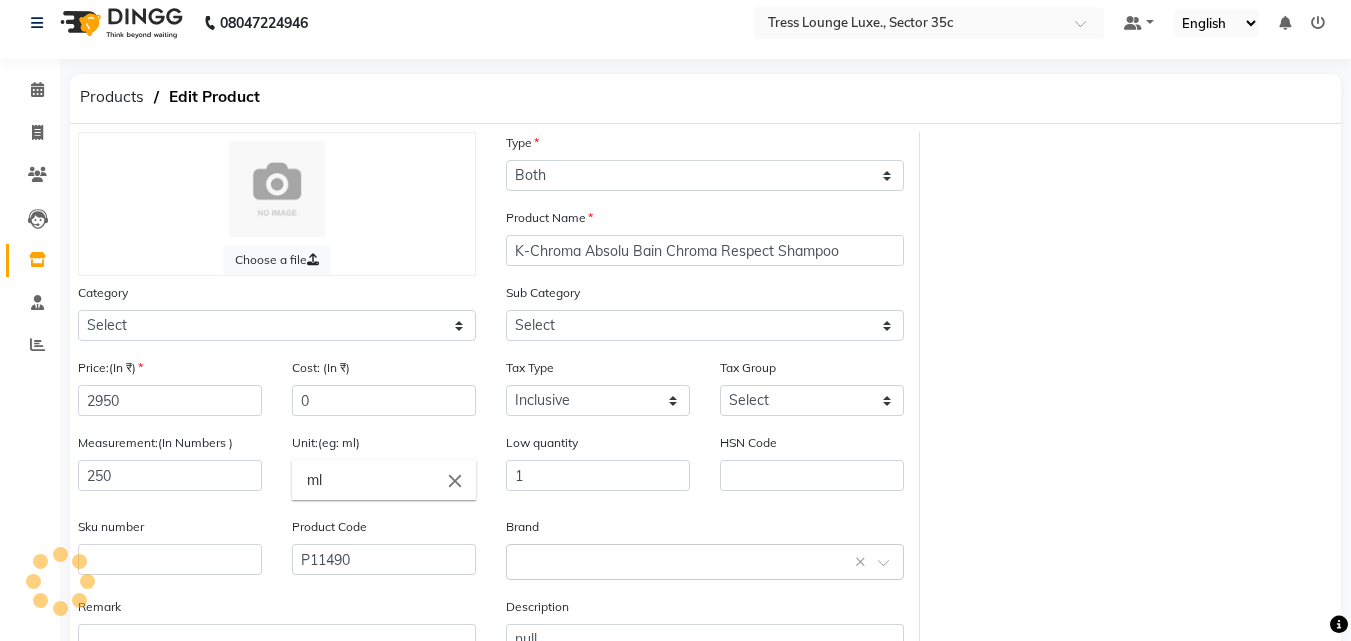 select on "[PHONE]" 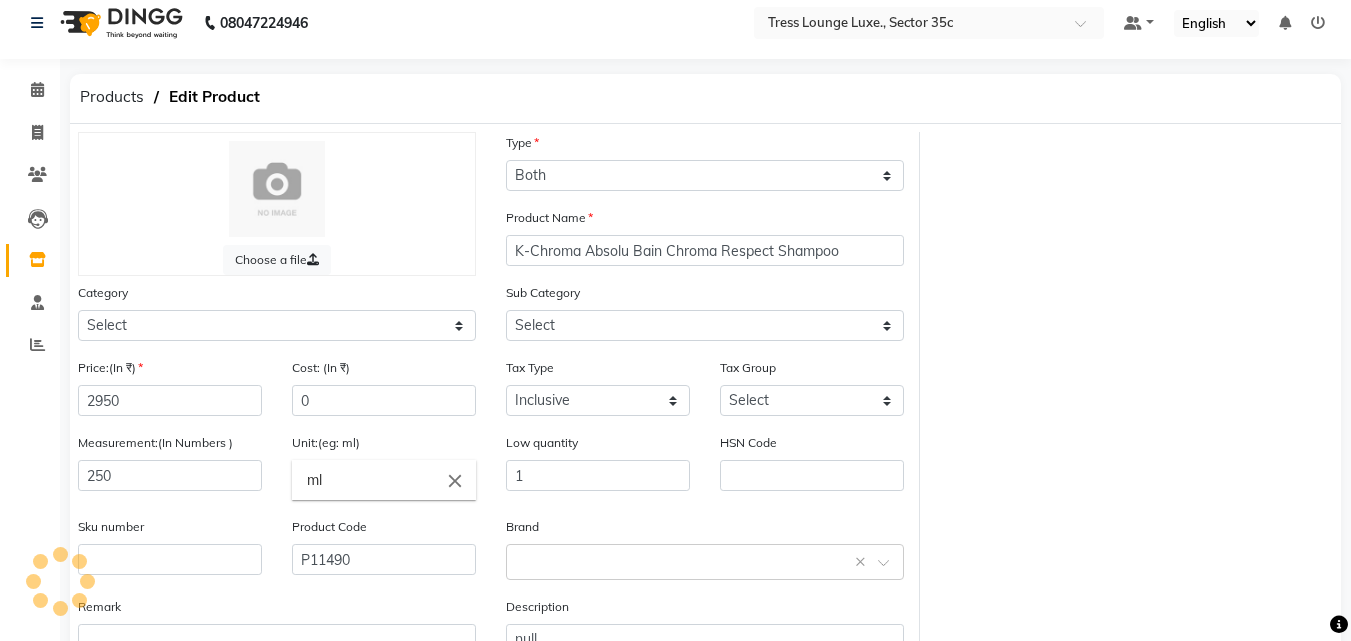 select on "[PHONE]" 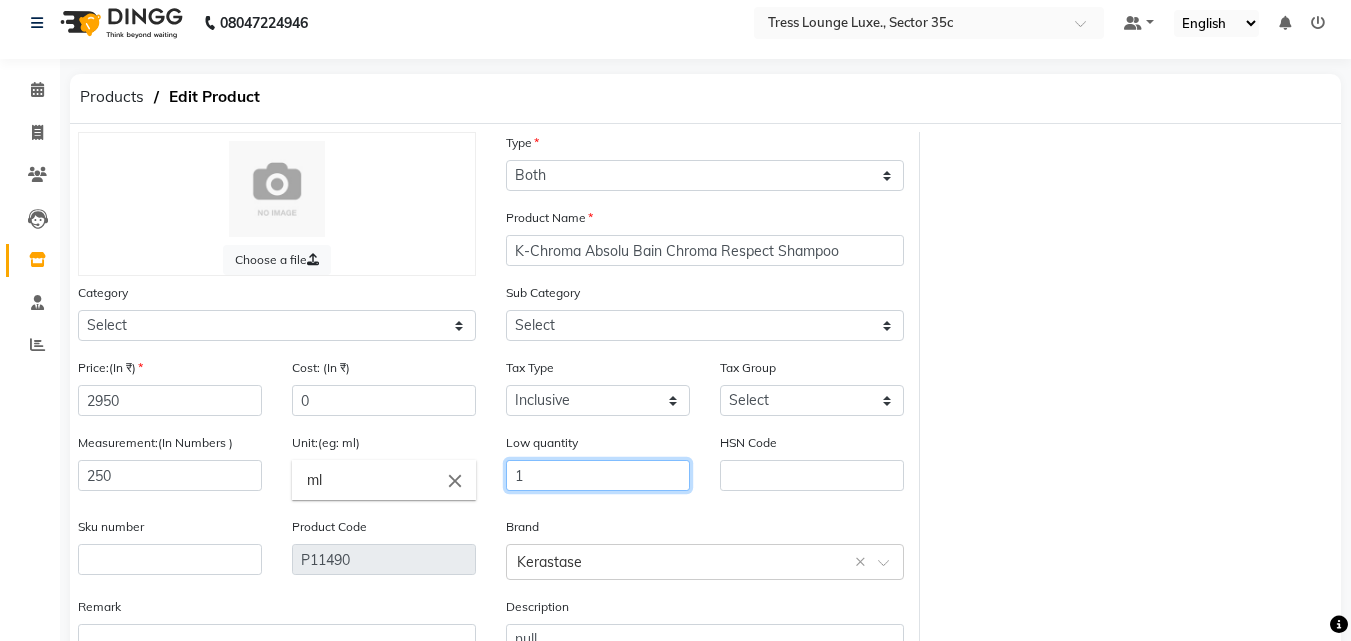 click on "1" 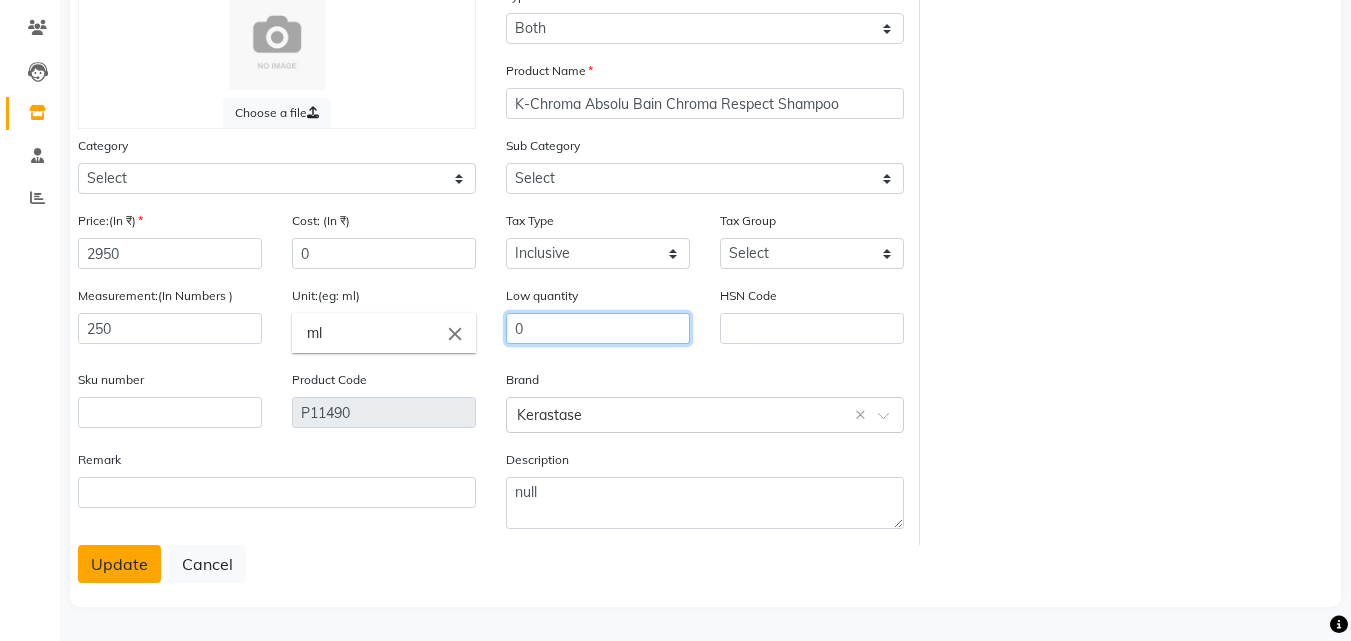 type on "0" 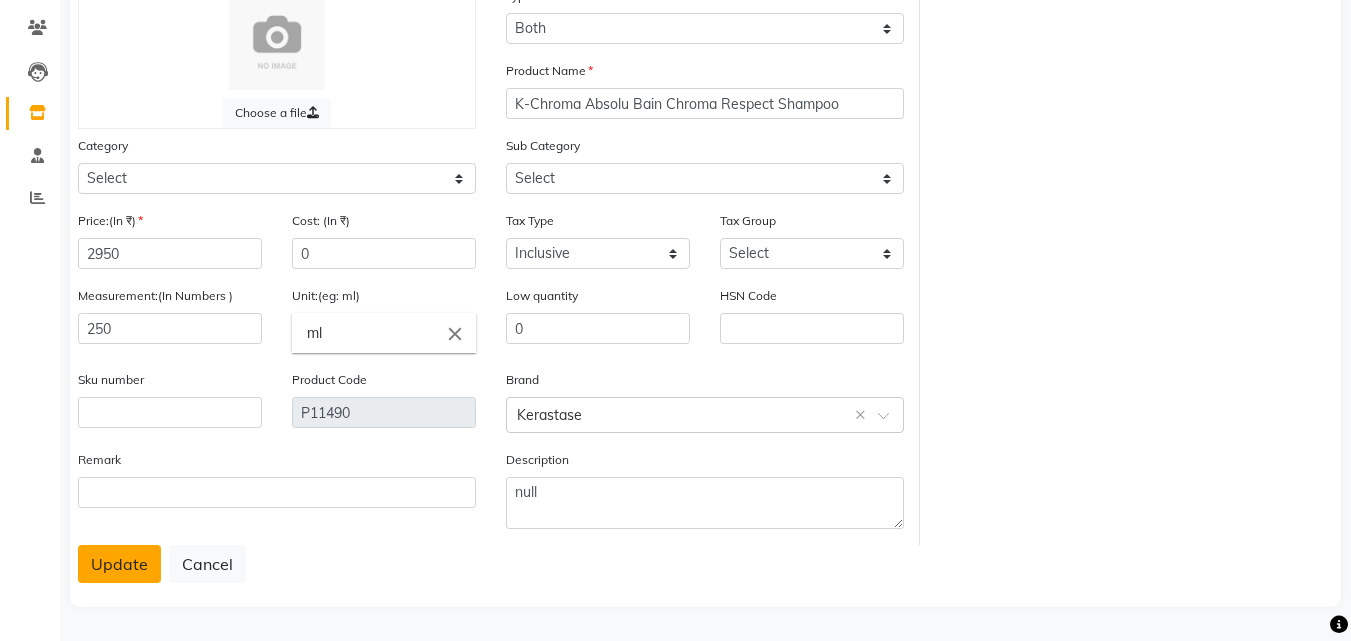 click on "Update" 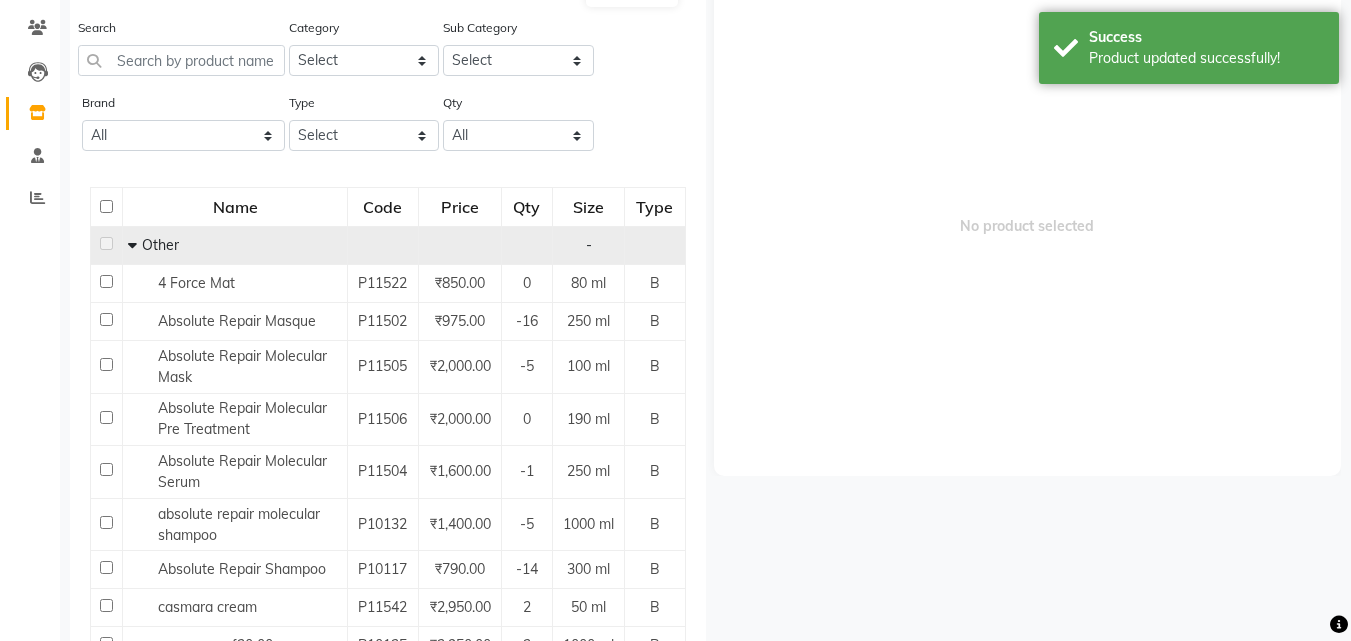 scroll, scrollTop: 13, scrollLeft: 0, axis: vertical 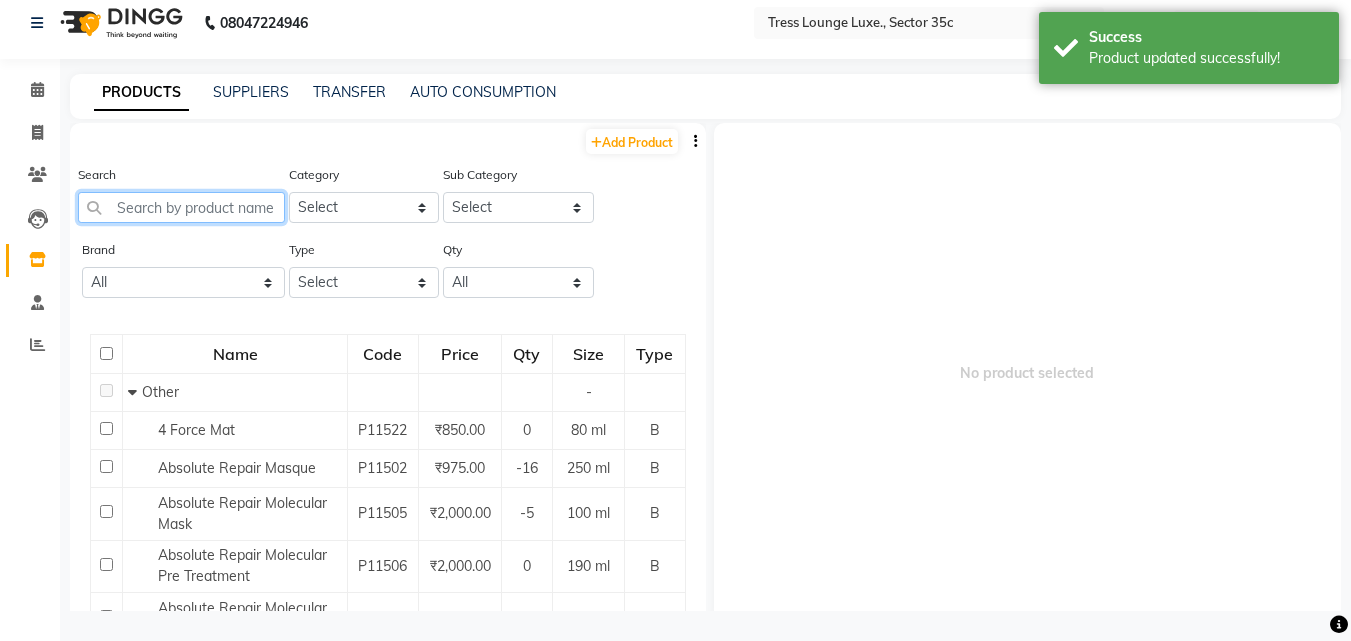 click 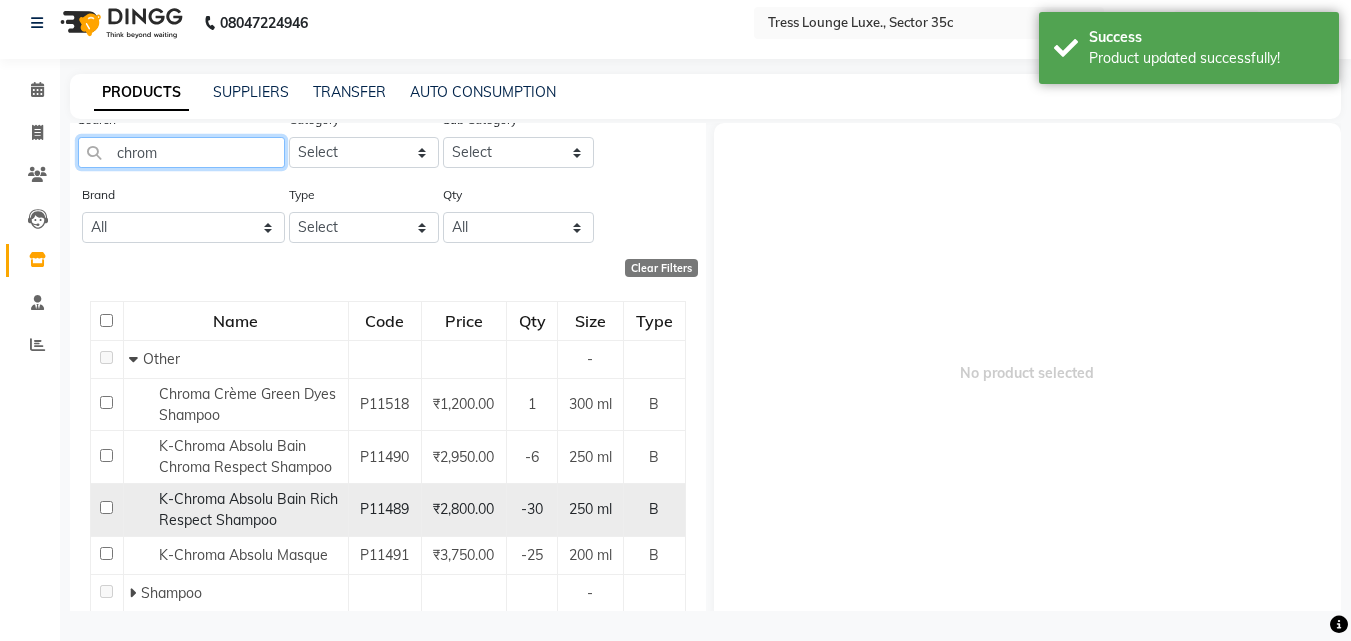 scroll, scrollTop: 100, scrollLeft: 0, axis: vertical 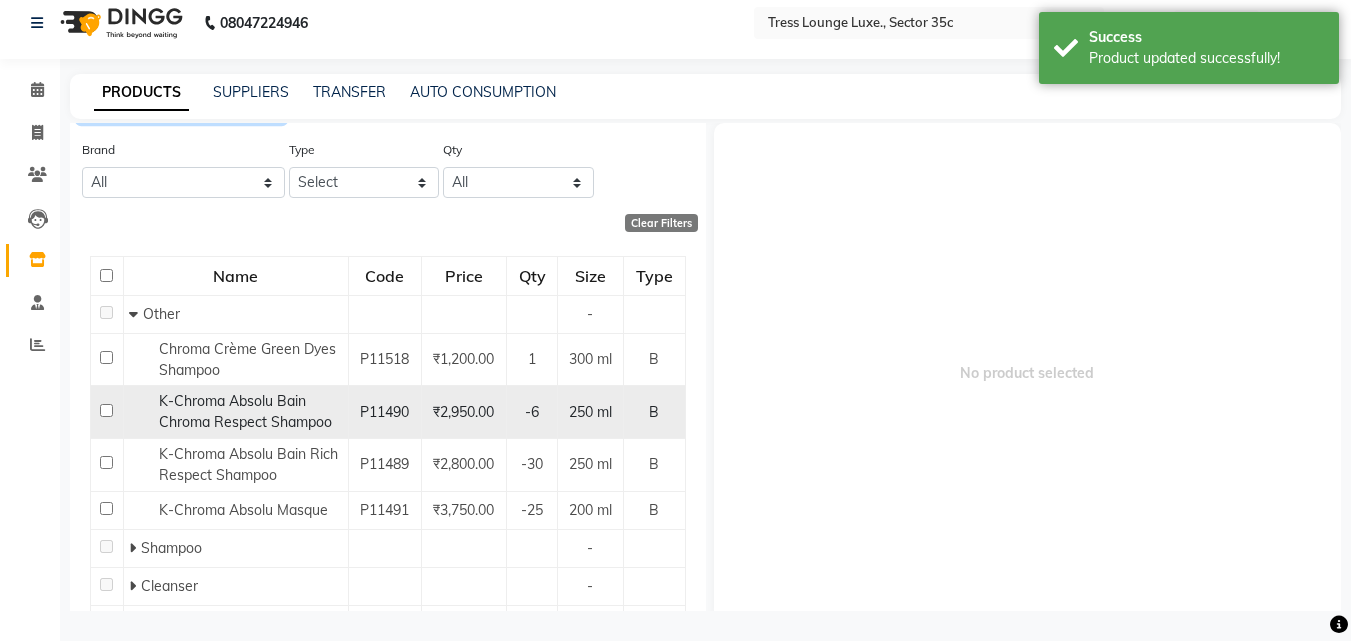 type on "chrom" 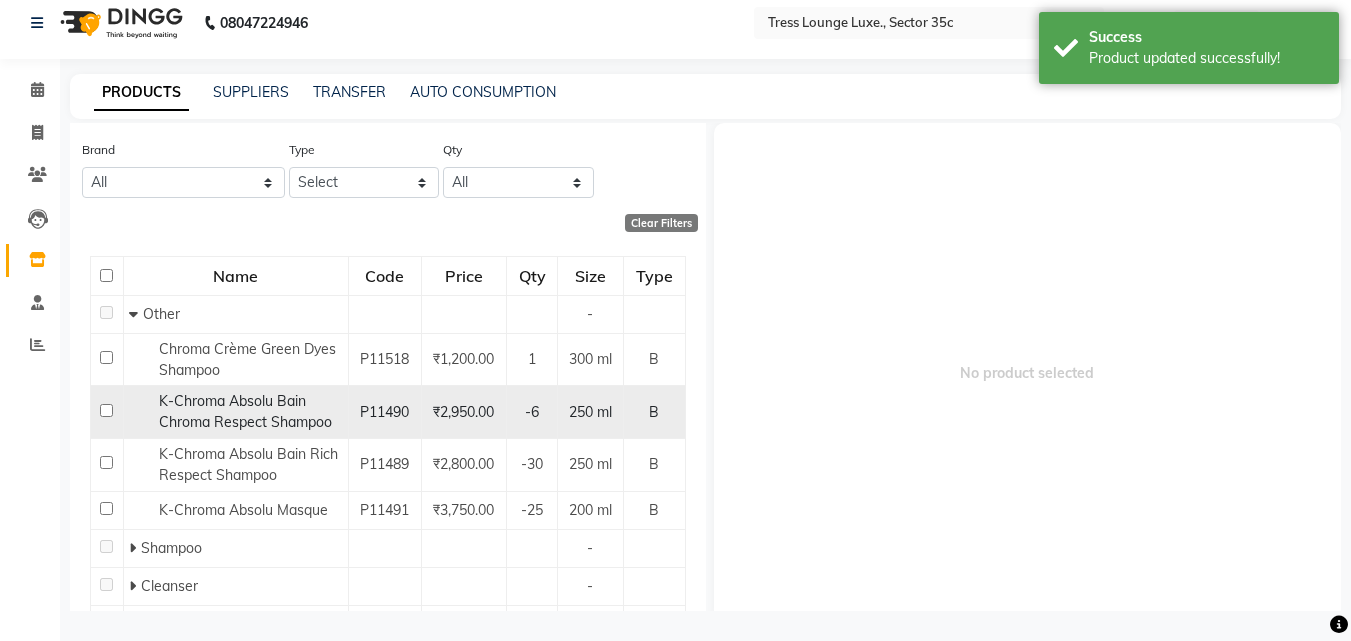 click 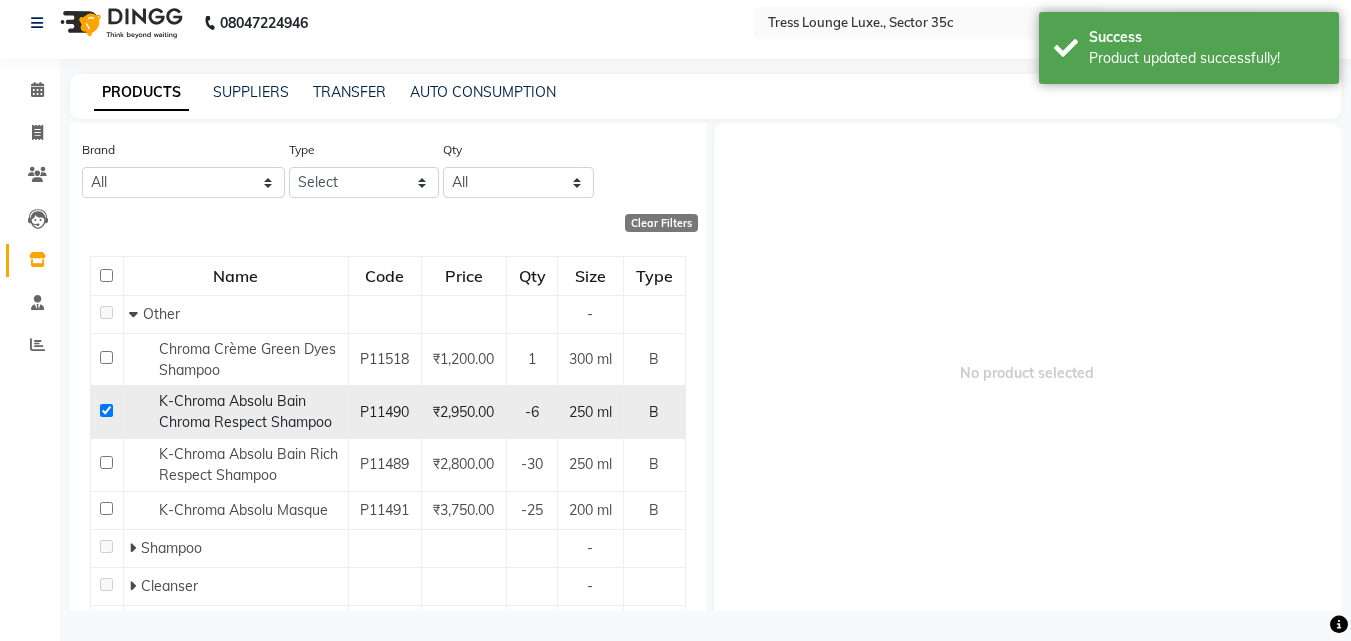 checkbox on "true" 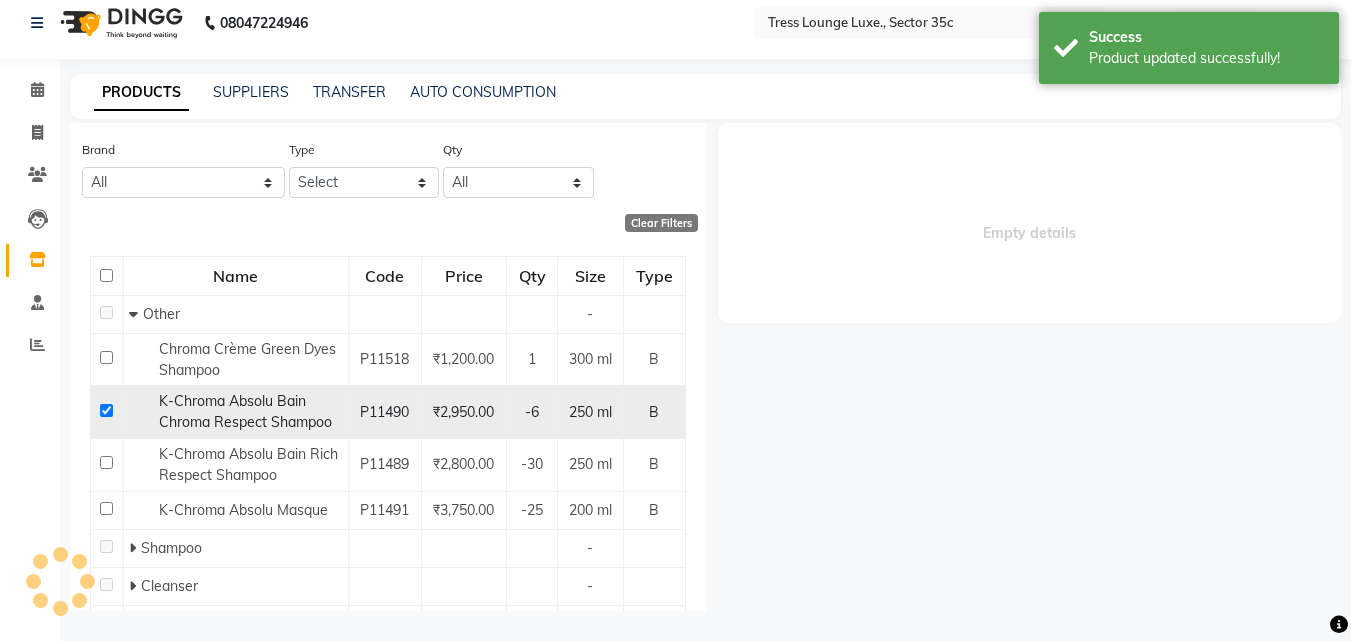 select 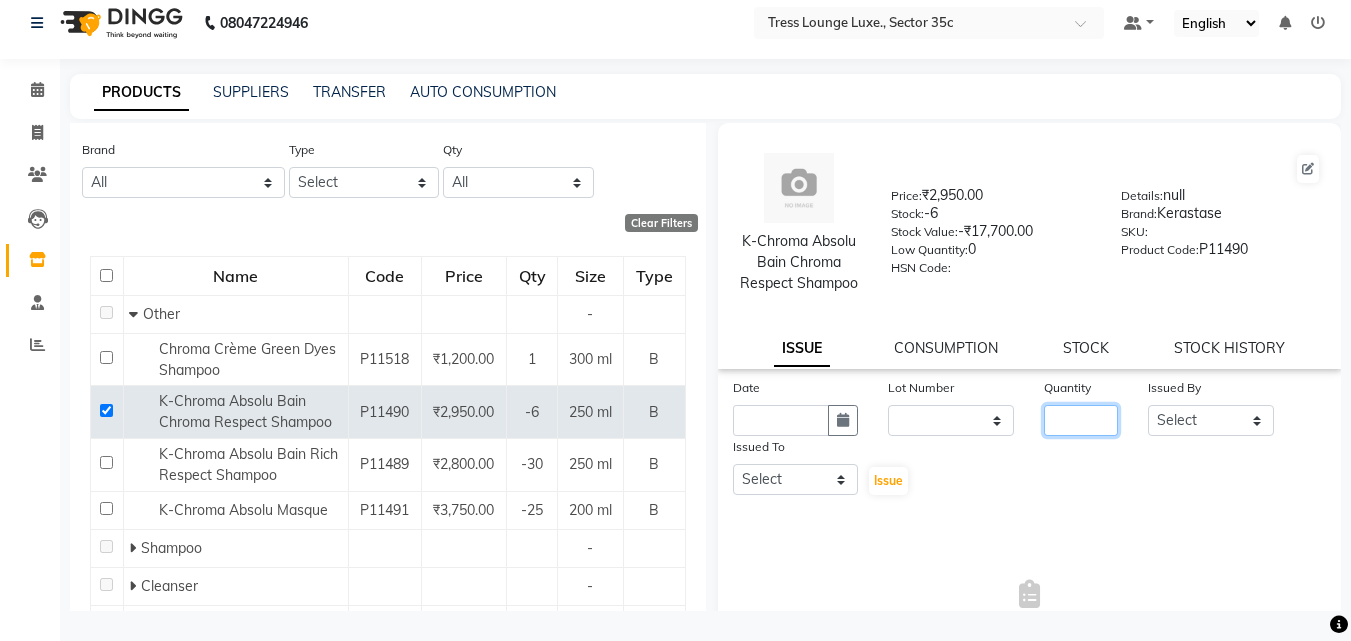 click 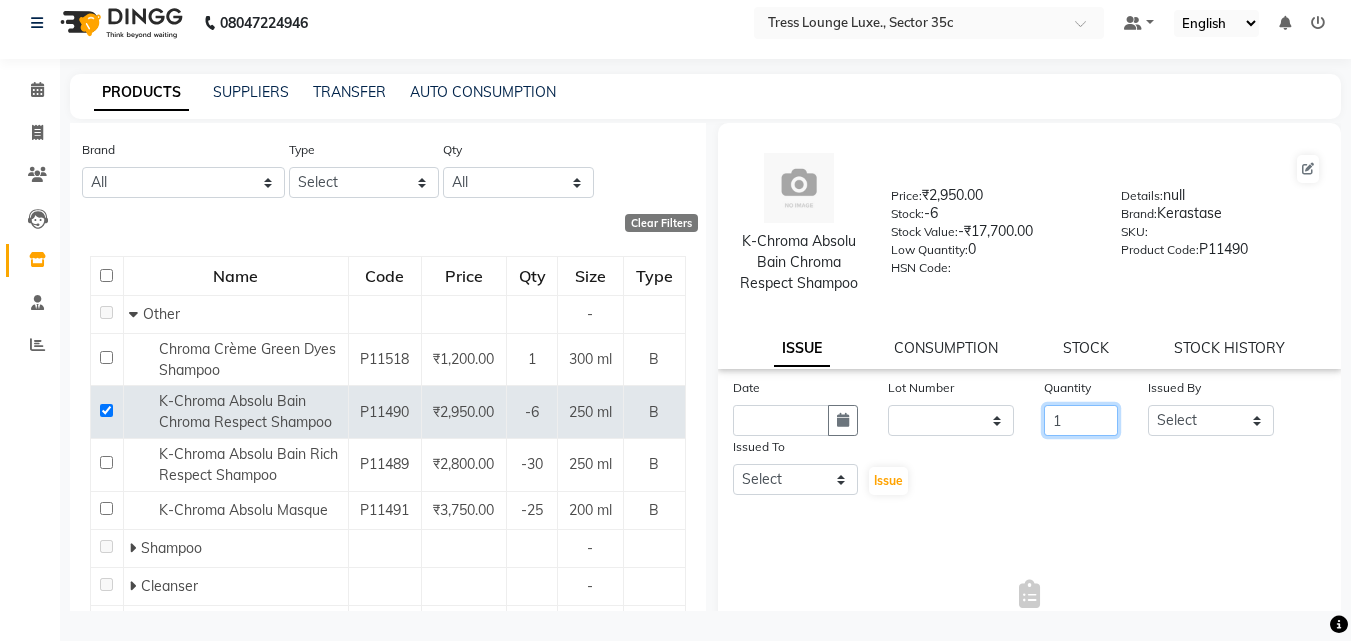 scroll, scrollTop: 100, scrollLeft: 0, axis: vertical 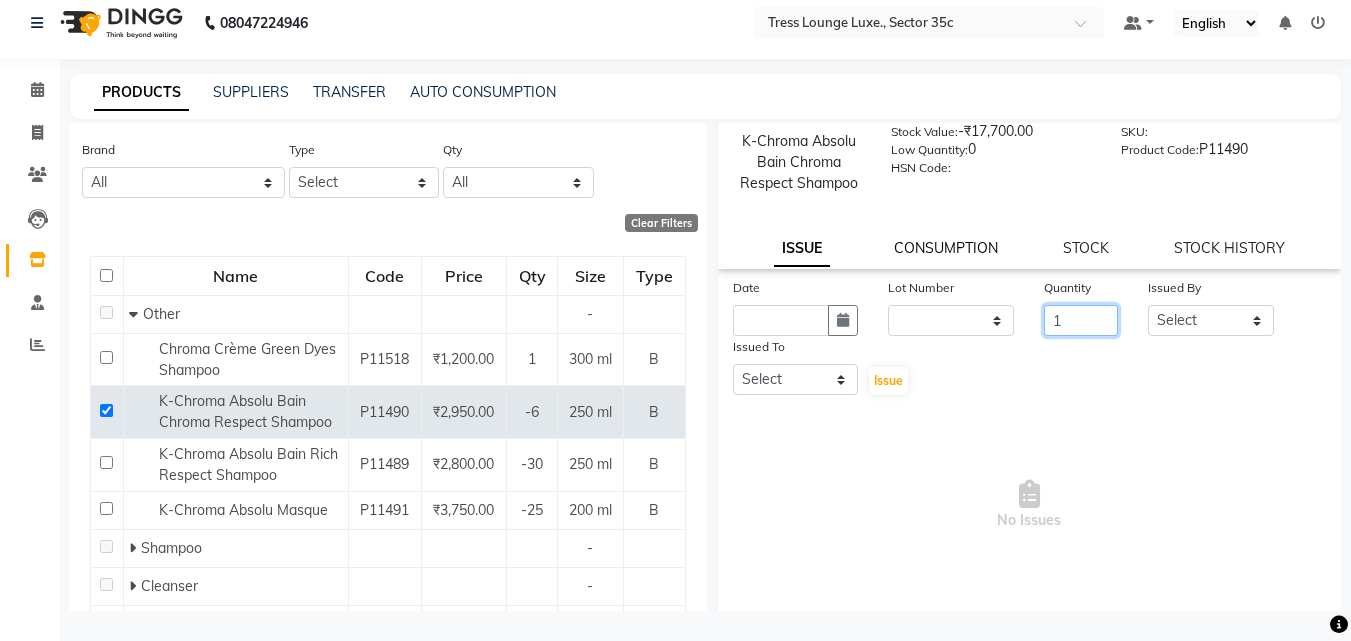 type on "1" 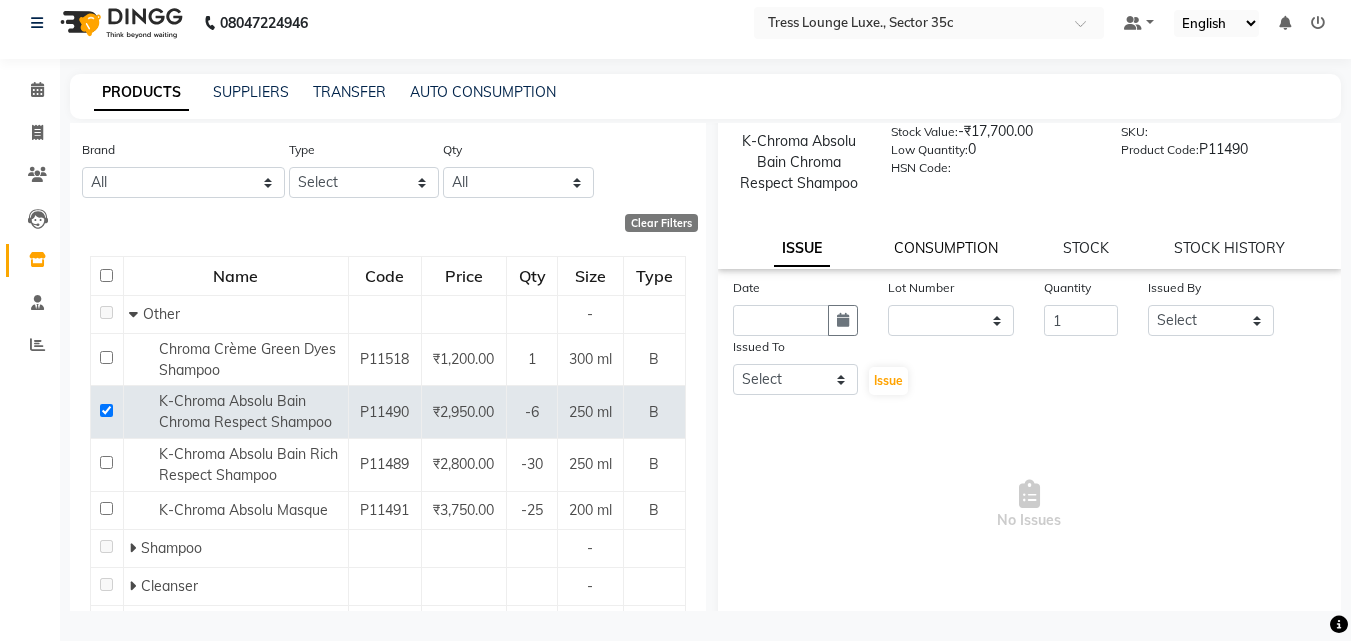 click on "CONSUMPTION" 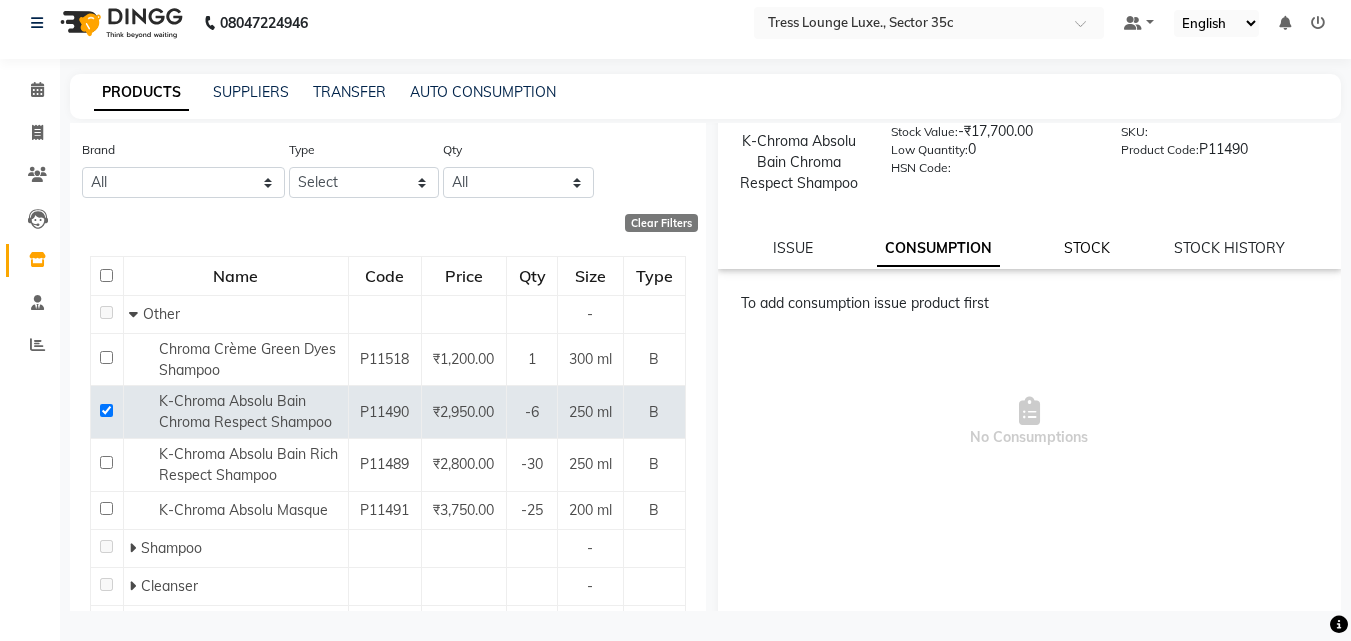 click on "STOCK" 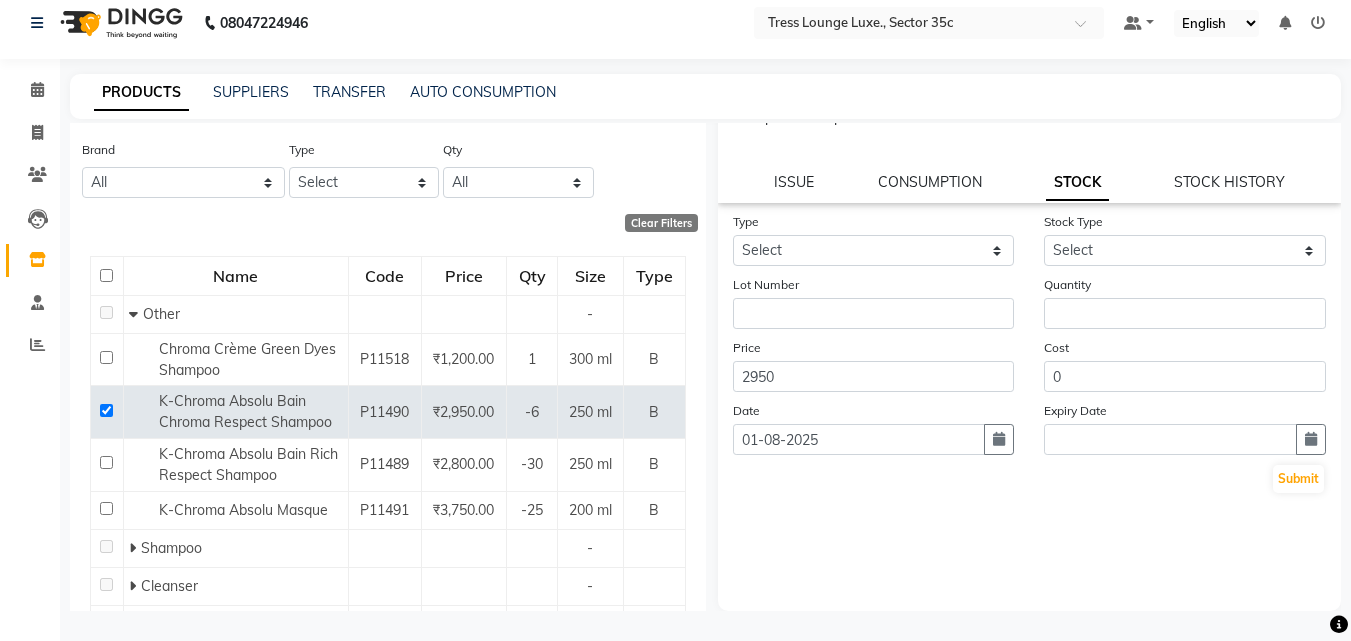scroll, scrollTop: 66, scrollLeft: 0, axis: vertical 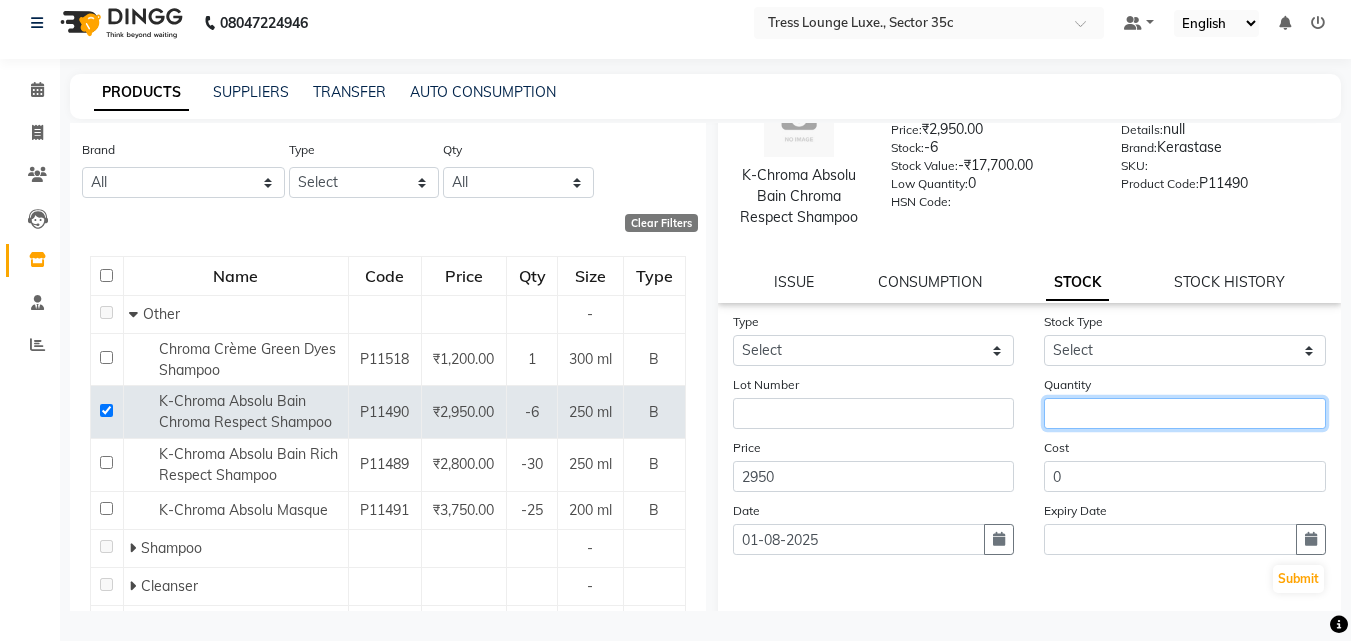 click 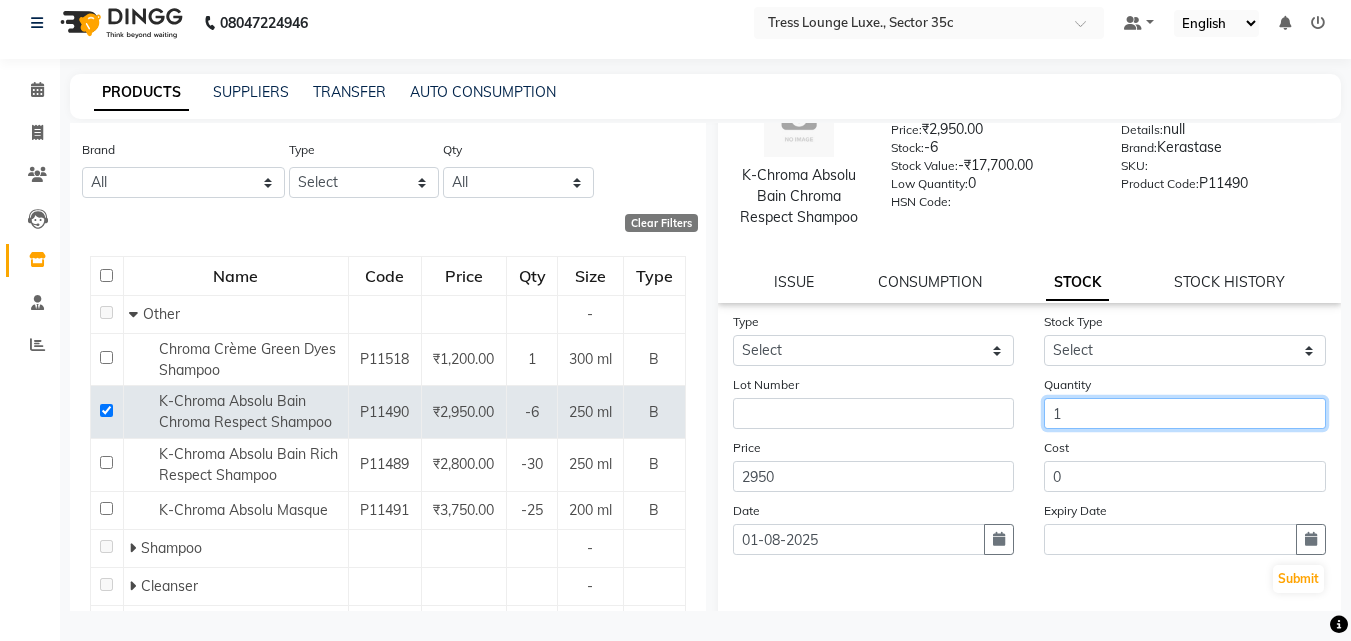 type on "1" 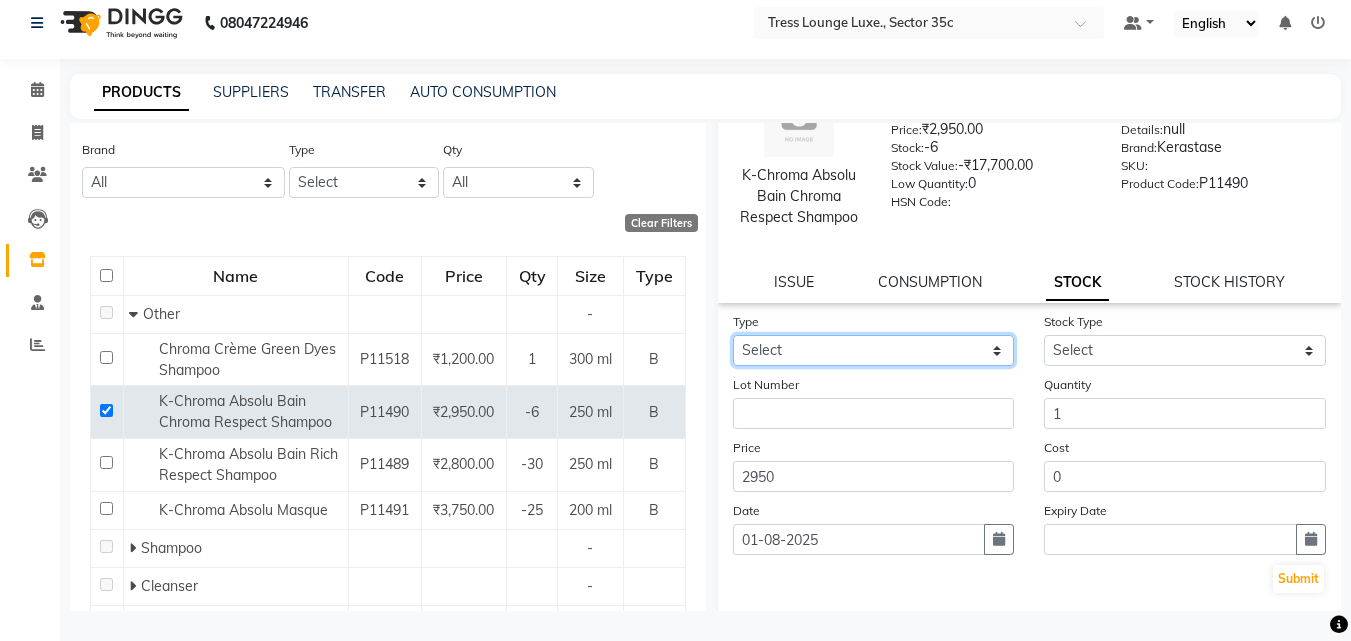 click on "Select In" 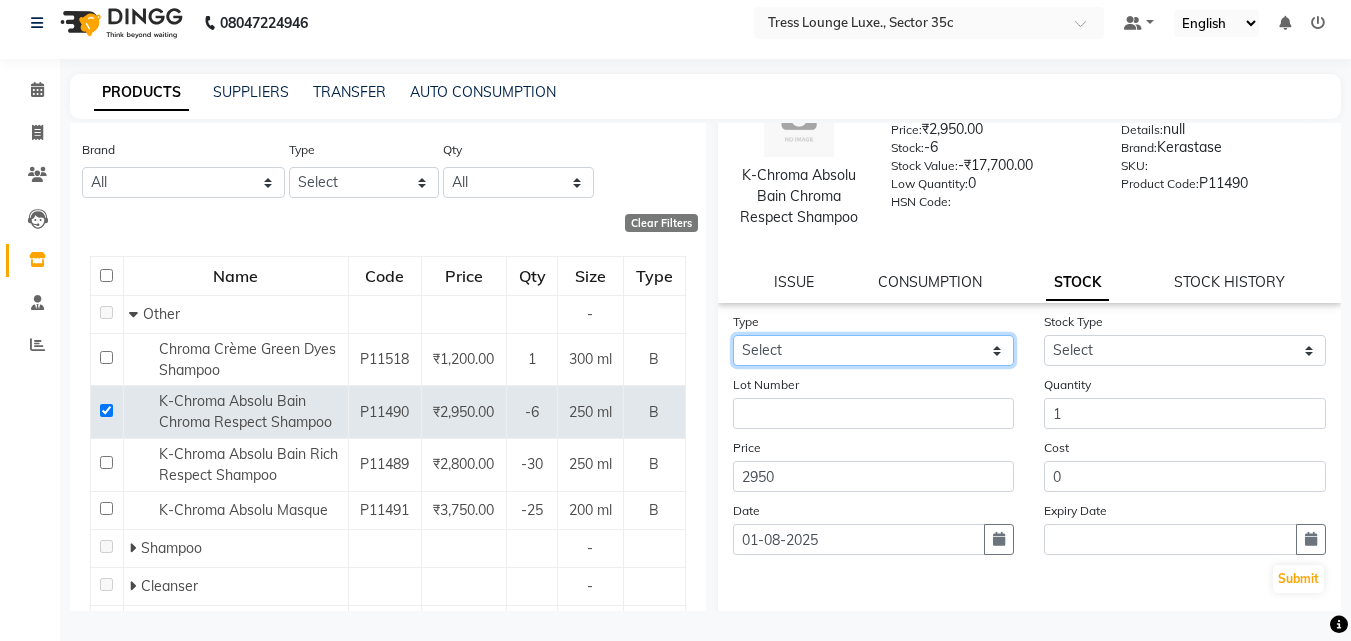 select on "in" 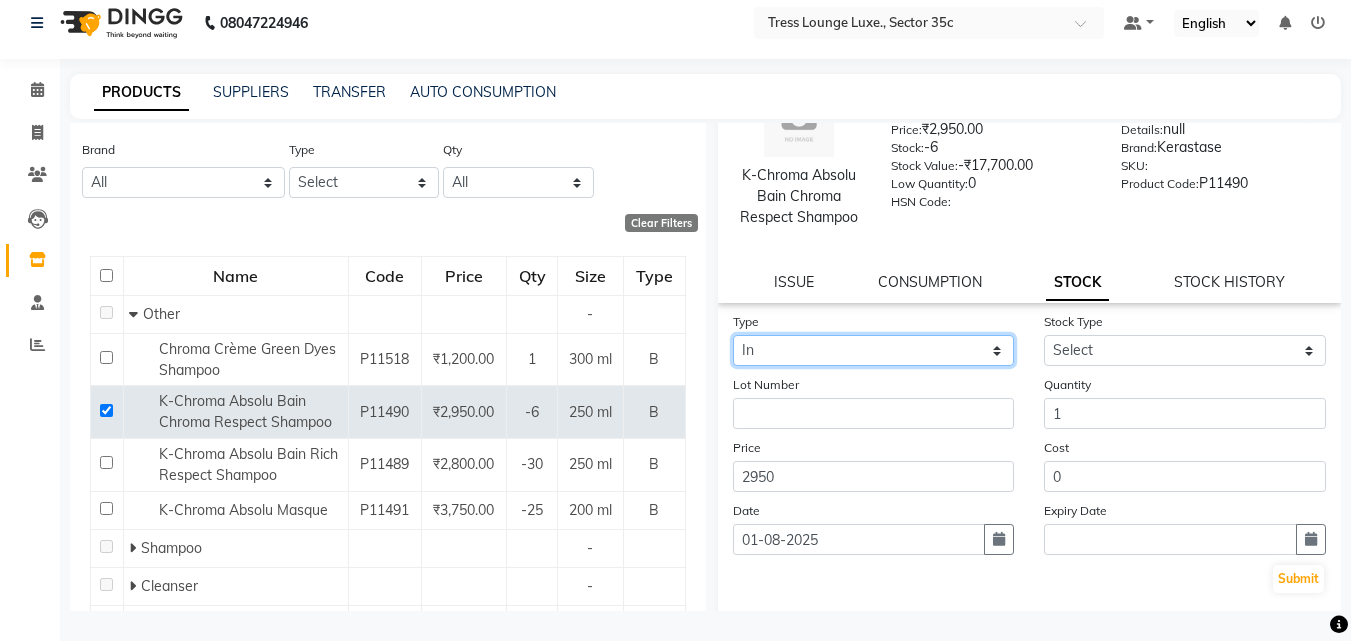 click on "Select In" 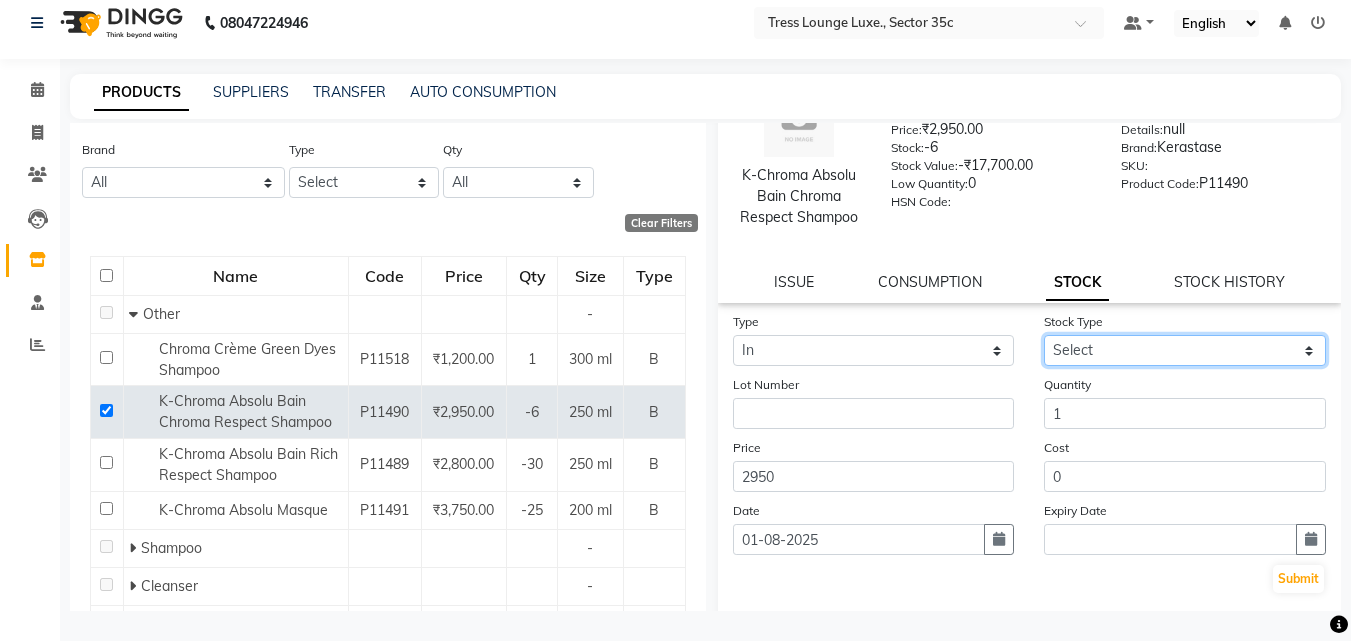click on "Select New Stock Adjustment Return Other" 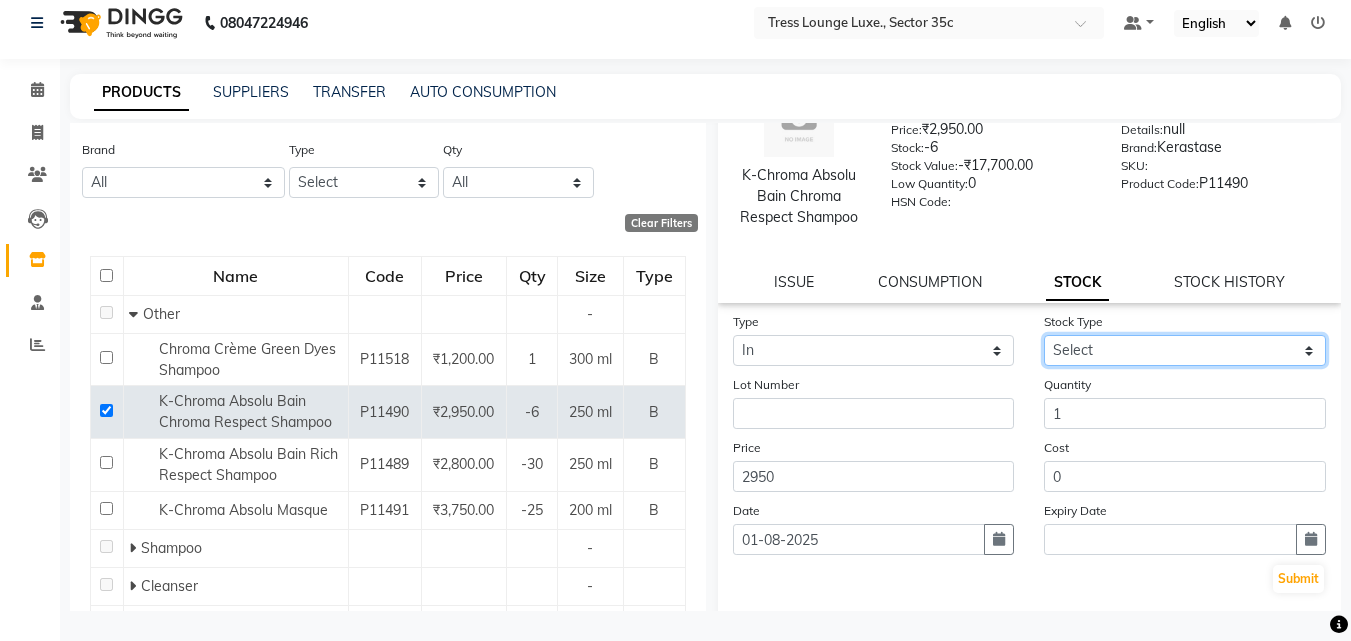 select on "adjustment" 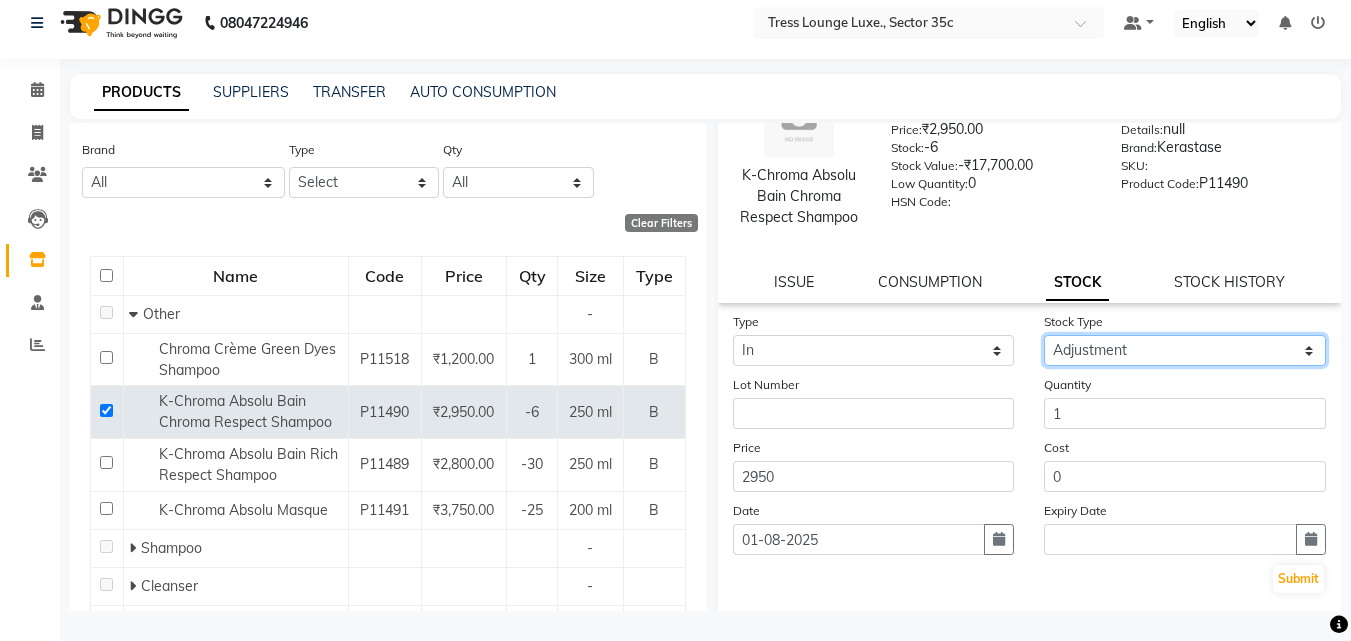 click on "Select New Stock Adjustment Return Other" 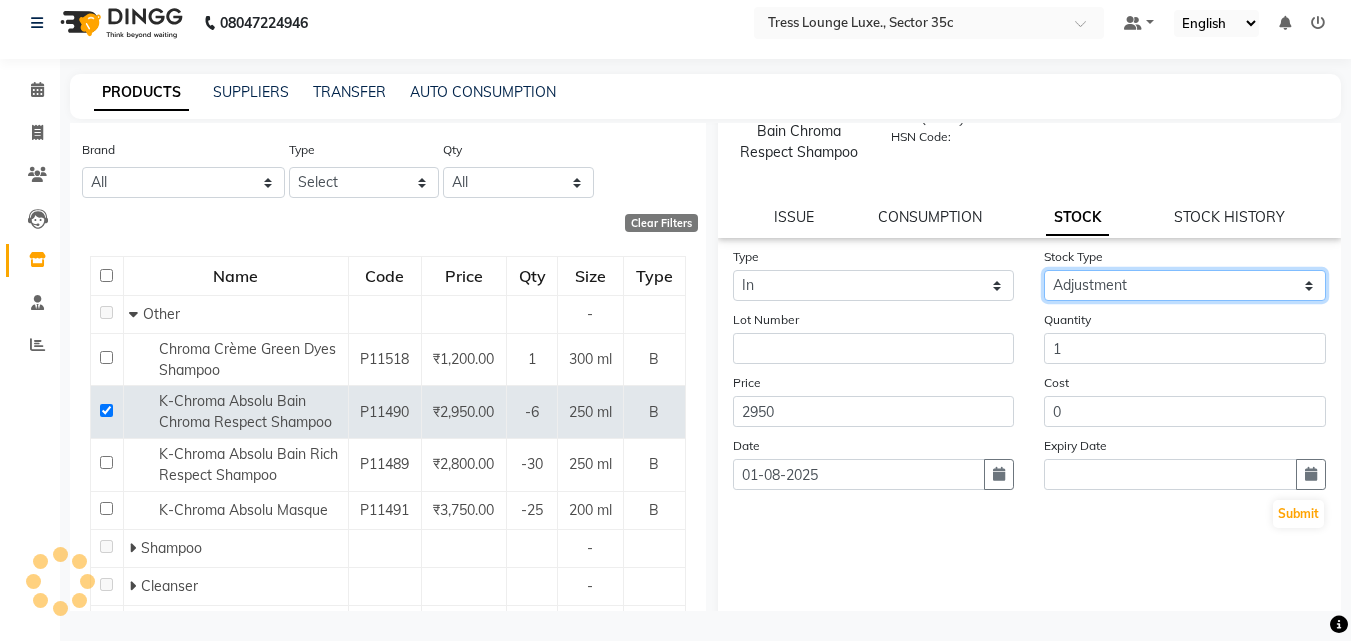 scroll, scrollTop: 166, scrollLeft: 0, axis: vertical 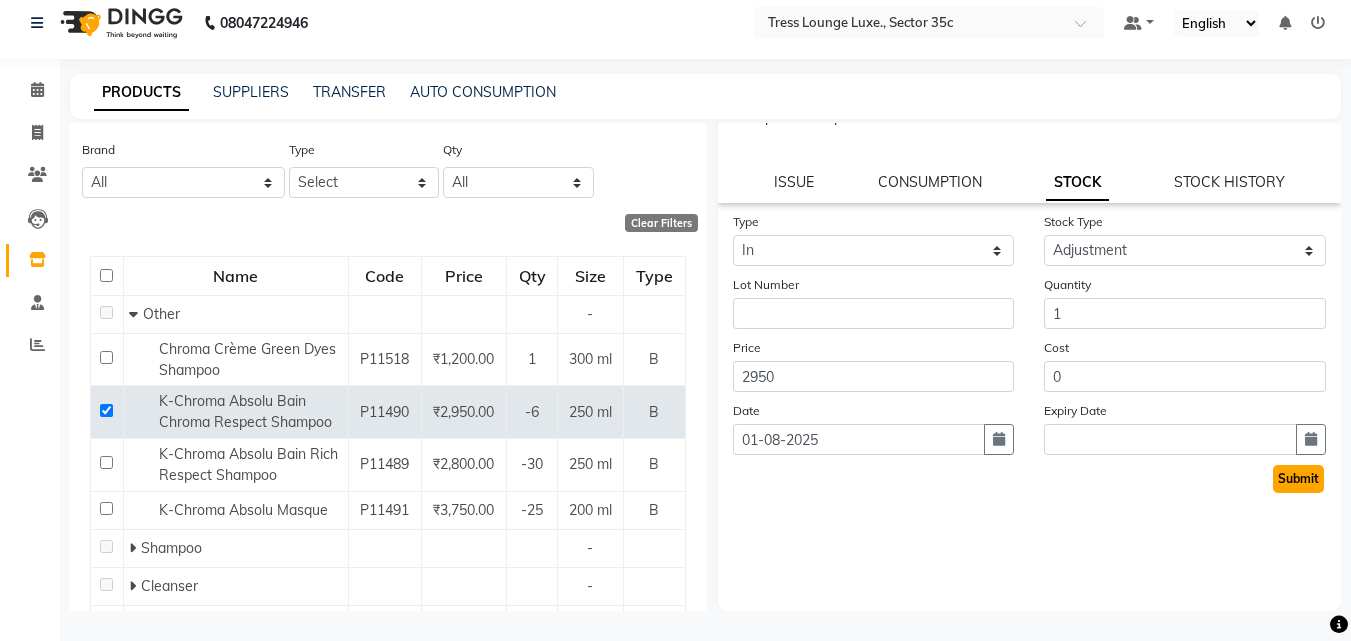 click on "Submit" 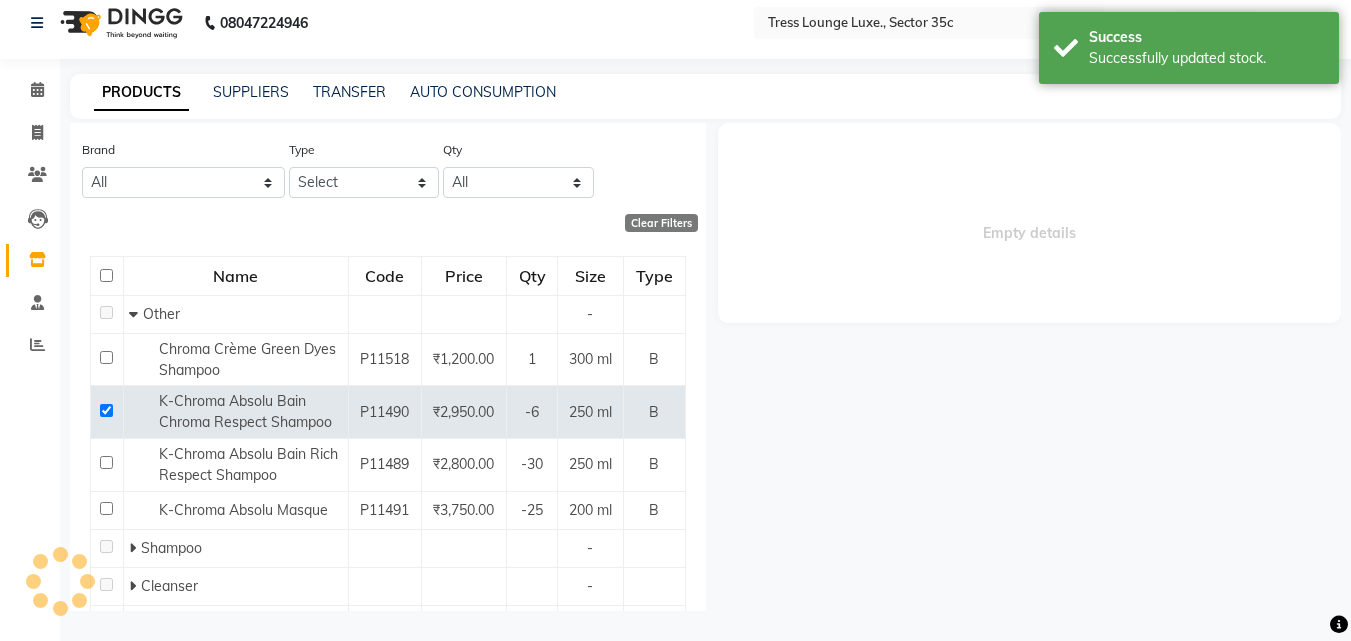 scroll, scrollTop: 0, scrollLeft: 0, axis: both 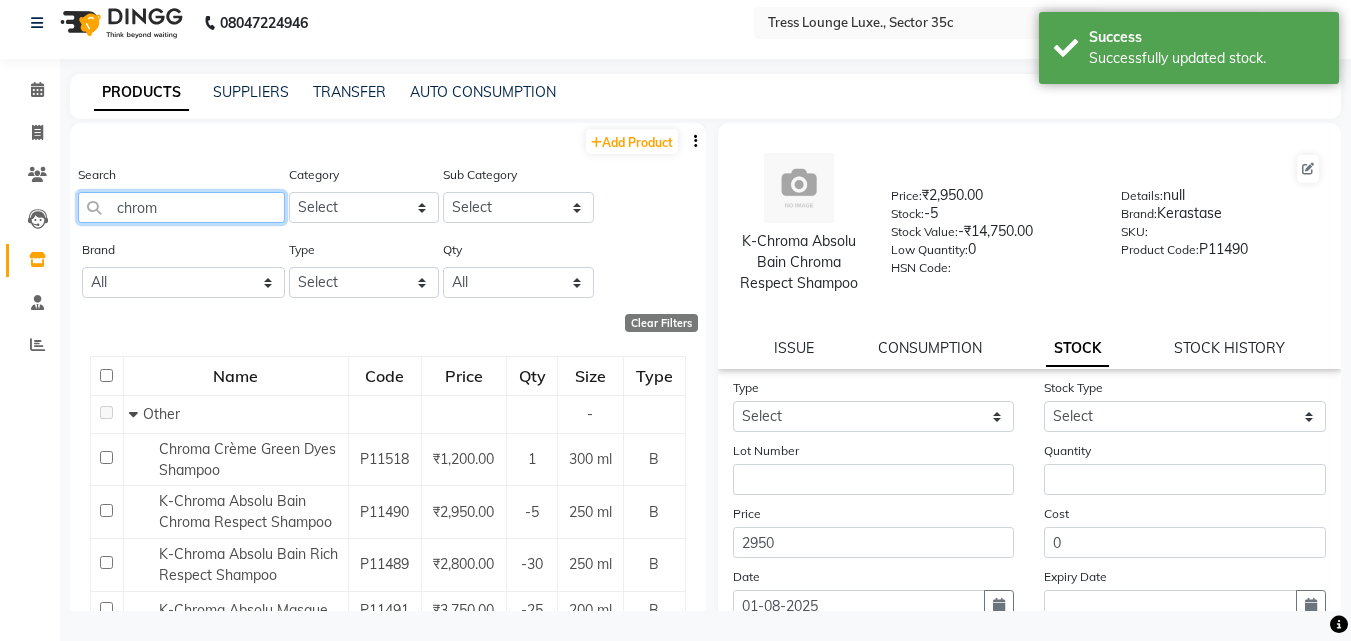 click on "chrom" 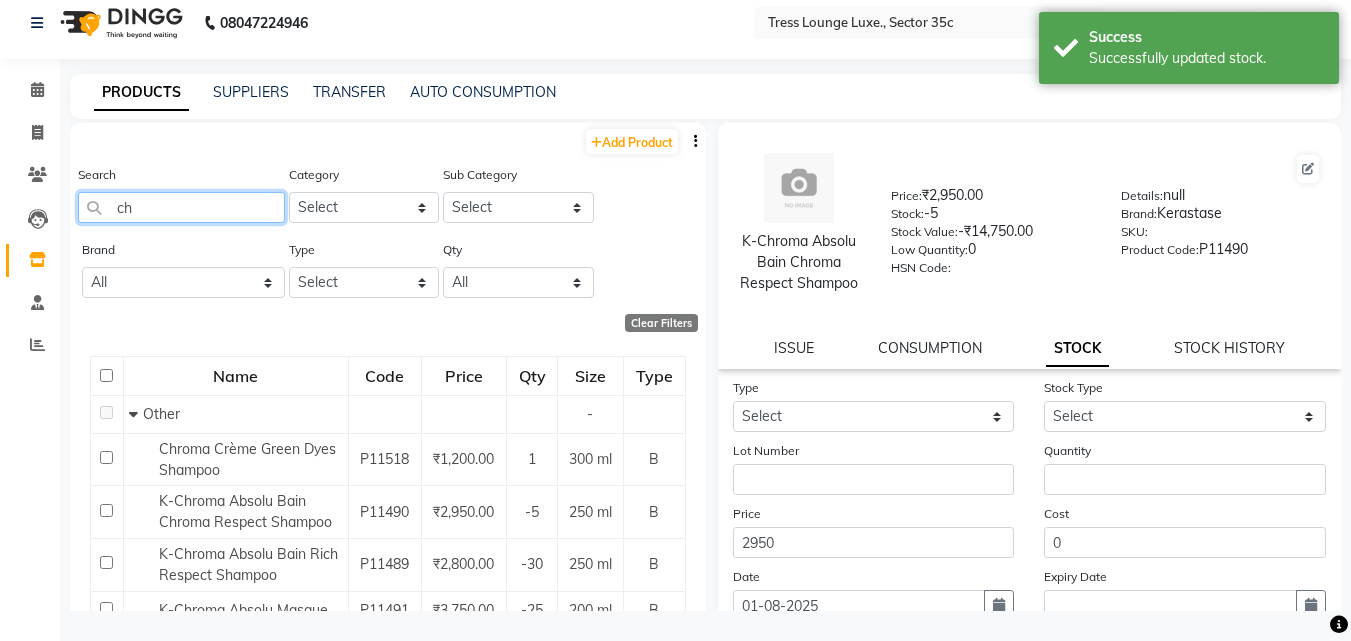 type on "c" 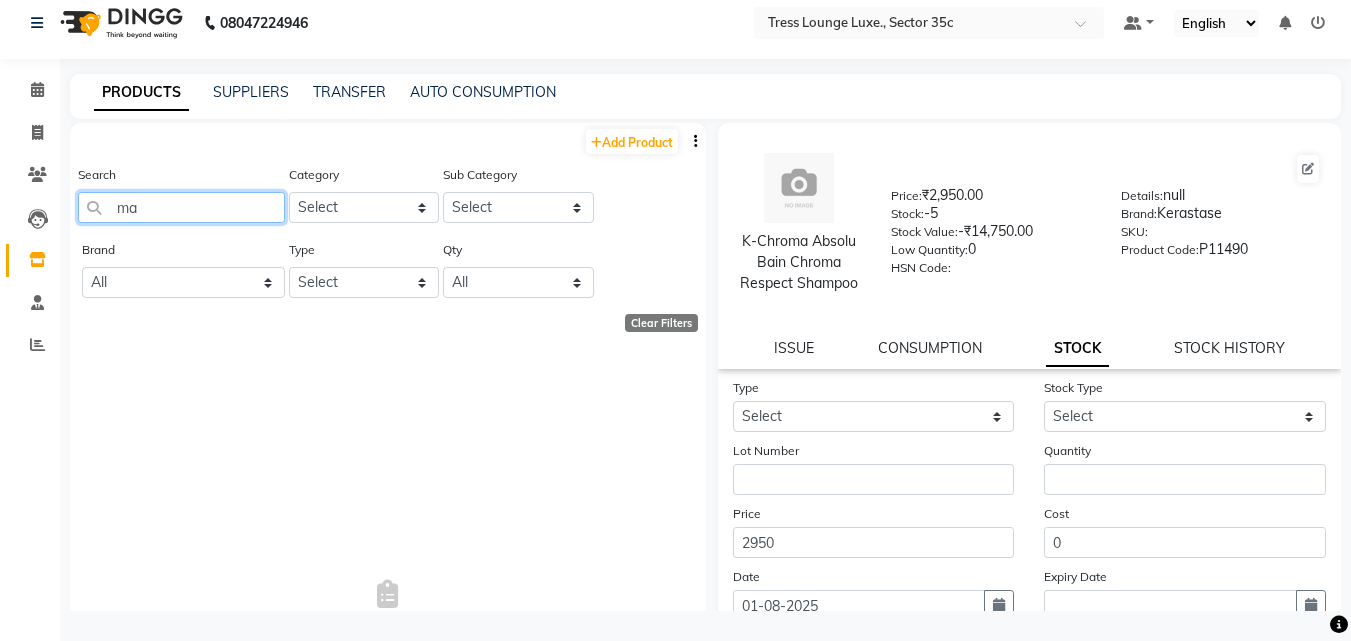 type on "m" 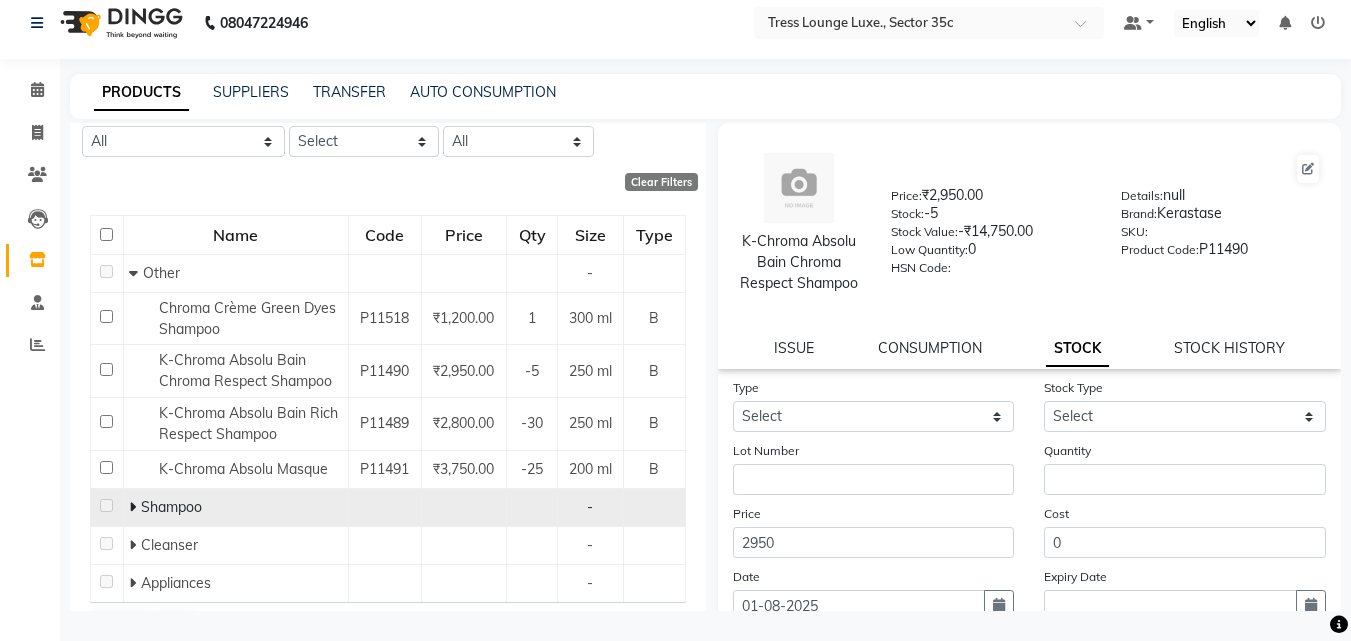 scroll, scrollTop: 193, scrollLeft: 0, axis: vertical 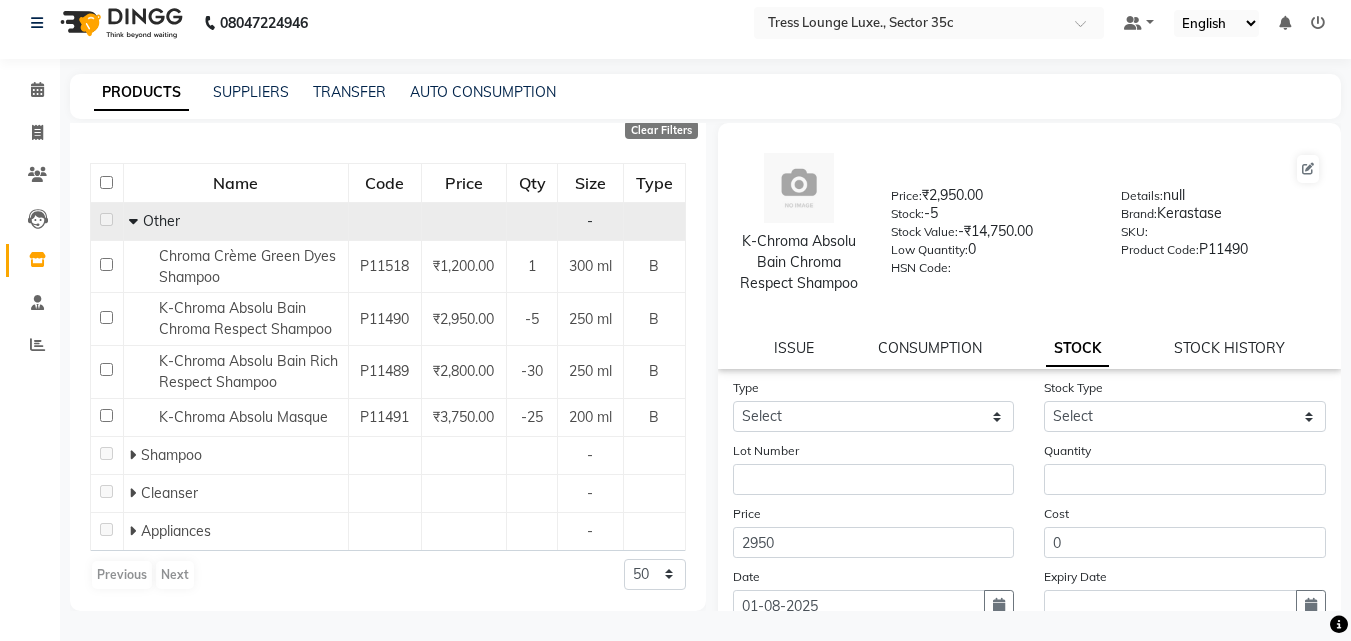 click 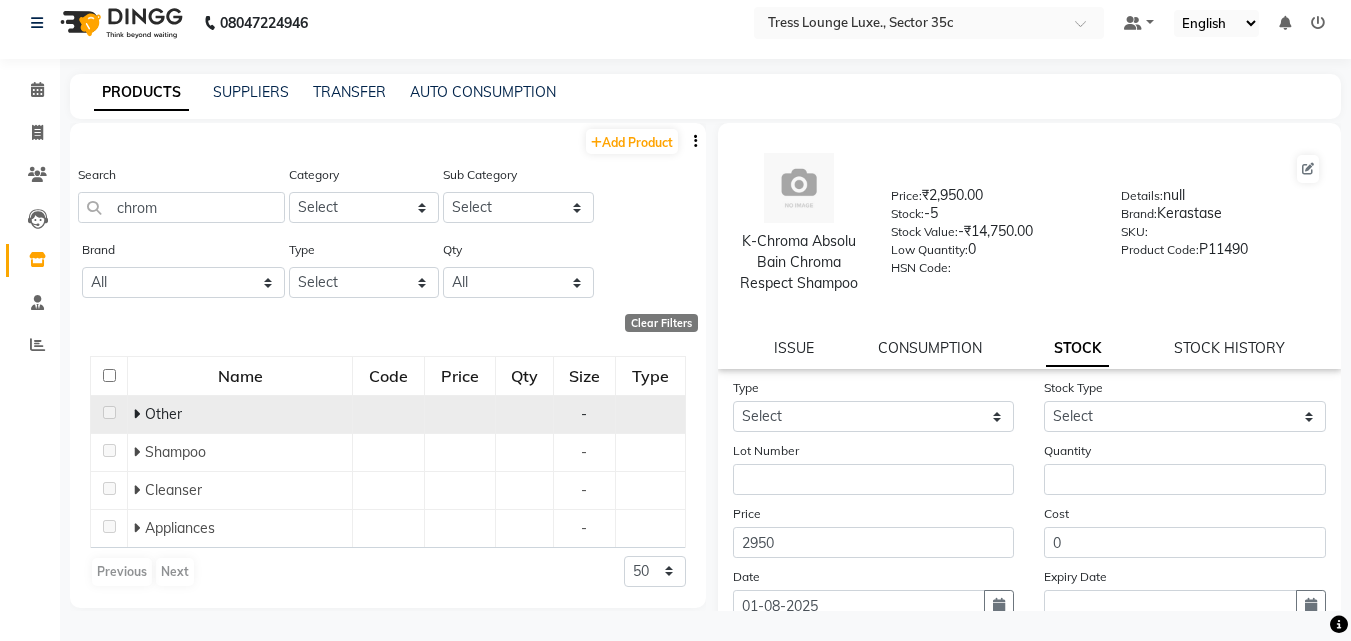 scroll, scrollTop: 0, scrollLeft: 0, axis: both 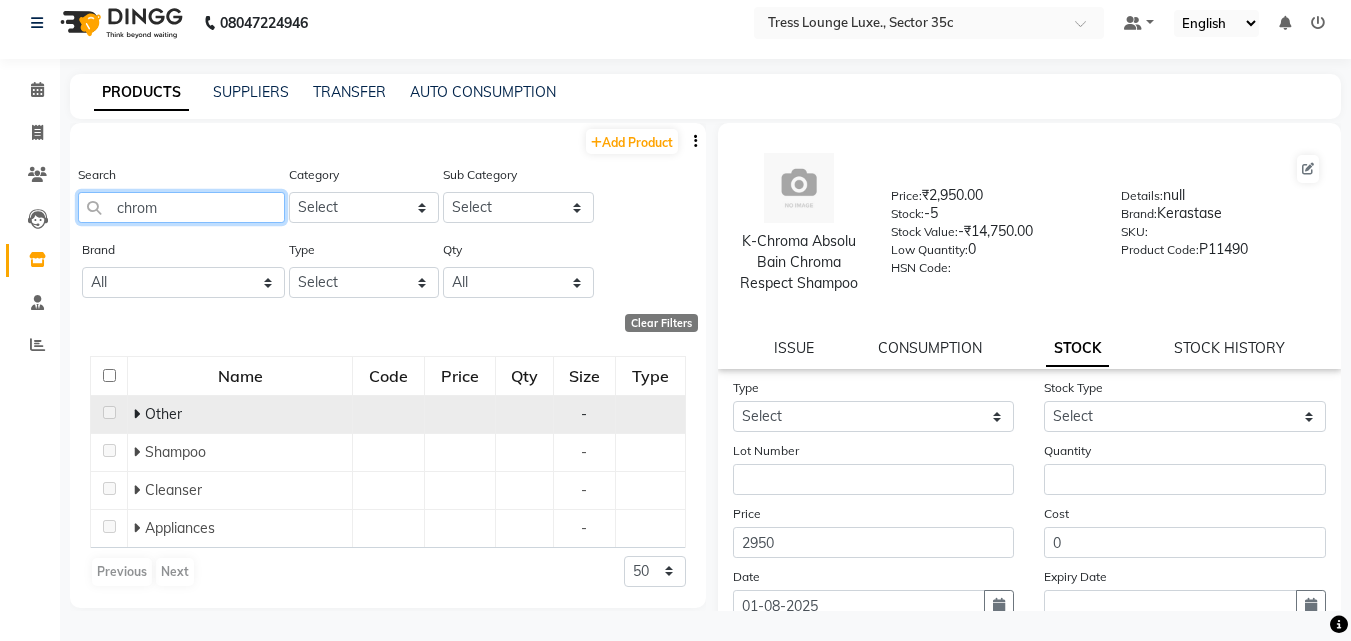 click on "chrom" 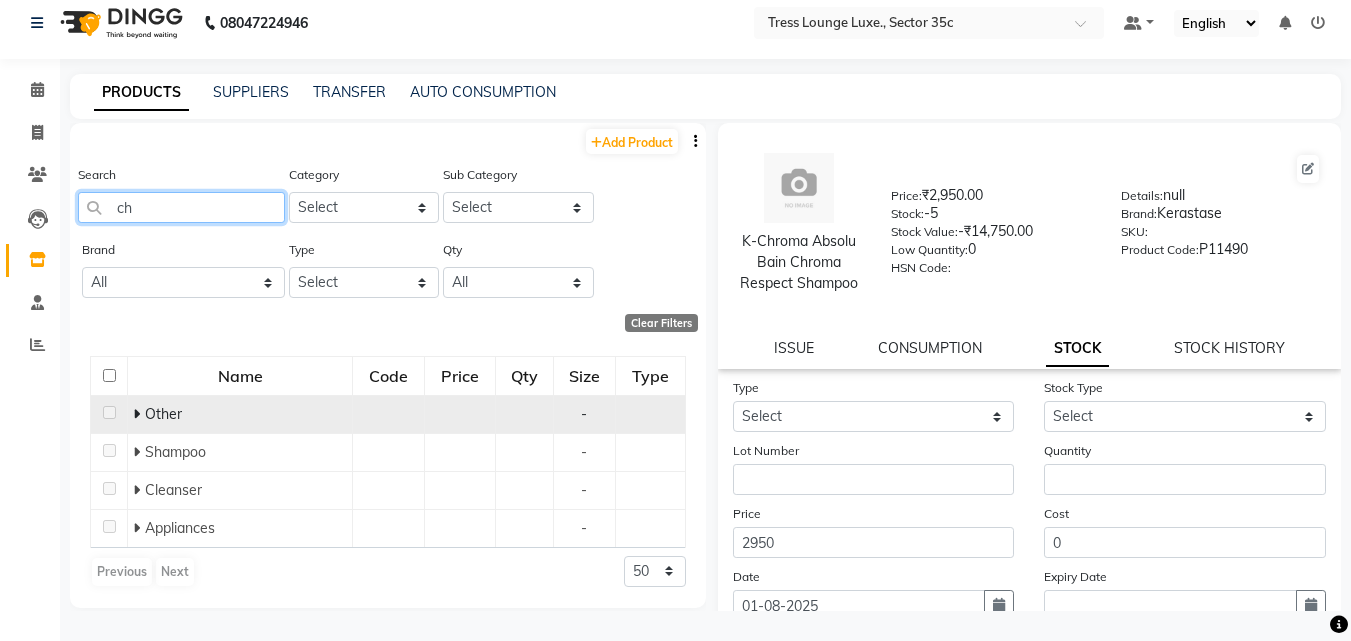 type on "c" 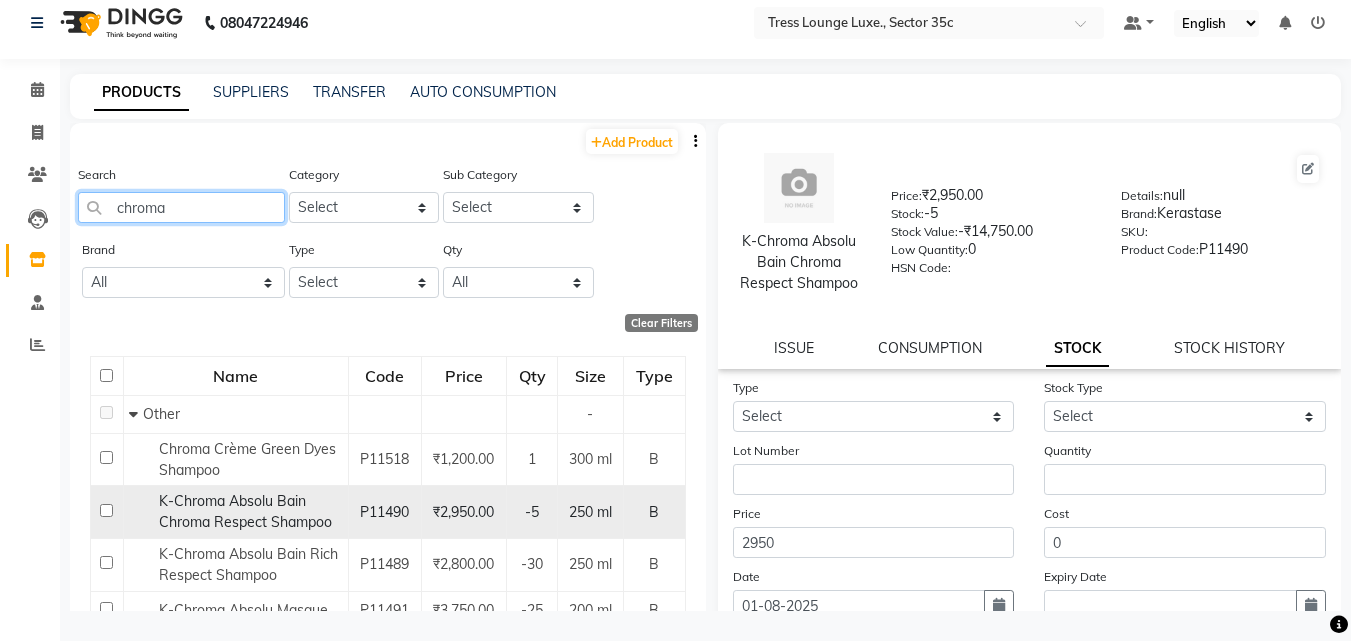 scroll, scrollTop: 100, scrollLeft: 0, axis: vertical 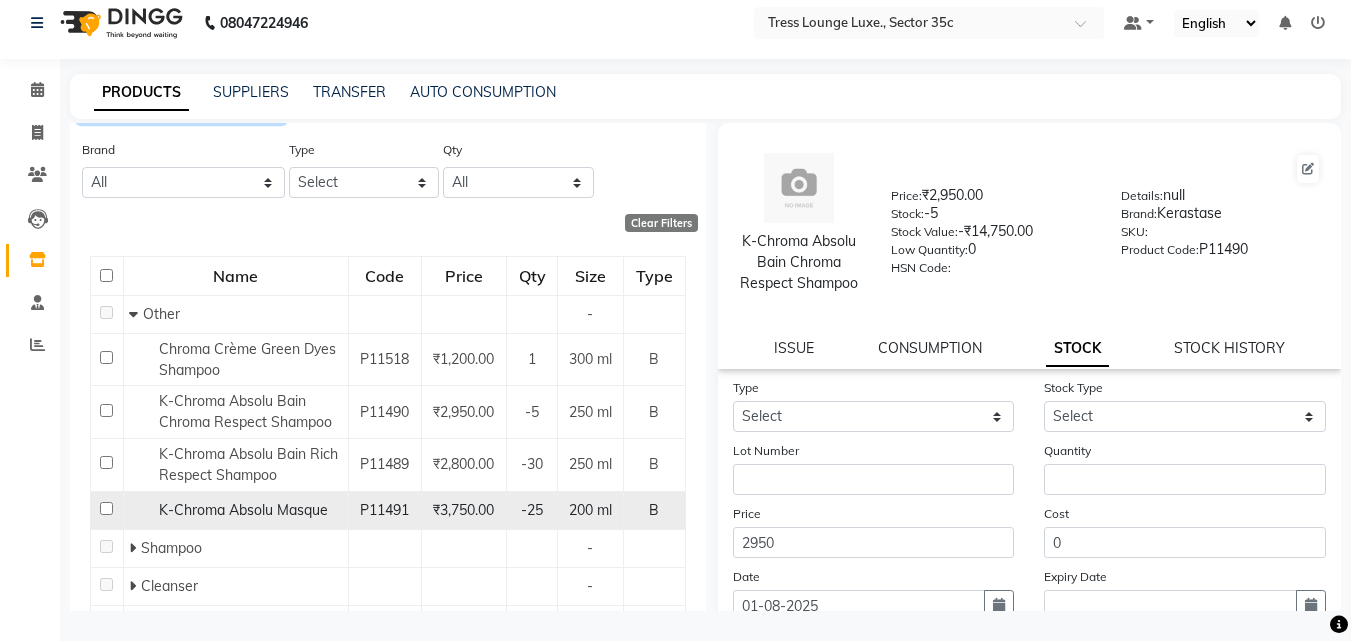 type on "chroma" 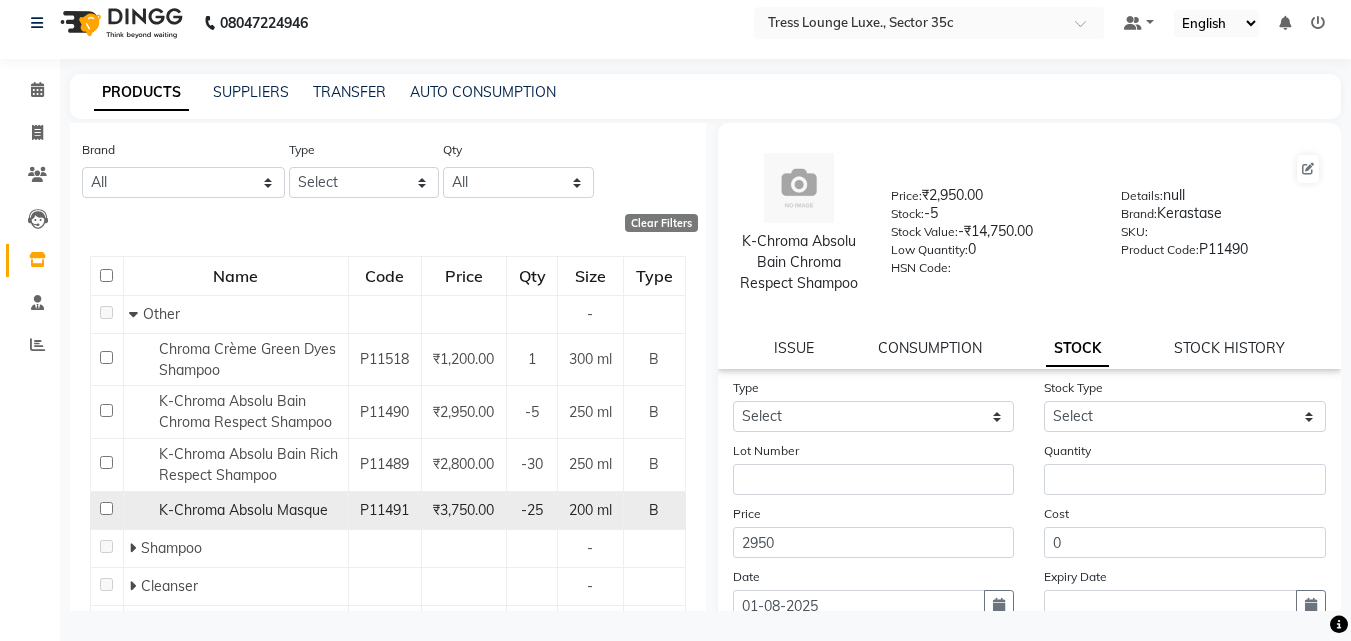 click on "K-Chroma Absolu Masque" 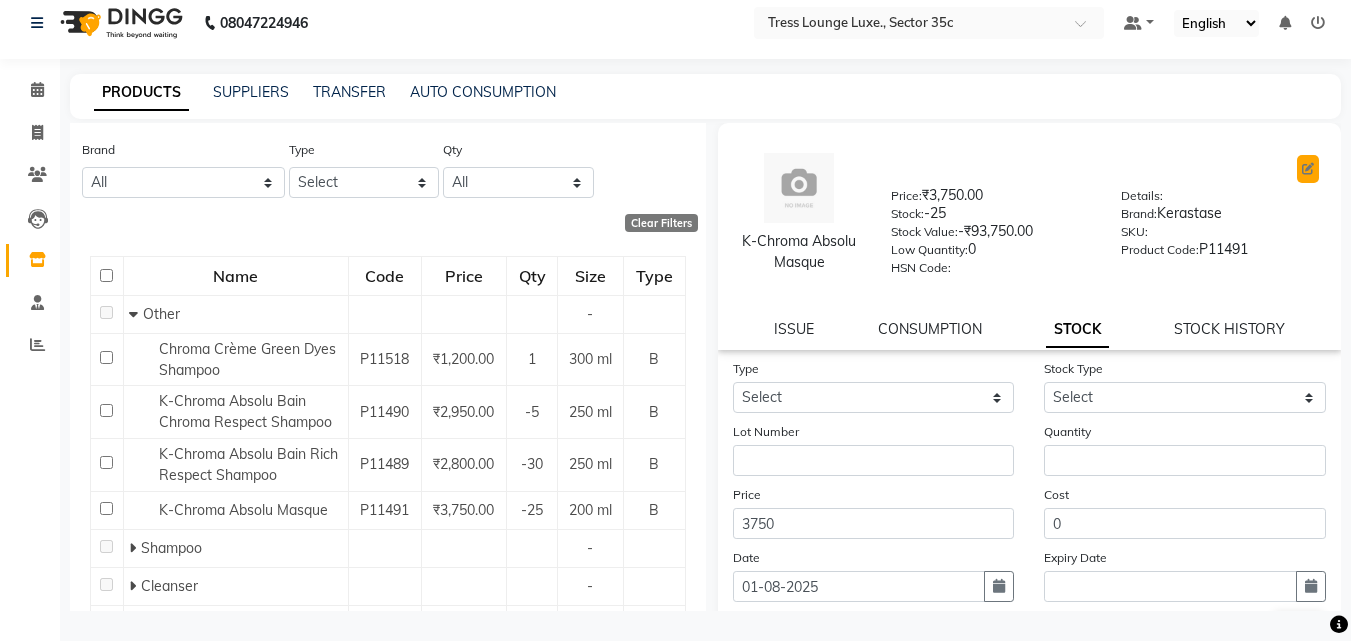 click 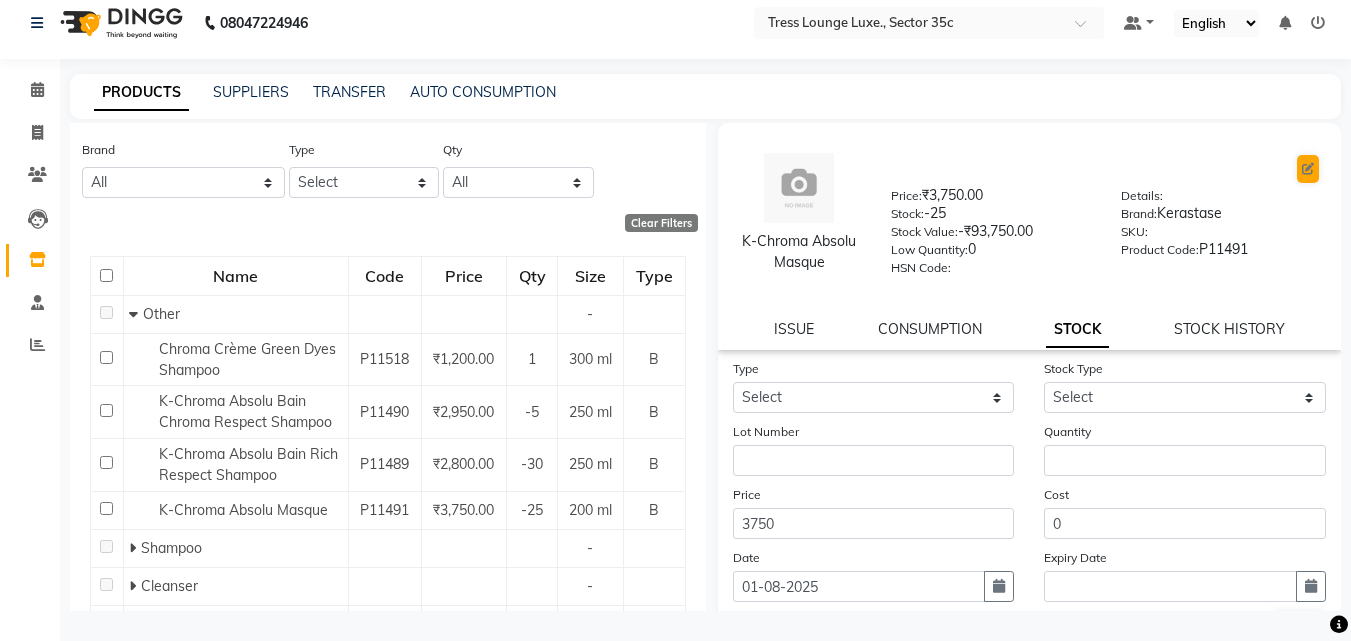 select on "true" 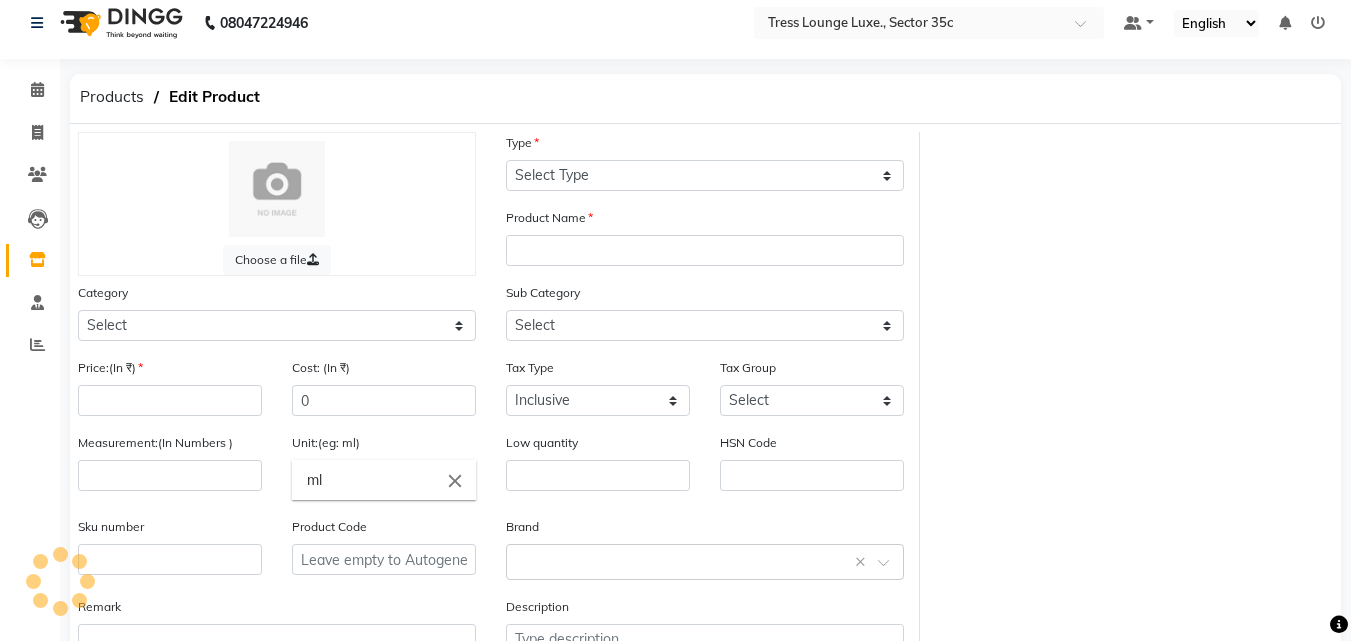 select on "B" 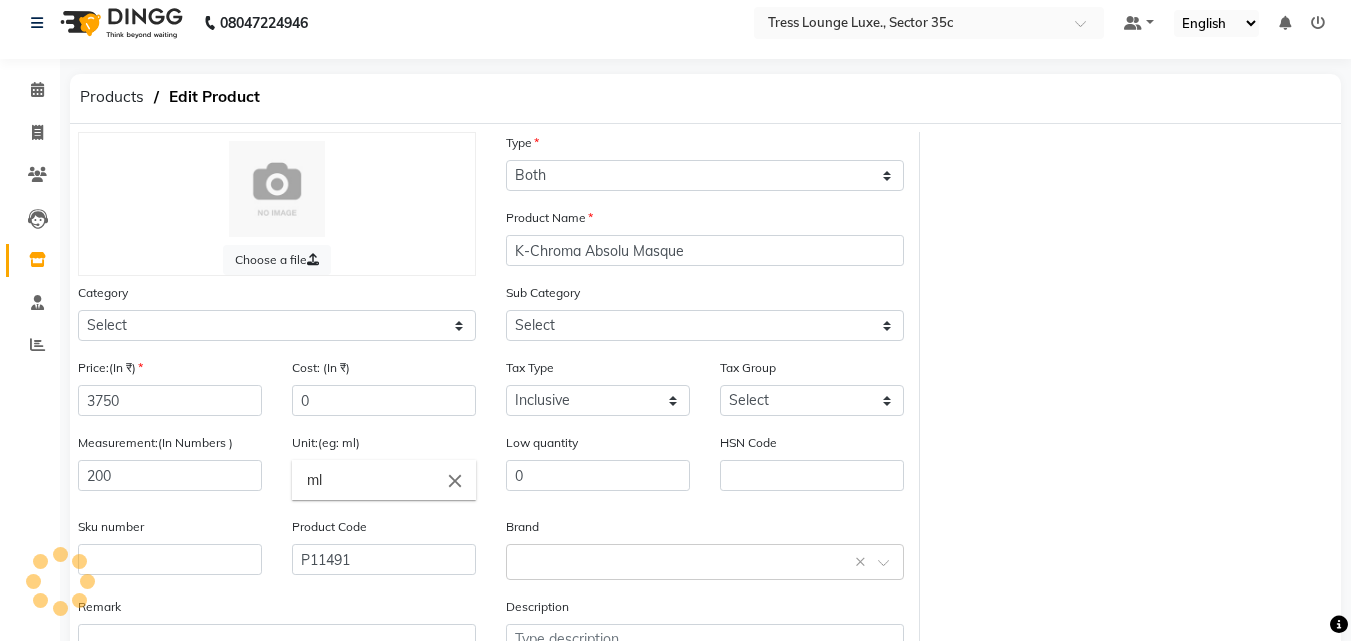 select on "[PHONE]" 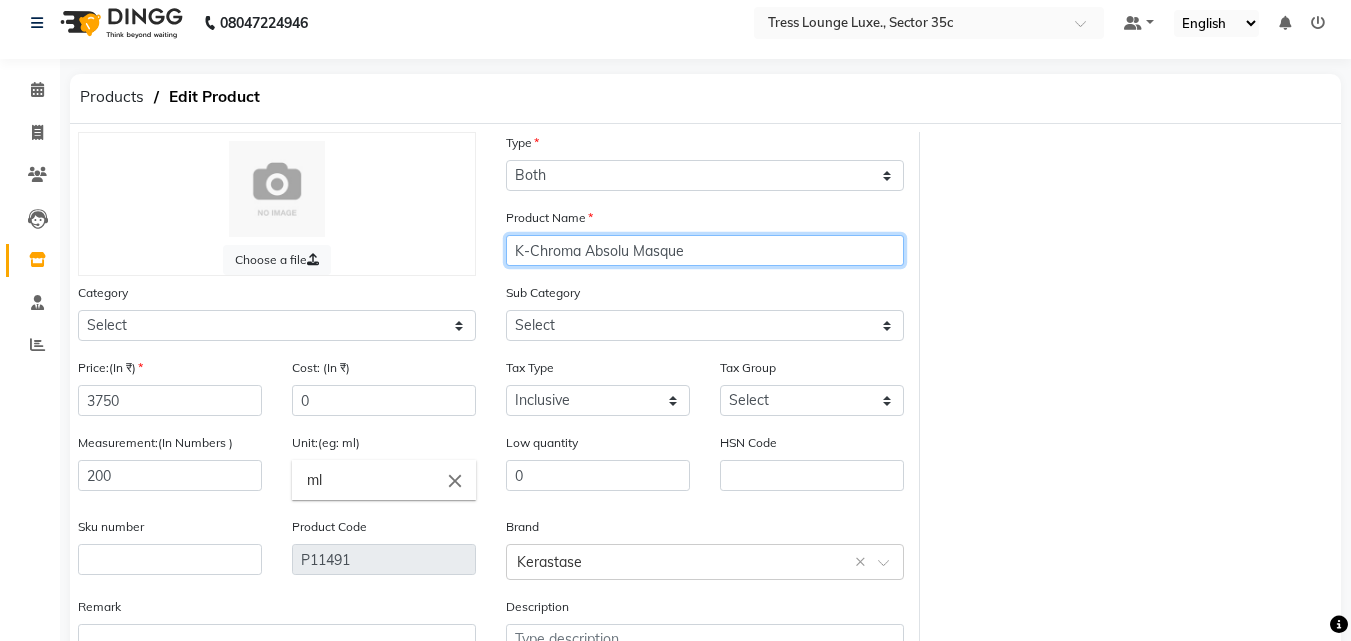 click on "K-Chroma Absolu Masque" 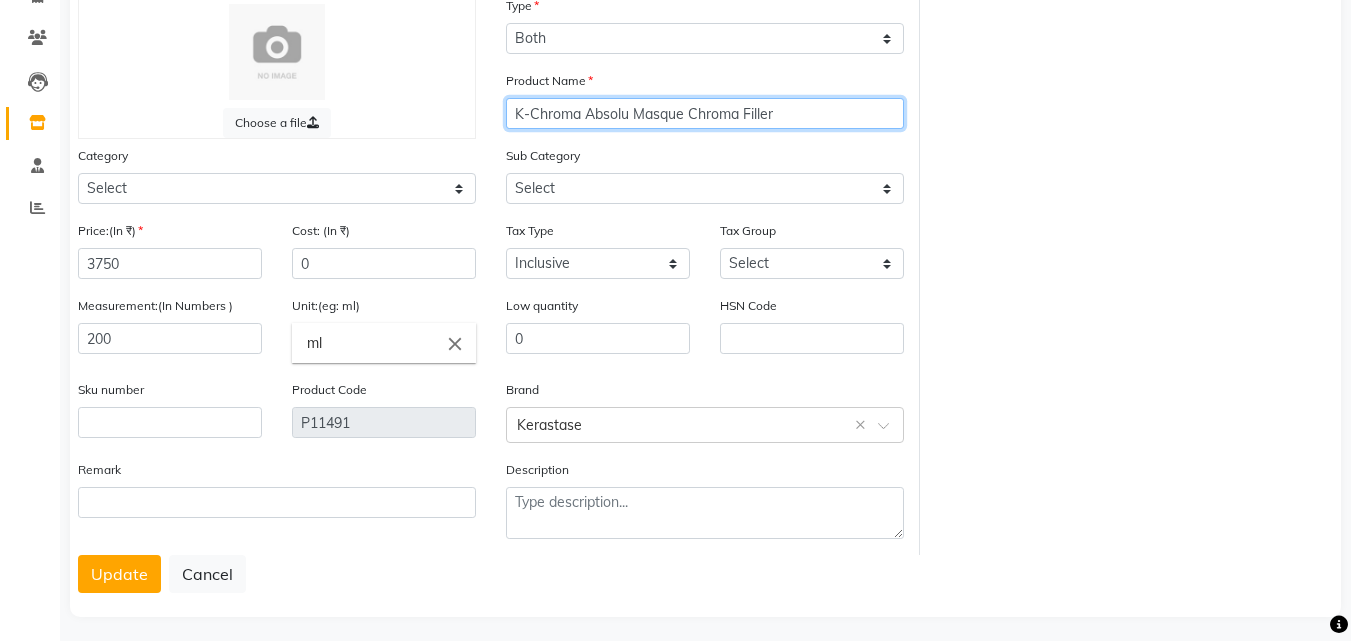 scroll, scrollTop: 160, scrollLeft: 0, axis: vertical 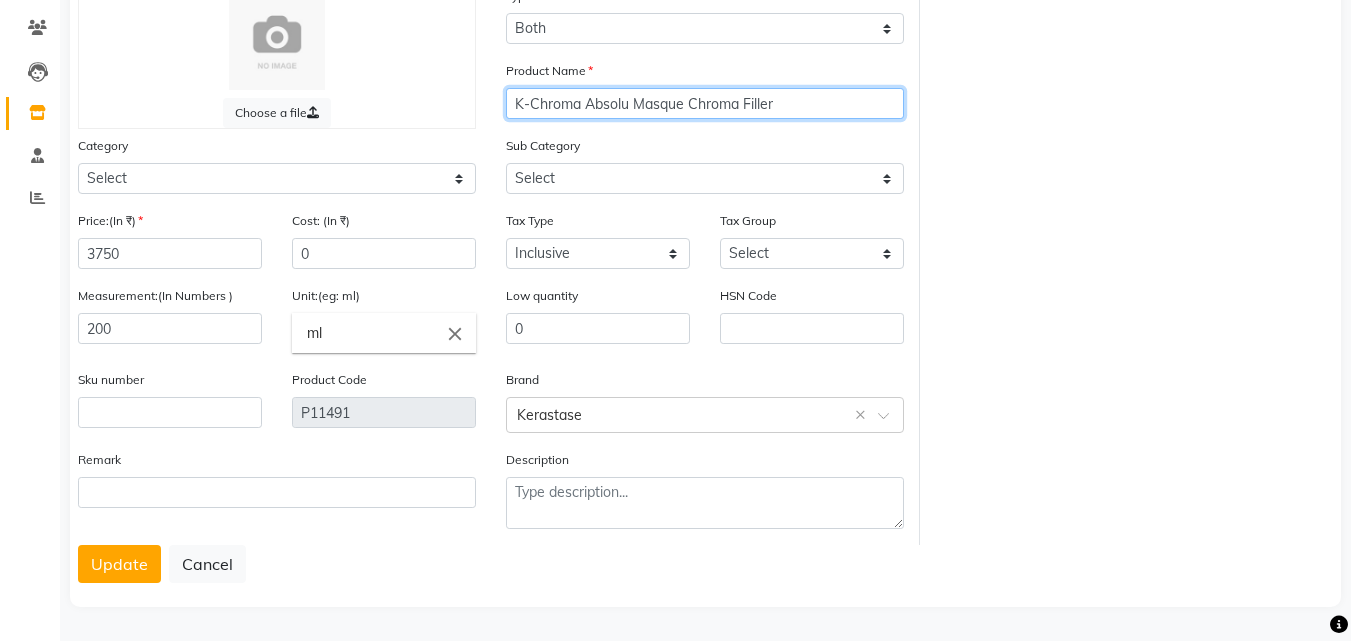 type on "K-Chroma Absolu Masque Chroma Filler" 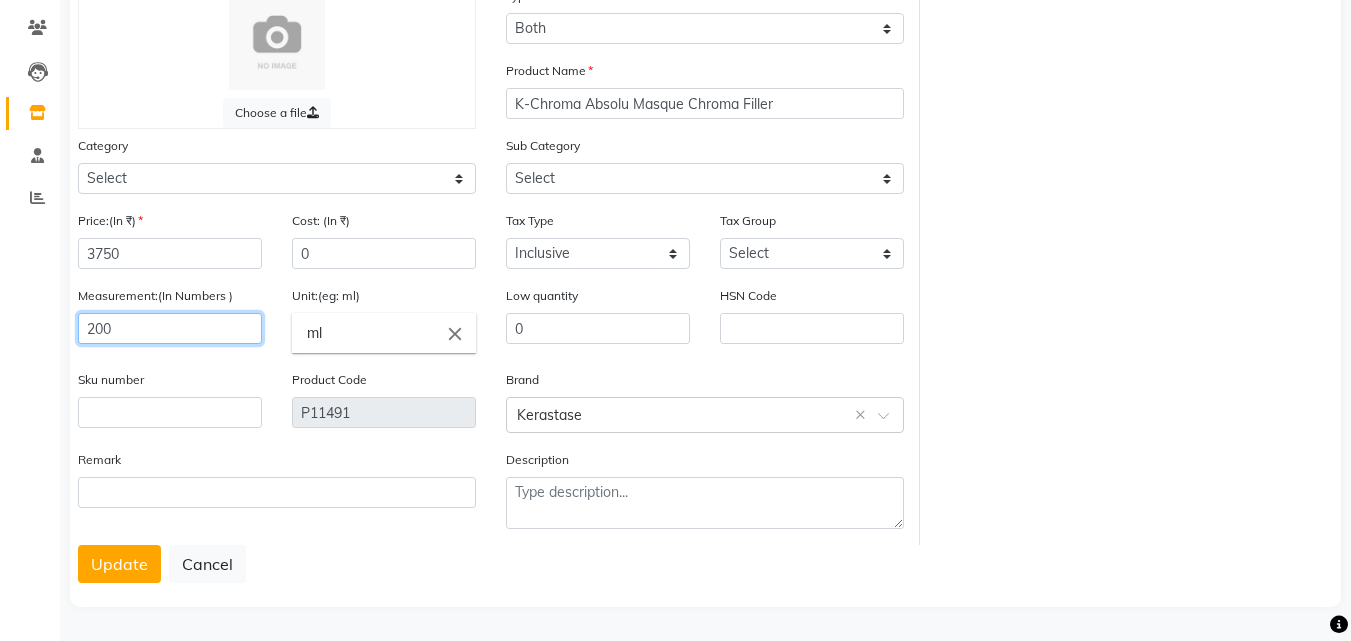click on "200" 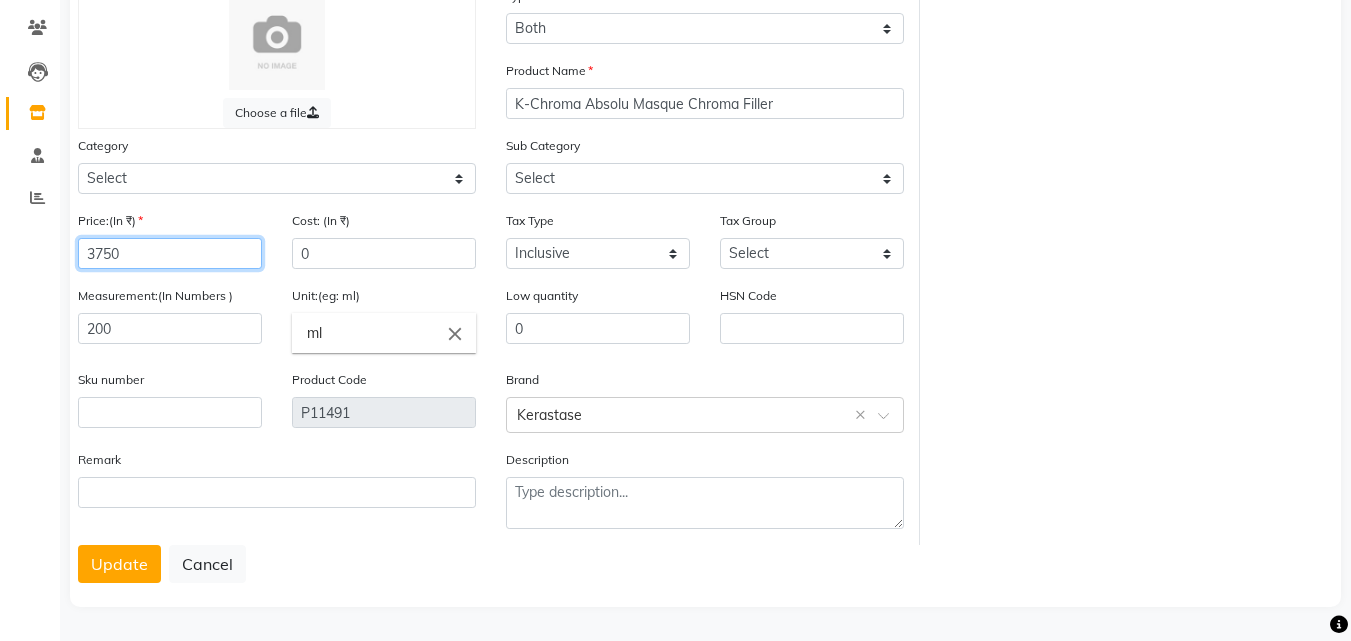 click on "3750" 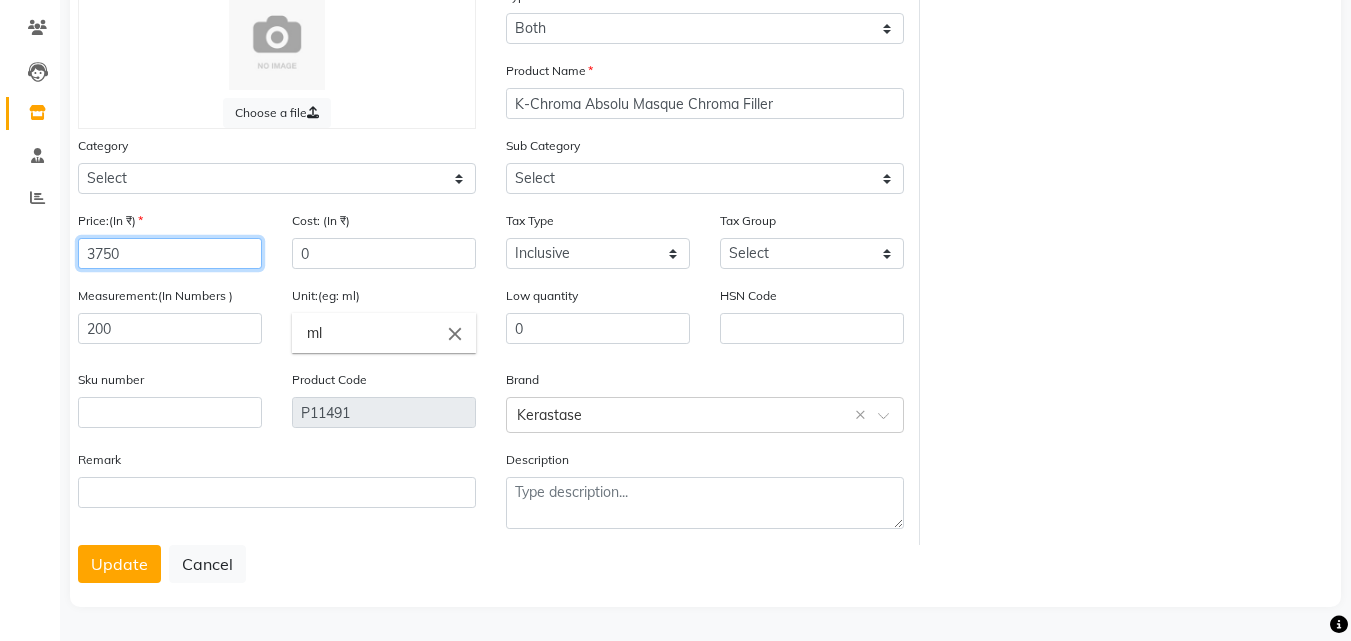 click on "3750" 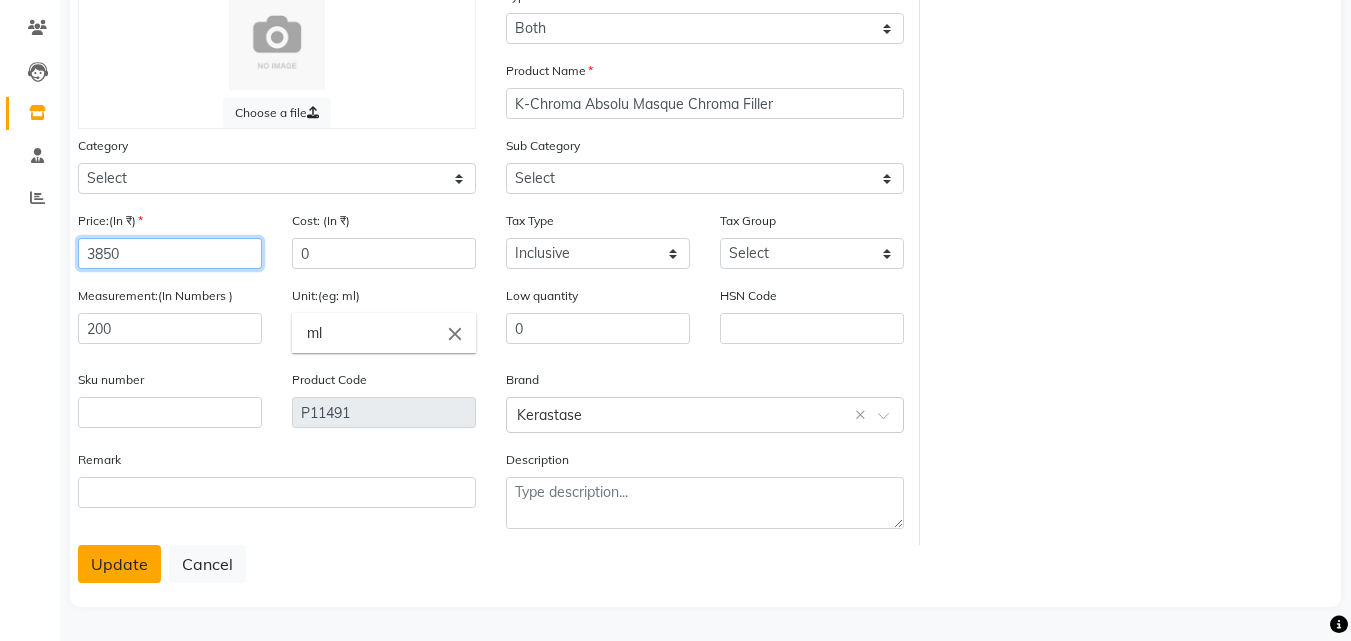 type on "3850" 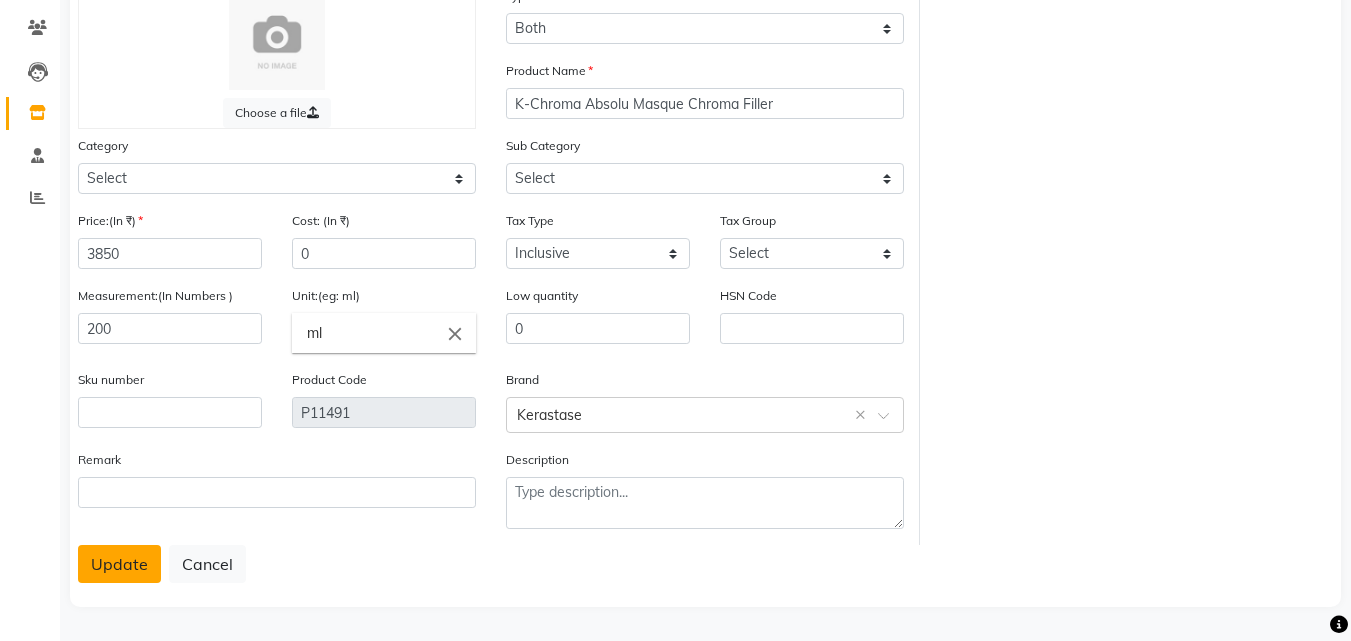 click on "Update" 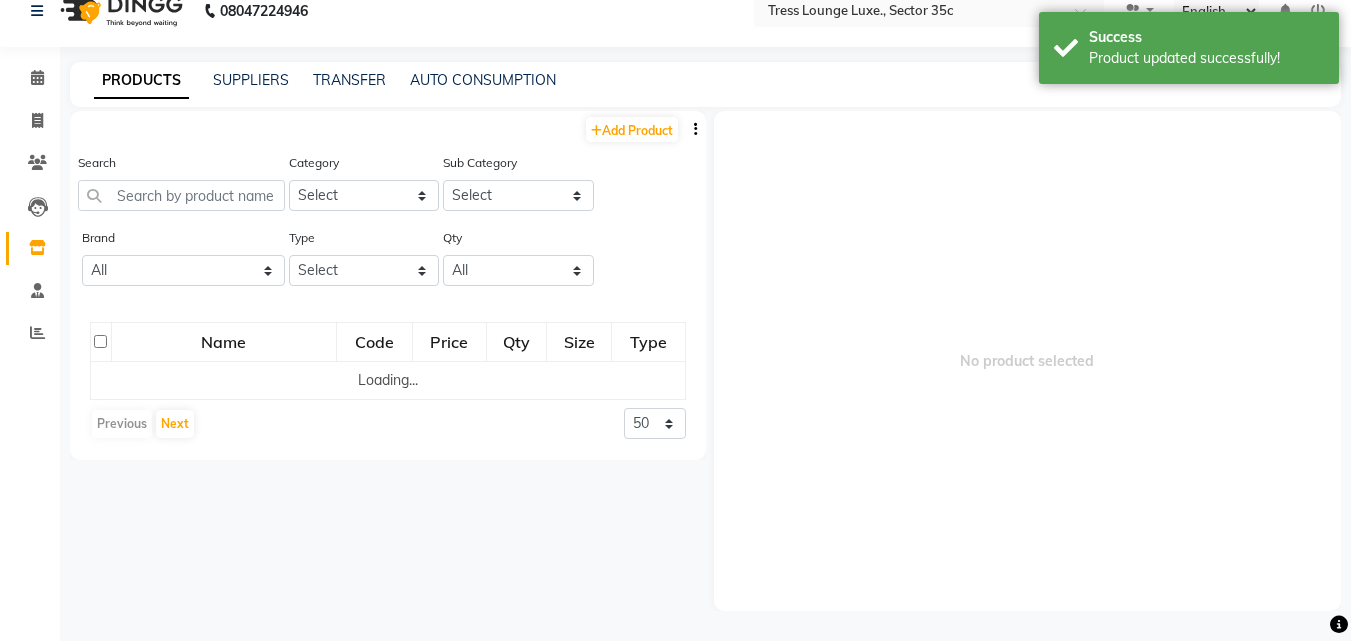 scroll, scrollTop: 13, scrollLeft: 0, axis: vertical 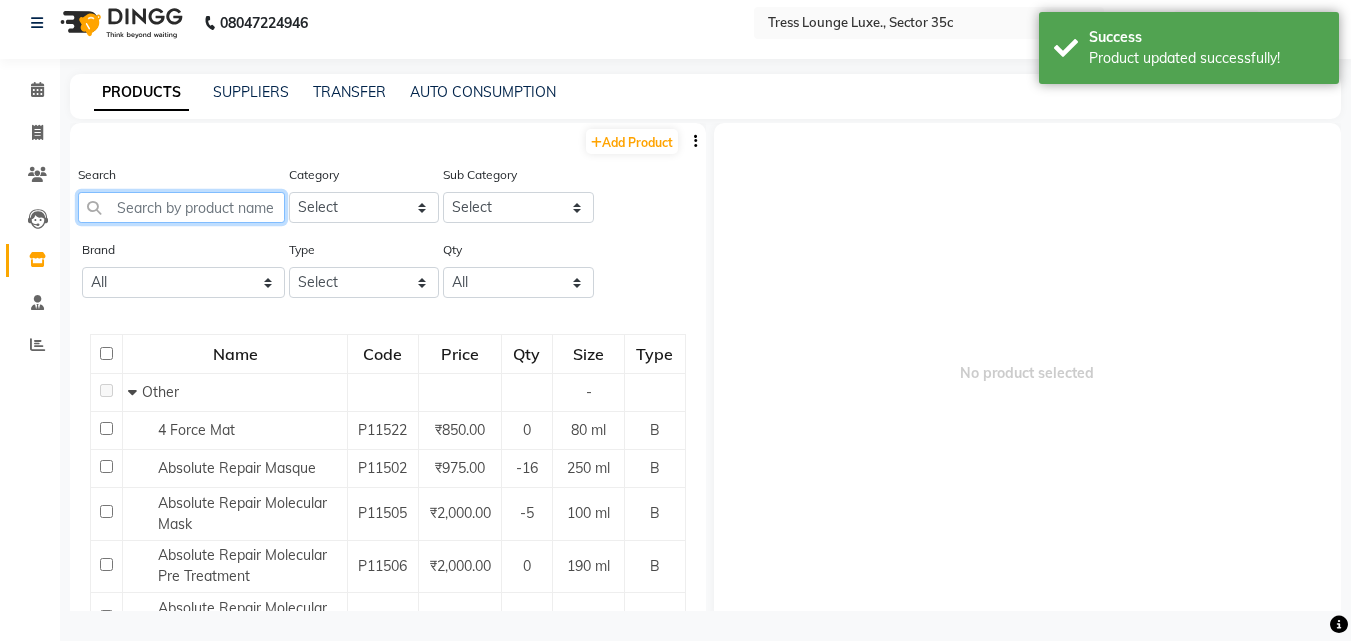 click 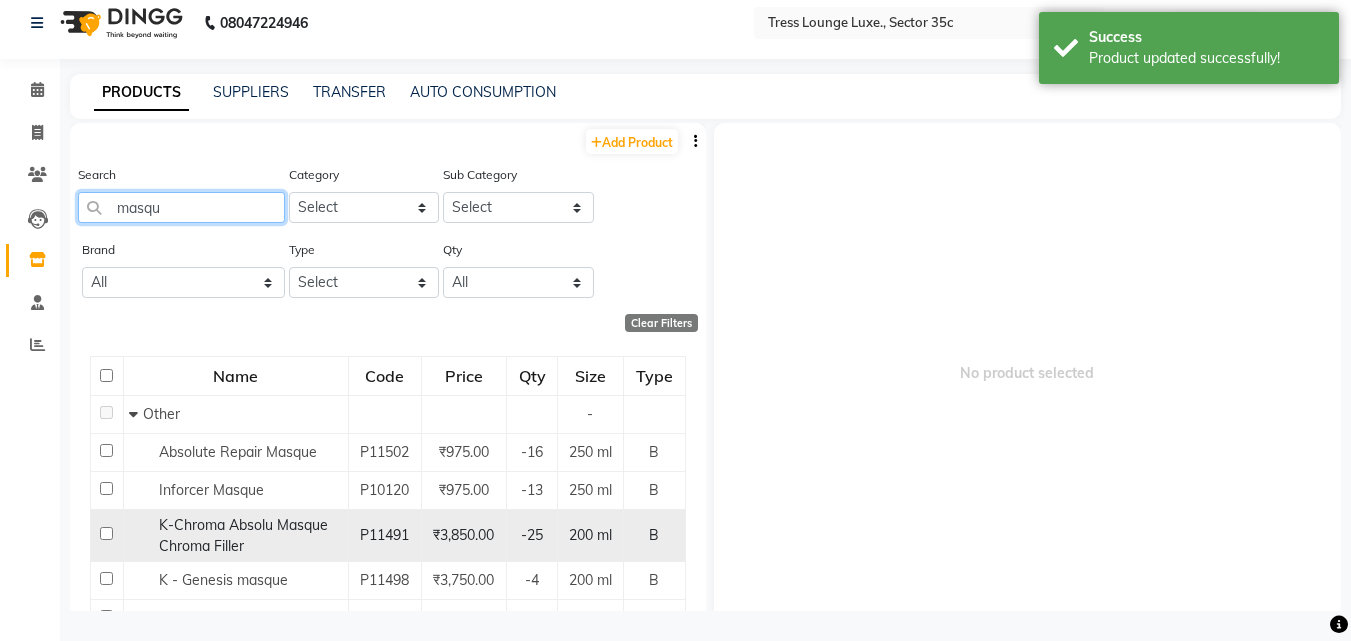 scroll, scrollTop: 100, scrollLeft: 0, axis: vertical 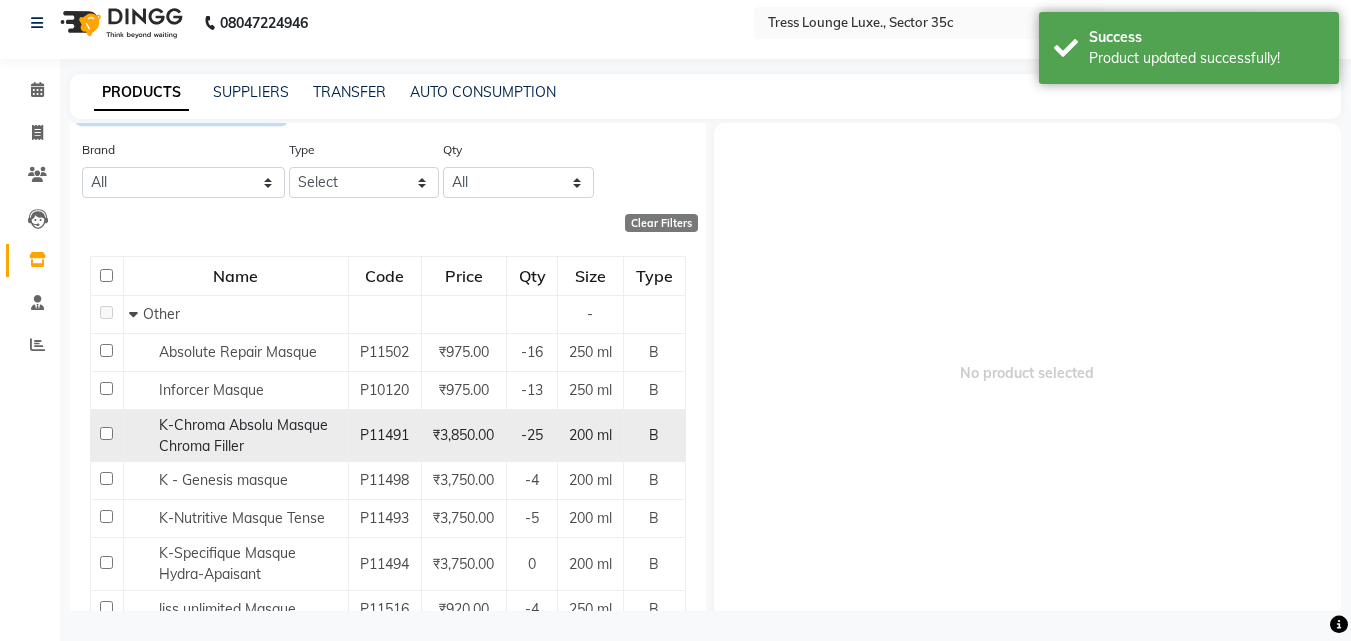 type on "masqu" 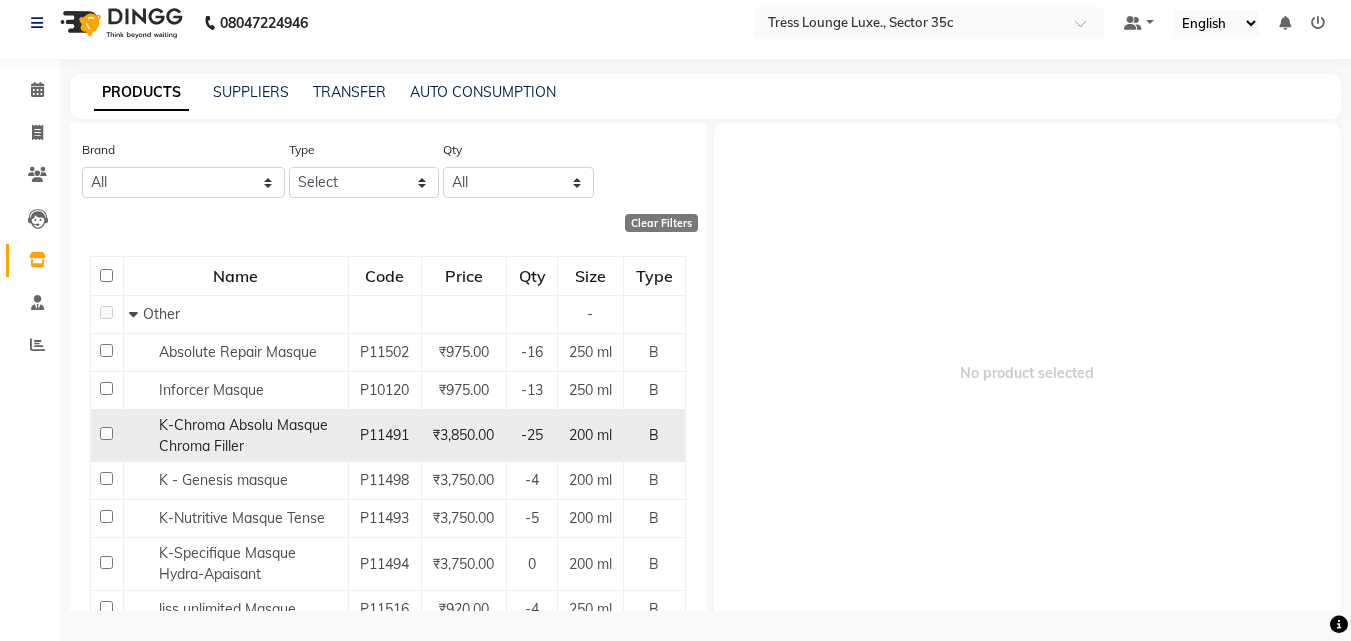 click 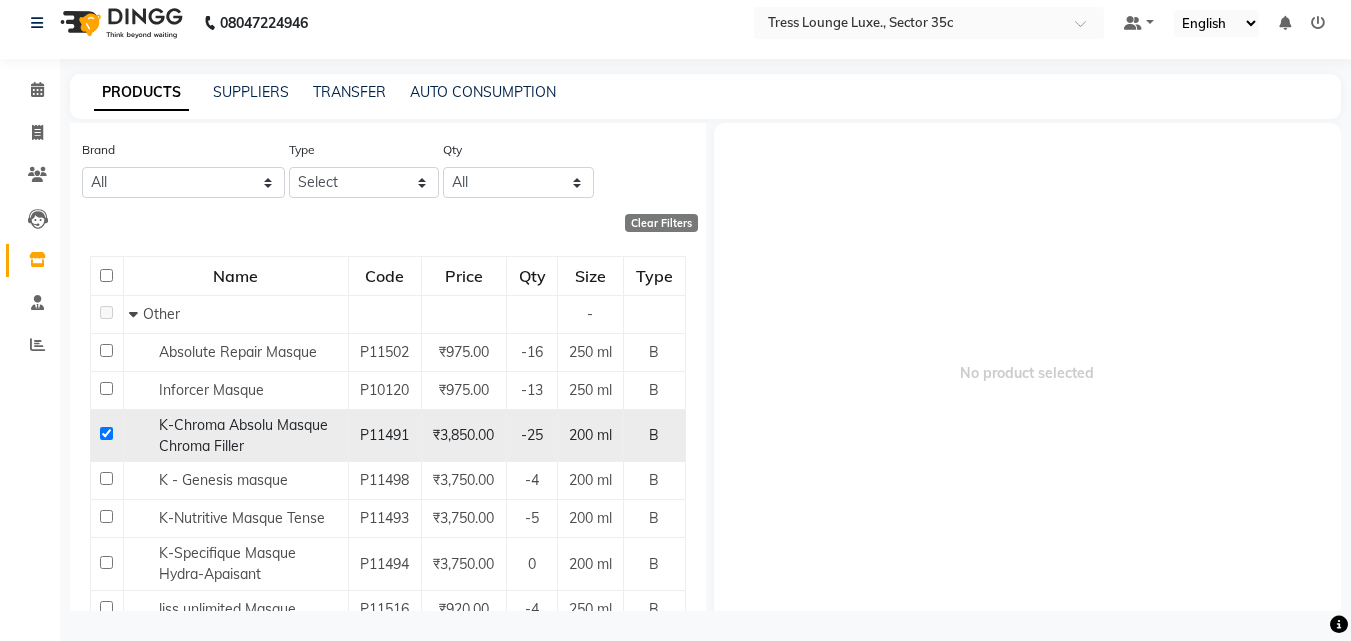 checkbox on "true" 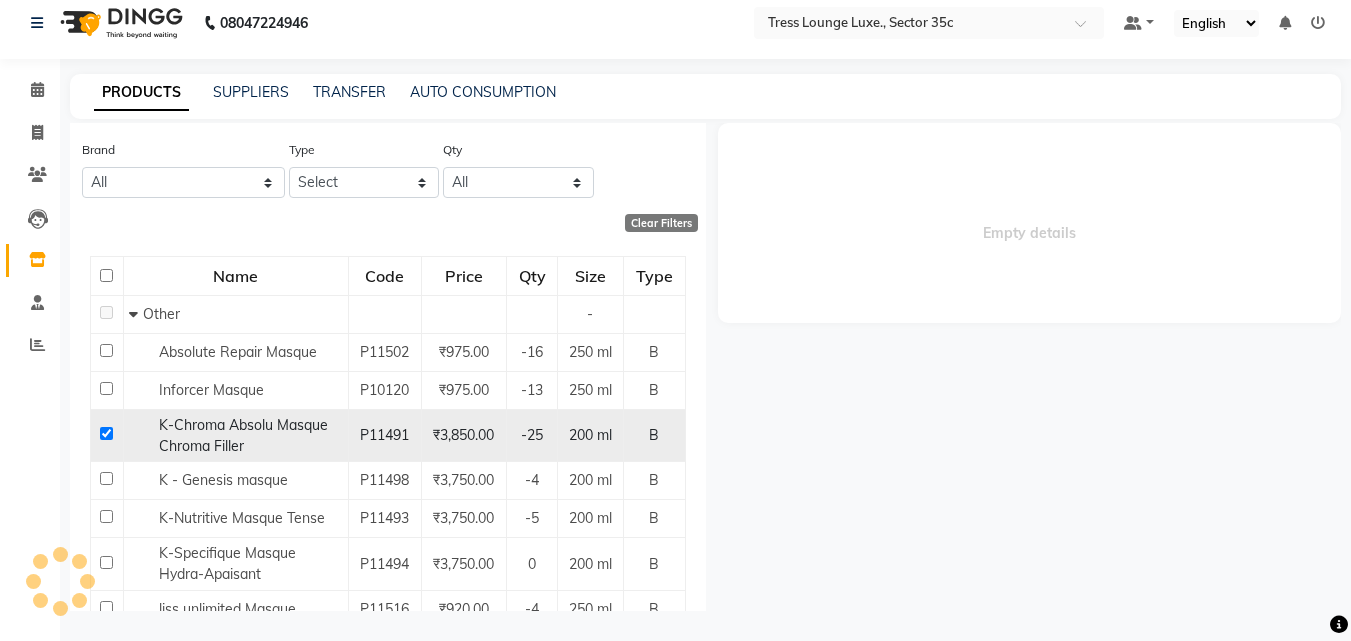 select 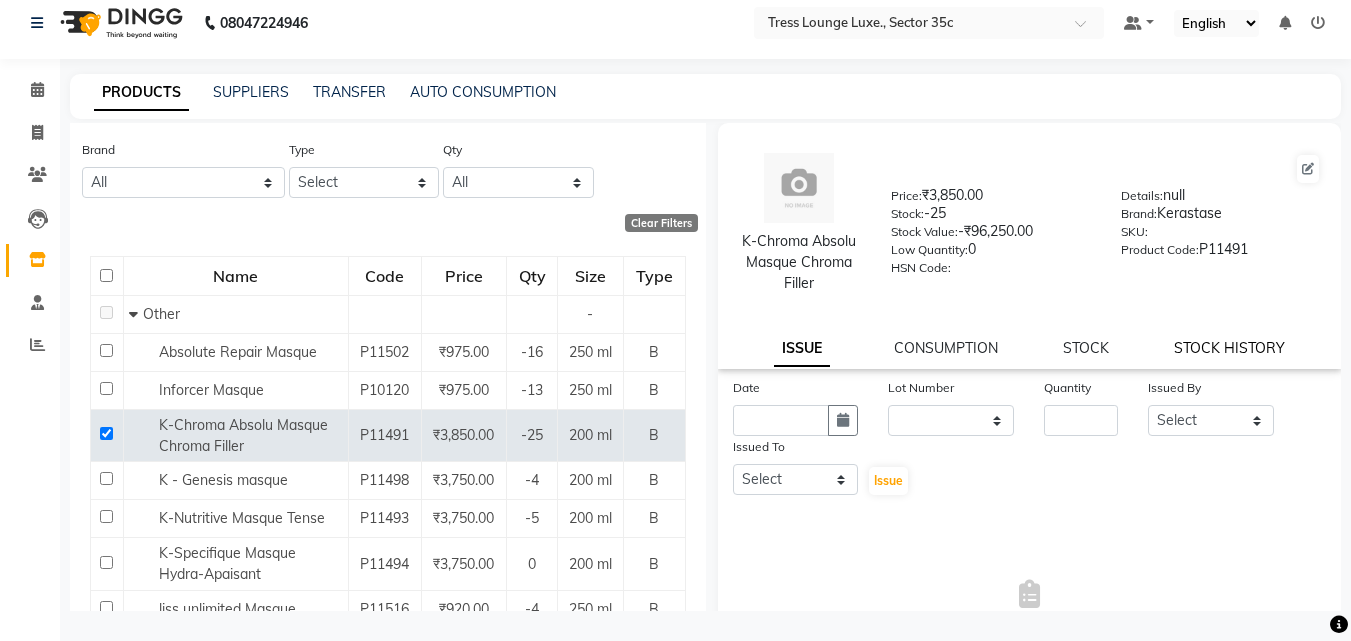 click on "STOCK HISTORY" 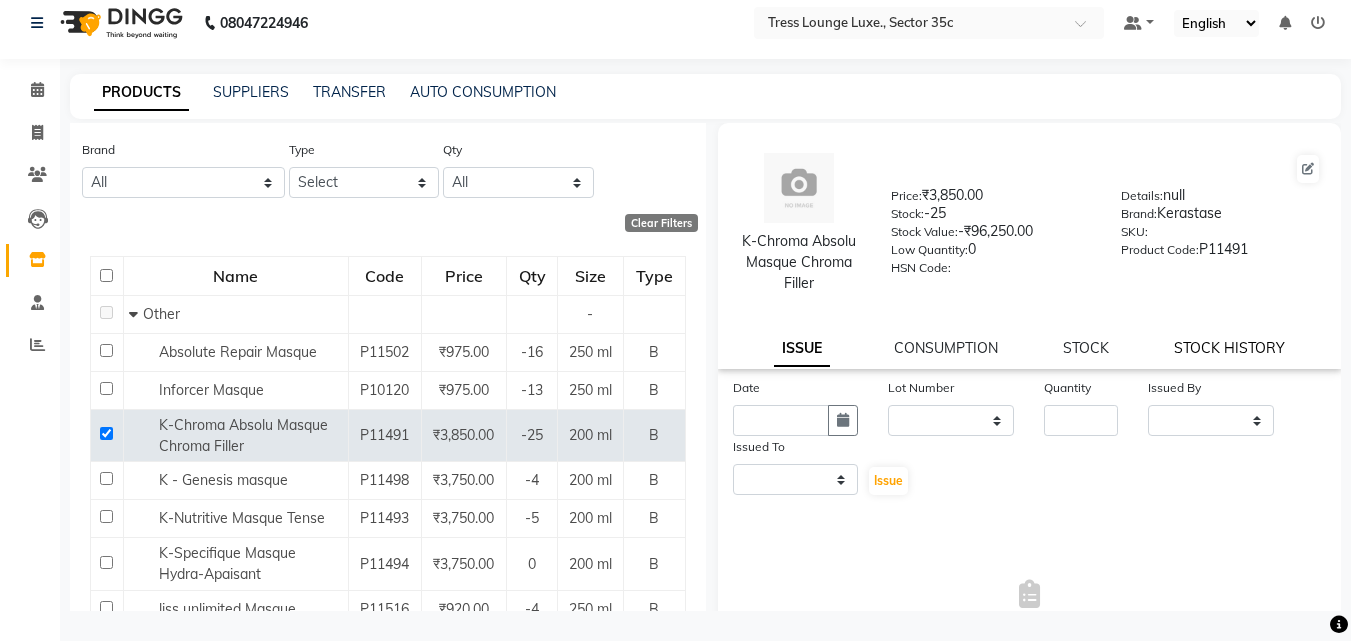 select on "all" 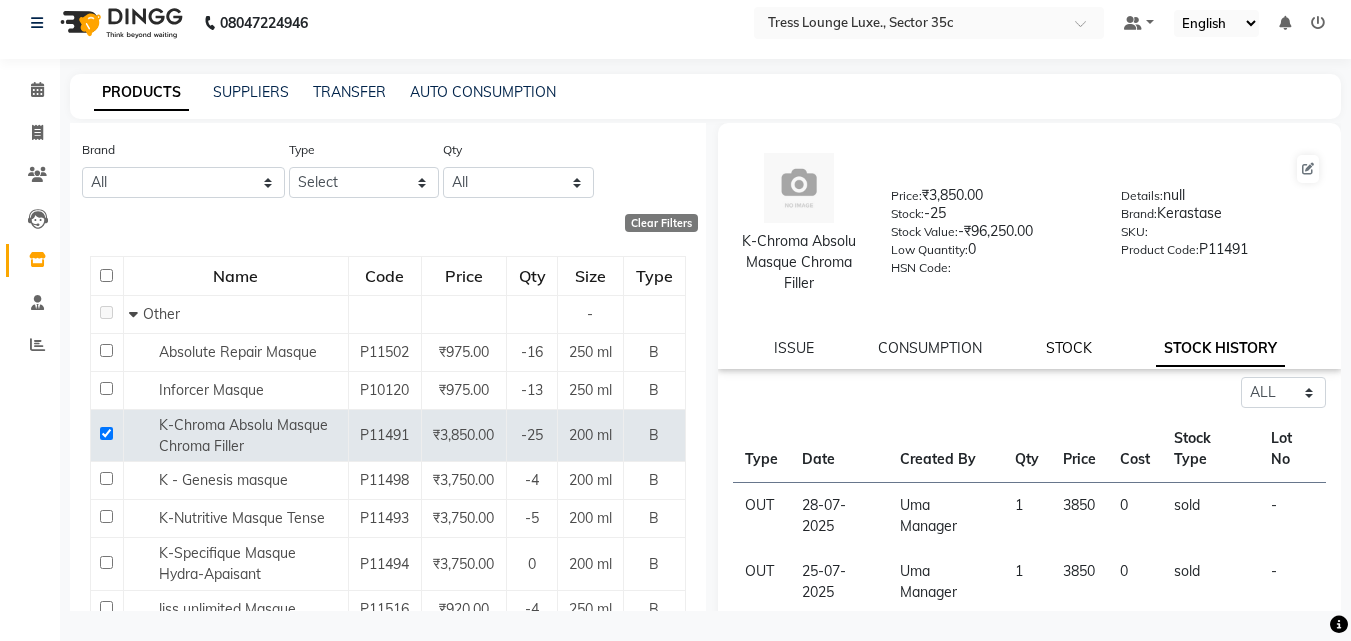 click on "STOCK" 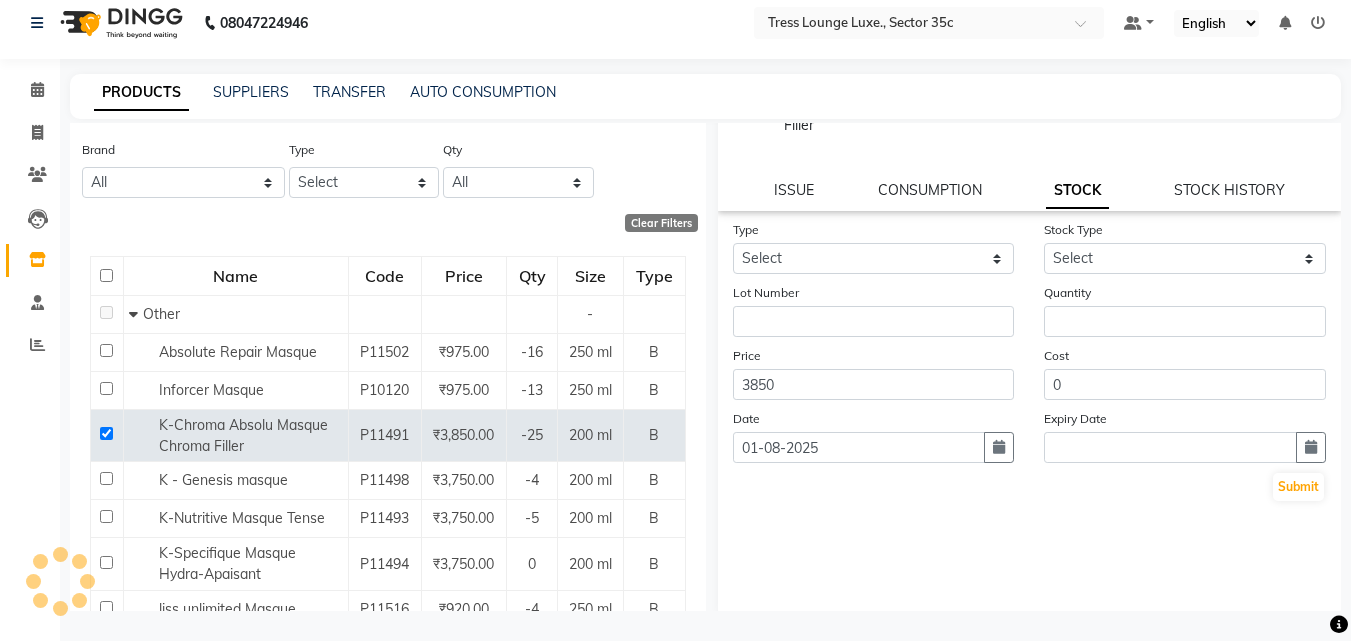 scroll, scrollTop: 166, scrollLeft: 0, axis: vertical 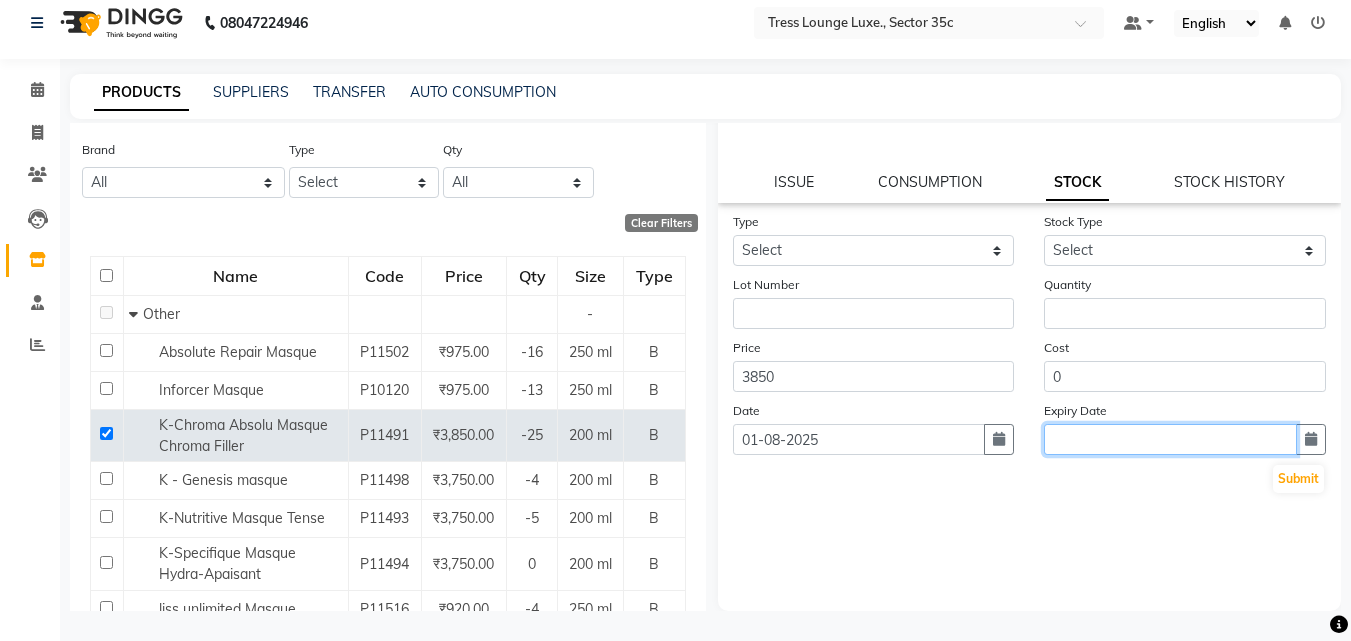 click 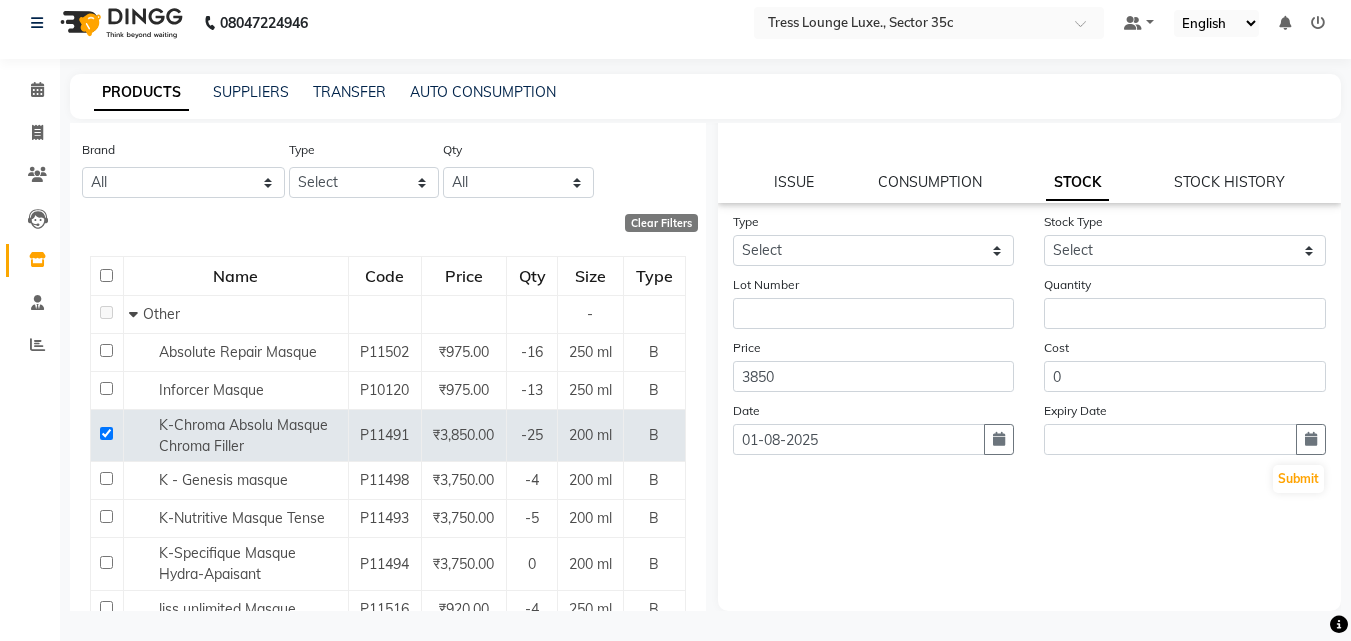 select on "8" 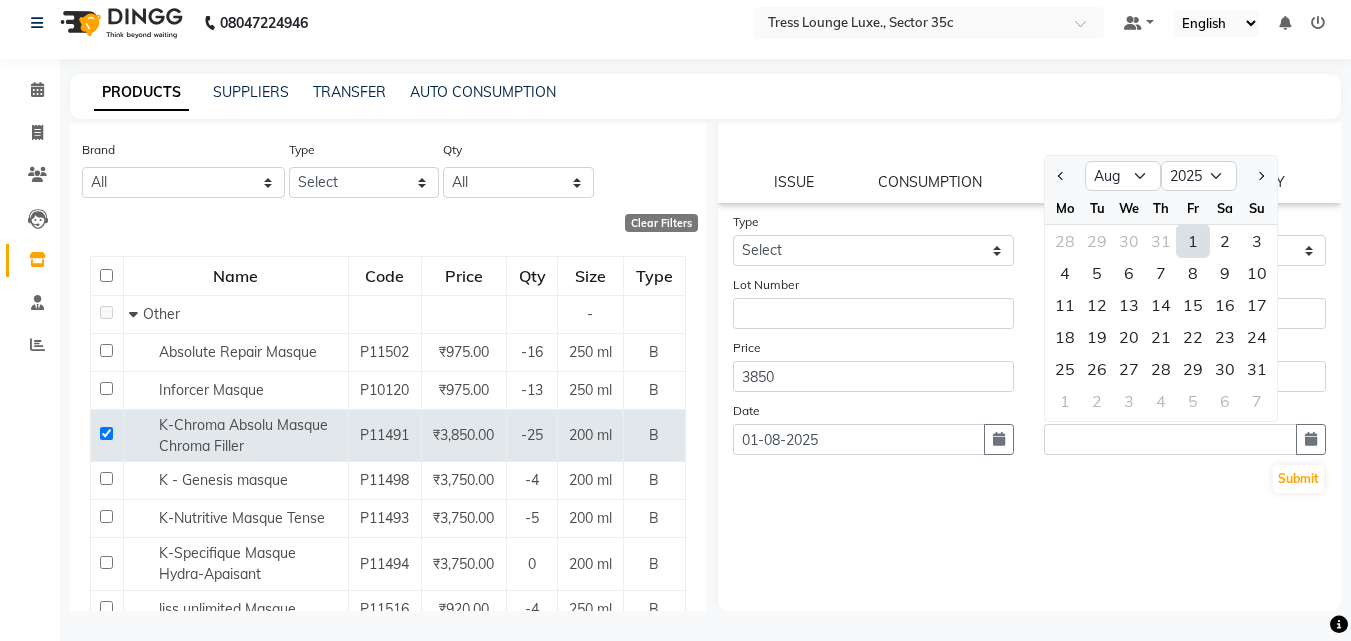 click on "Type Select In Stock Type Select Lot Number Quantity Price 3850 Cost 0 Date 01-08-2025 Expiry Date Jan Feb Mar Apr May Jun Jul Aug Sep Oct Nov Dec 2015 2016 2017 2018 2019 2020 2021 2022 2023 2024 2025 2026 2027 2028 2029 2030 2031 2032 2033 2034 2035 Mo Tu We Th Fr Sa Su 28 29 30 31 1 2 3 4 5 6 7 8 9 10 11 12 13 14 15 16 17 18 19 20 21 22 23 24 25 26 27 28 29 30 31 1 2 3 4 5 6 7  Submit" 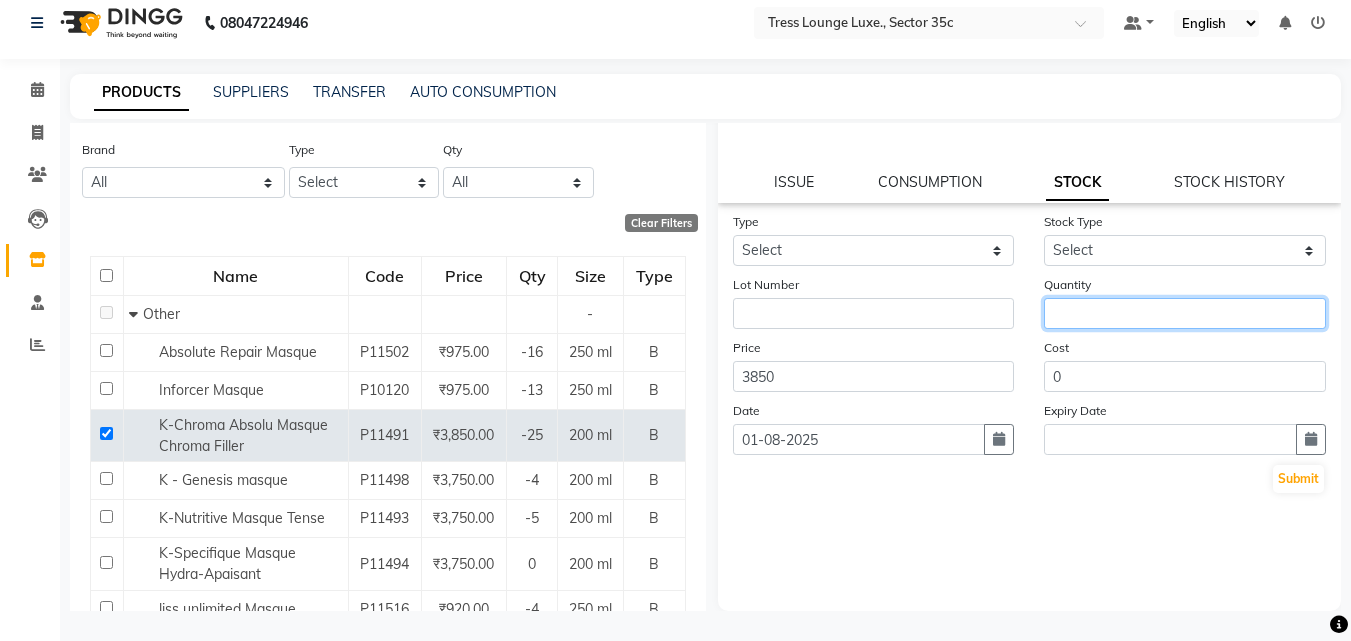 click 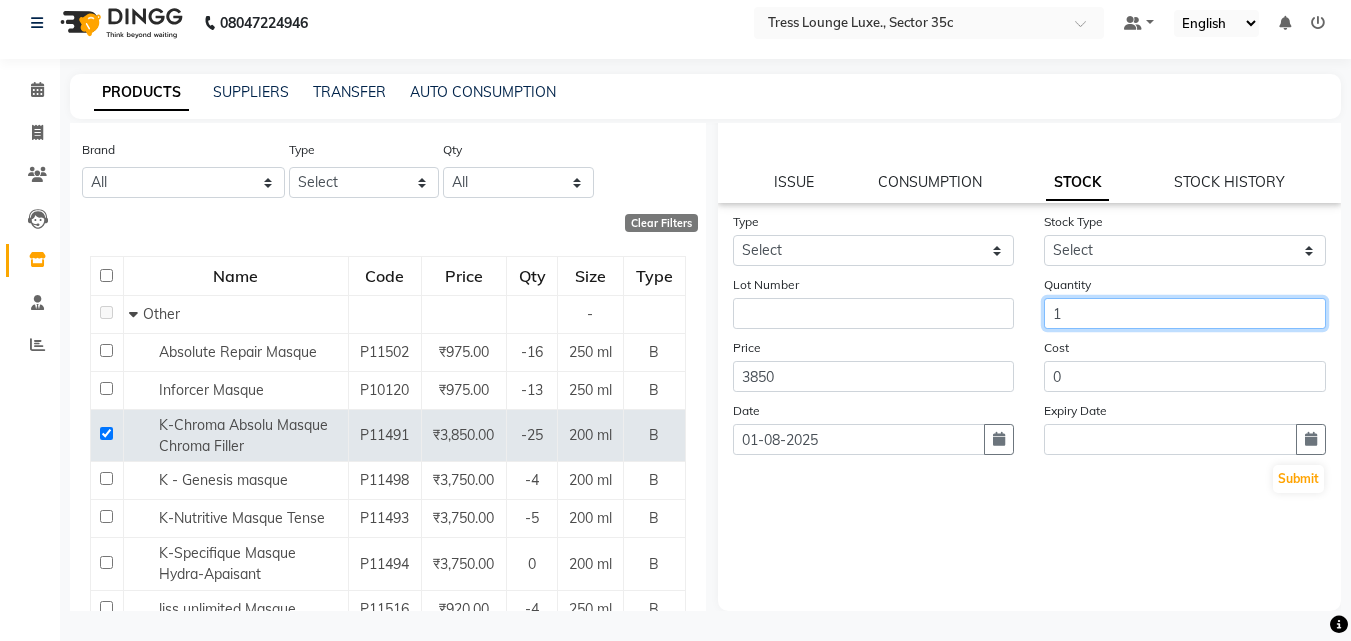 type on "1" 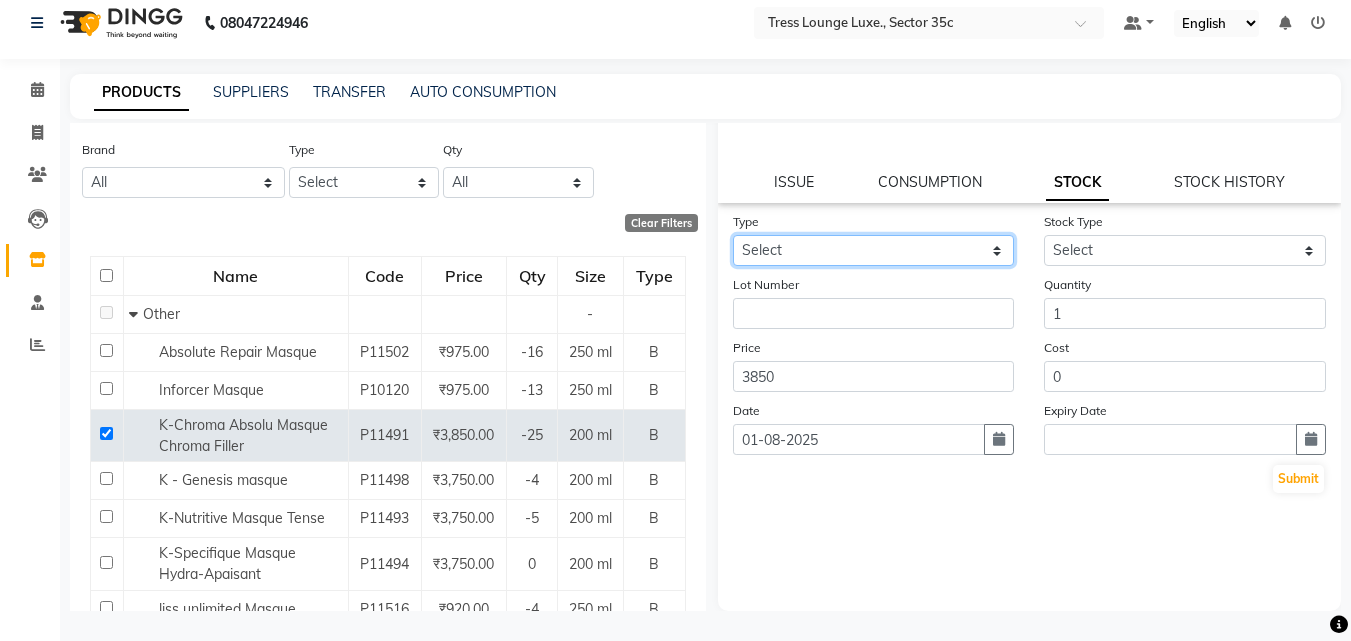 click on "Select In" 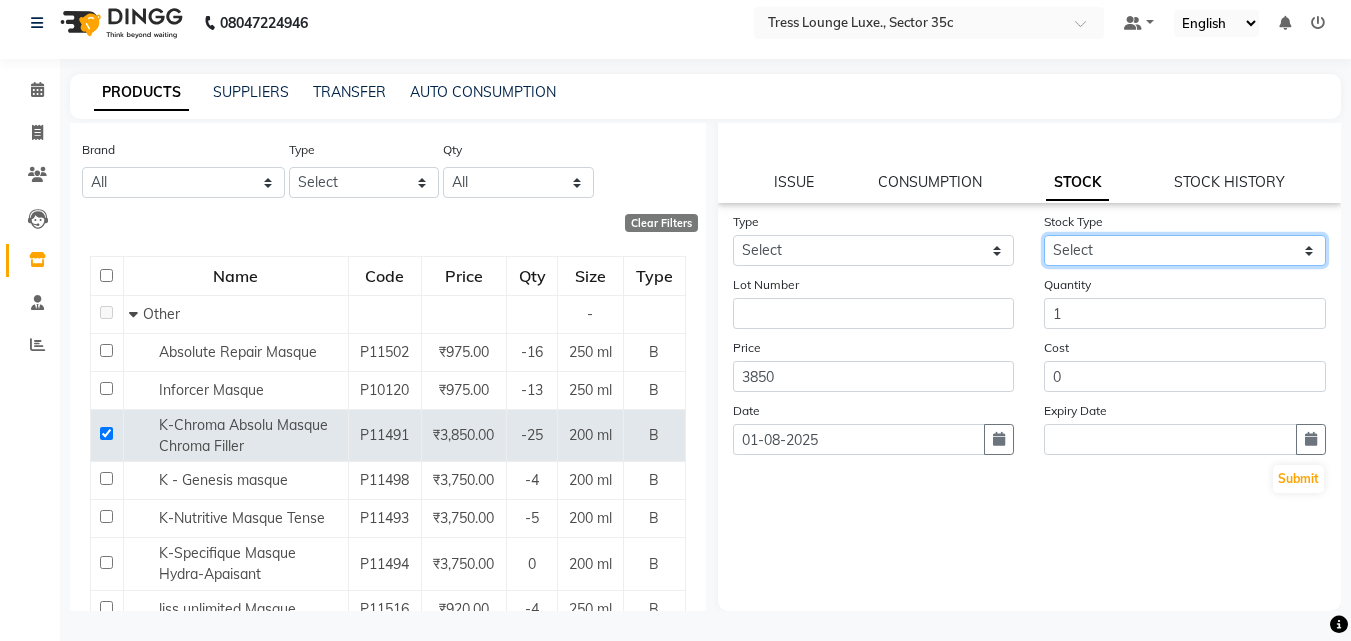 click on "Select" 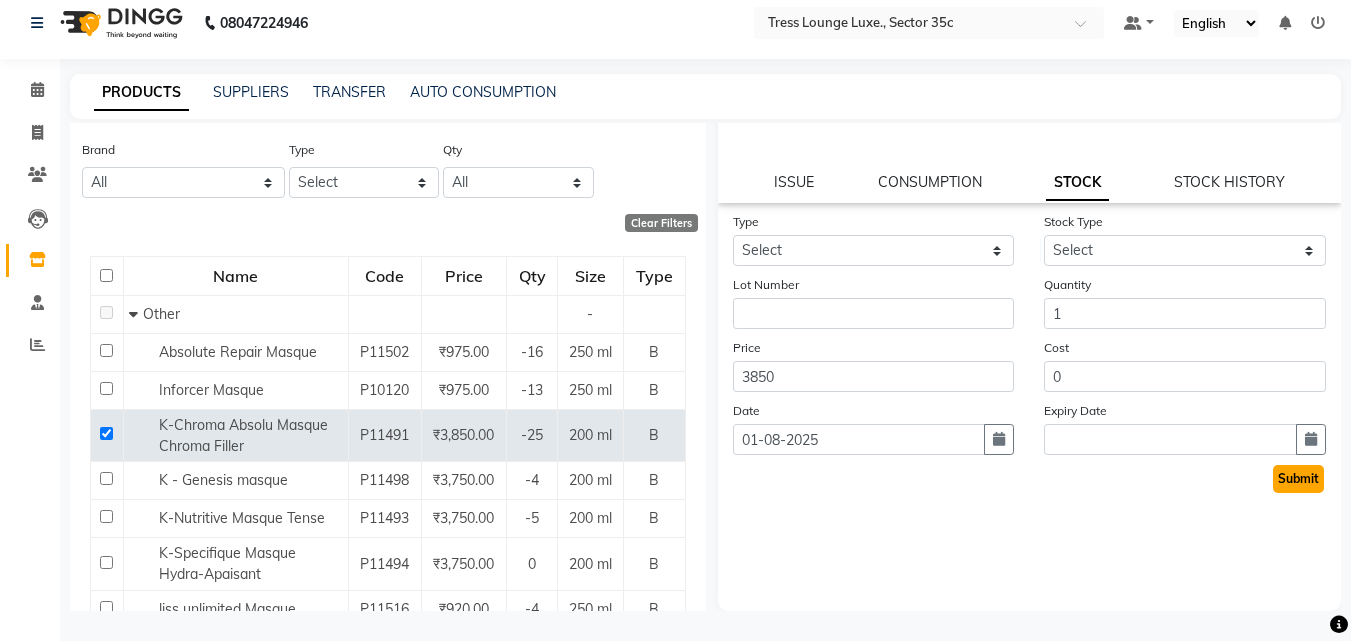click on "Submit" 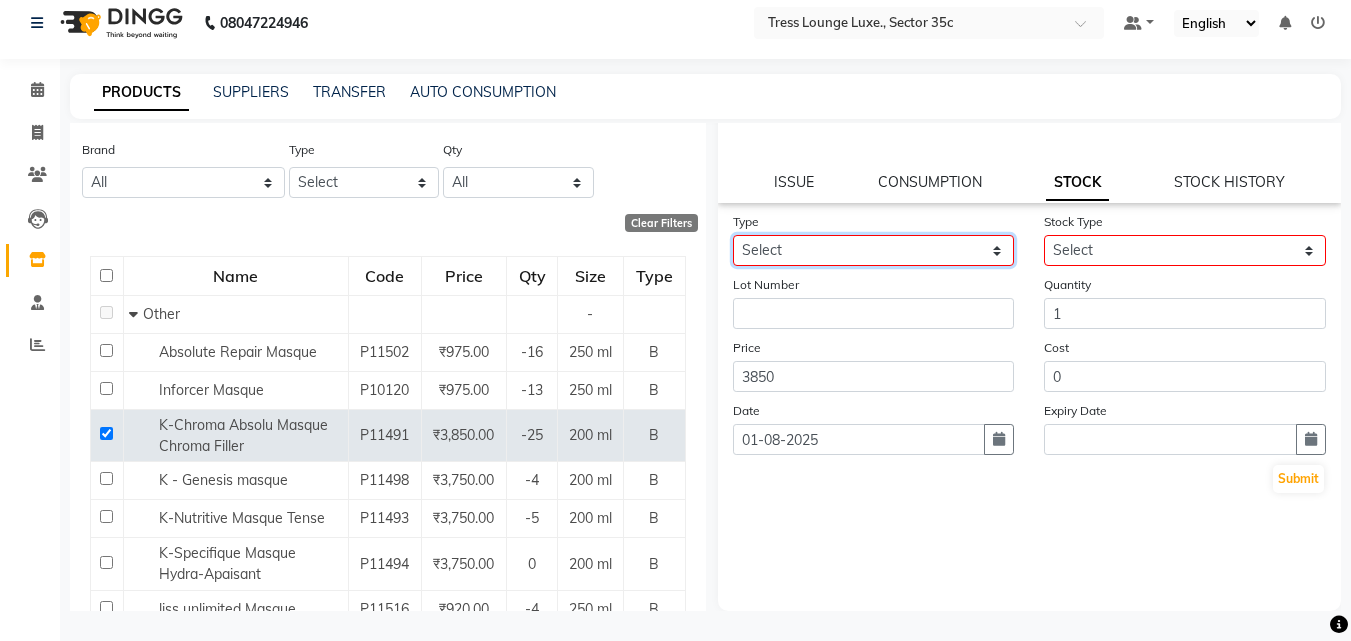 click on "Select In" 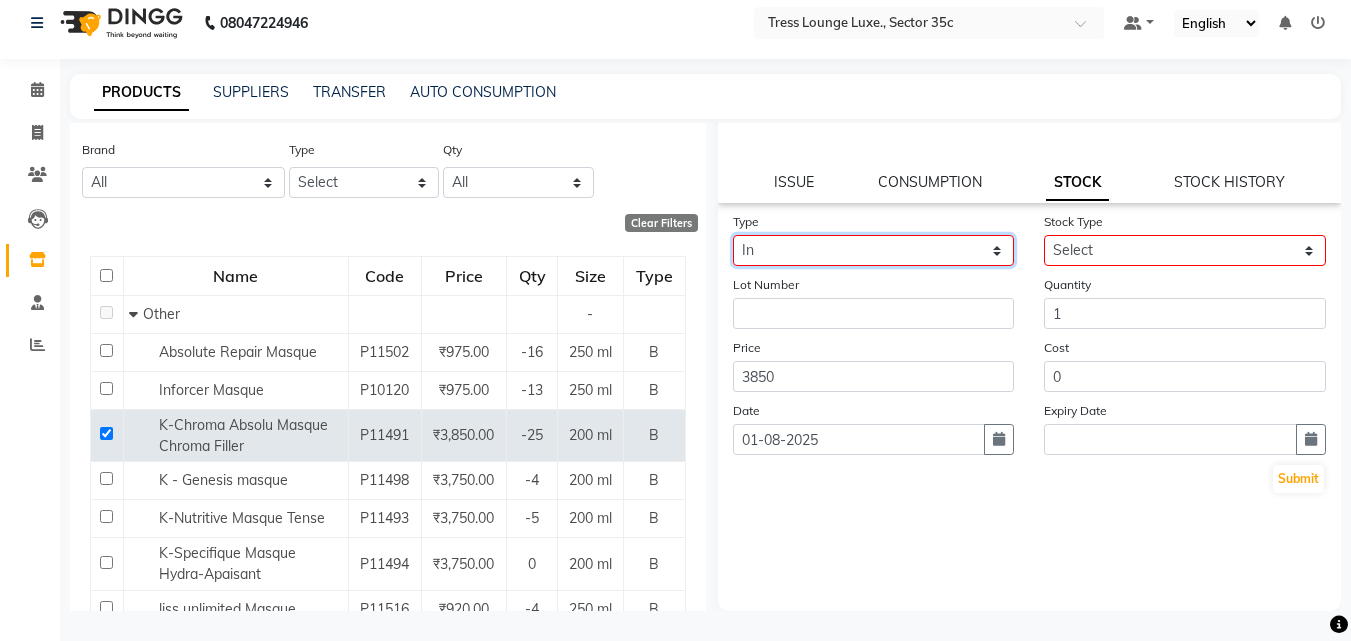 click on "Select In" 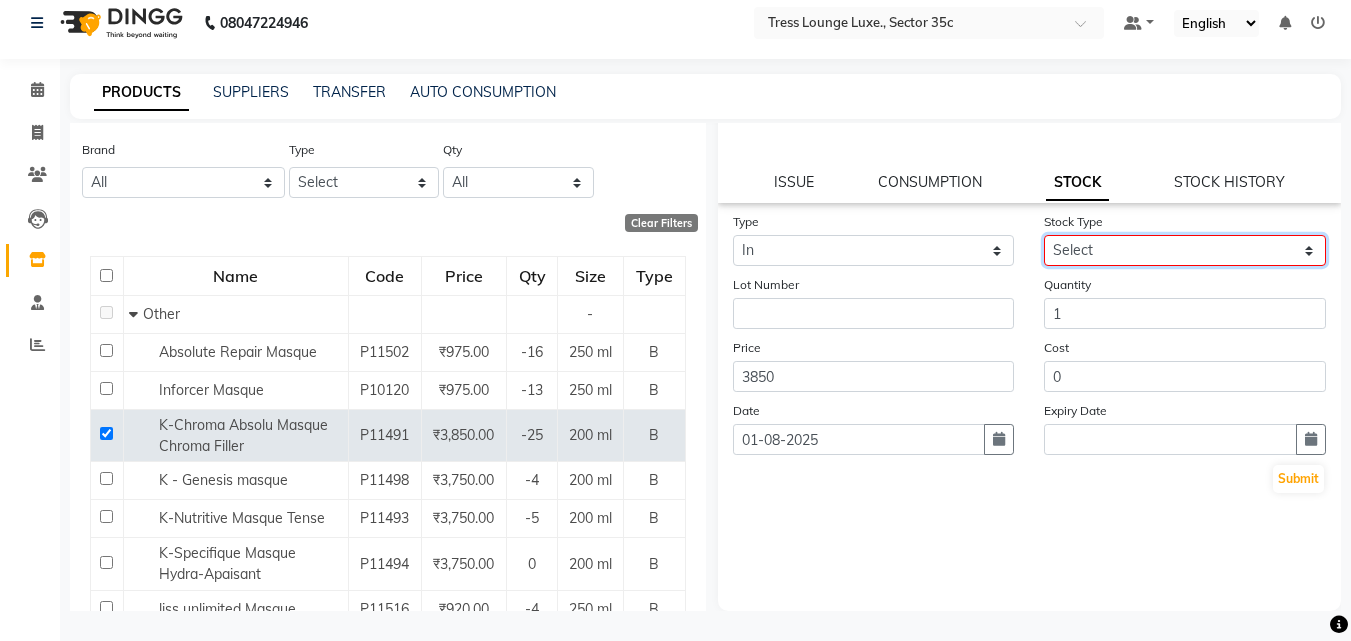 click on "Select New Stock Adjustment Return Other" 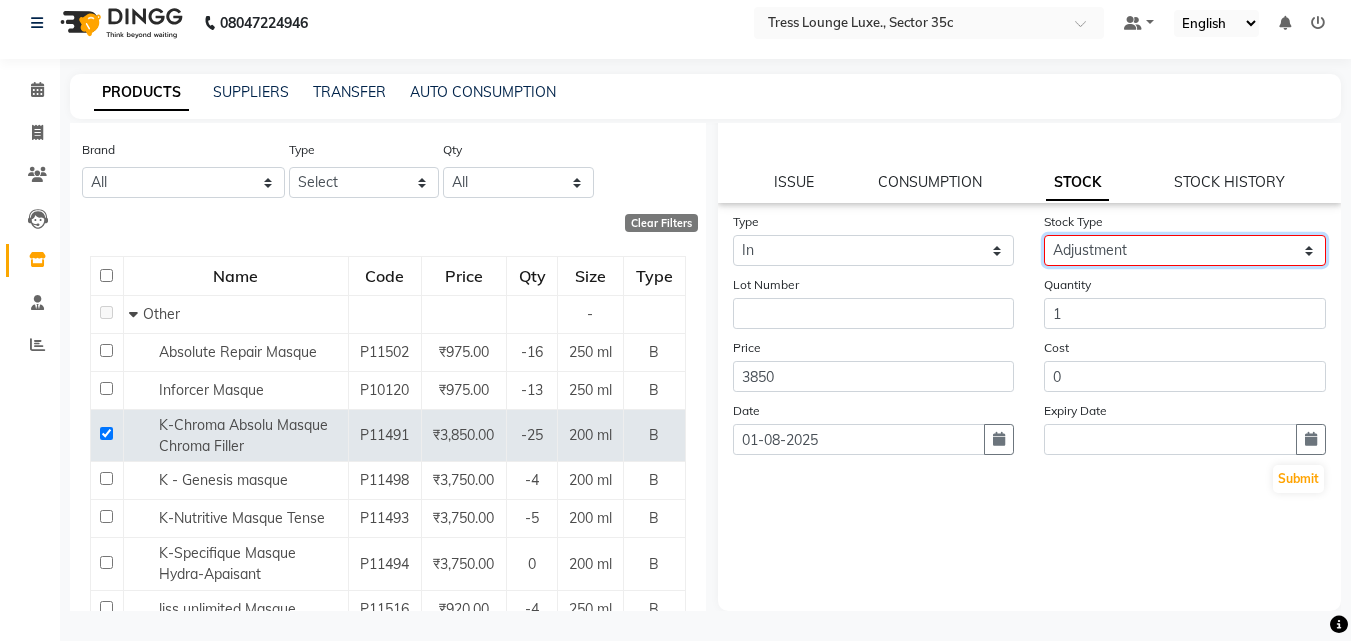 click on "Select New Stock Adjustment Return Other" 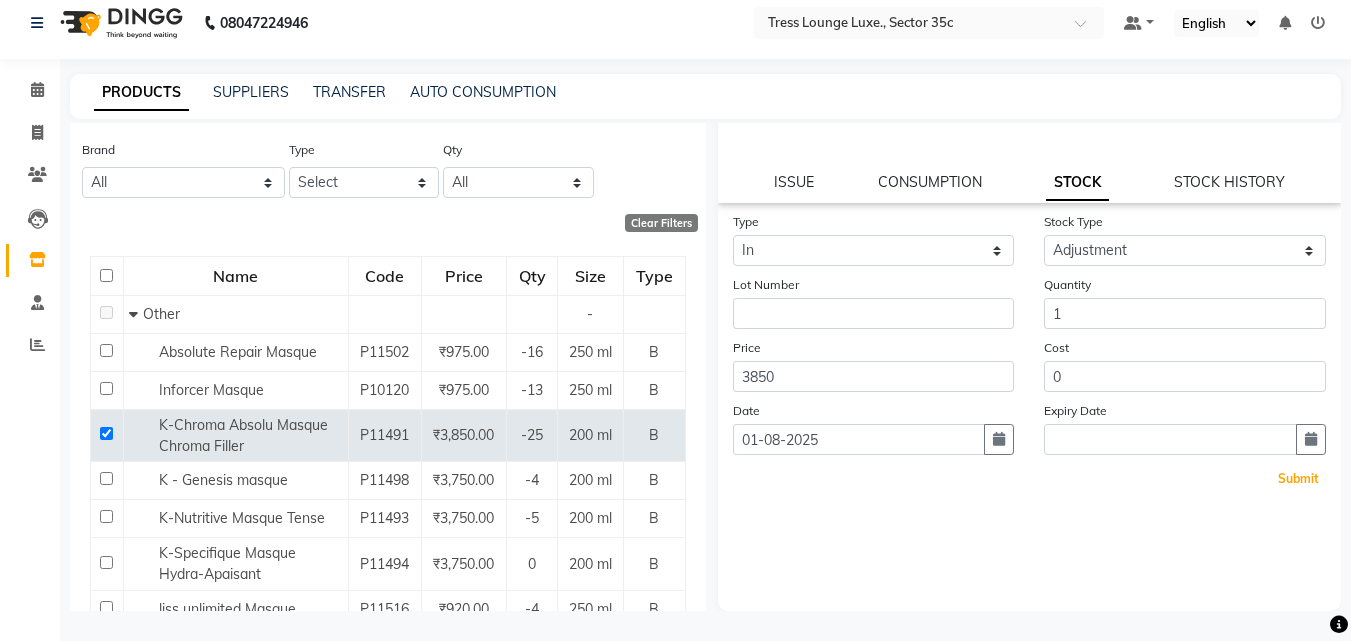 click on "Submit" 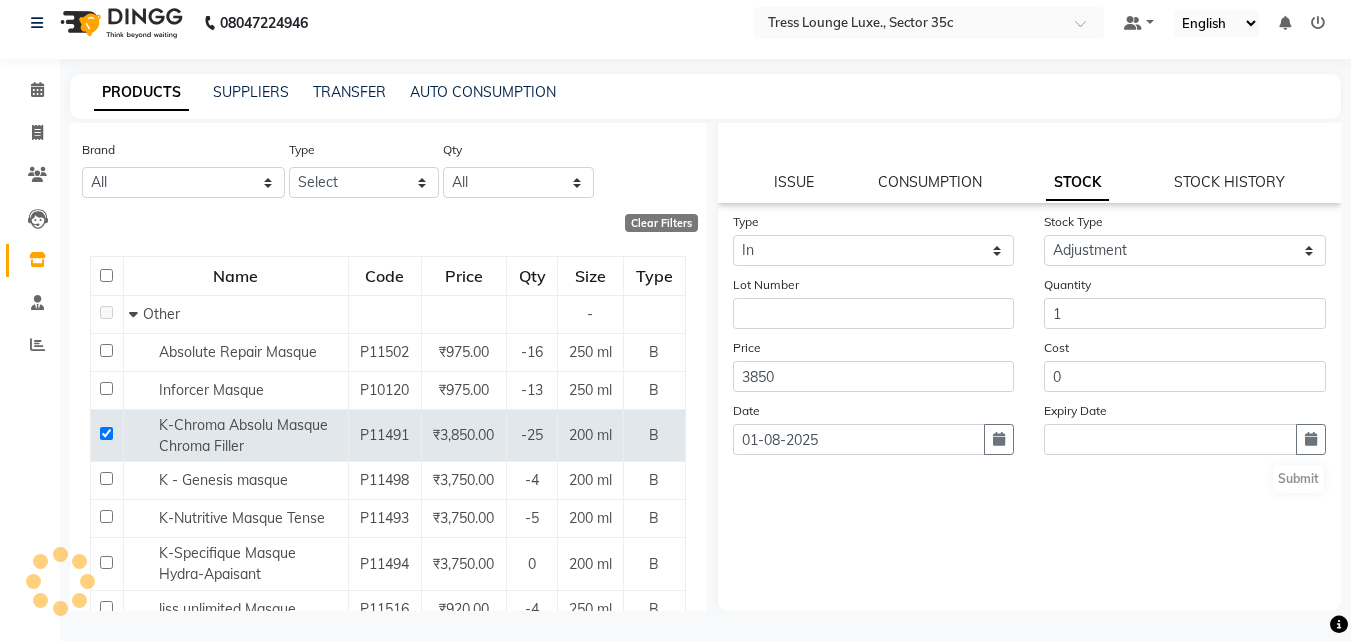 scroll, scrollTop: 0, scrollLeft: 0, axis: both 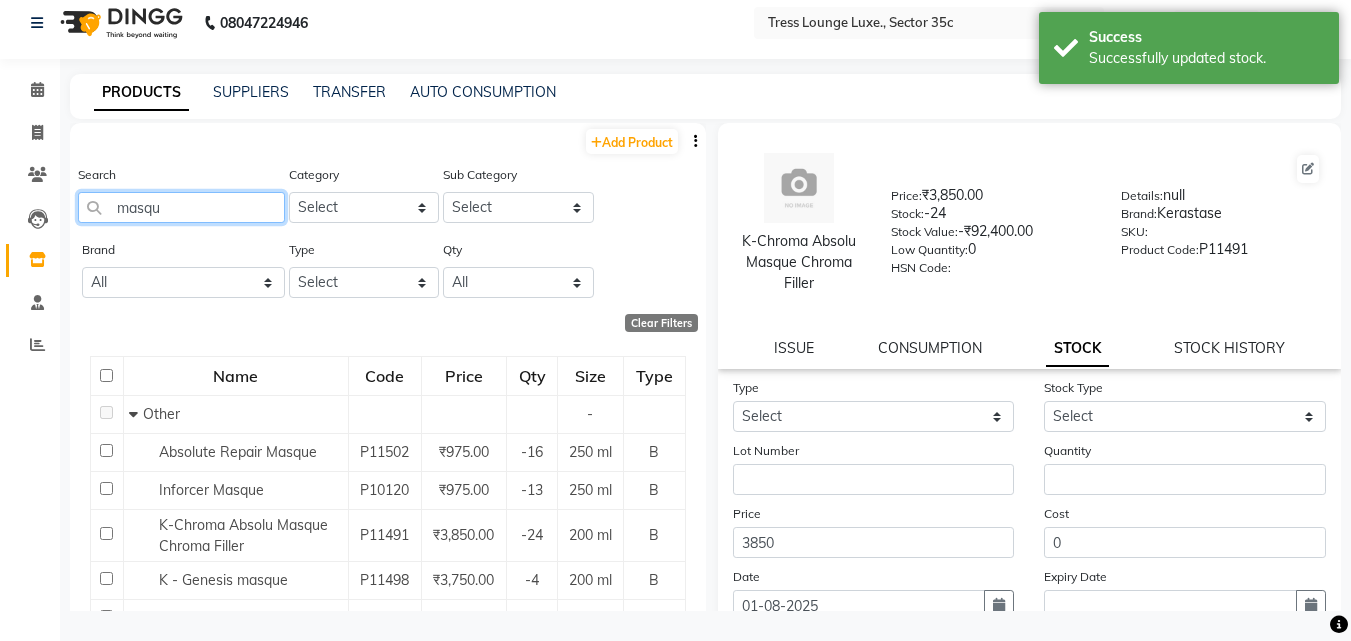 click on "masqu" 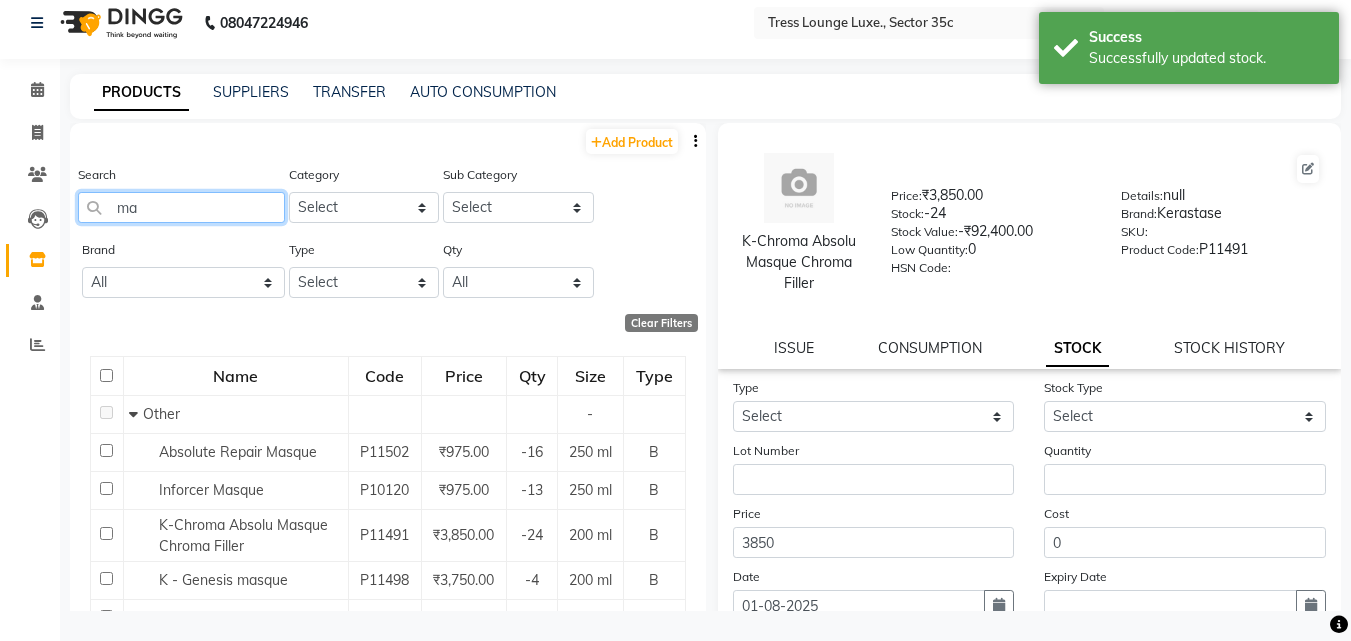 type on "m" 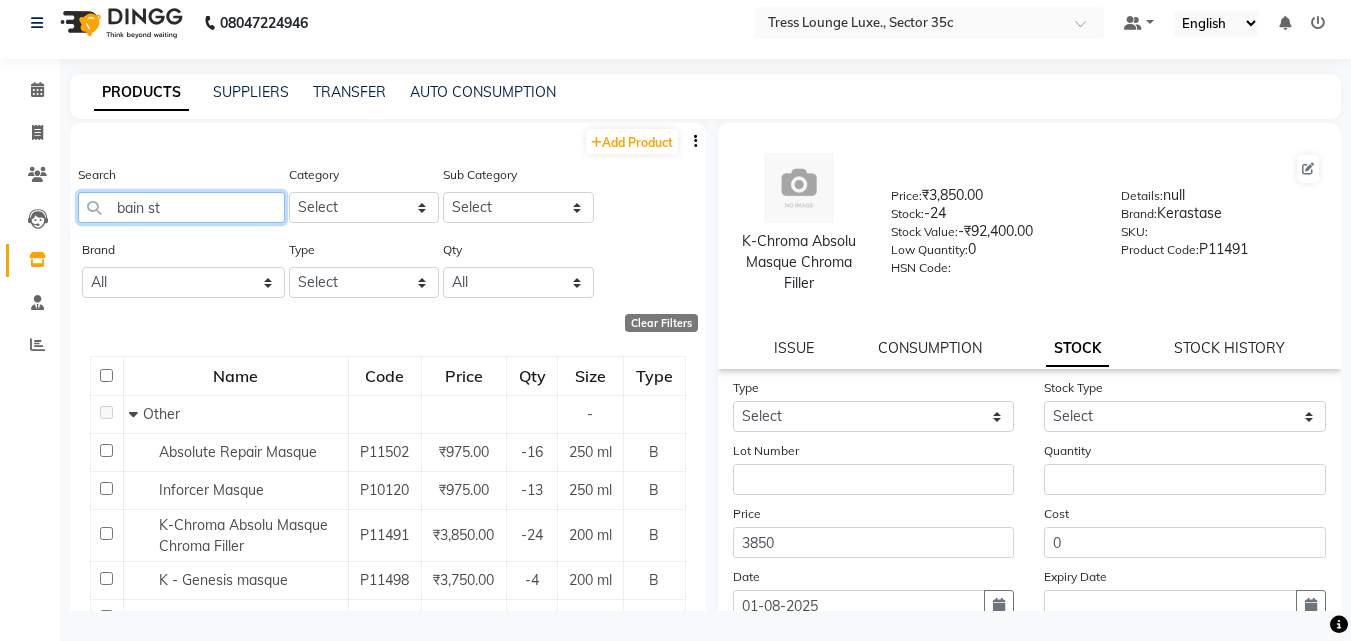 scroll, scrollTop: 0, scrollLeft: 0, axis: both 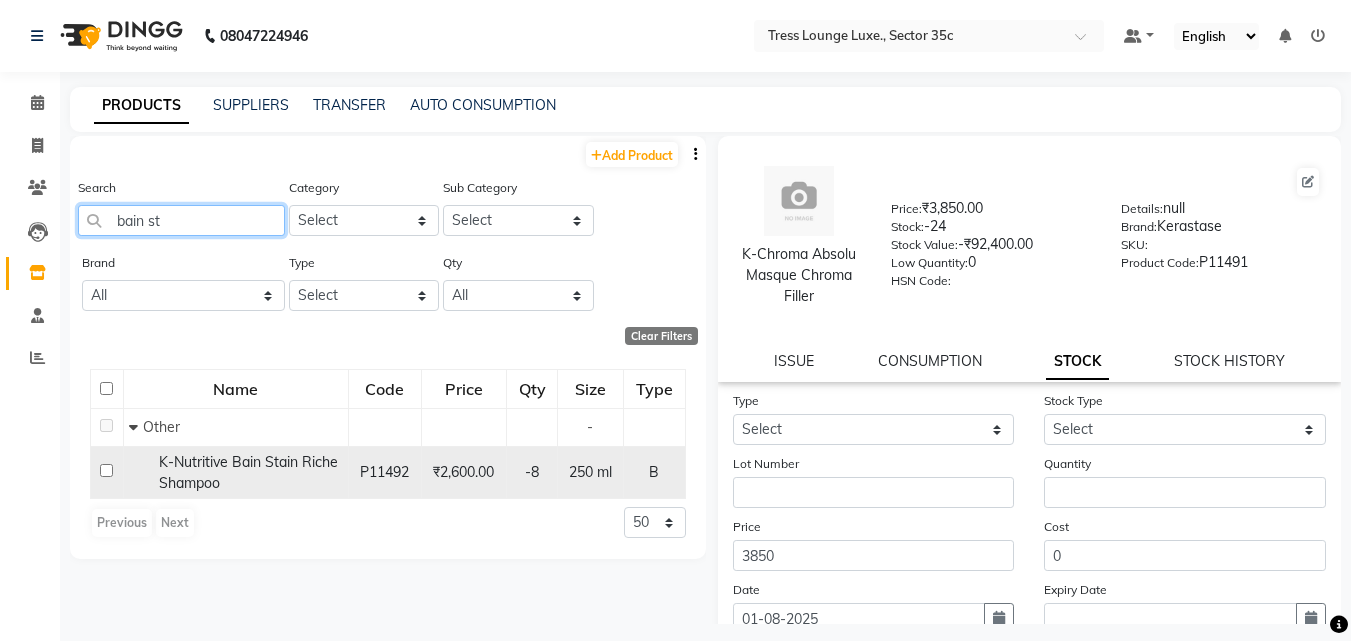 type on "bain st" 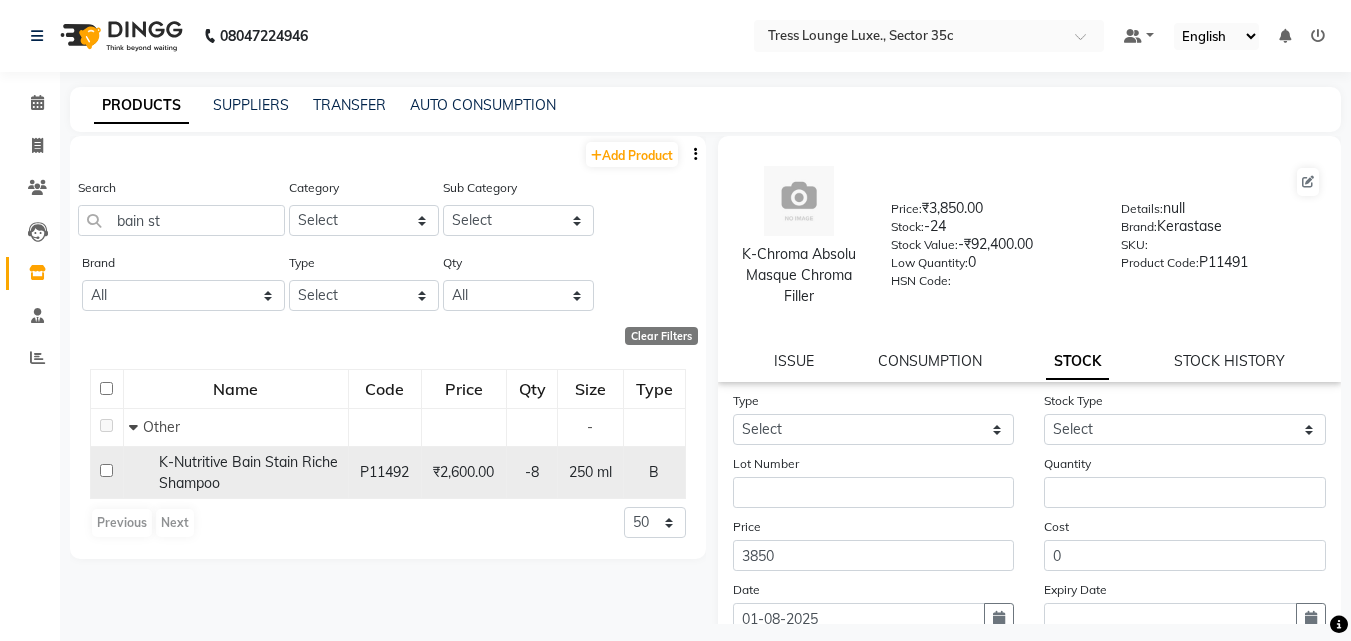 click 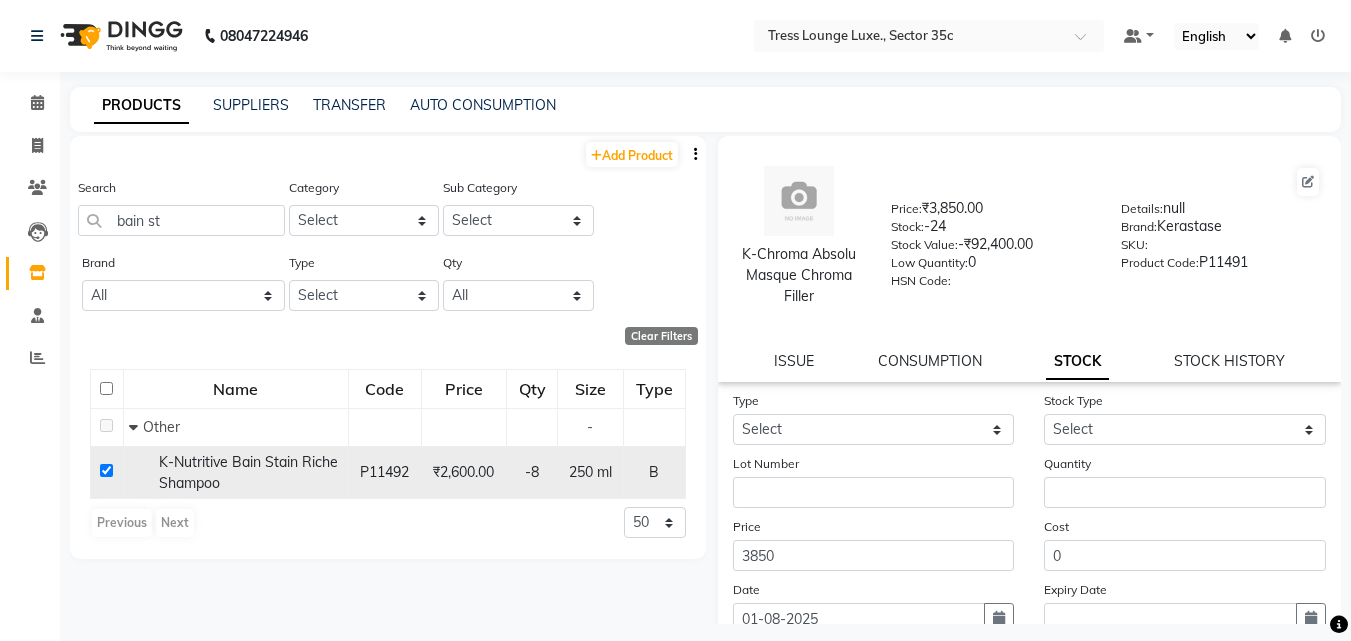 checkbox on "true" 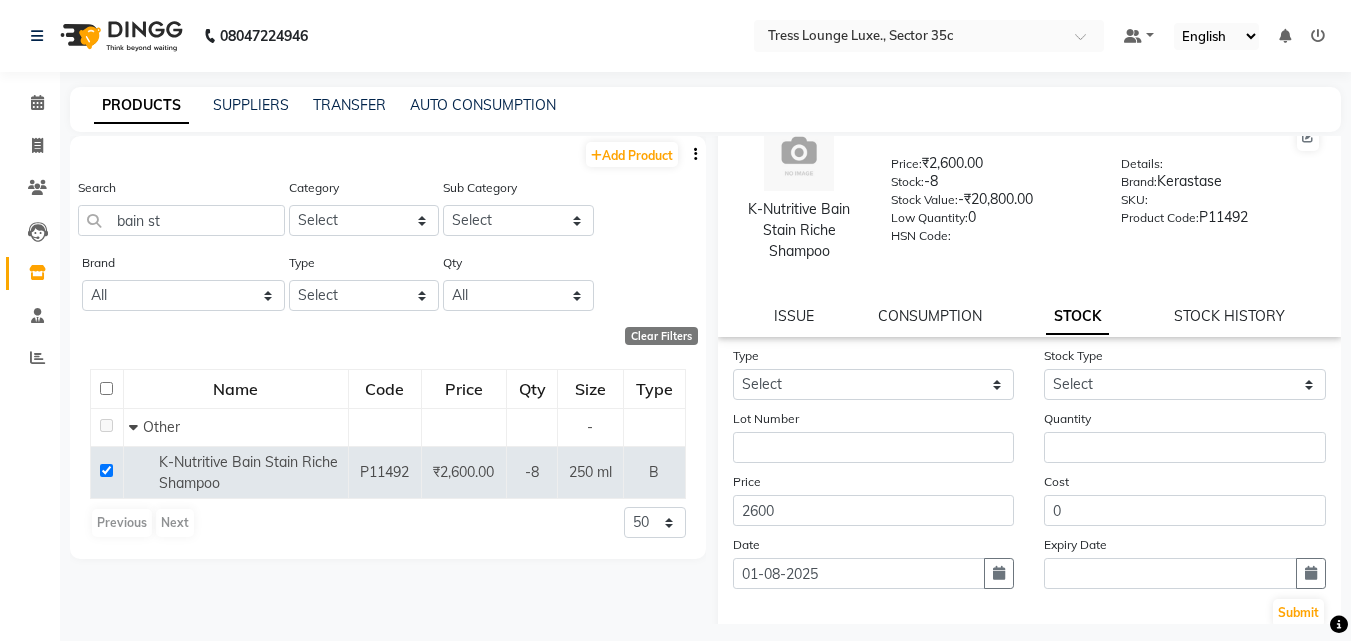 scroll, scrollTop: 0, scrollLeft: 0, axis: both 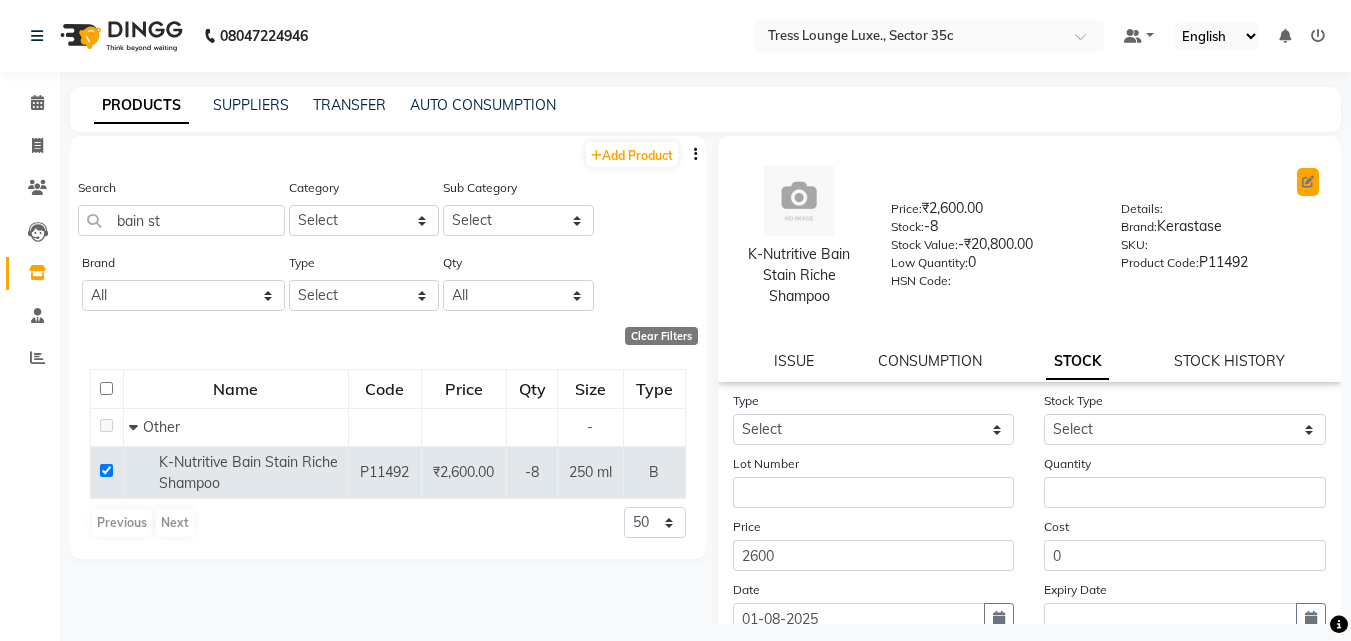 click 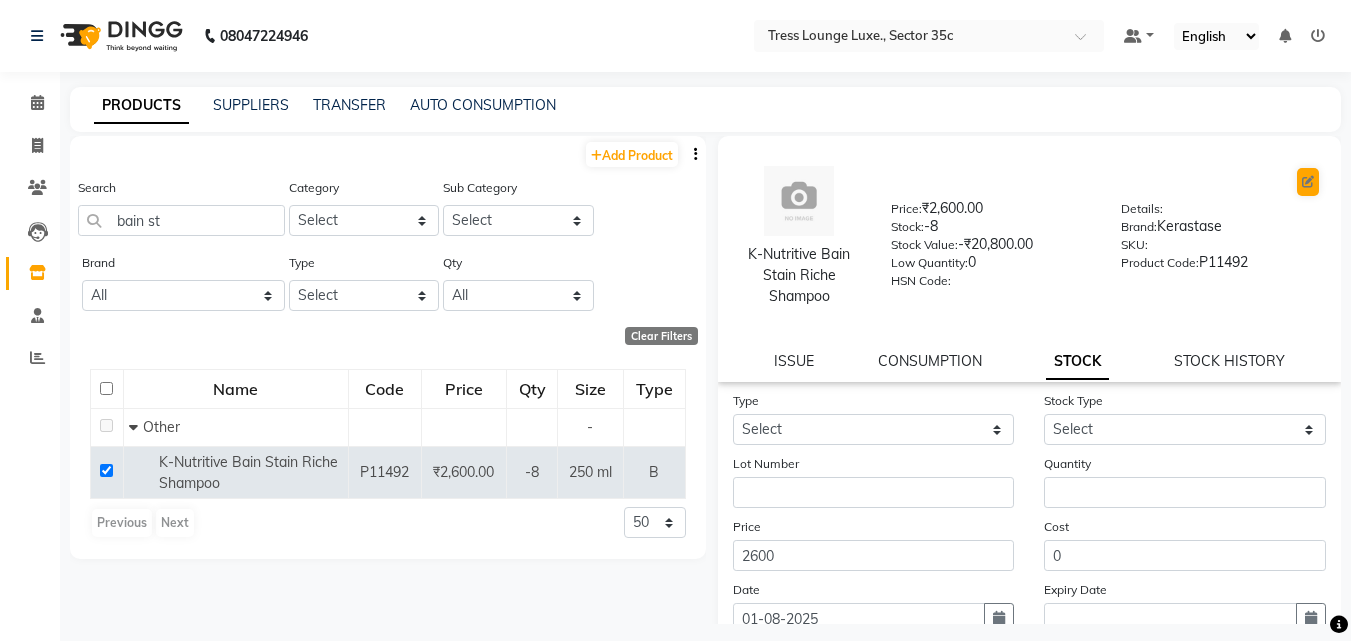 select on "B" 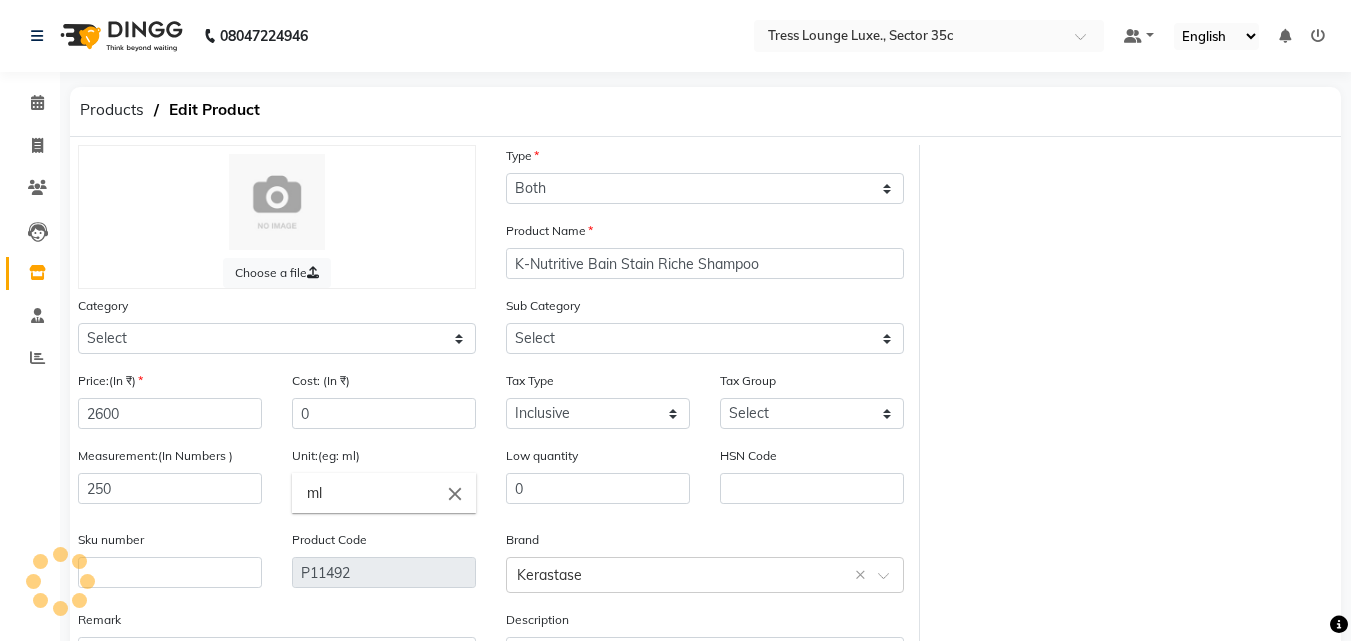 select on "[PHONE]" 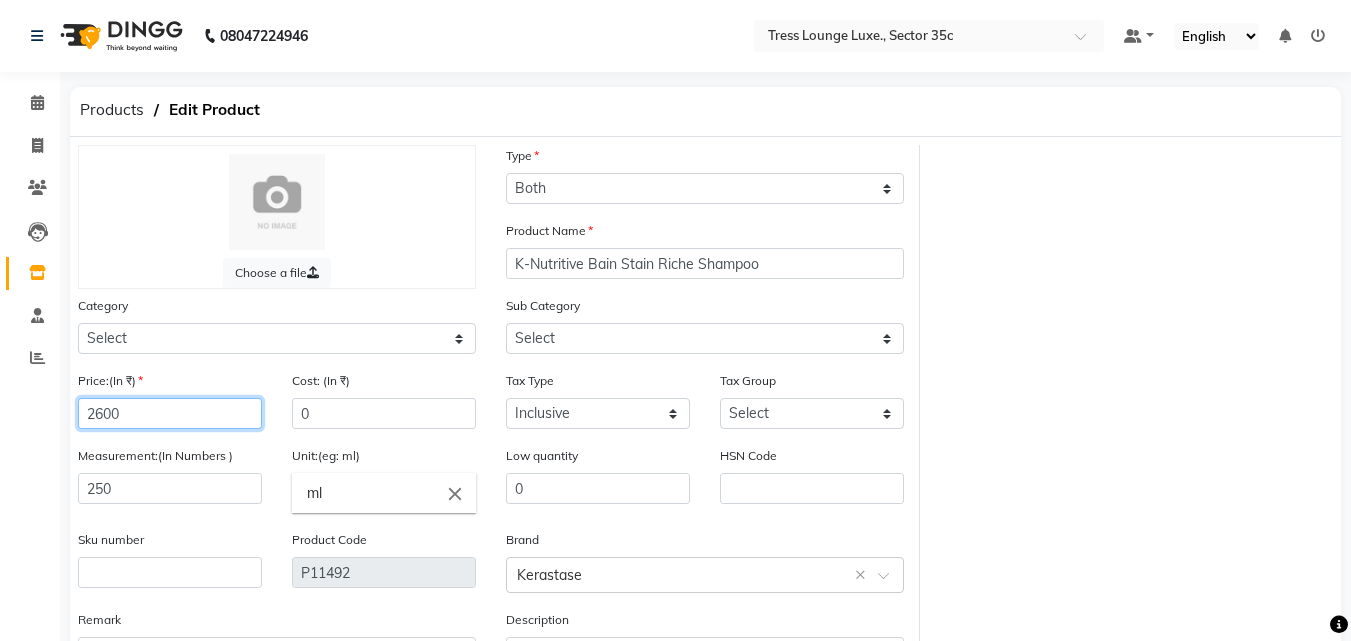 click on "2600" 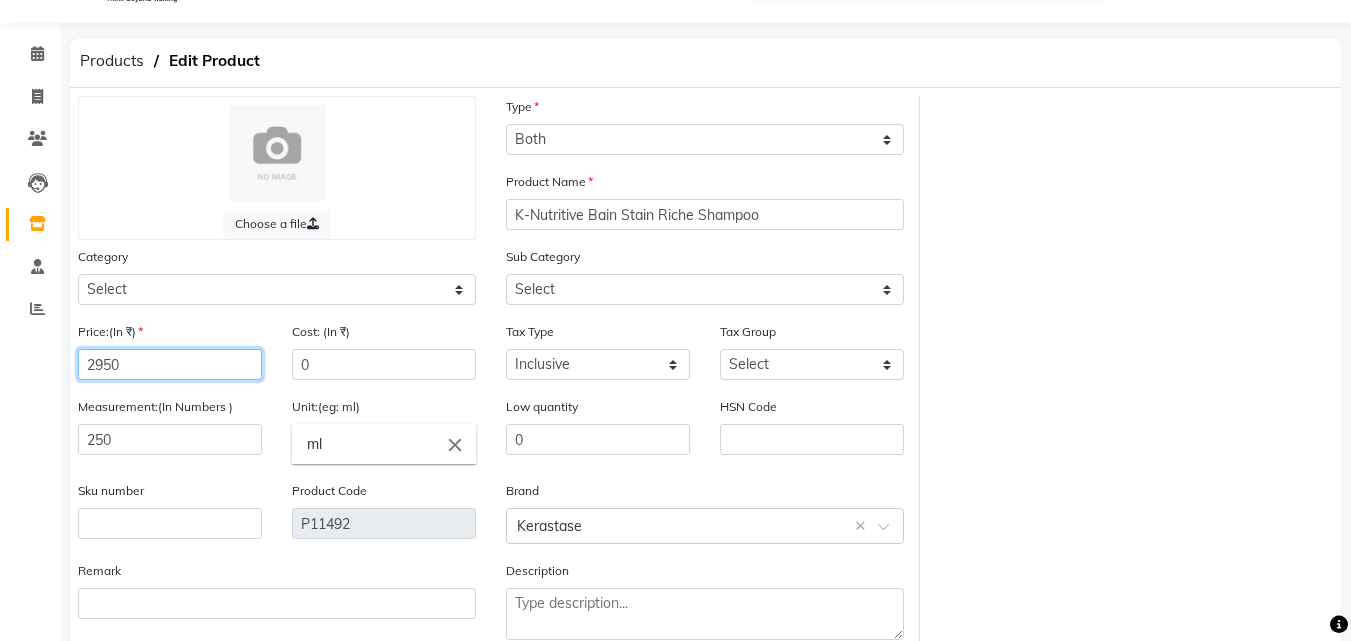 scroll, scrollTop: 160, scrollLeft: 0, axis: vertical 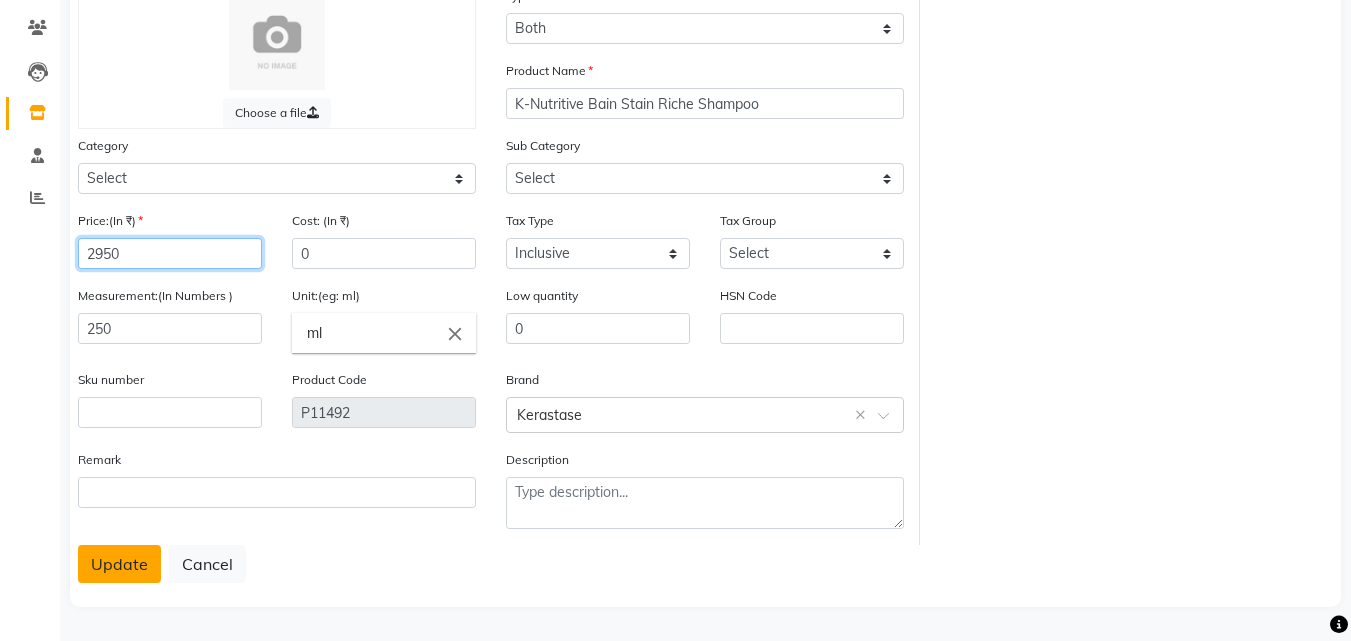 type on "2950" 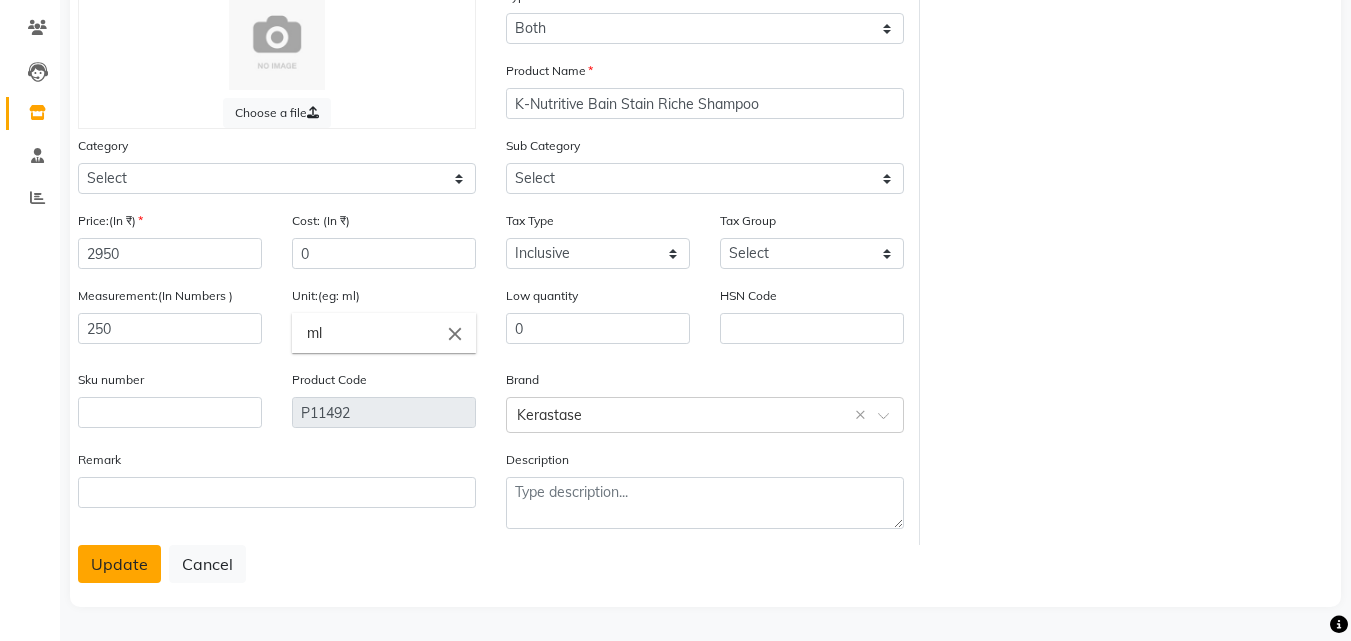 click on "Update" 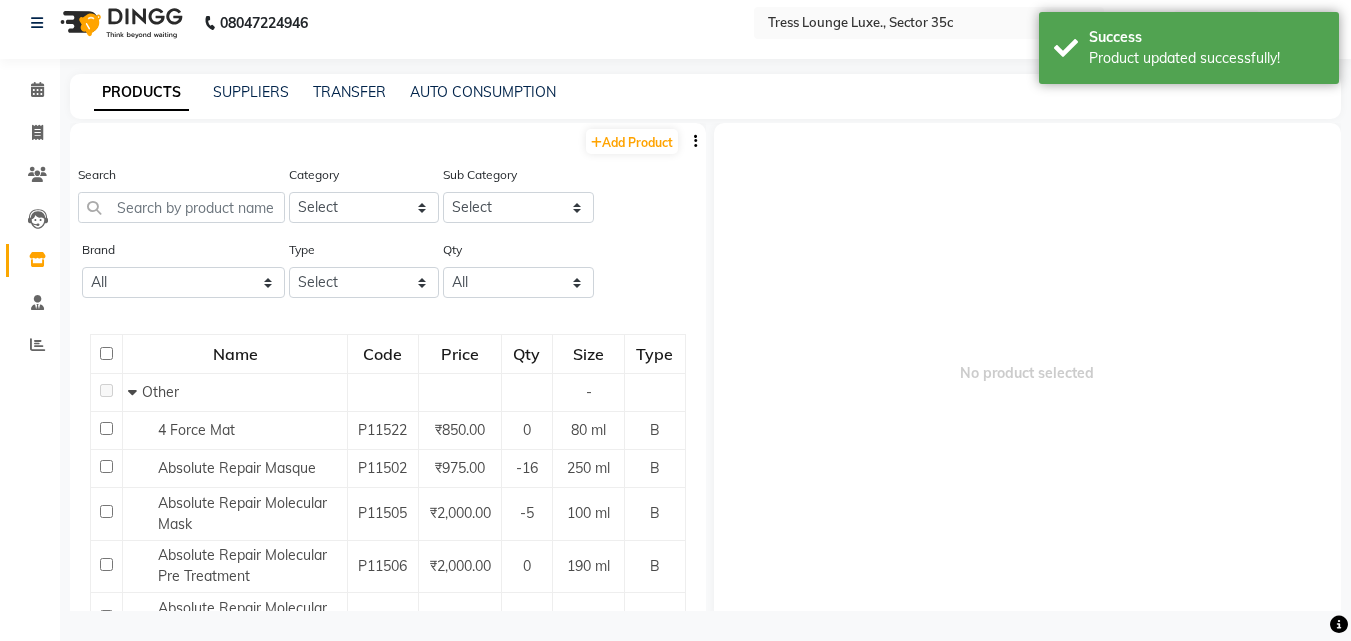 scroll, scrollTop: 13, scrollLeft: 0, axis: vertical 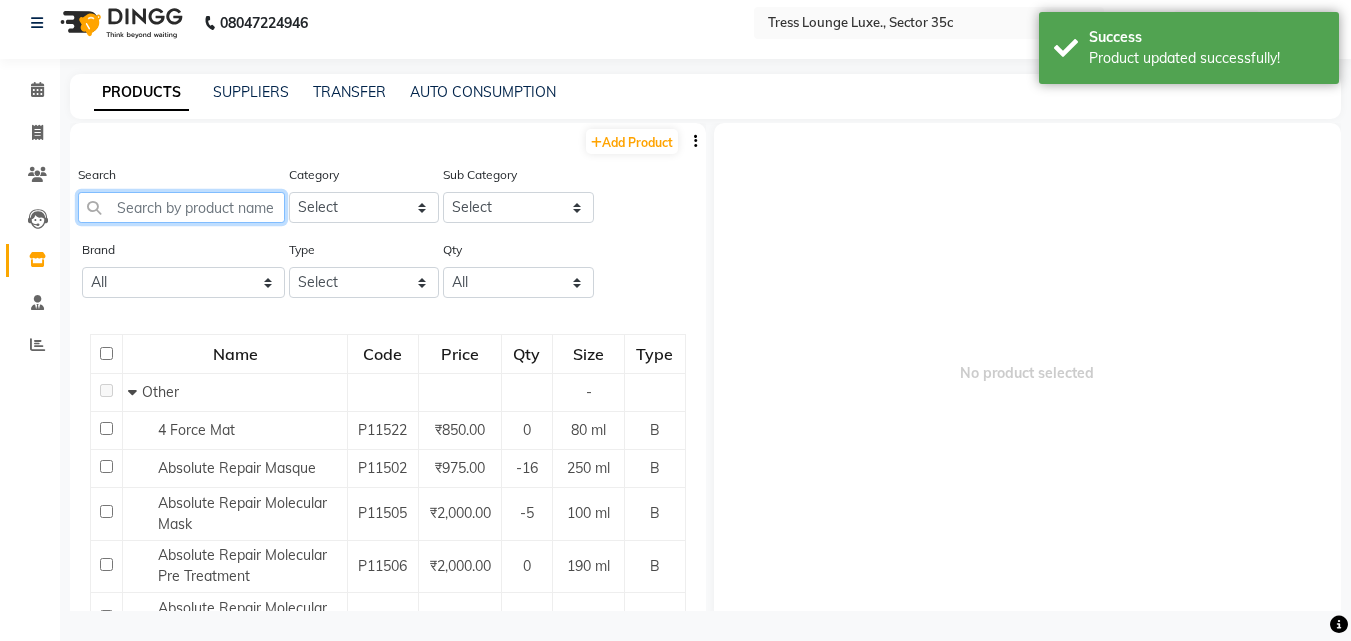click 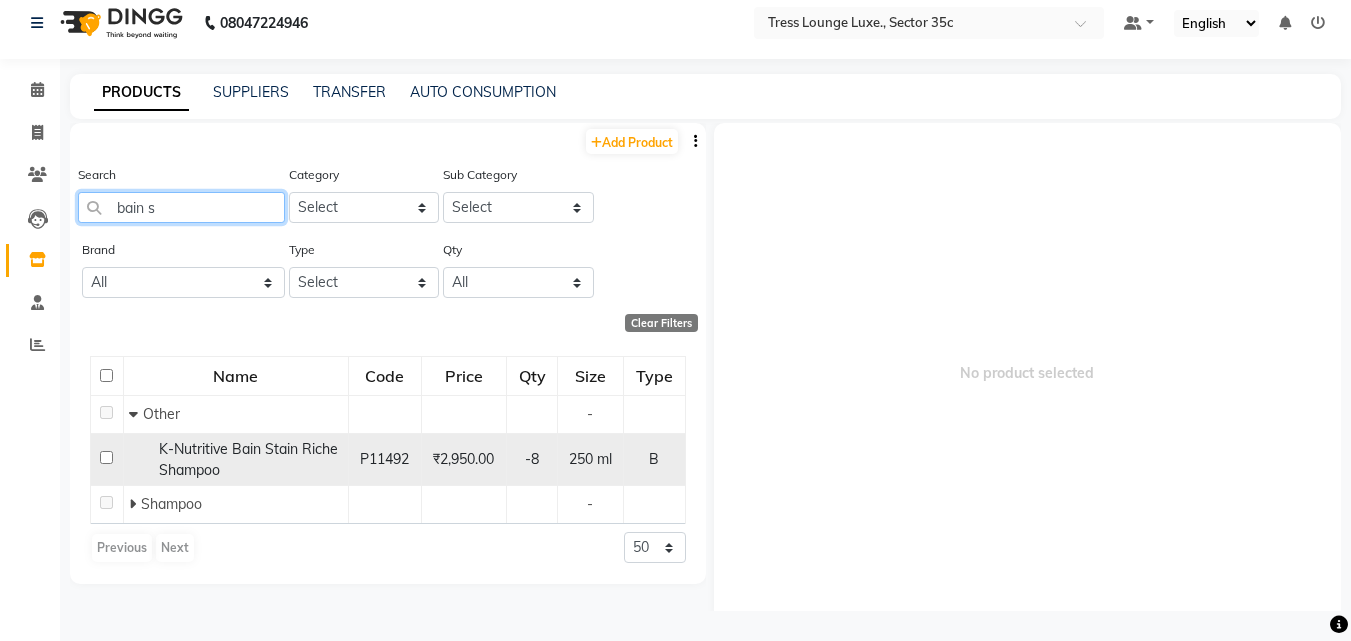 type on "bain s" 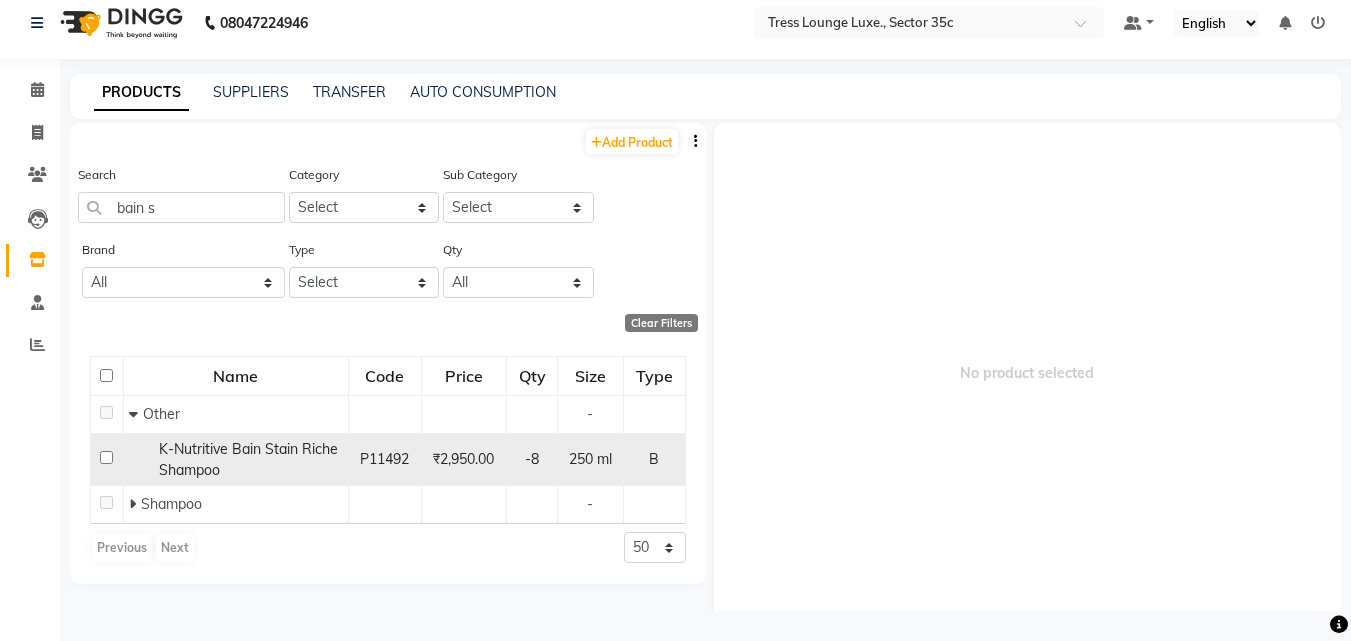 click 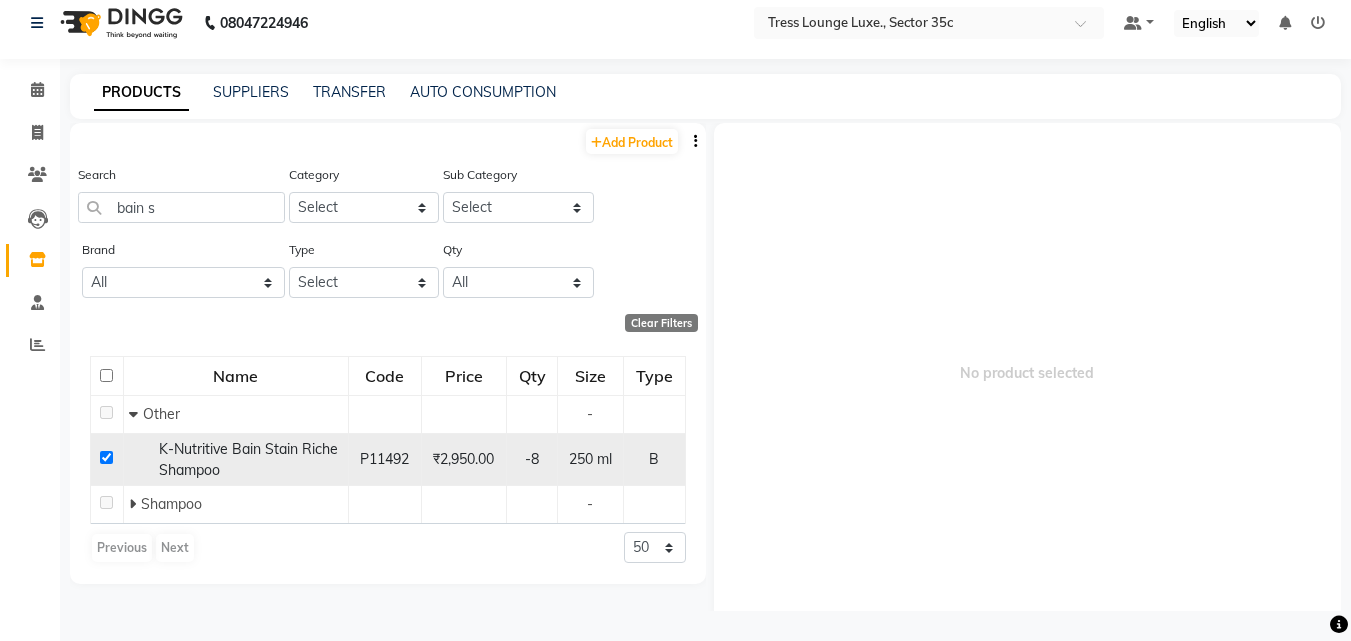 checkbox on "true" 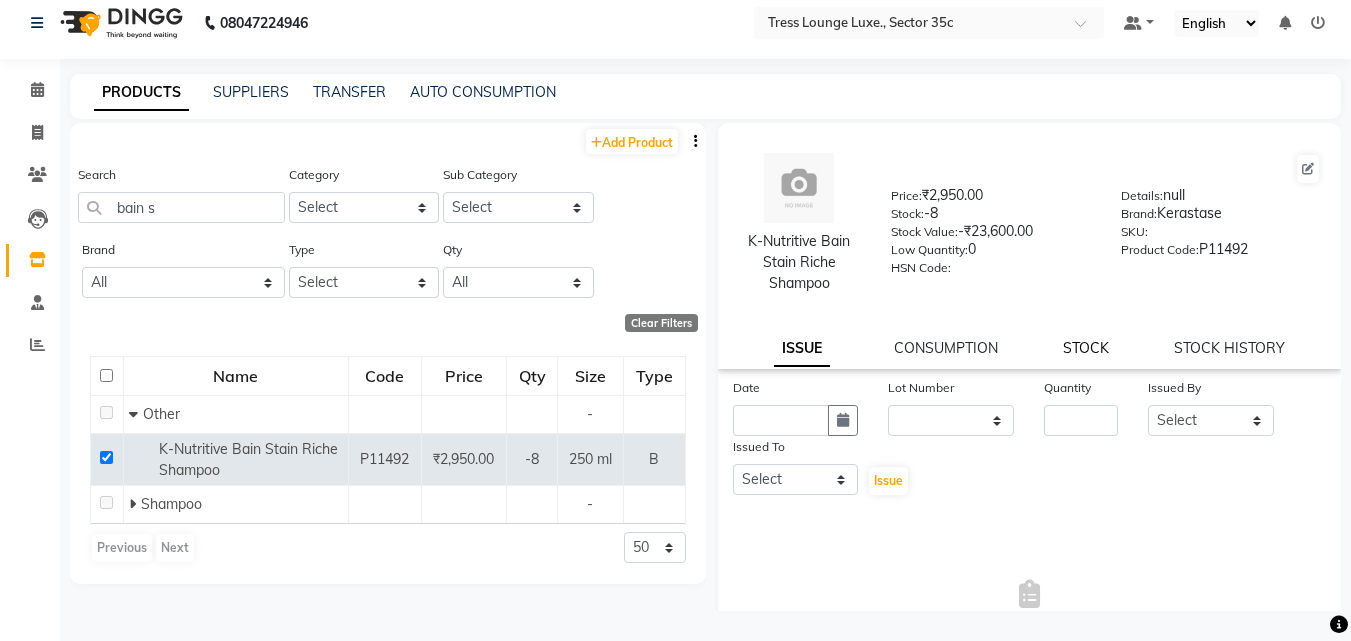 click on "STOCK" 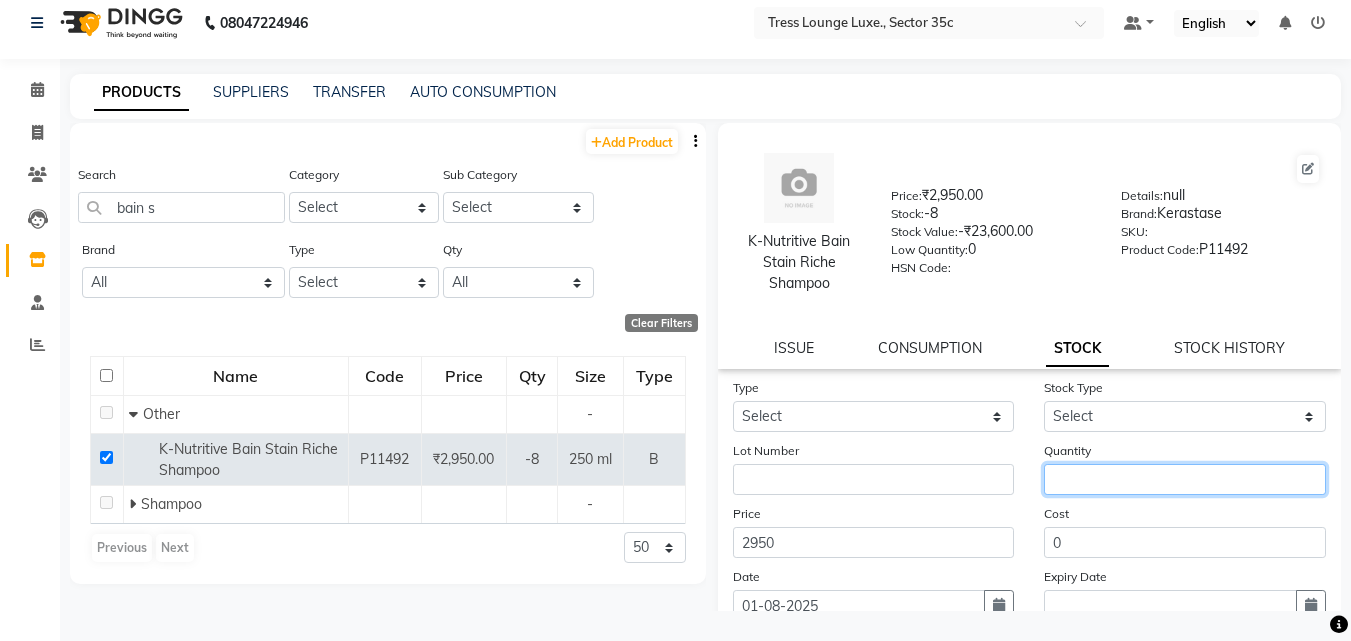 click 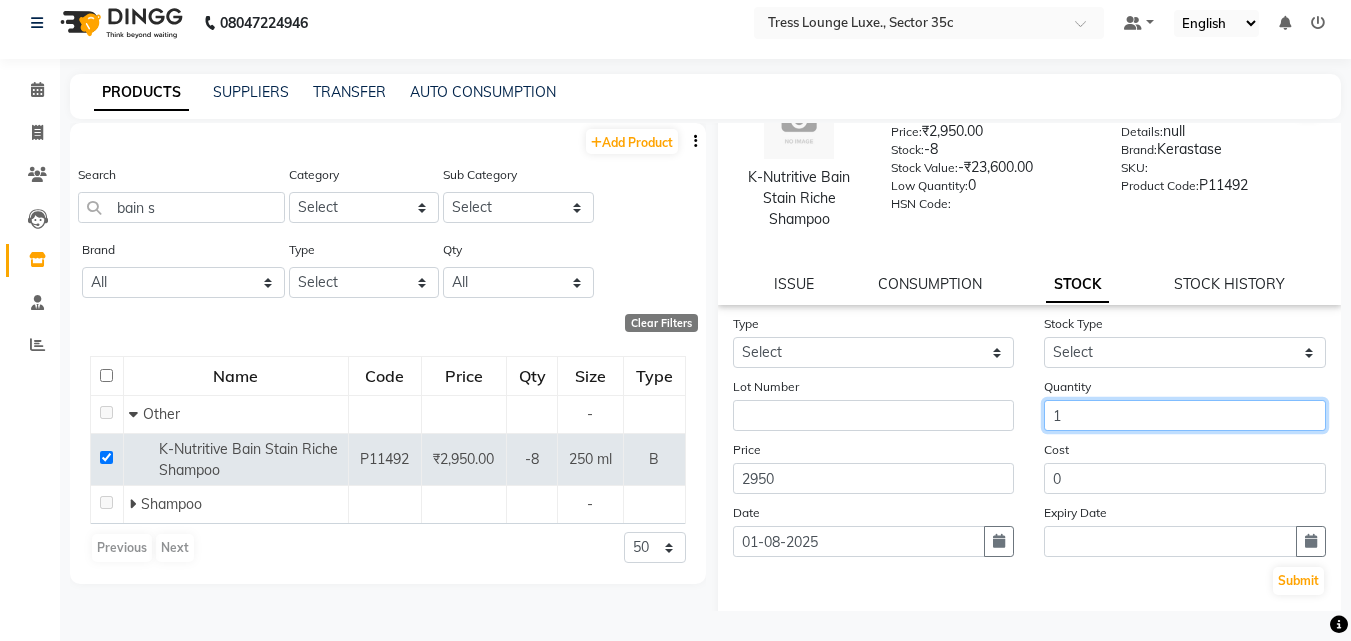 scroll, scrollTop: 166, scrollLeft: 0, axis: vertical 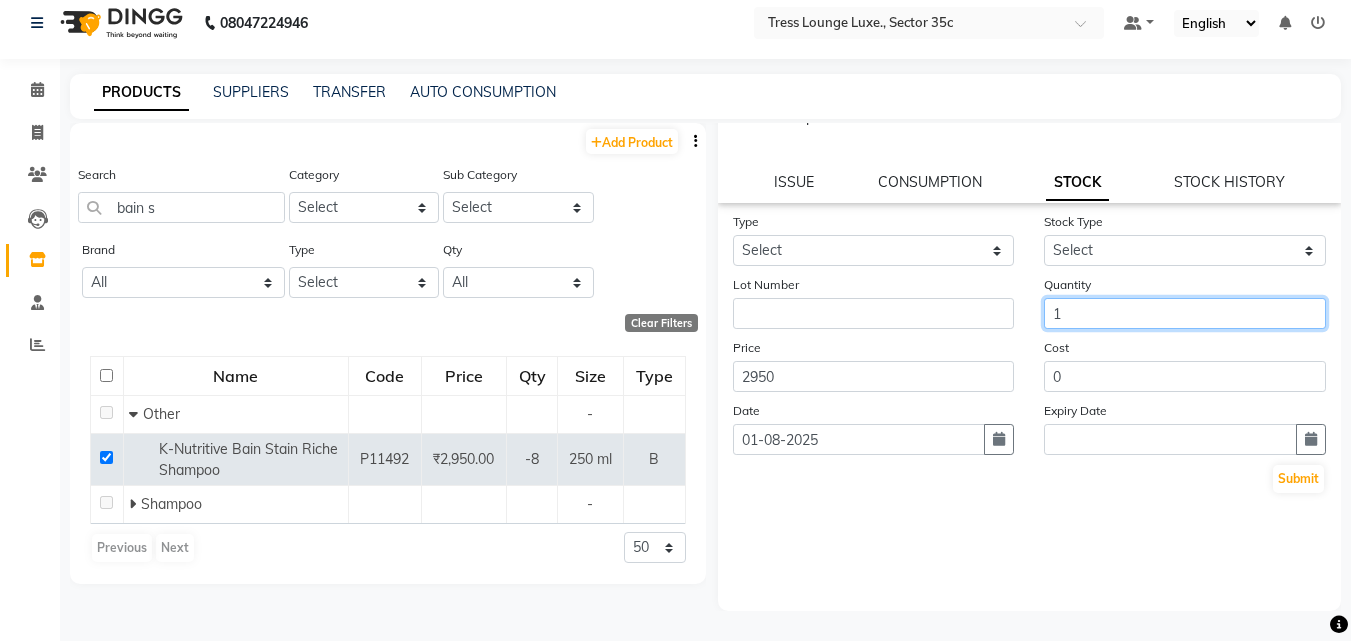 type on "1" 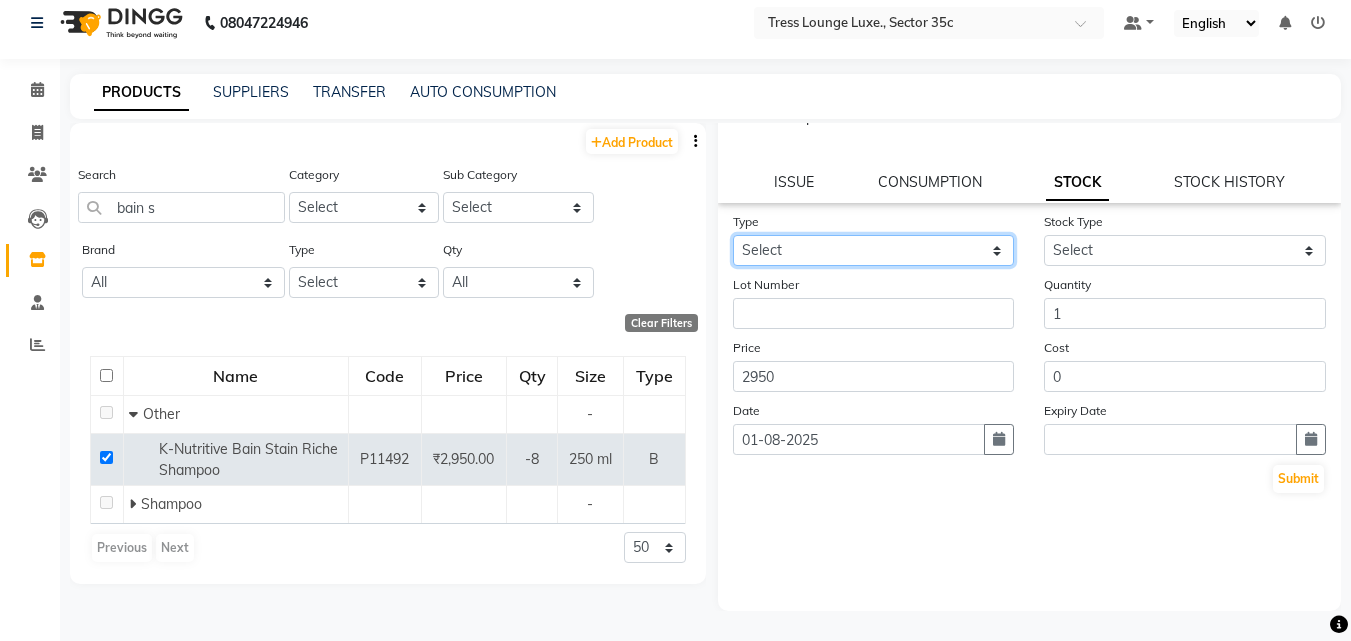 click on "Select In" 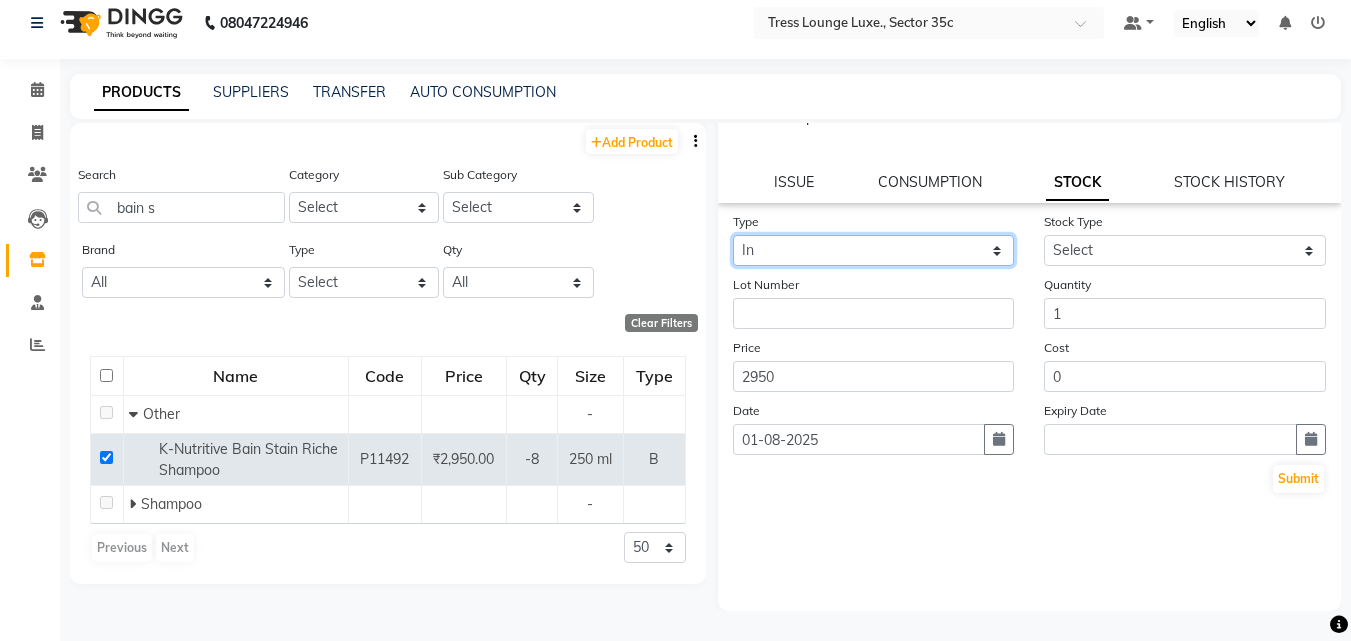 click on "Select In" 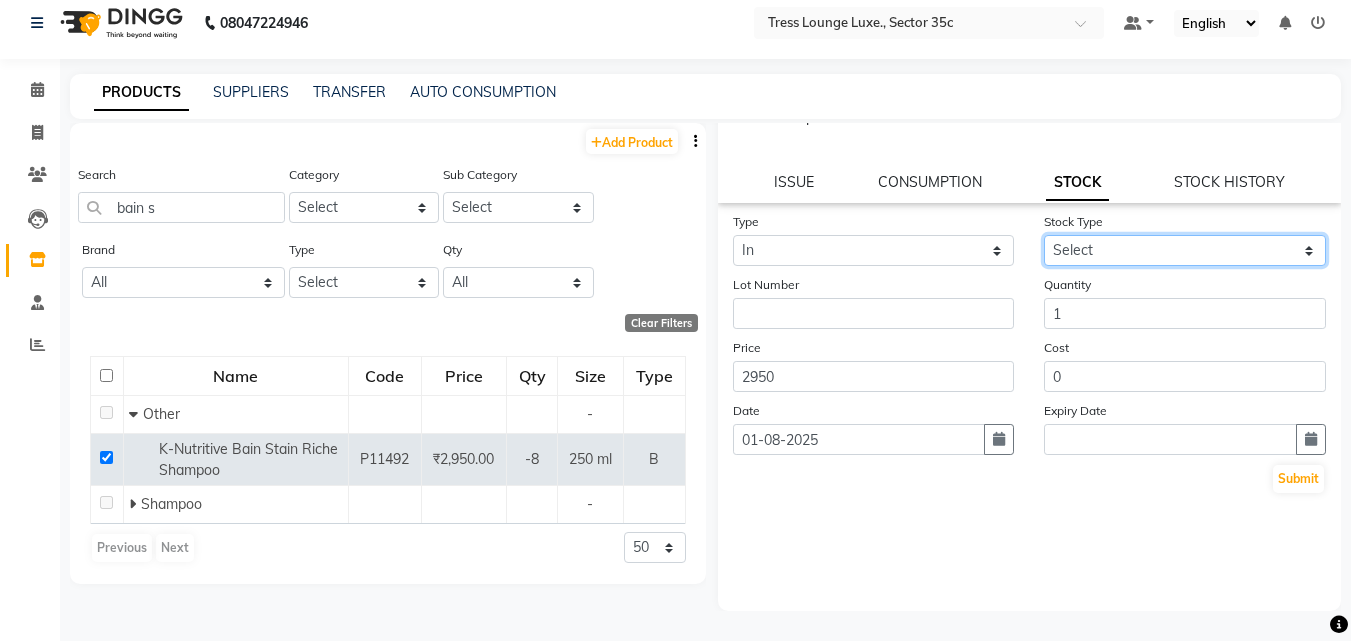 click on "Select New Stock Adjustment Return Other" 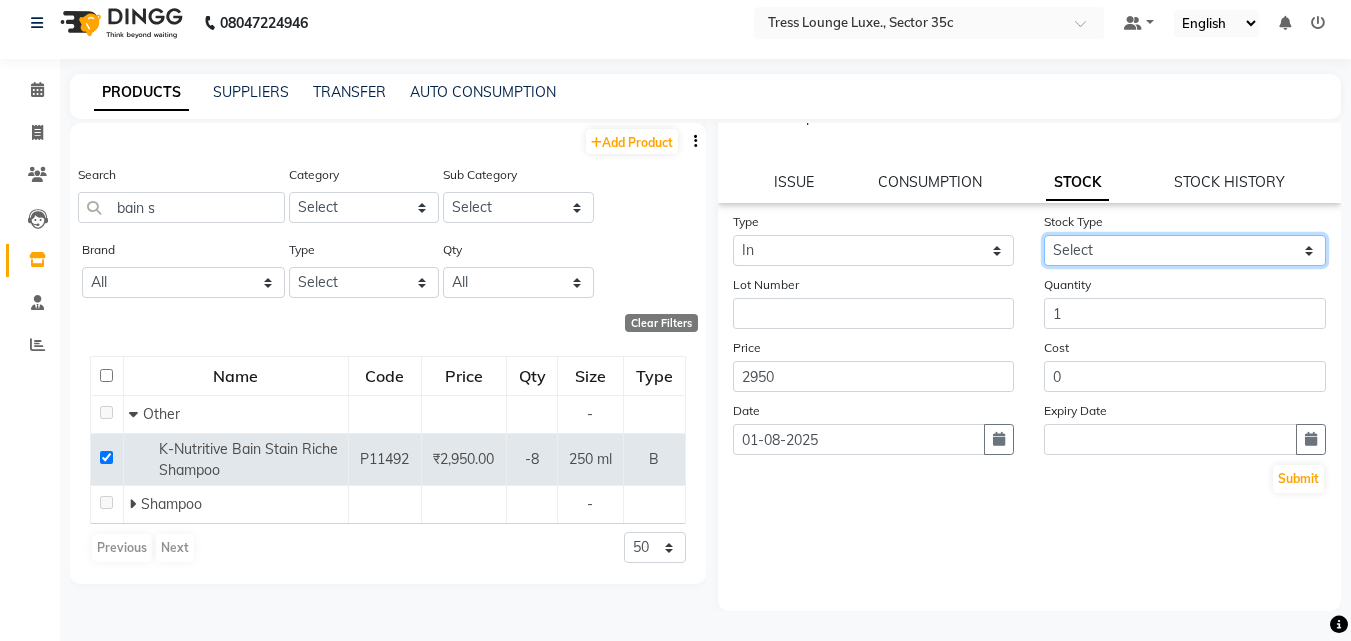 select on "adjustment" 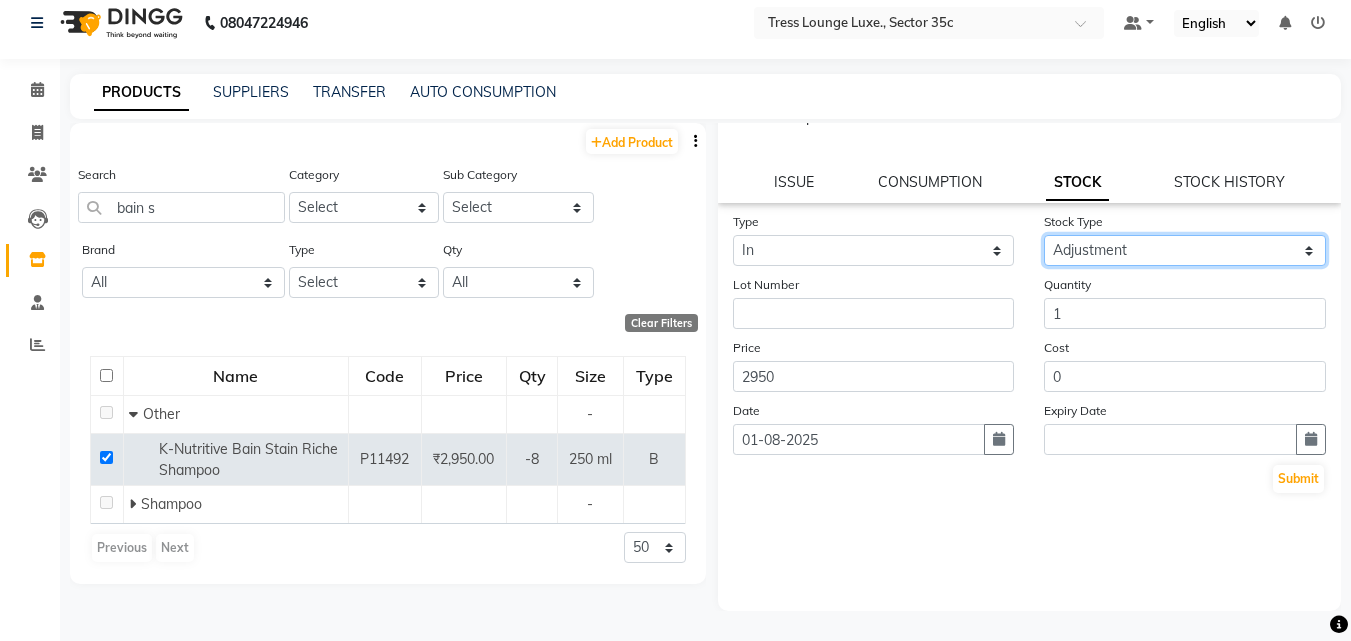 click on "Select New Stock Adjustment Return Other" 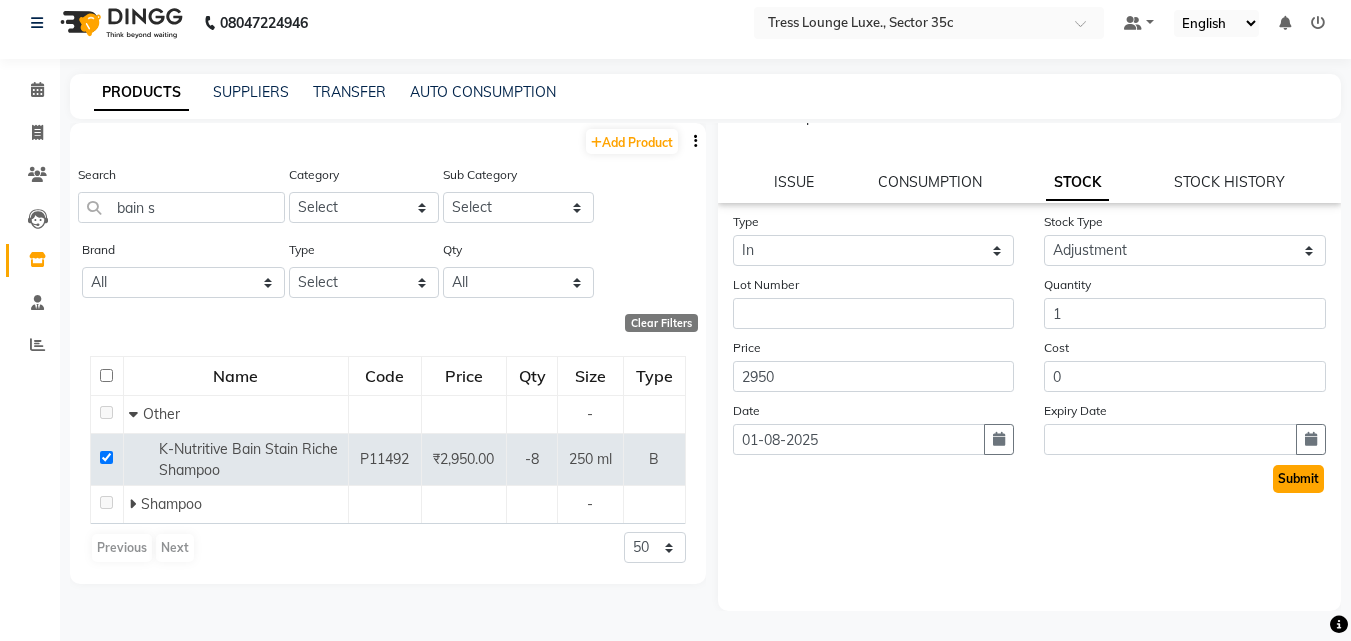 click on "Submit" 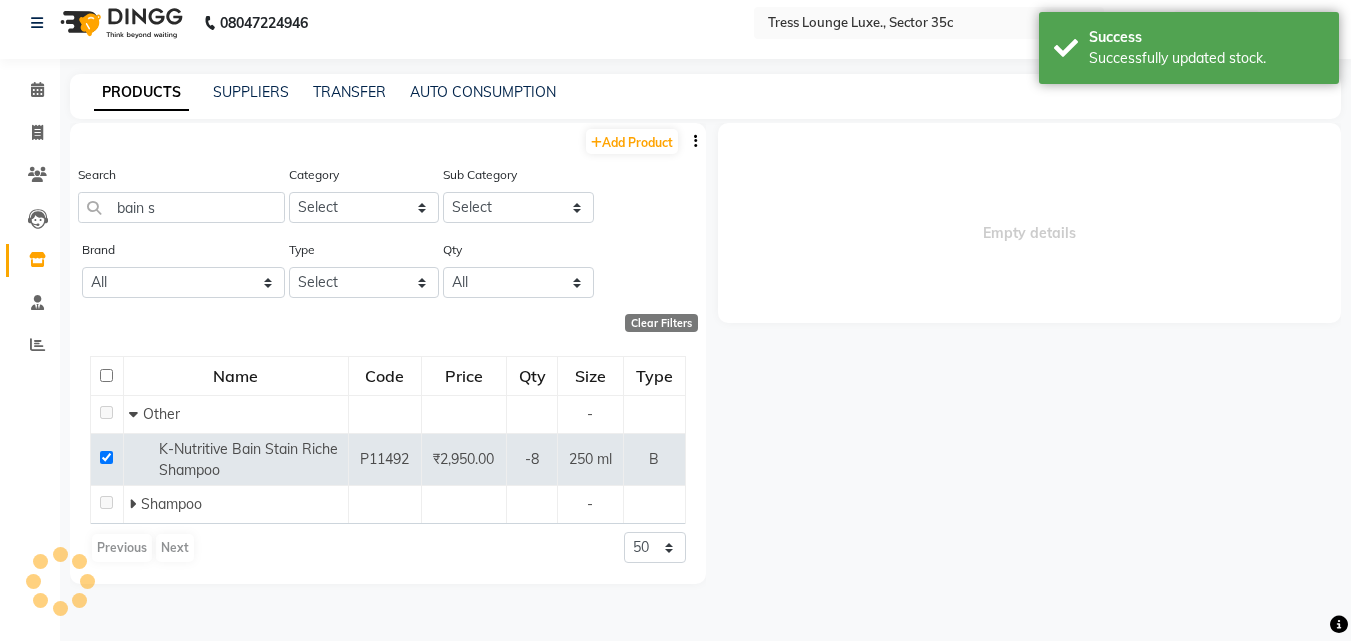 scroll, scrollTop: 0, scrollLeft: 0, axis: both 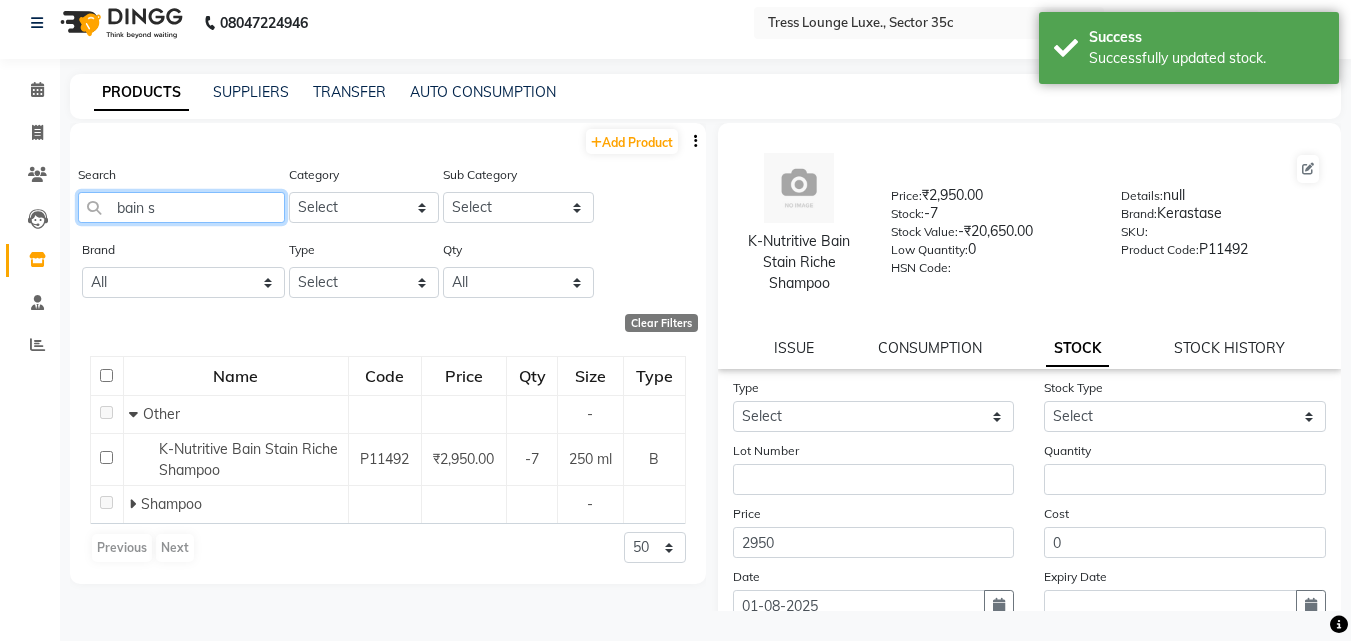 click on "bain s" 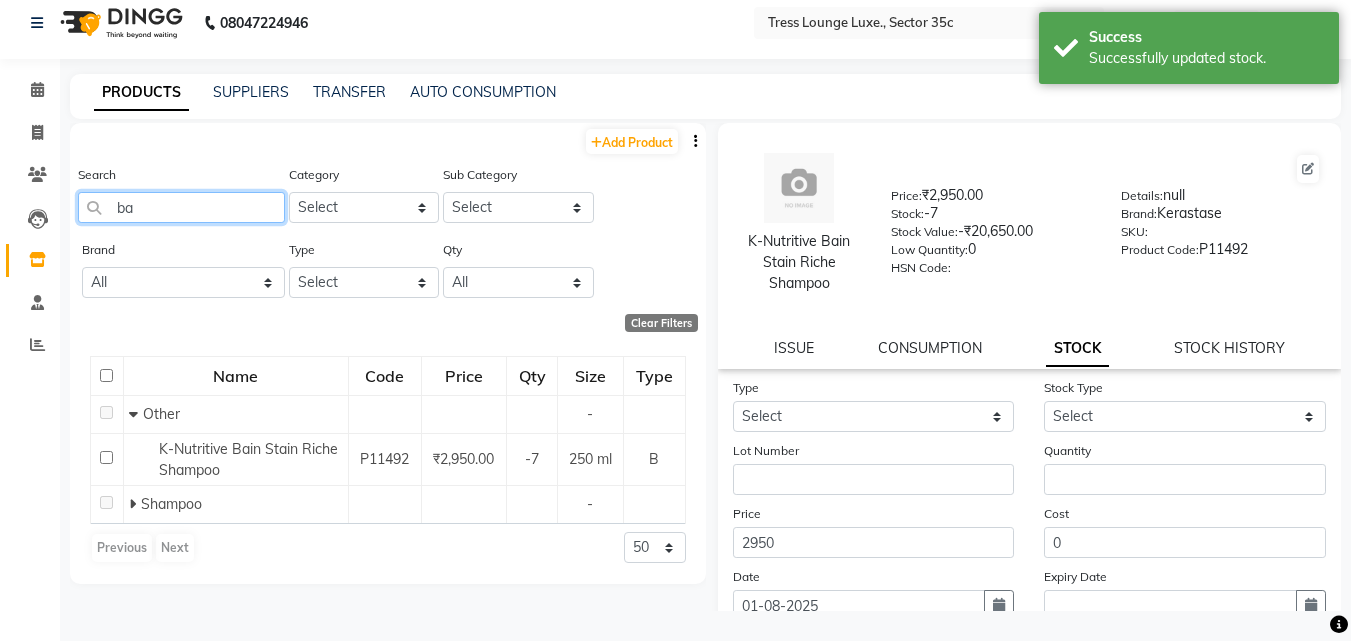 type on "b" 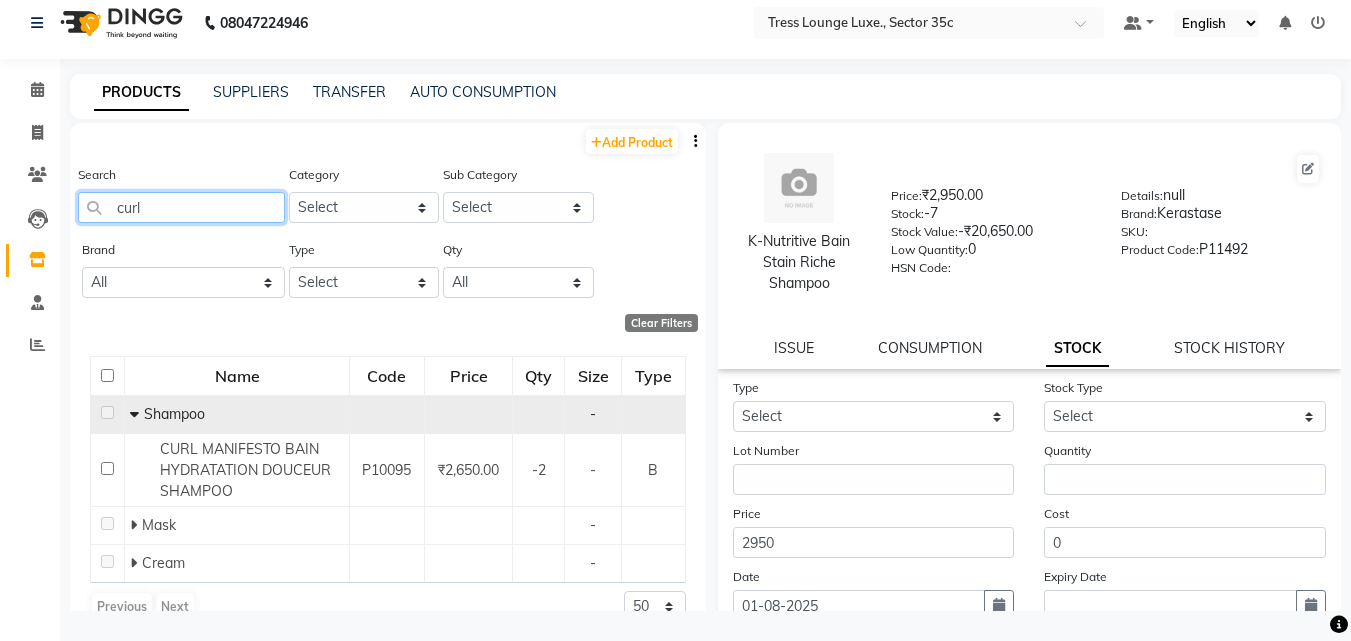 type on "curl" 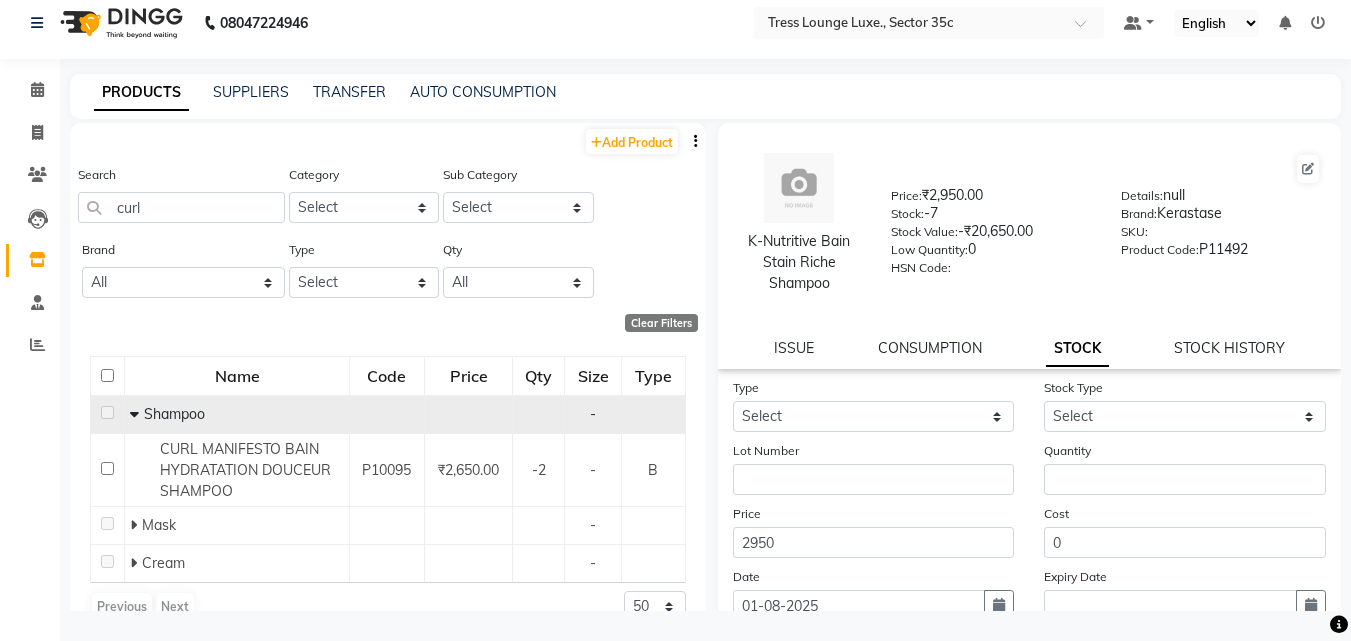 click 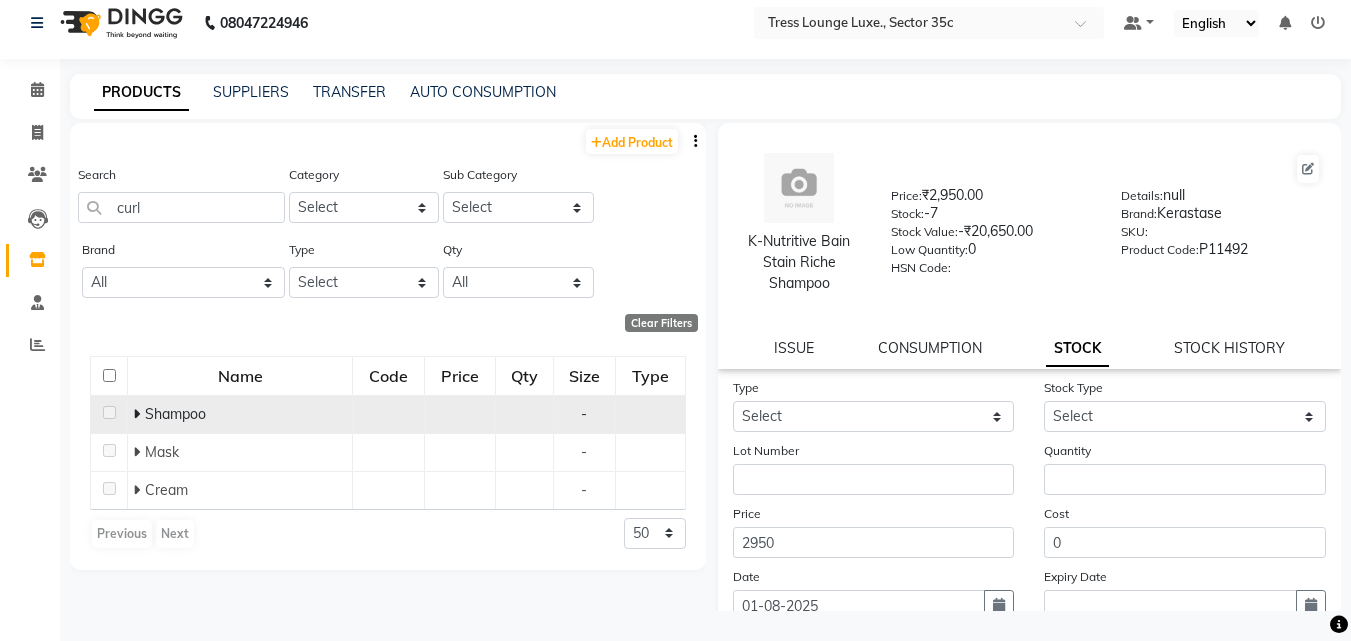 click 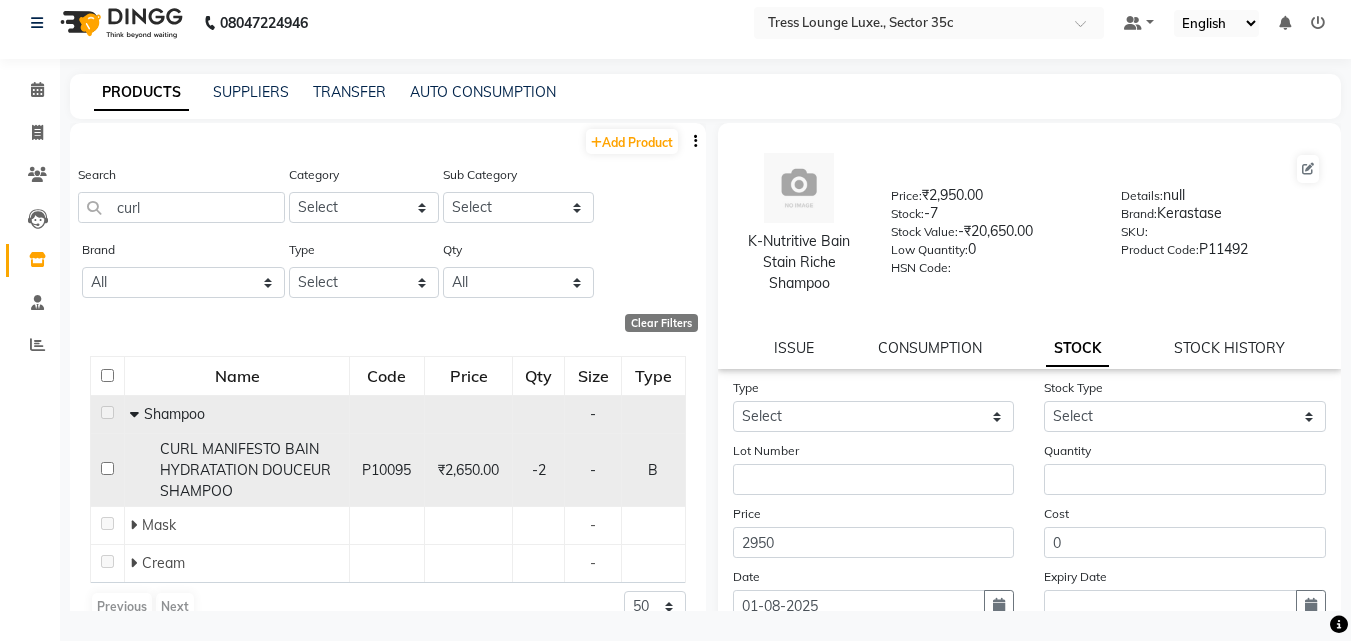 click 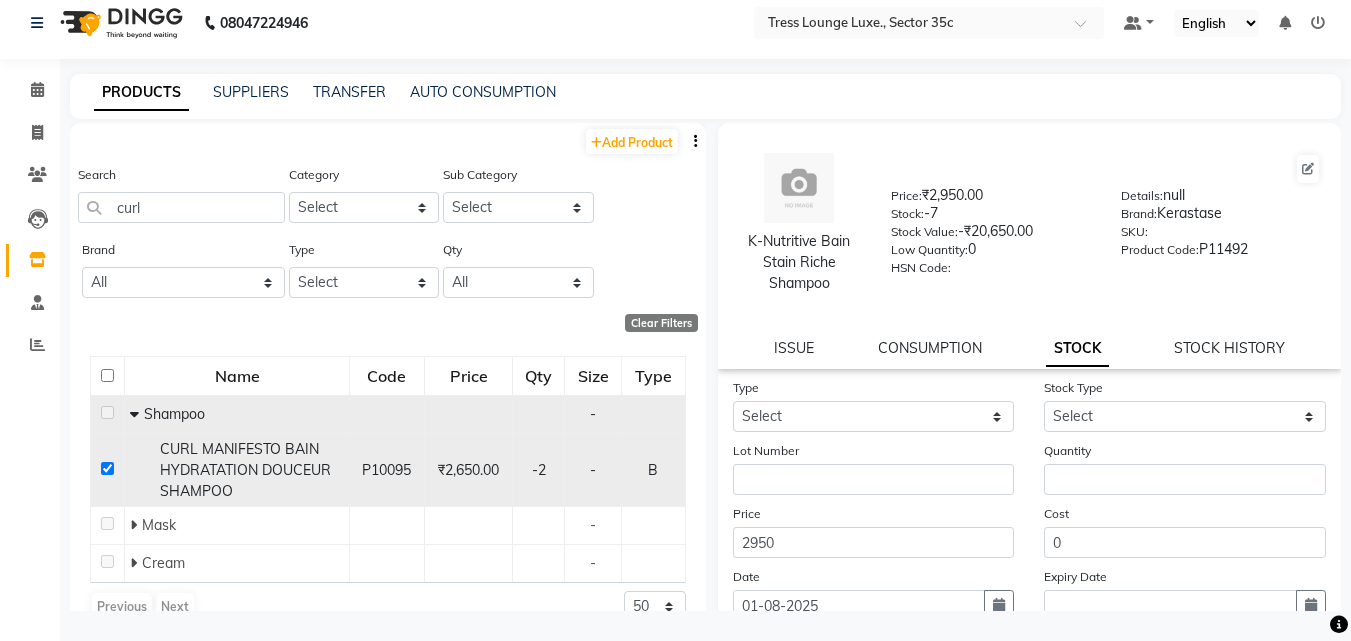checkbox on "true" 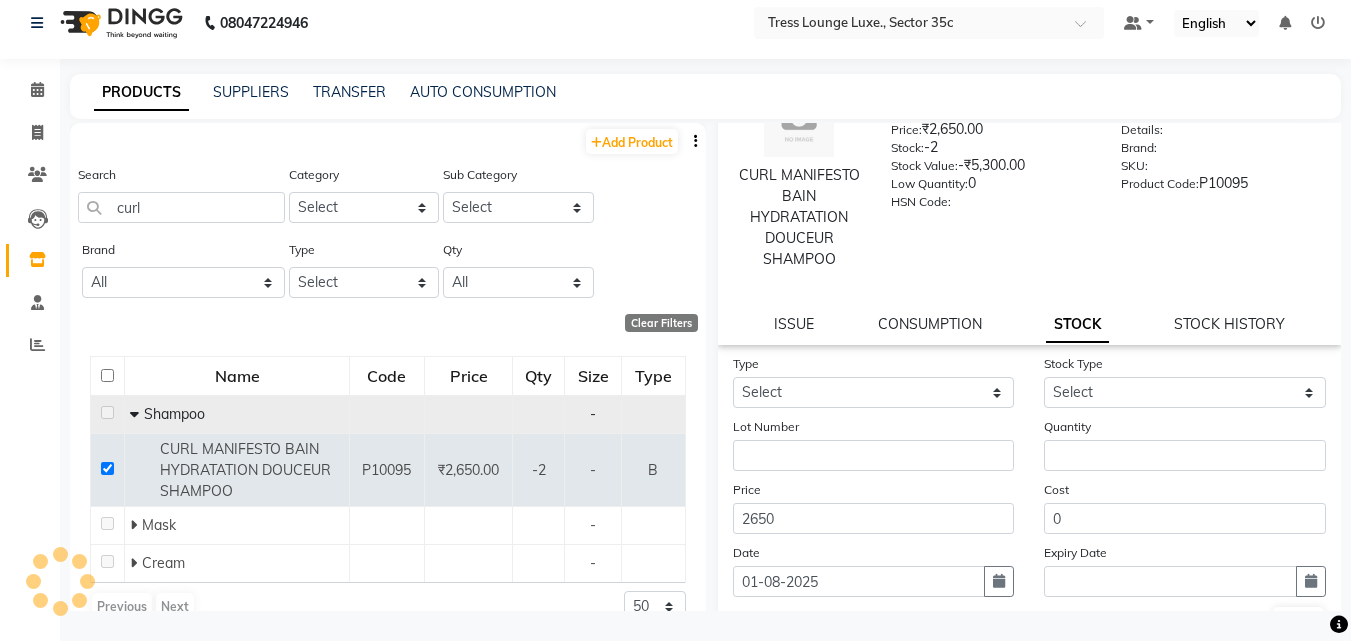 scroll, scrollTop: 100, scrollLeft: 0, axis: vertical 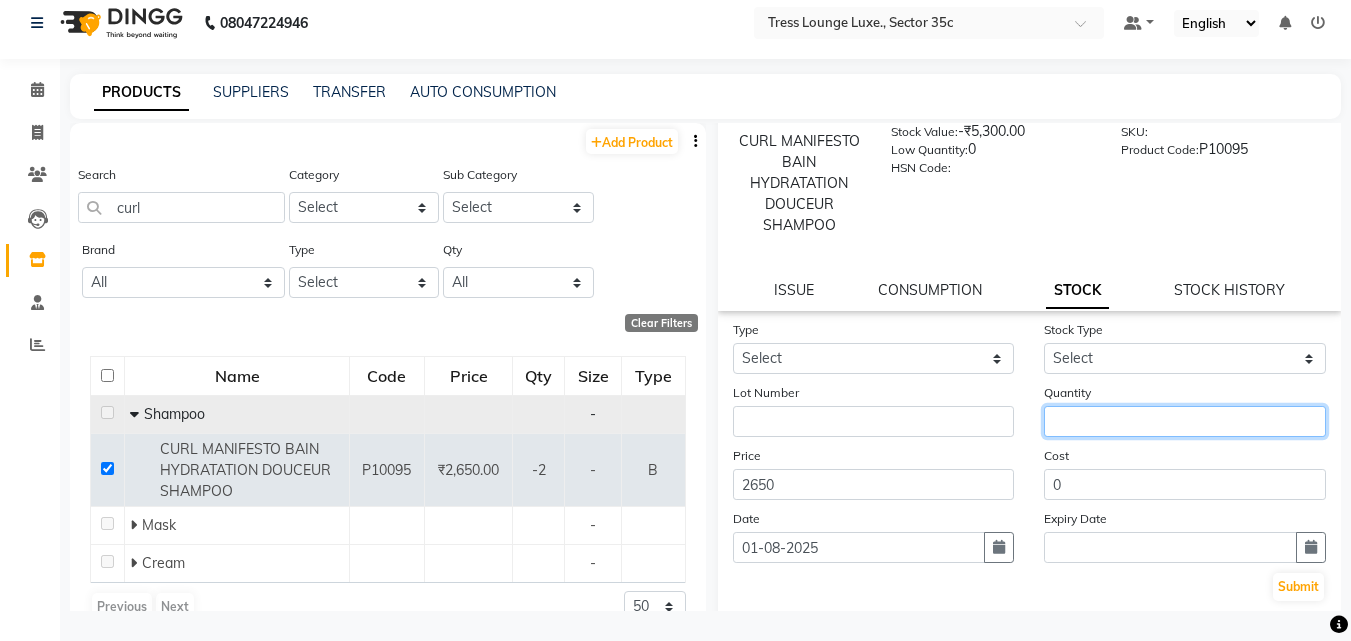 click 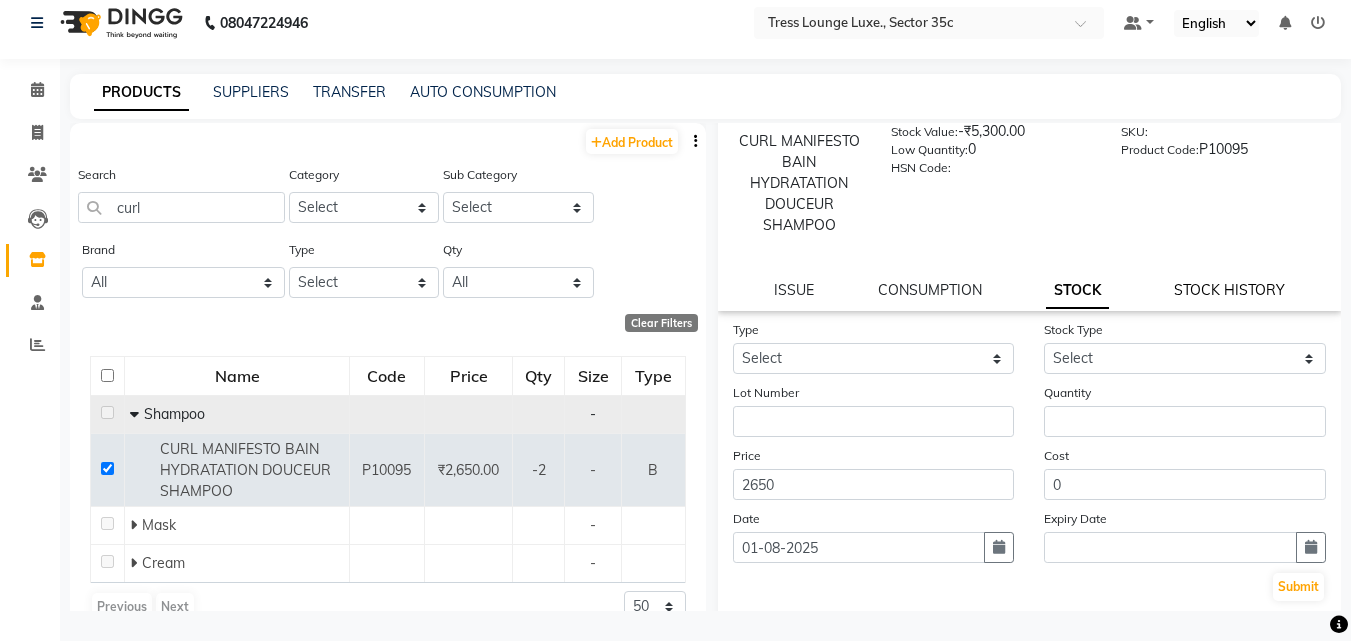 click on "STOCK HISTORY" 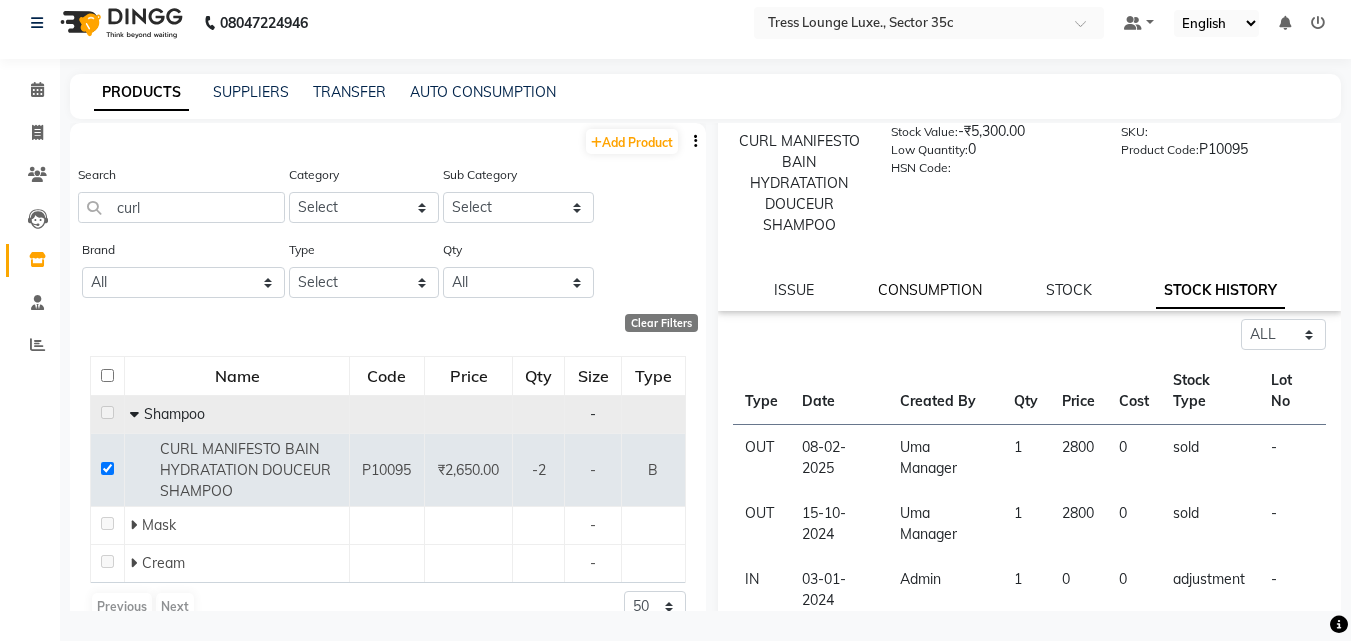 click on "CONSUMPTION" 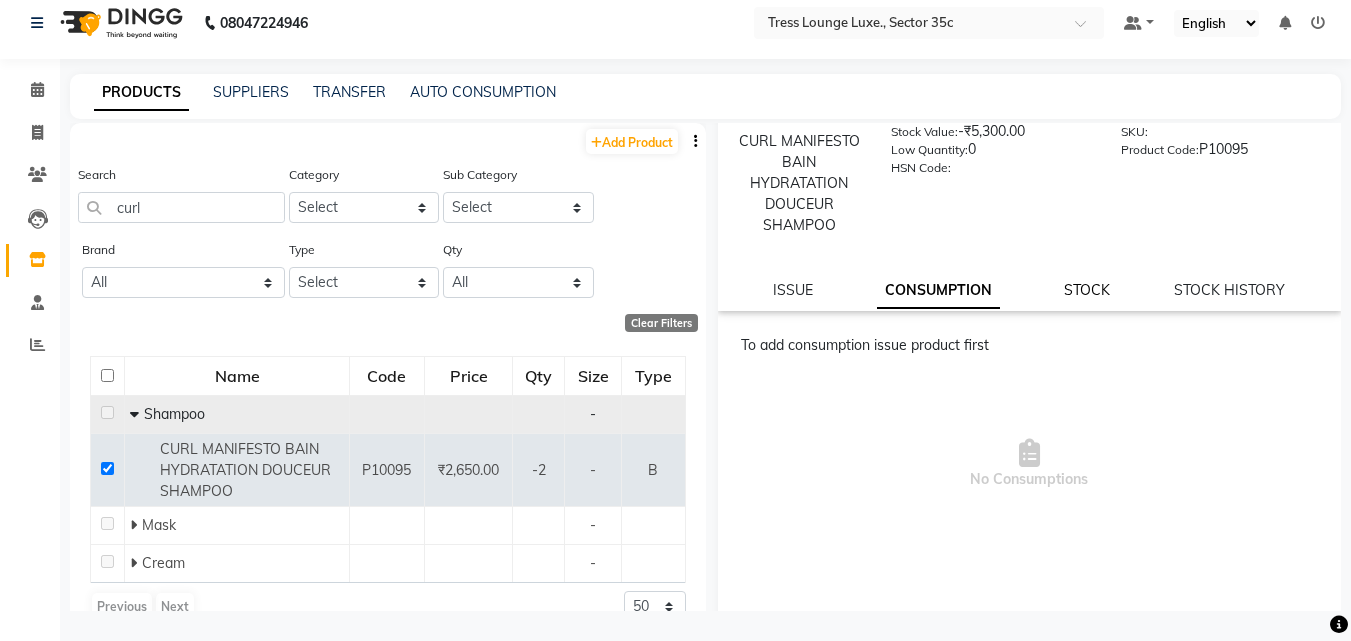 click on "STOCK" 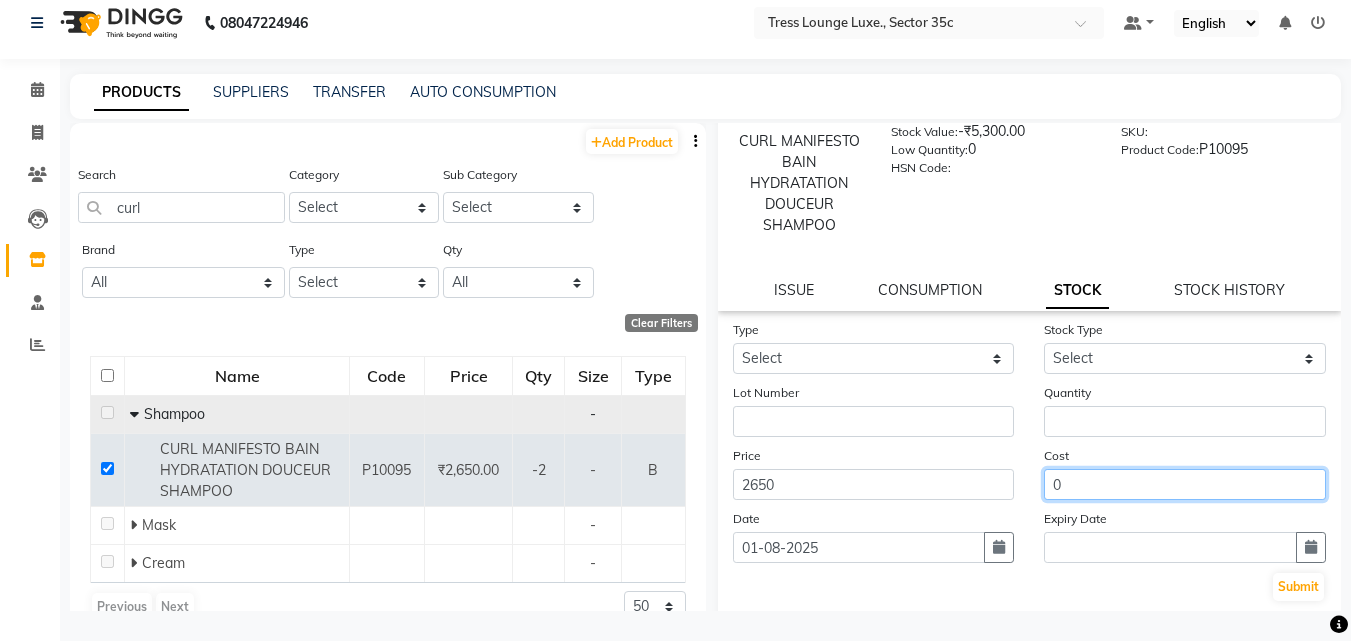click on "0" 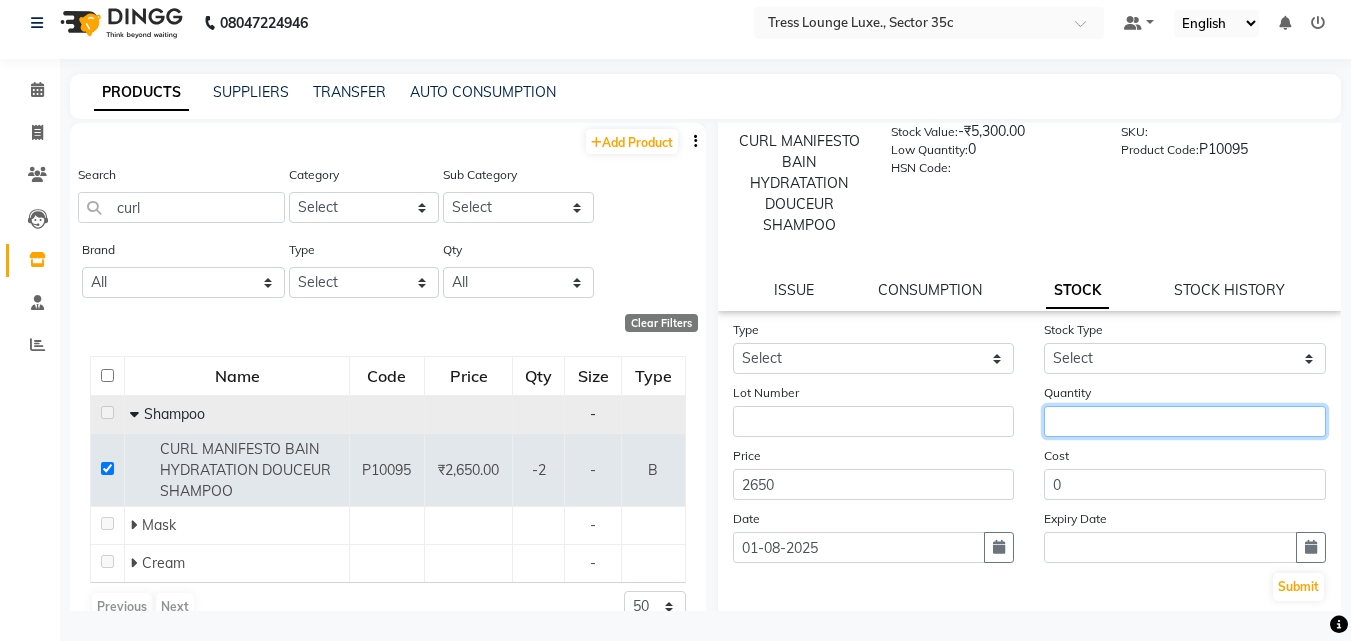 click 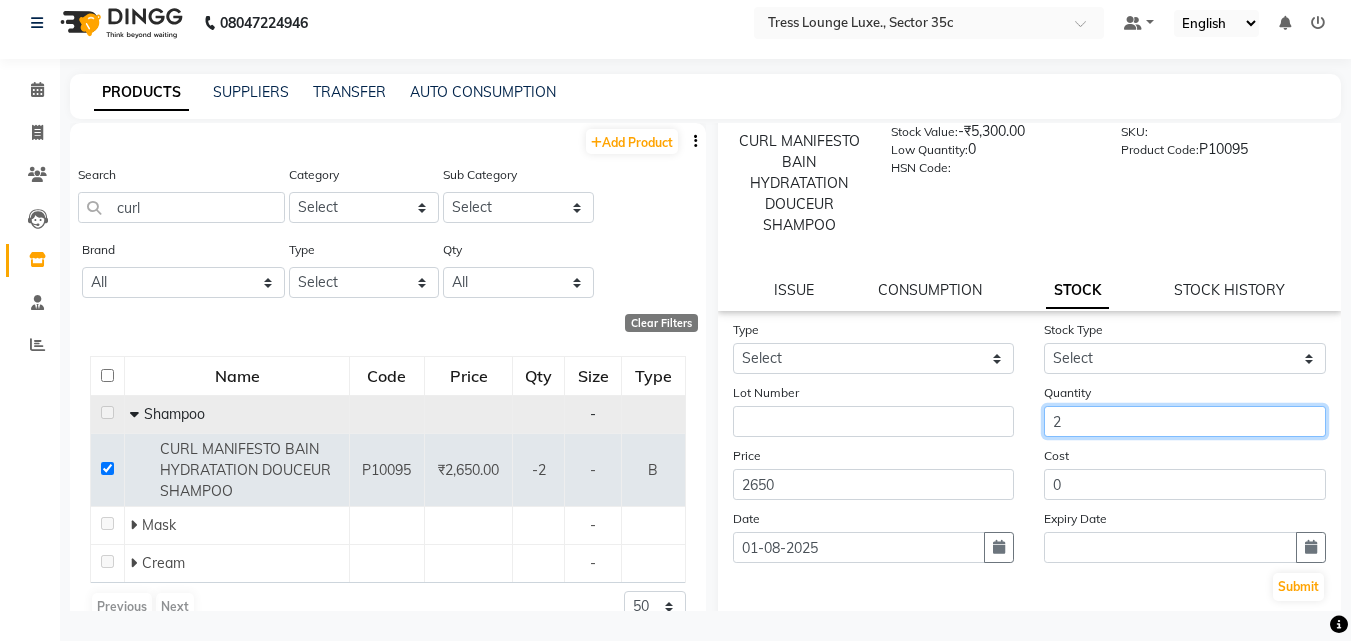 type on "2" 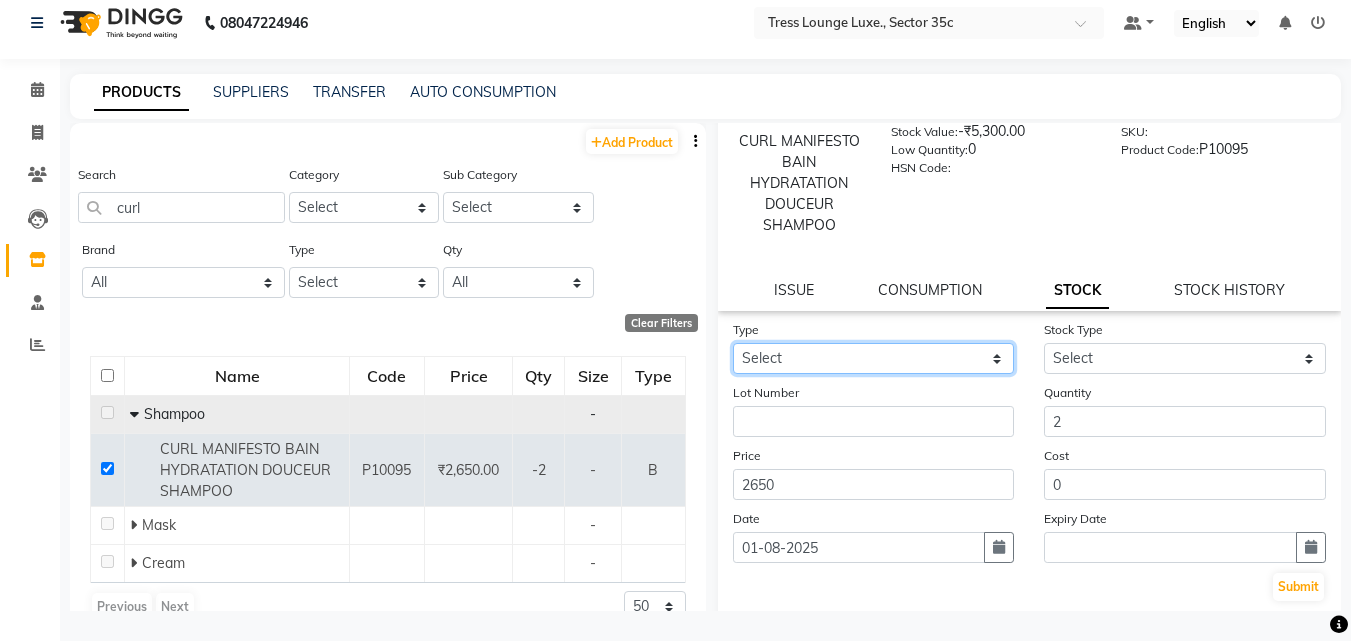 drag, startPoint x: 801, startPoint y: 347, endPoint x: 801, endPoint y: 359, distance: 12 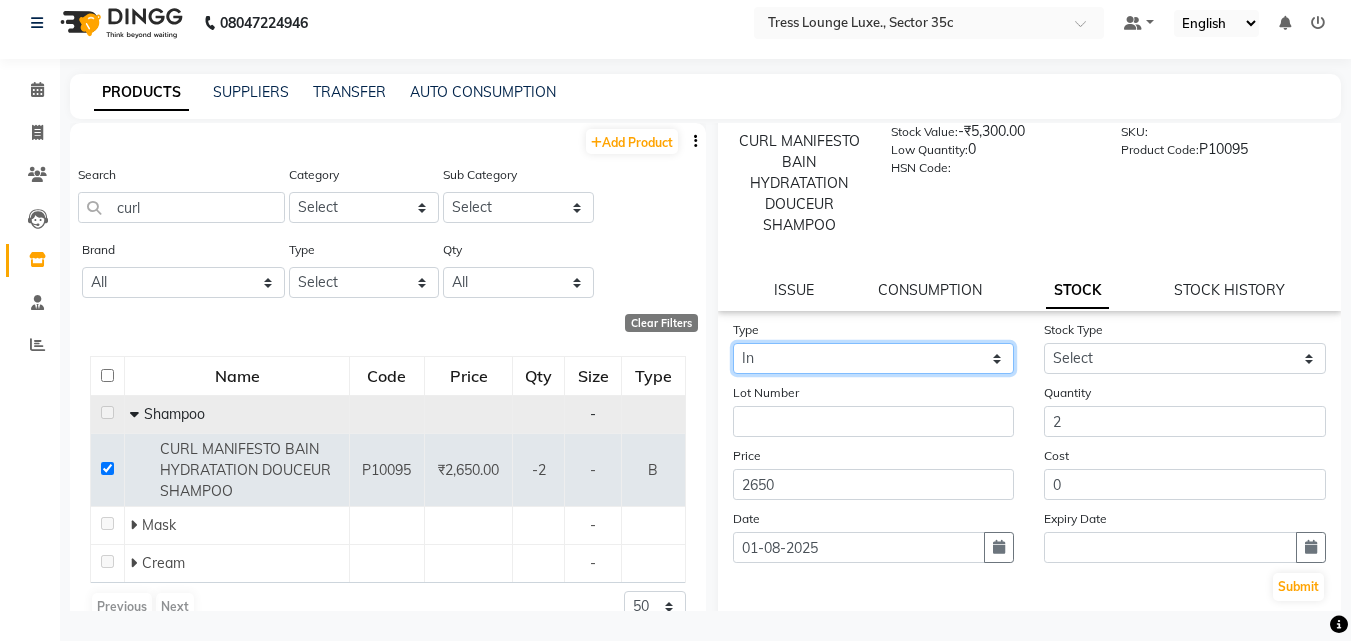 click on "Select In" 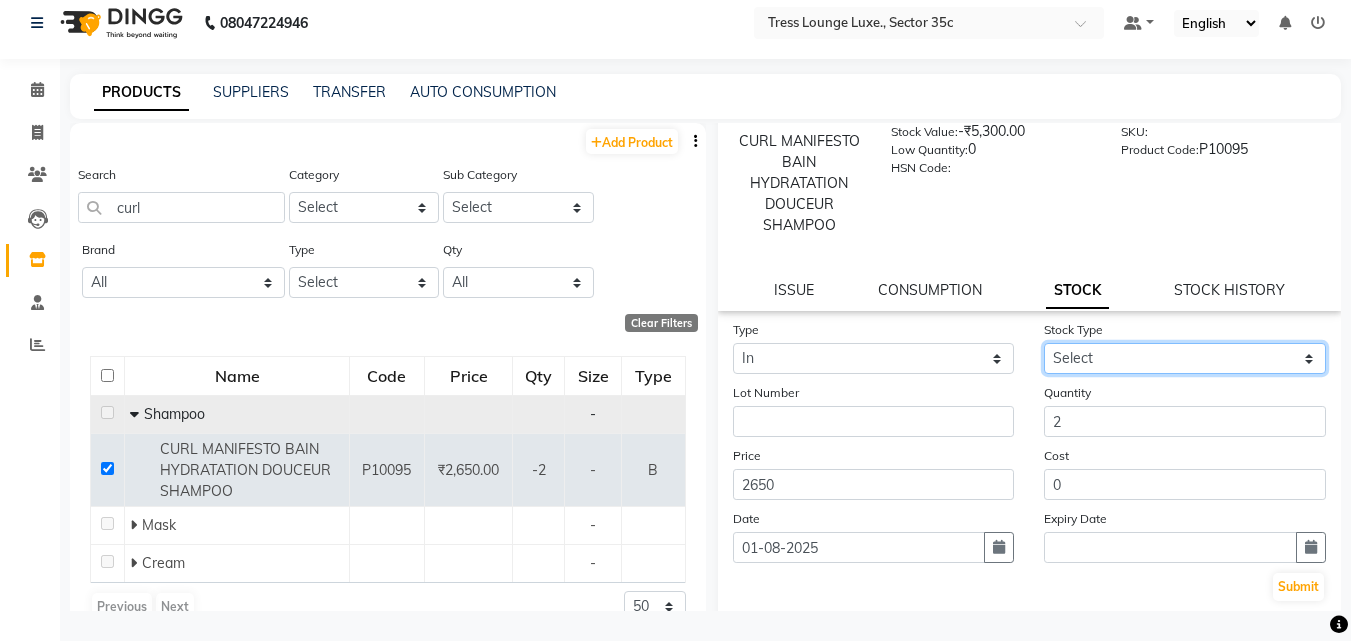 click on "Select New Stock Adjustment Return Other" 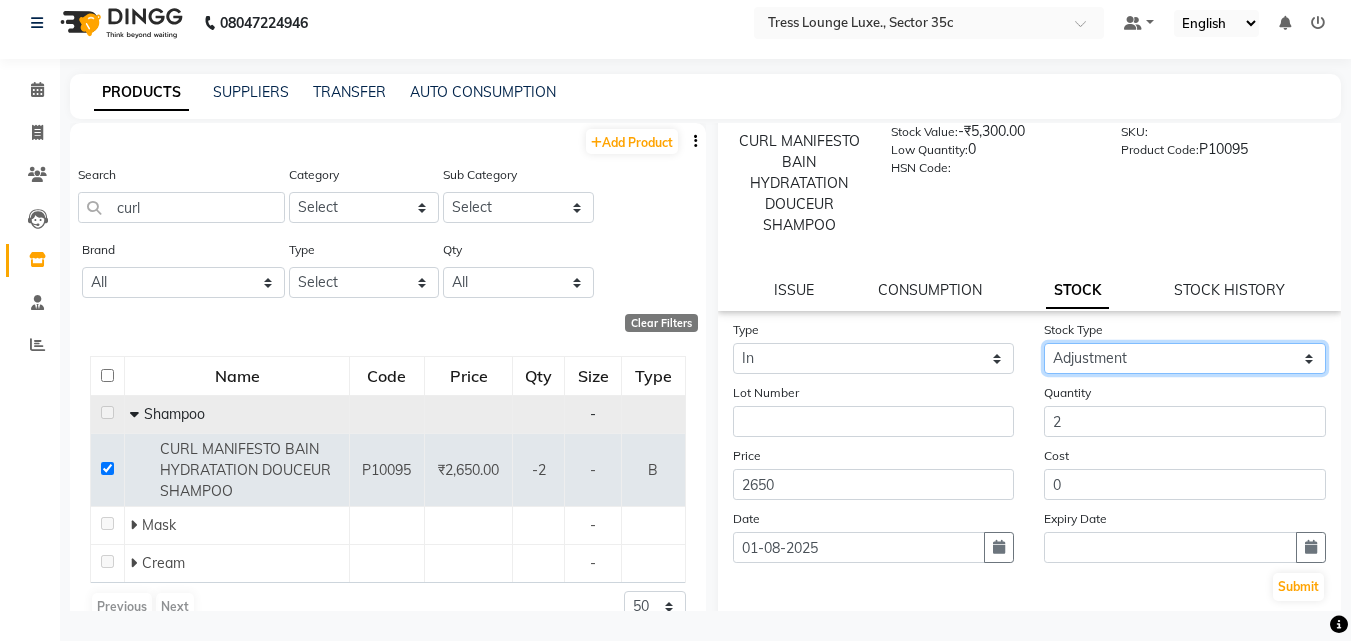 click on "Select New Stock Adjustment Return Other" 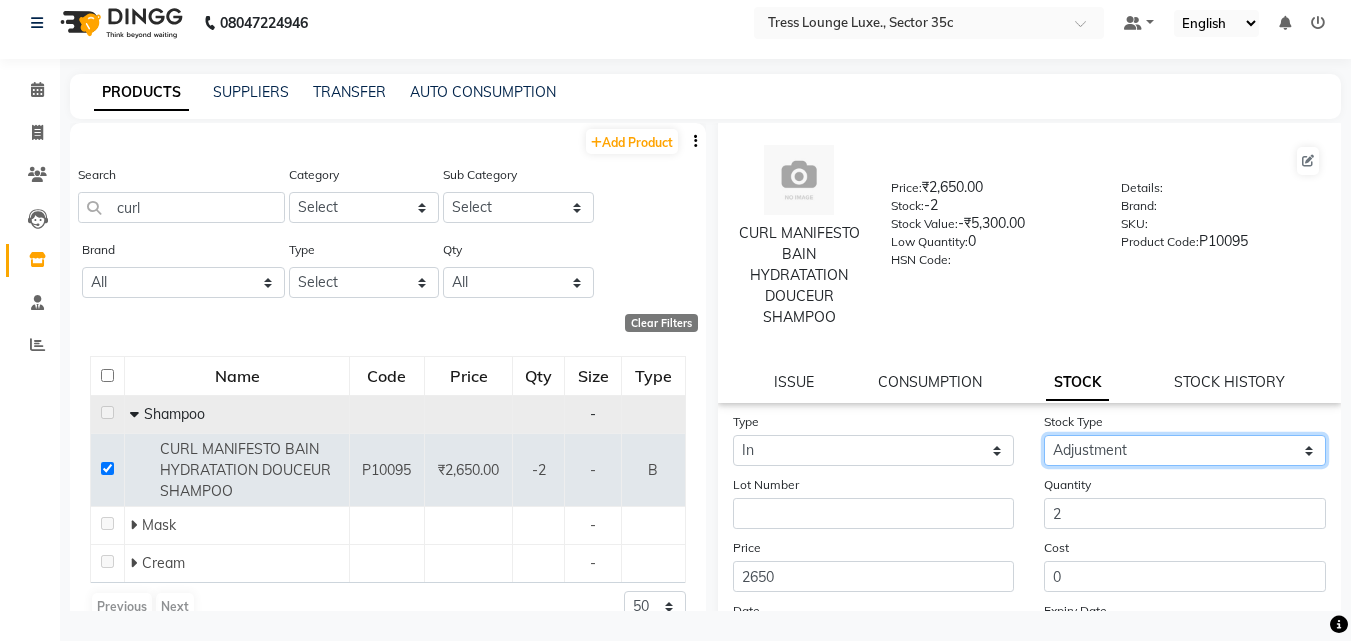 scroll, scrollTop: 108, scrollLeft: 0, axis: vertical 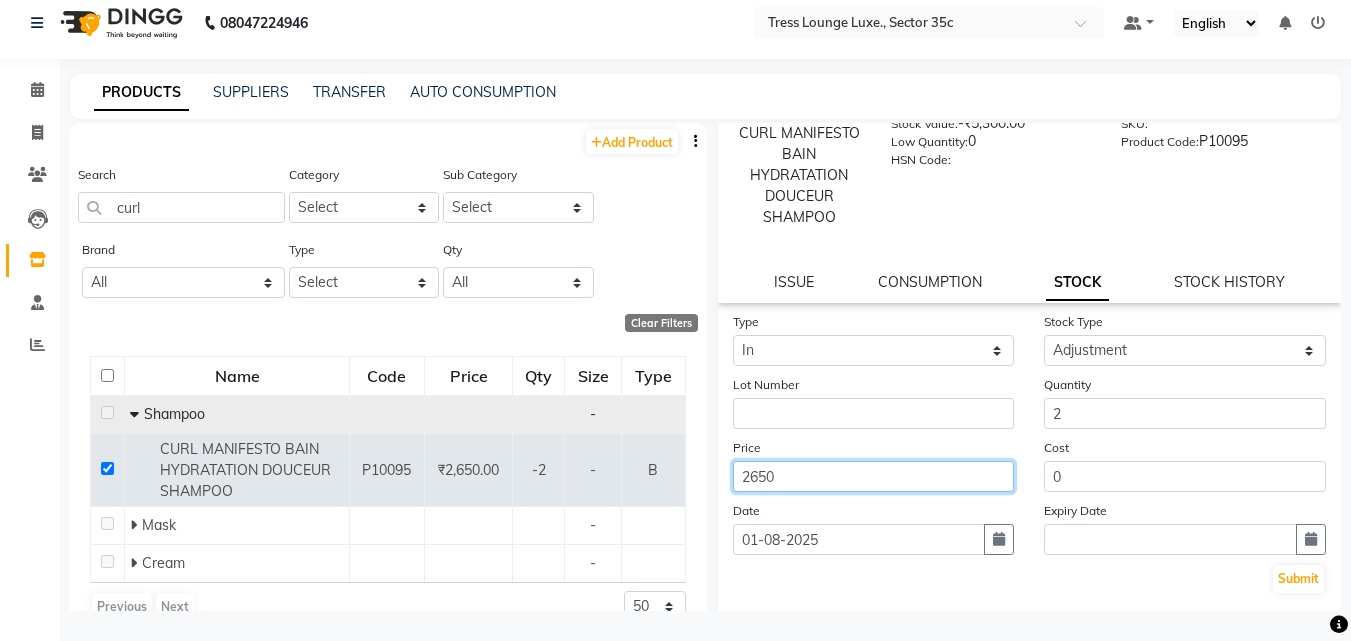 click on "2650" 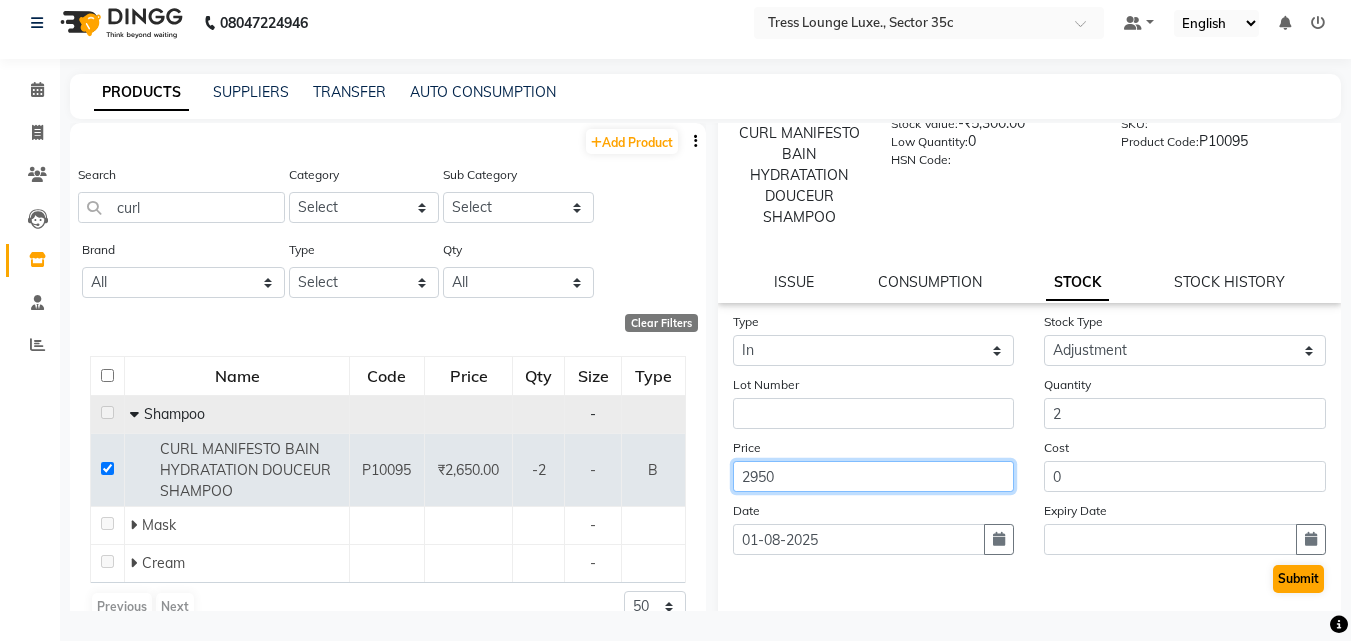 type on "2950" 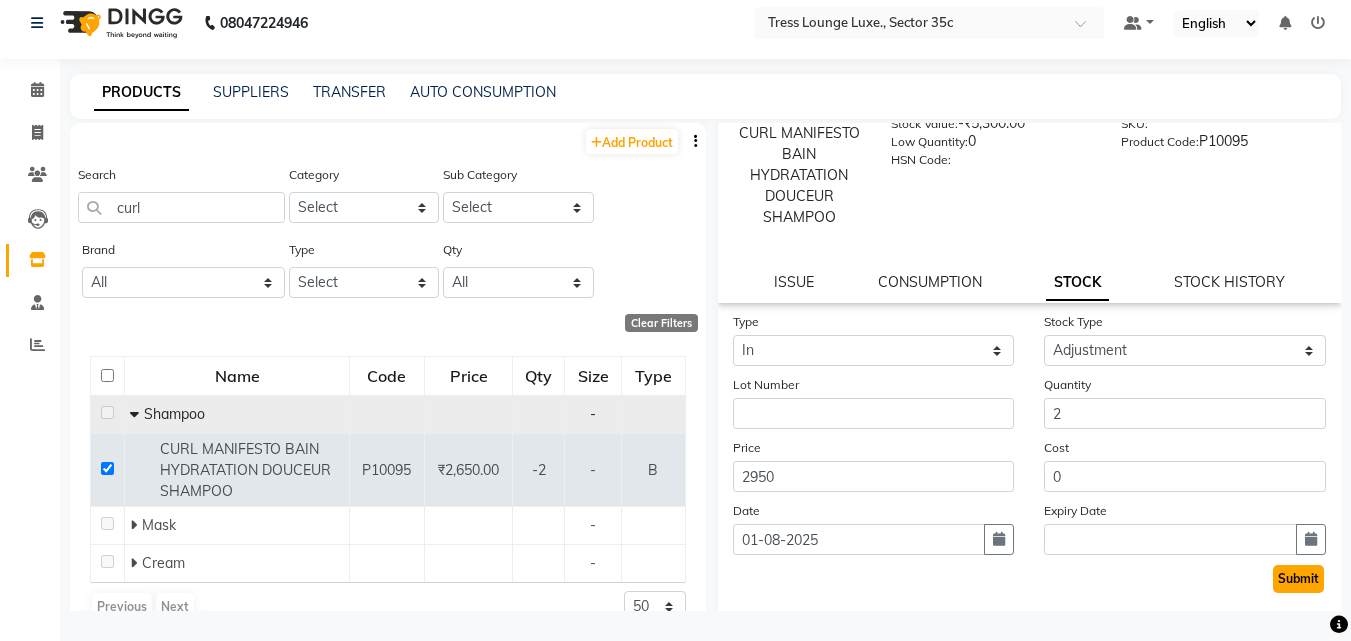 click on "Submit" 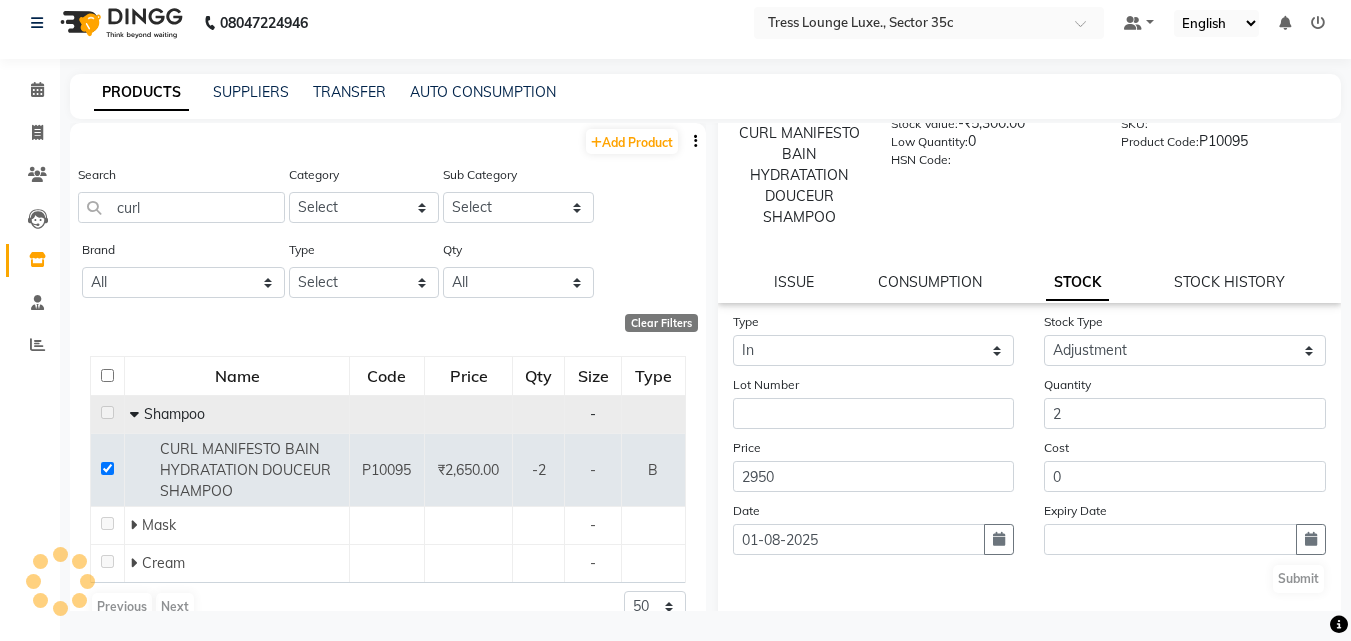 scroll, scrollTop: 0, scrollLeft: 0, axis: both 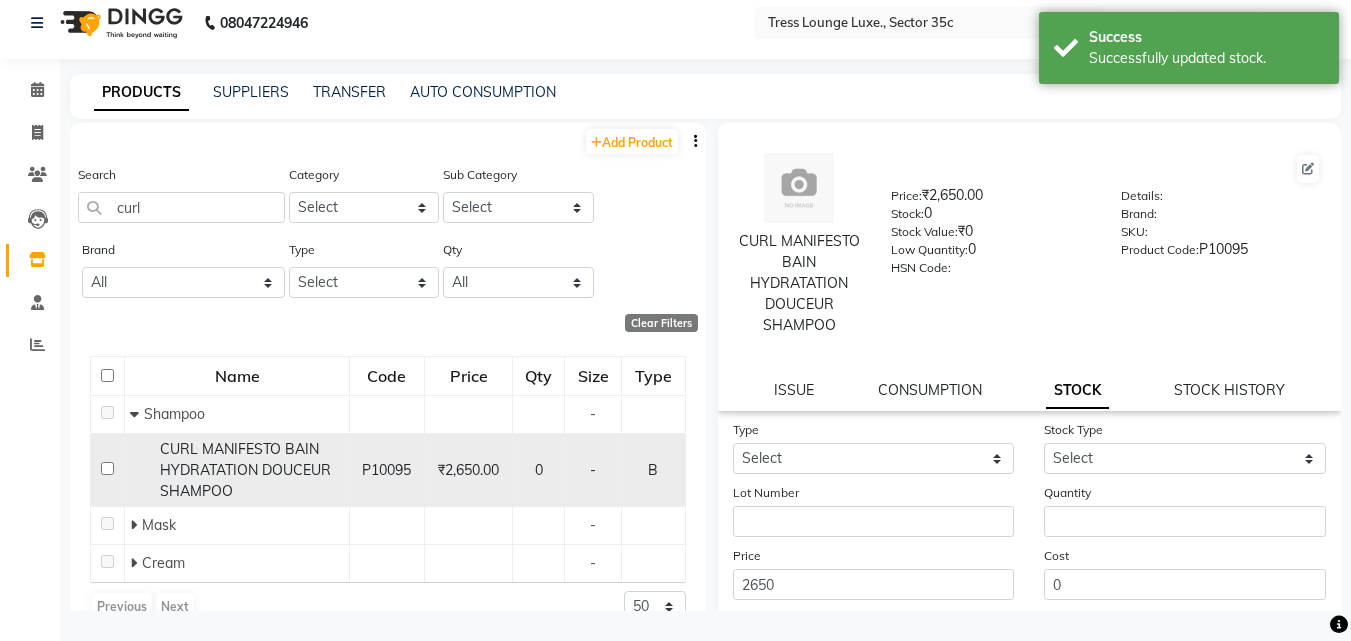 click 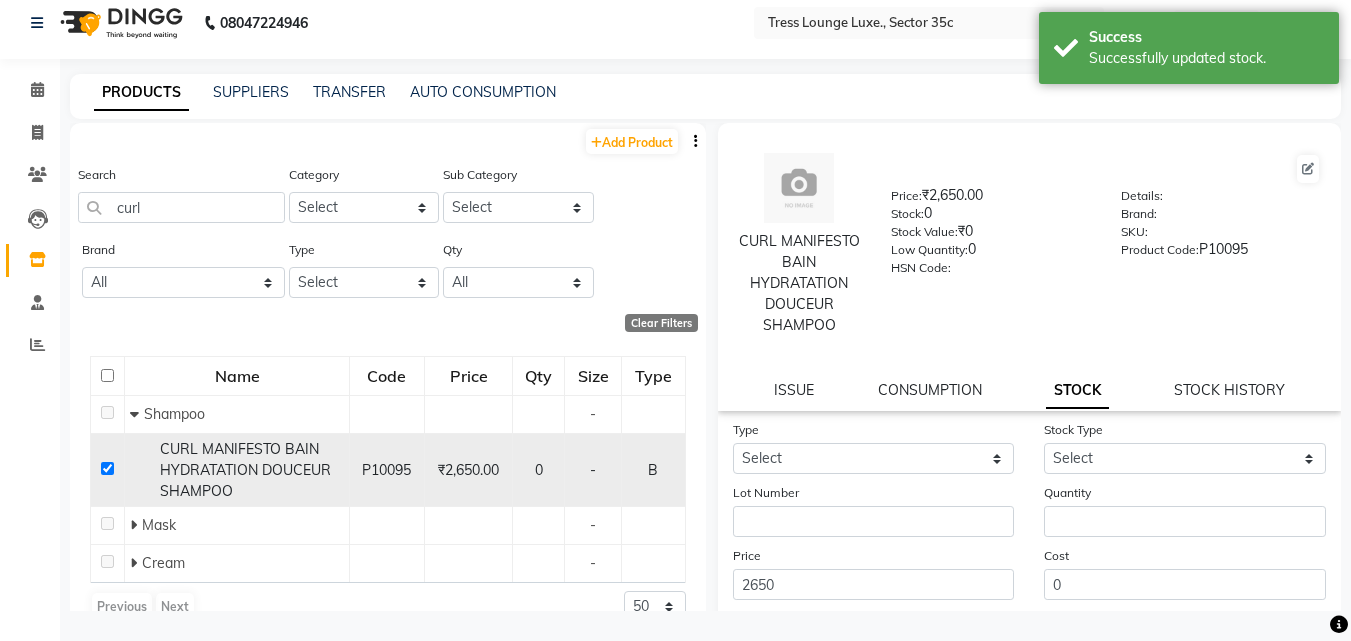 checkbox on "true" 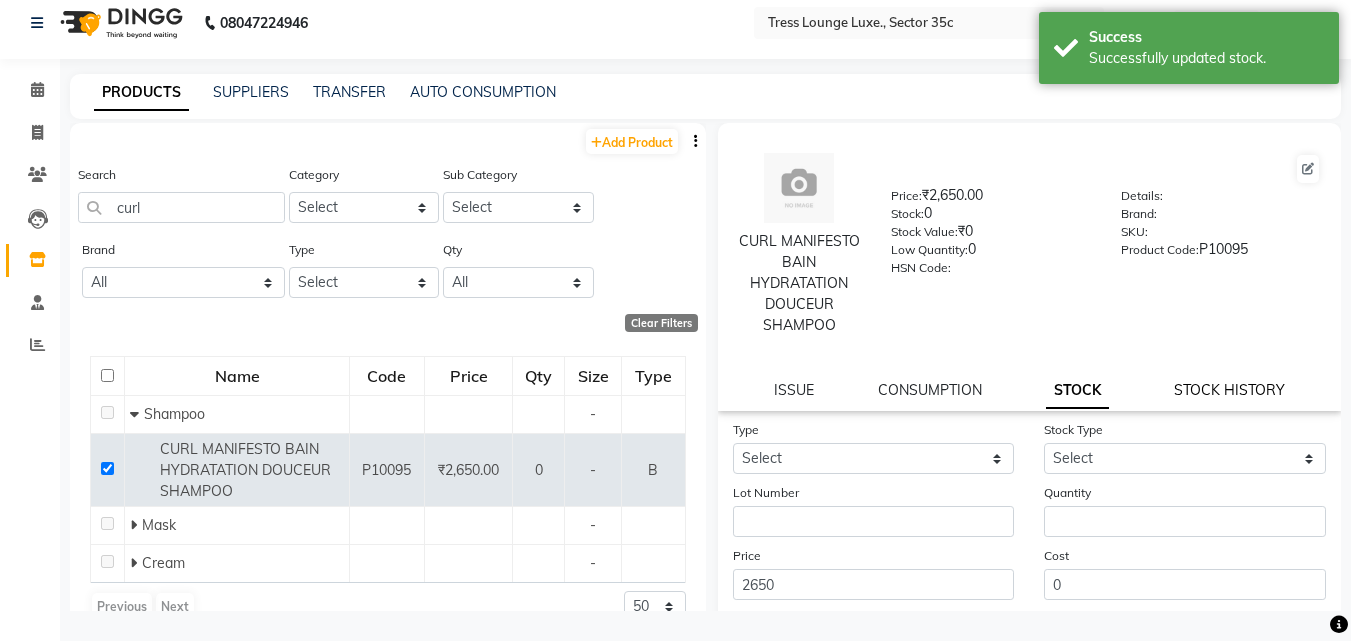 click on "STOCK HISTORY" 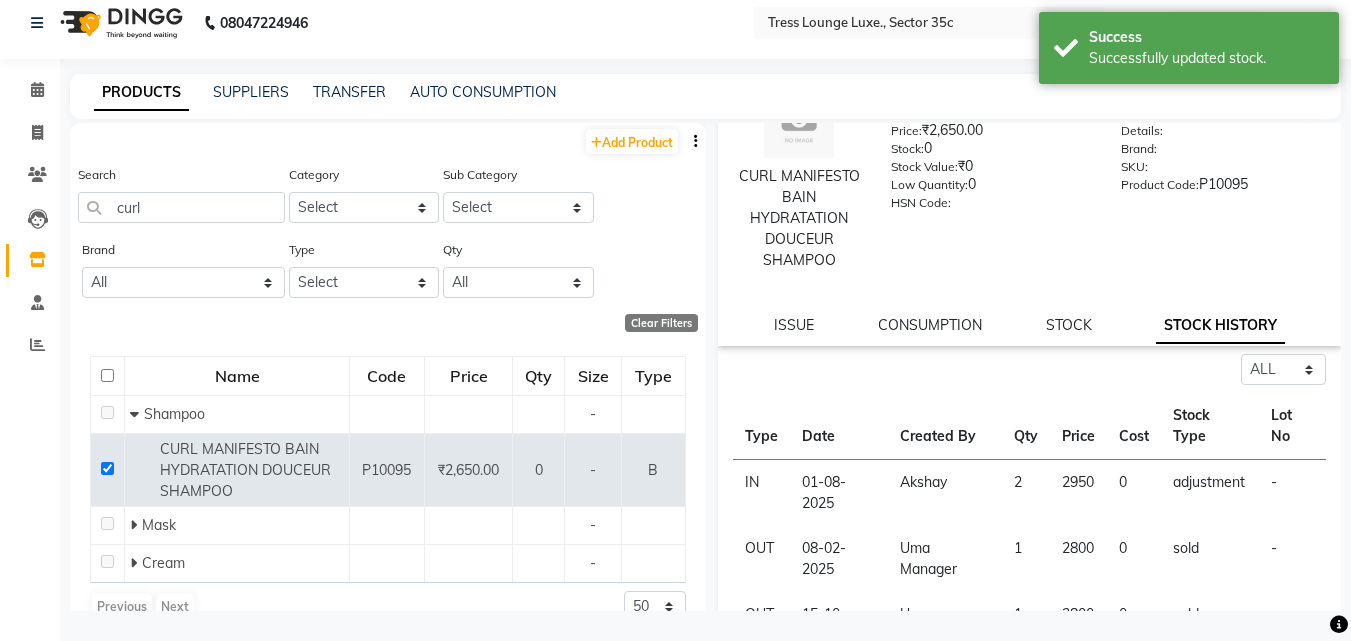 scroll, scrollTop: 100, scrollLeft: 0, axis: vertical 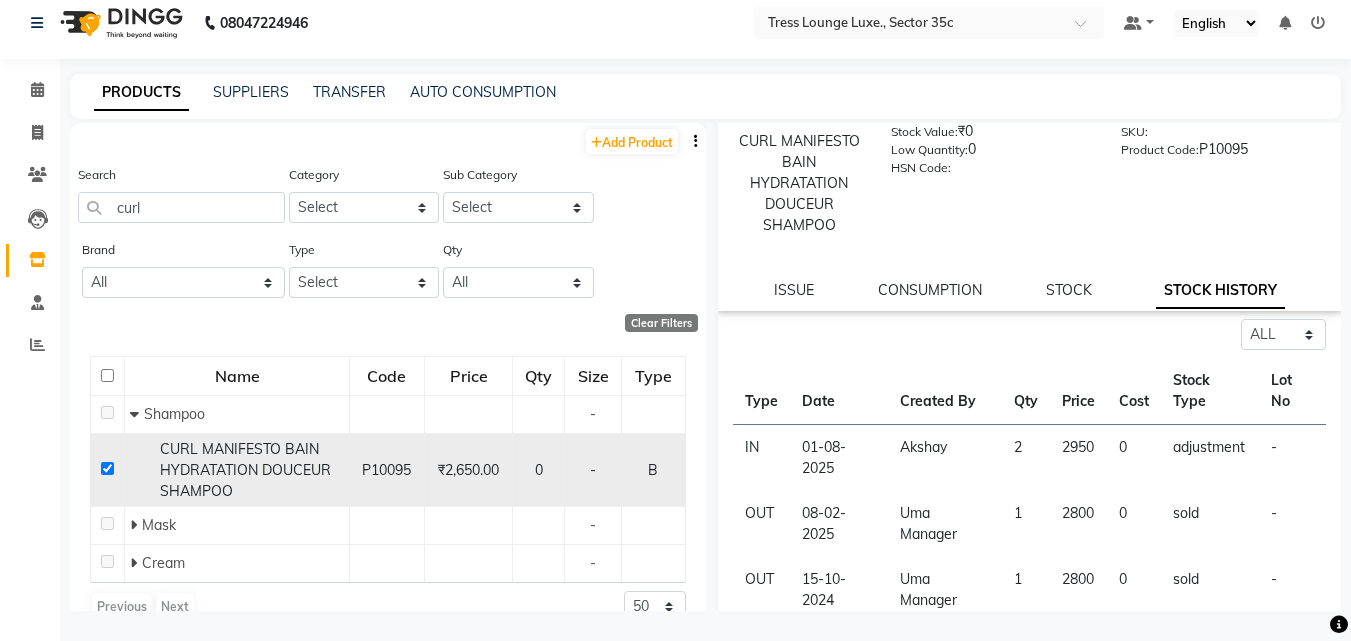 click 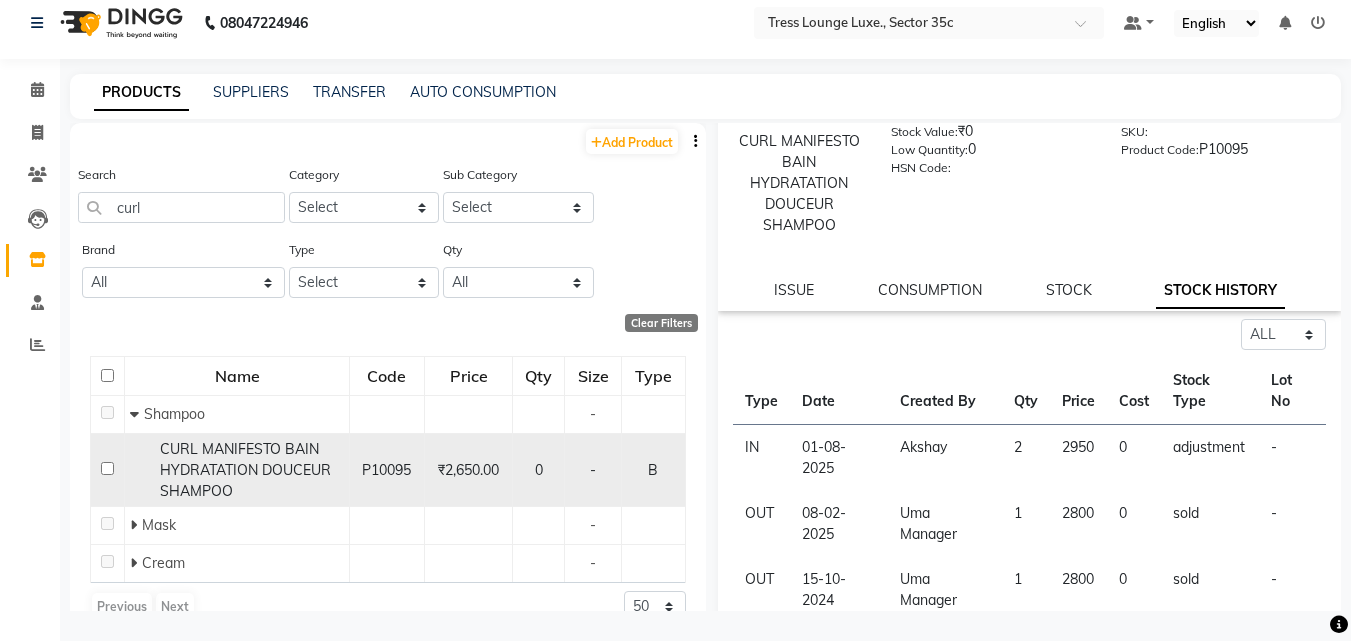 checkbox on "false" 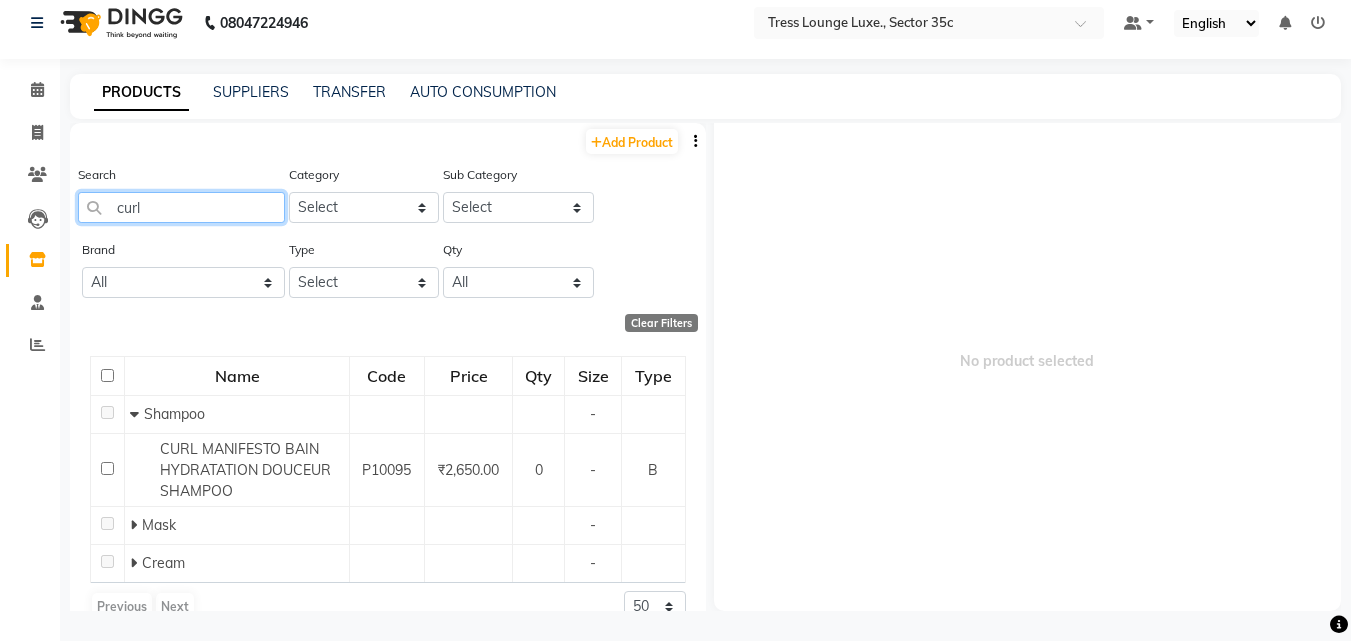 click on "curl" 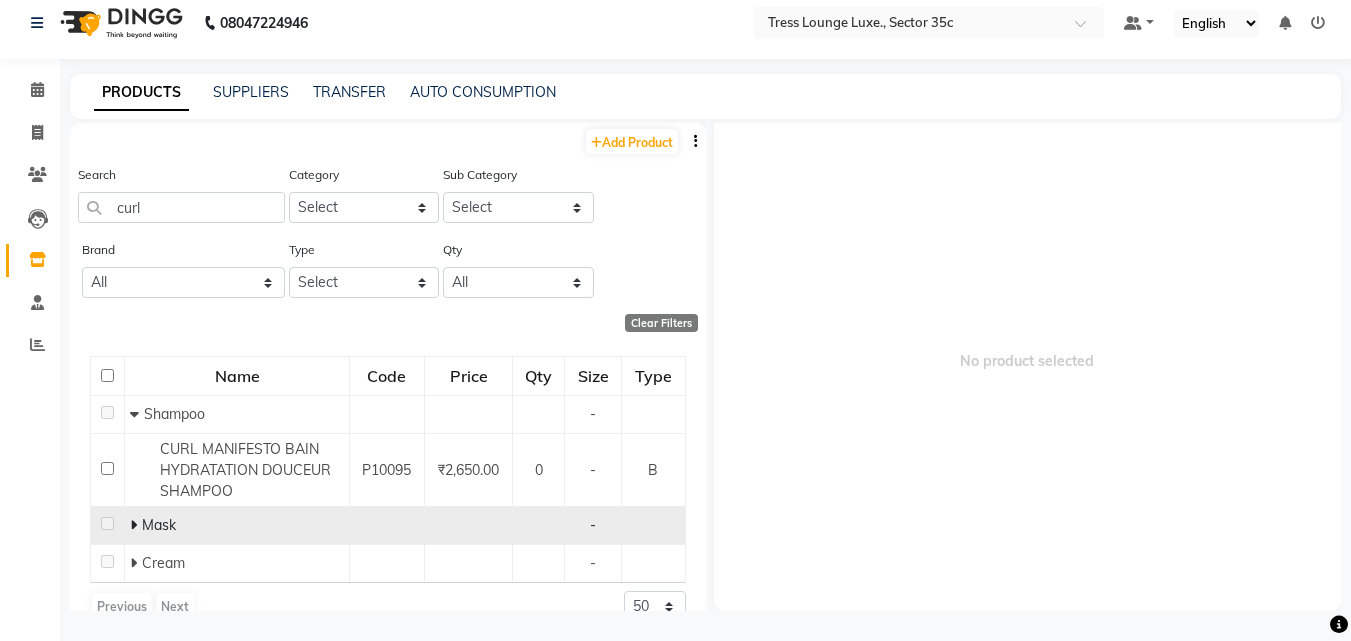 click 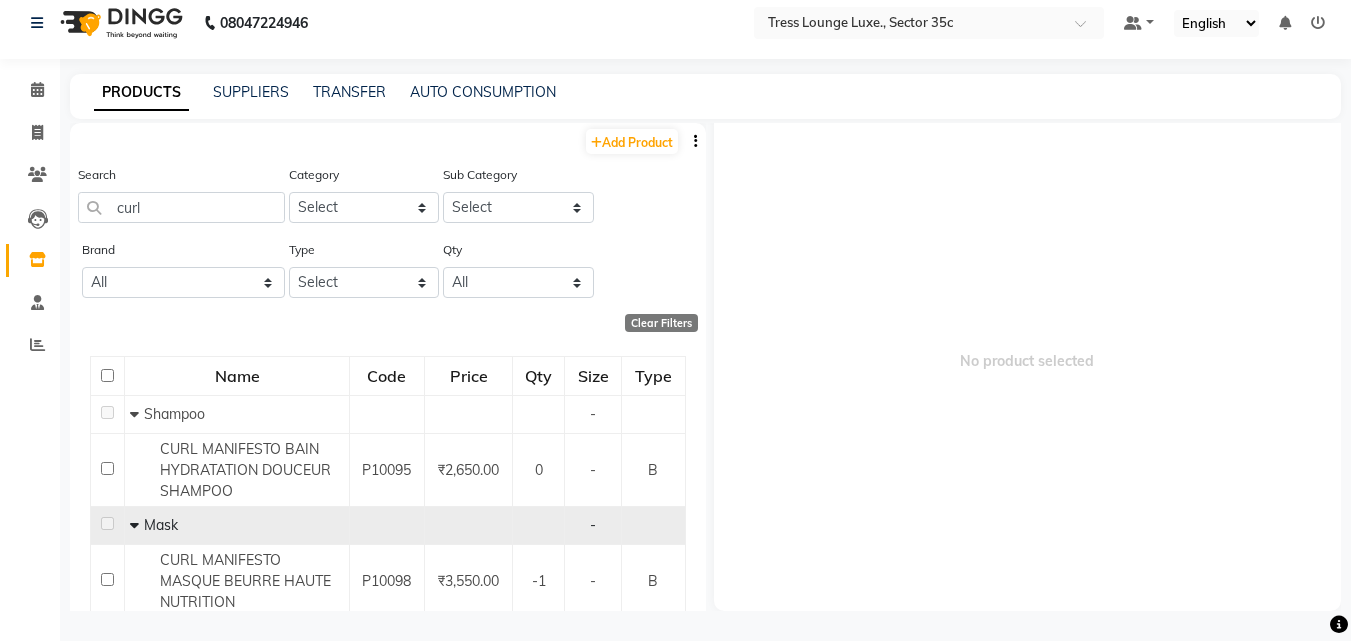 scroll, scrollTop: 100, scrollLeft: 0, axis: vertical 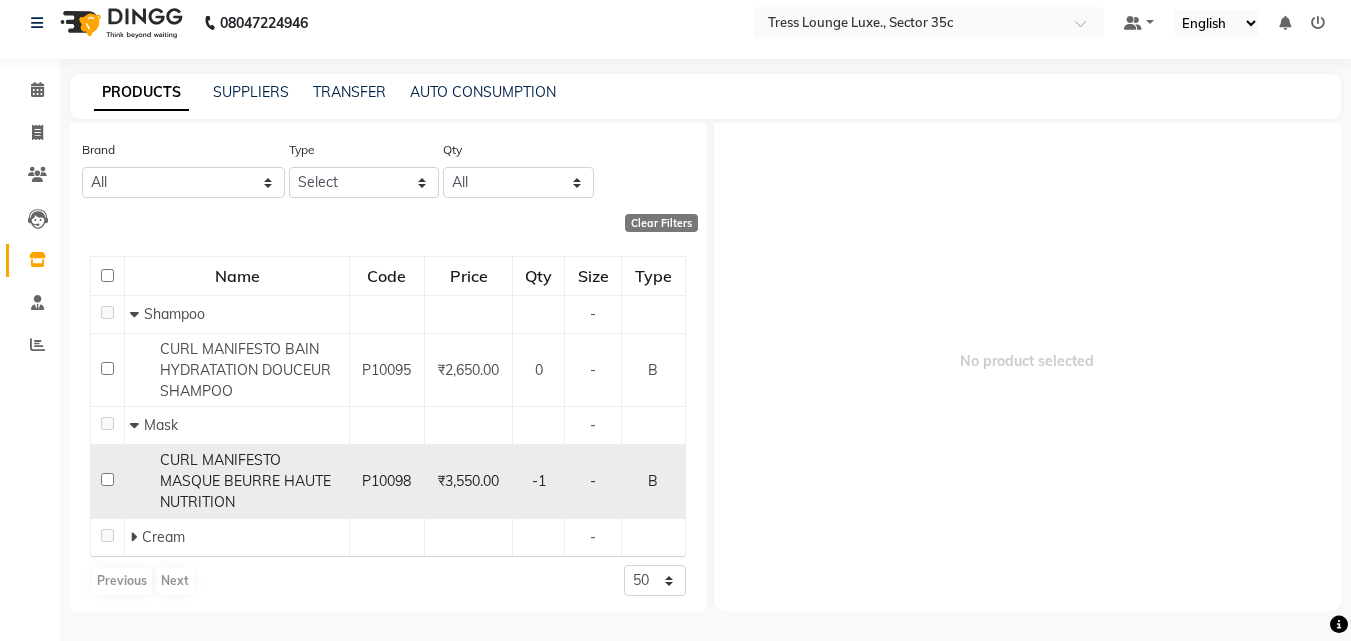 click 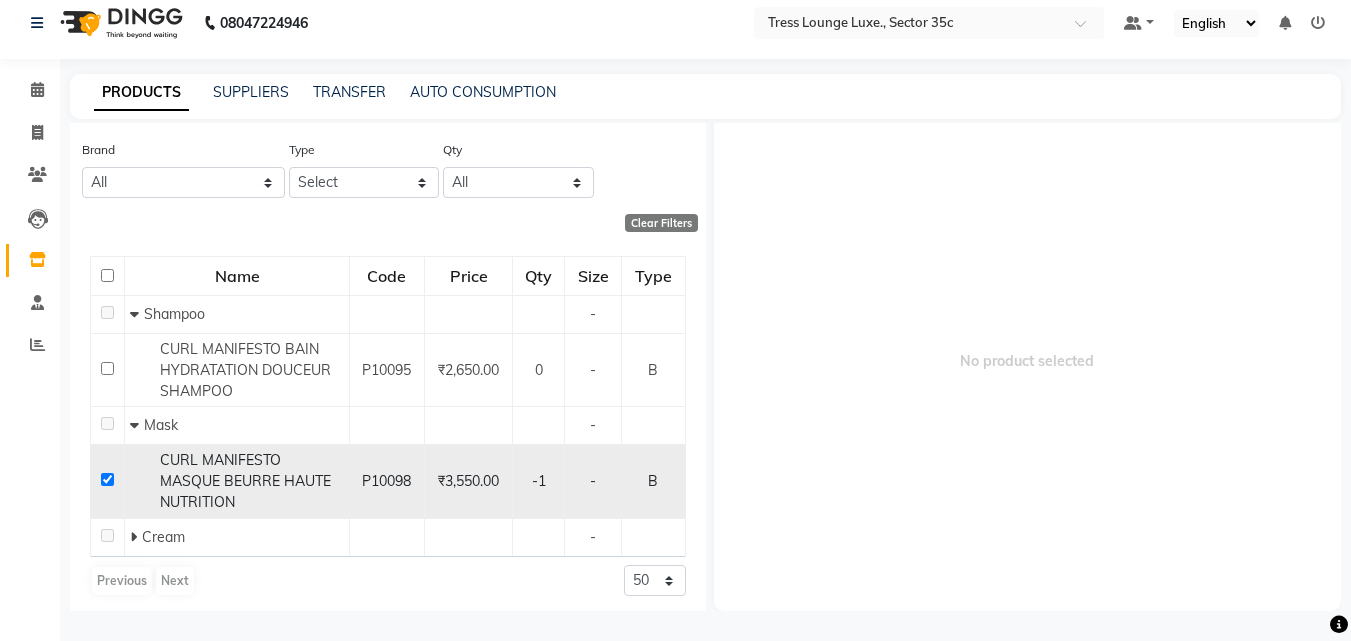 checkbox on "true" 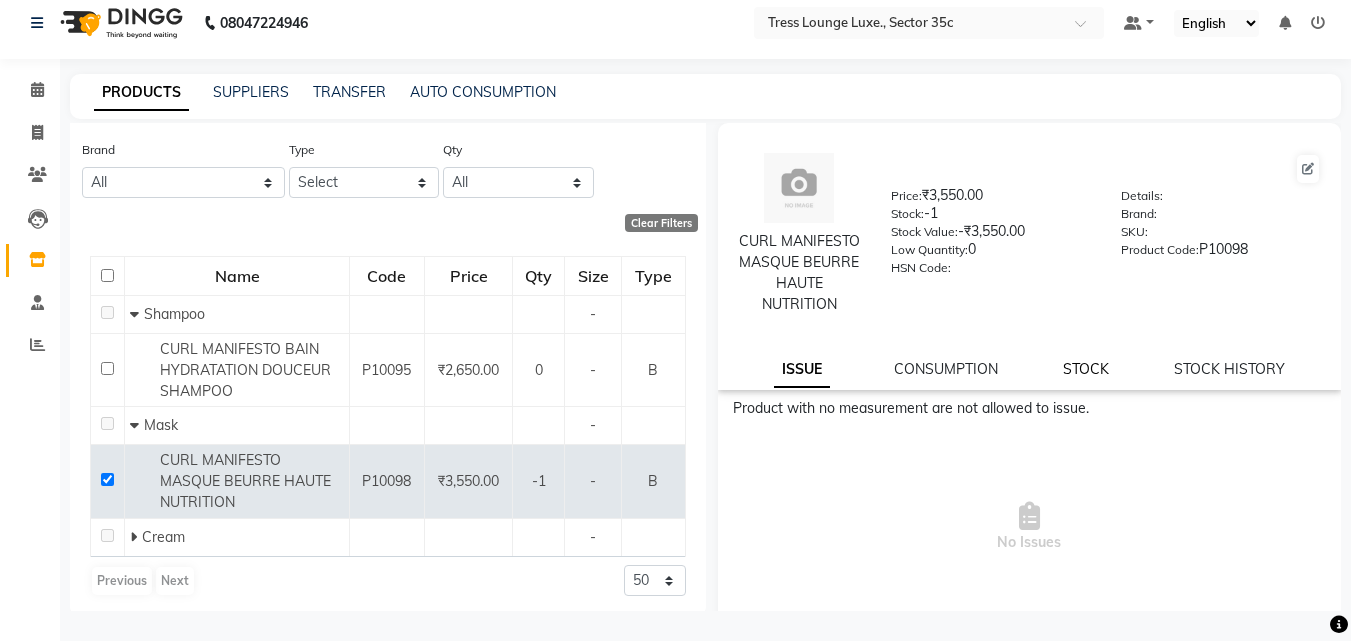 click on "STOCK" 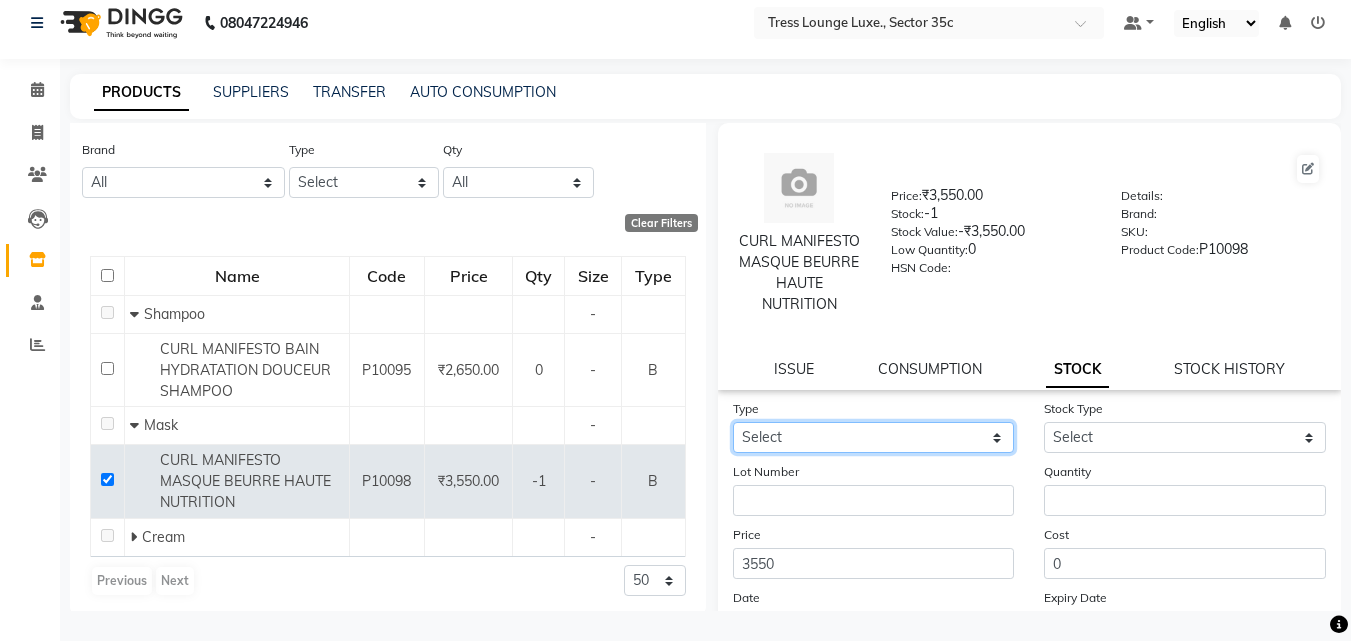 click on "Select In" 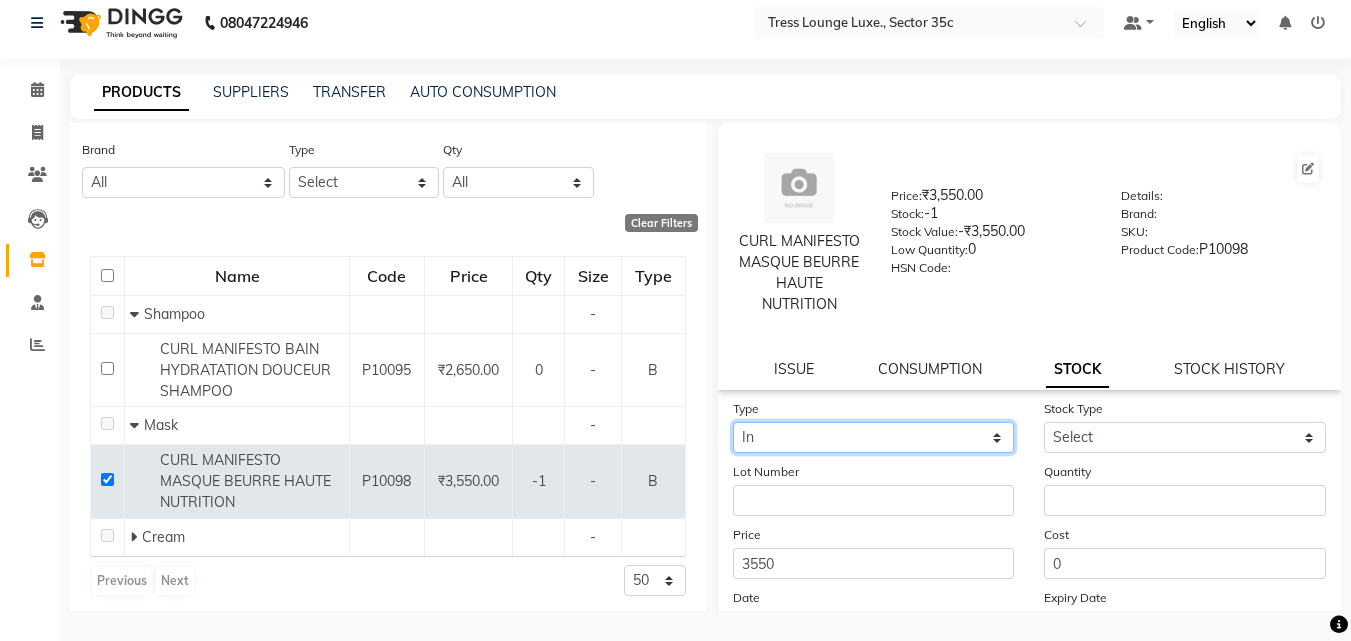 click on "Select In" 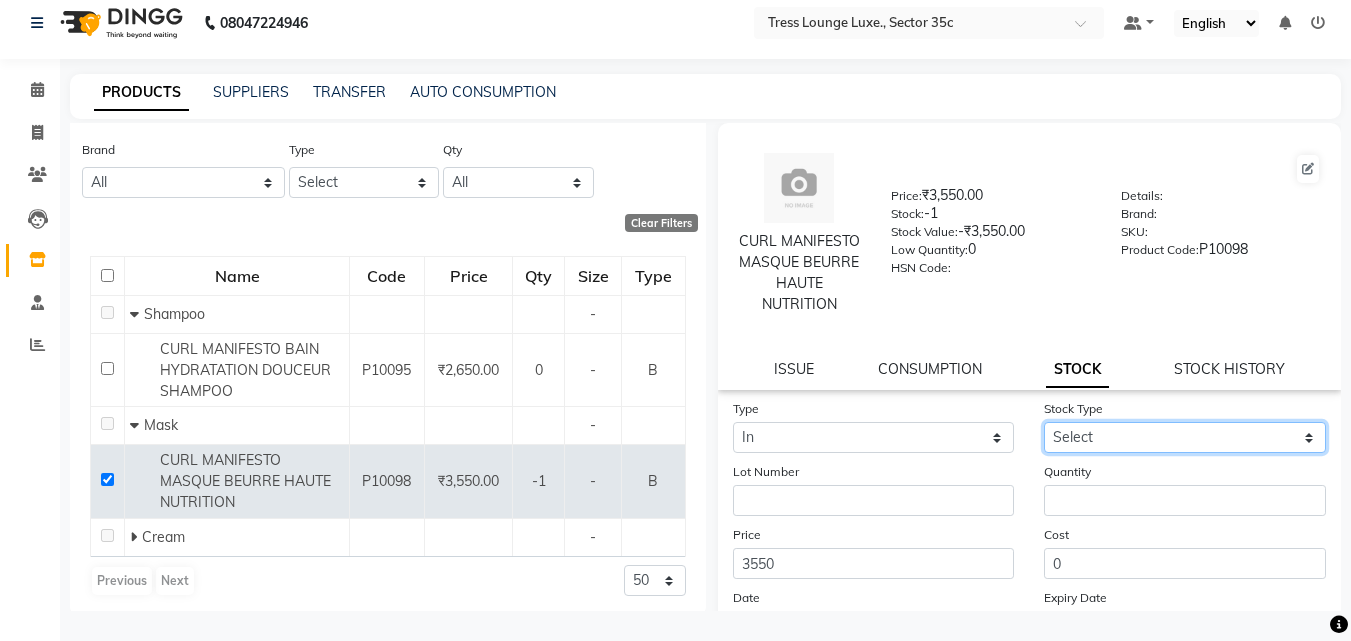 click on "Select New Stock Adjustment Return Other" 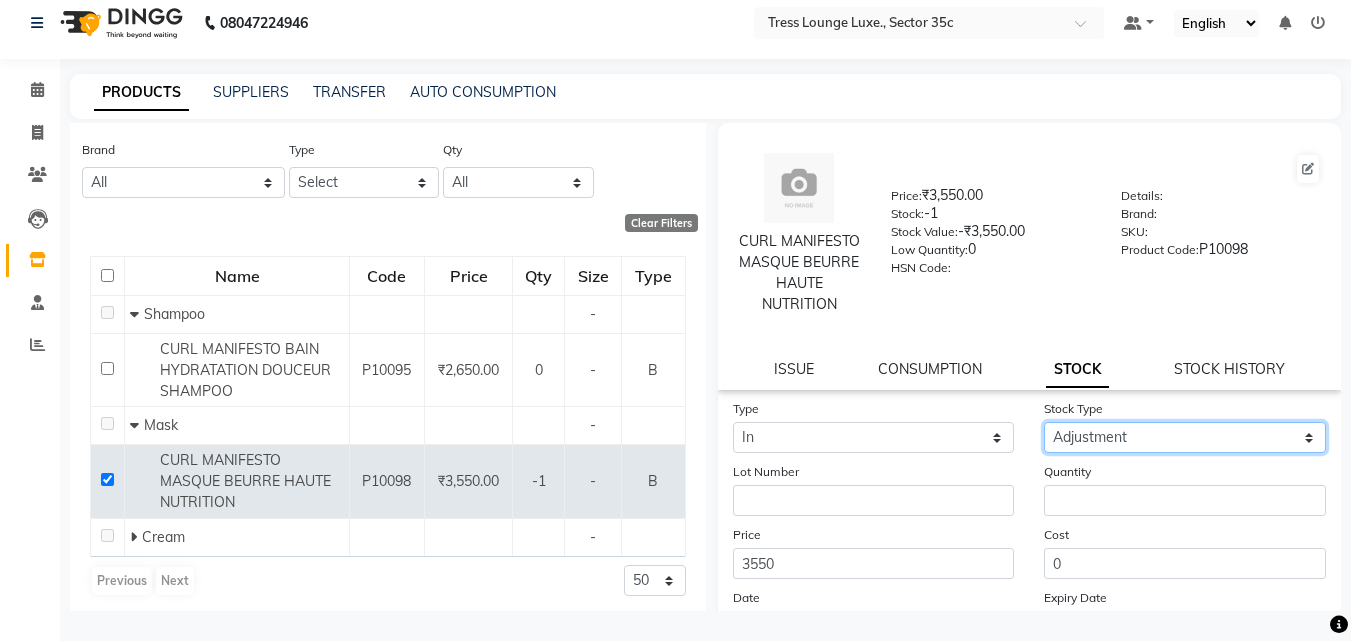 click on "Select New Stock Adjustment Return Other" 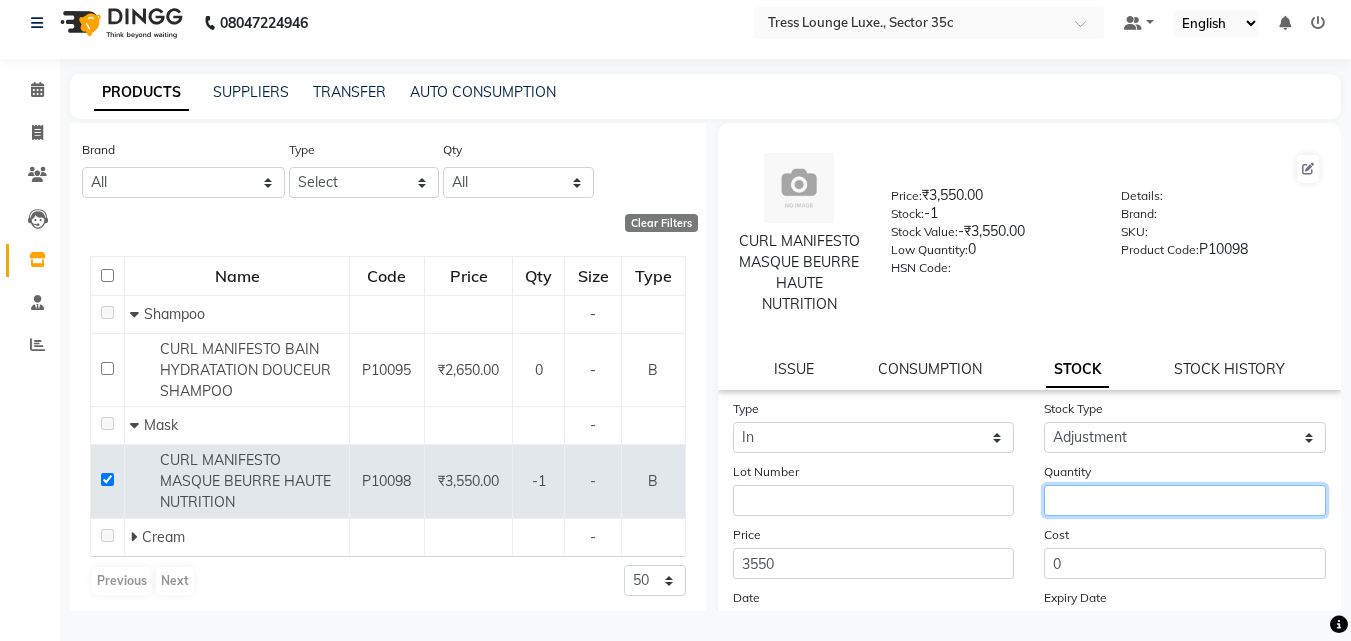 click 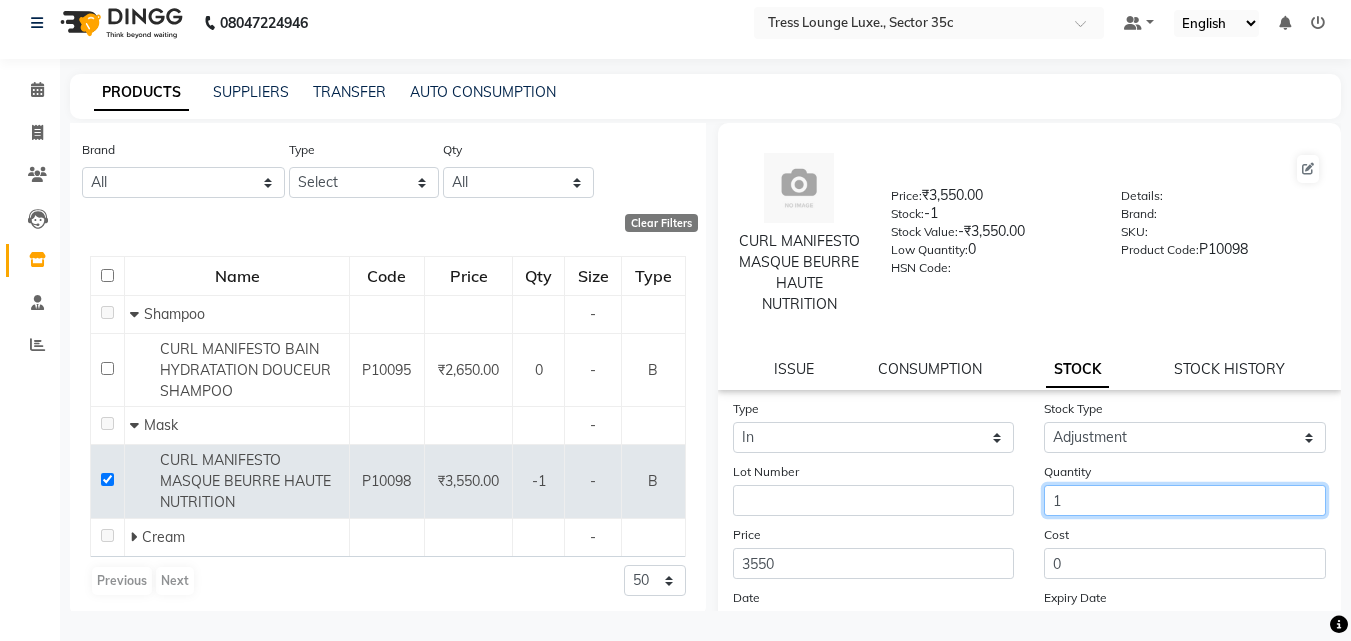 scroll, scrollTop: 200, scrollLeft: 0, axis: vertical 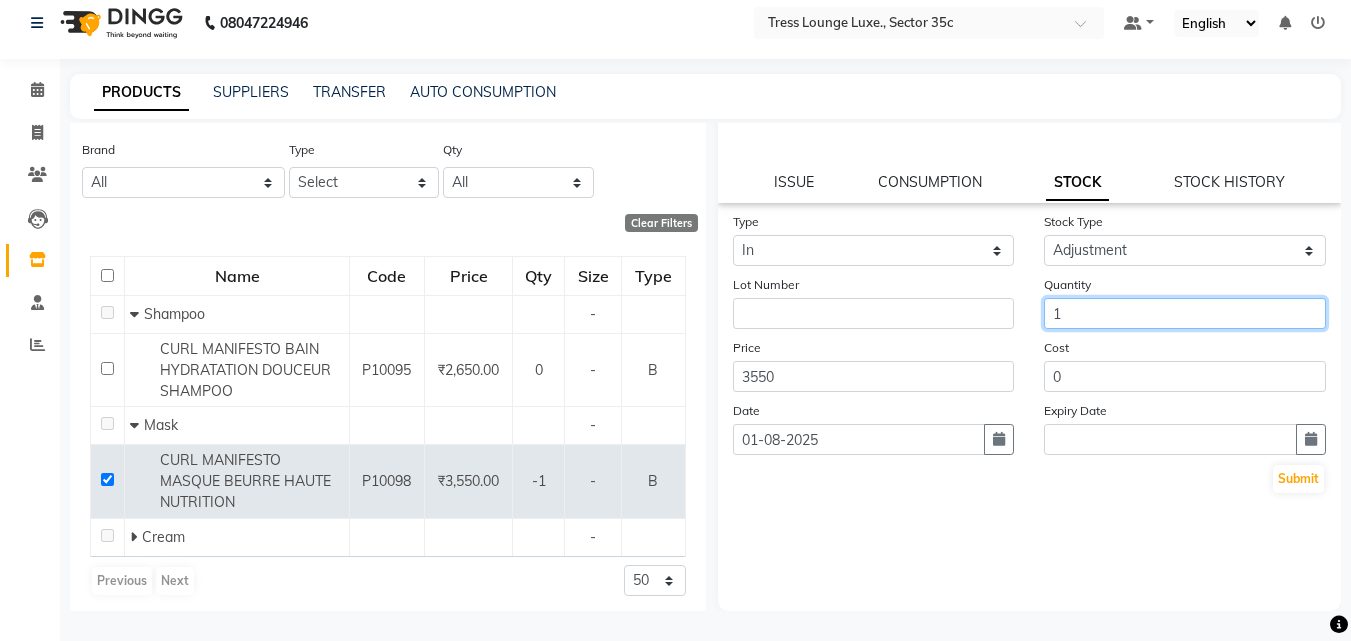 type on "1" 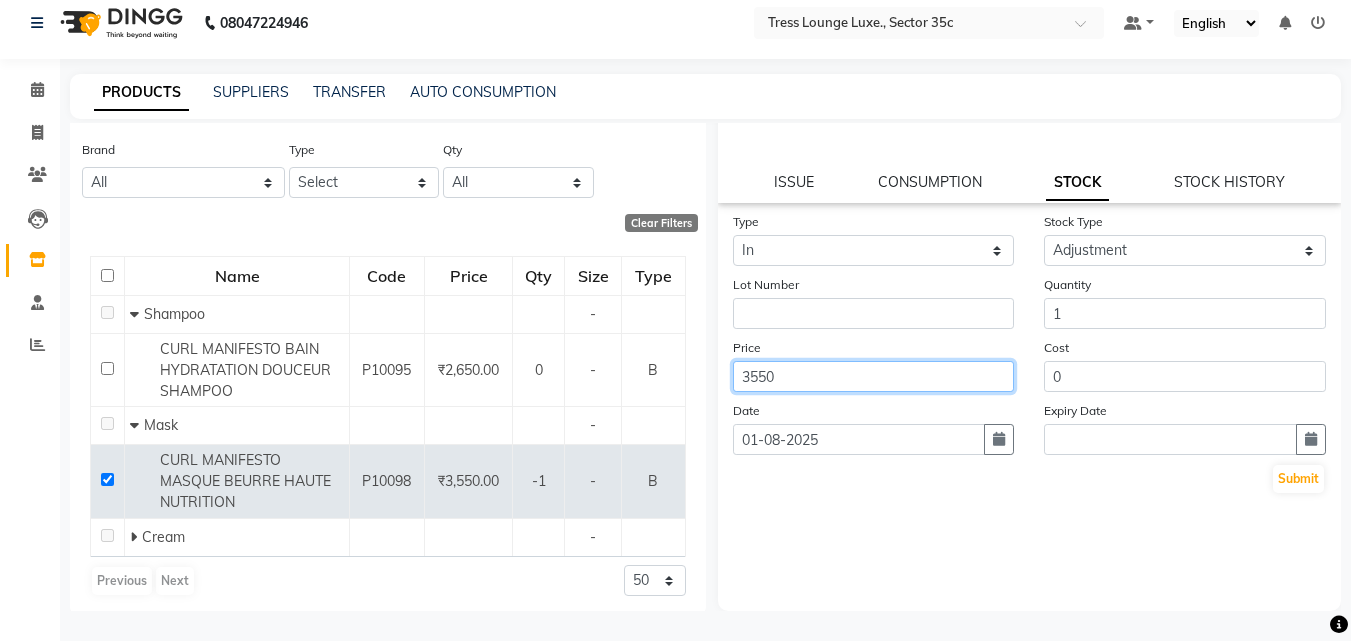 click on "3550" 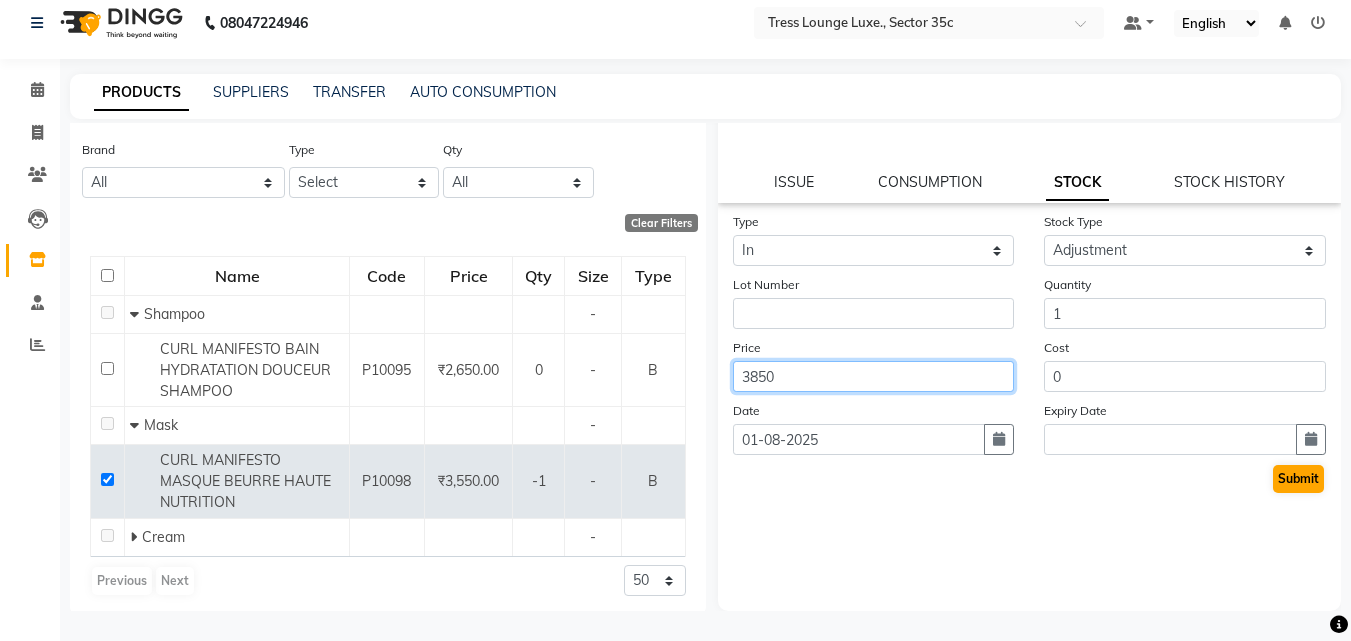 type on "3850" 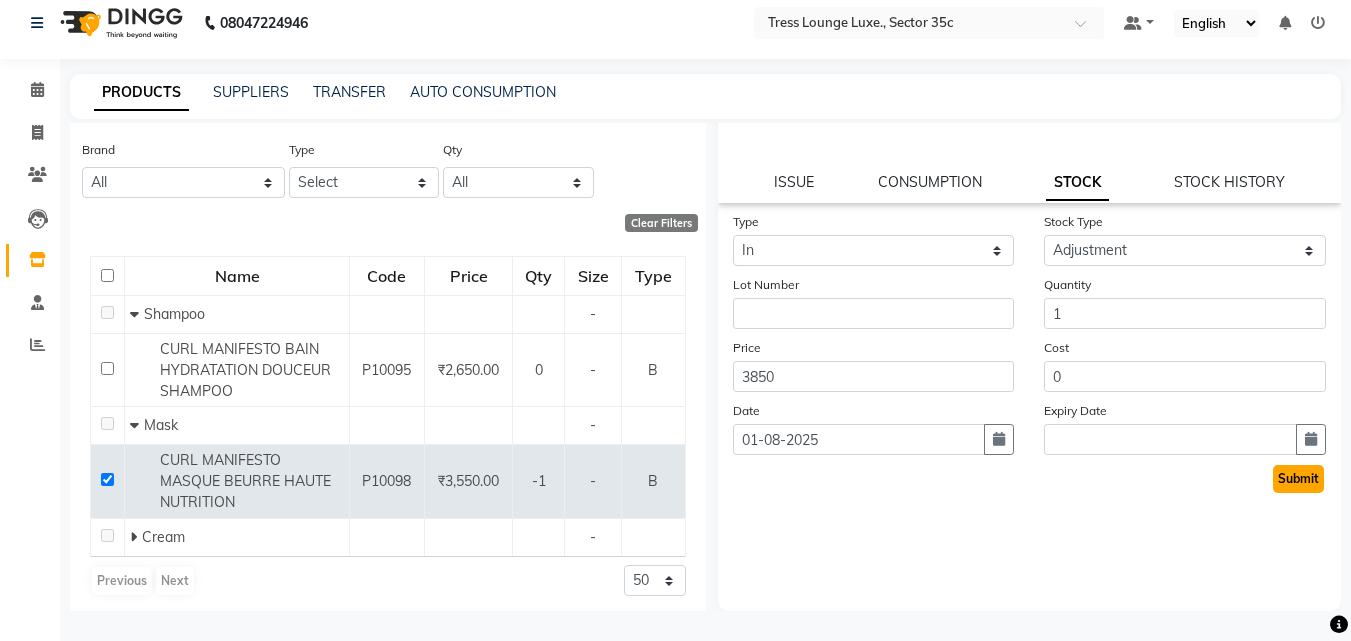 click on "Submit" 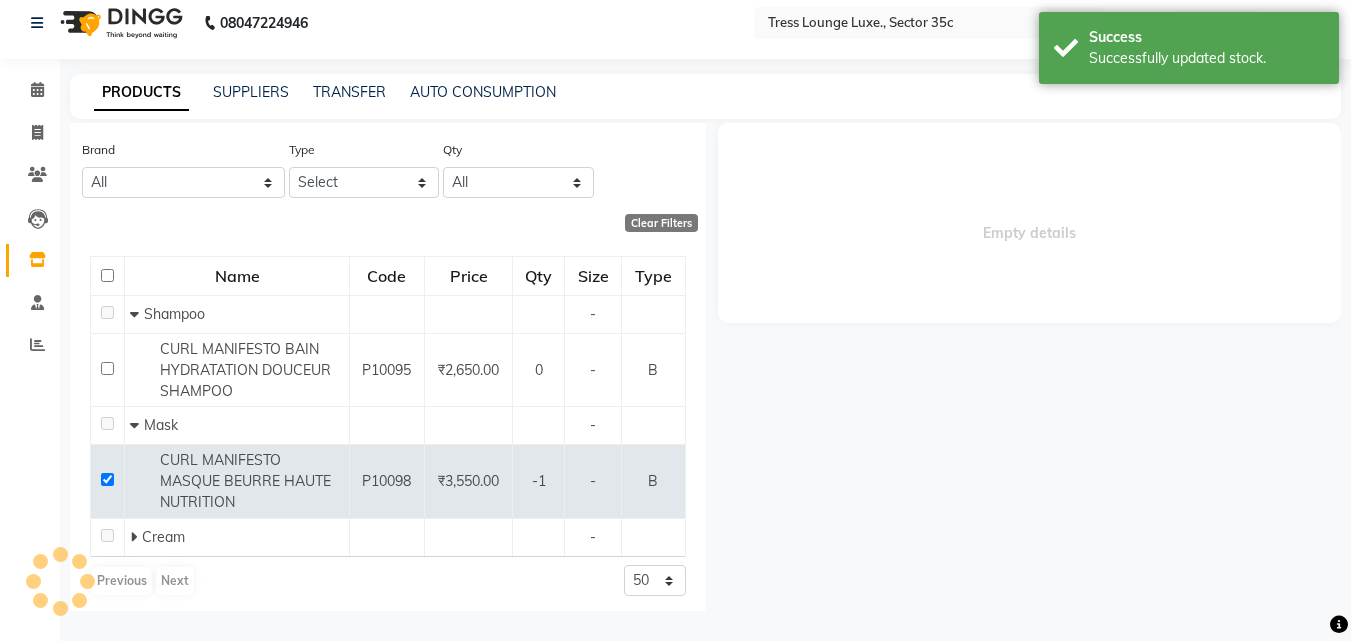 scroll, scrollTop: 0, scrollLeft: 0, axis: both 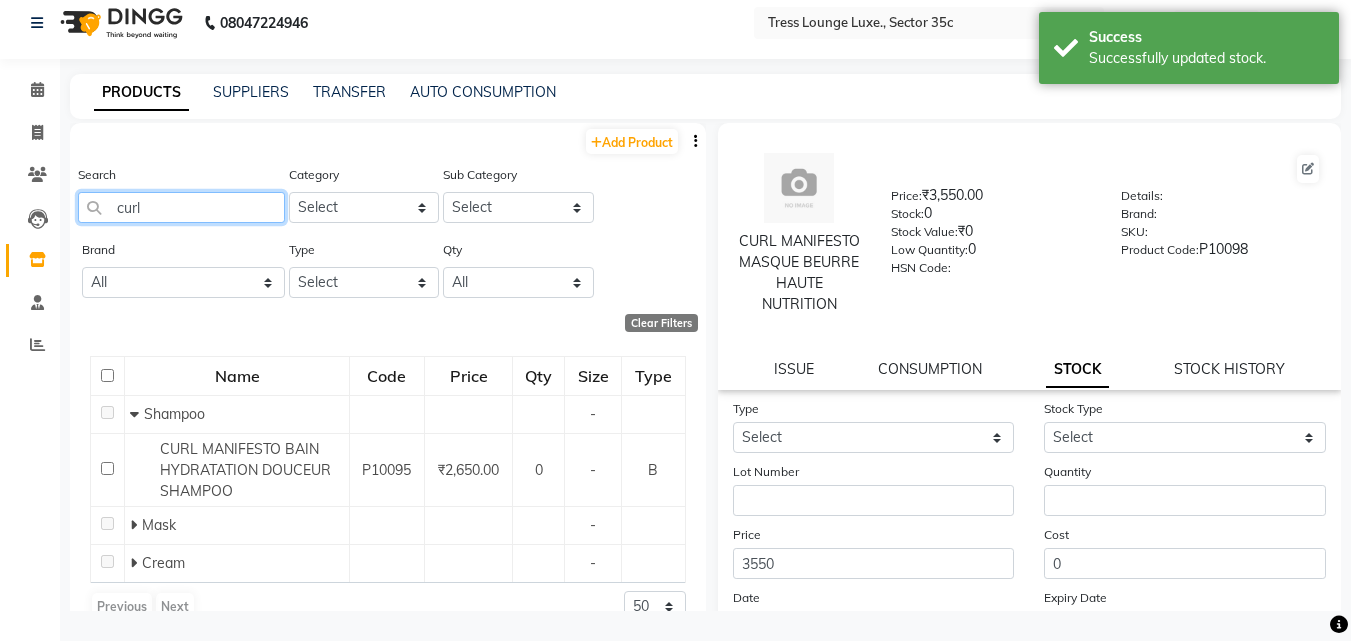 click on "curl" 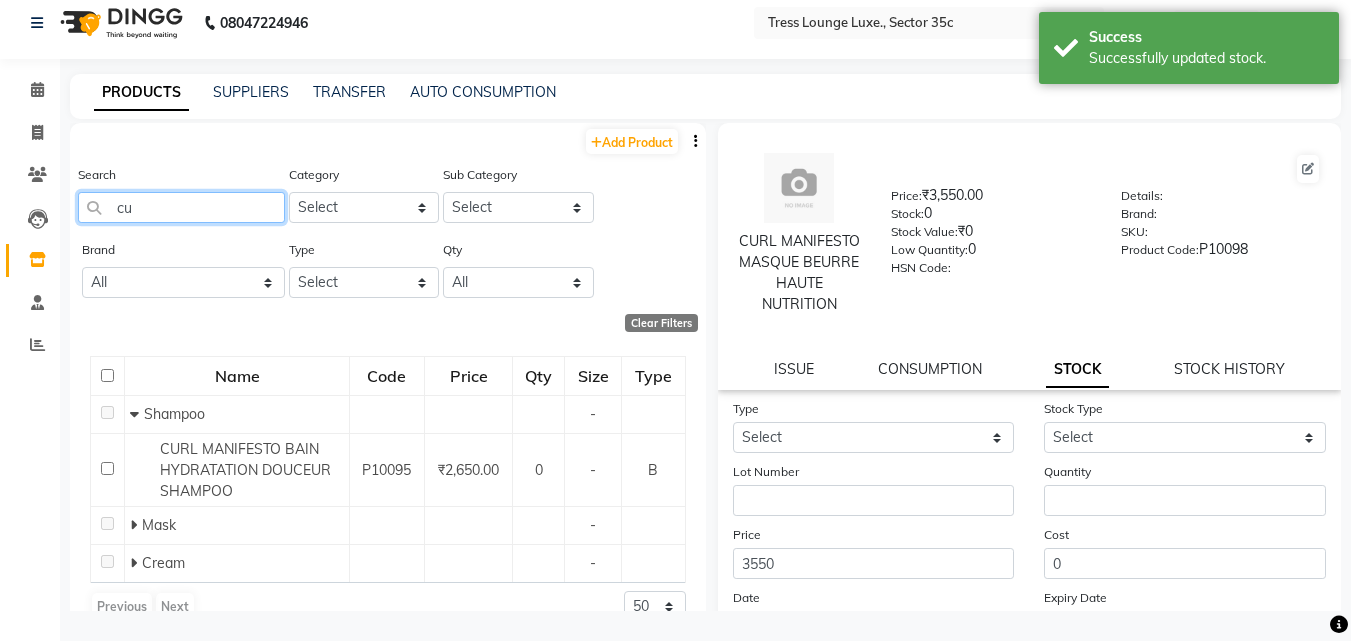 type on "c" 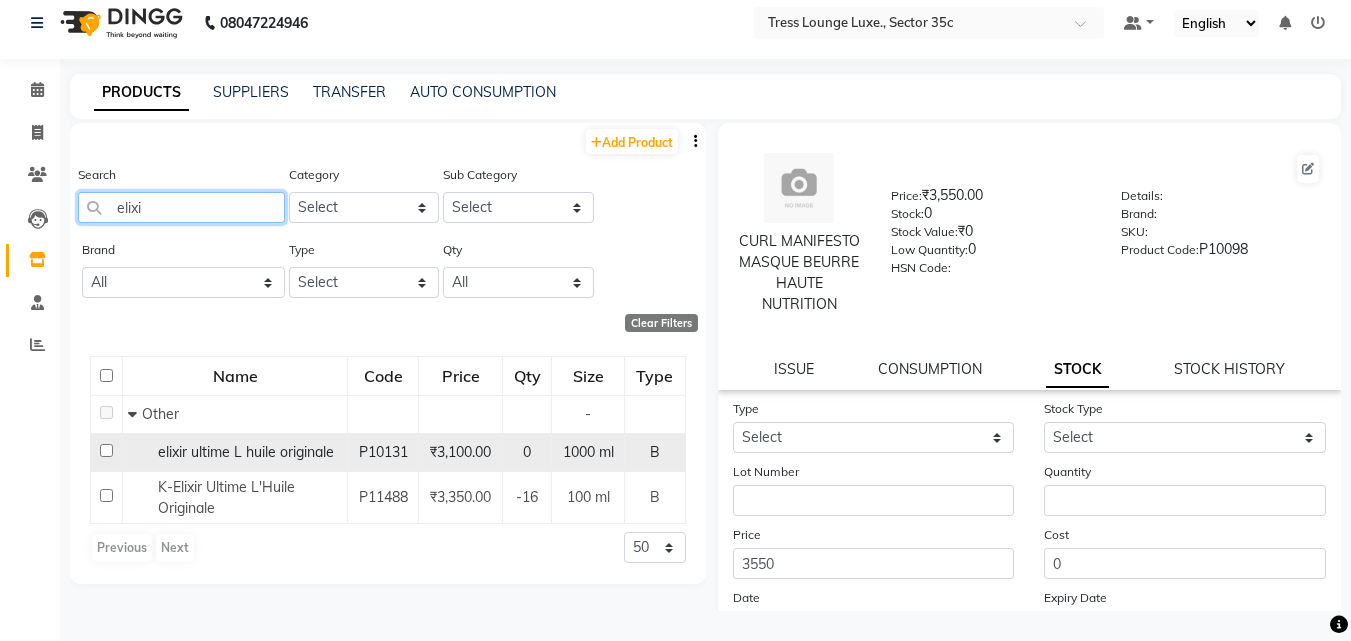 type on "elixi" 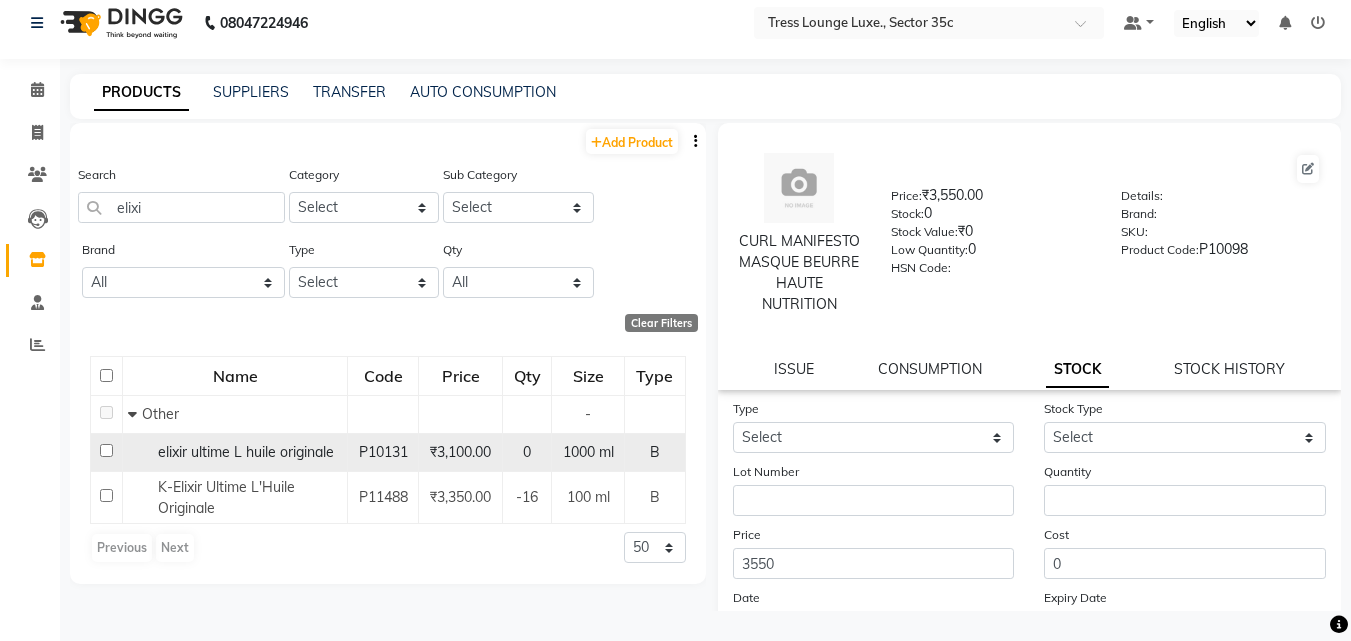 click on "elixir ultime L huile originale" 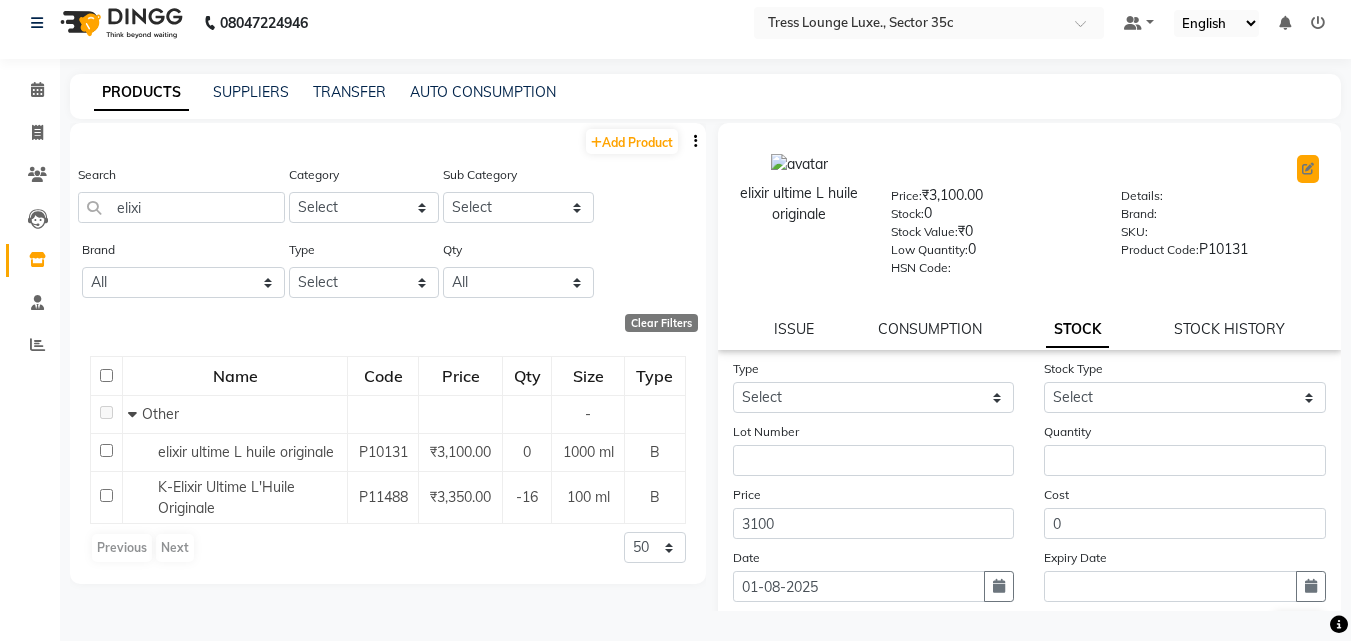 click 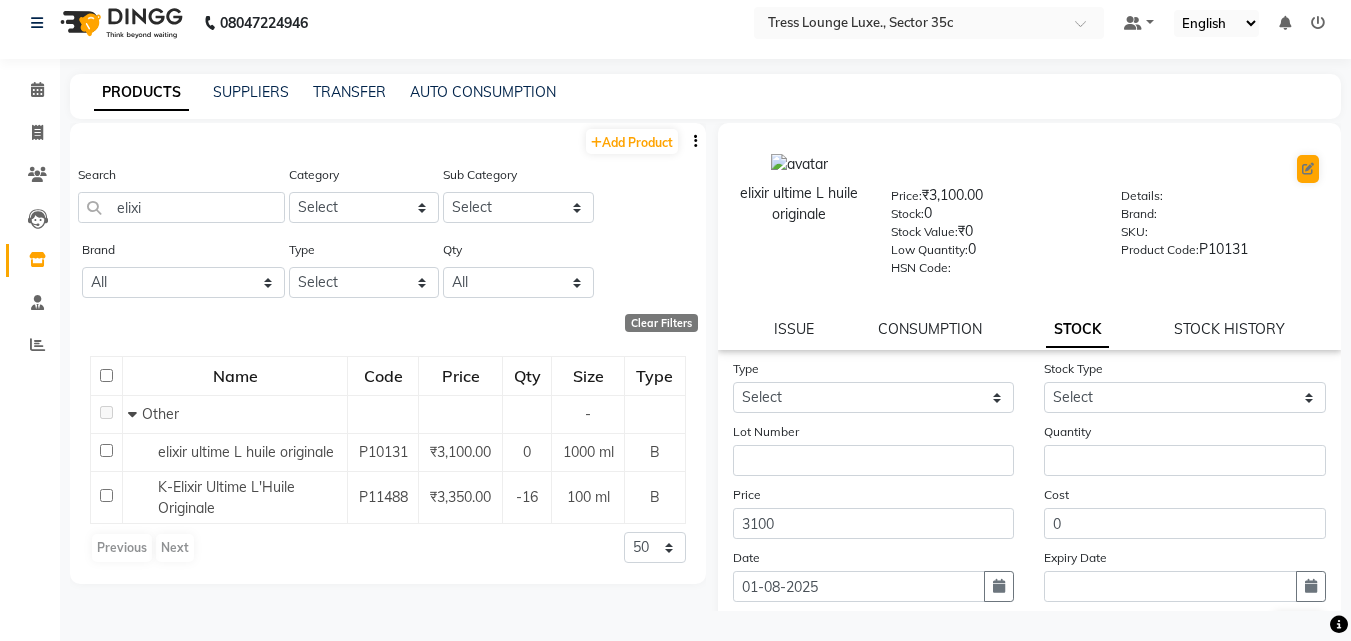 select on "B" 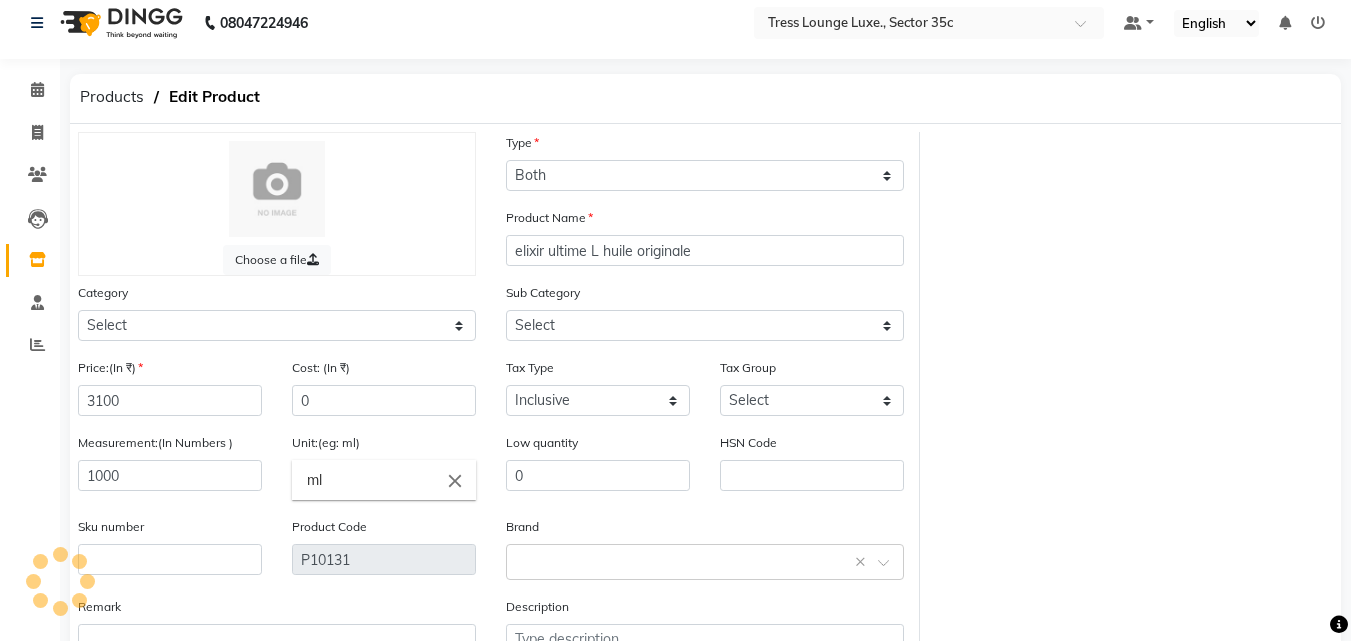 select on "[PHONE]" 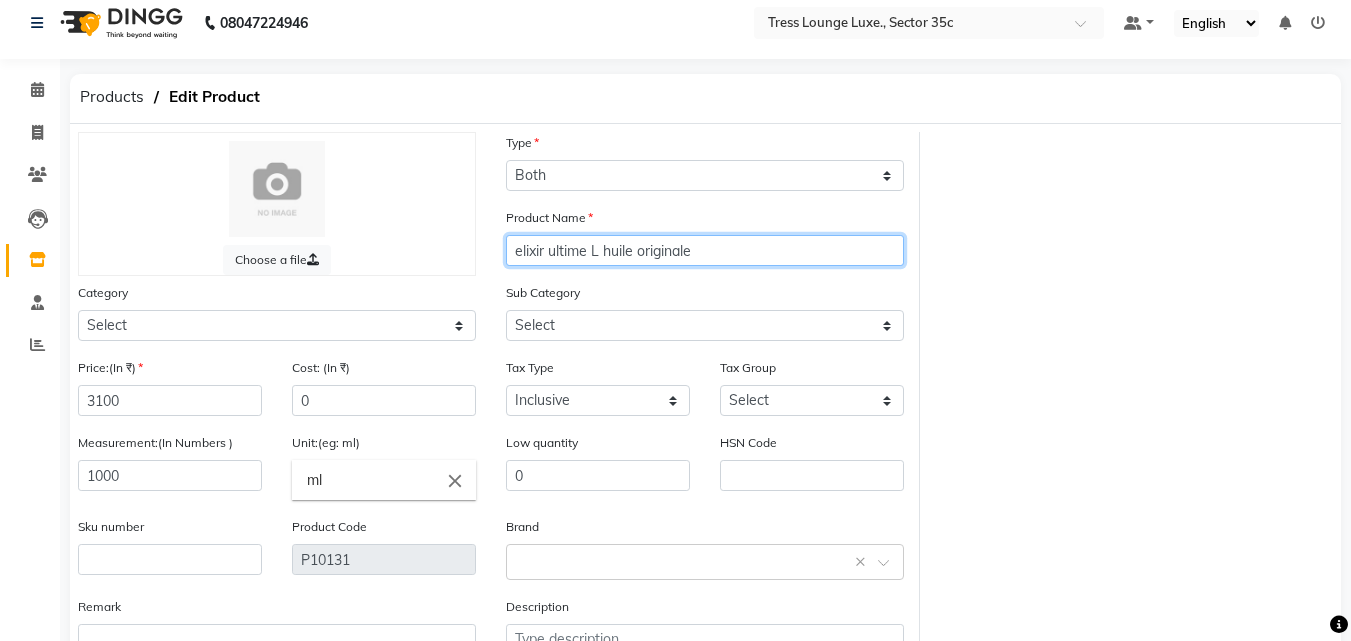 click on "elixir ultime L huile originale" 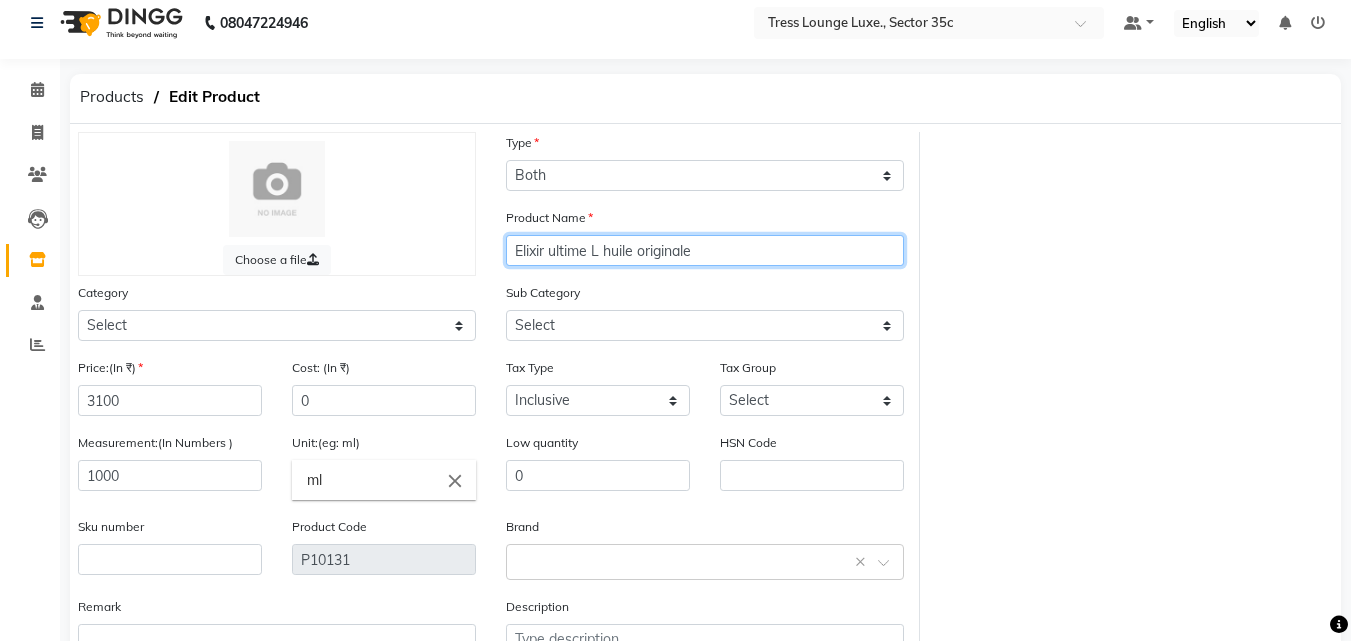click on "Elixir ultime L huile originale" 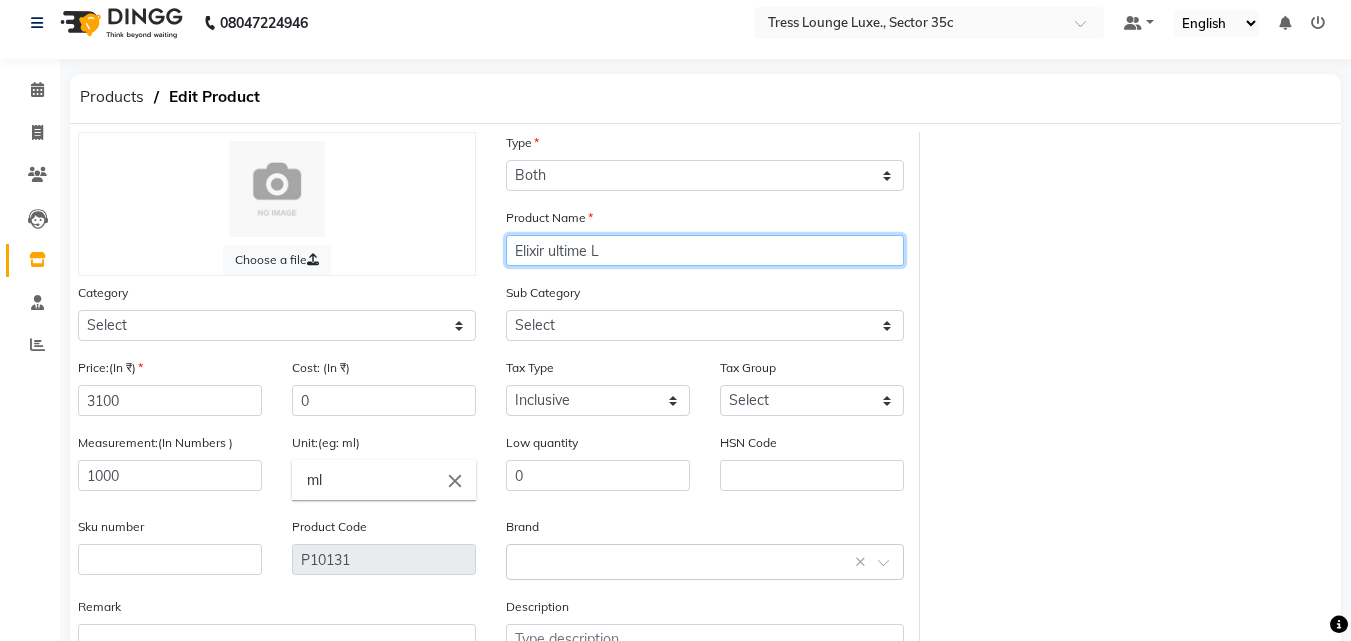 click on "Elixir ultime L" 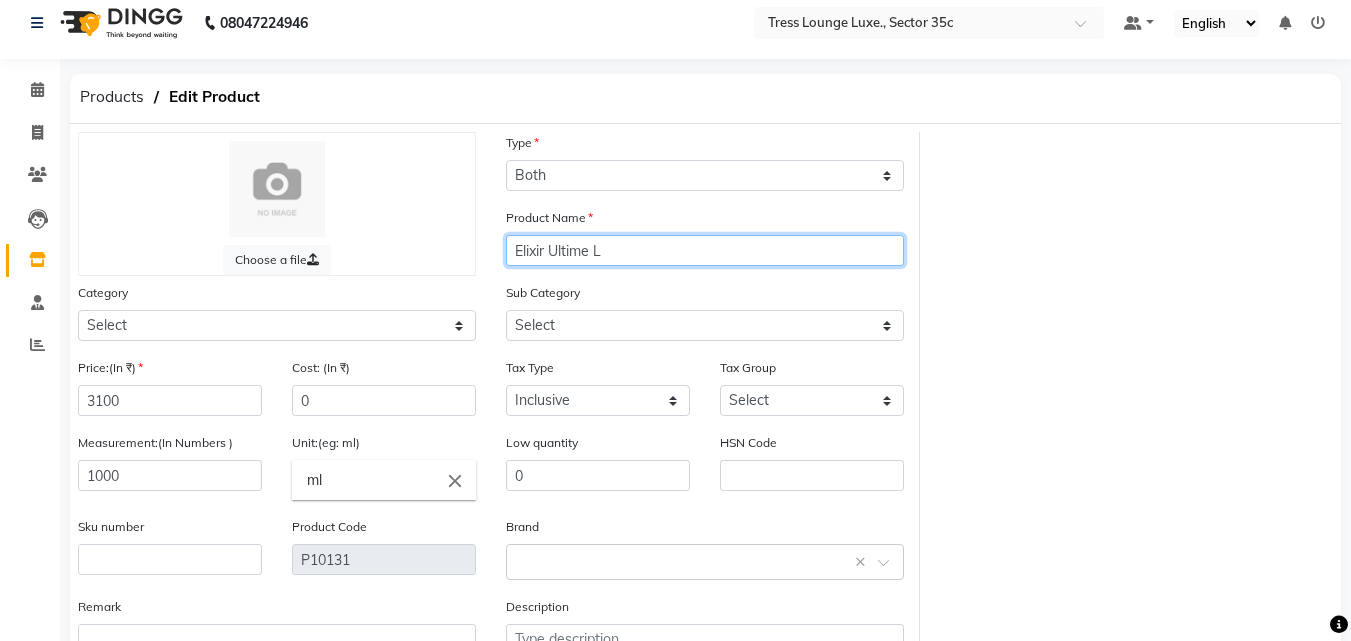click on "Elixir Ultime L" 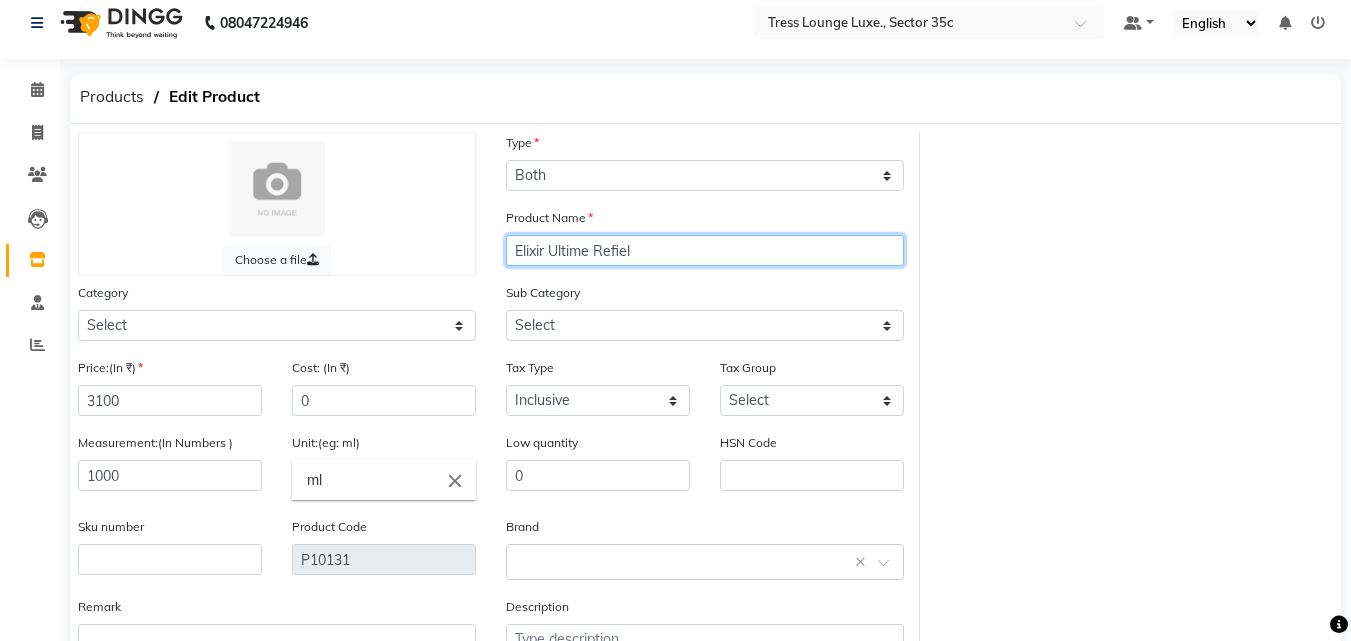 type on "Elixir Ultime Refiel" 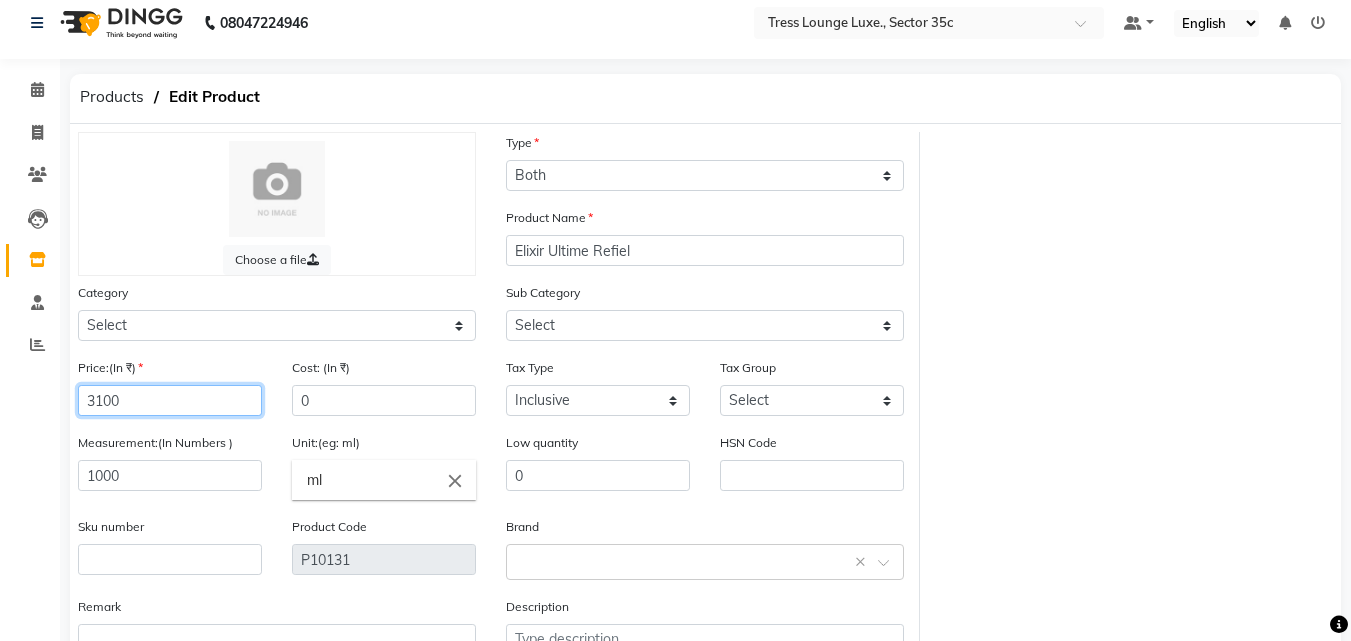 click on "3100" 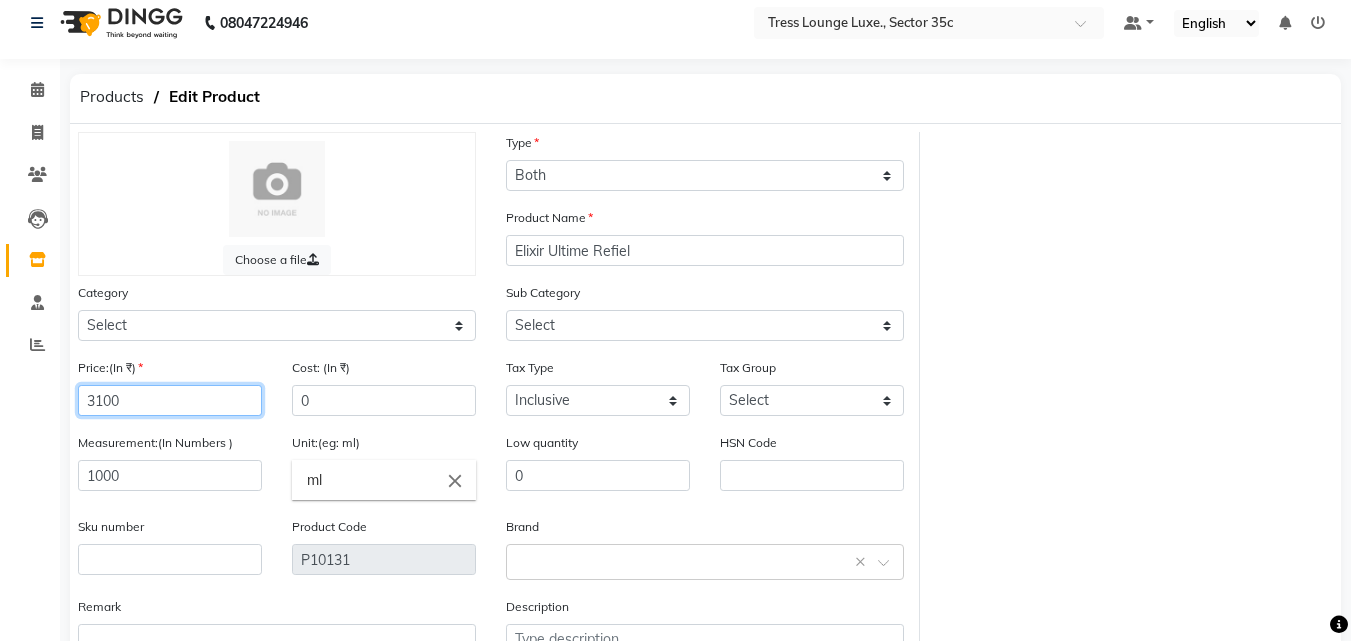 click on "3100" 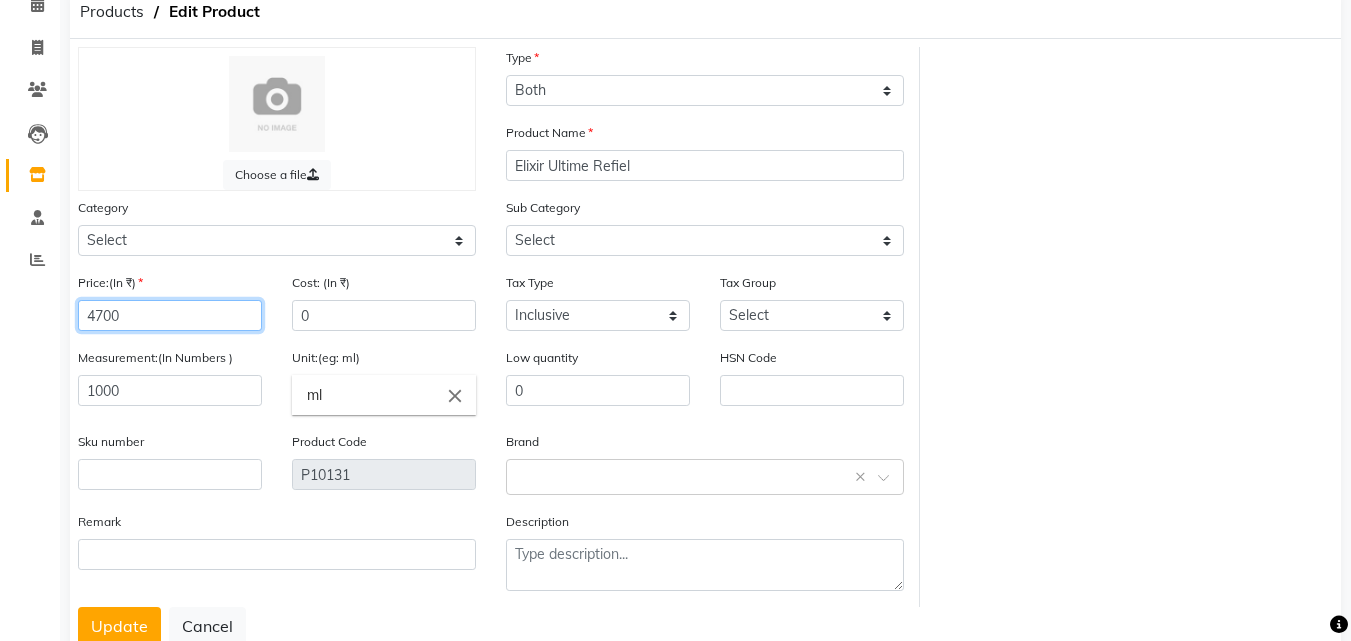 scroll, scrollTop: 160, scrollLeft: 0, axis: vertical 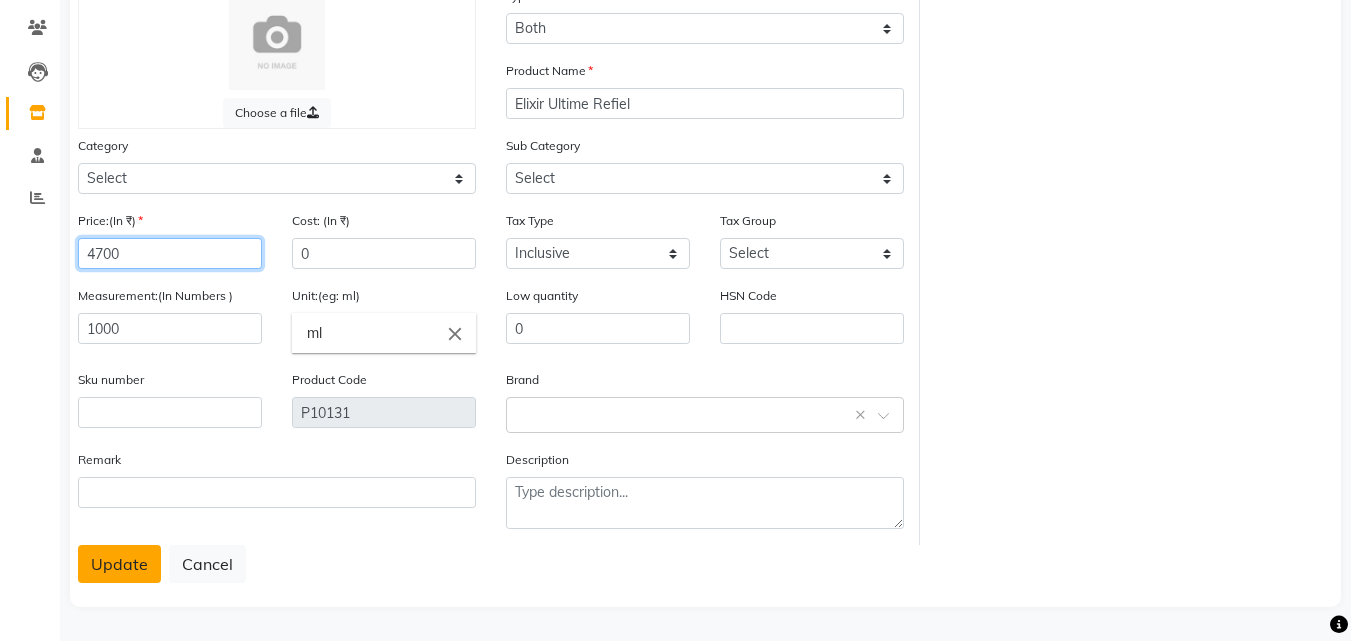 type on "4700" 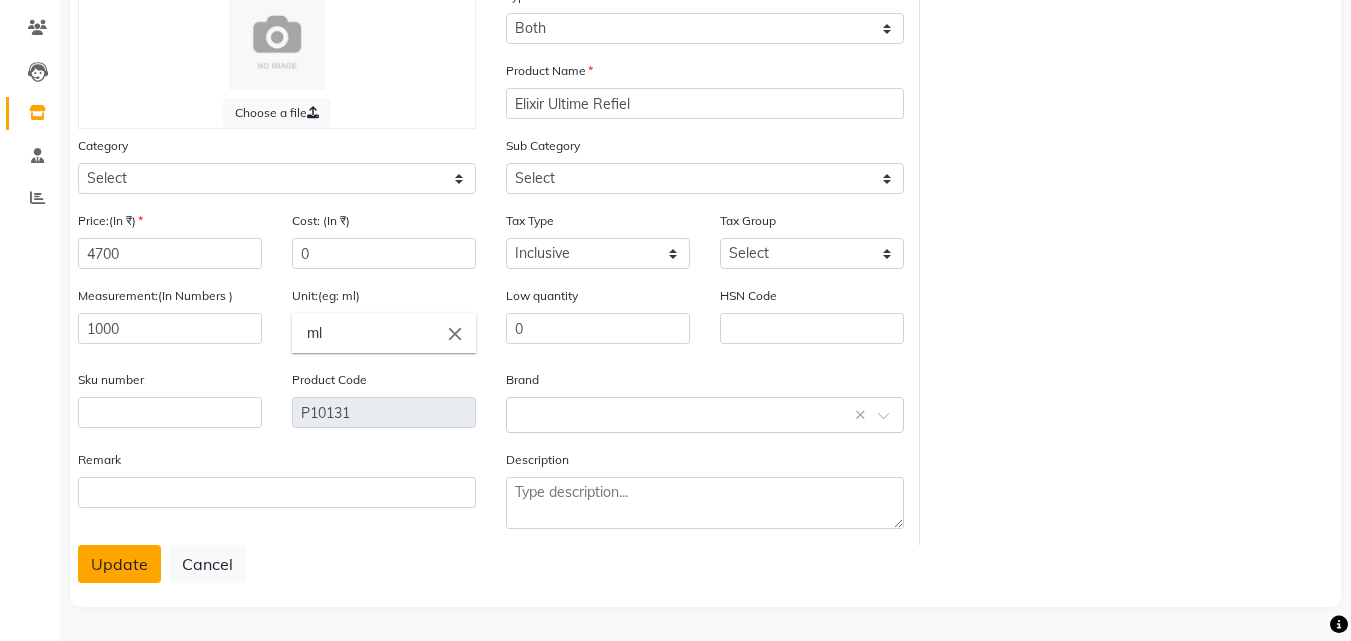 click on "Update" 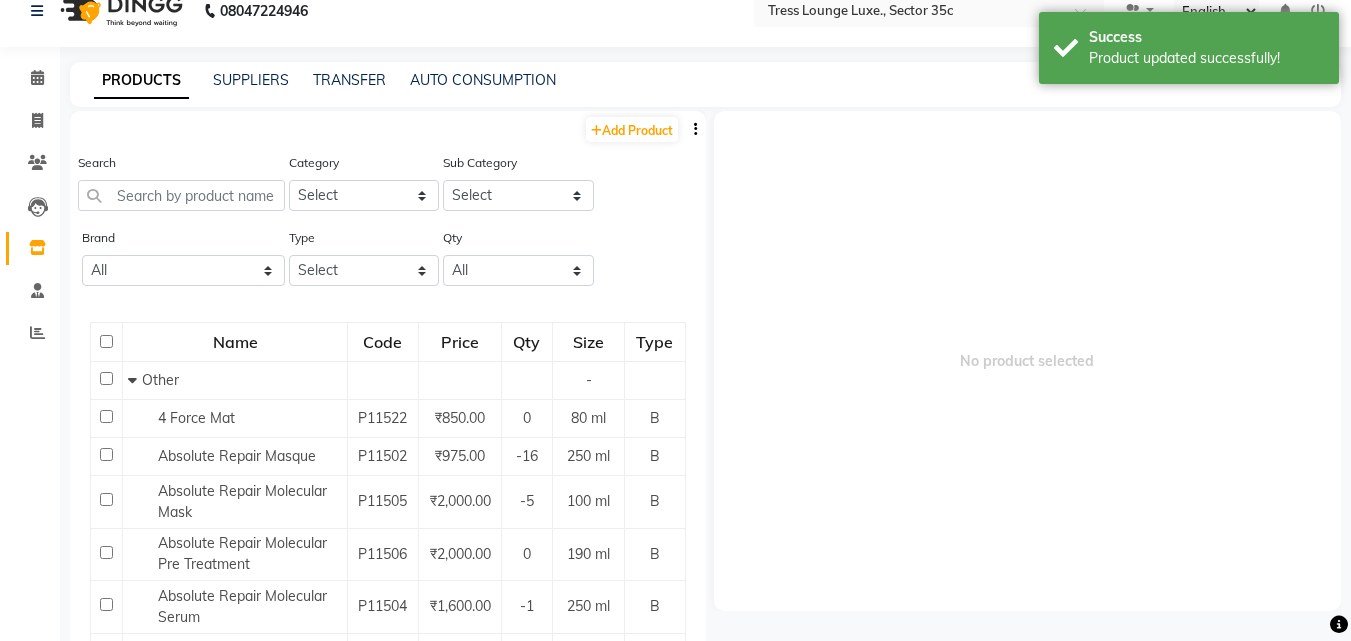 scroll, scrollTop: 13, scrollLeft: 0, axis: vertical 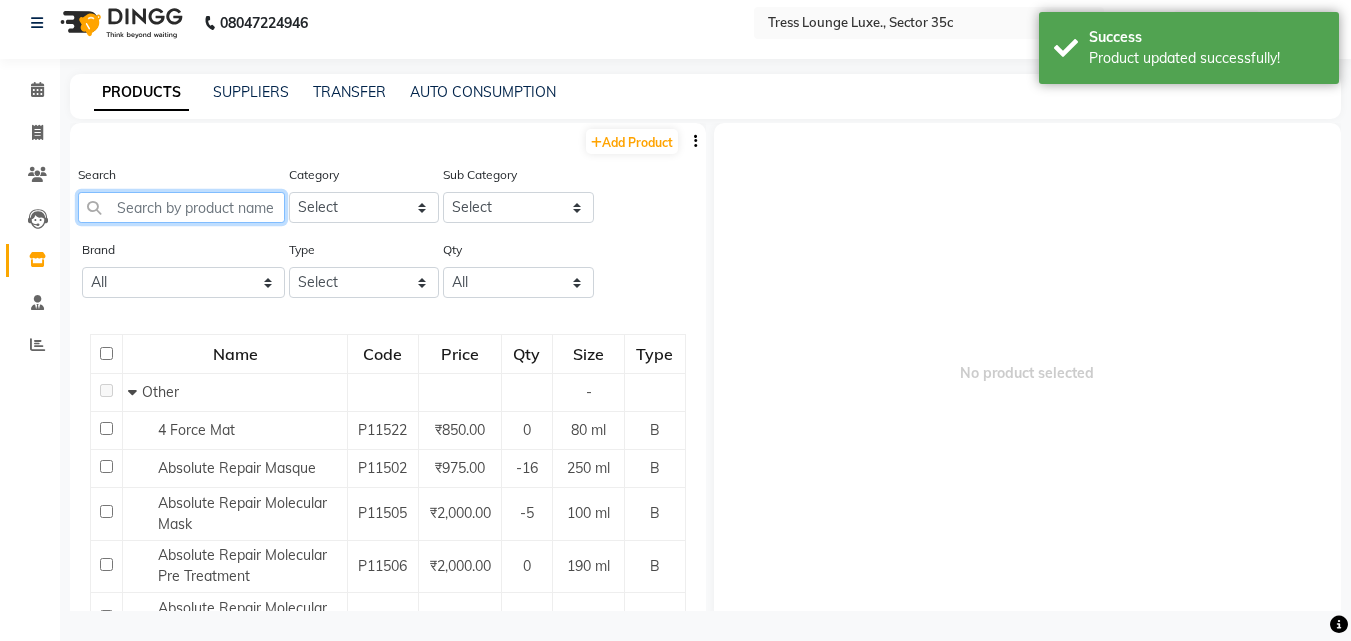 click 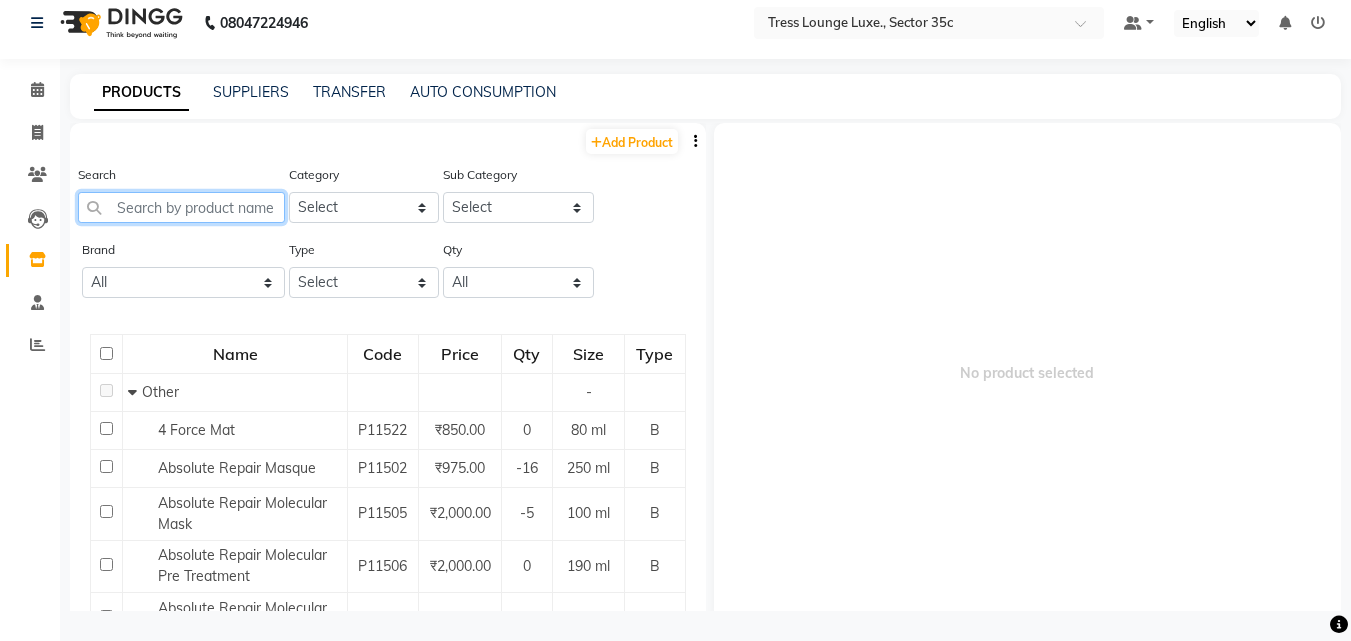 click 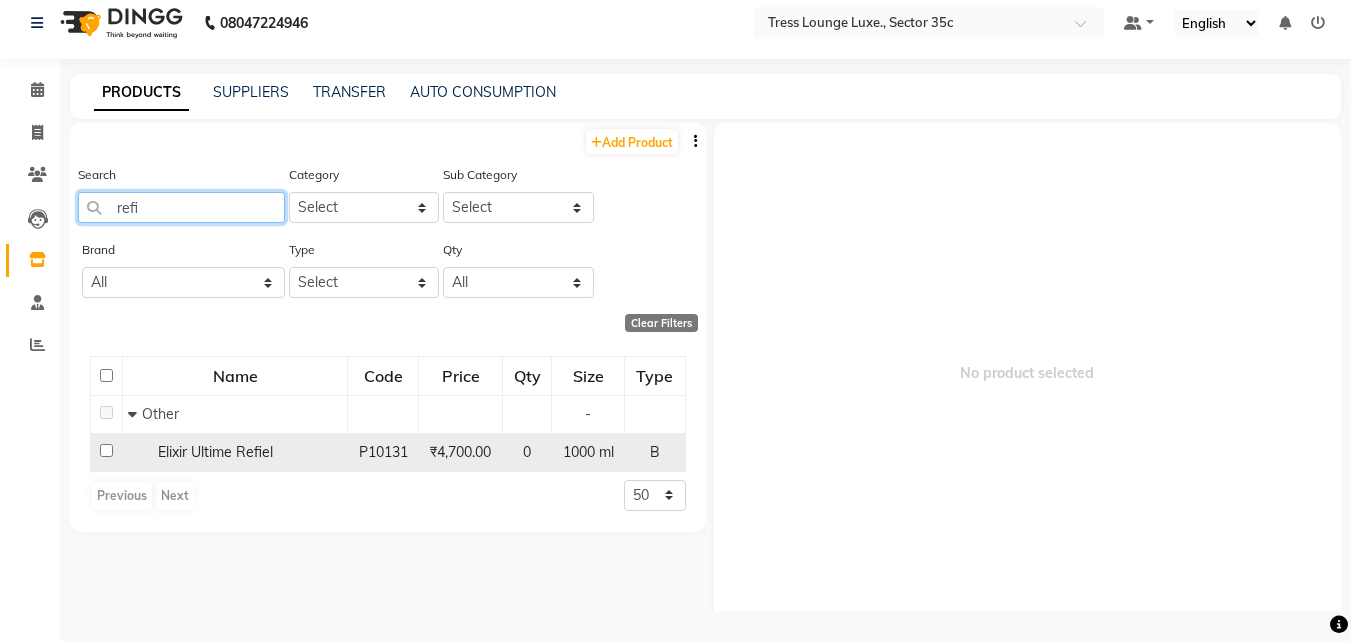 type on "refi" 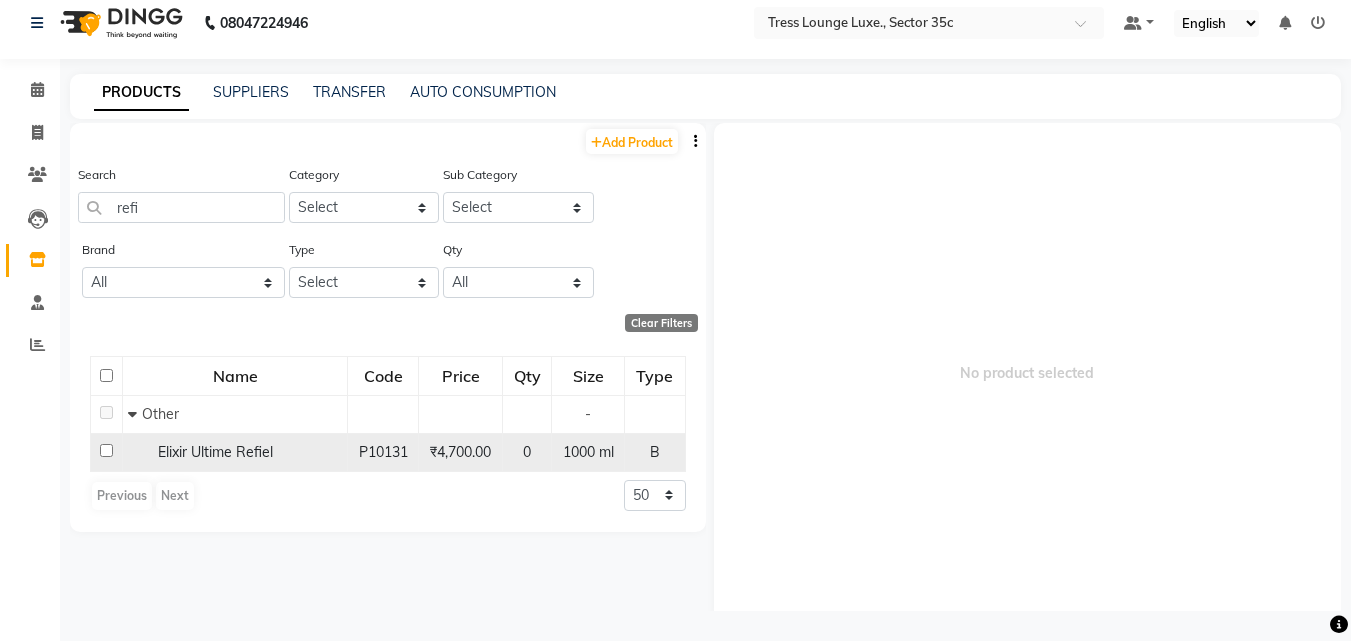 click 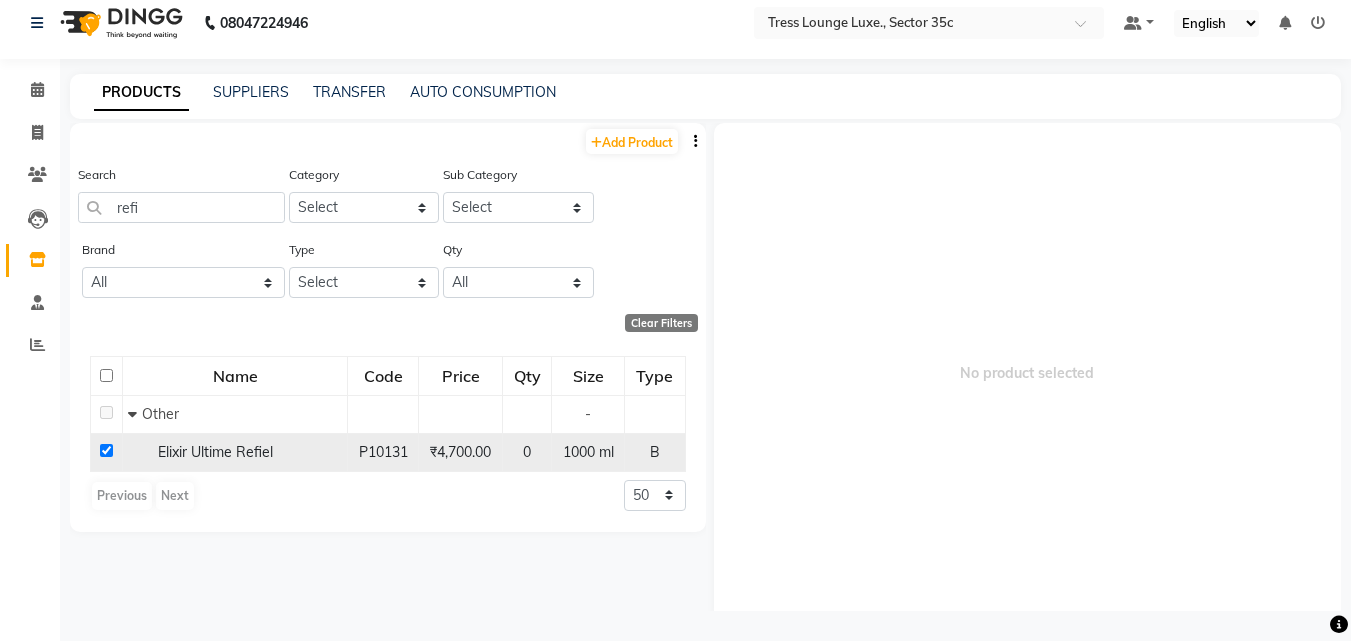 checkbox on "true" 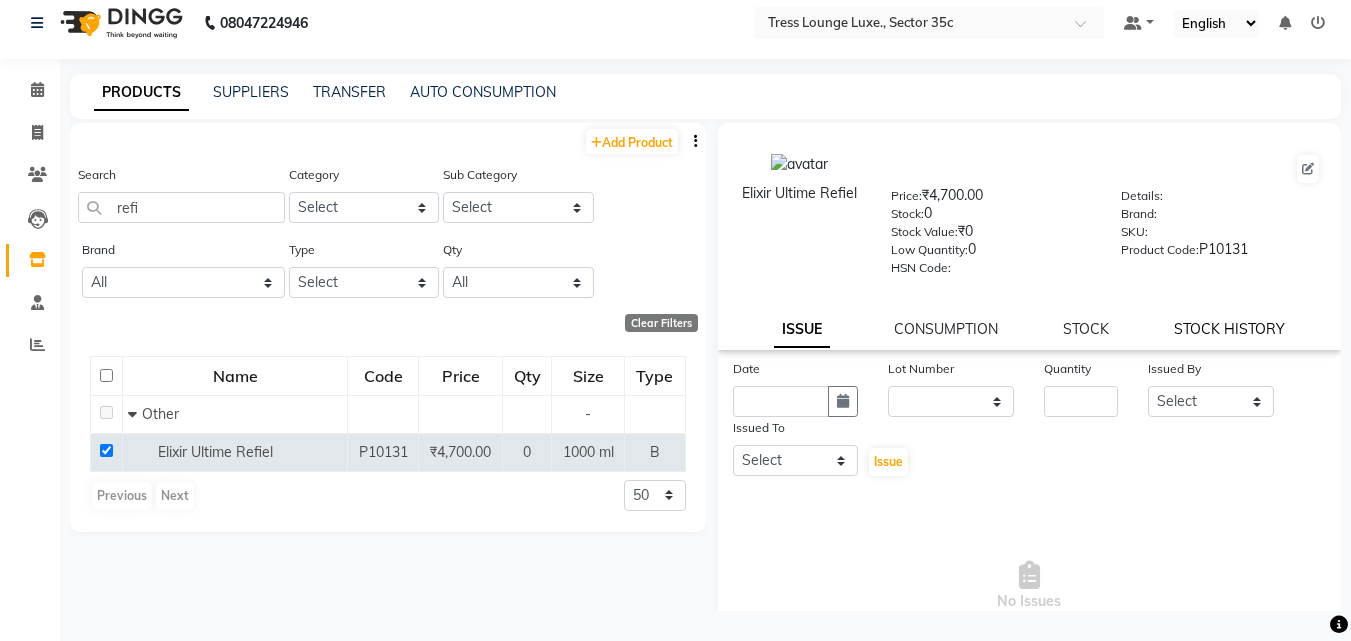 click on "STOCK HISTORY" 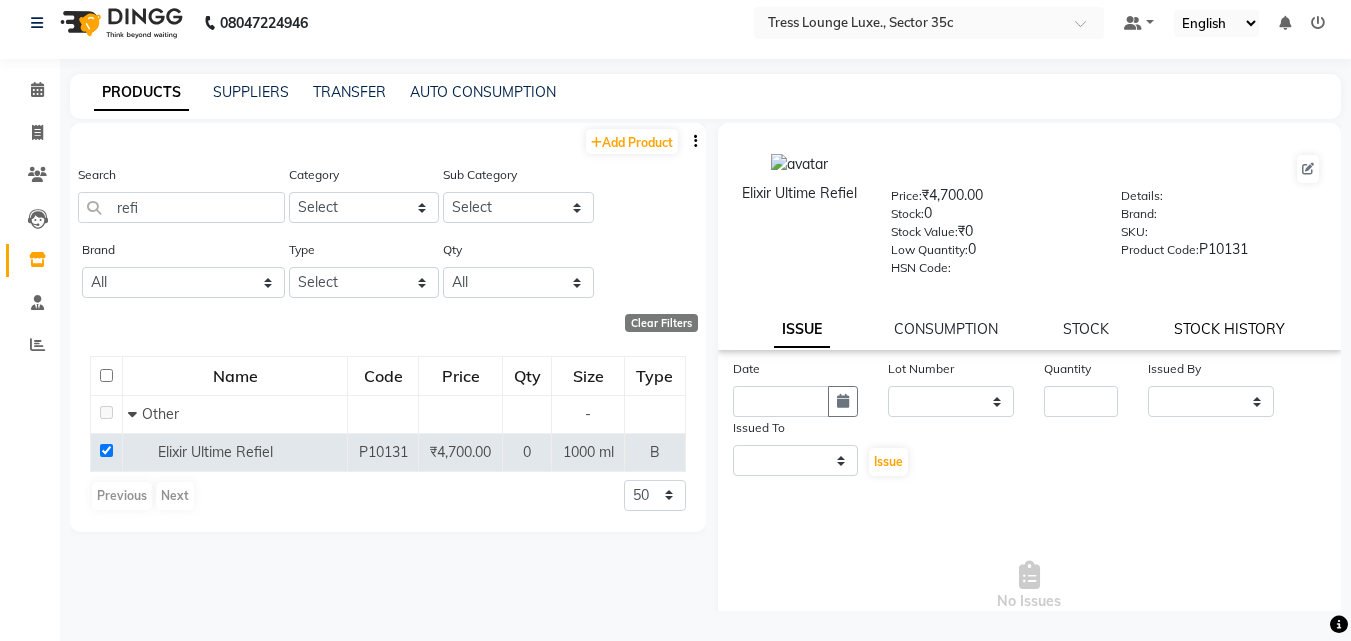 select on "all" 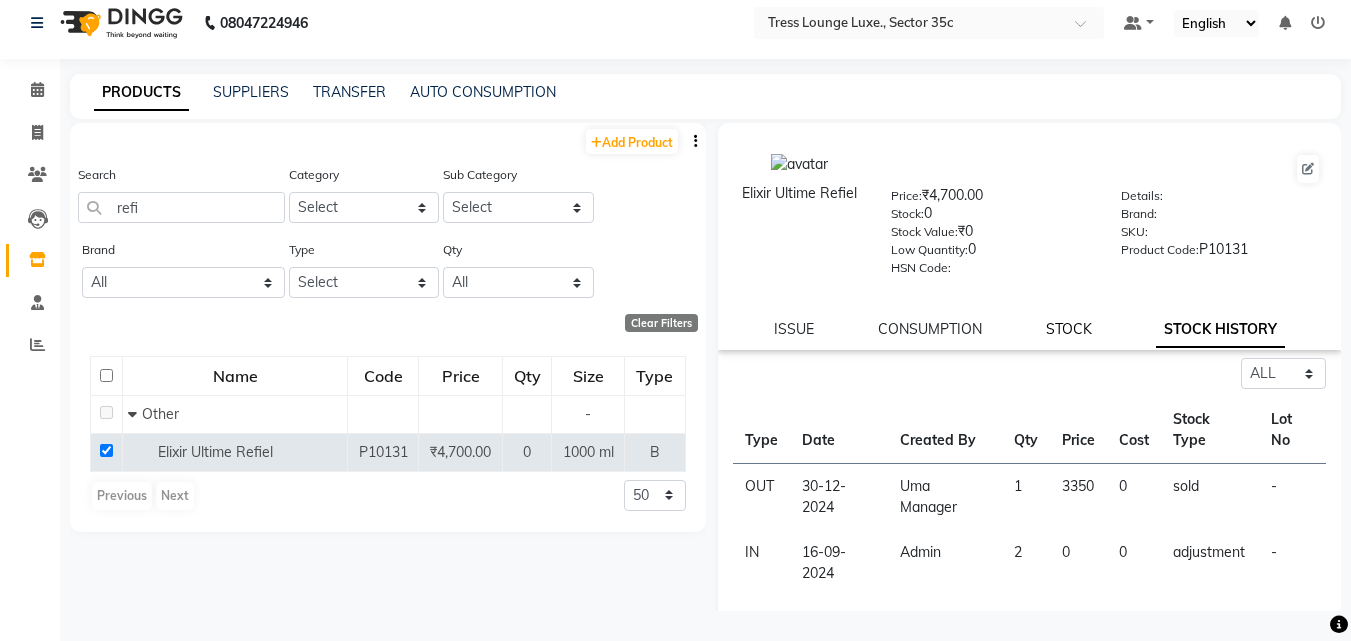 click on "STOCK" 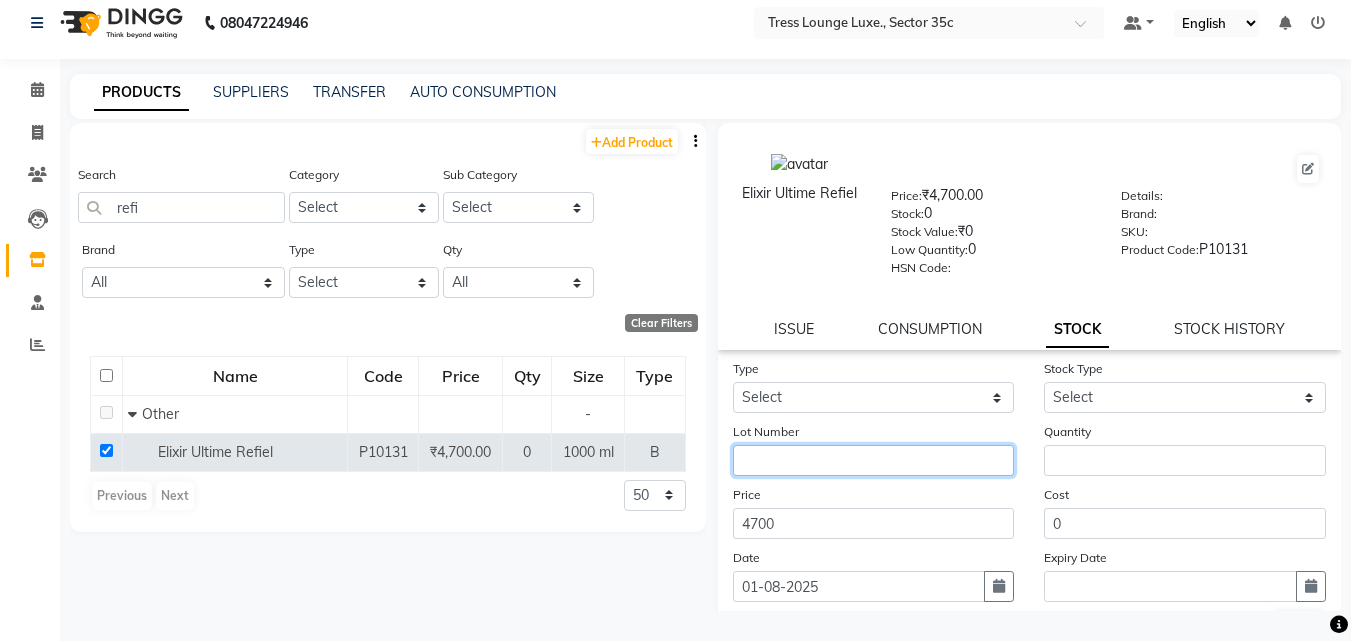 click 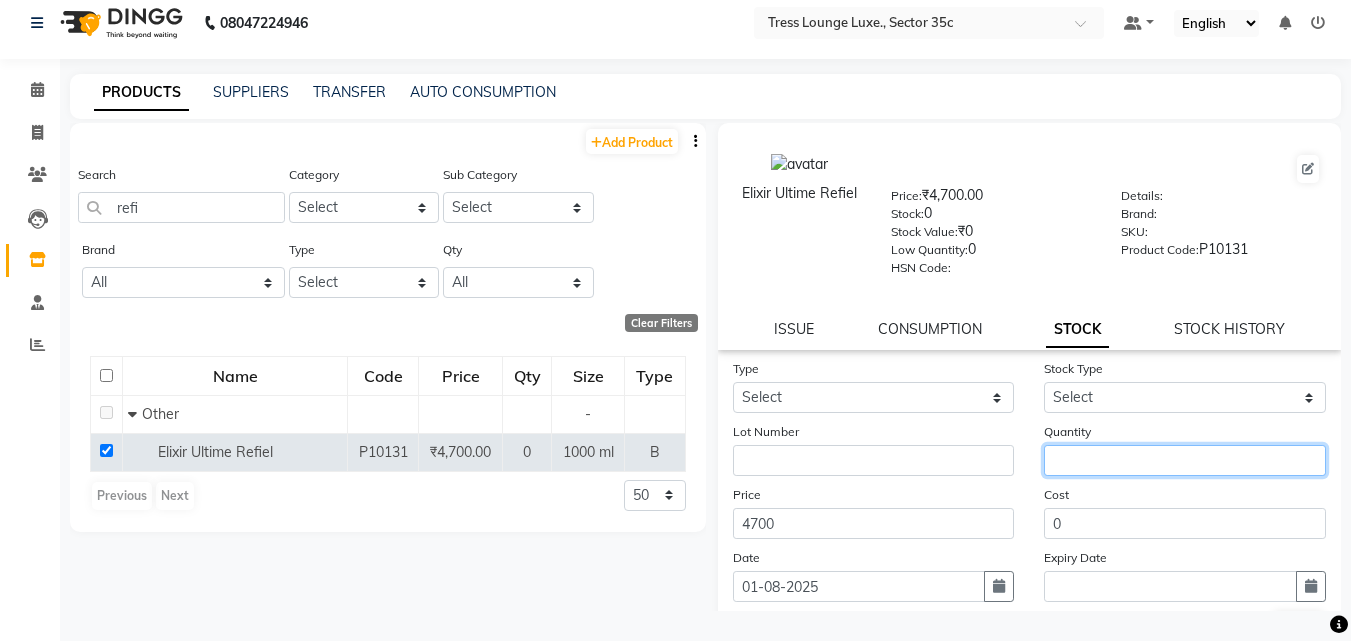 click 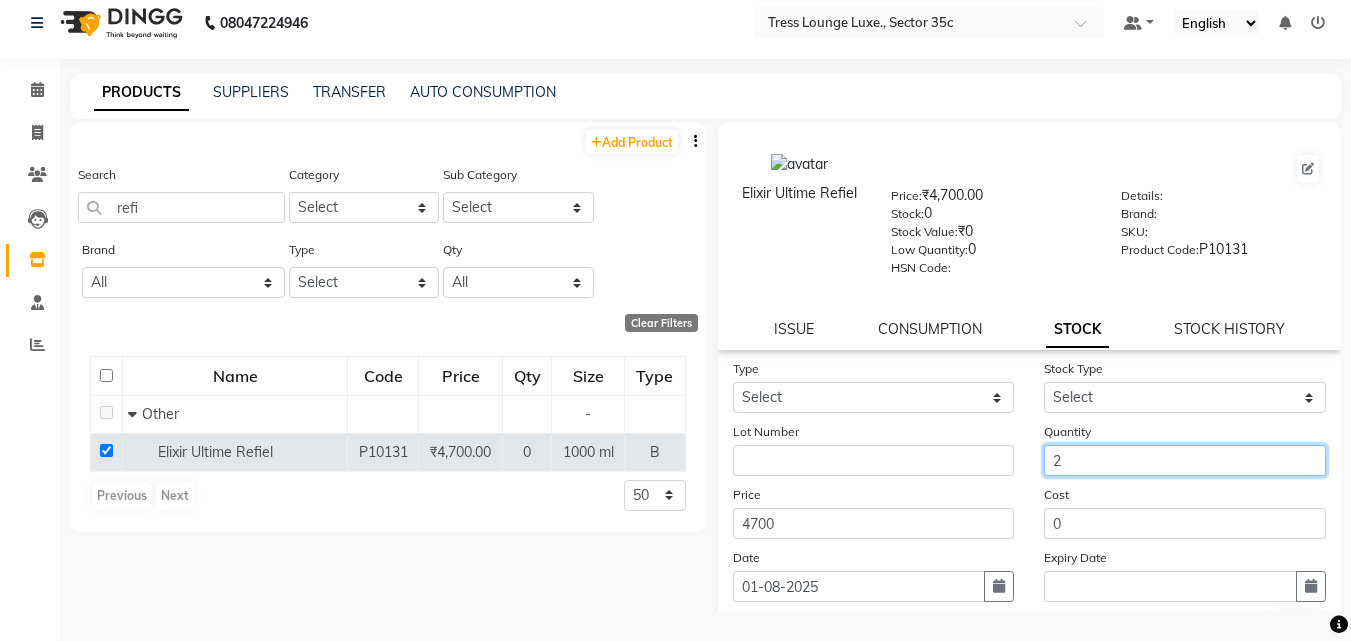 scroll, scrollTop: 100, scrollLeft: 0, axis: vertical 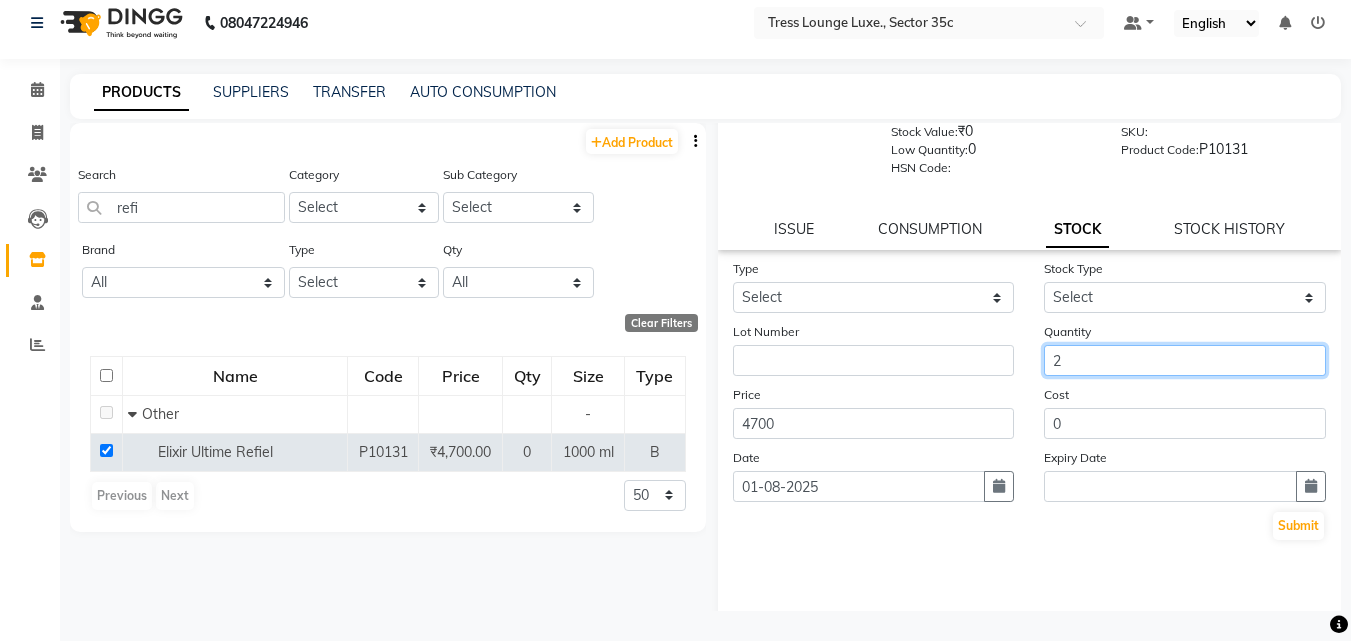 type on "2" 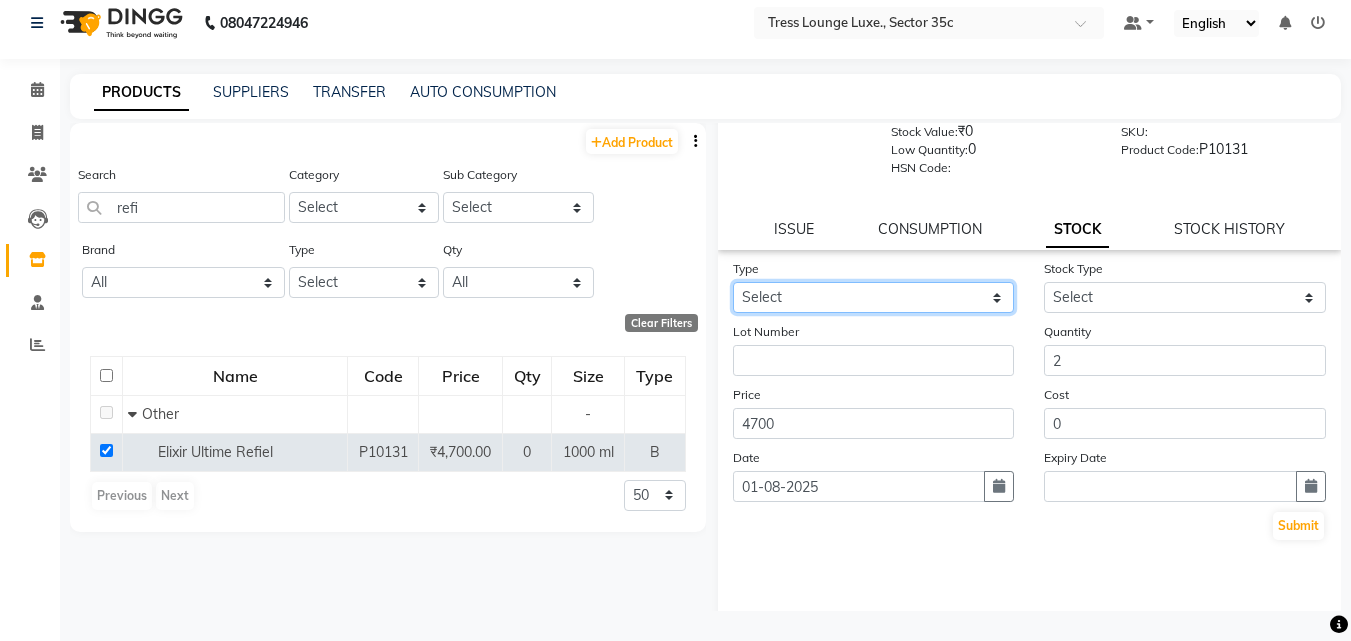 click on "Select In" 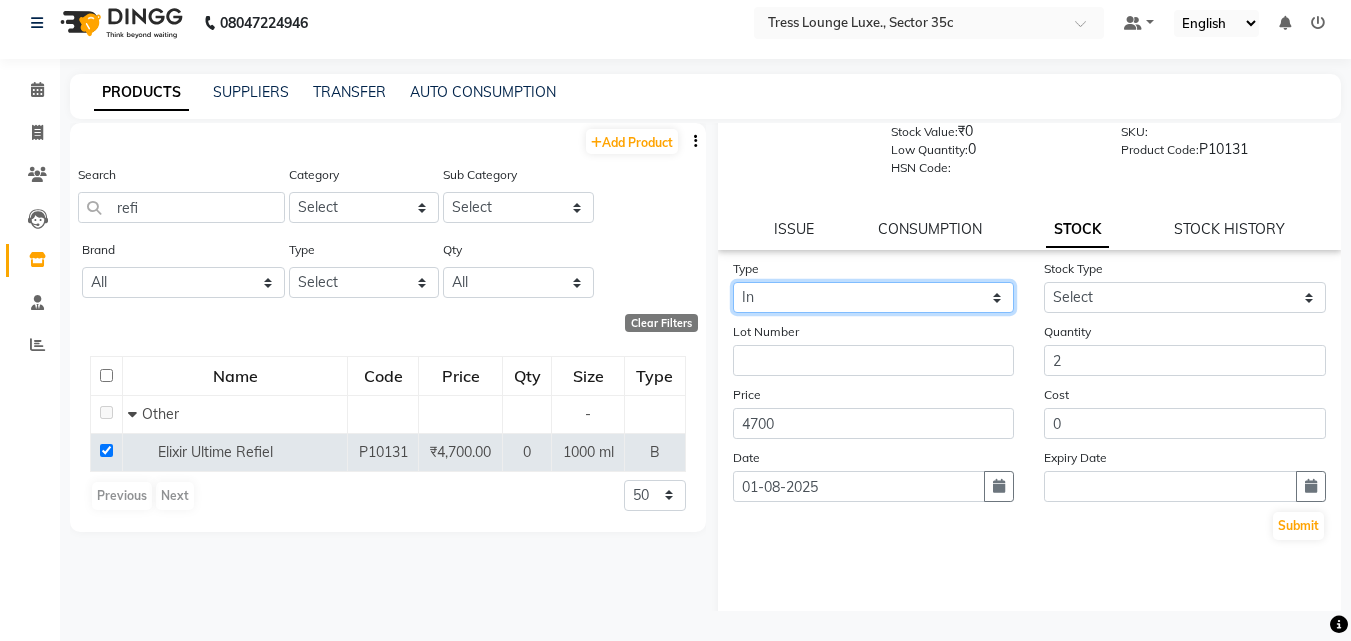 click on "Select In" 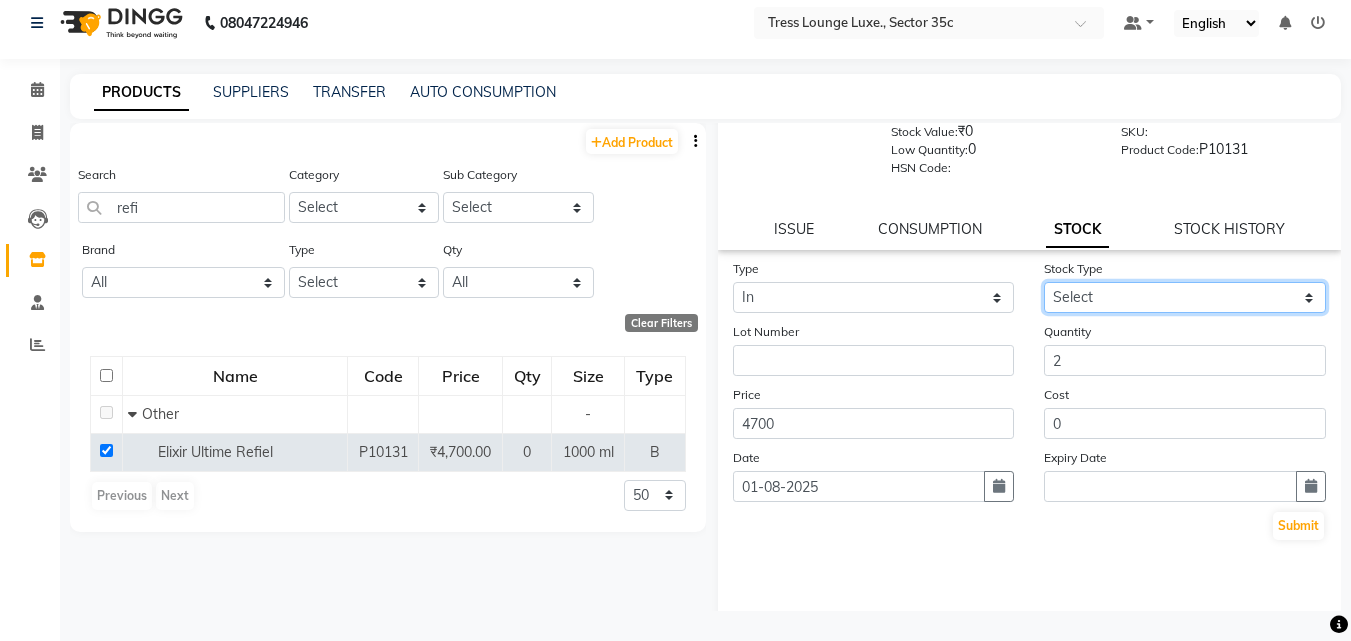 click on "Select New Stock Adjustment Return Other" 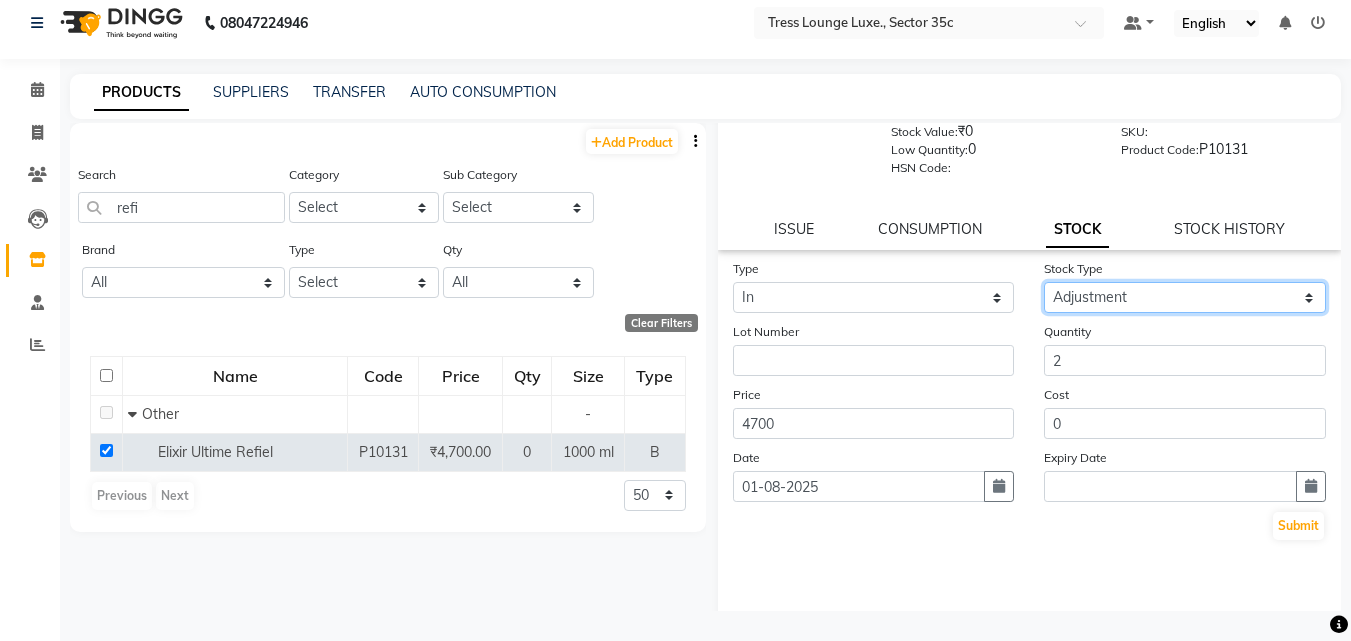 click on "Select New Stock Adjustment Return Other" 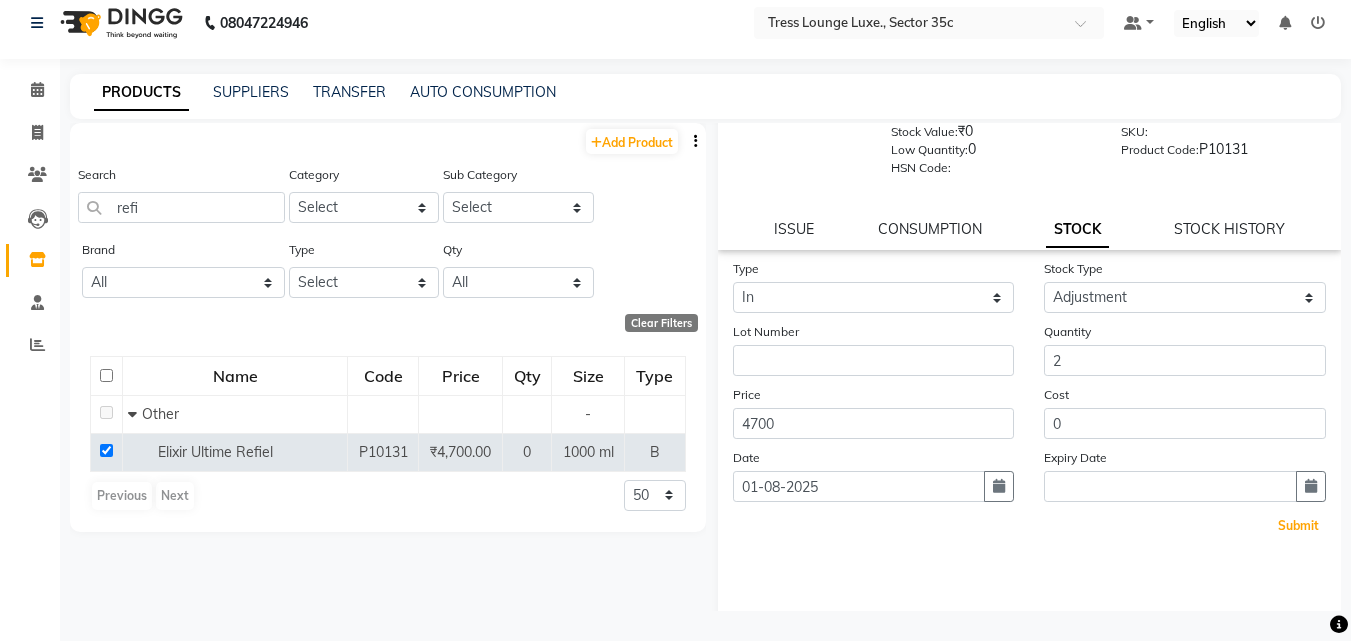 click on "Submit" 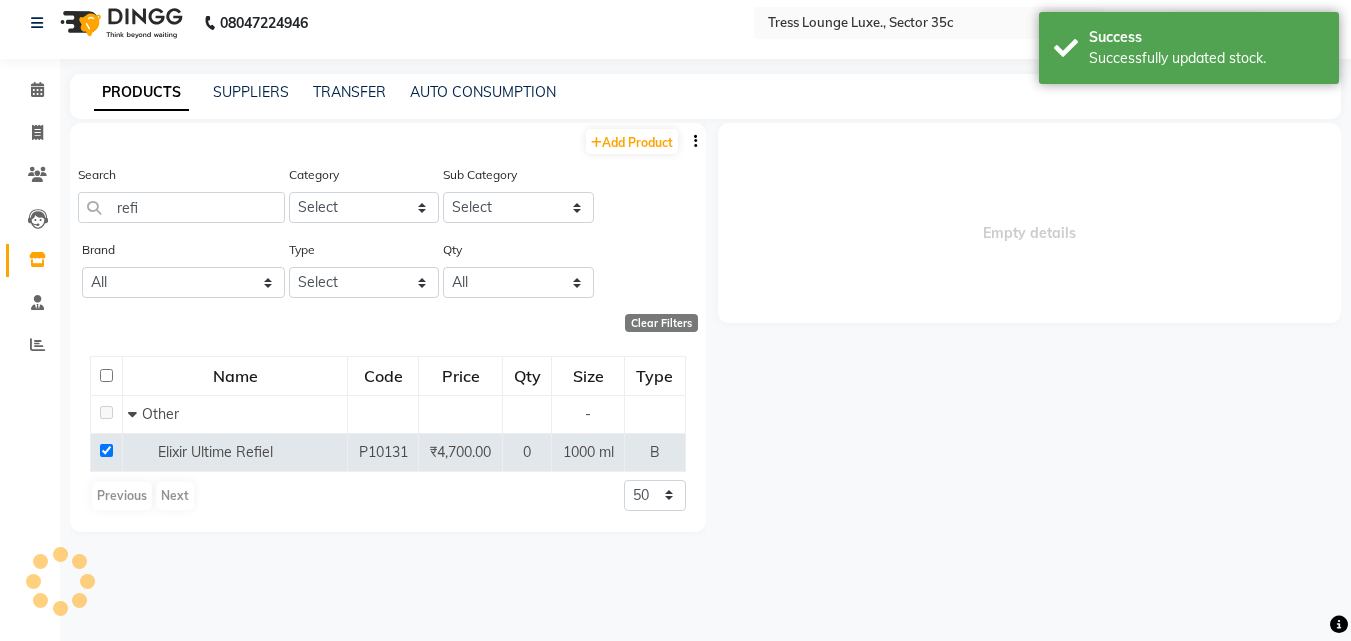 scroll, scrollTop: 0, scrollLeft: 0, axis: both 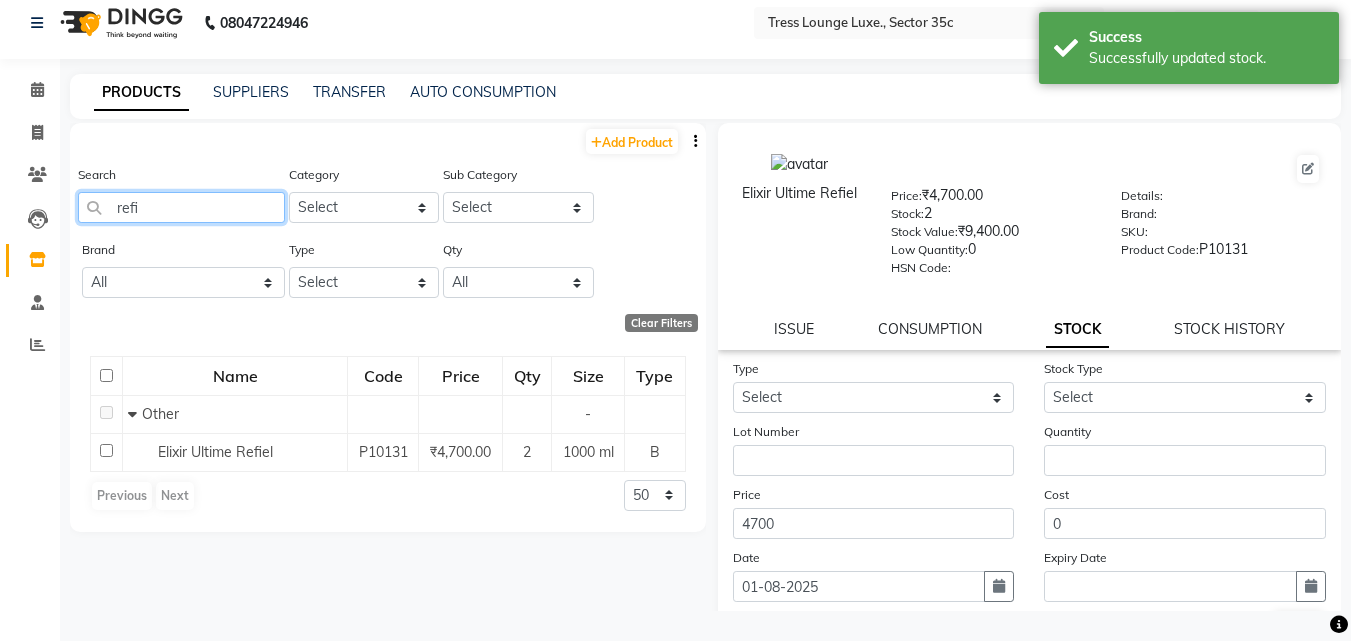 click on "refi" 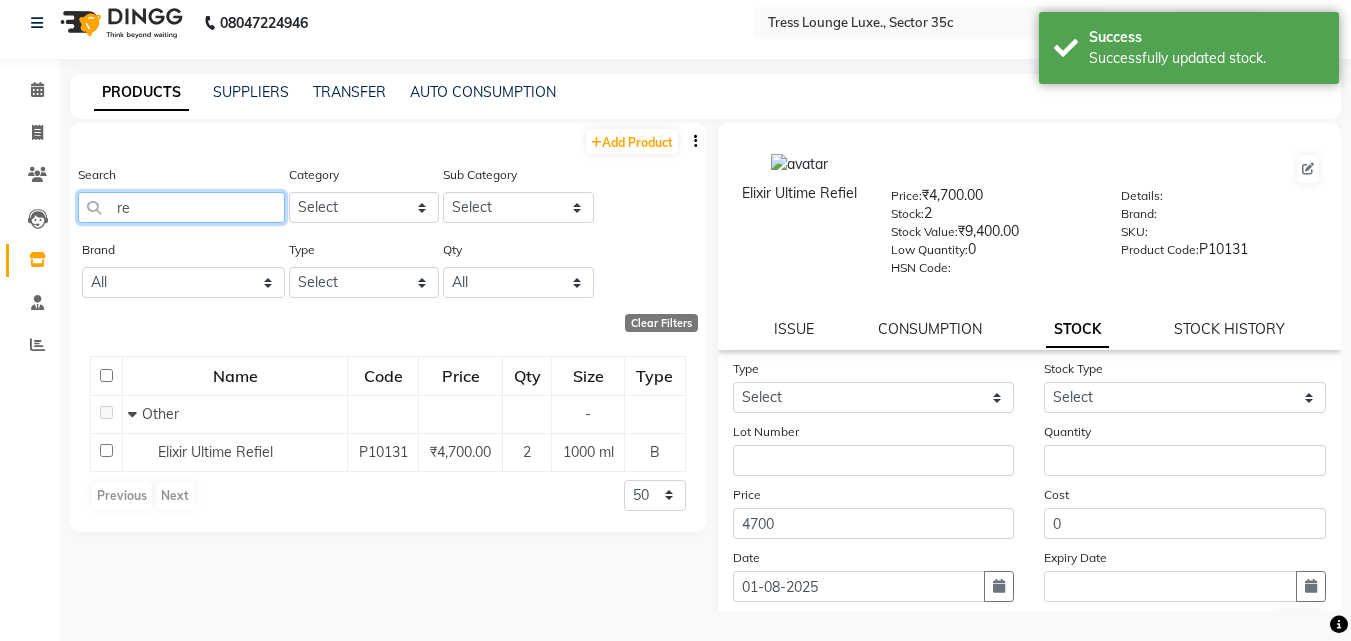 type on "r" 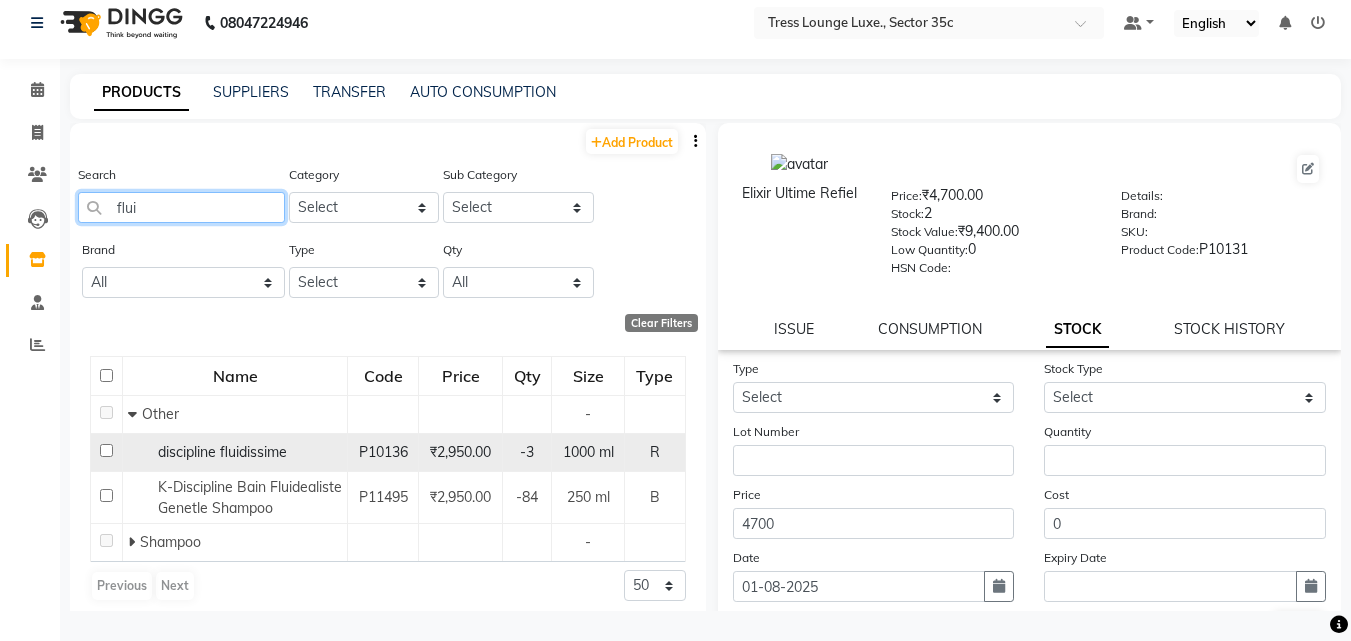type on "flui" 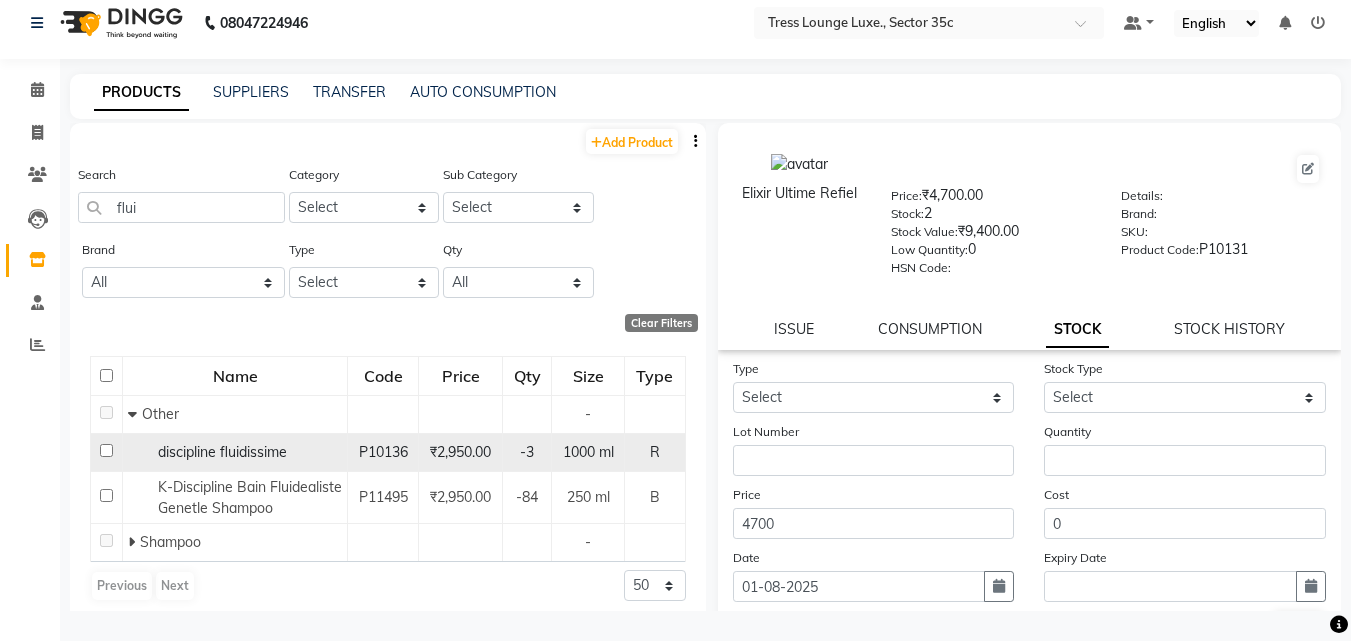 click 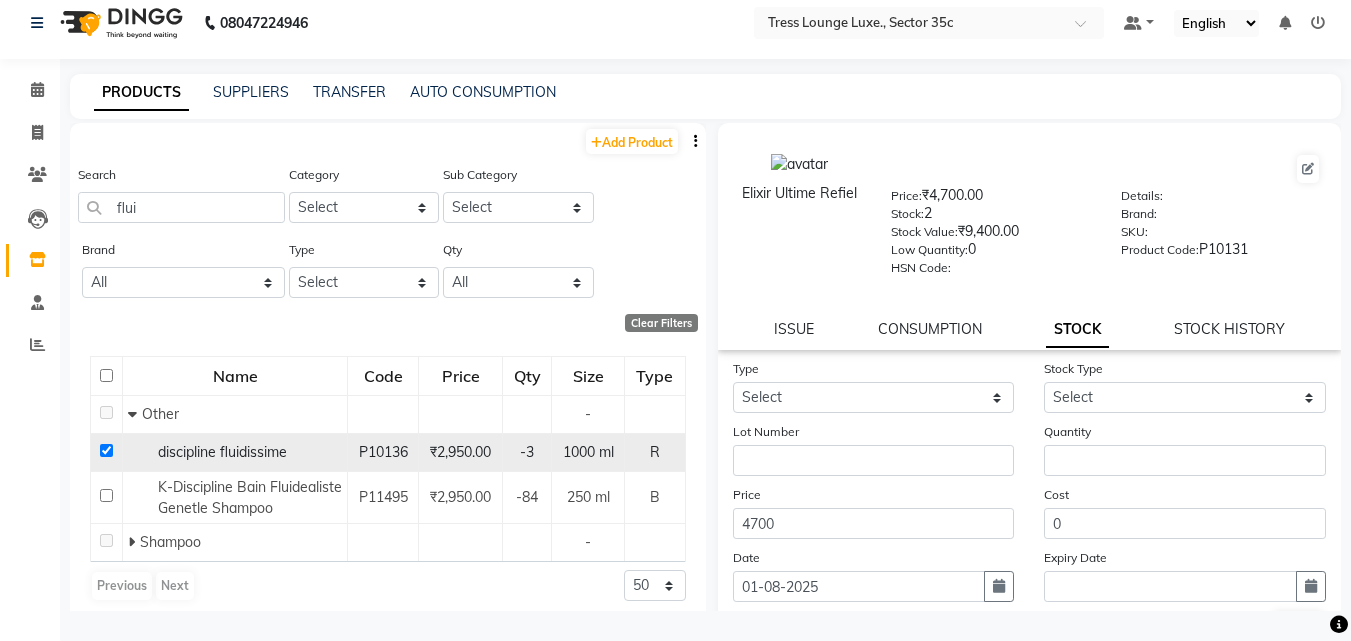 checkbox on "true" 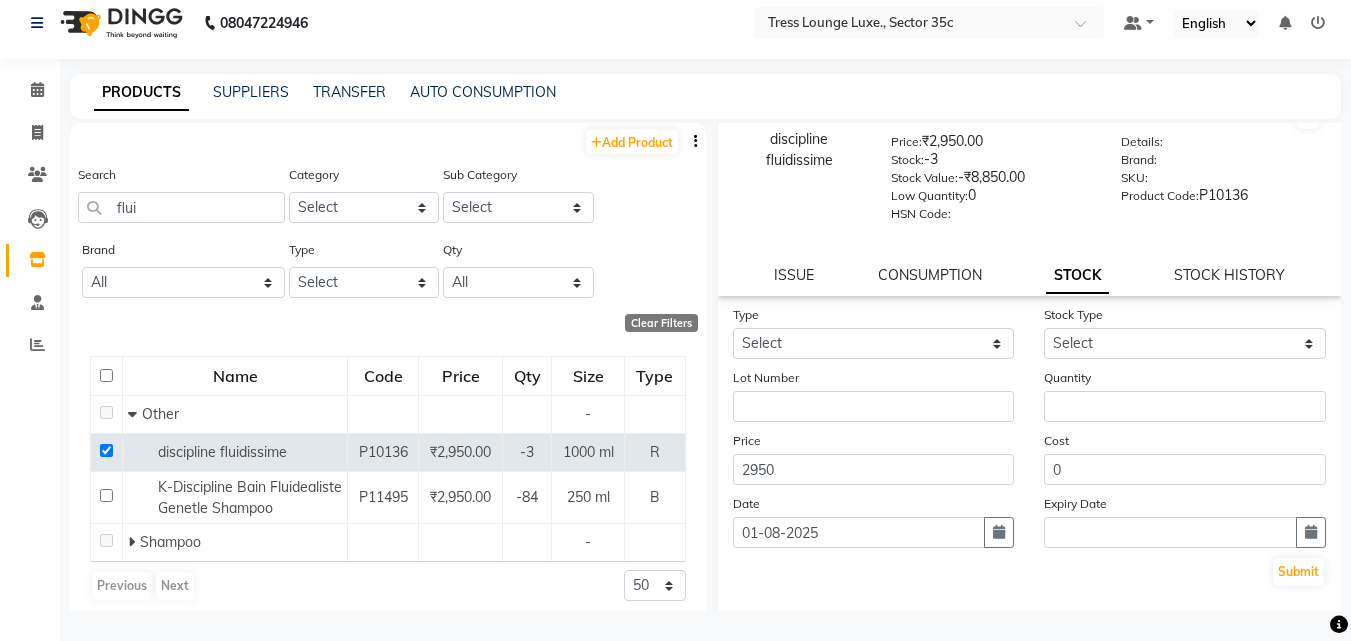 scroll, scrollTop: 100, scrollLeft: 0, axis: vertical 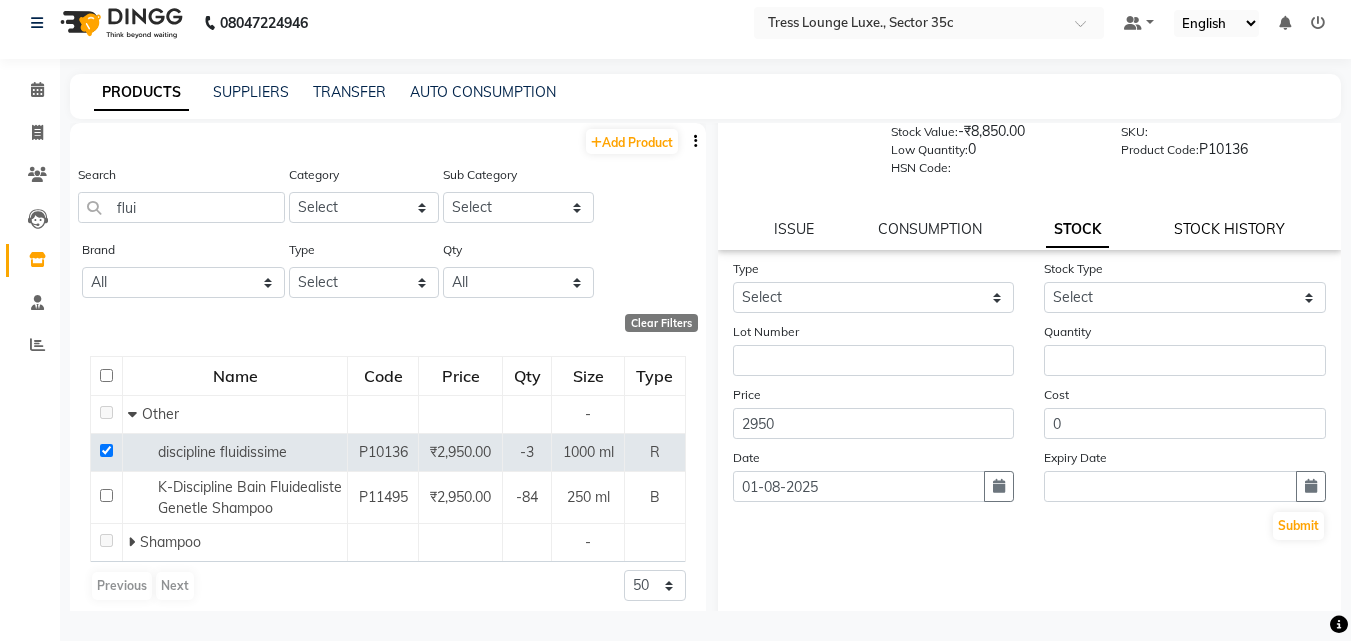 click on "Discipline fluidissime  Price:   ₹2,950.00  Stock:   -3  Stock Value:   -₹8,850.00  Low Quantity:  0  HSN Code:    Details:     Brand:     SKU:     Product Code:   P10136  ISSUE CONSUMPTION STOCK STOCK HISTORY" 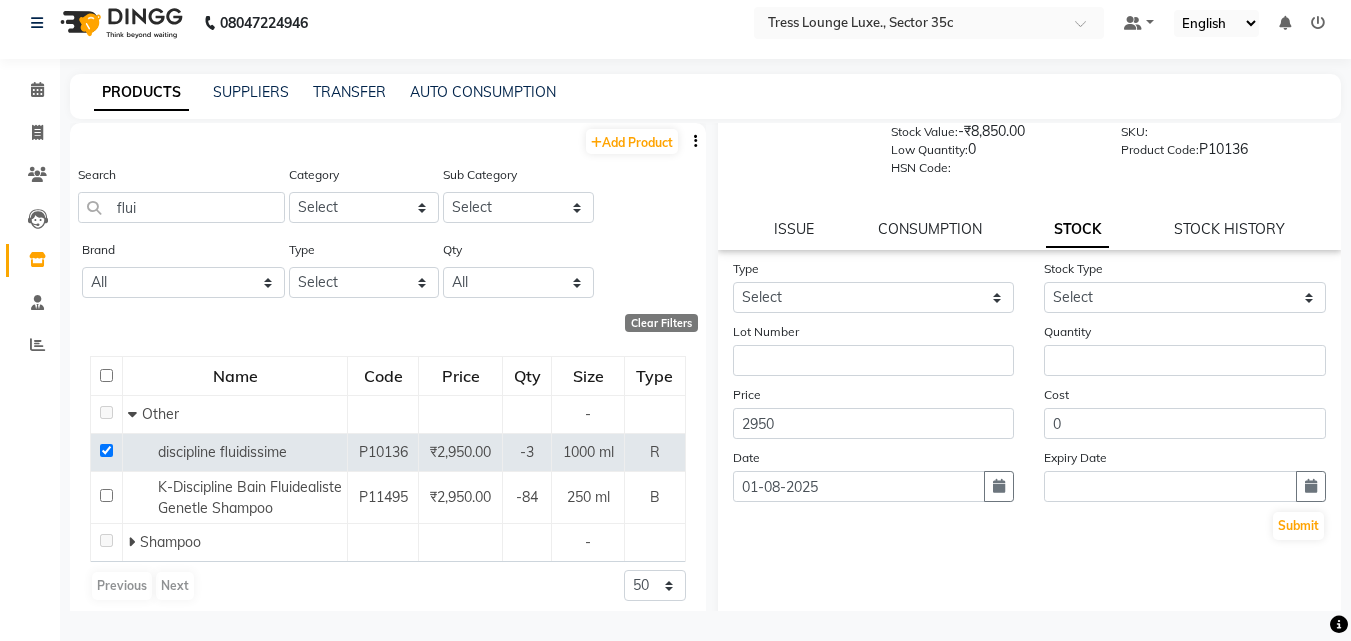 select on "all" 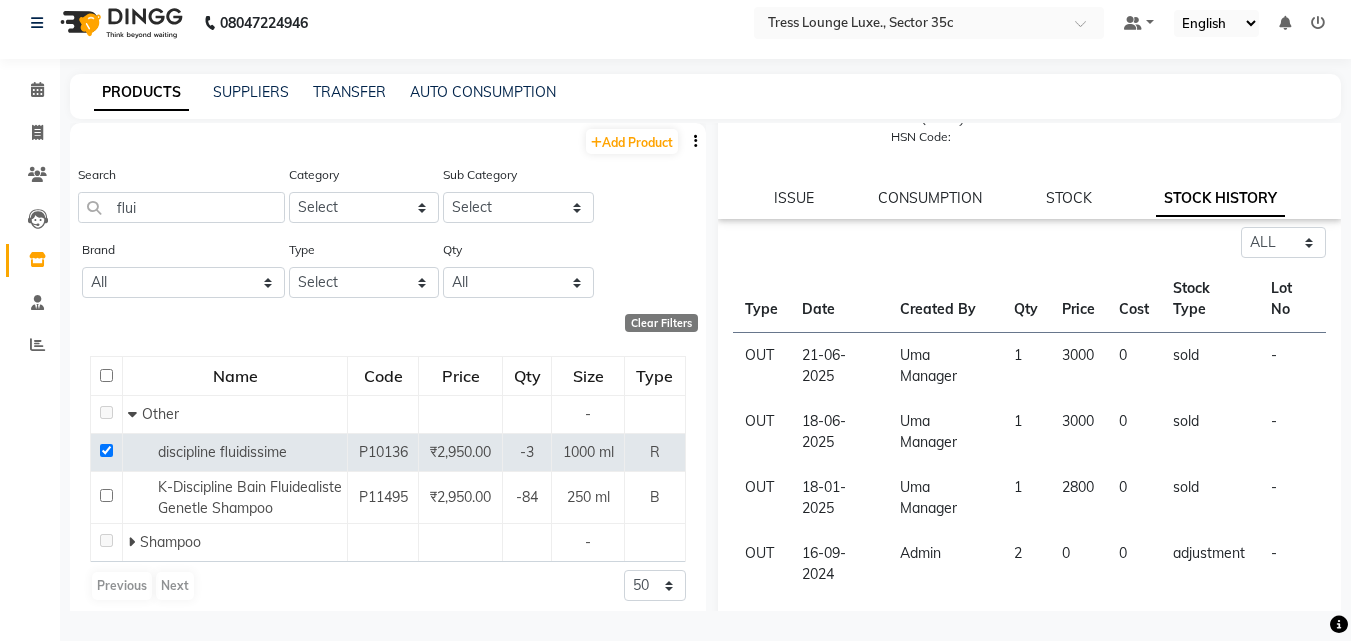 scroll, scrollTop: 31, scrollLeft: 0, axis: vertical 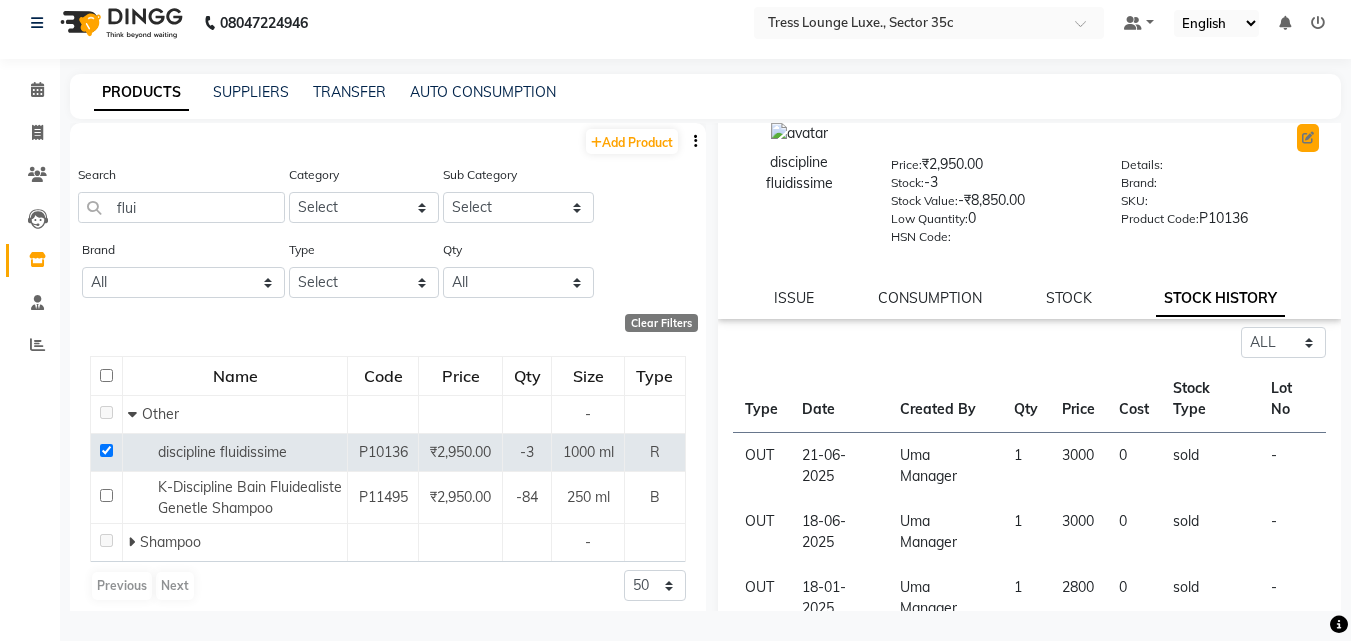 click 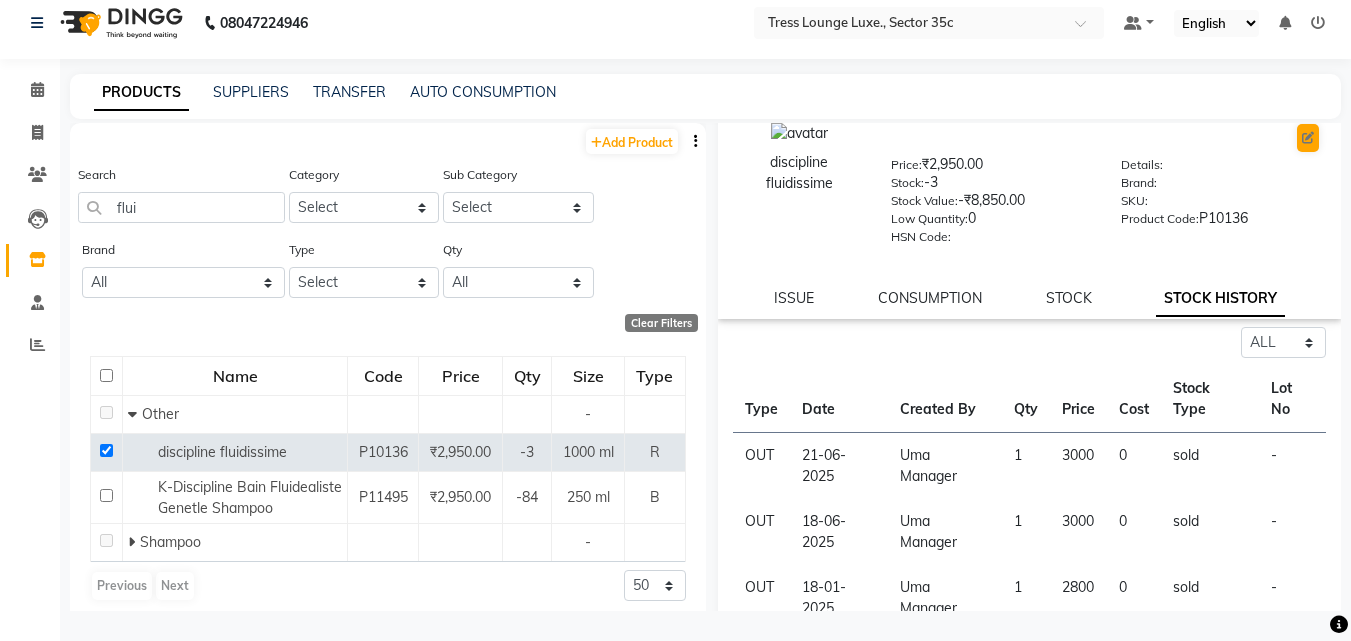 select on "true" 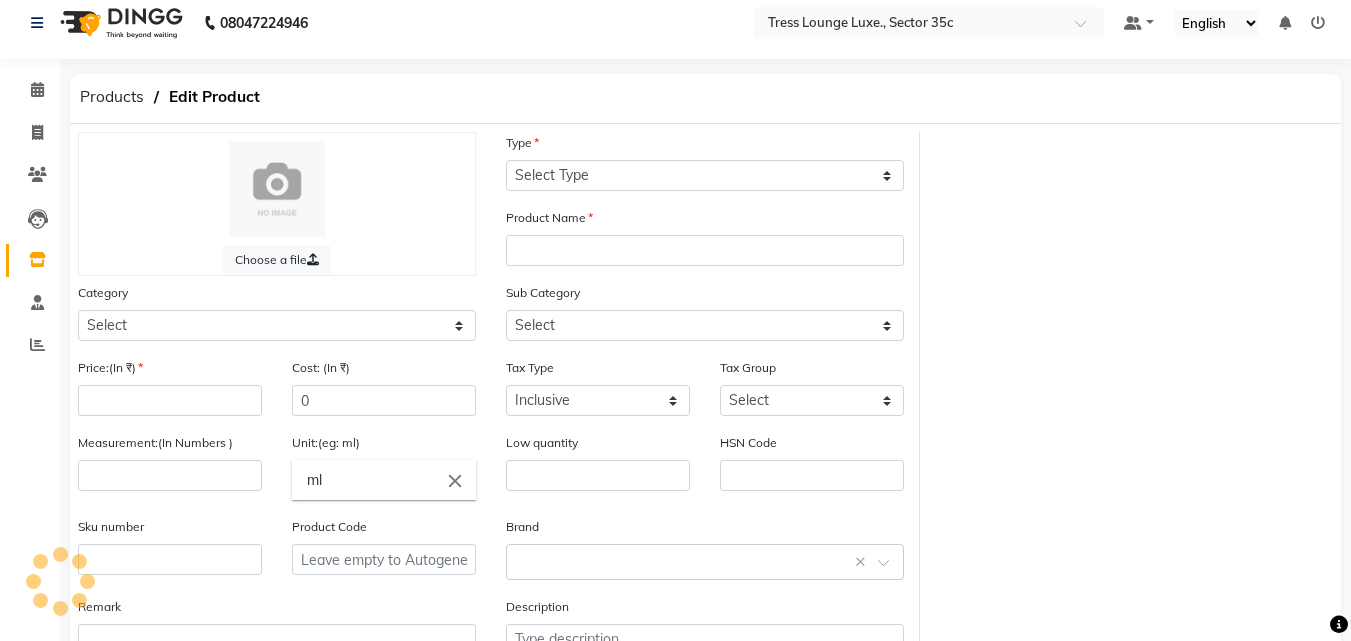select on "R" 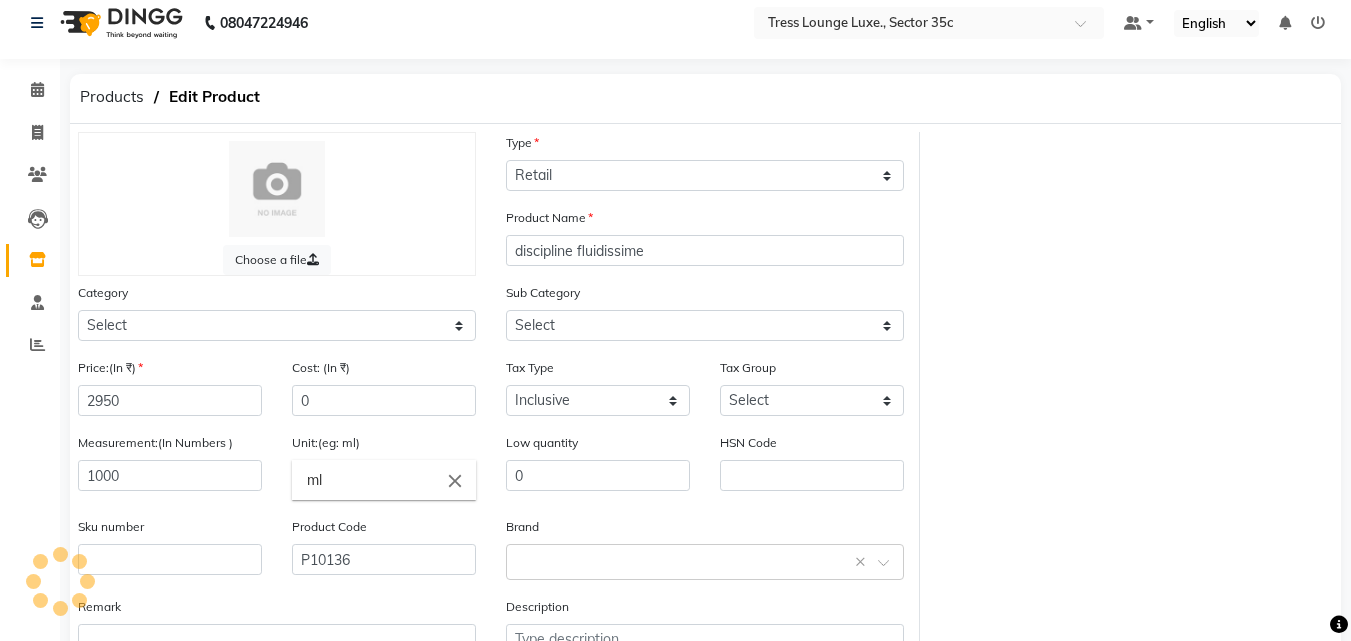 select on "[PHONE]" 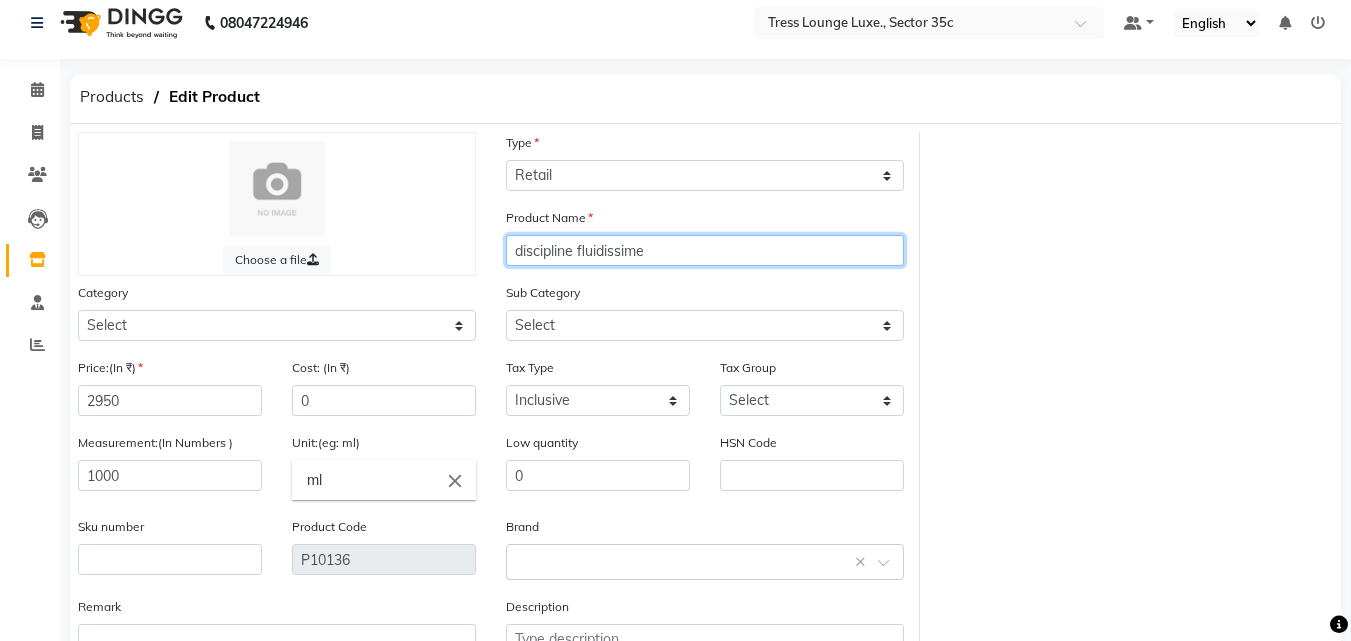 click on "discipline fluidissime" 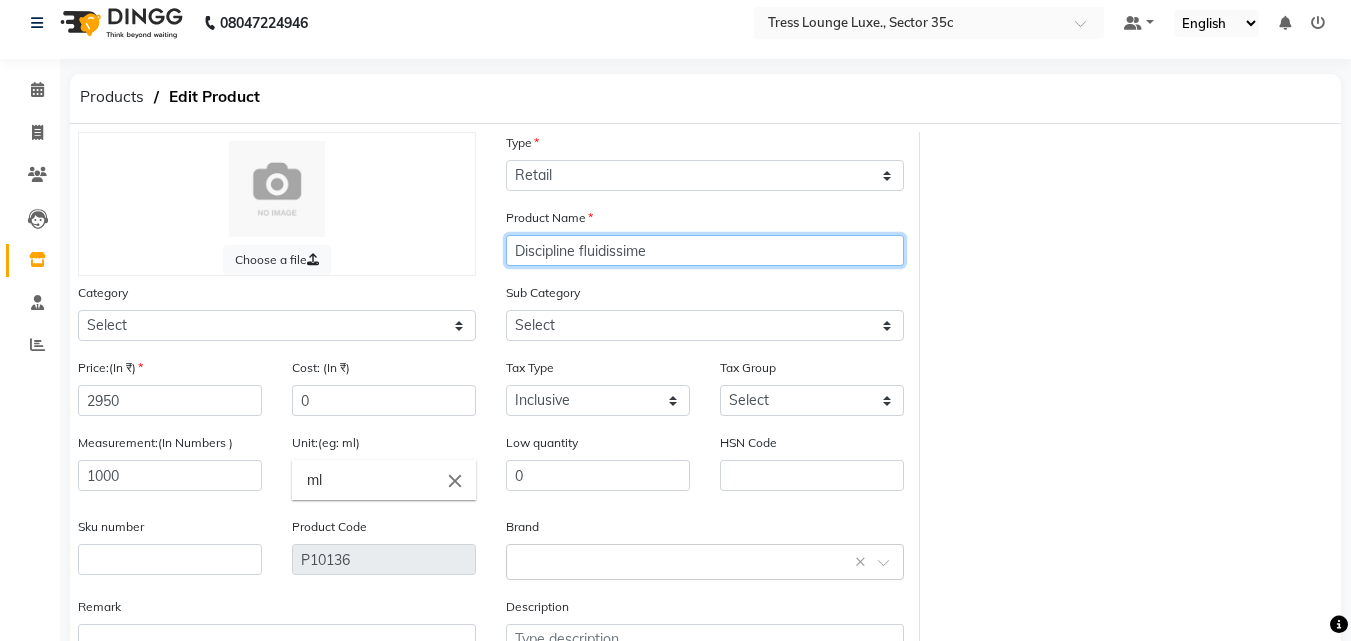 click on "Discipline fluidissime" 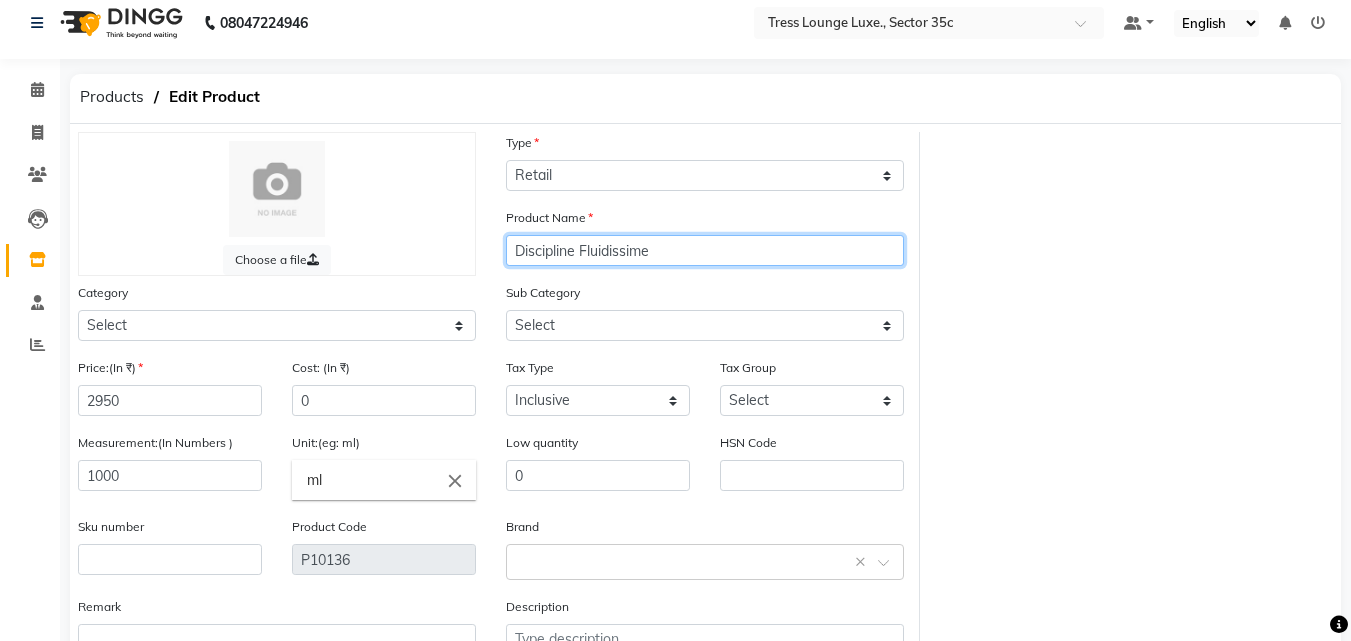 click on "Discipline Fluidissime" 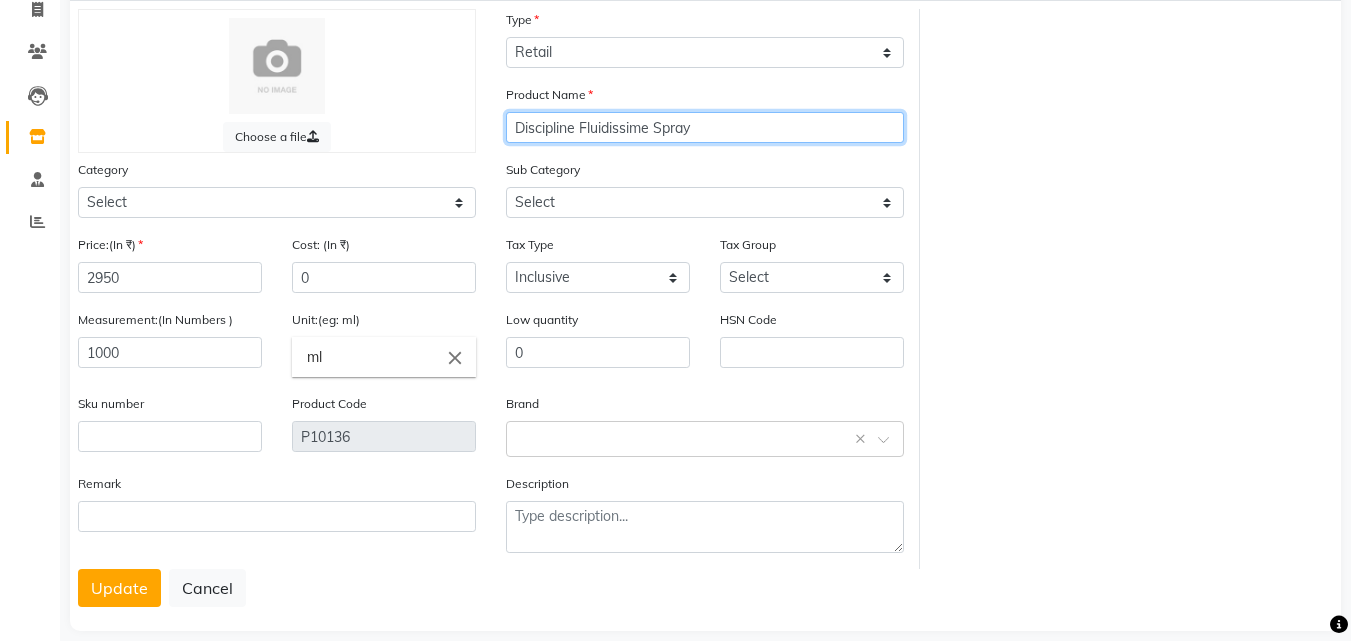 scroll, scrollTop: 160, scrollLeft: 0, axis: vertical 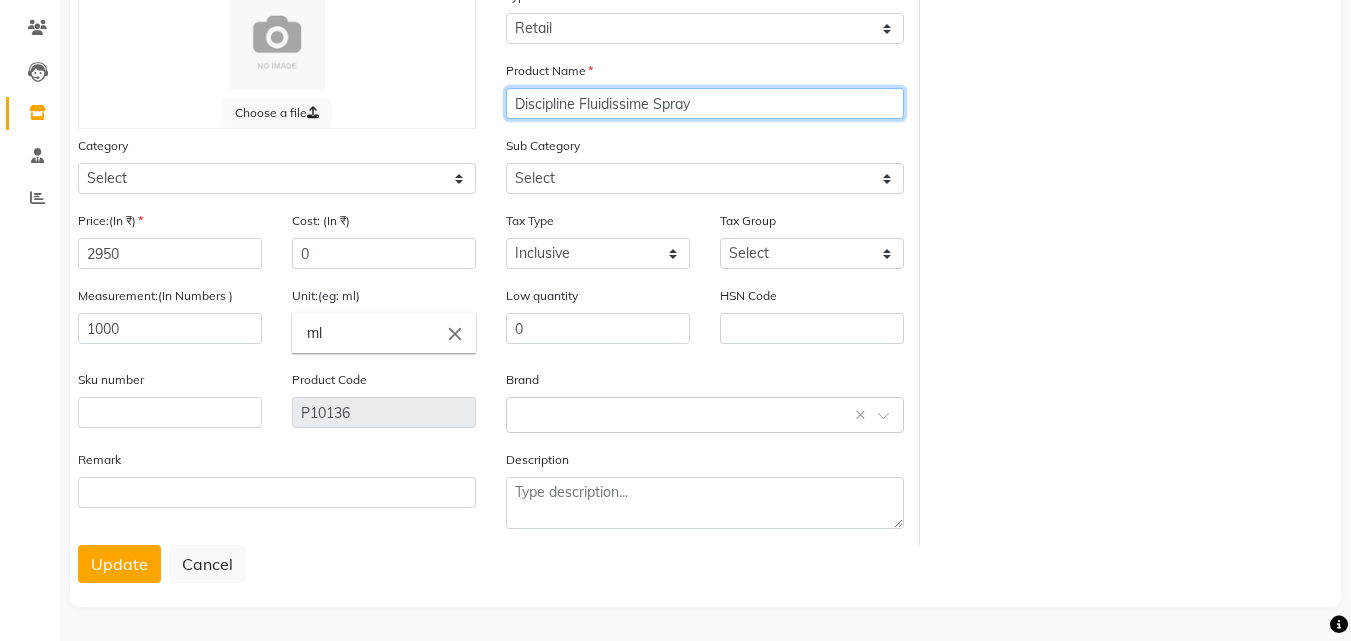 type on "Discipline Fluidissime Spray" 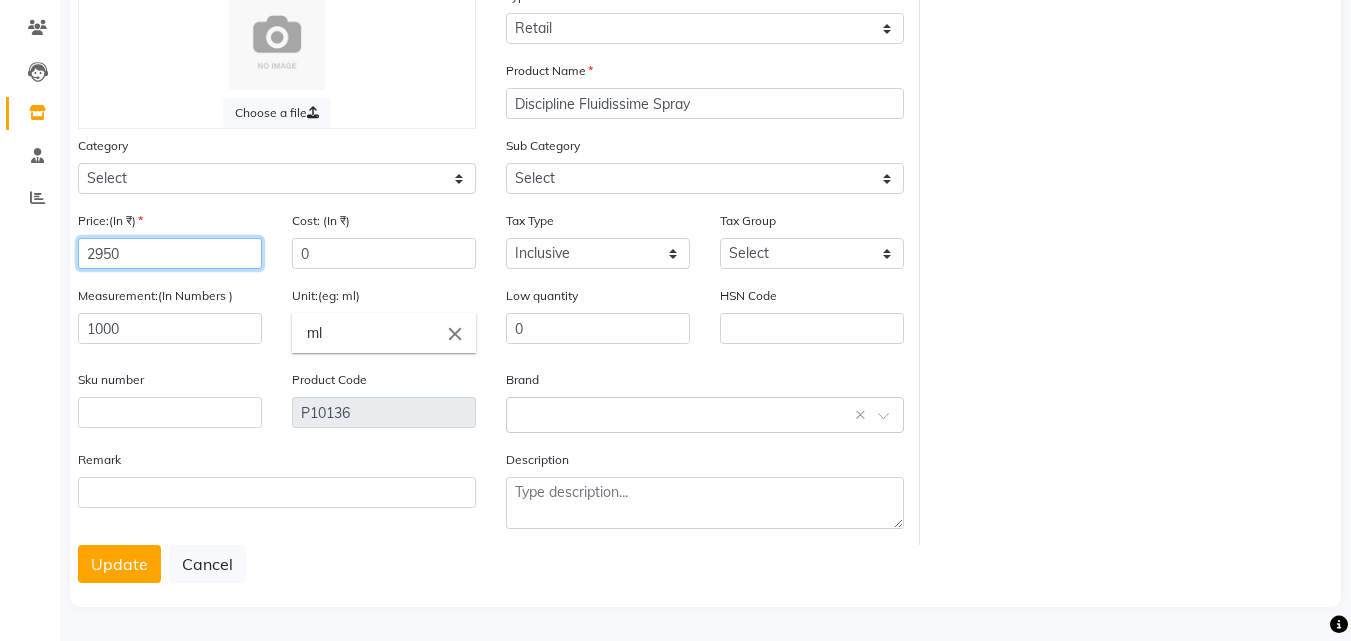 click on "2950" 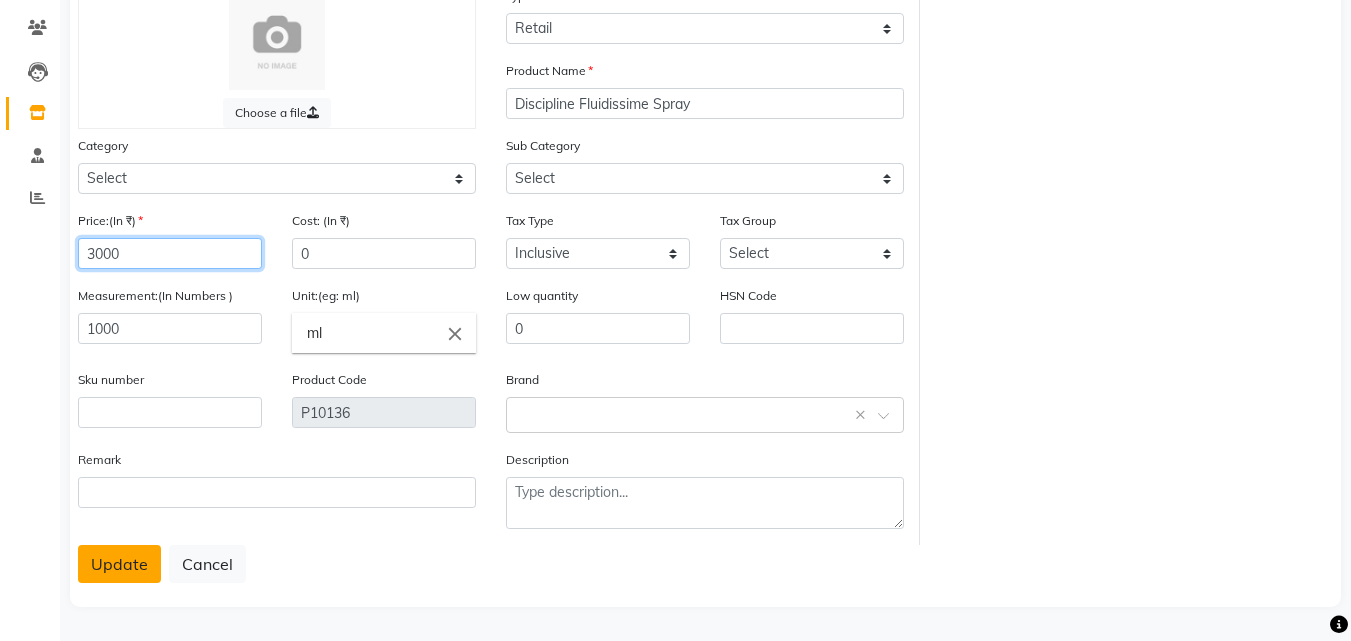 type on "3000" 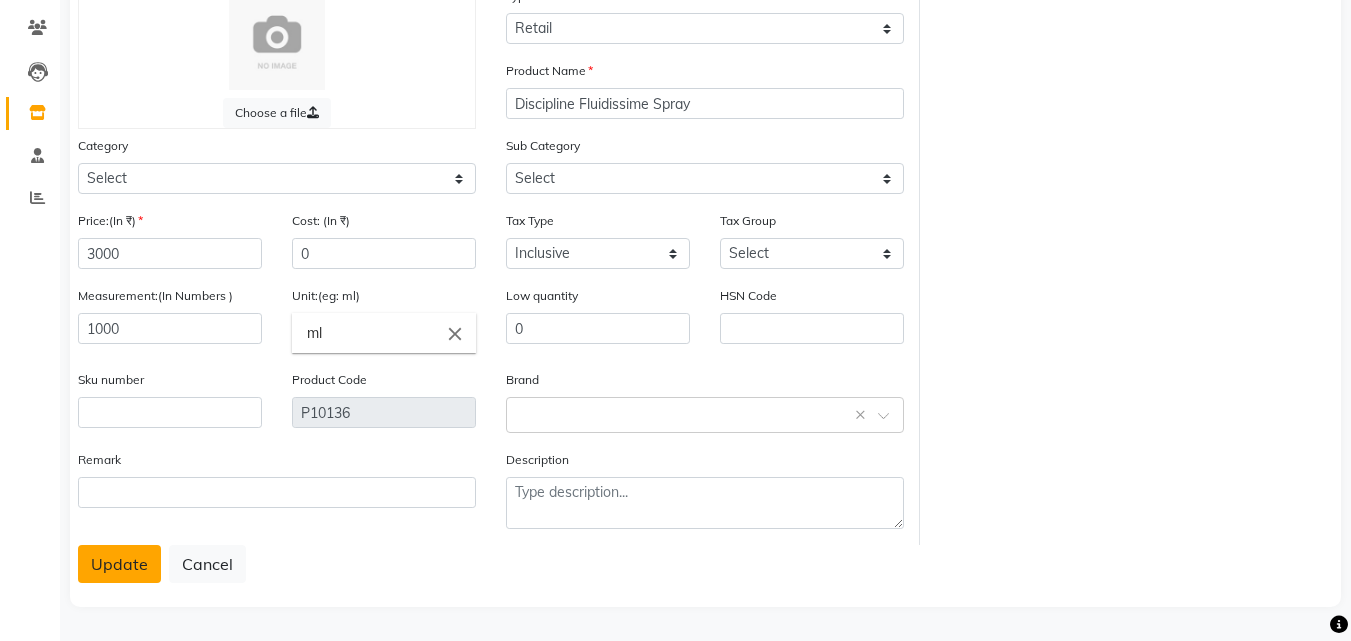 click on "Update" 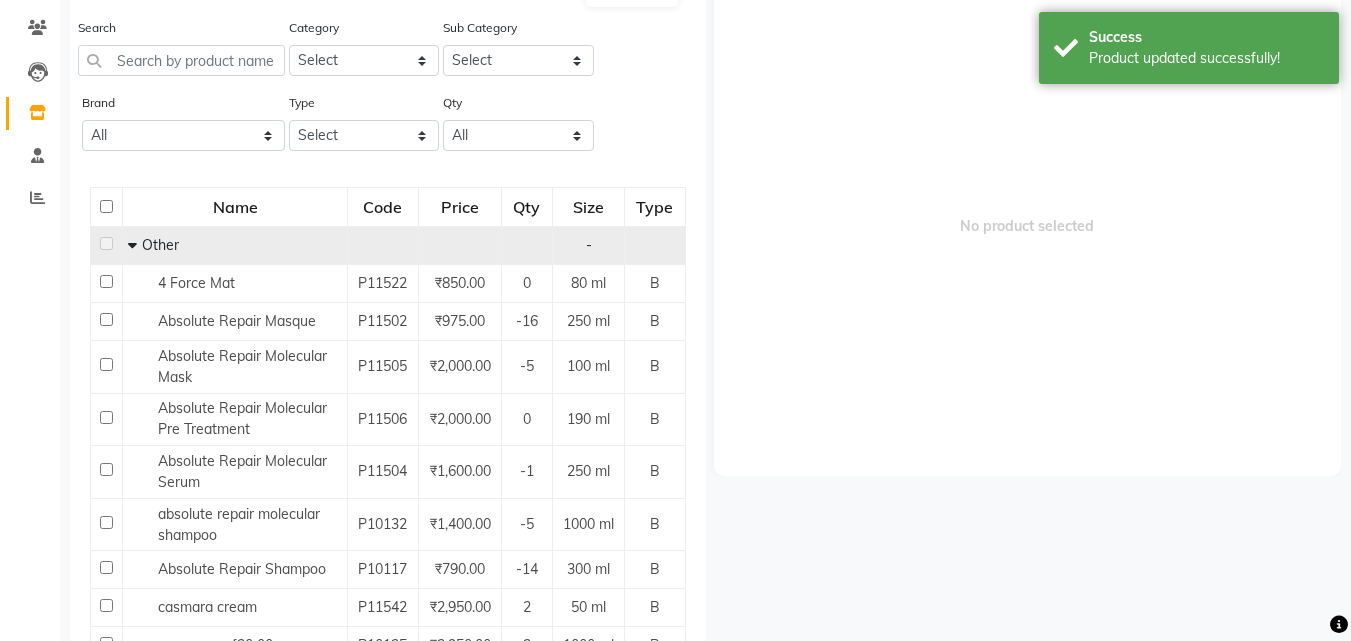 scroll, scrollTop: 13, scrollLeft: 0, axis: vertical 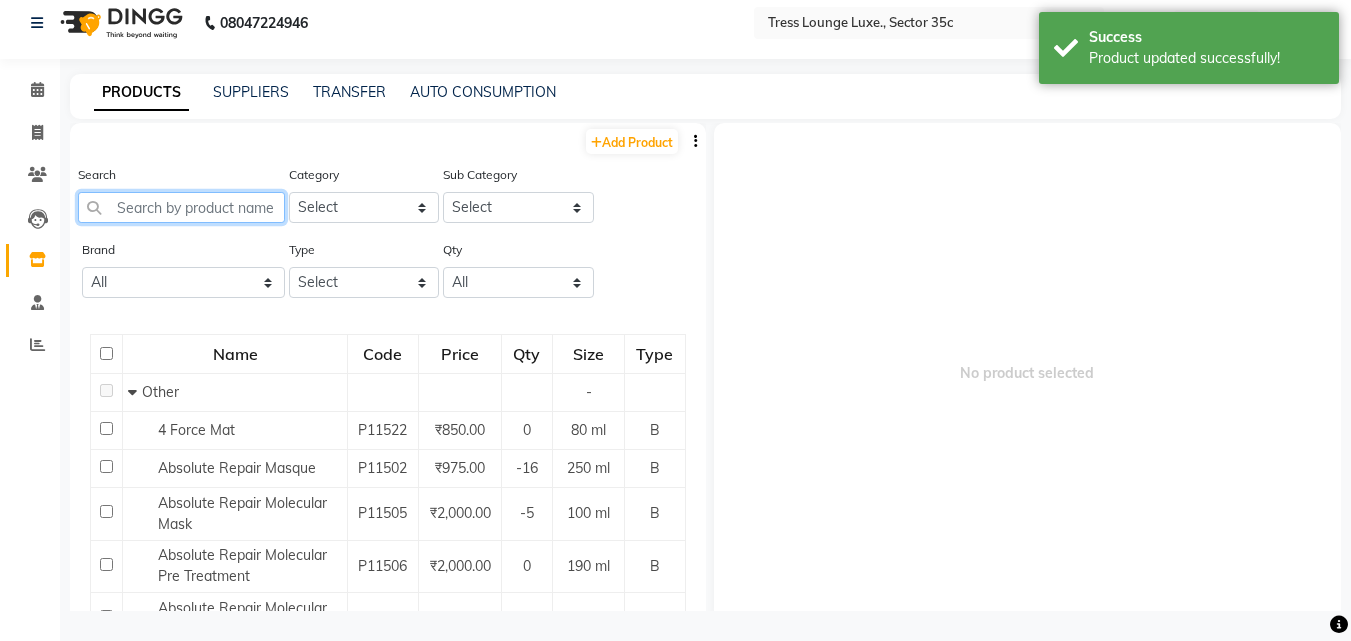 click 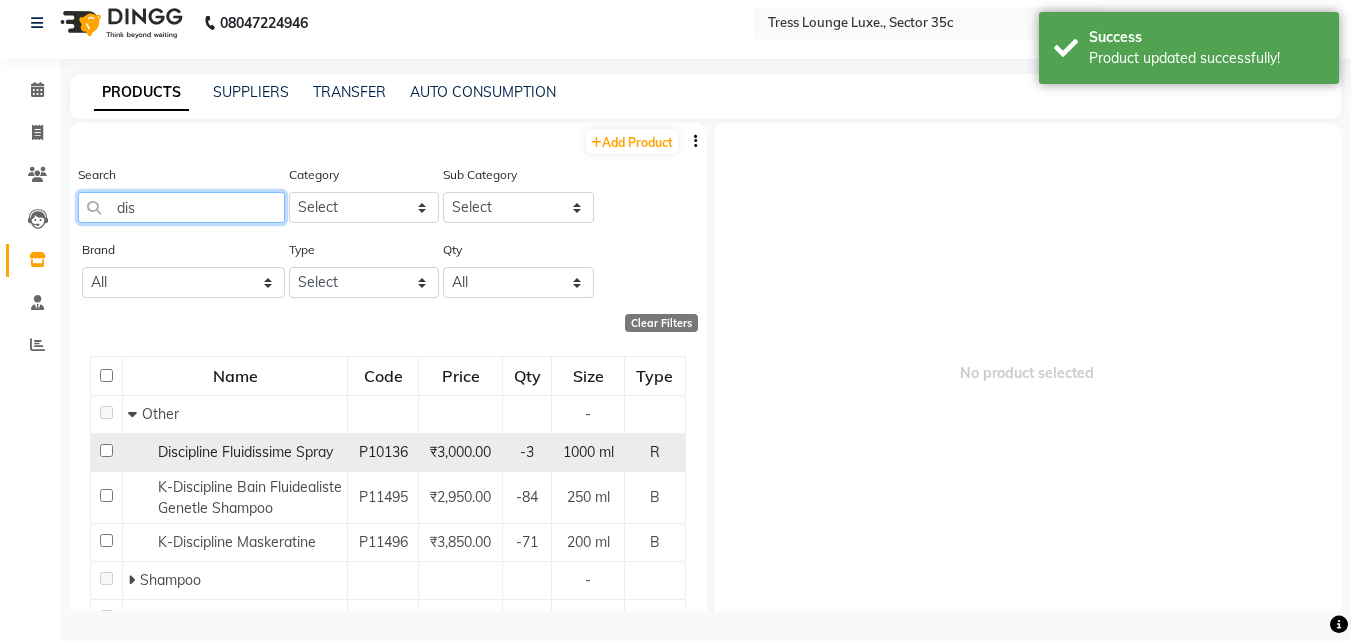 type on "dis" 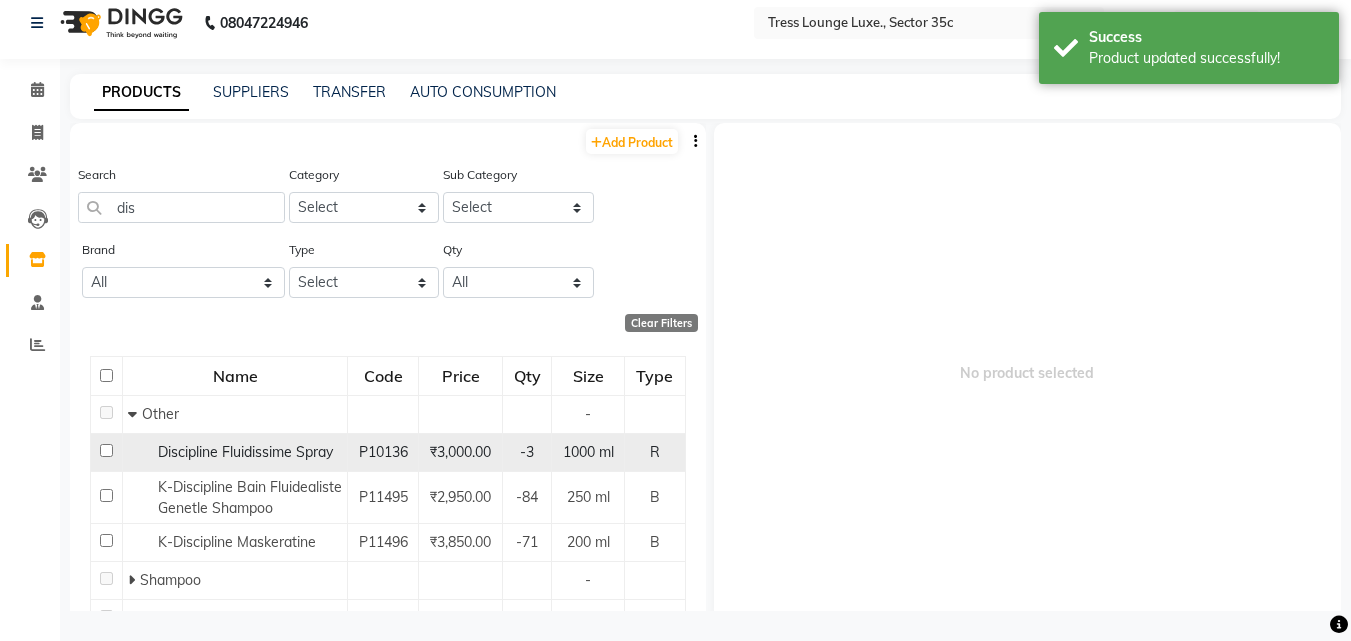 click 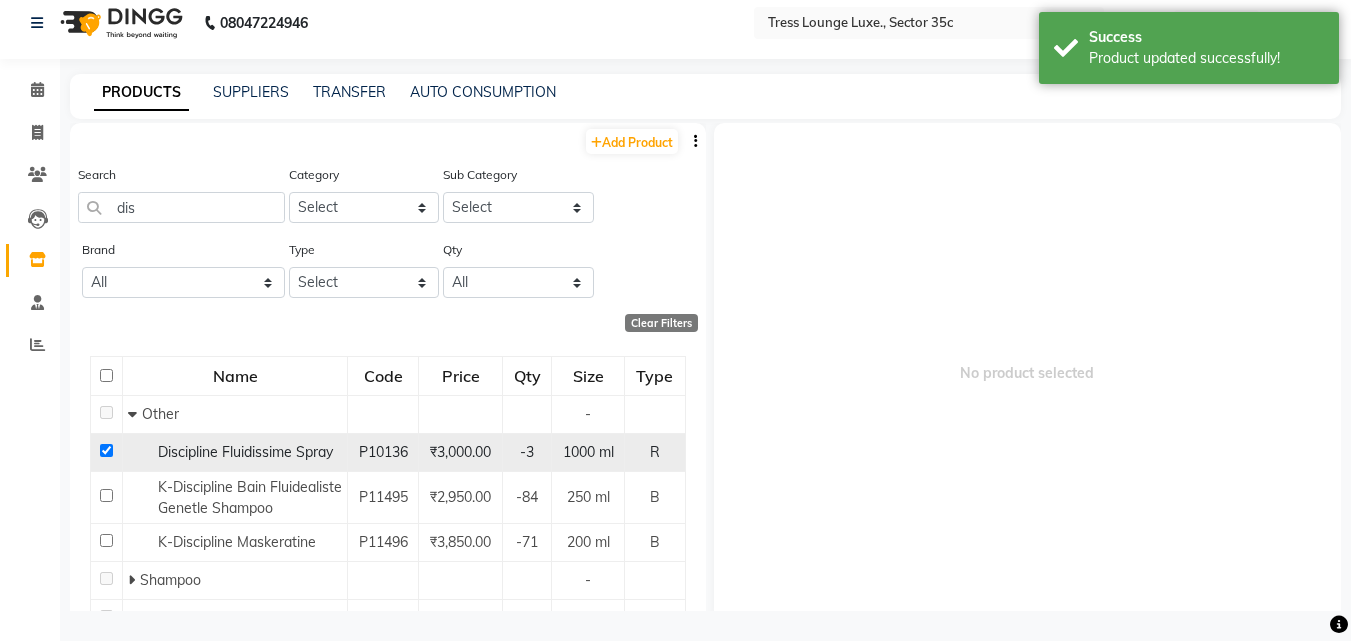 checkbox on "true" 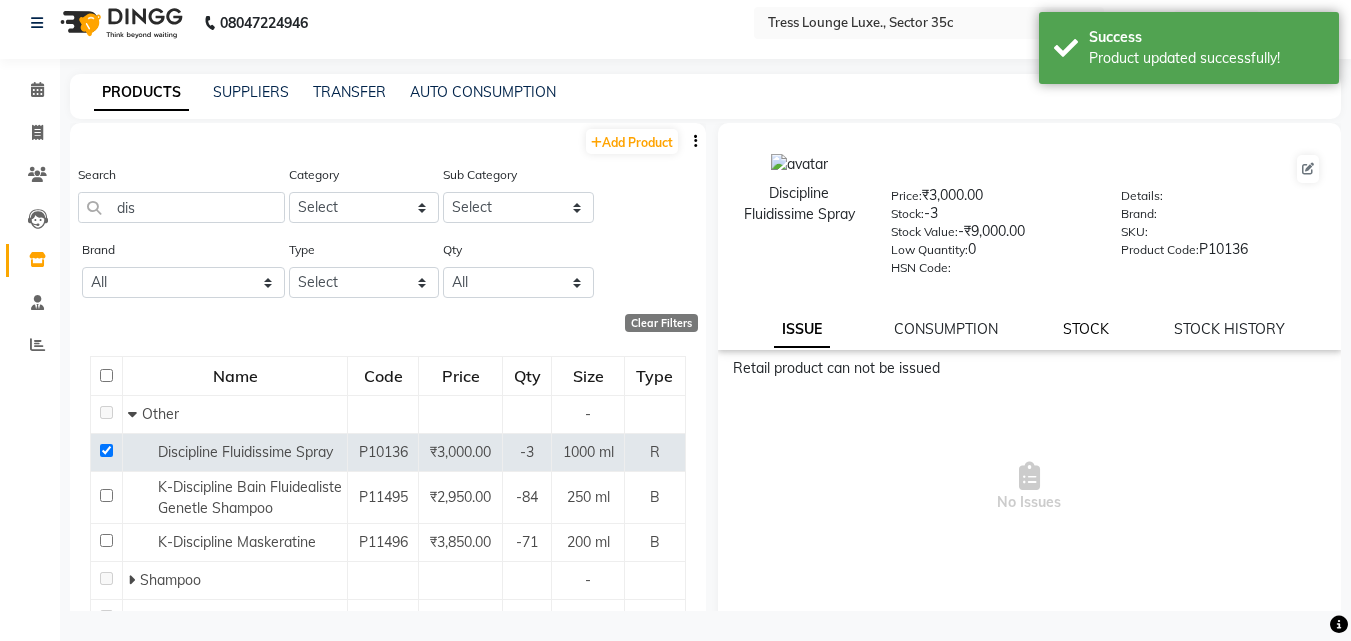 click on "STOCK" 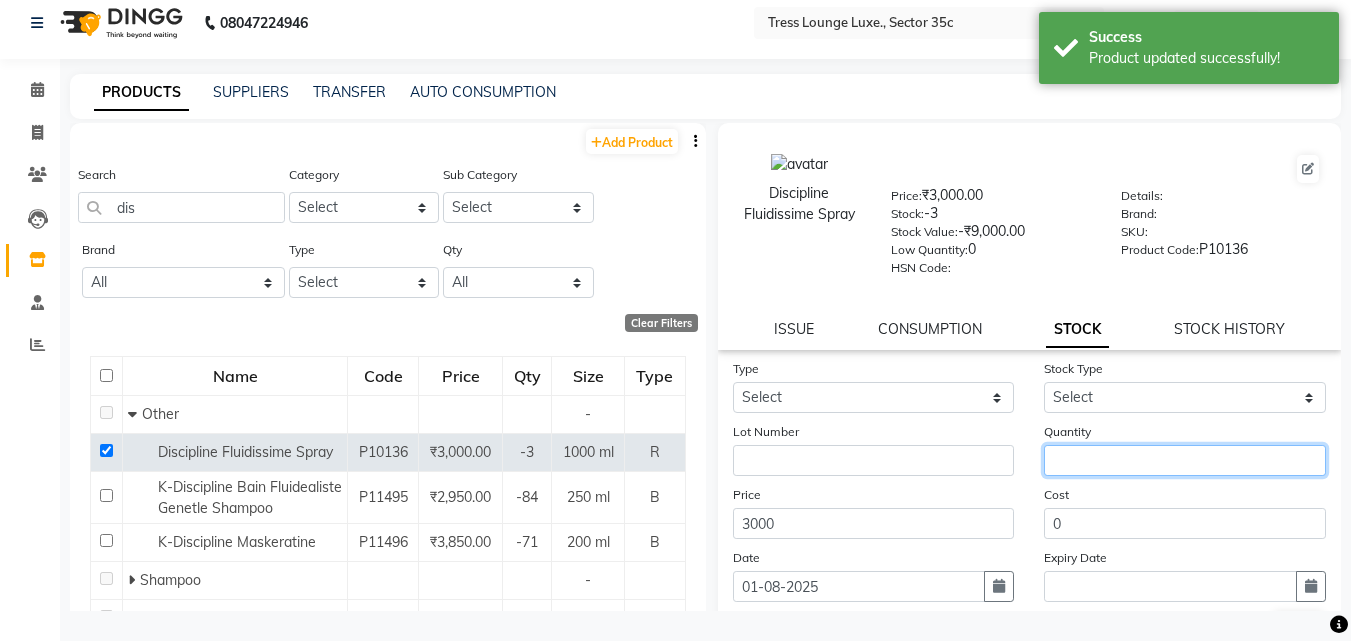 click 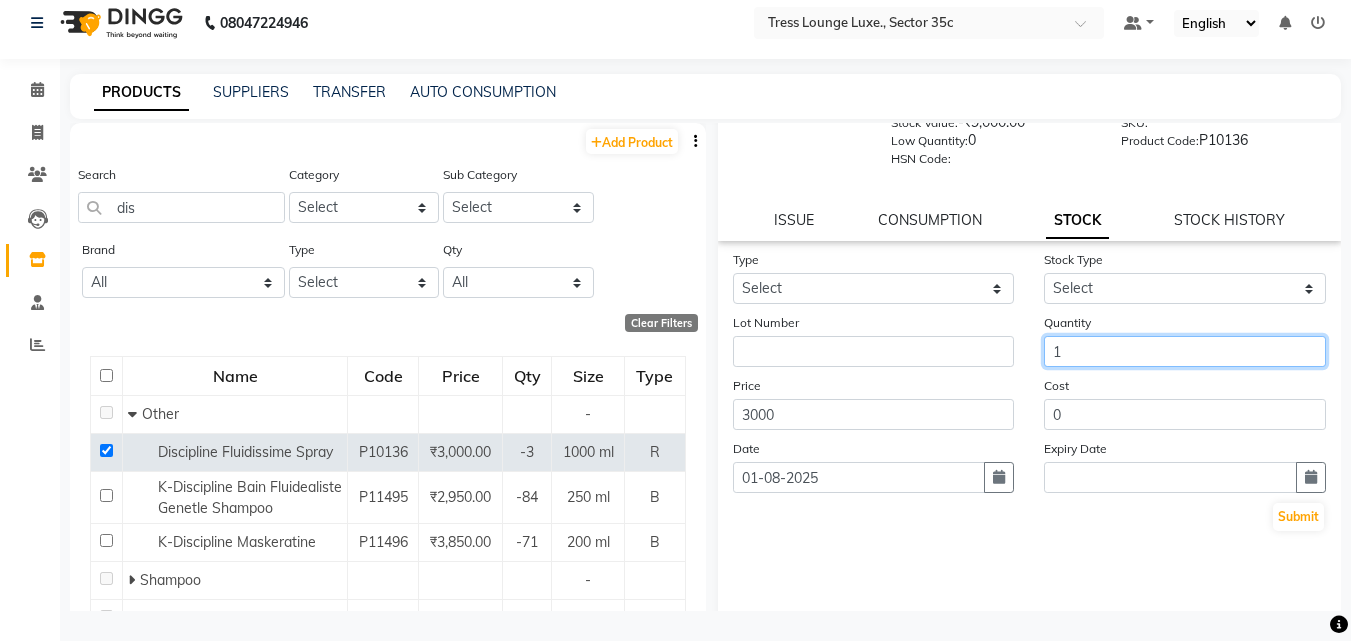scroll, scrollTop: 147, scrollLeft: 0, axis: vertical 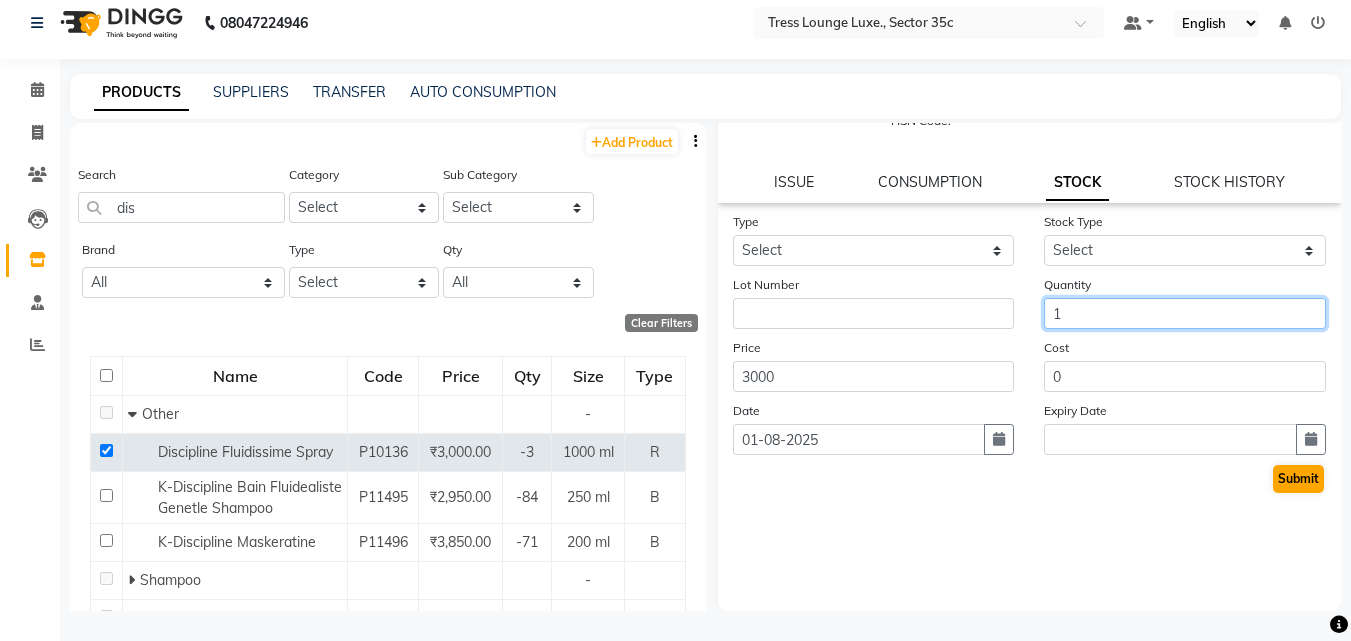 type on "1" 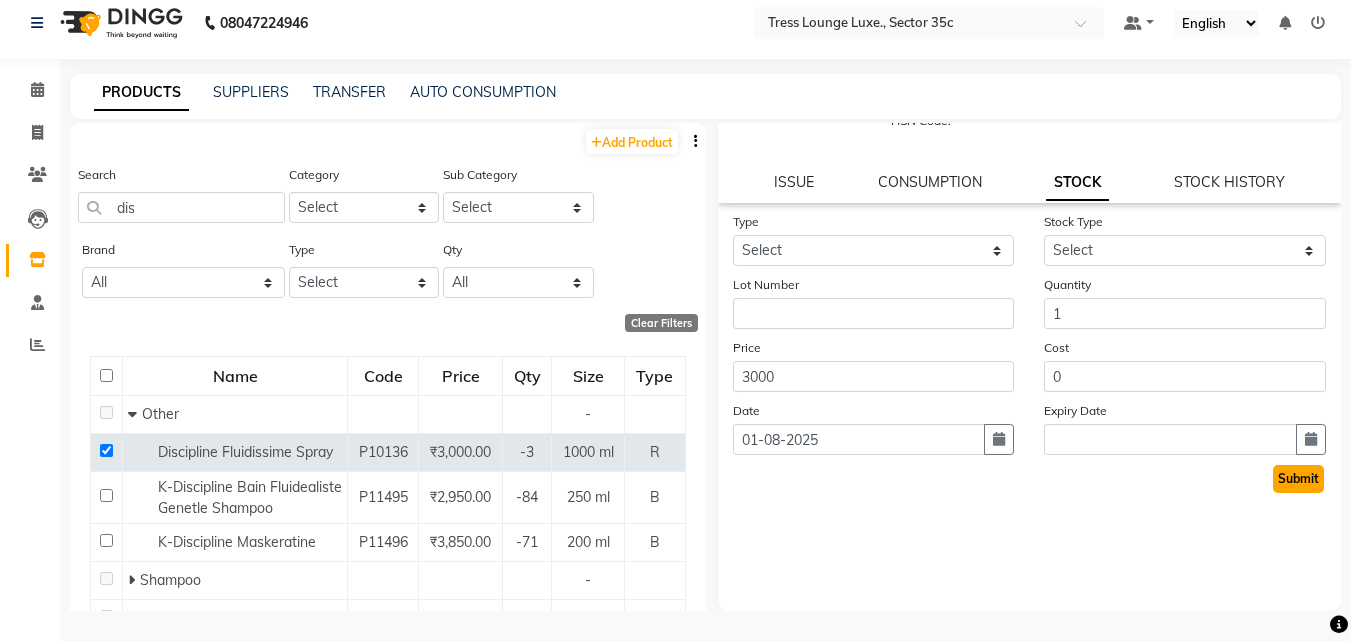 click on "Submit" 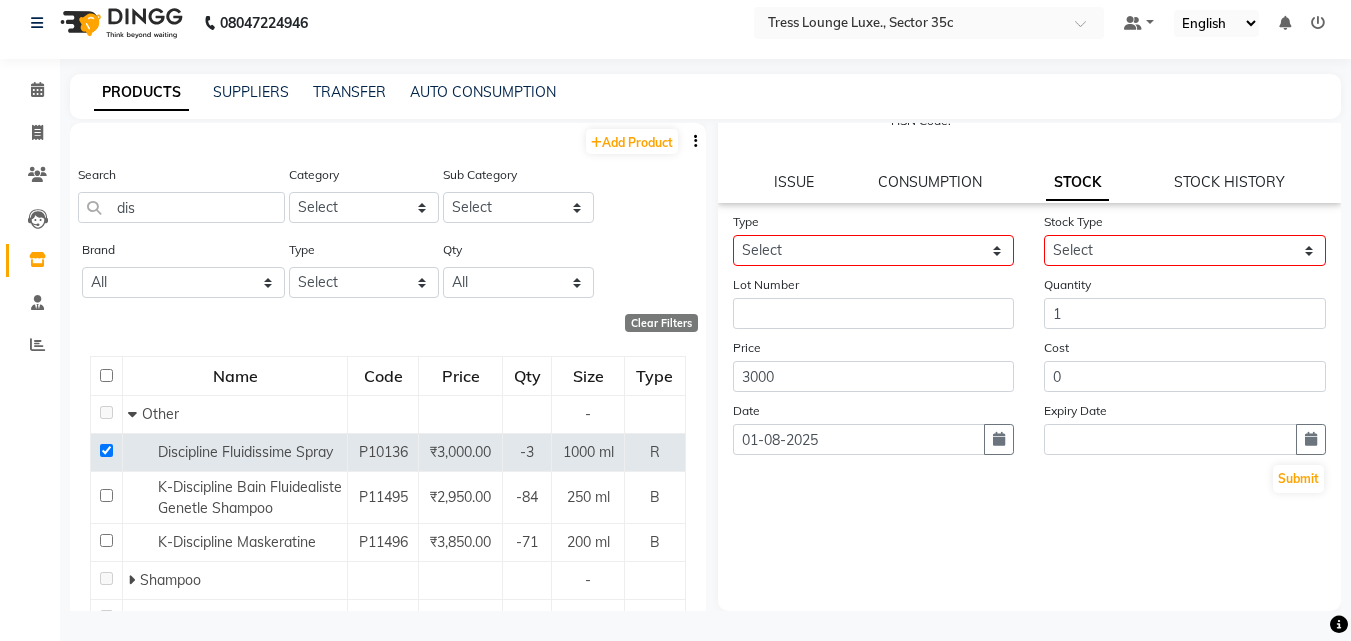 drag, startPoint x: 719, startPoint y: 245, endPoint x: 742, endPoint y: 251, distance: 23.769728 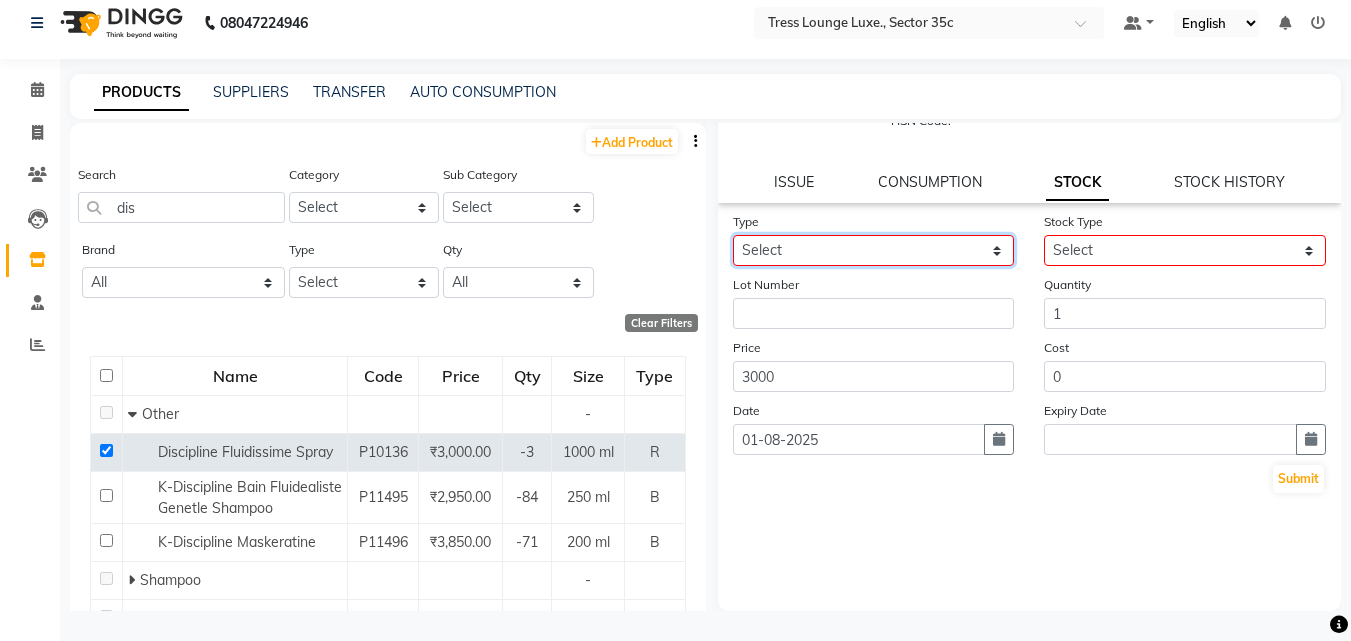 click on "Select In" 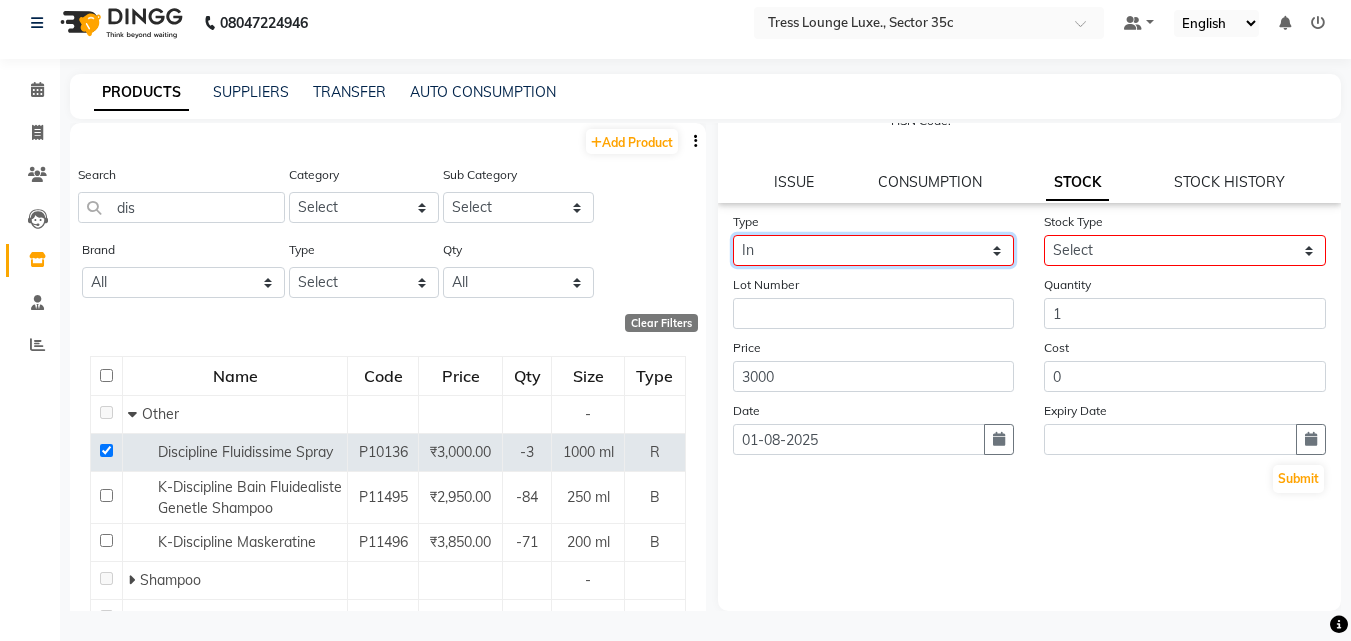click on "Select In" 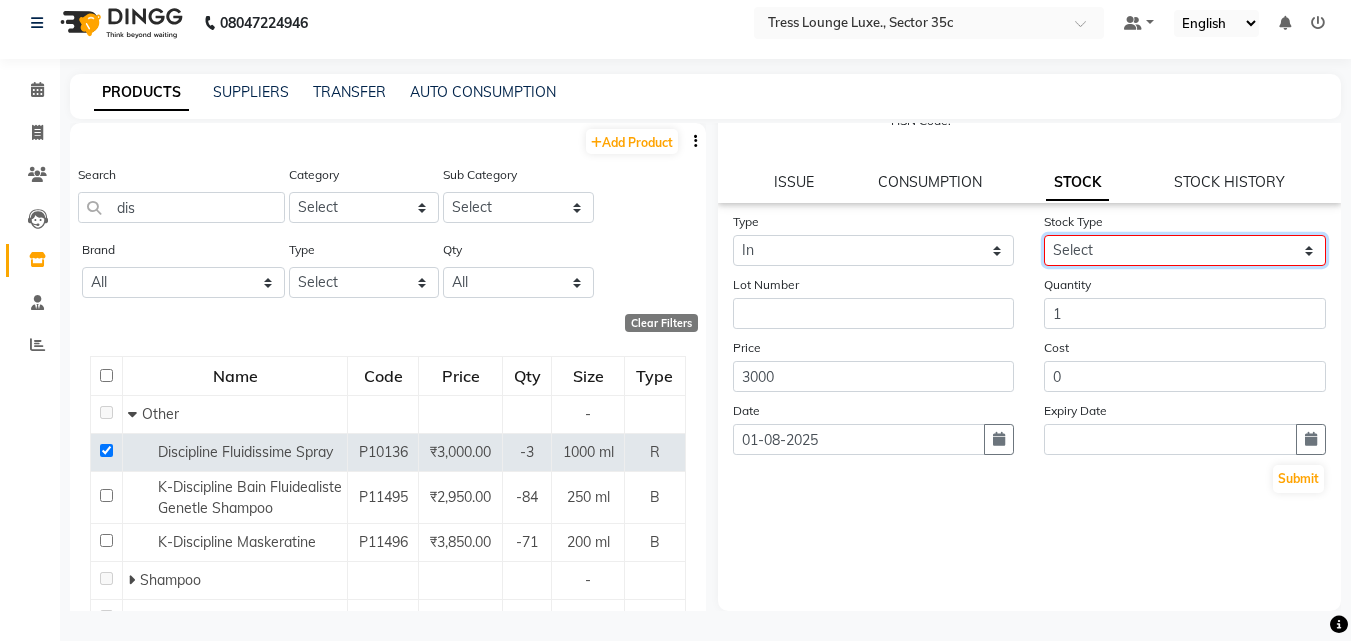 click on "Select New Stock Adjustment Return Other" 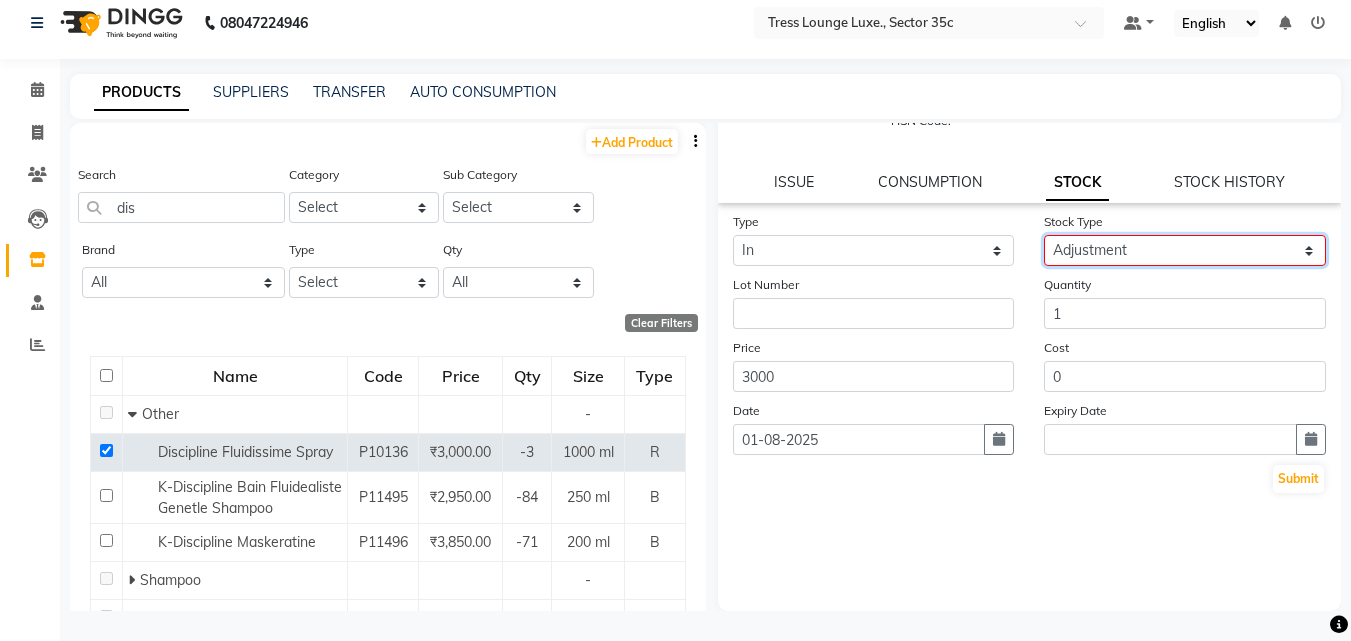 click on "Select New Stock Adjustment Return Other" 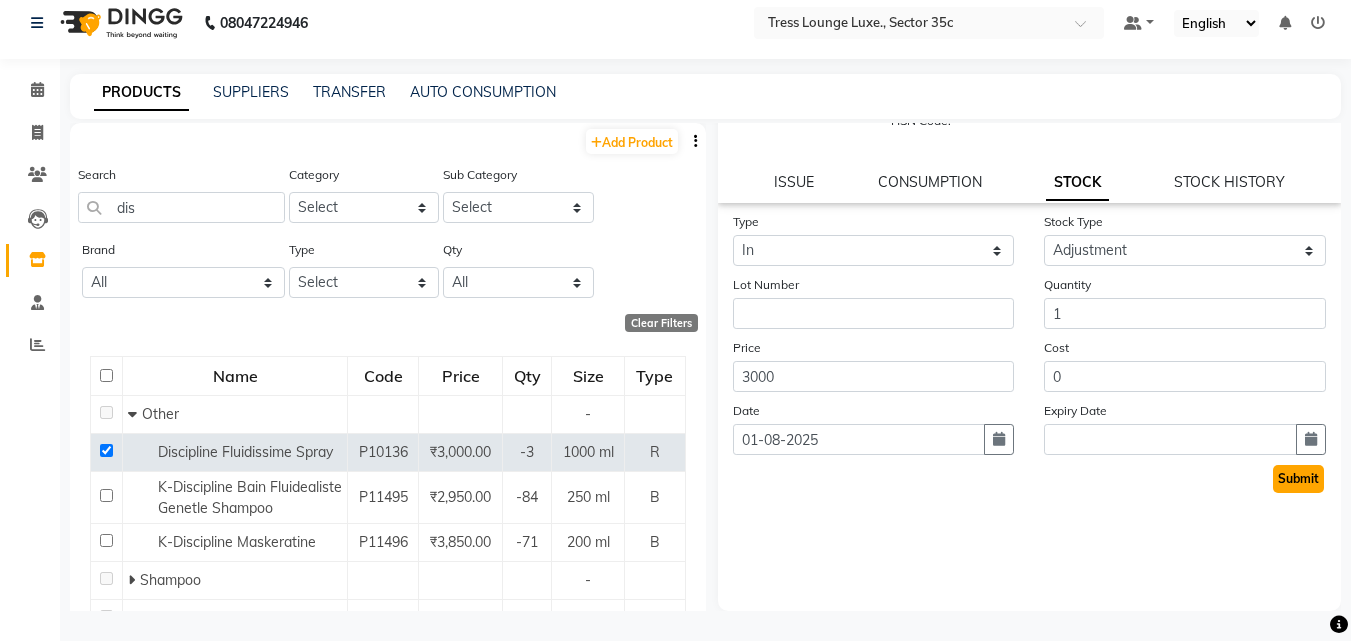 click on "Submit" 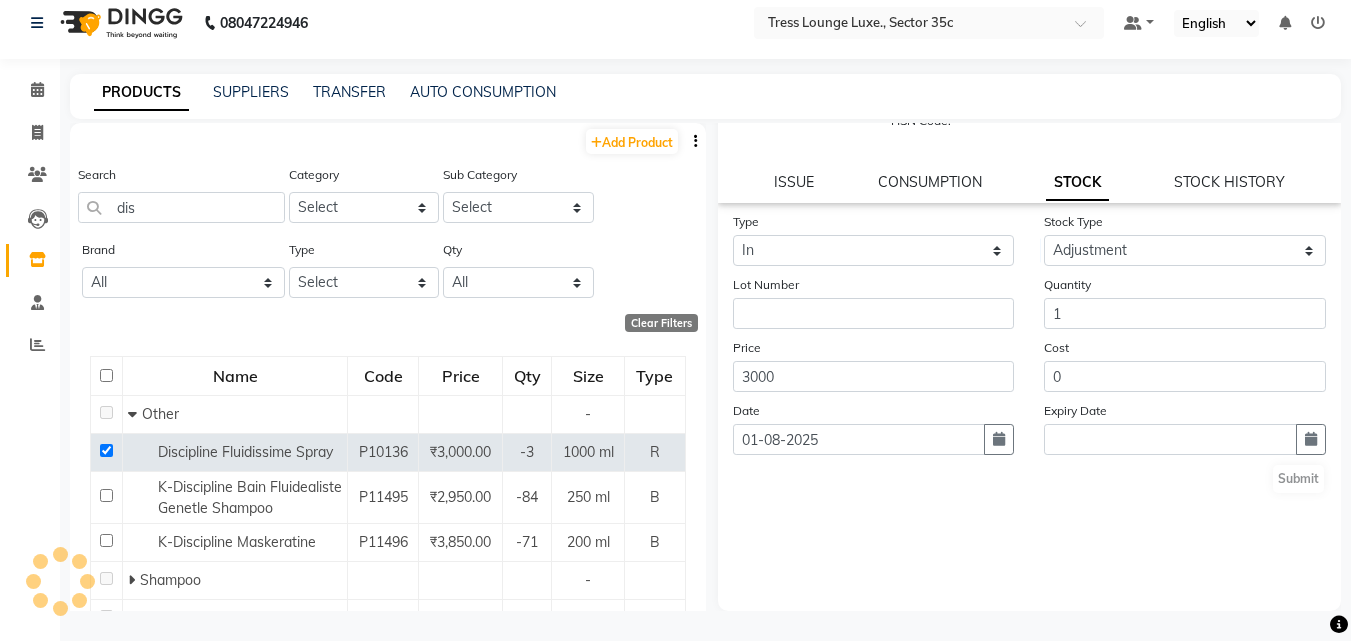 scroll, scrollTop: 0, scrollLeft: 0, axis: both 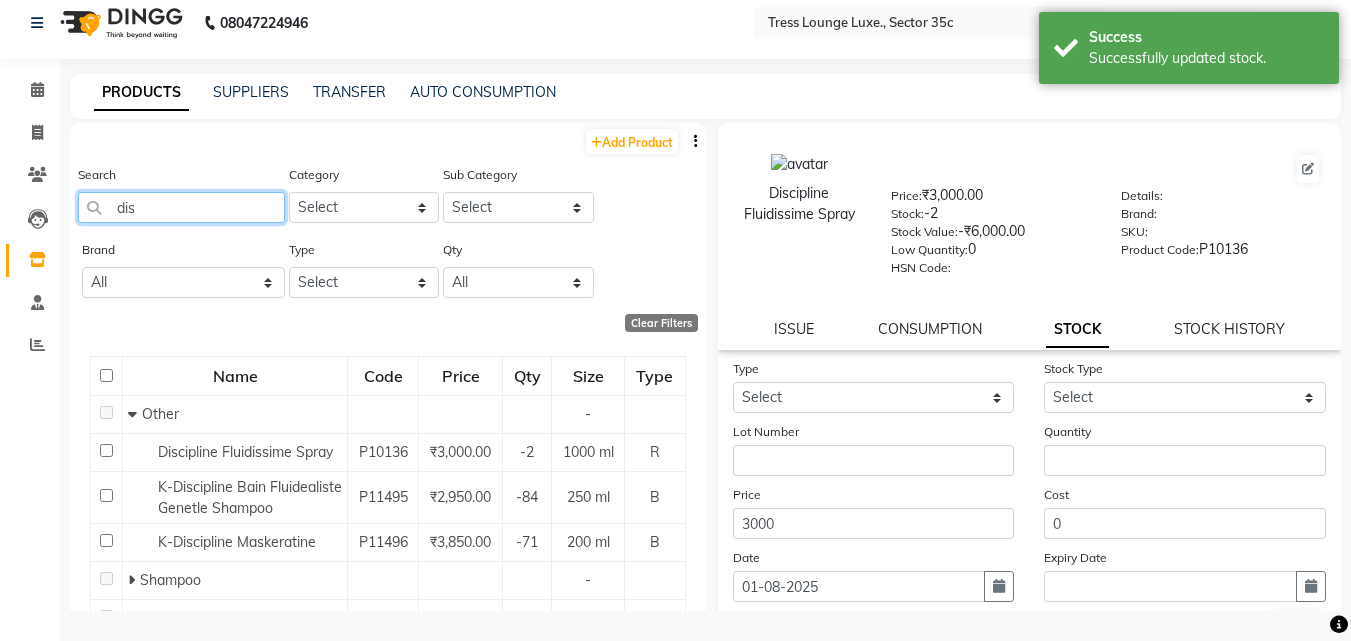 click on "dis" 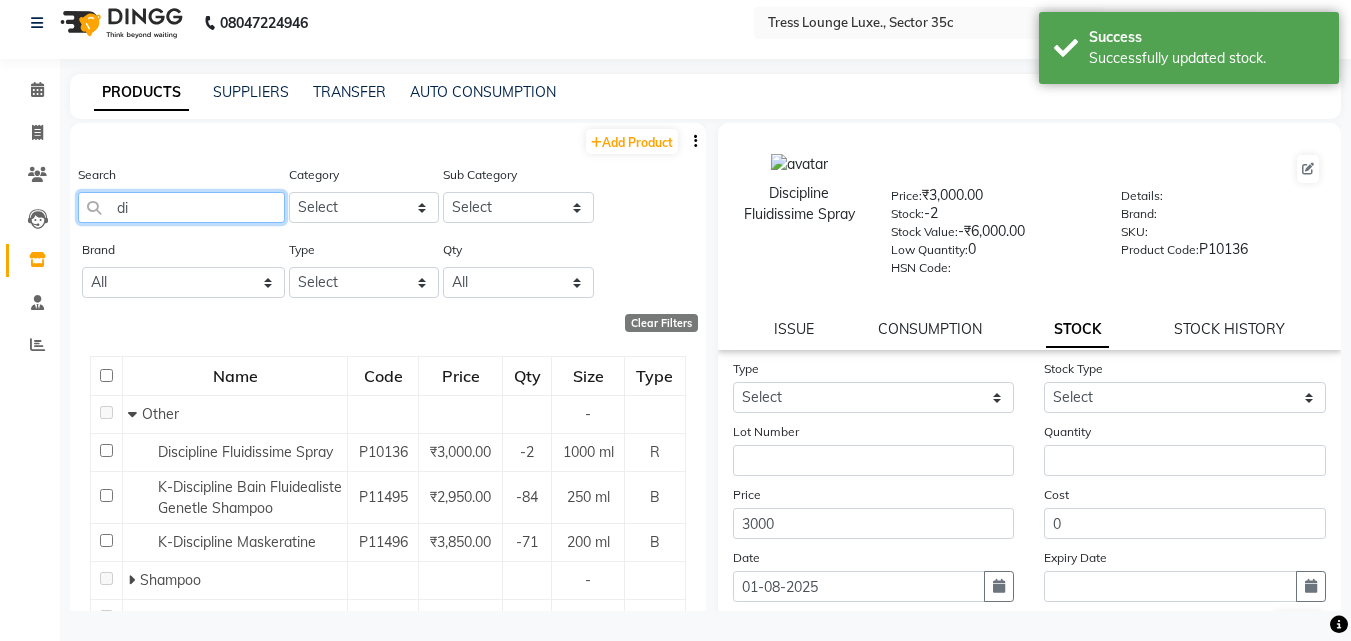type on "d" 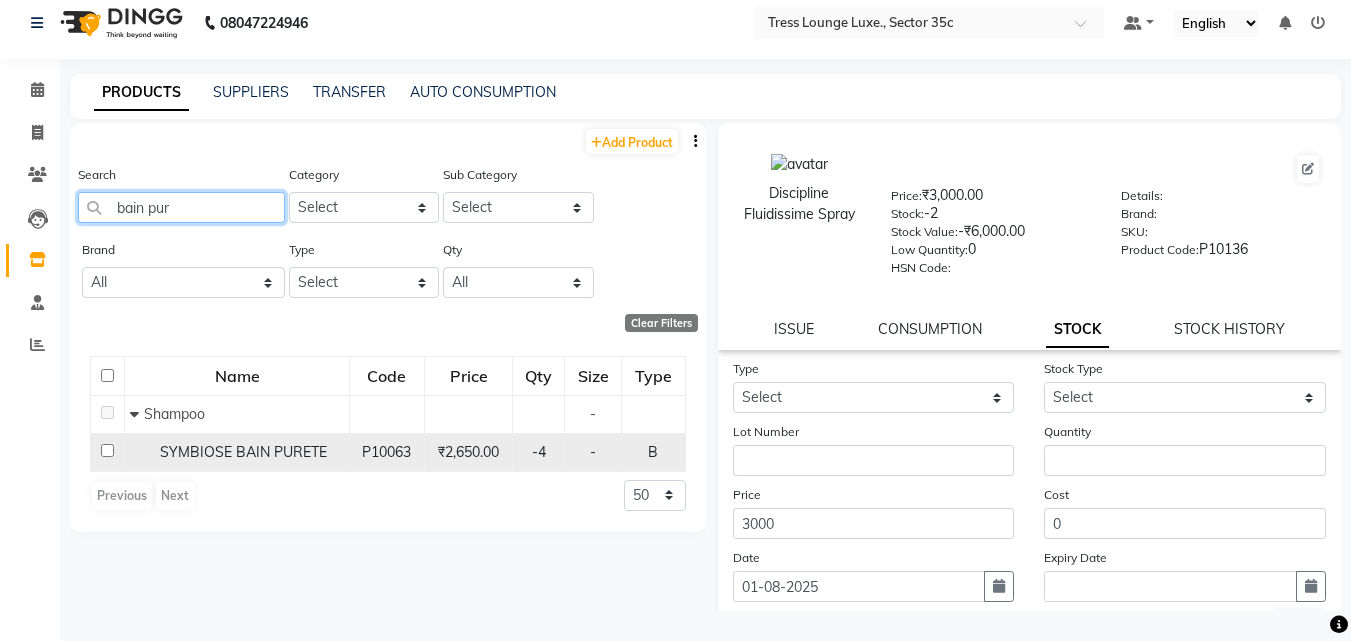 type on "bain pur" 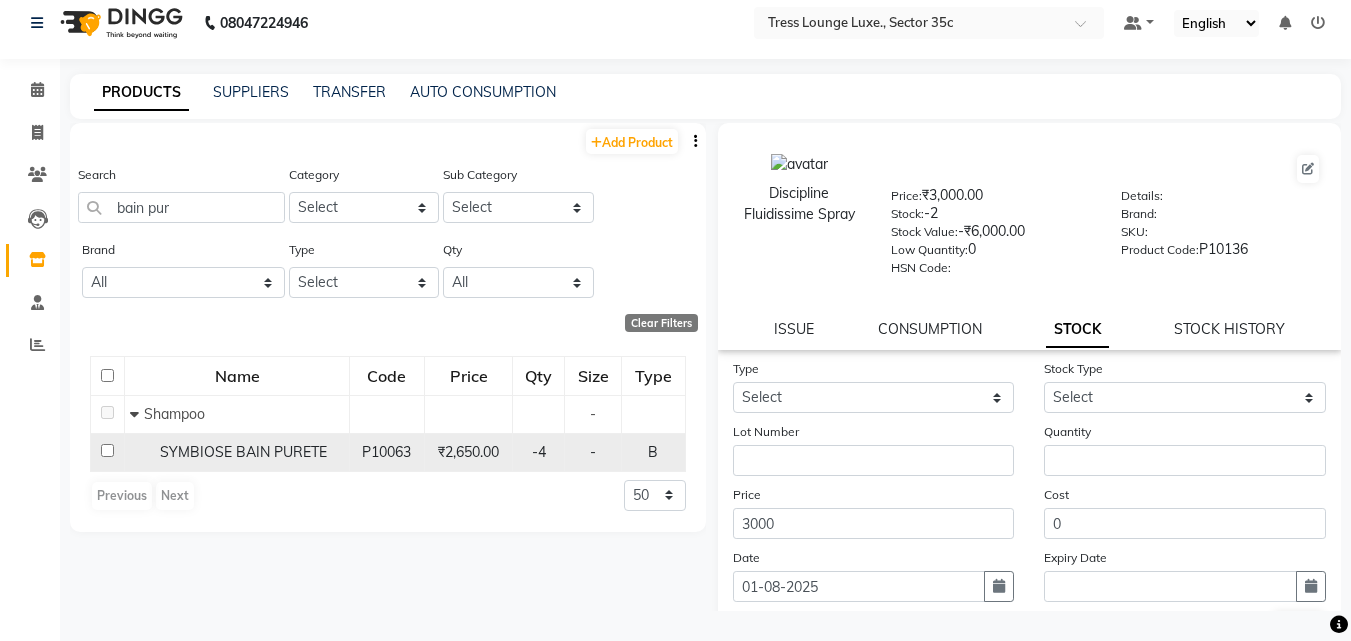 click 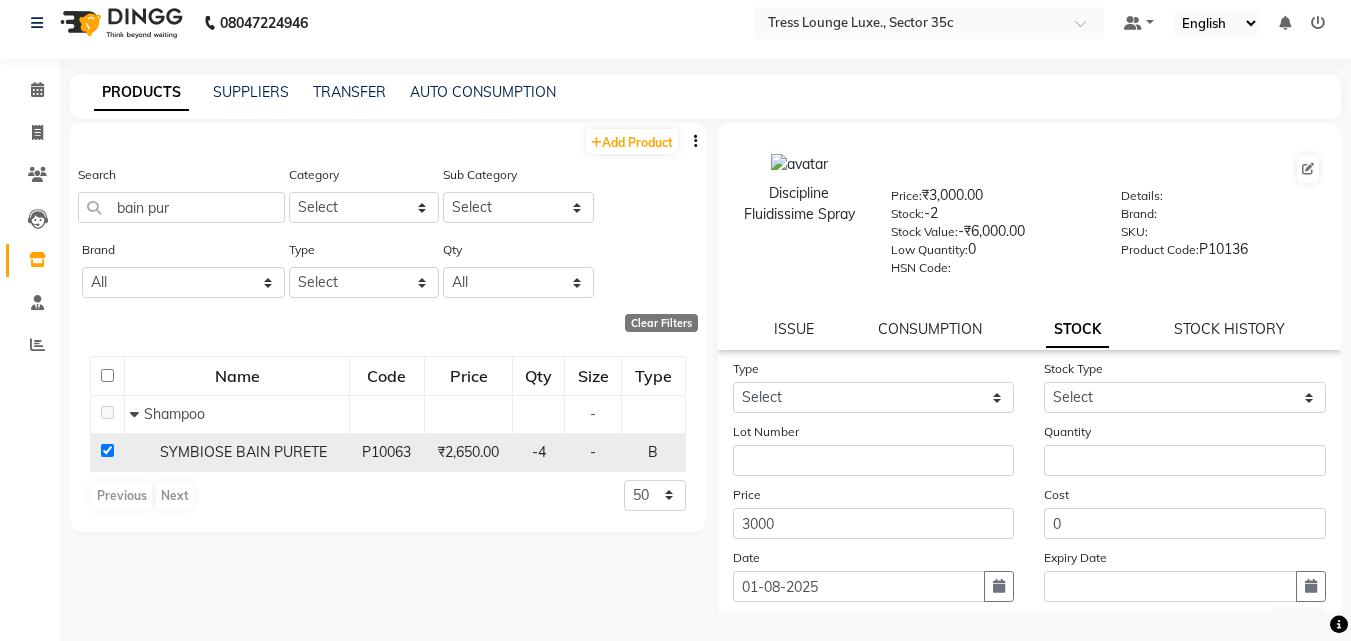 checkbox on "true" 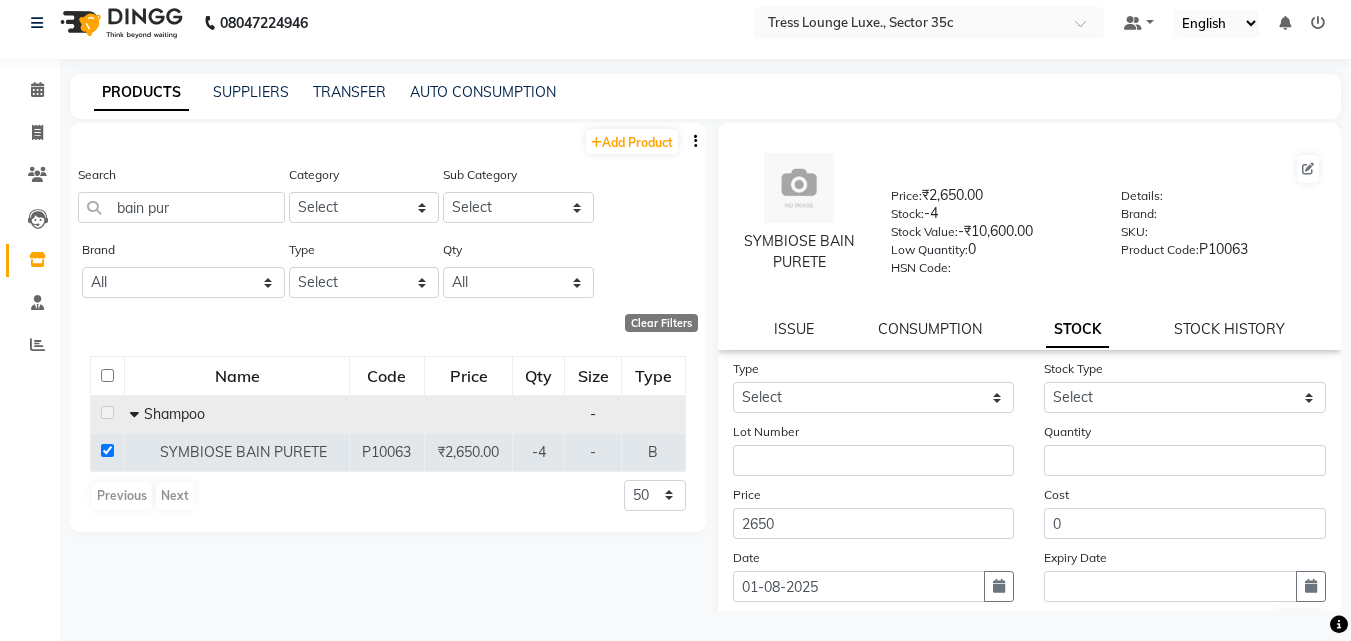 click 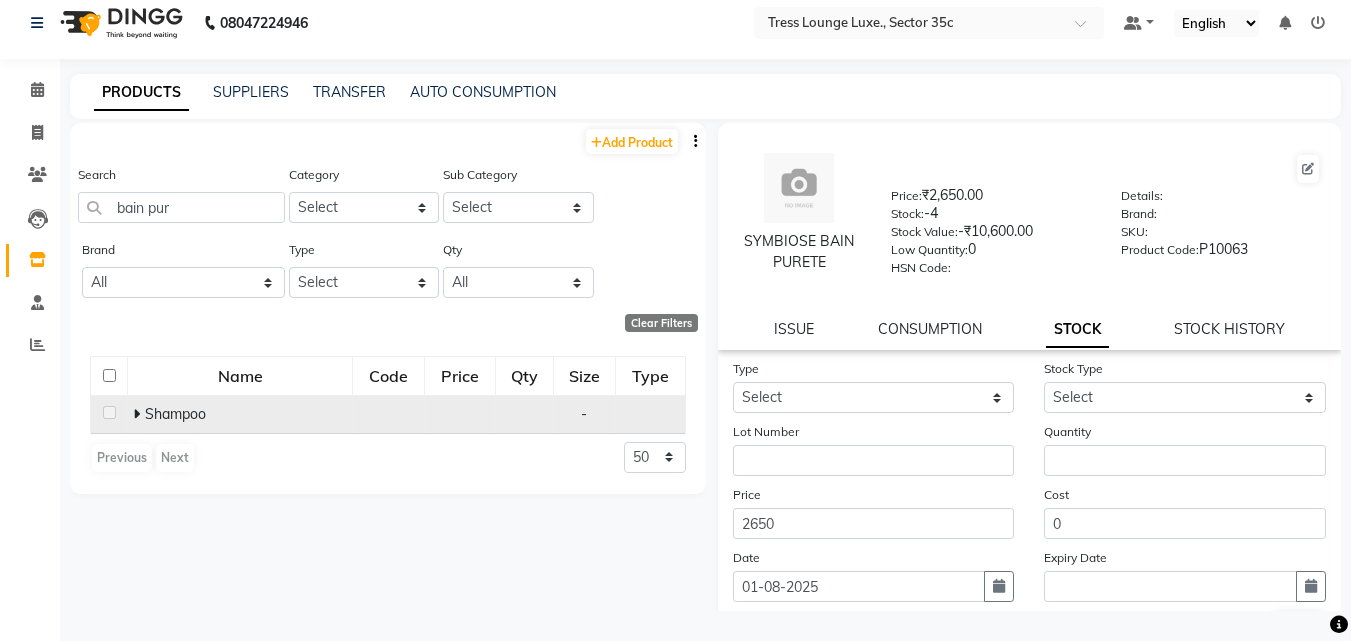 click 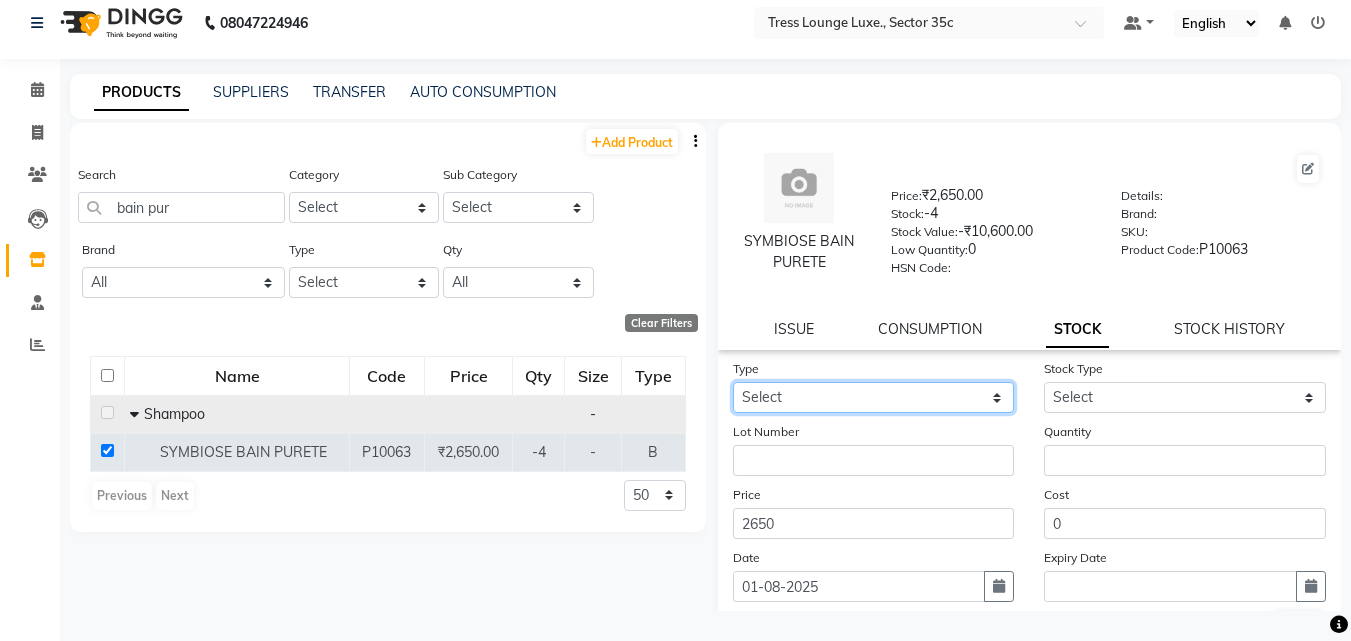 click on "Select In" 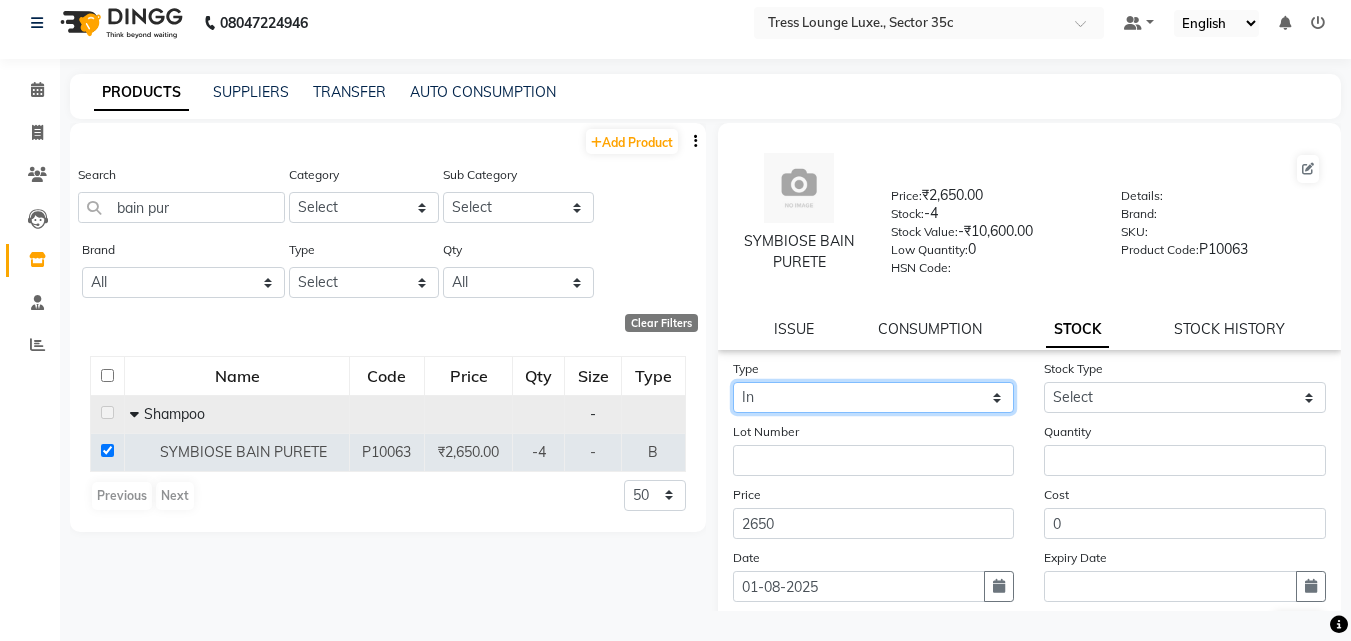 click on "Select In" 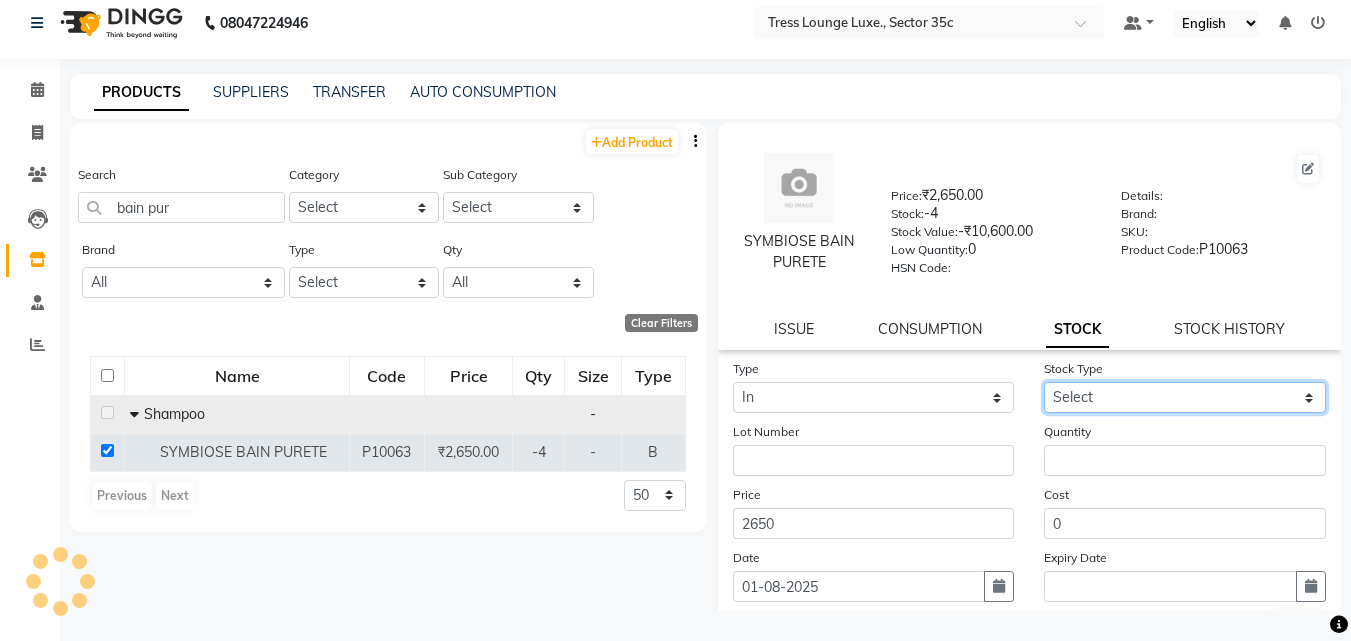 click on "Select New Stock Adjustment Return Other" 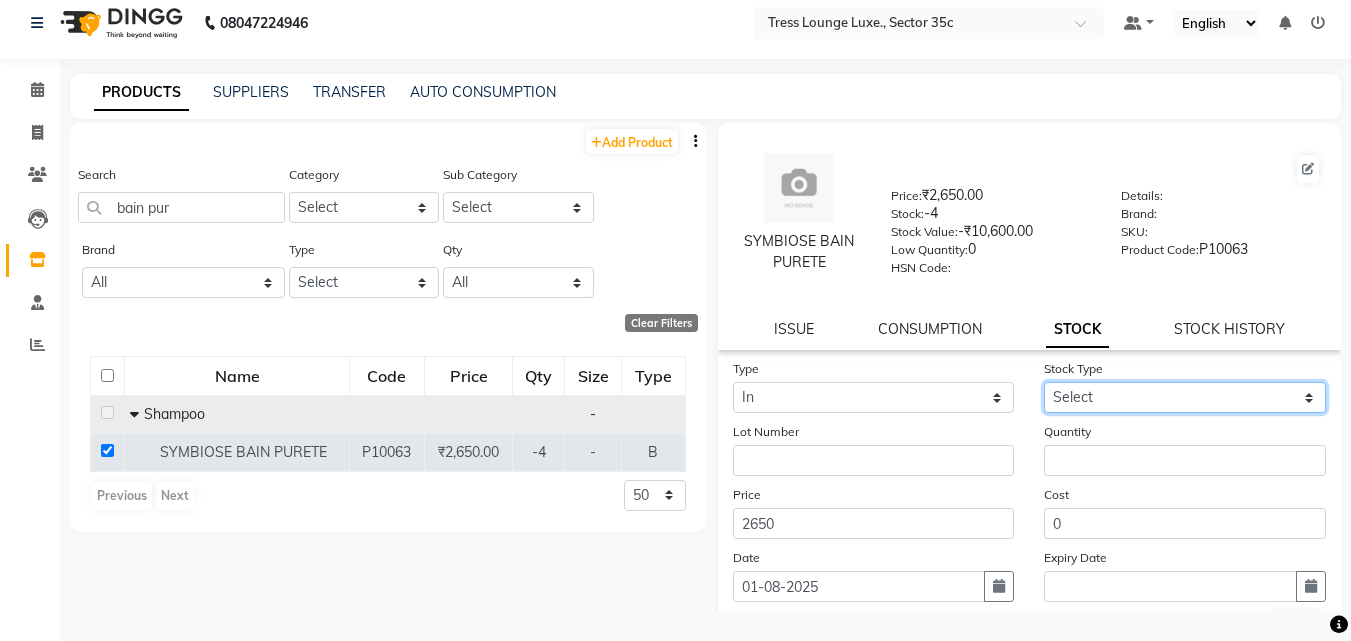 select on "adjustment" 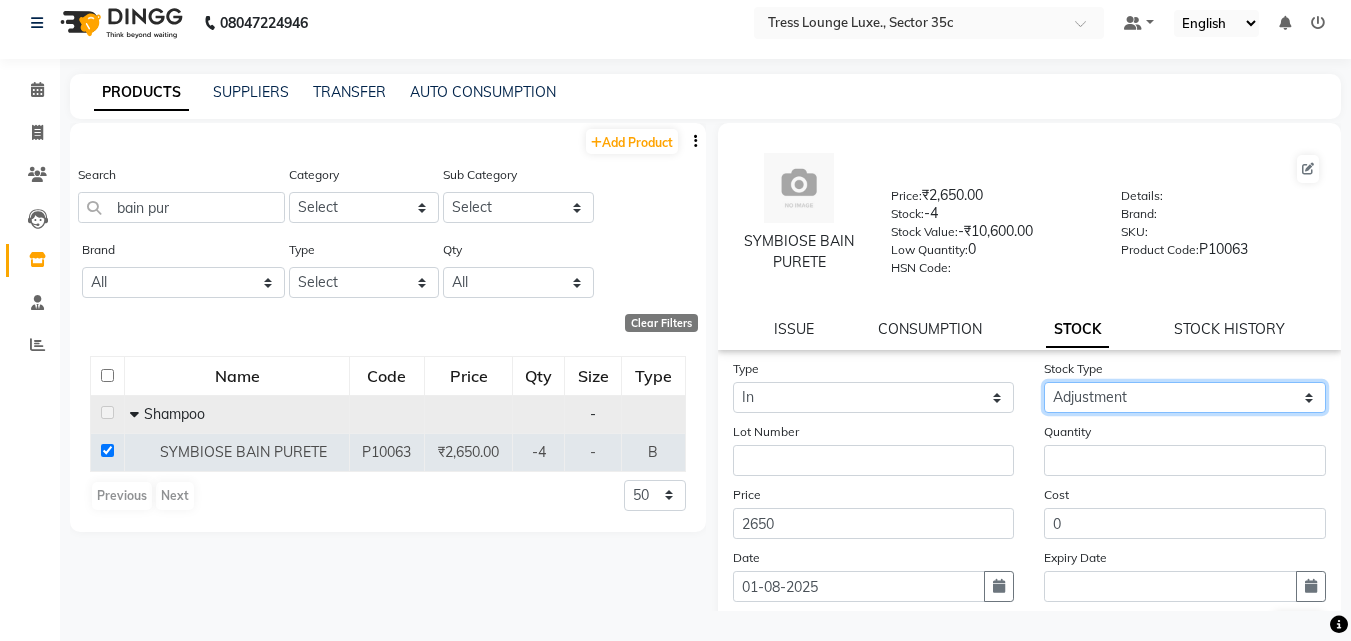 click on "Select New Stock Adjustment Return Other" 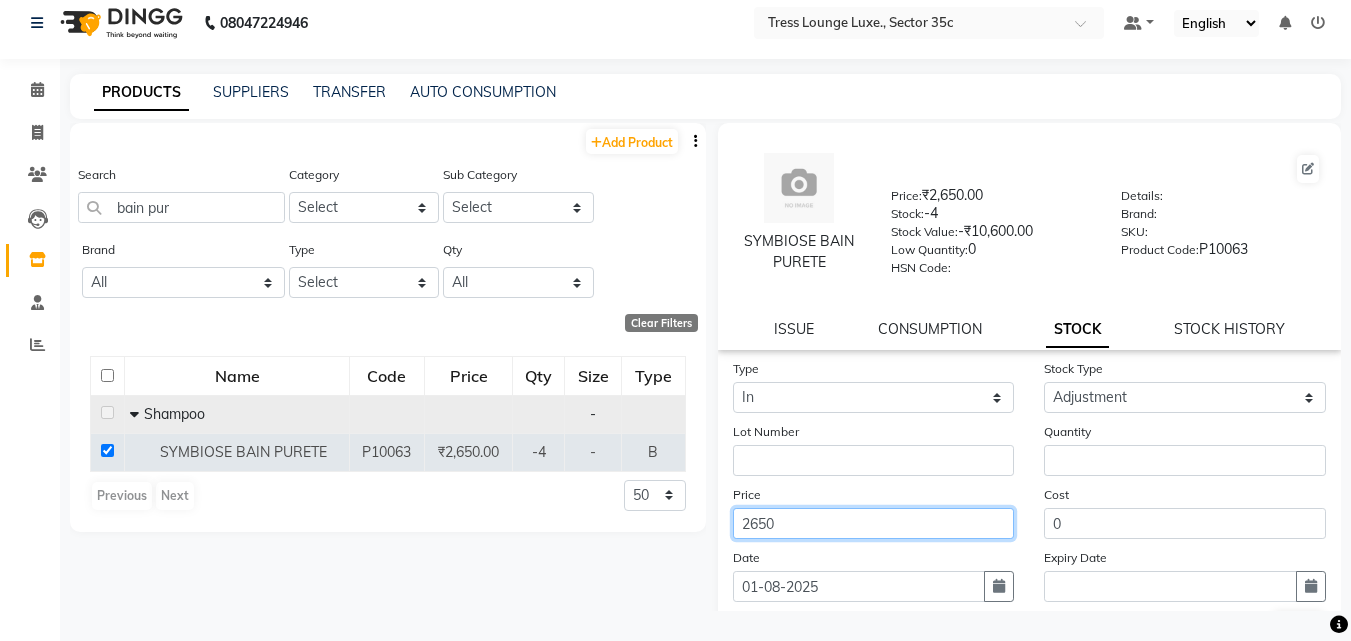 click on "2650" 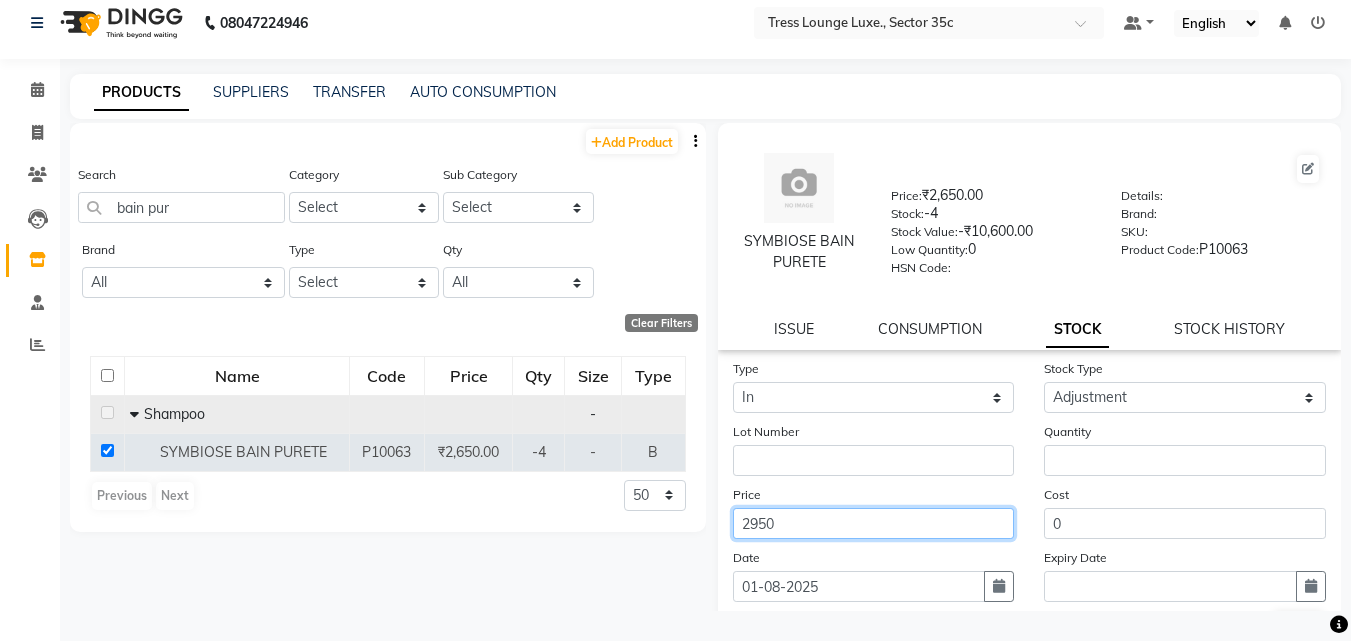 type on "2950" 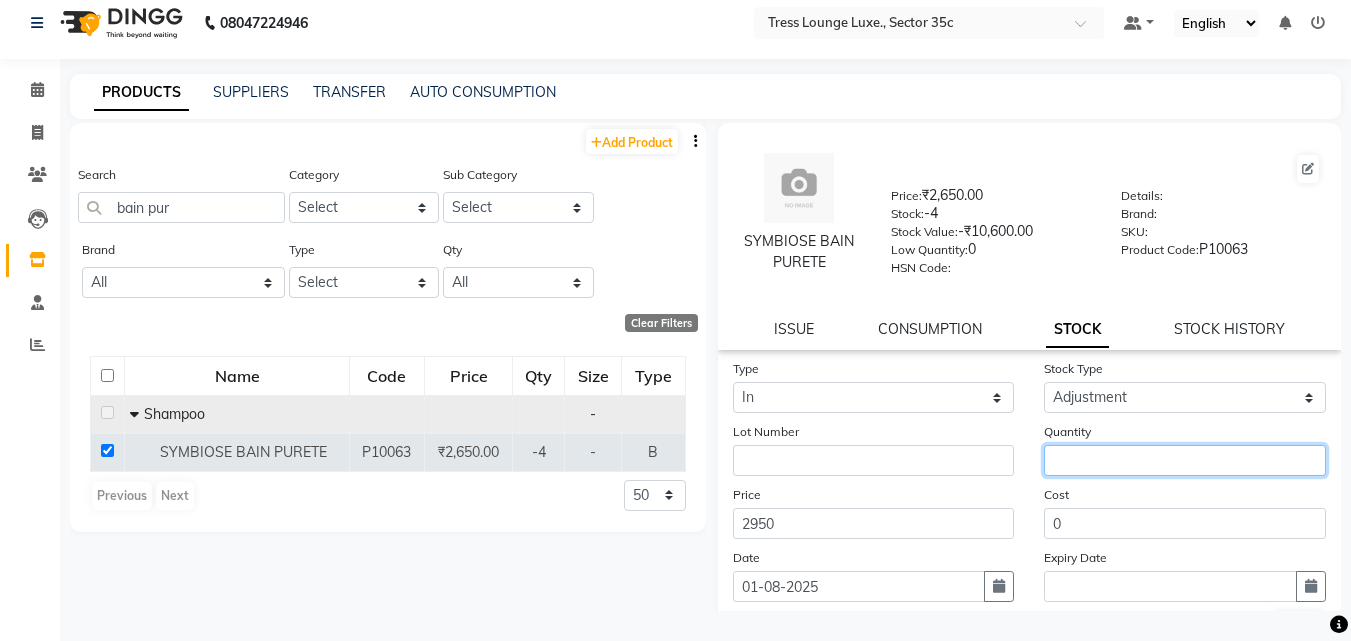 click 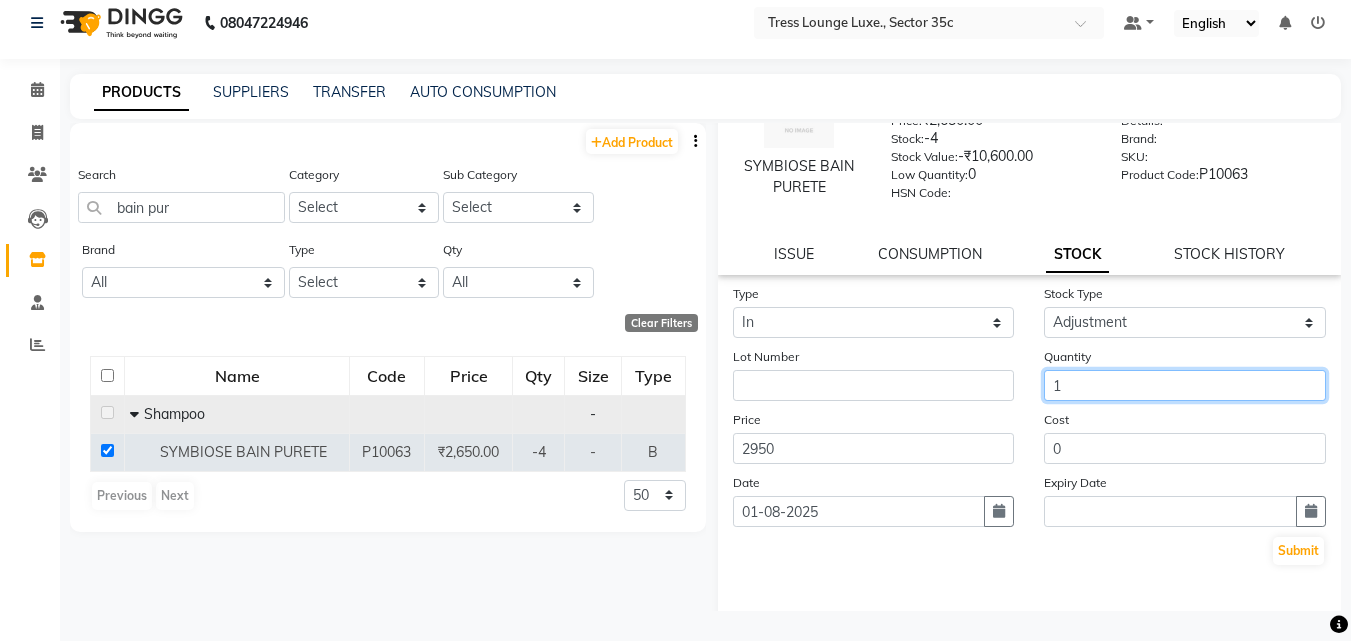 scroll, scrollTop: 147, scrollLeft: 0, axis: vertical 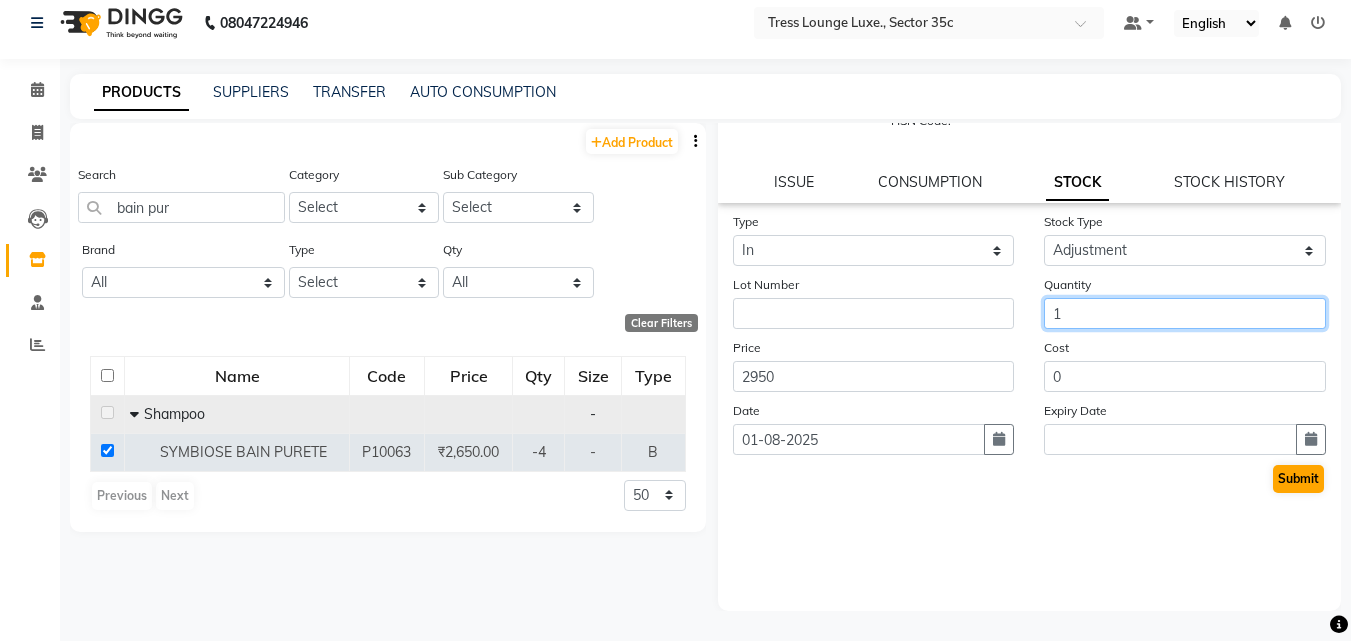type on "1" 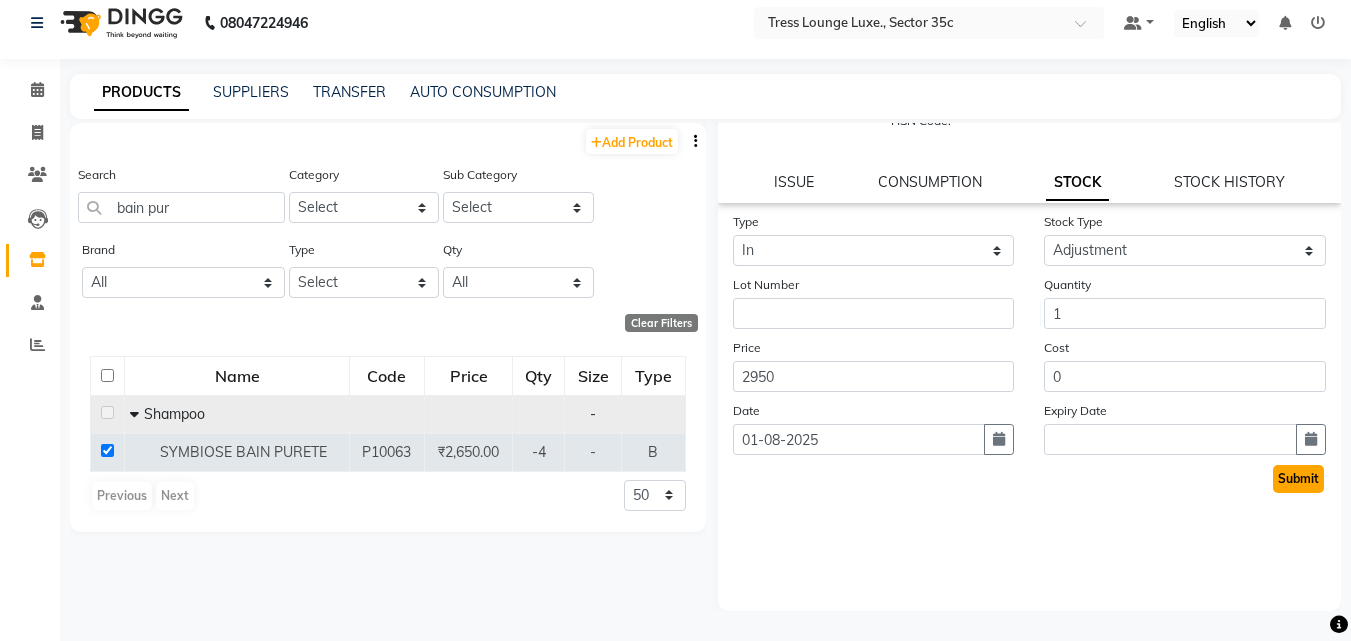 click on "Submit" 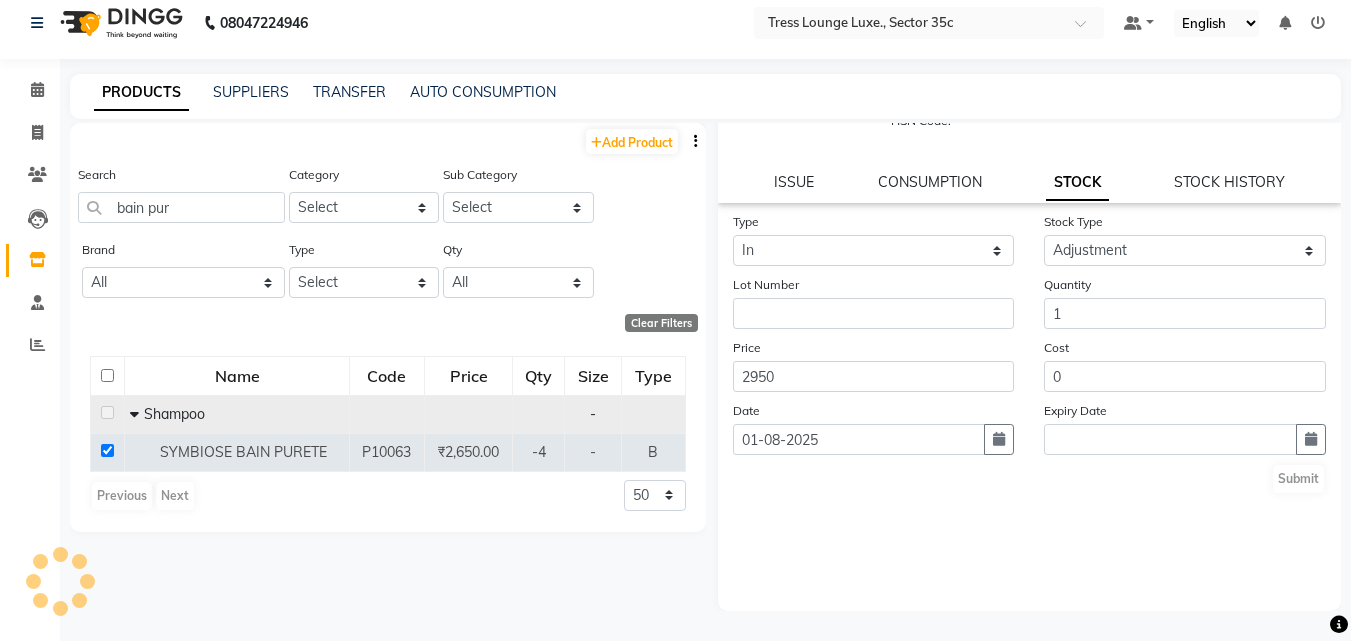 scroll, scrollTop: 0, scrollLeft: 0, axis: both 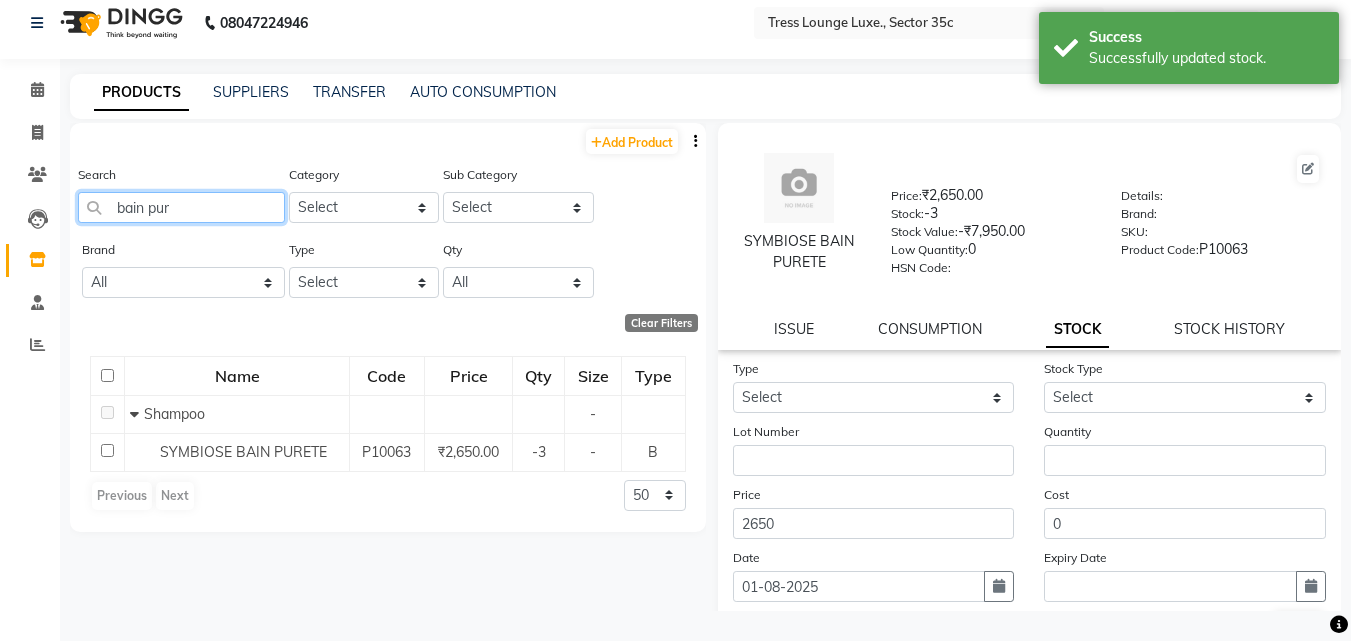 click on "bain pur" 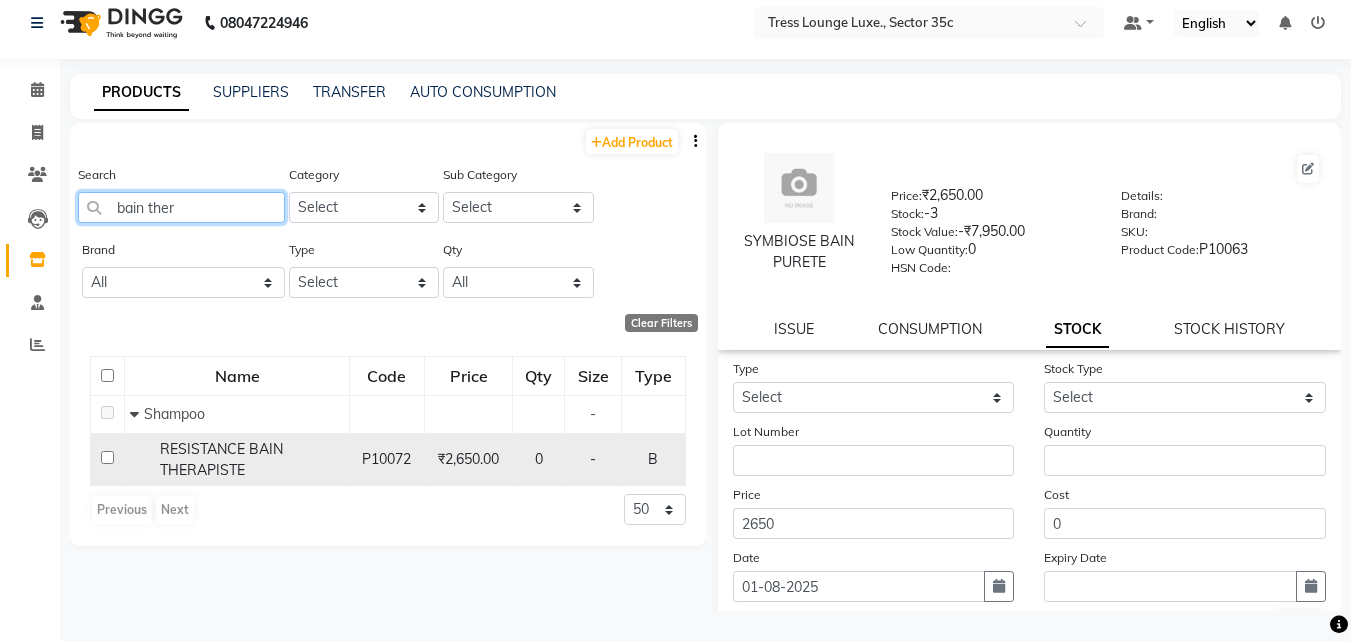 type on "bain ther" 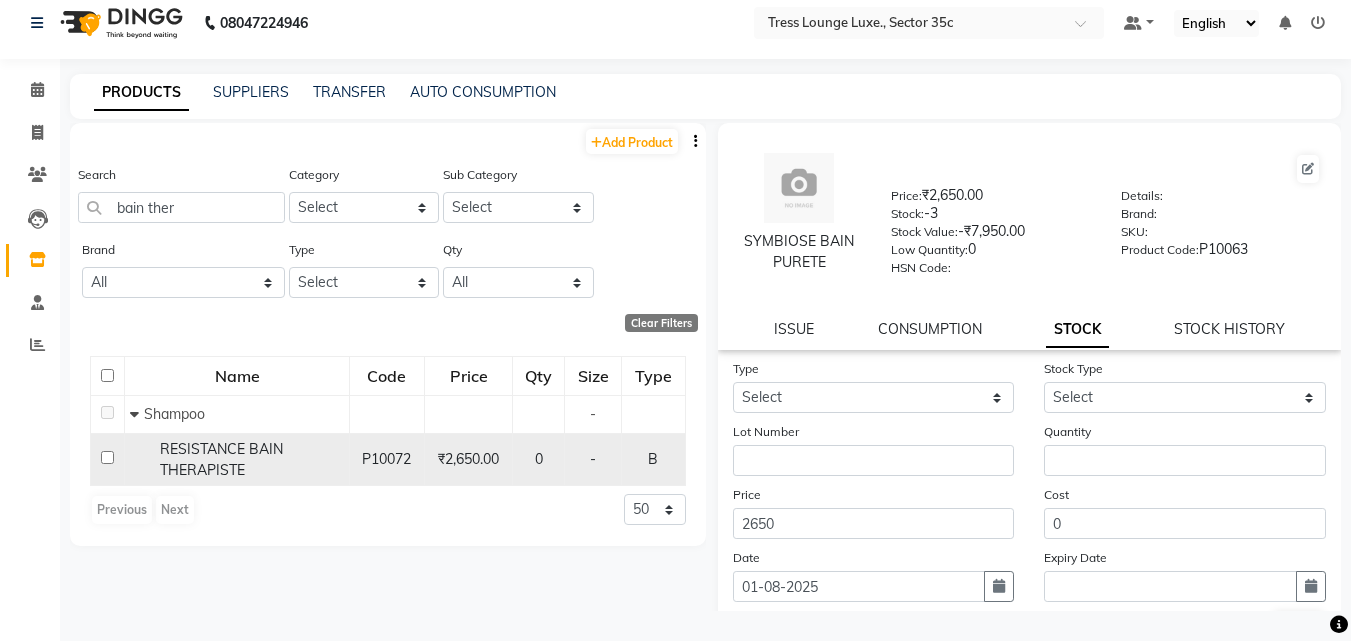 click 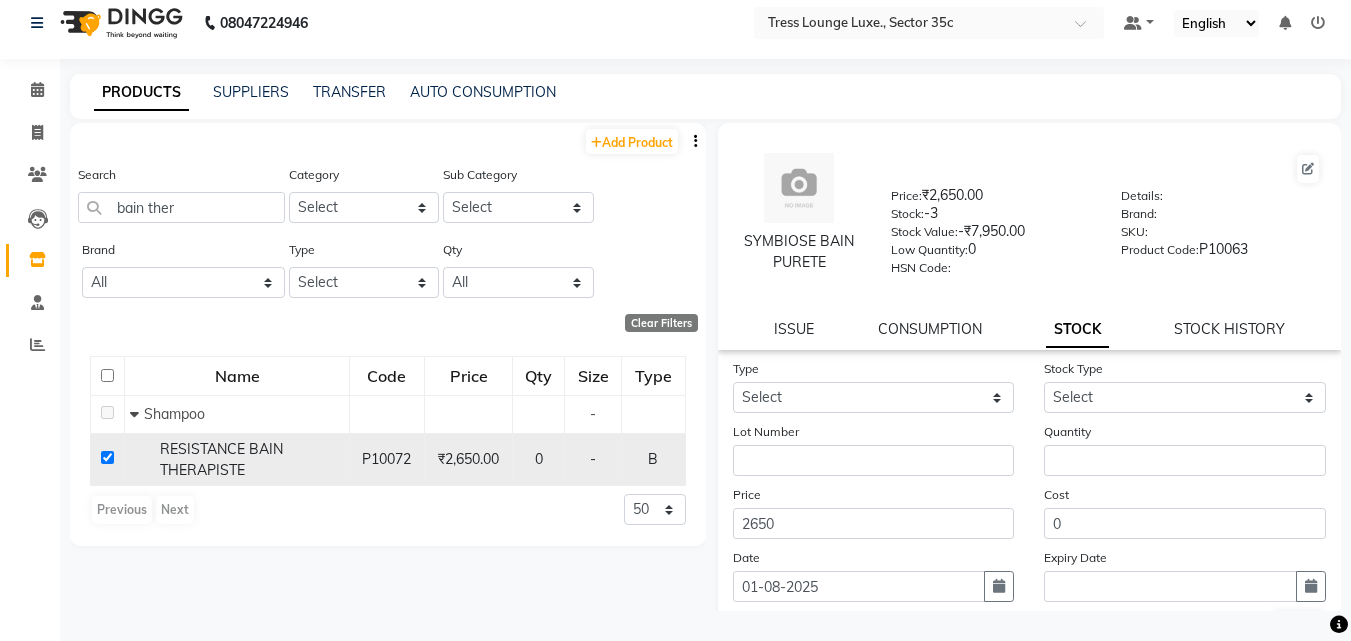 checkbox on "true" 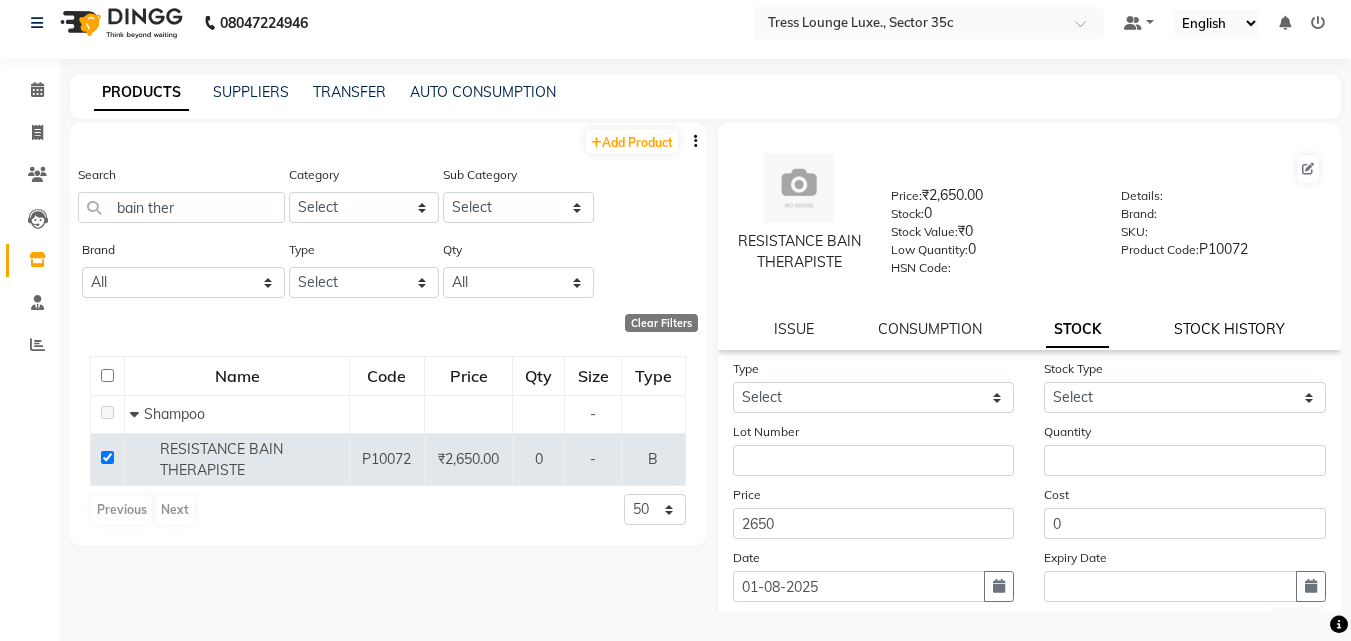 click on "STOCK HISTORY" 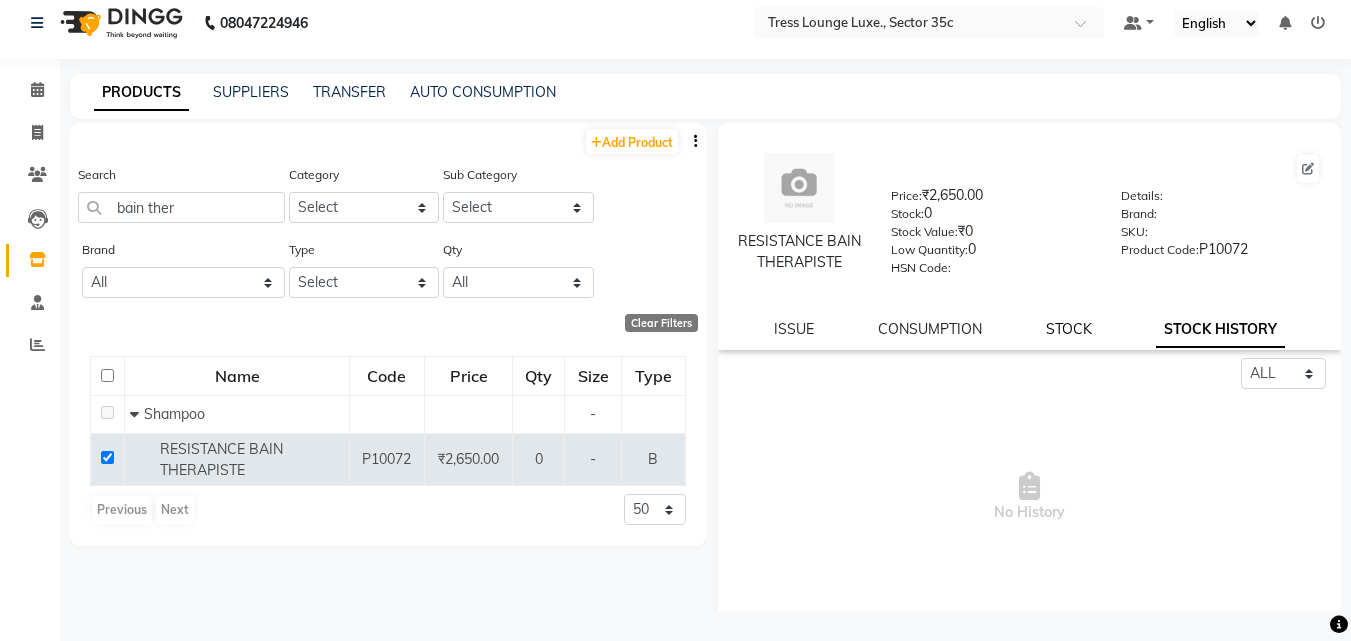click on "STOCK" 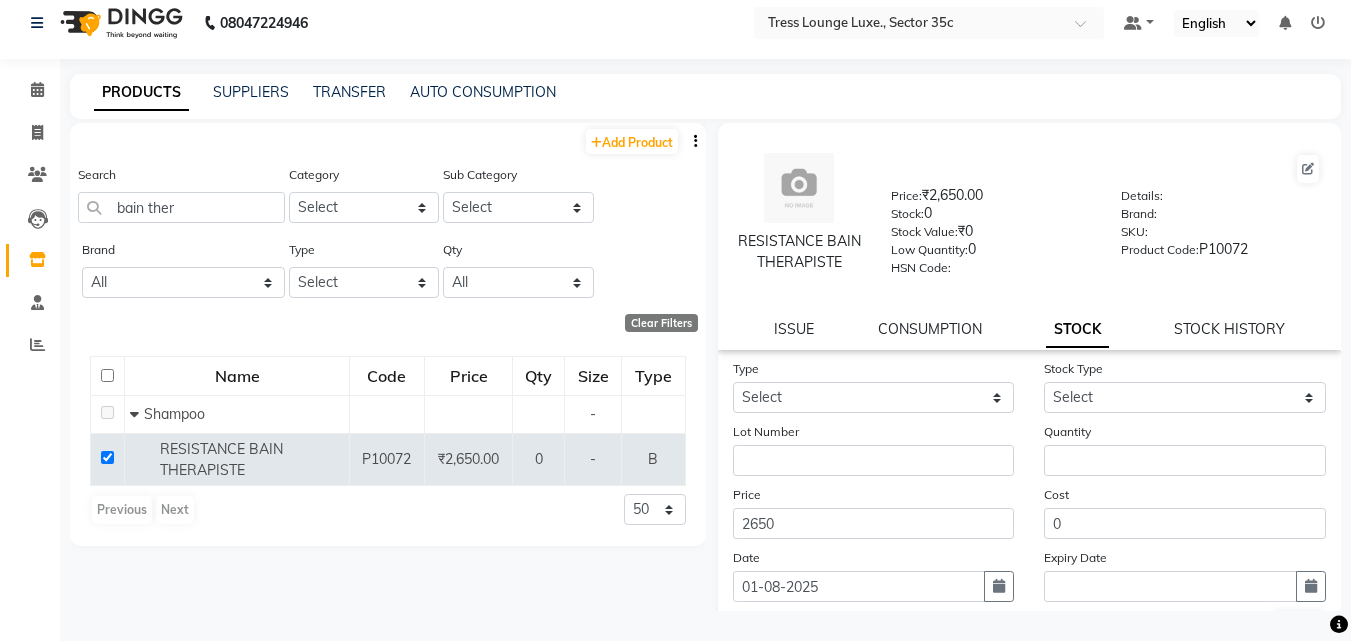 click on "STOCK HISTORY" 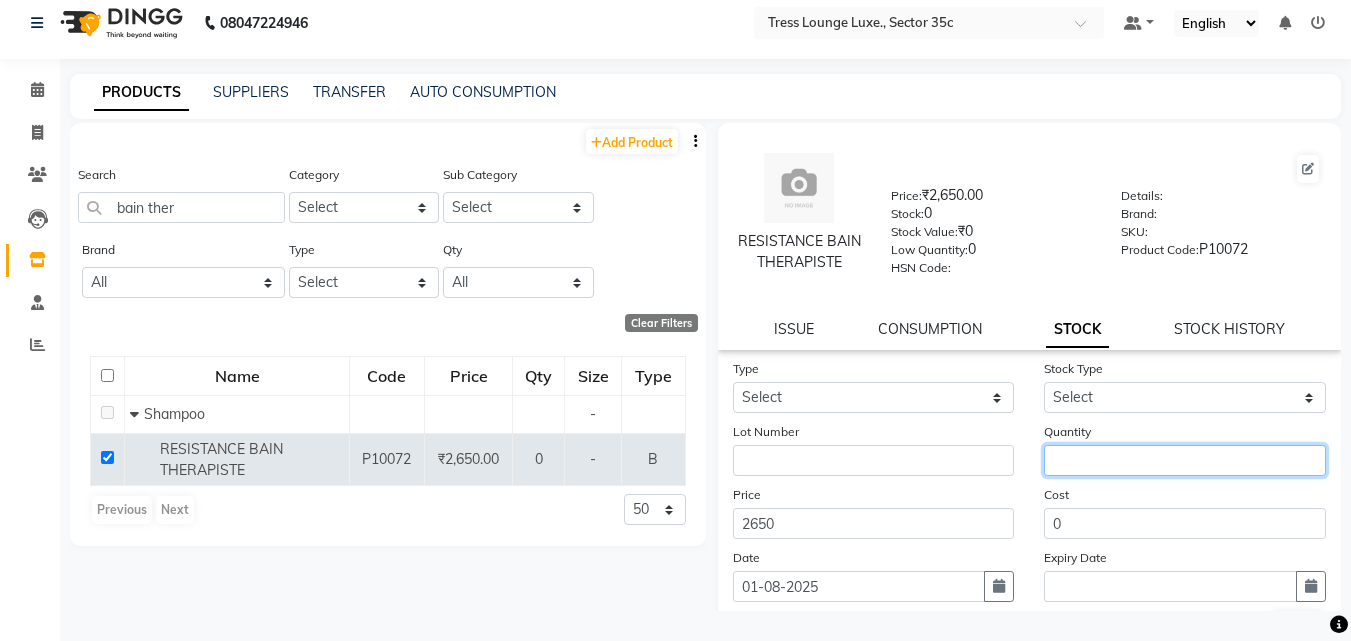 click 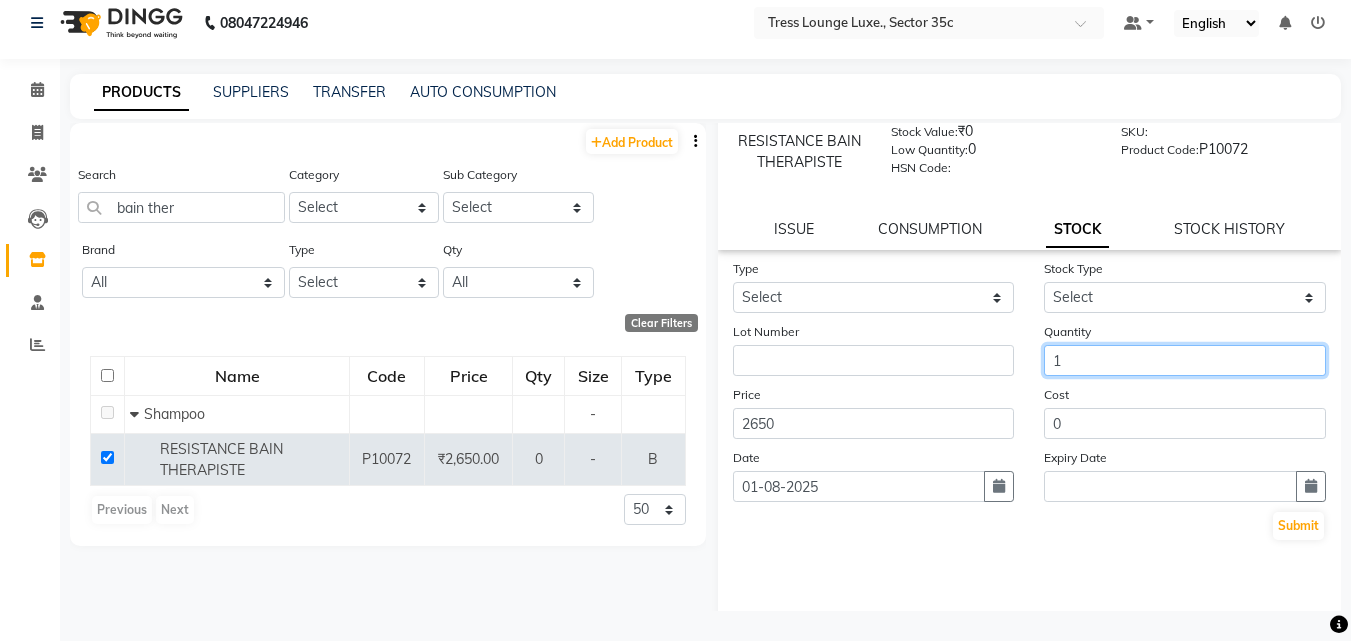 scroll, scrollTop: 166, scrollLeft: 0, axis: vertical 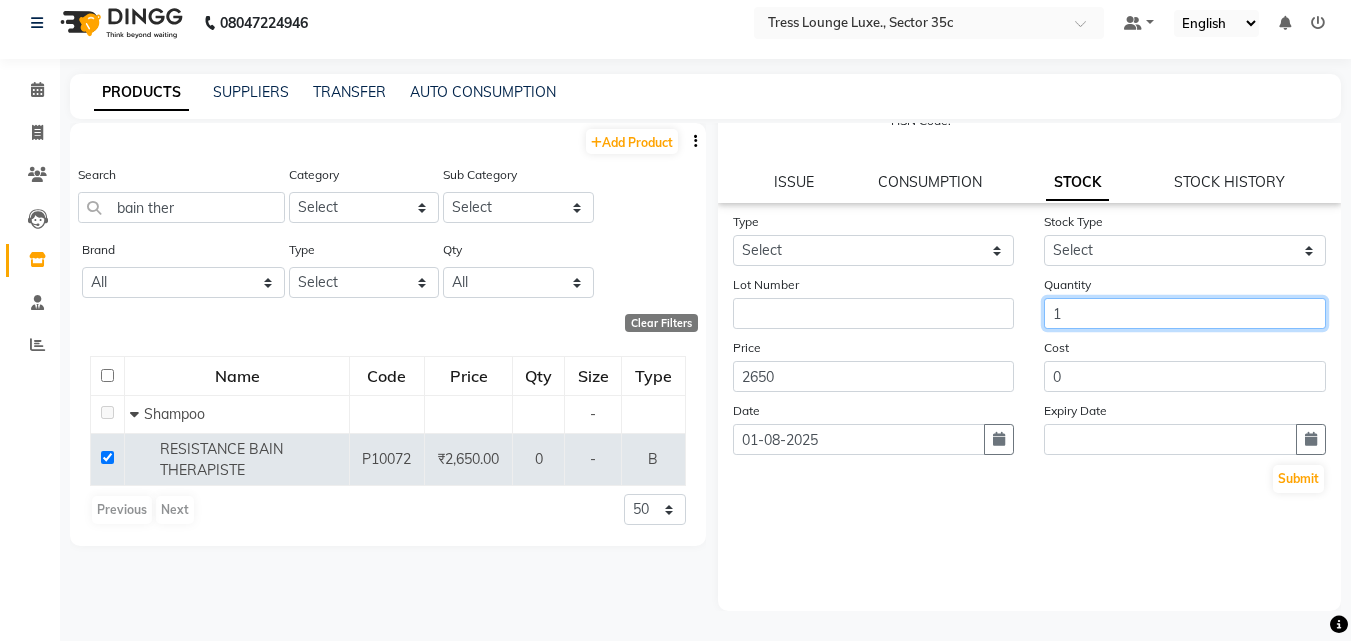 type on "1" 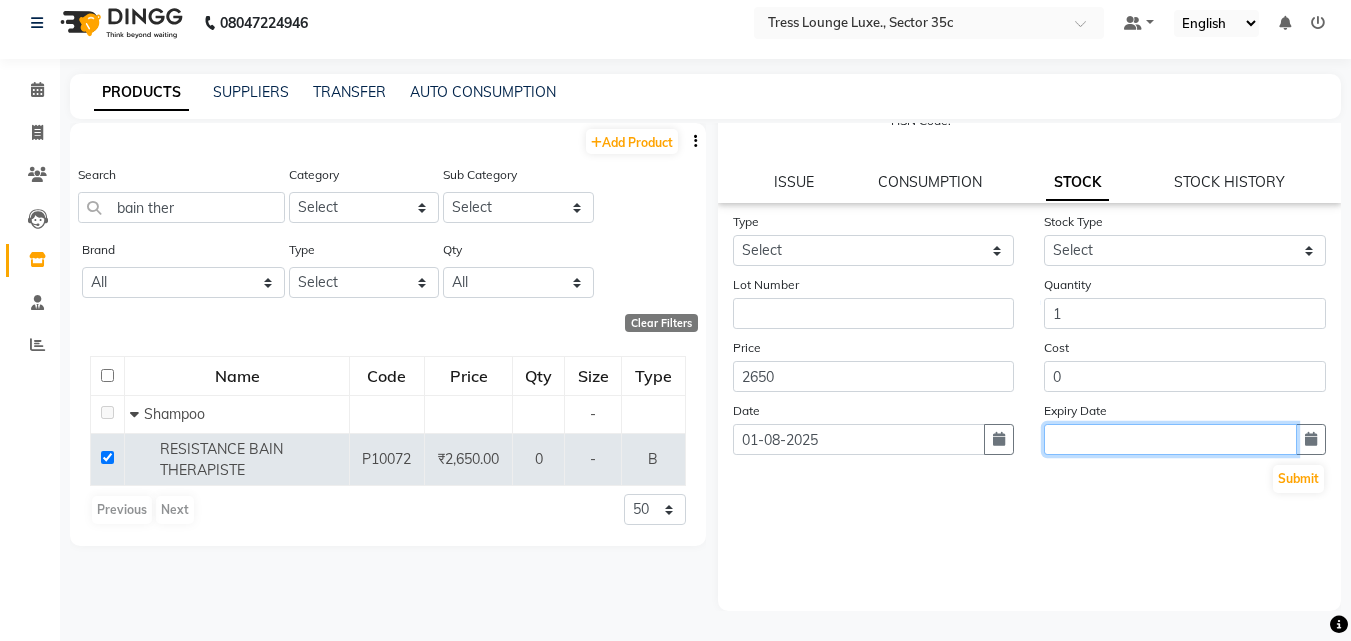 click 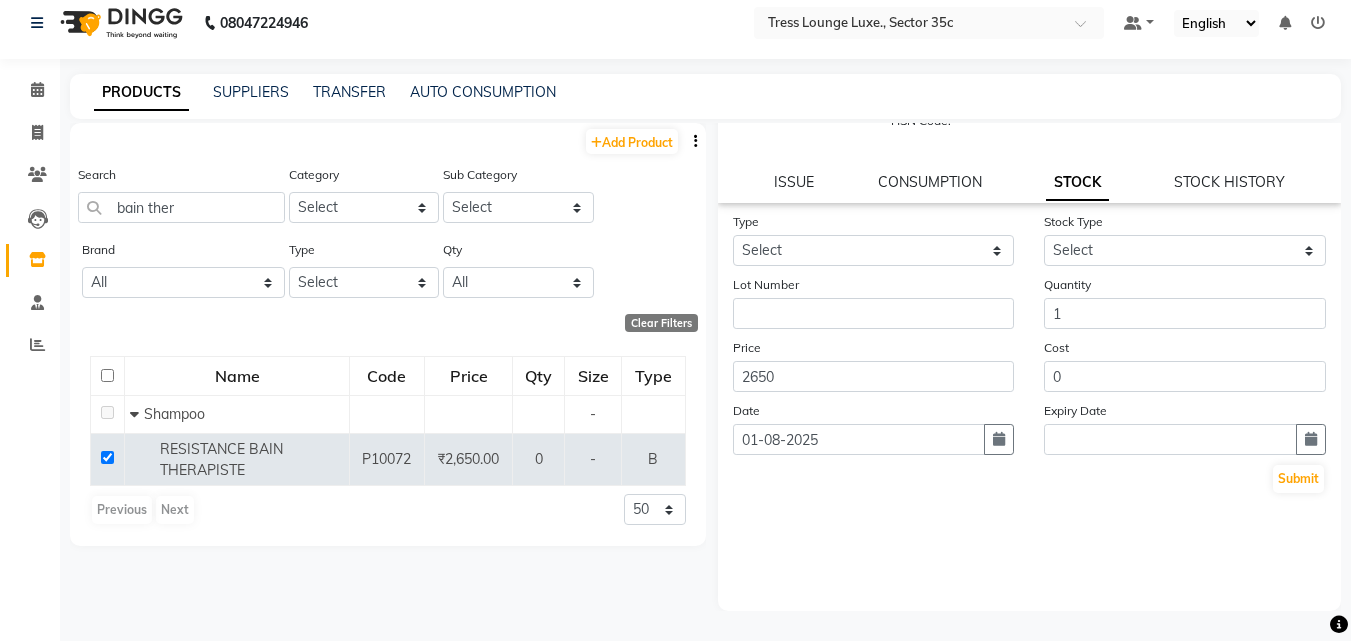 select on "8" 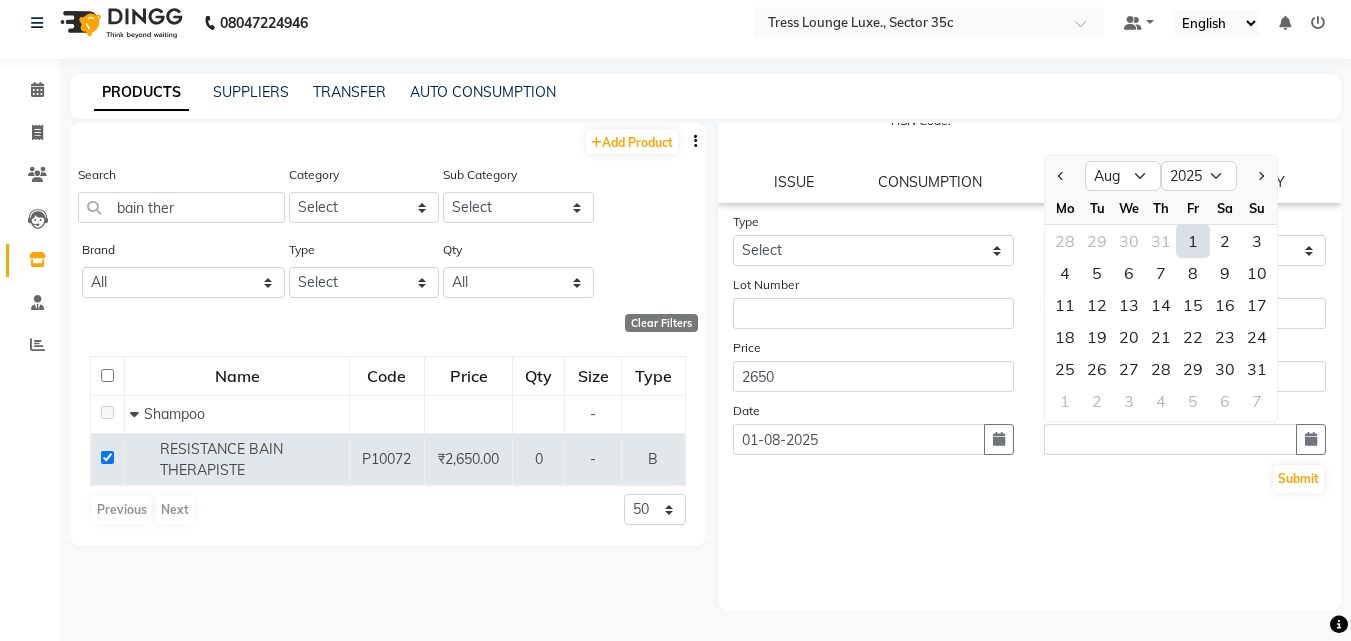 click on "Submit" 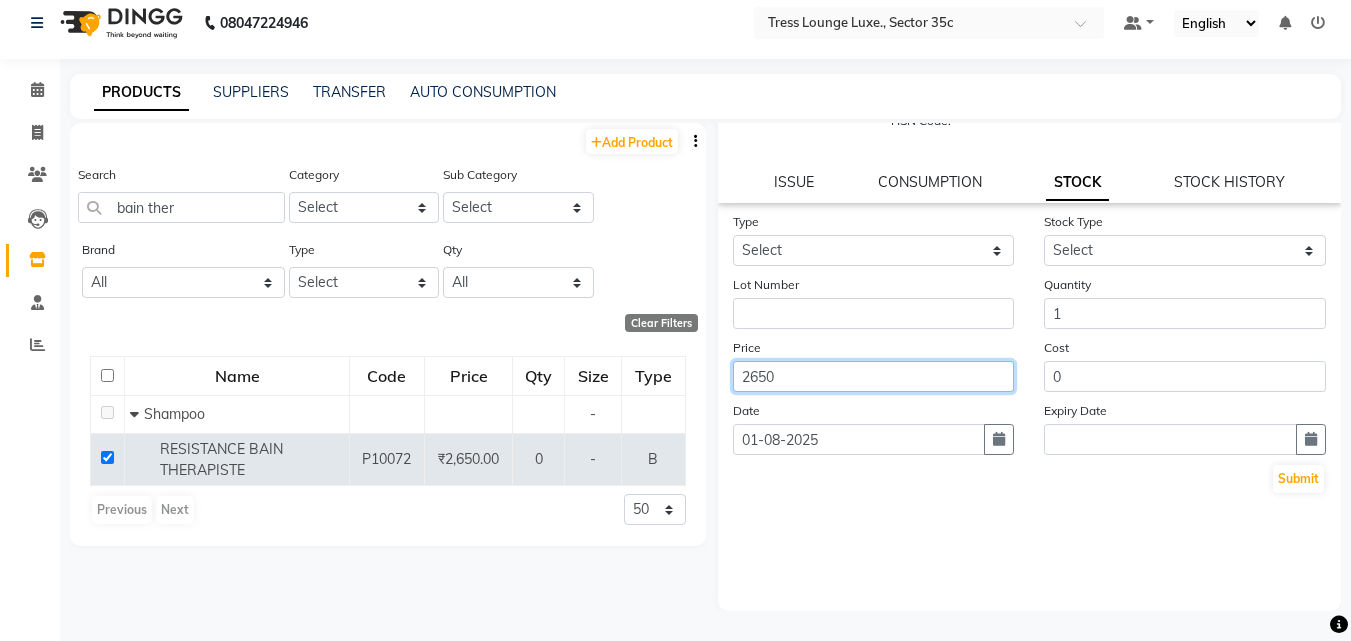 drag, startPoint x: 815, startPoint y: 372, endPoint x: 790, endPoint y: 383, distance: 27.313 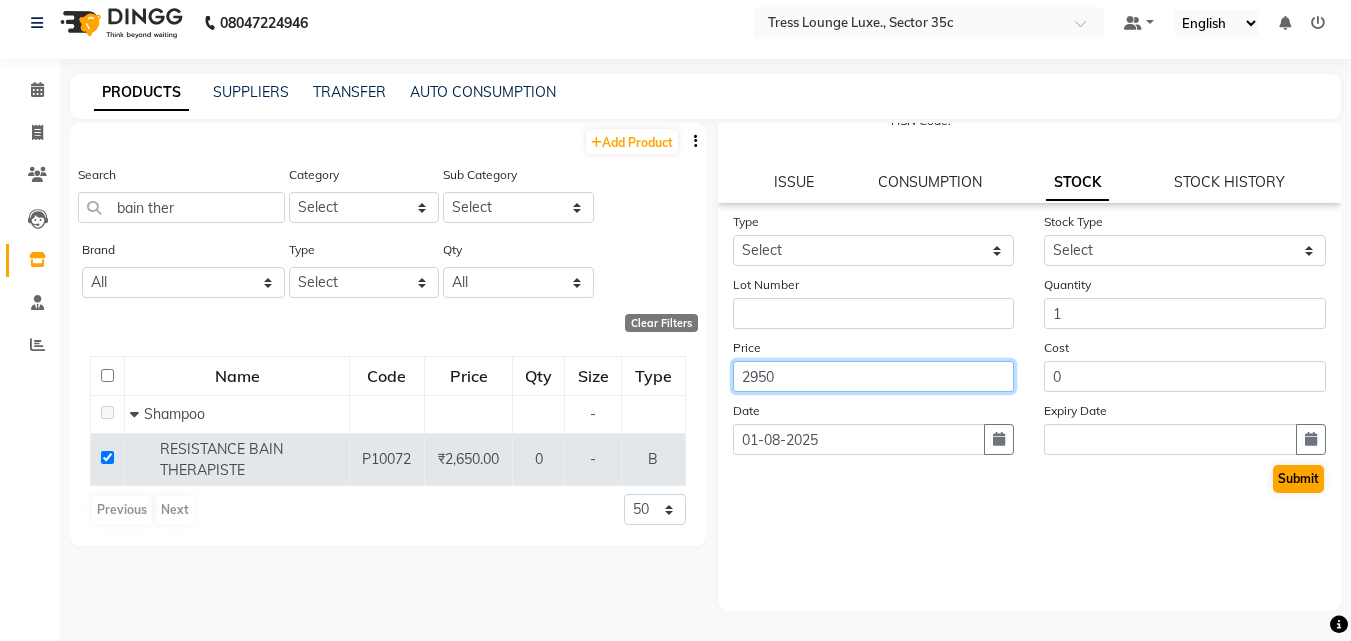 type on "2950" 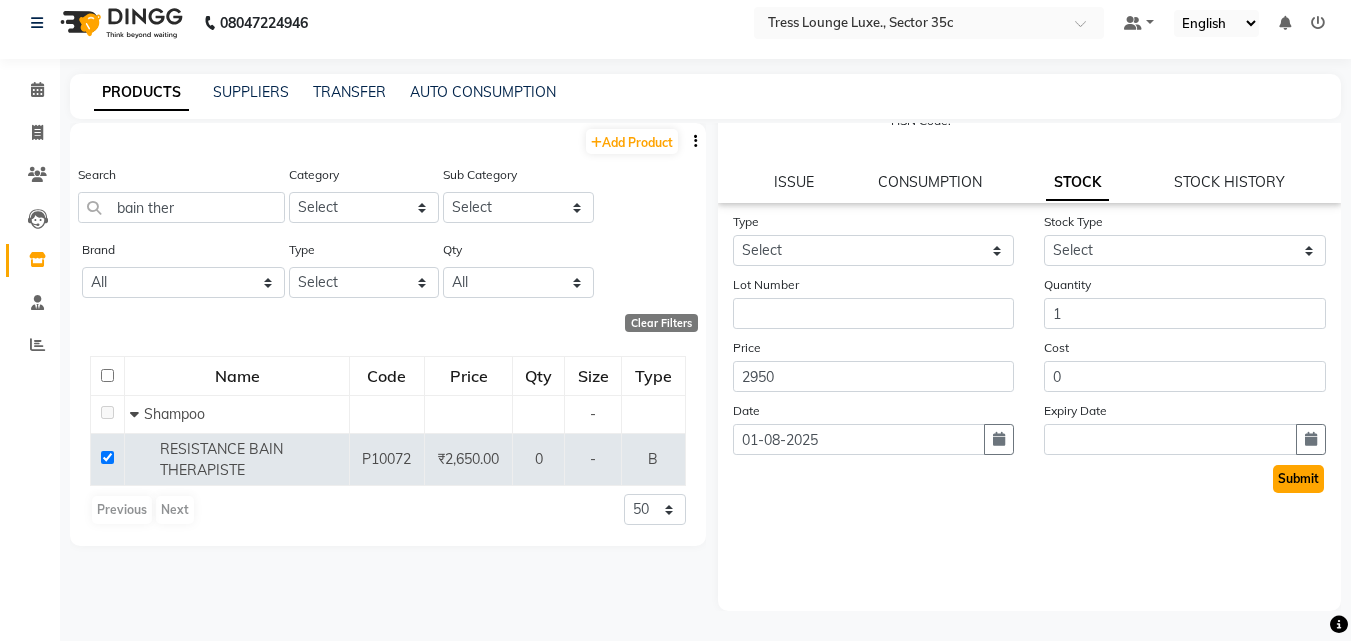 click on "Submit" 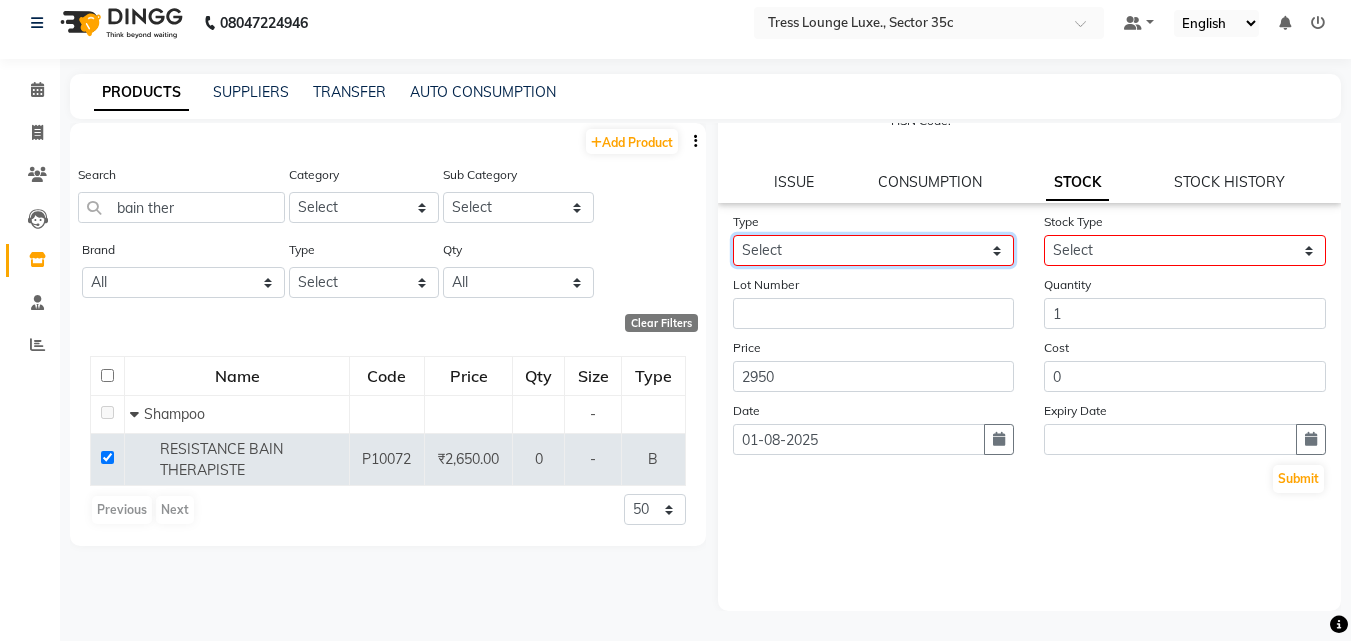 click on "Select In" 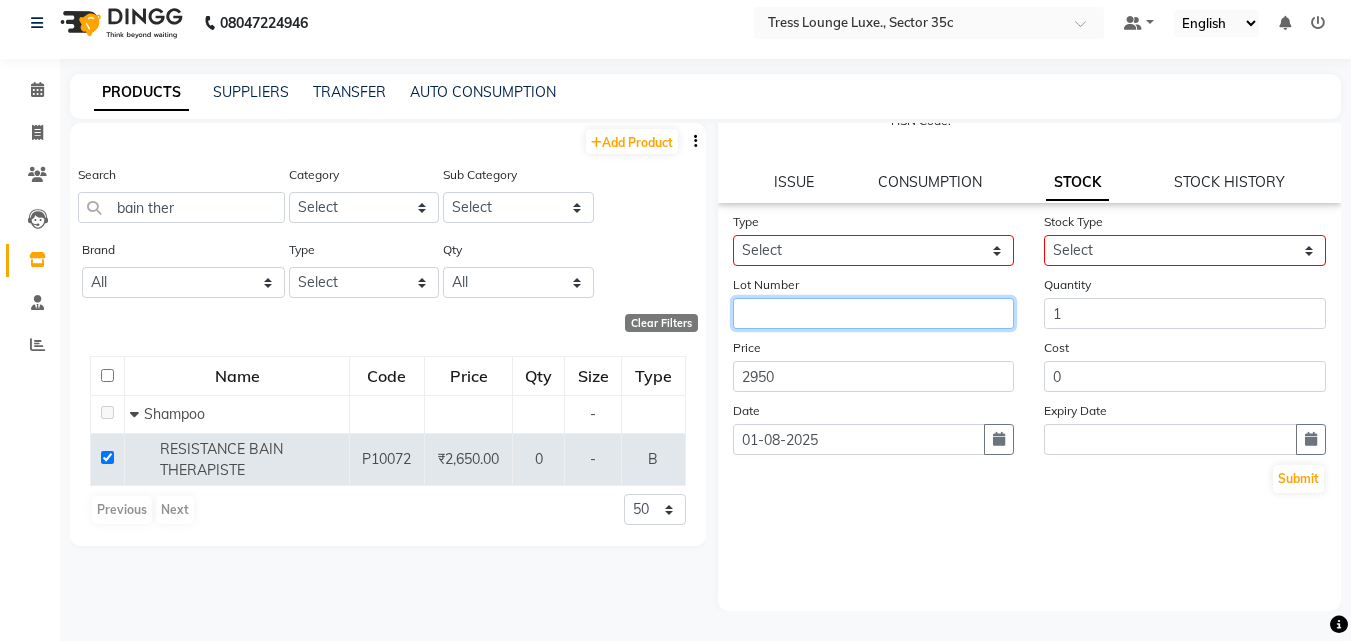 click 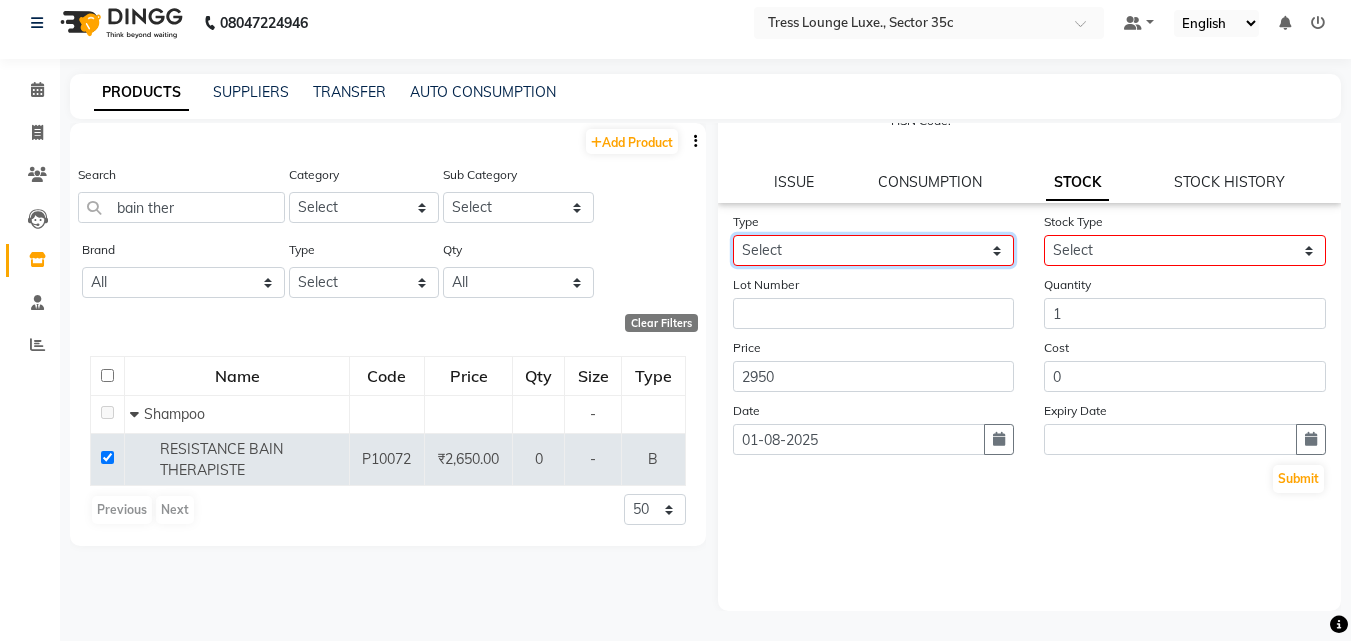 click on "Select In" 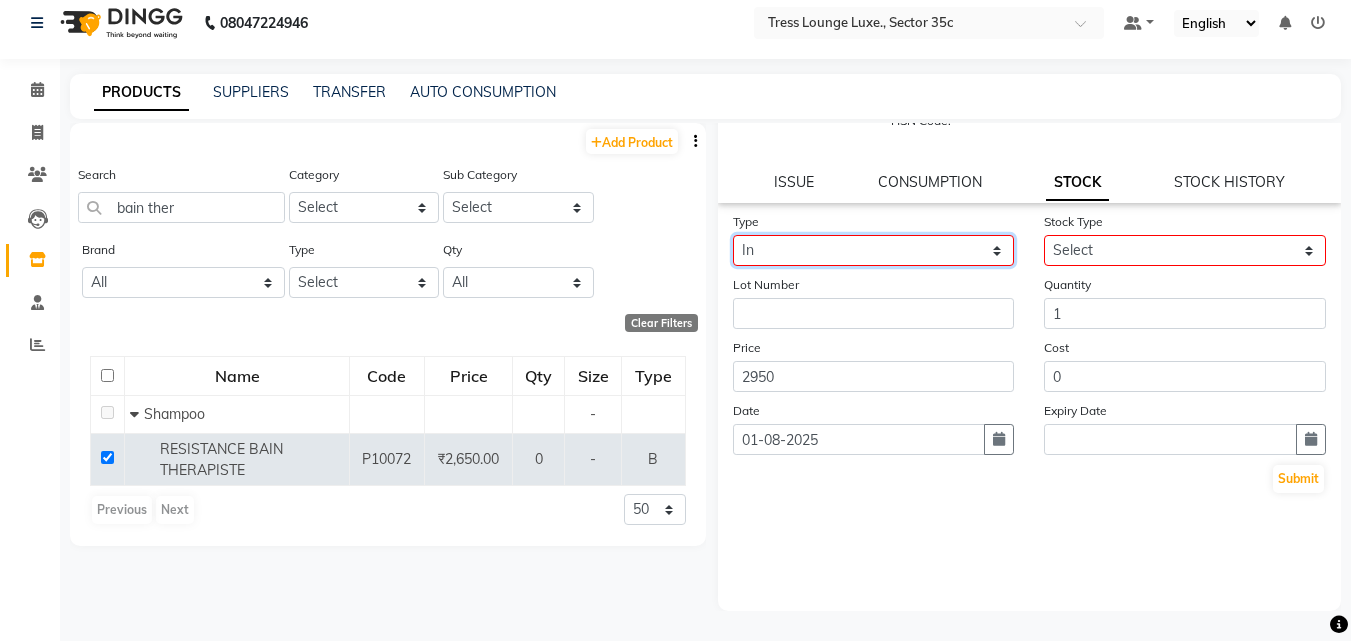click on "Select In" 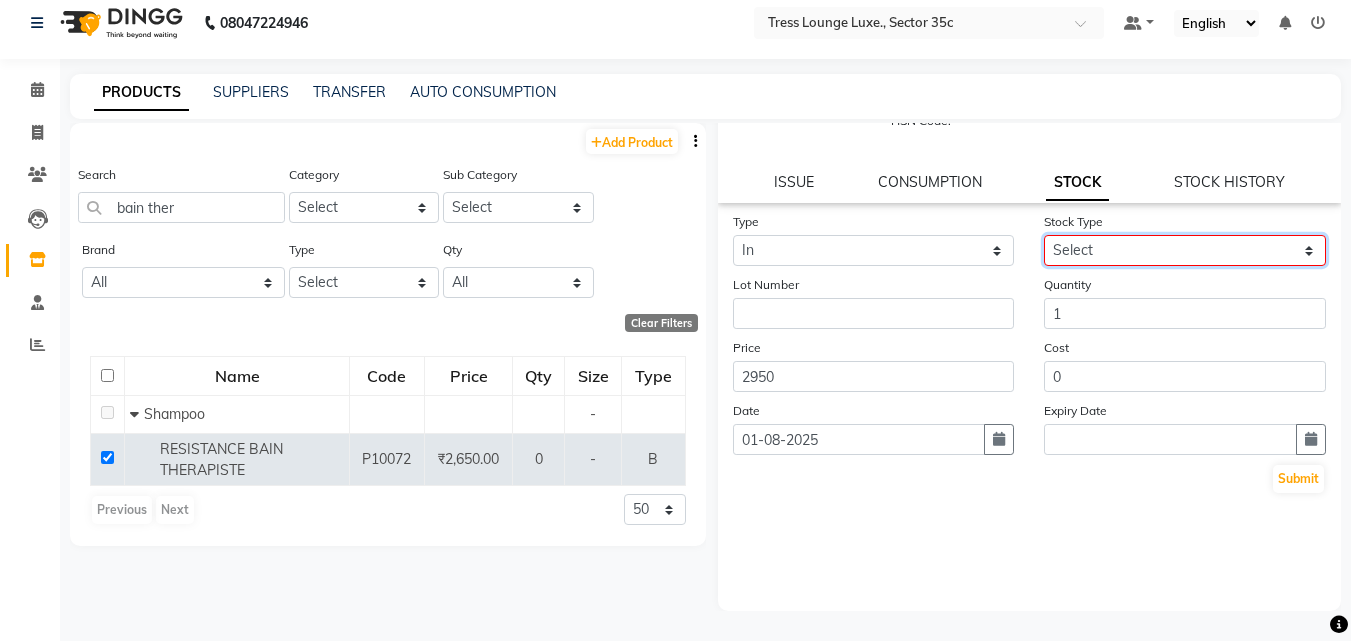 click on "Select New Stock Adjustment Return Other" 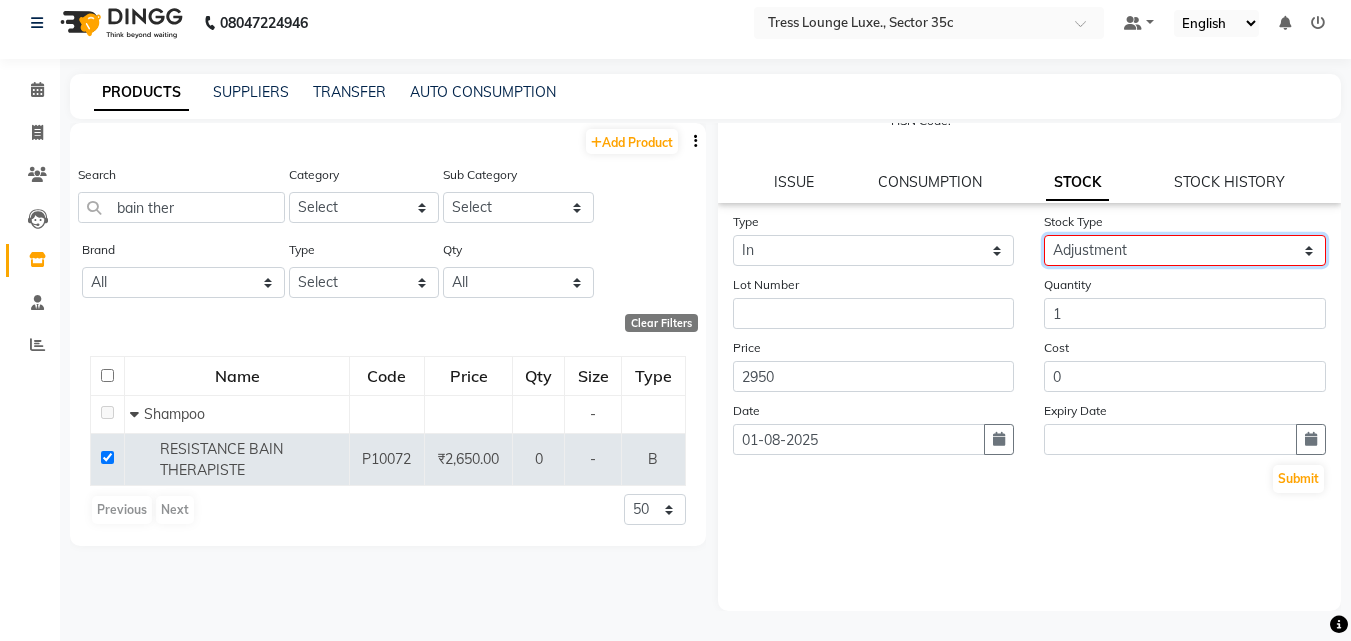 click on "Select New Stock Adjustment Return Other" 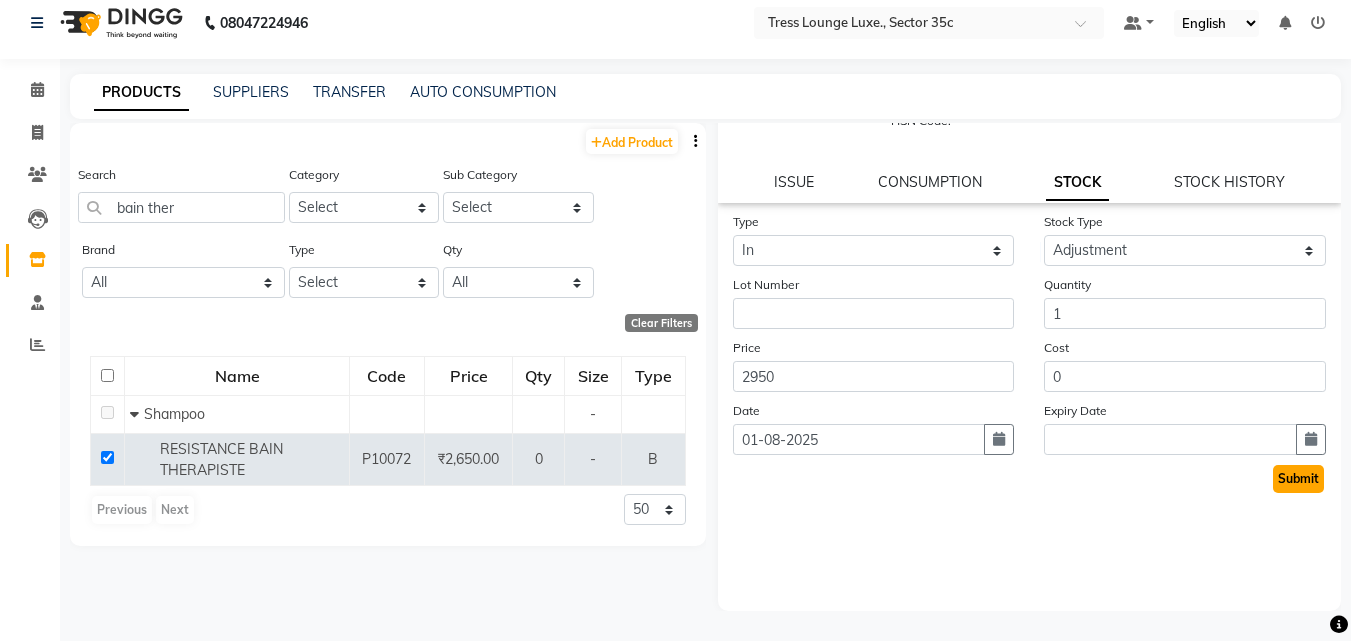 click on "Submit" 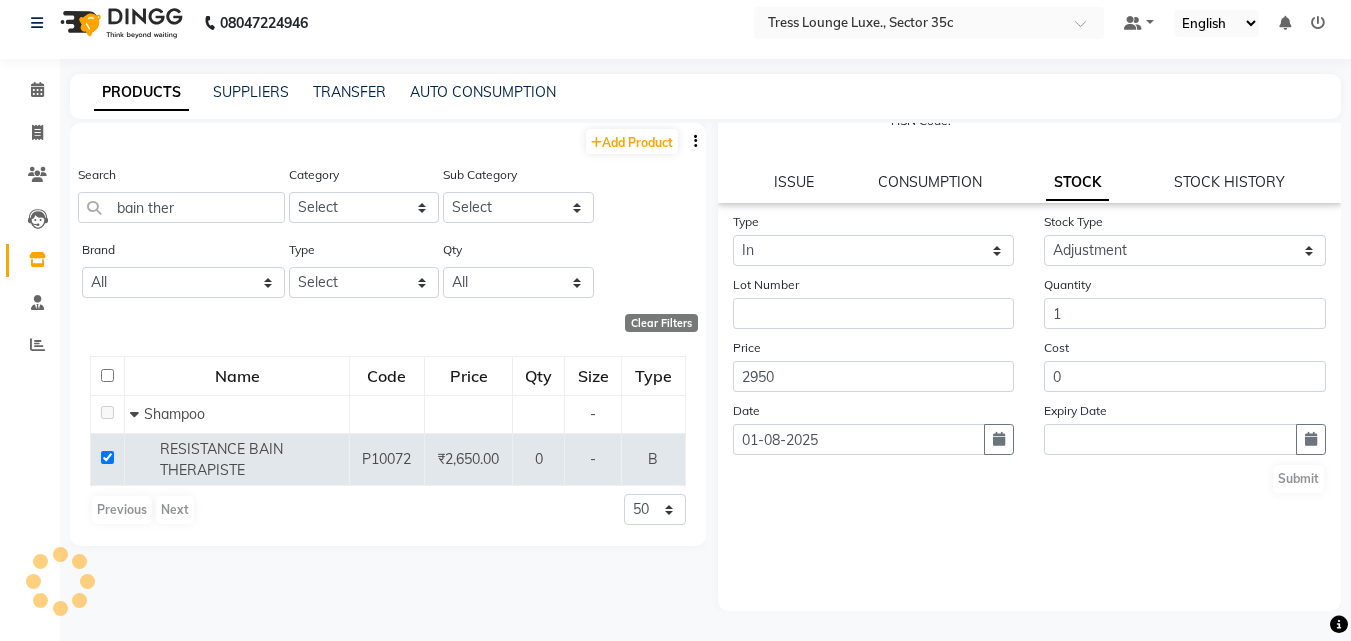 scroll, scrollTop: 0, scrollLeft: 0, axis: both 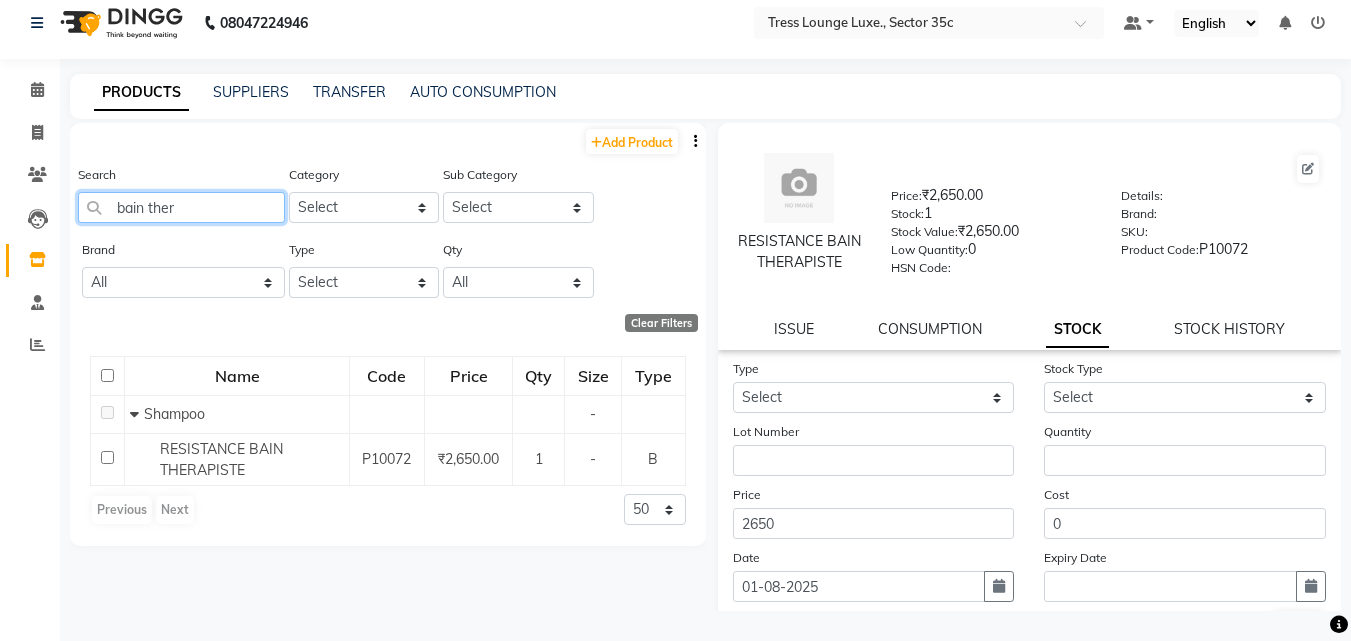 click on "bain ther" 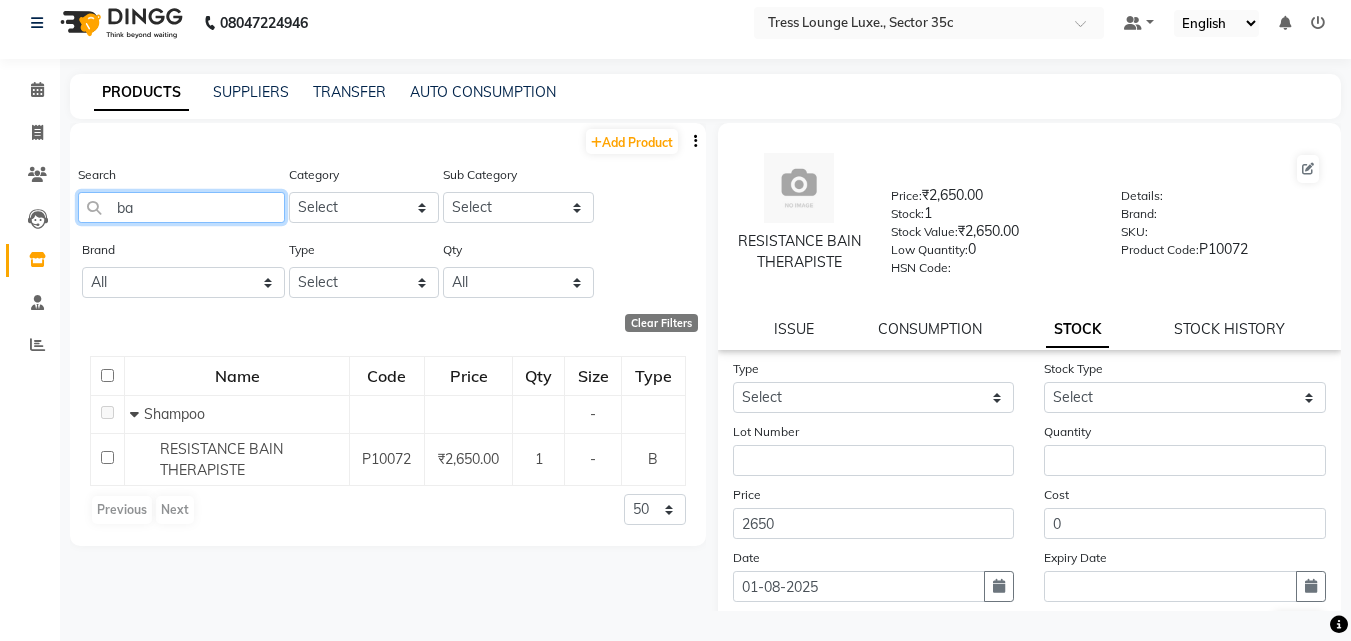 type on "b" 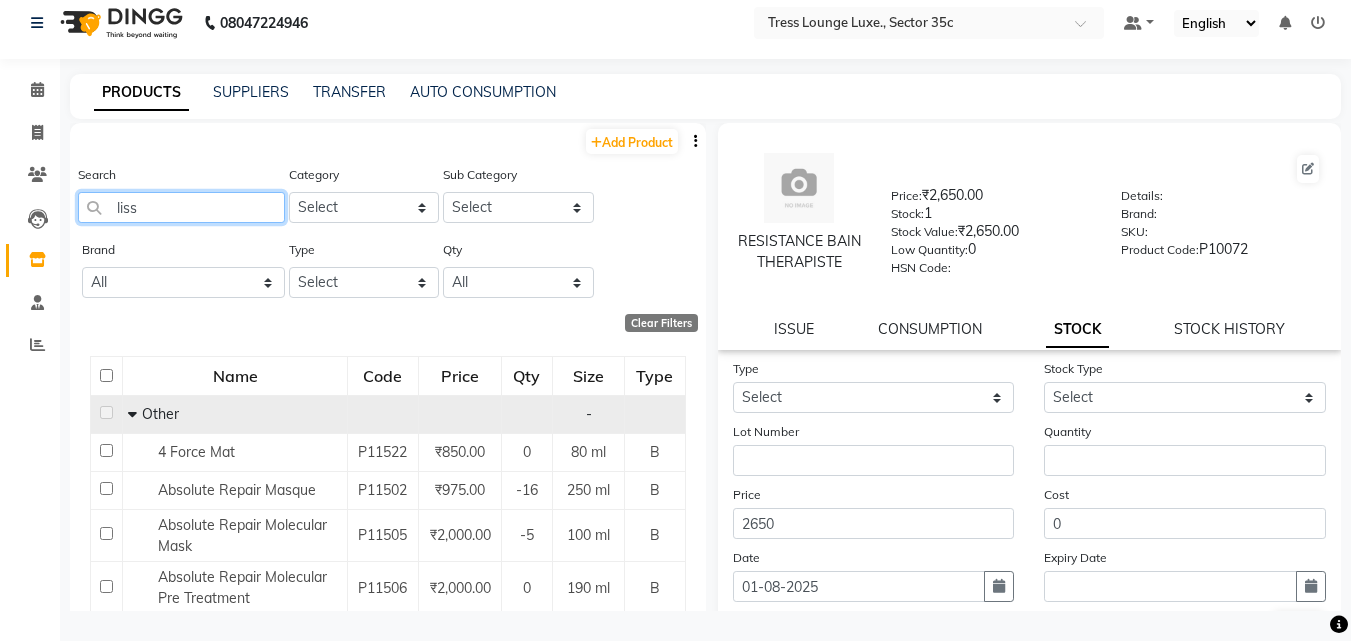 type on "liss" 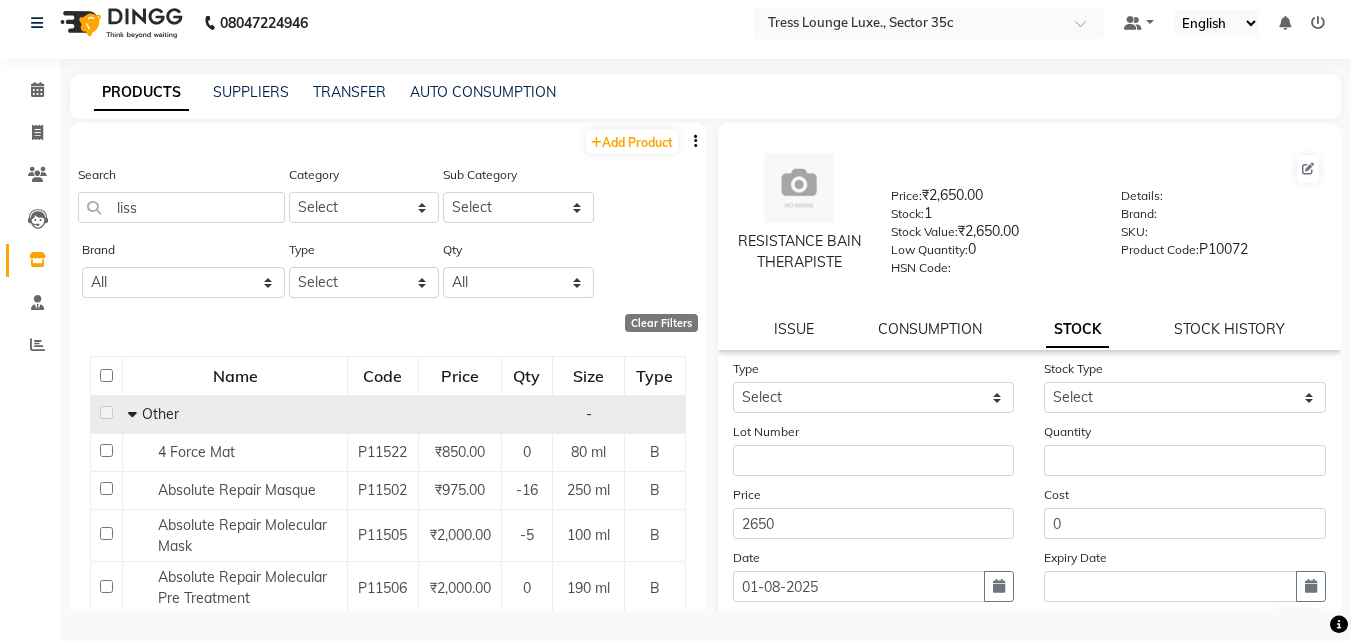 click 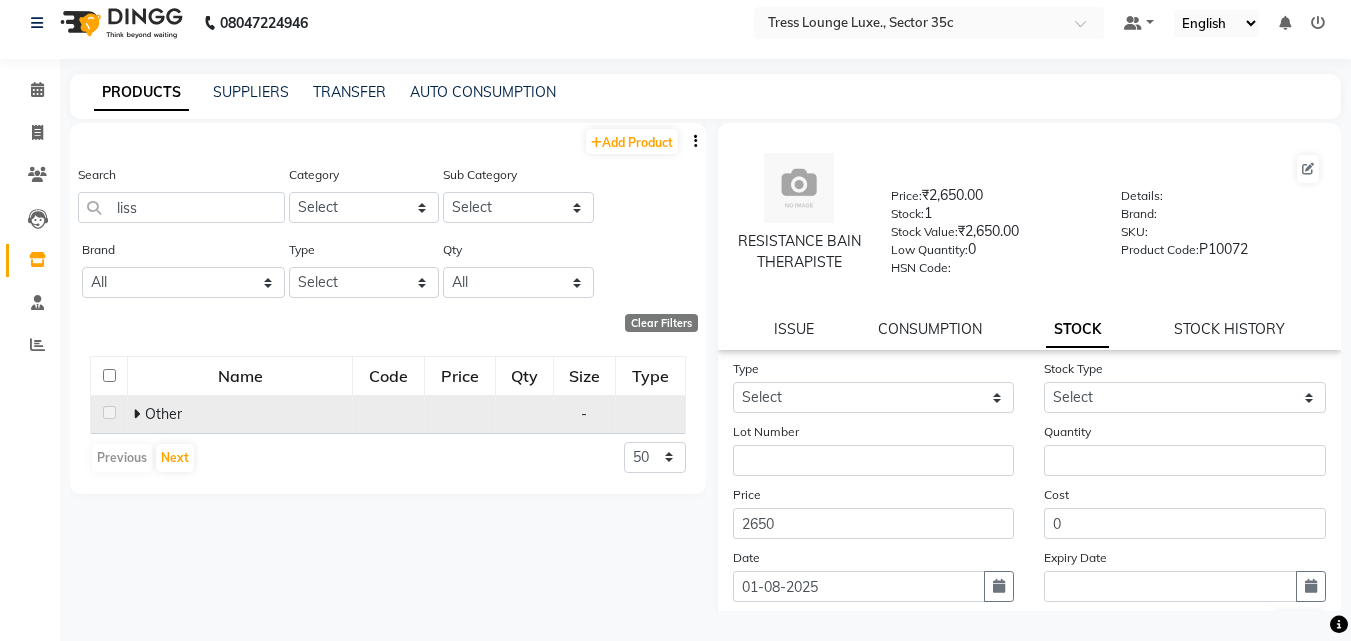click 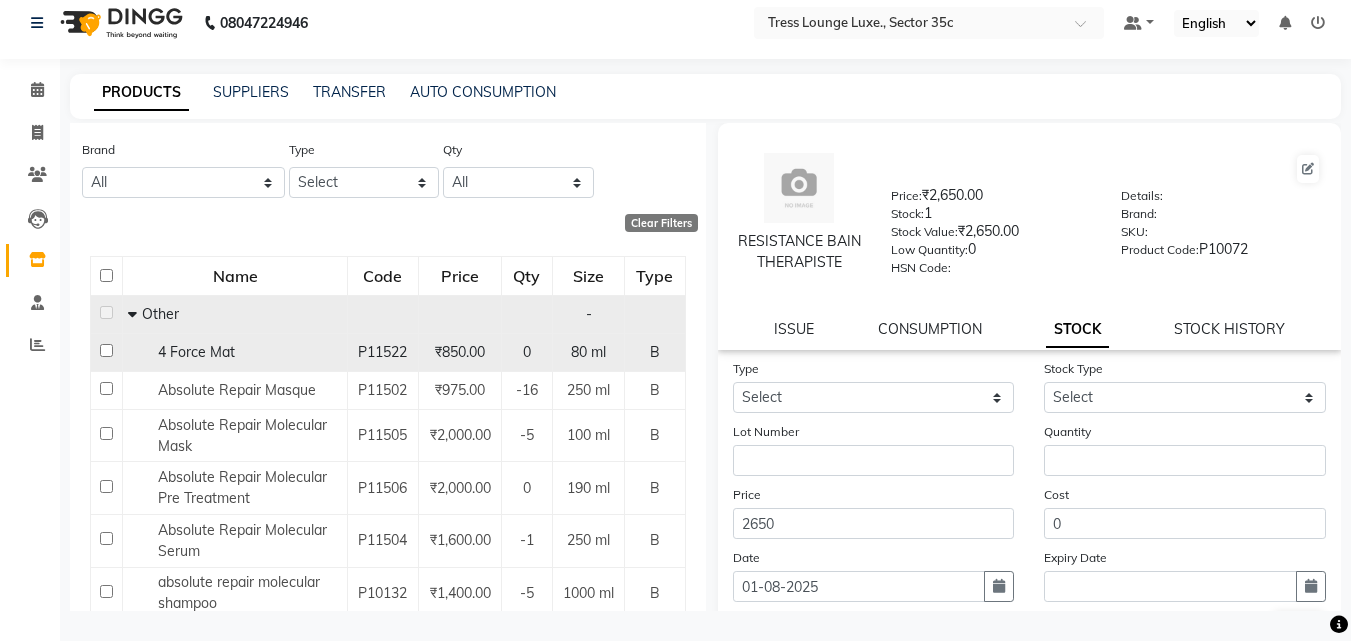 scroll, scrollTop: 0, scrollLeft: 0, axis: both 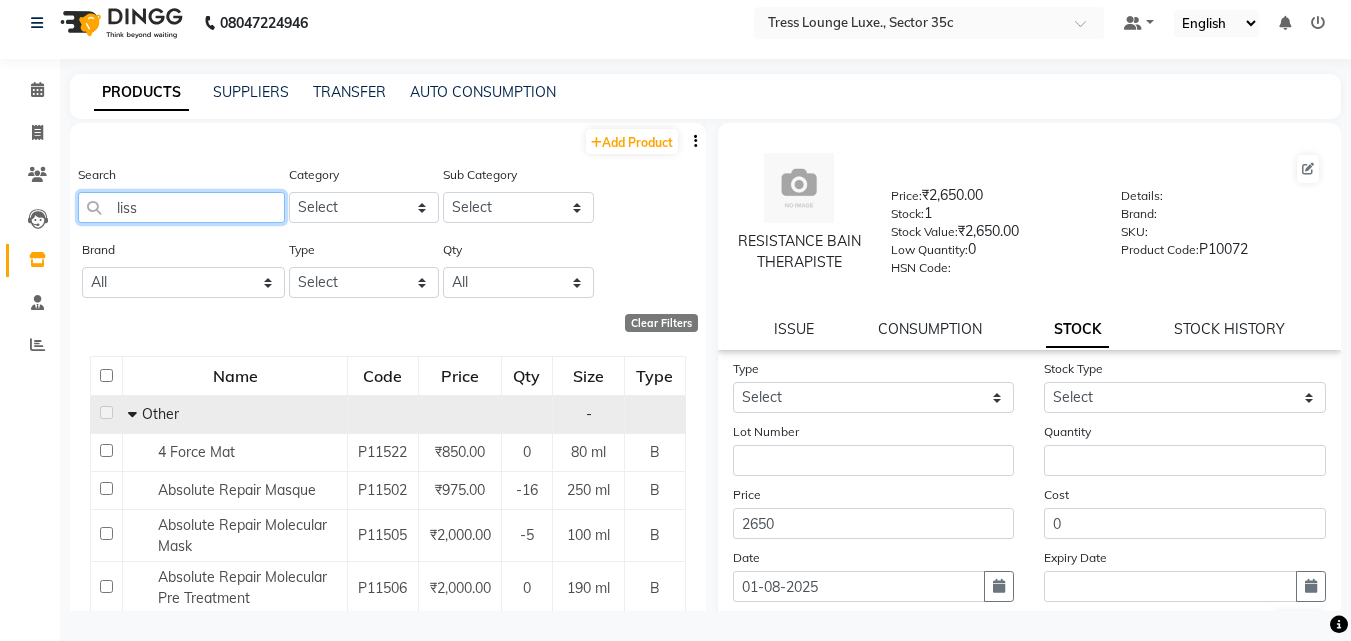 click on "liss" 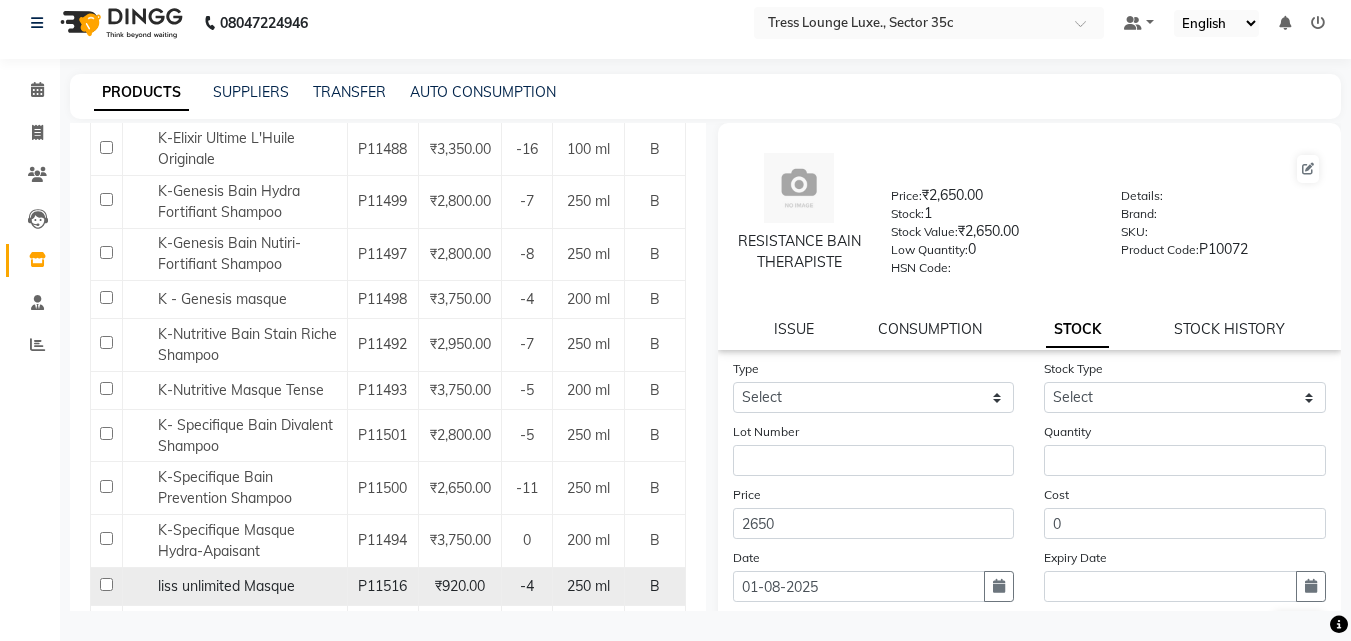 scroll, scrollTop: 2043, scrollLeft: 0, axis: vertical 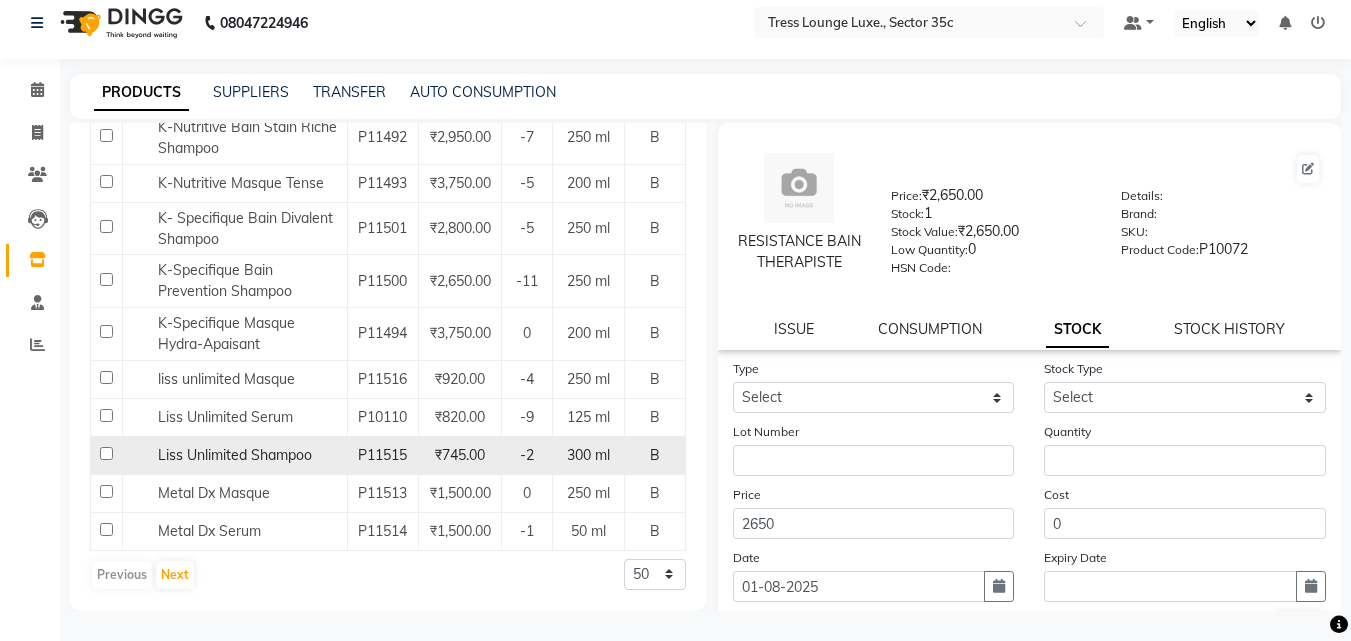 click on "Liss Unlimited Shampoo" 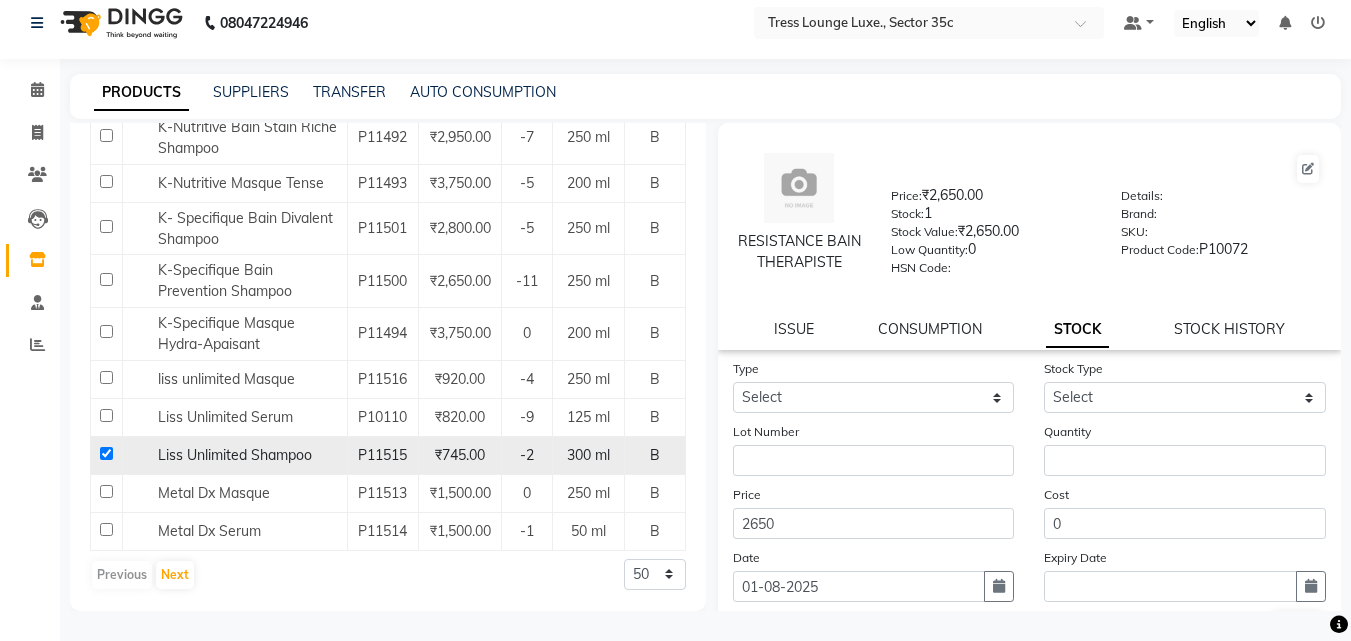 checkbox on "true" 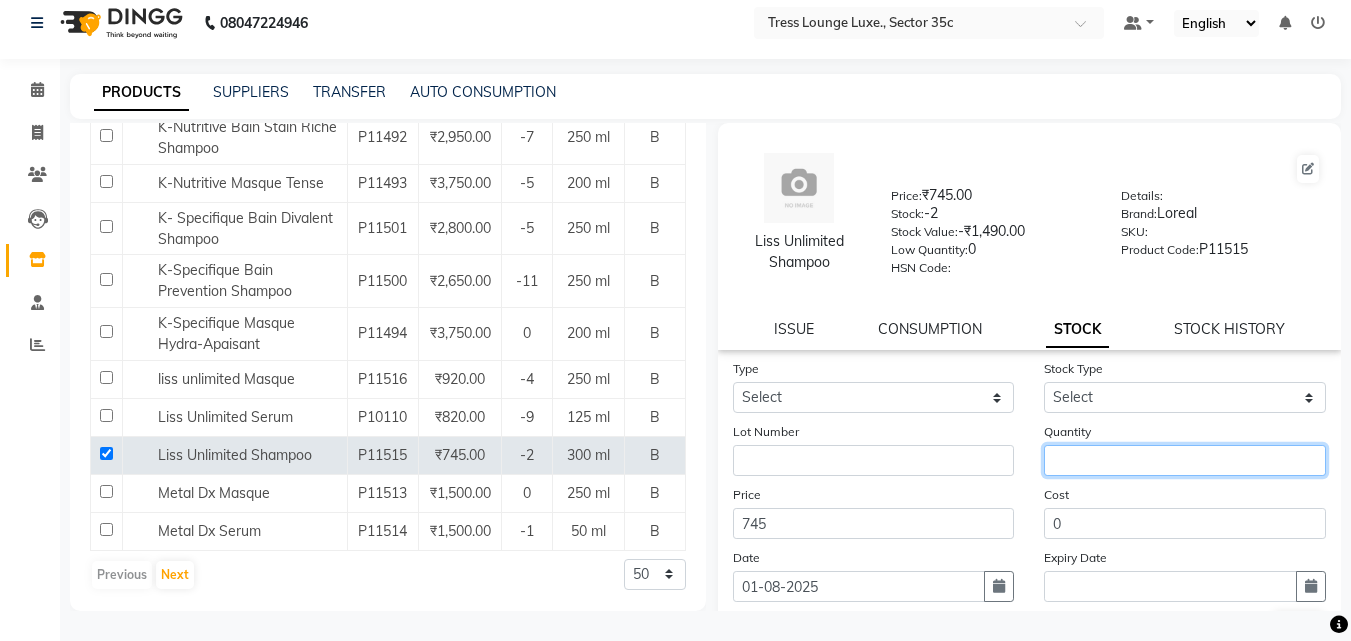 click 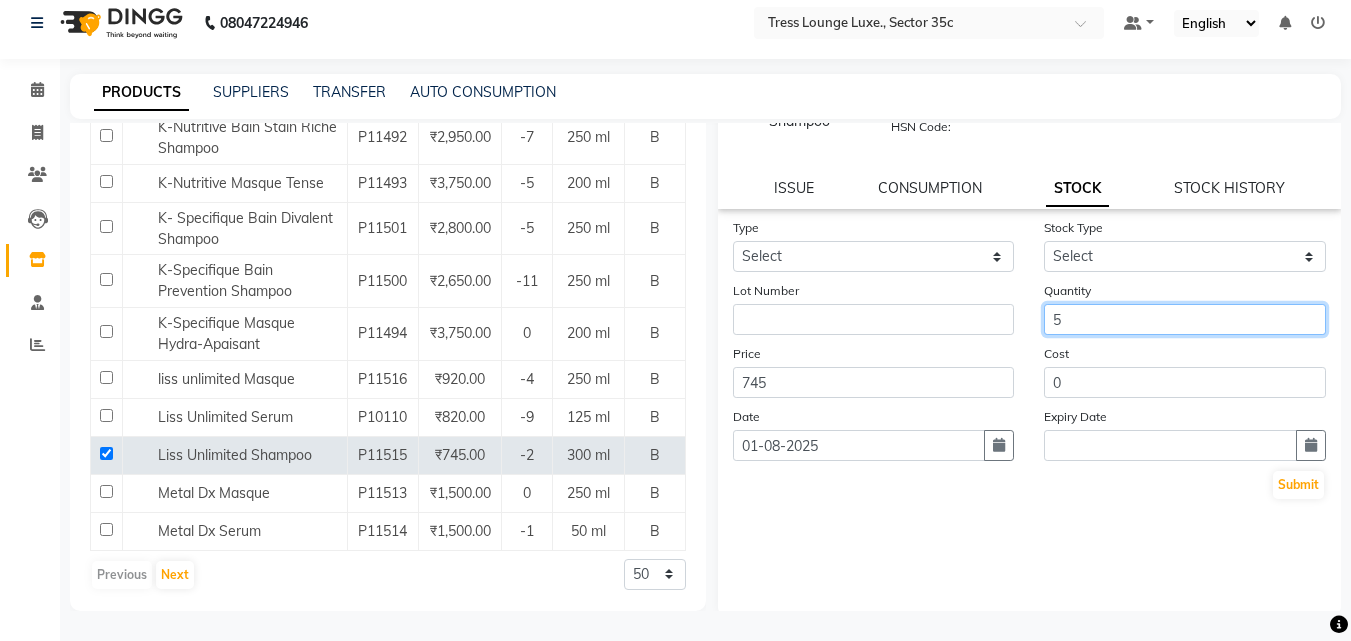 scroll, scrollTop: 147, scrollLeft: 0, axis: vertical 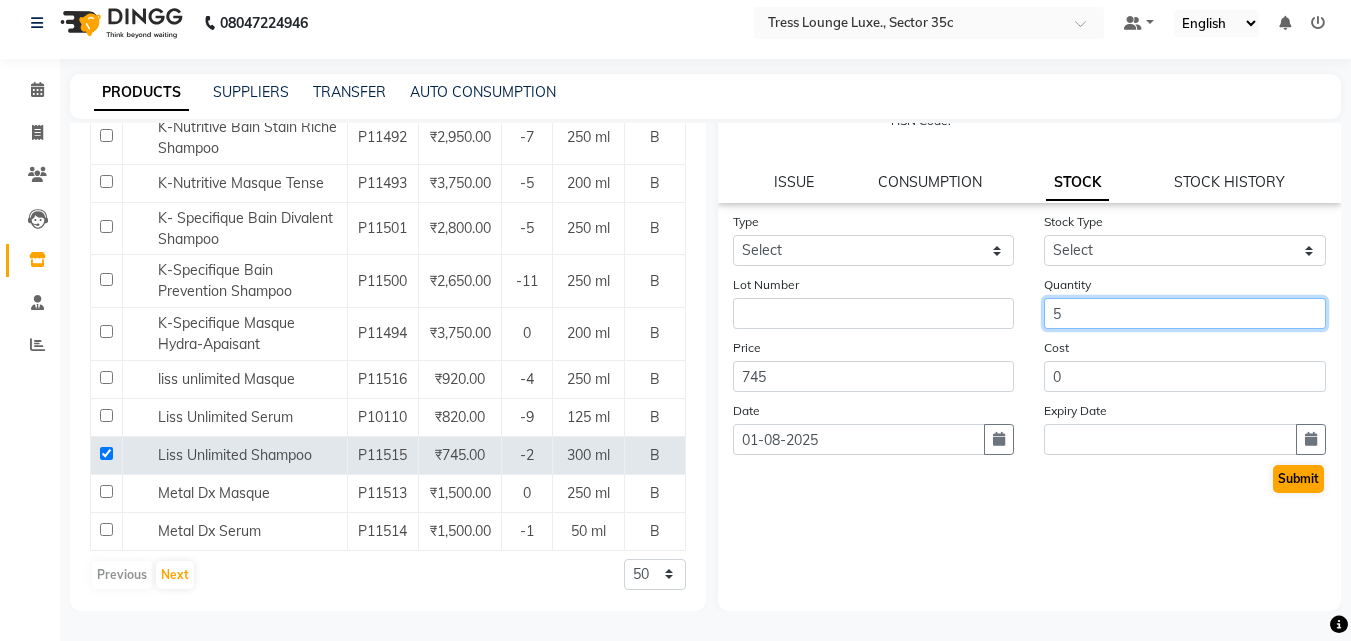 type on "5" 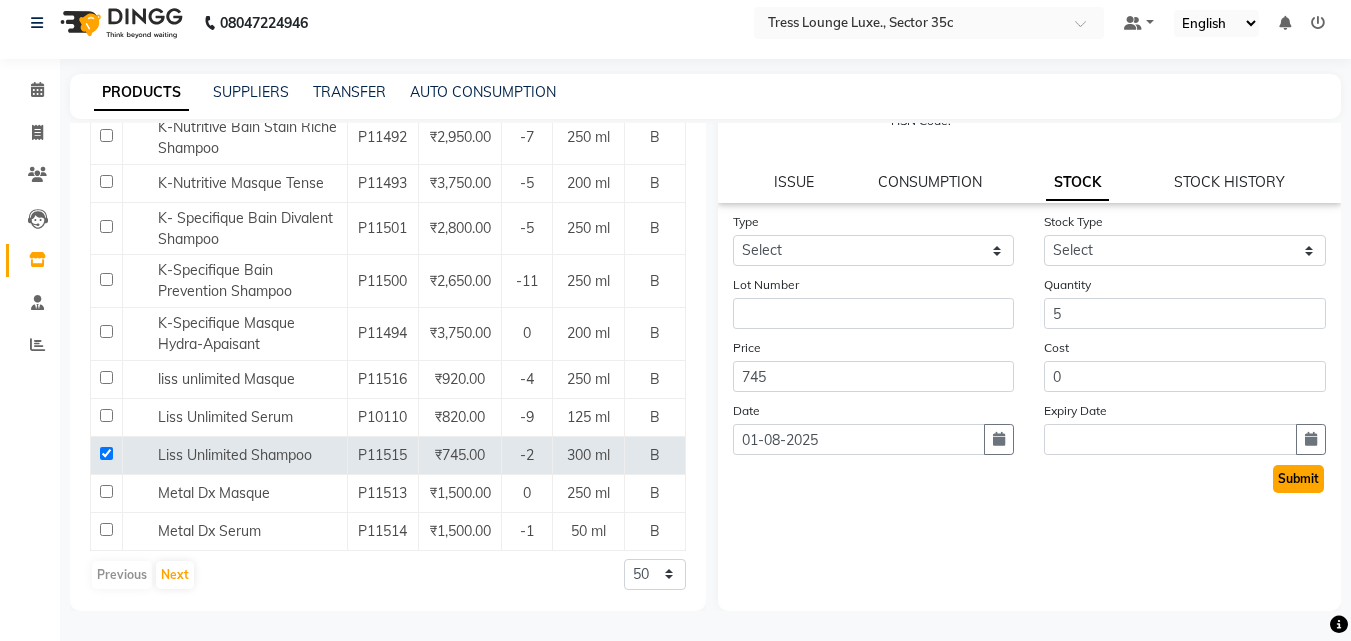 click on "Submit" 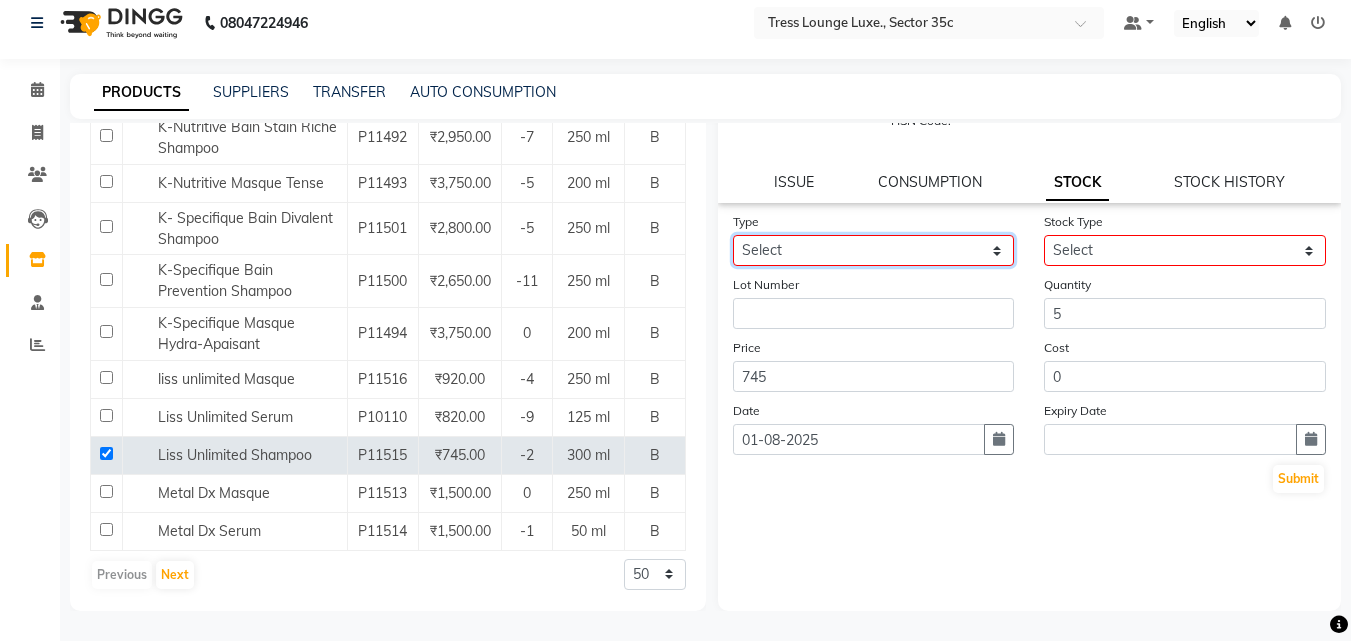 click on "Select In" 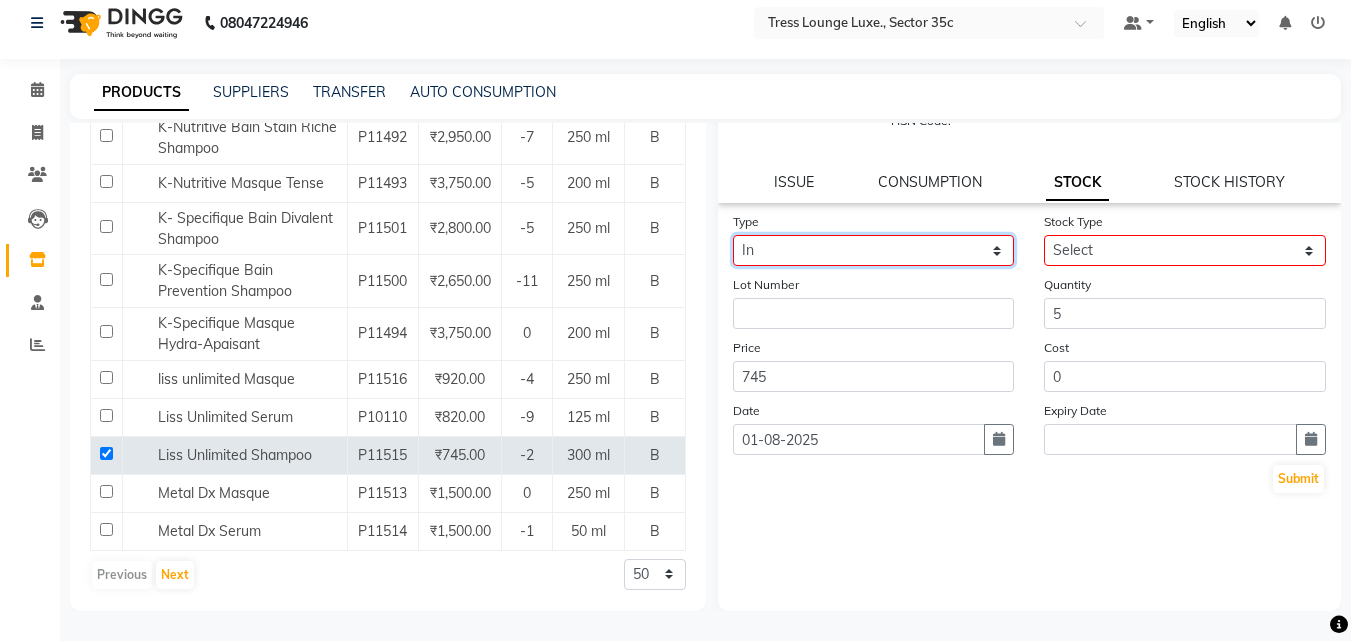 click on "Select In" 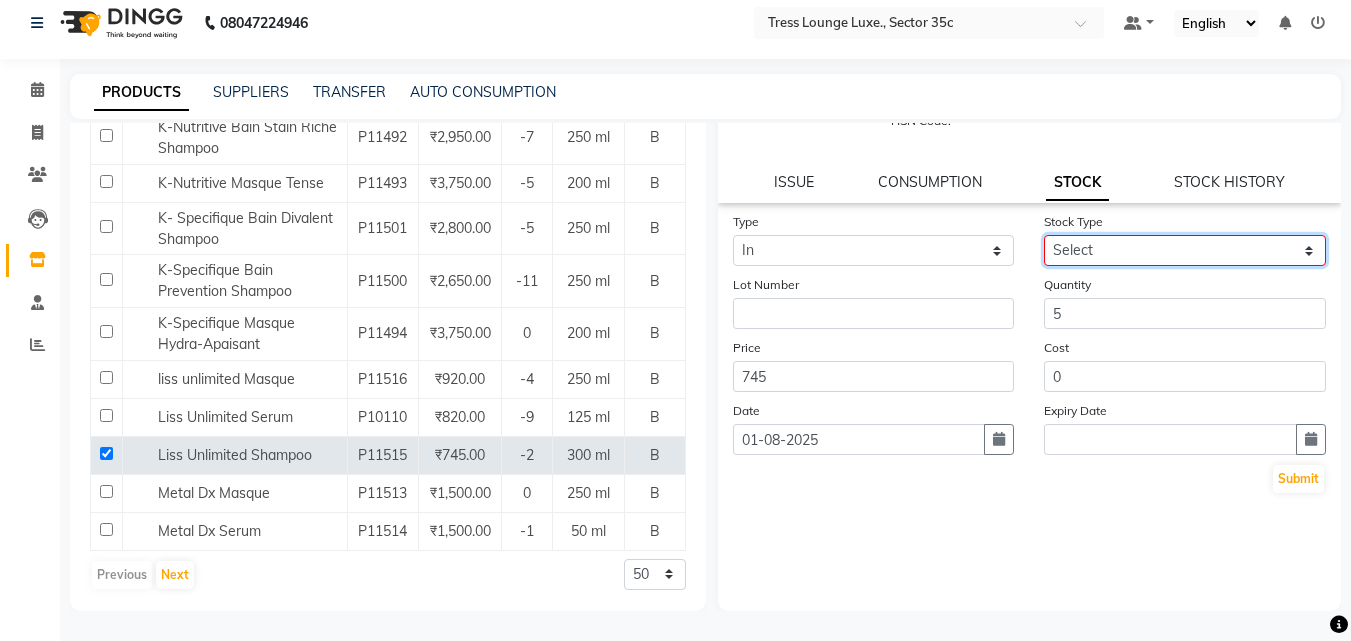 click on "Select New Stock Adjustment Return Other" 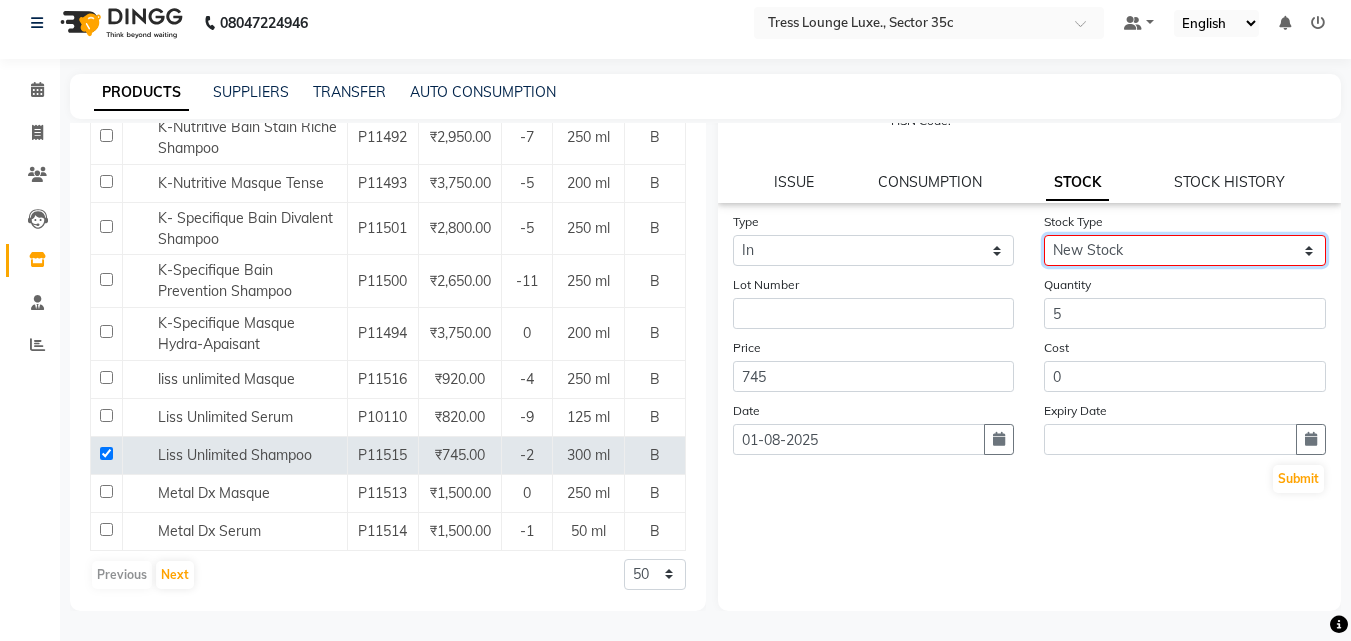 click on "Select New Stock Adjustment Return Other" 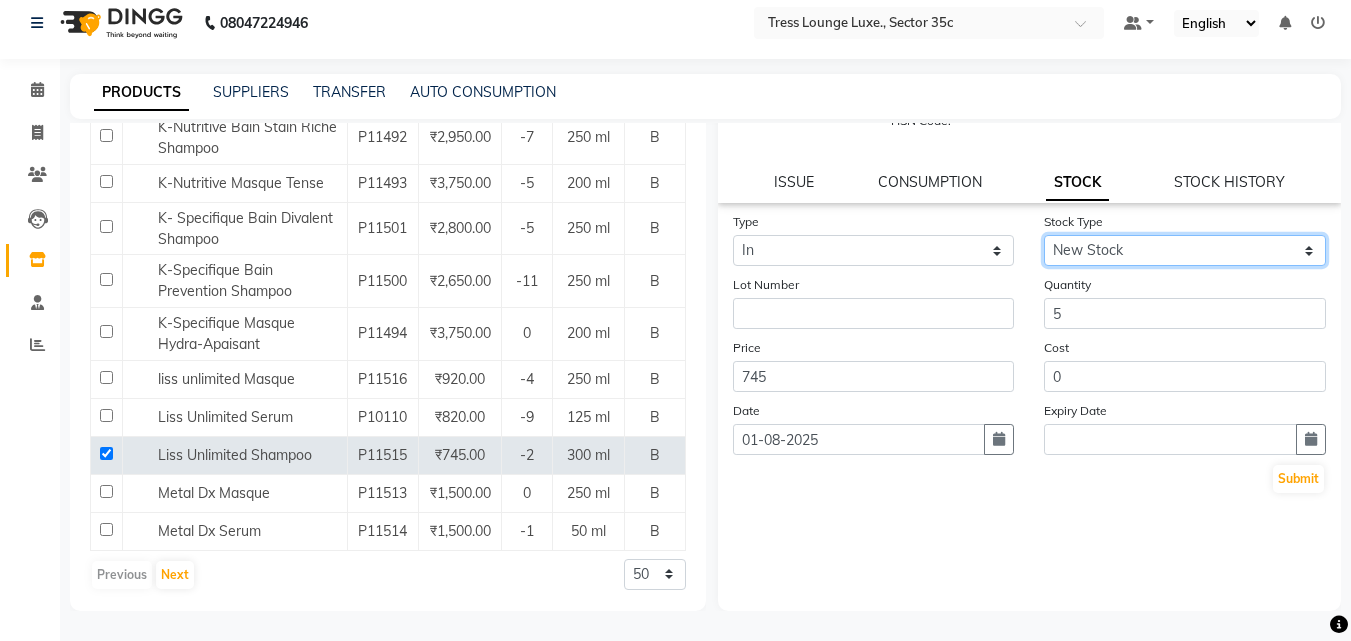 click on "Select New Stock Adjustment Return Other" 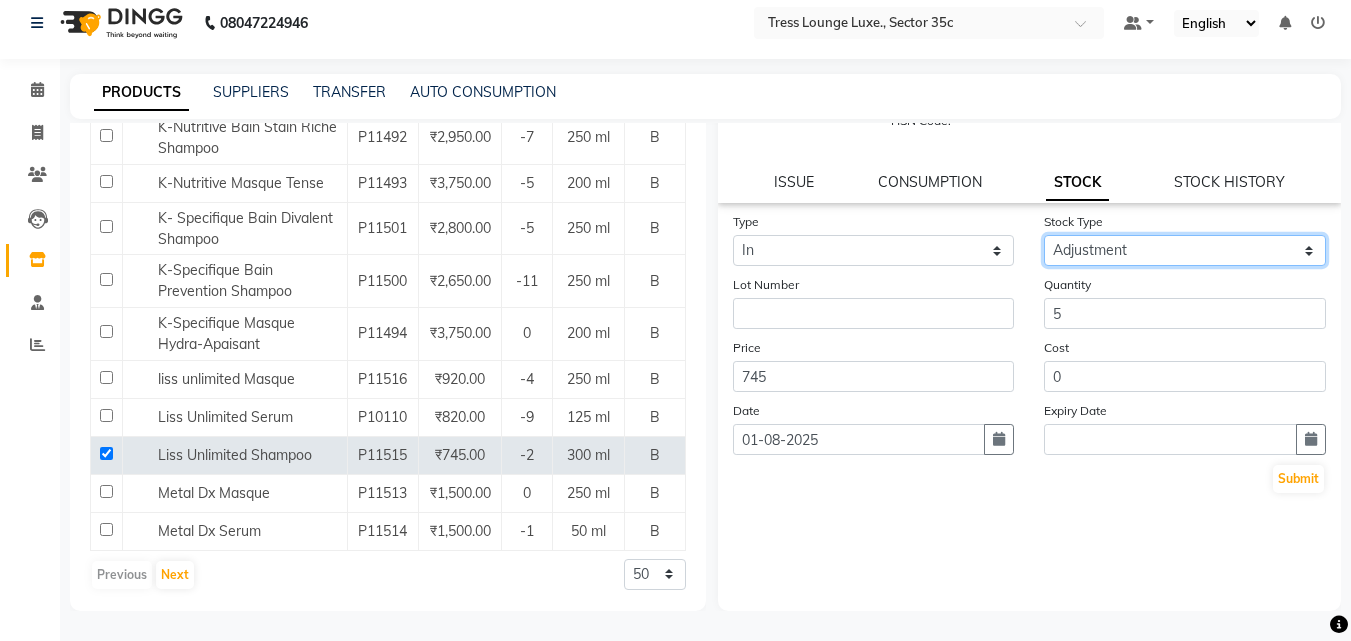 click on "Select New Stock Adjustment Return Other" 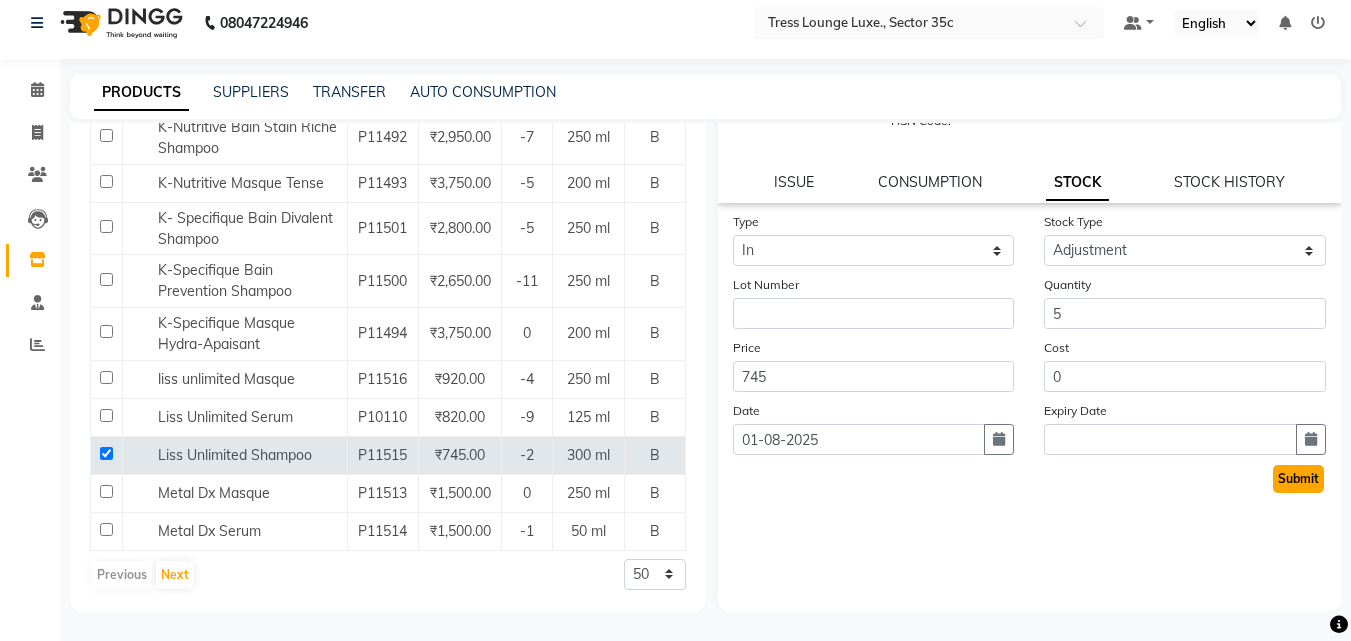 click on "Submit" 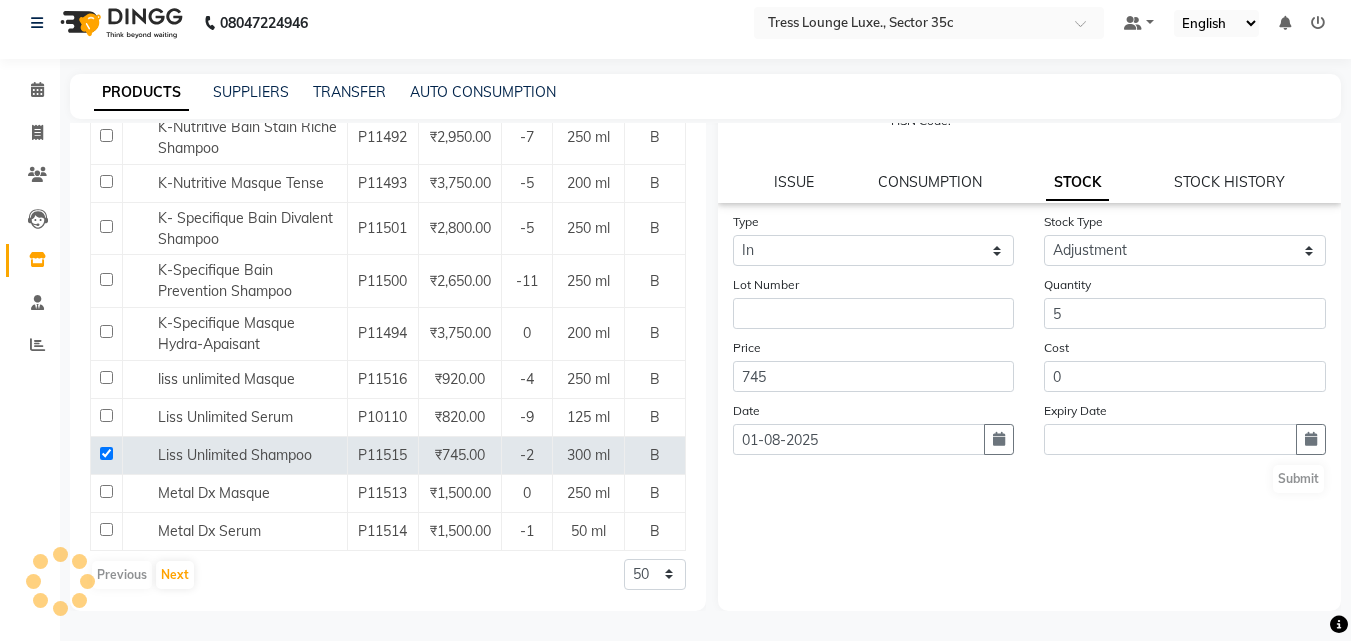scroll, scrollTop: 0, scrollLeft: 0, axis: both 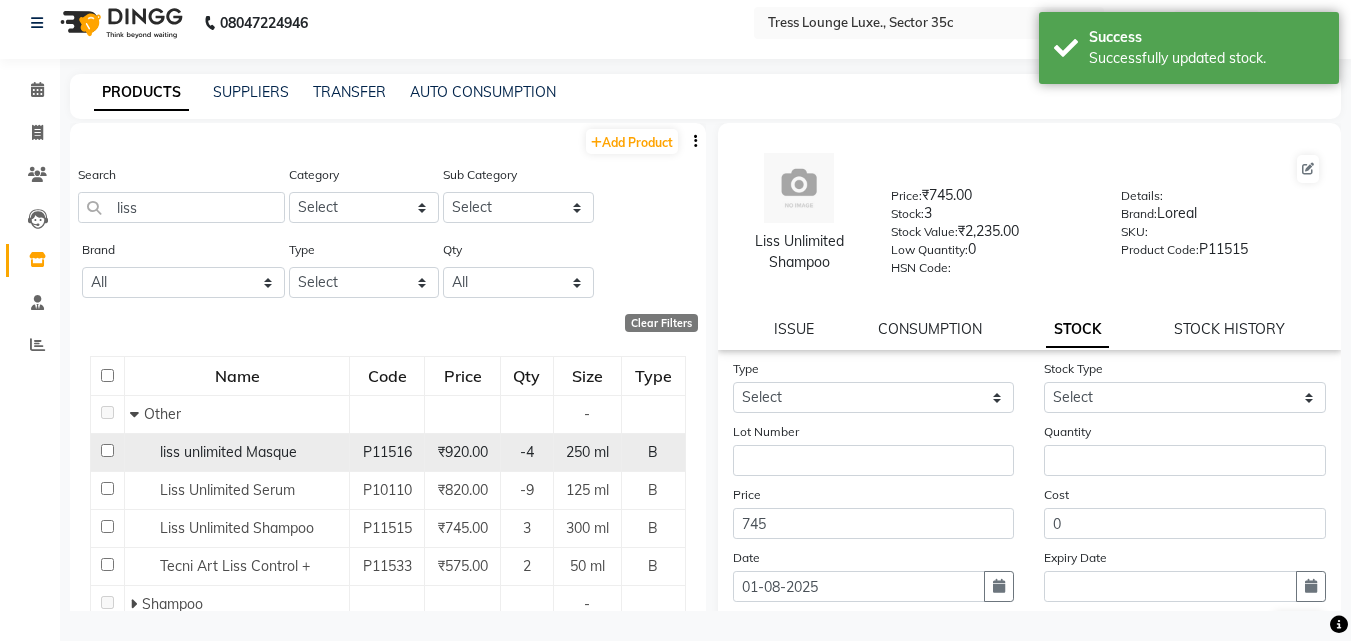 click 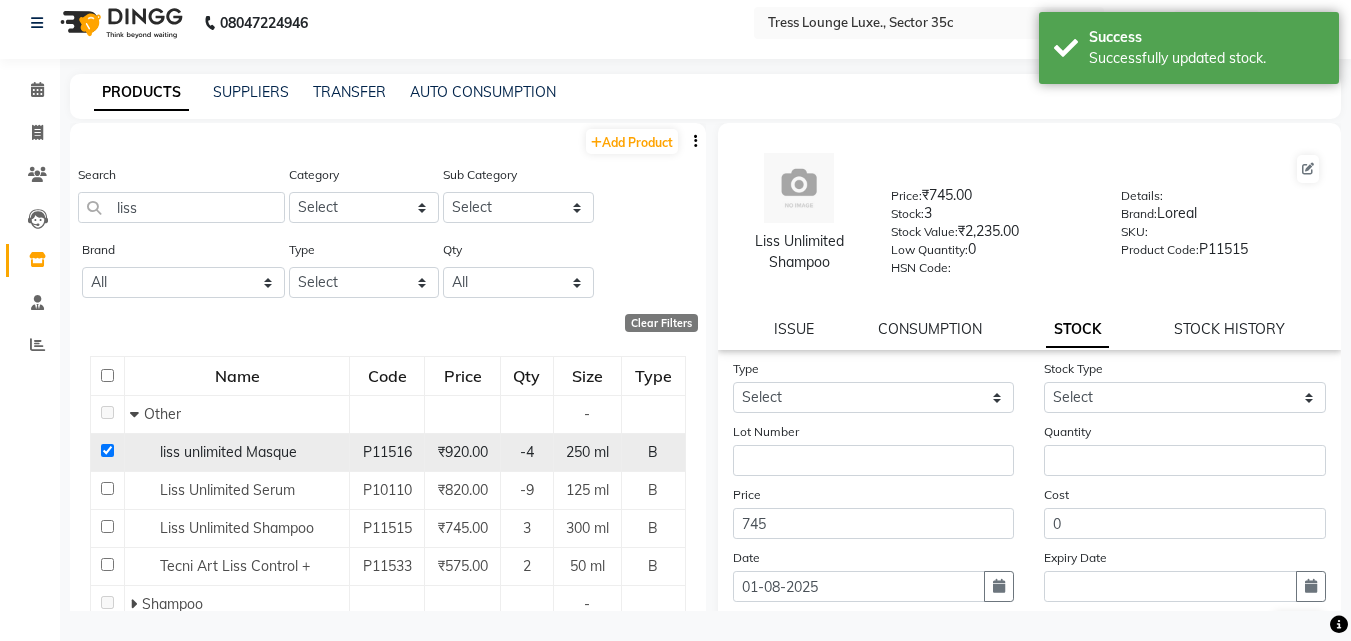 checkbox on "true" 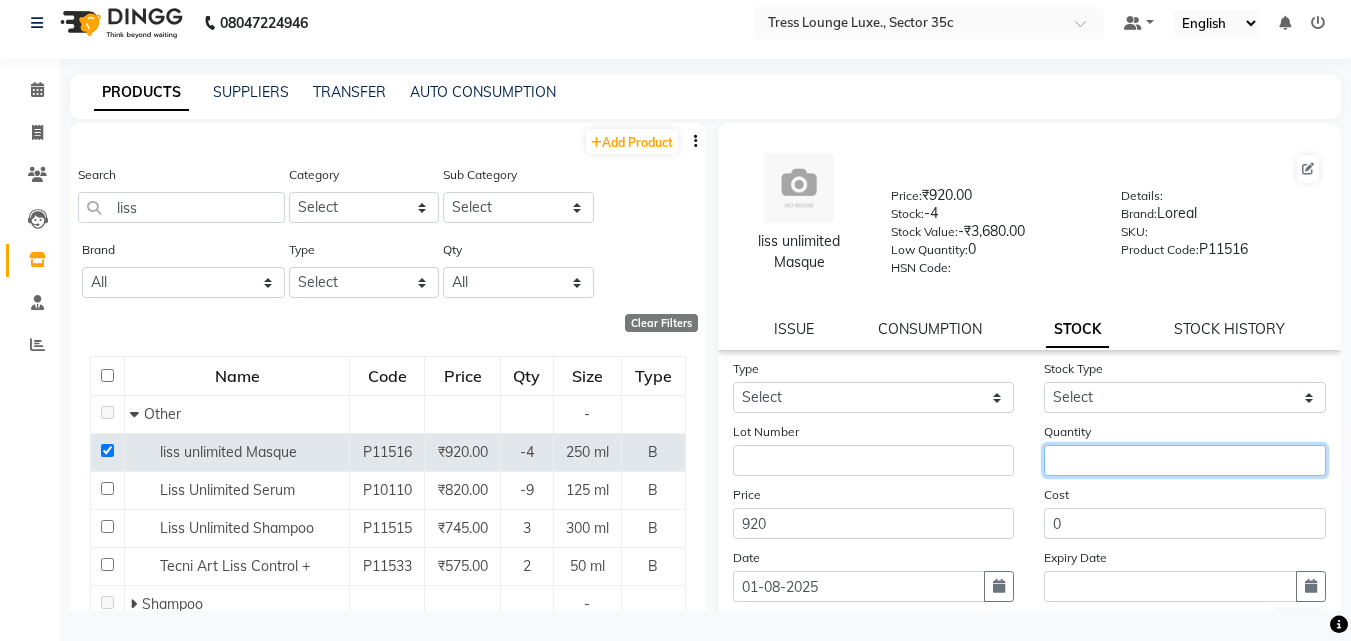 click 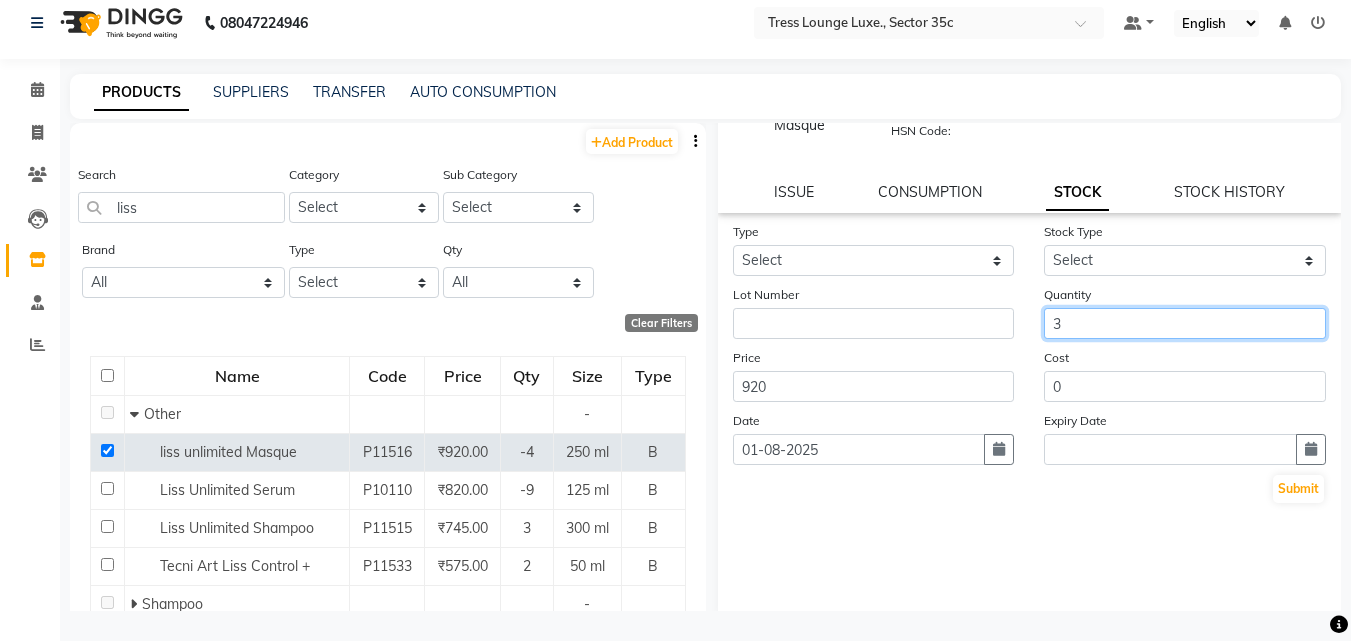 scroll, scrollTop: 147, scrollLeft: 0, axis: vertical 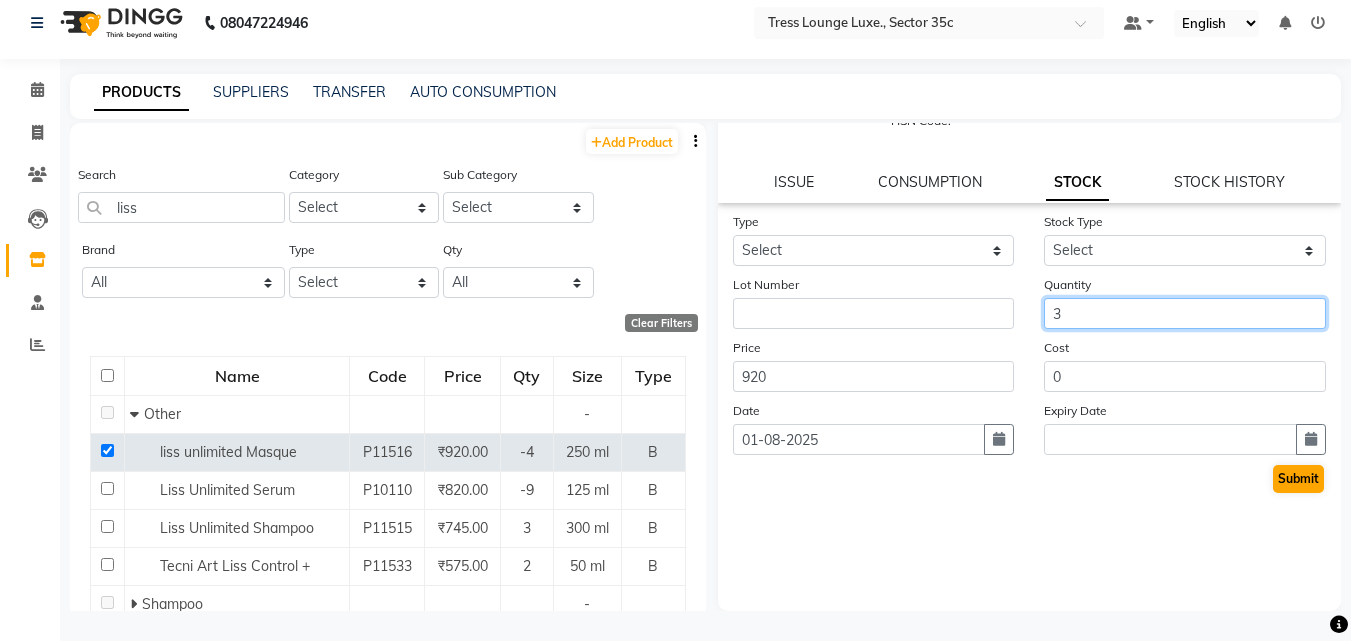 type on "3" 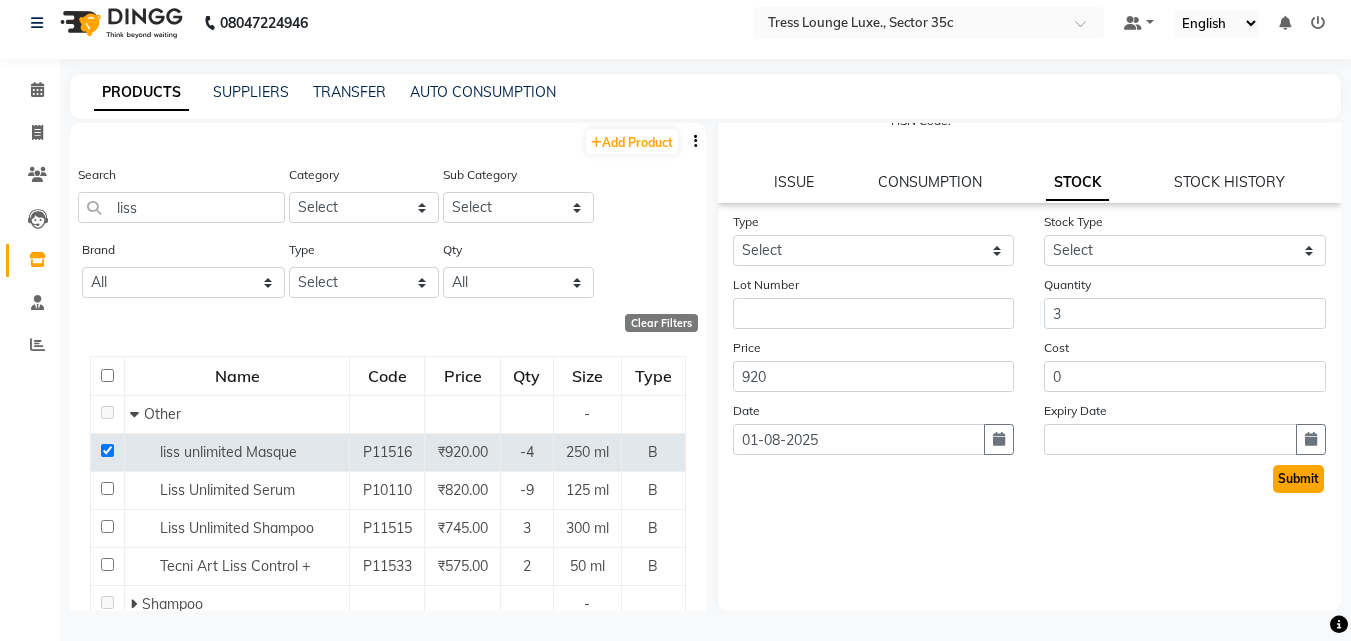 click on "Submit" 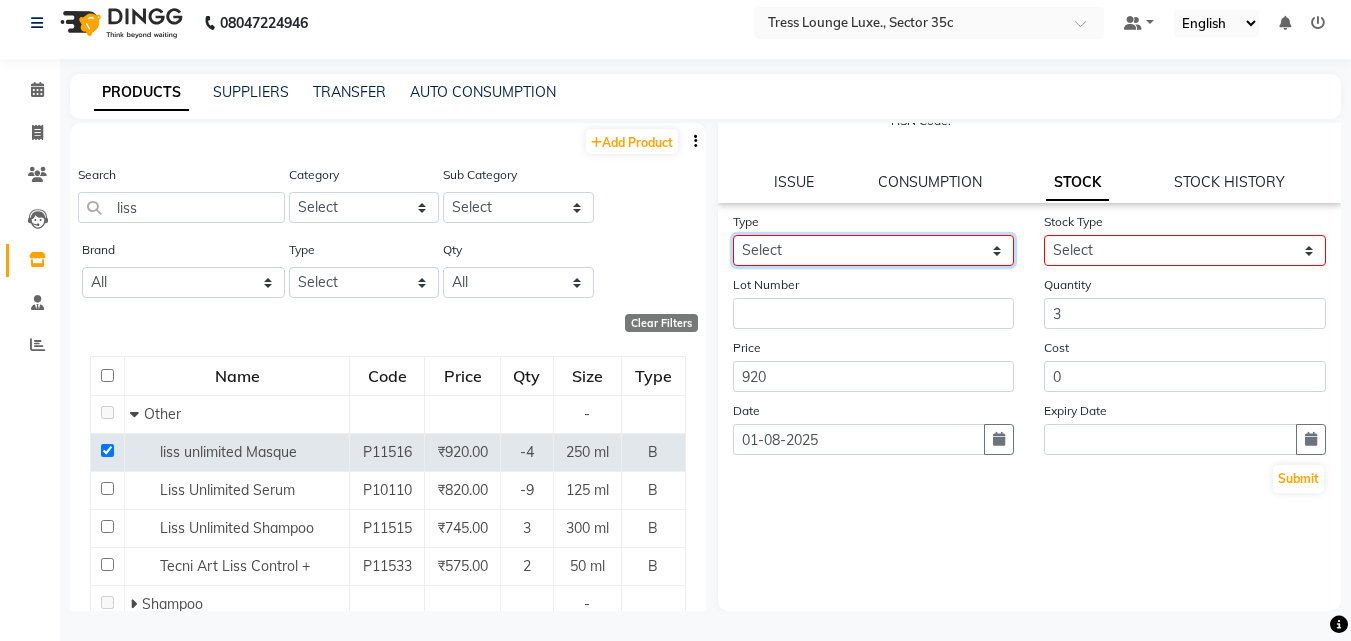 click on "Select In" 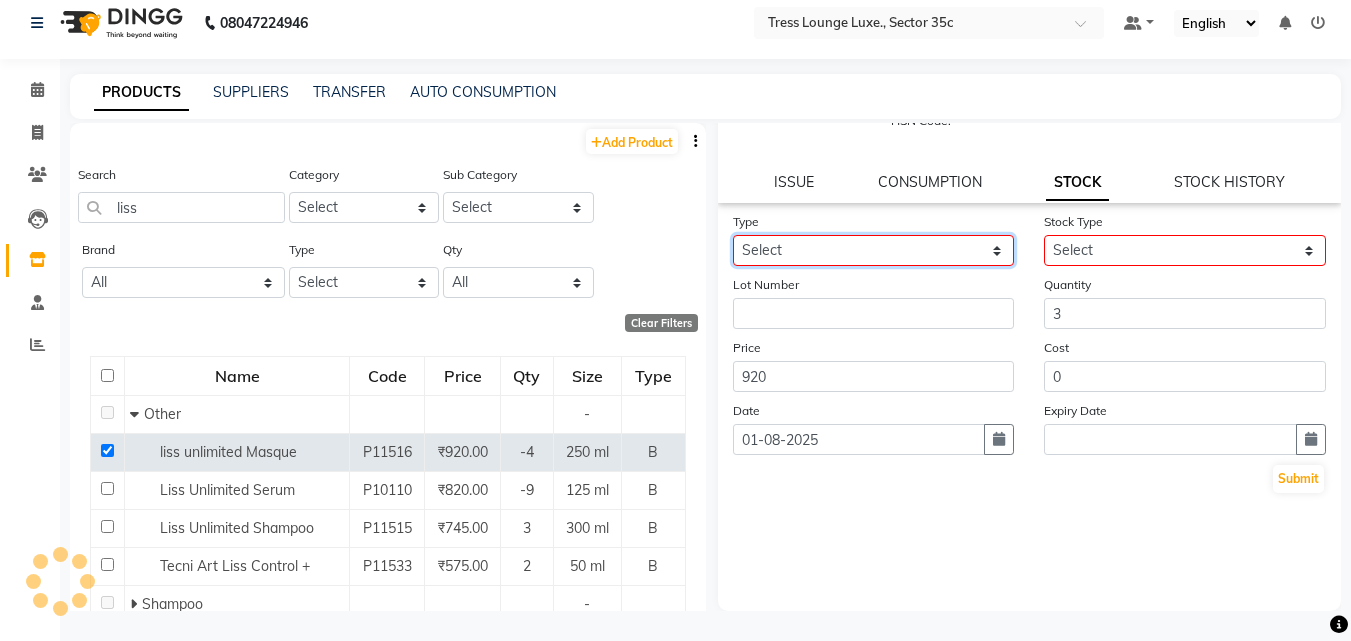 select on "in" 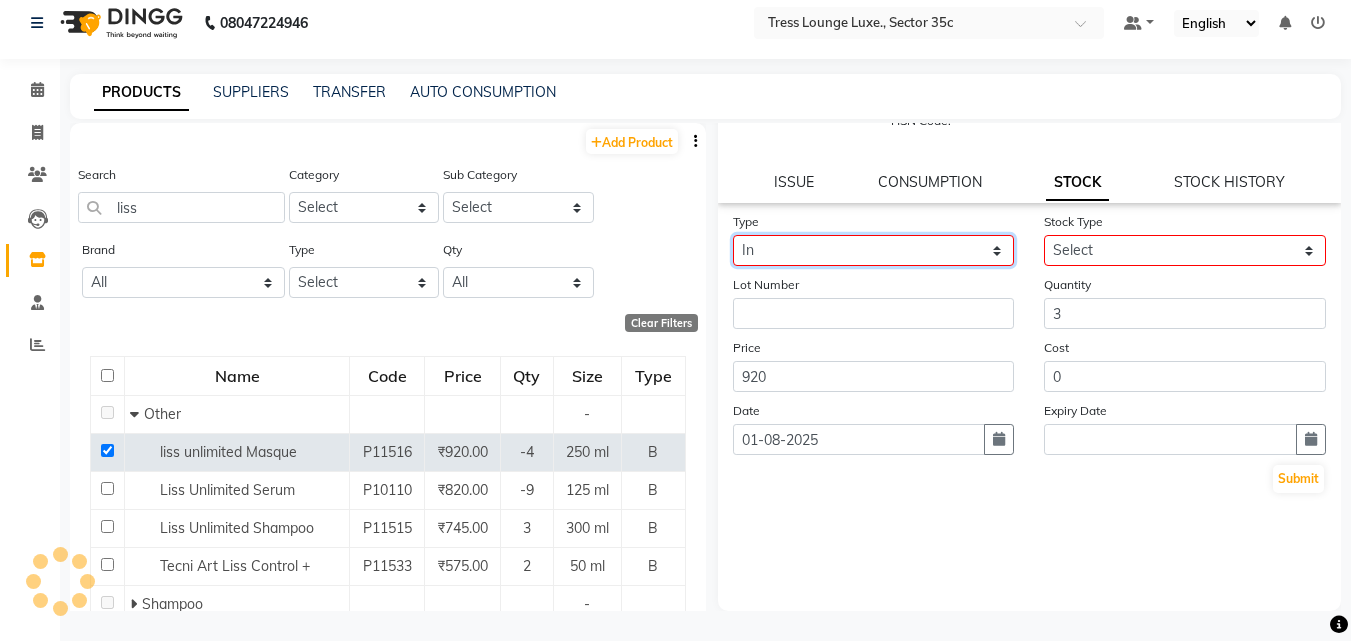 click on "Select In" 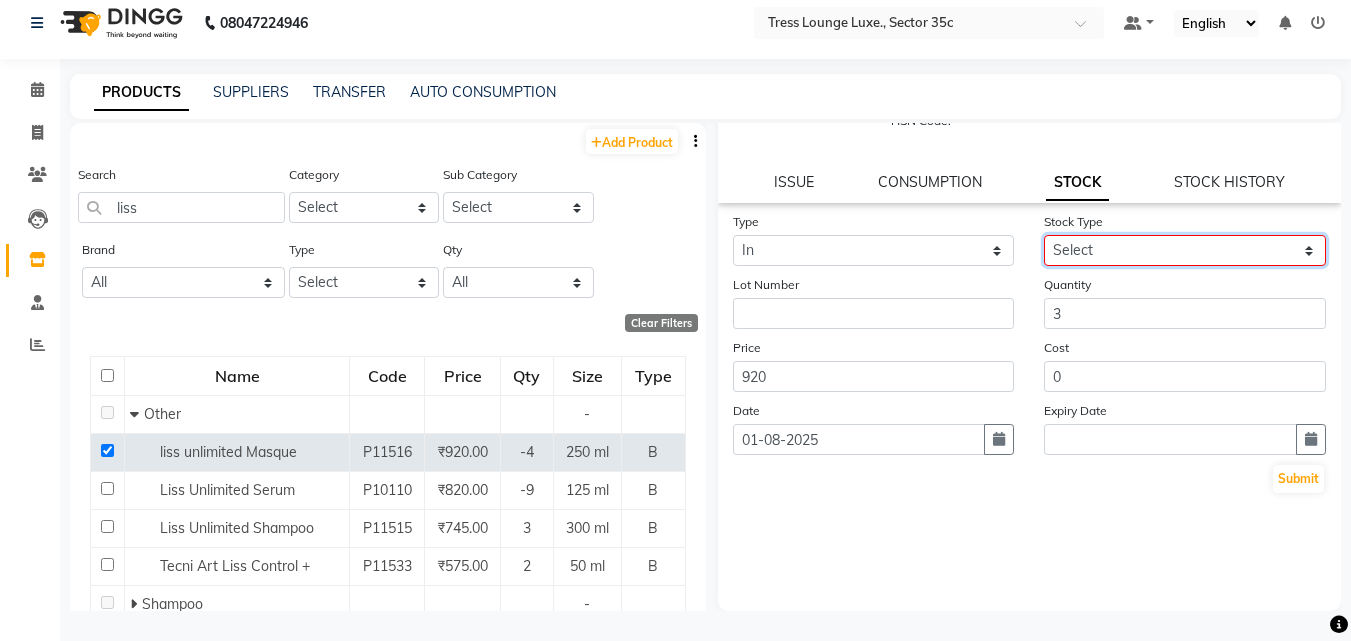 click on "Select New Stock Adjustment Return Other" 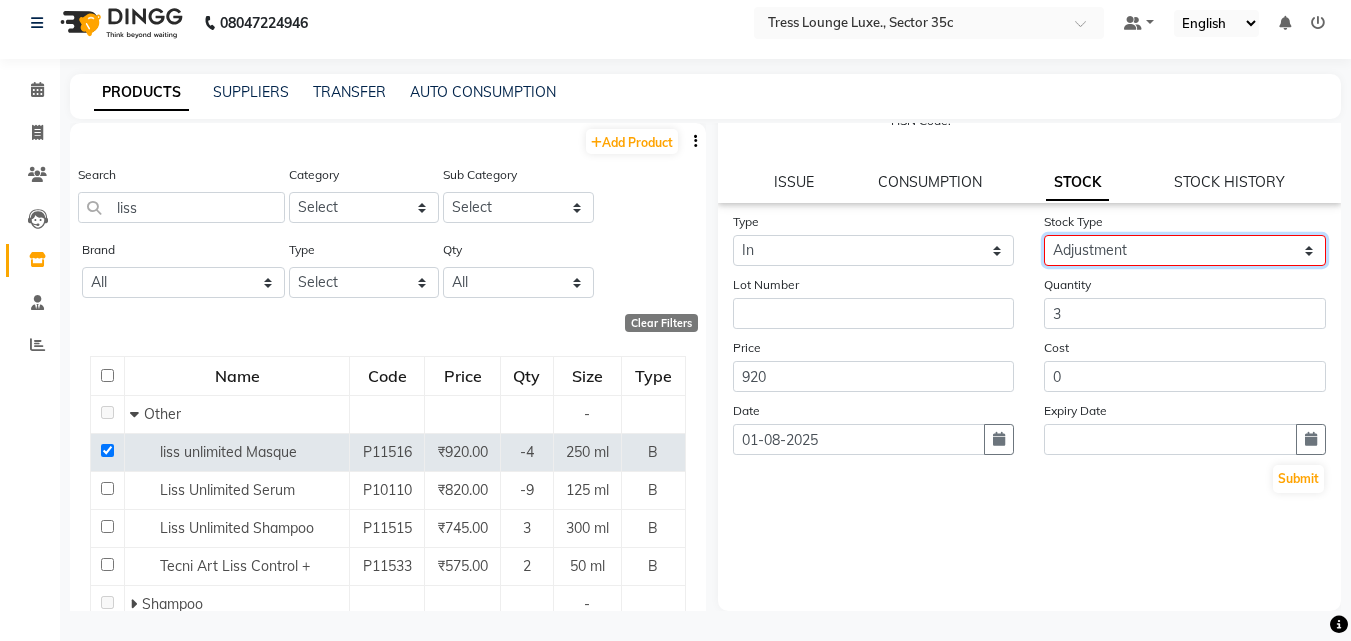 click on "Select New Stock Adjustment Return Other" 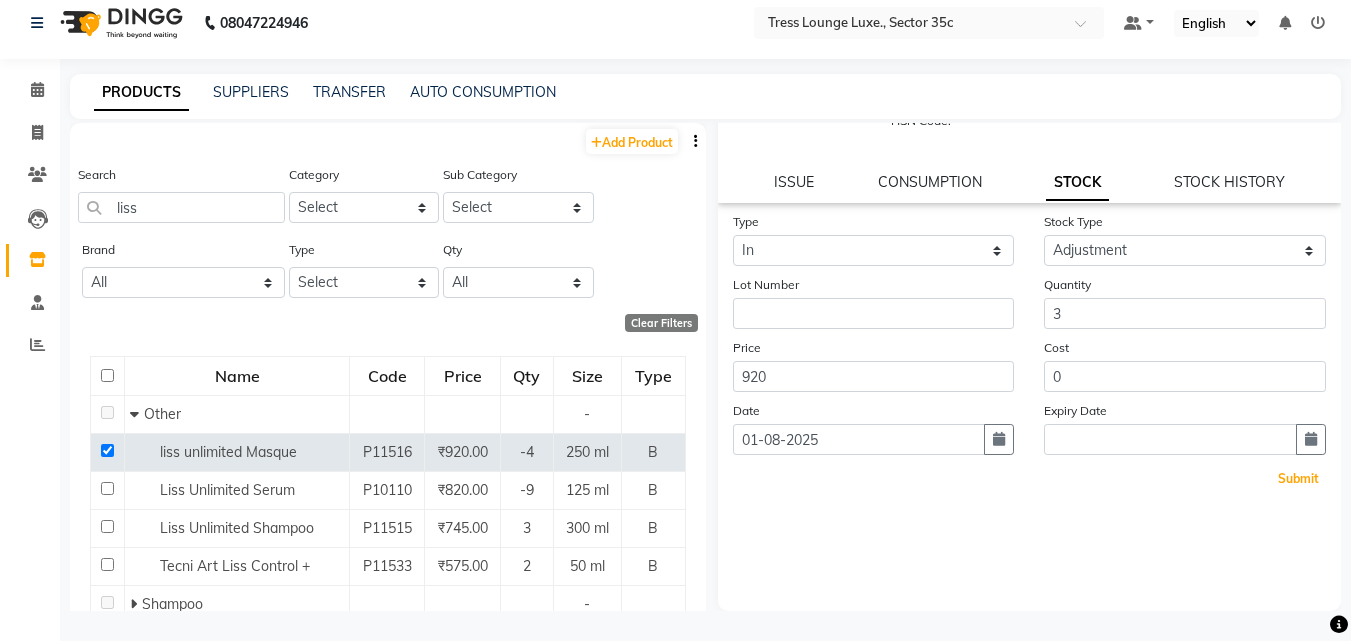 click on "Submit" 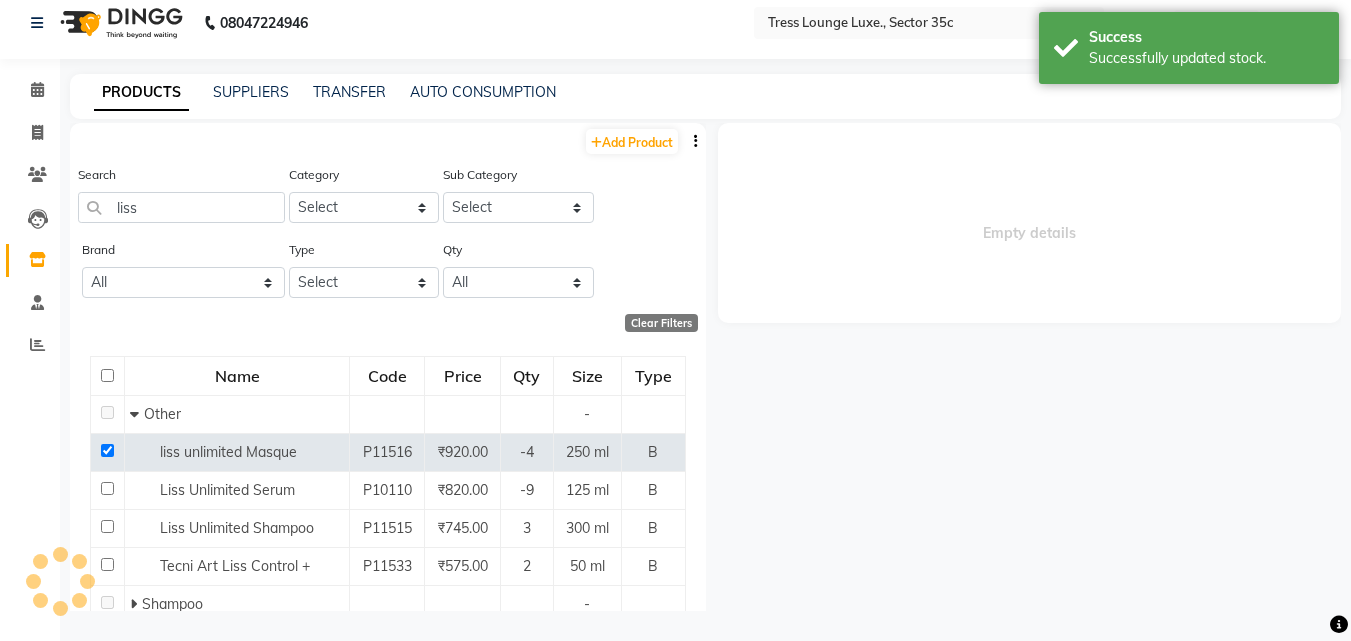 scroll, scrollTop: 0, scrollLeft: 0, axis: both 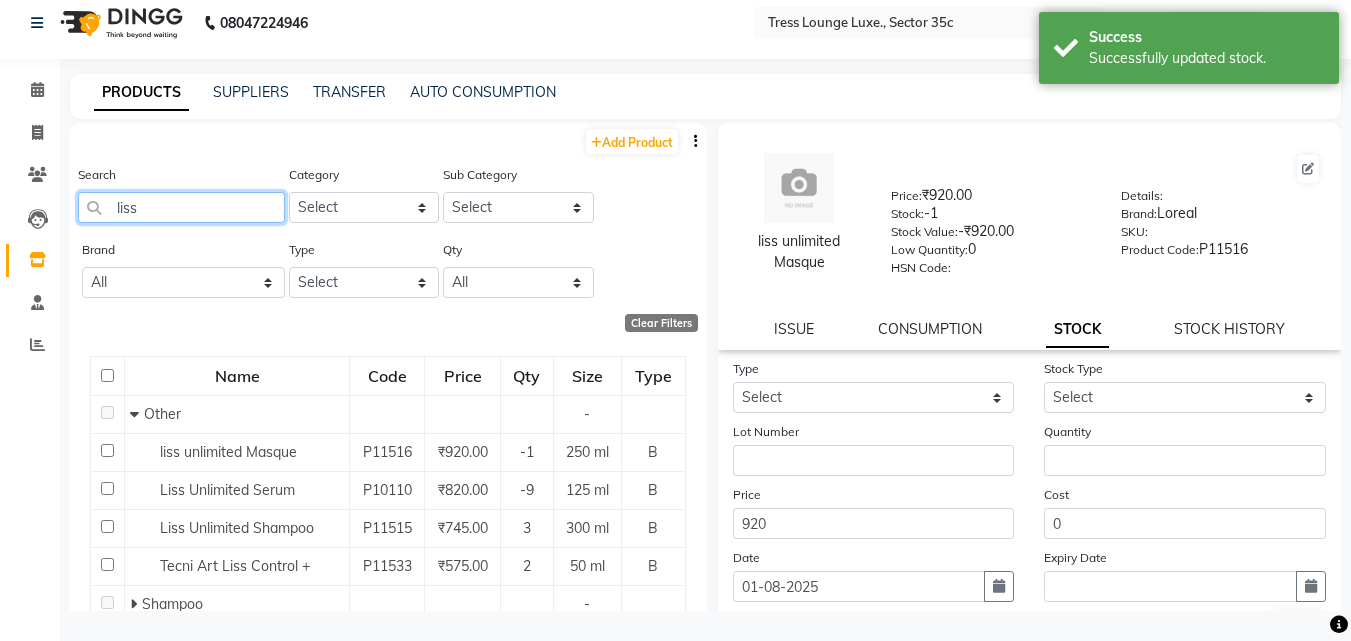 click on "liss" 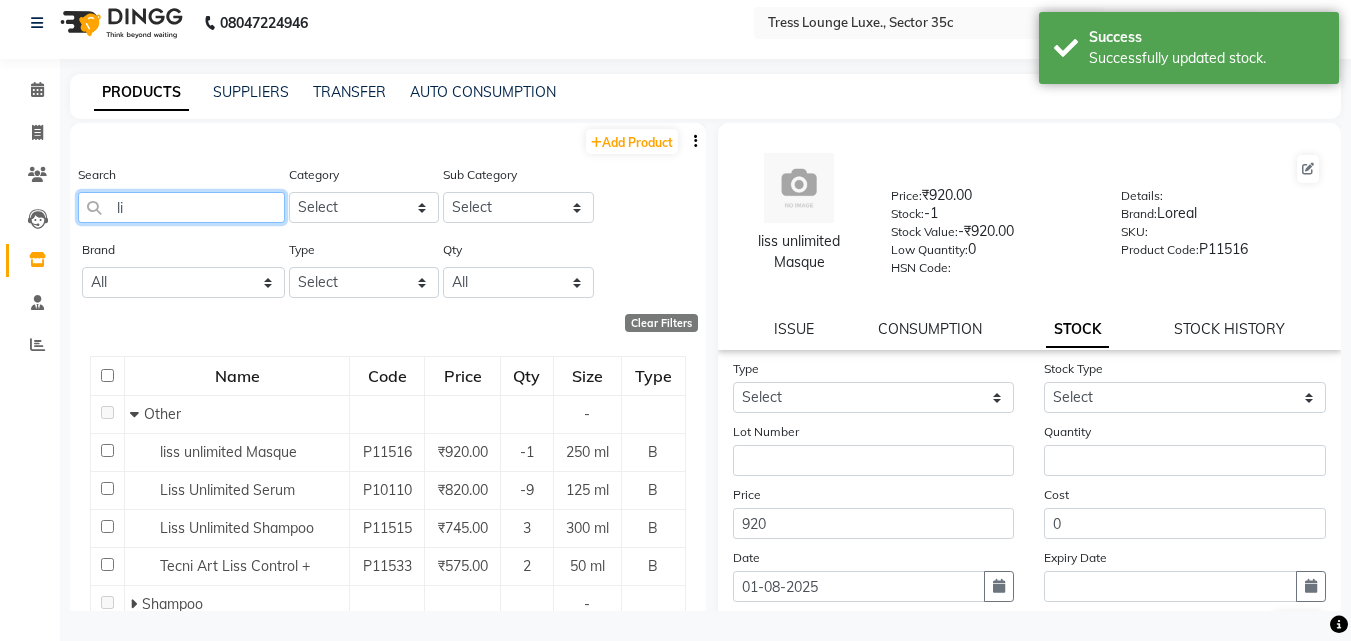 type on "l" 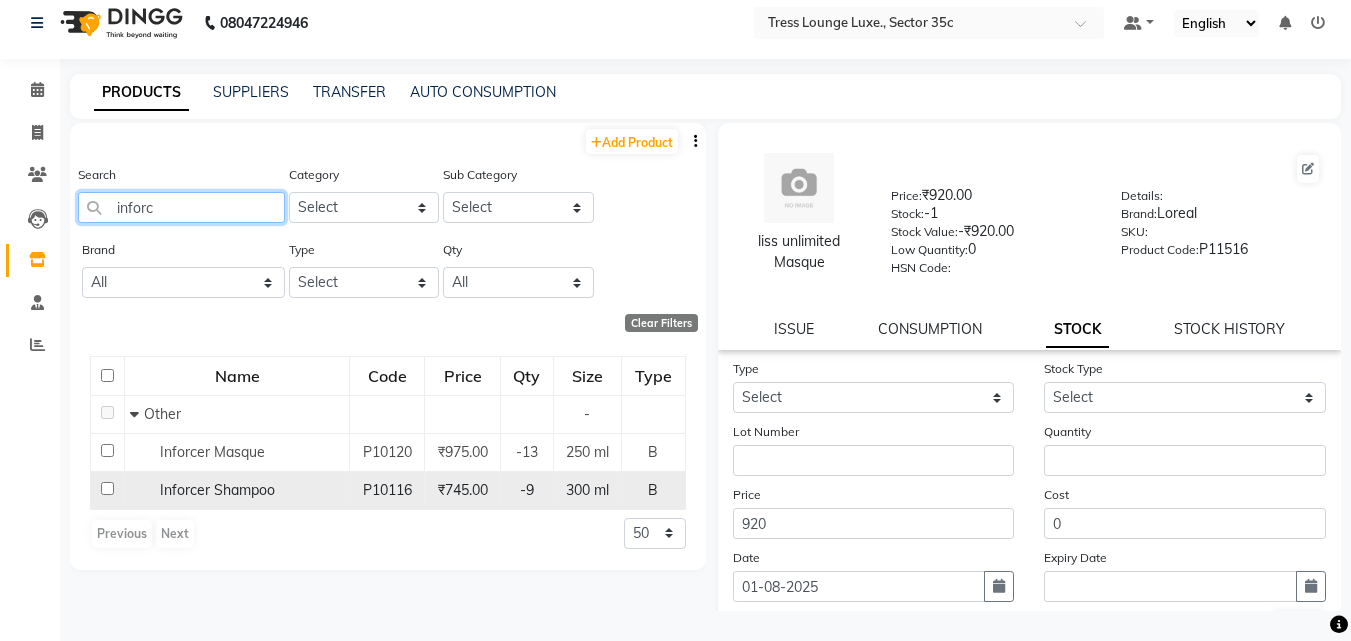 type on "inforc" 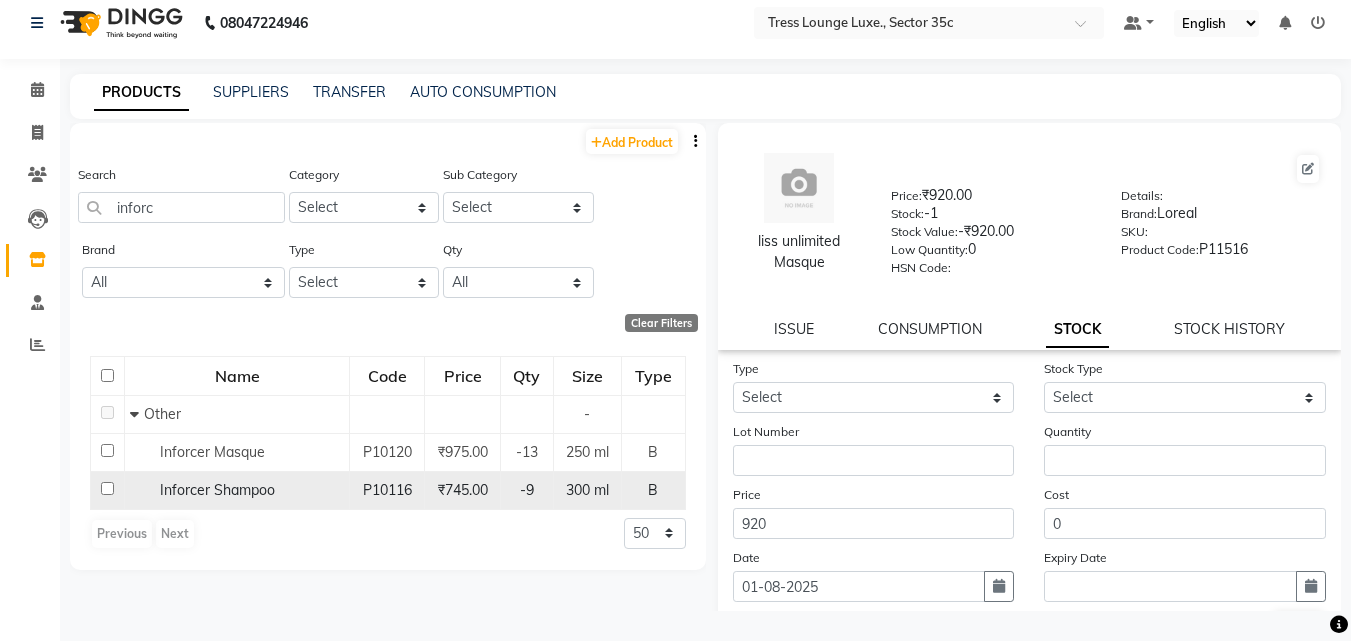 click 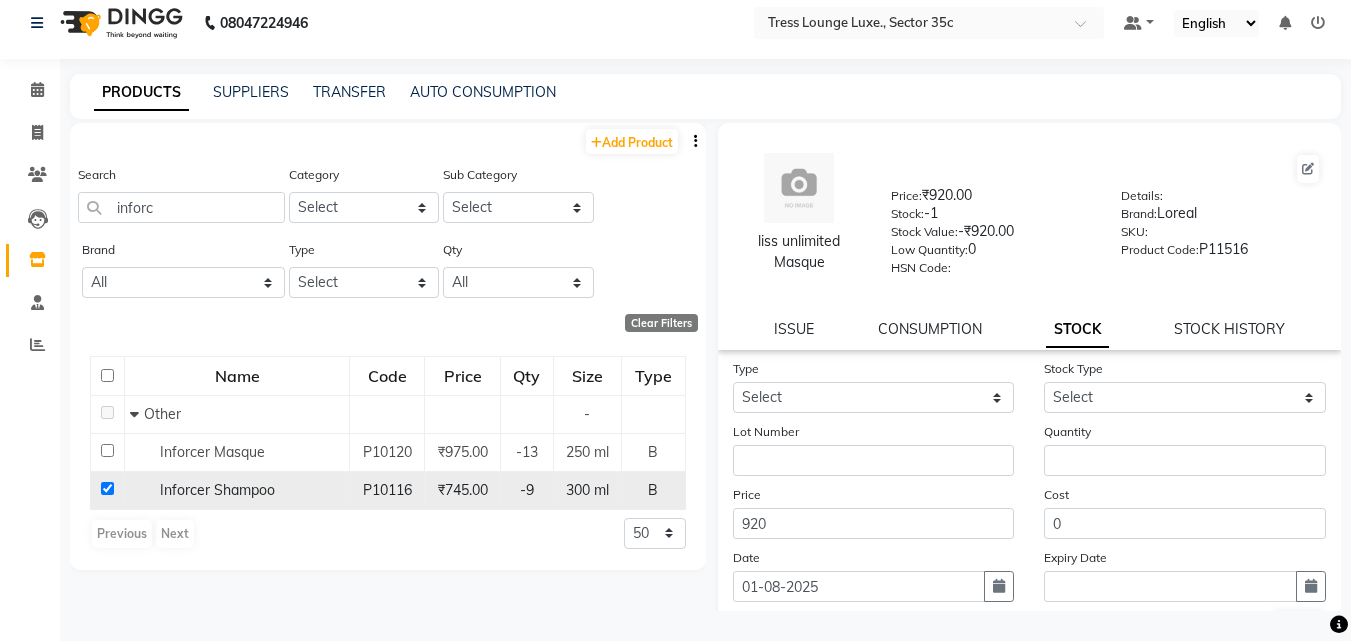 checkbox on "true" 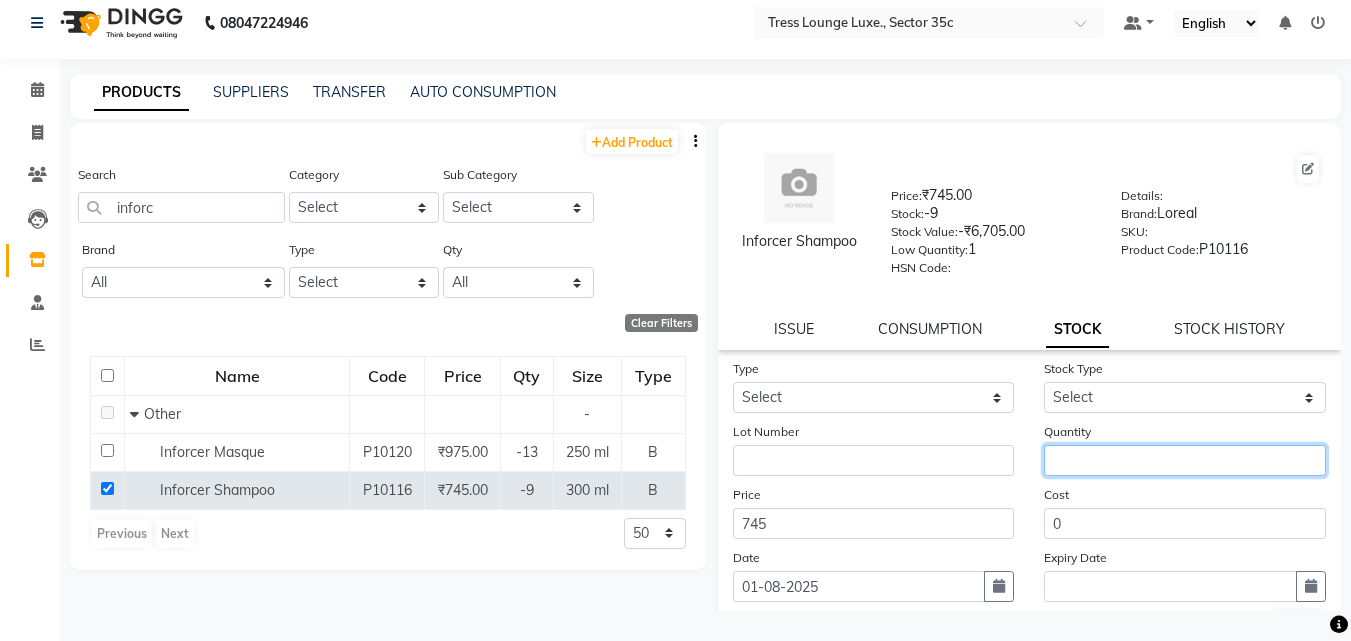 click 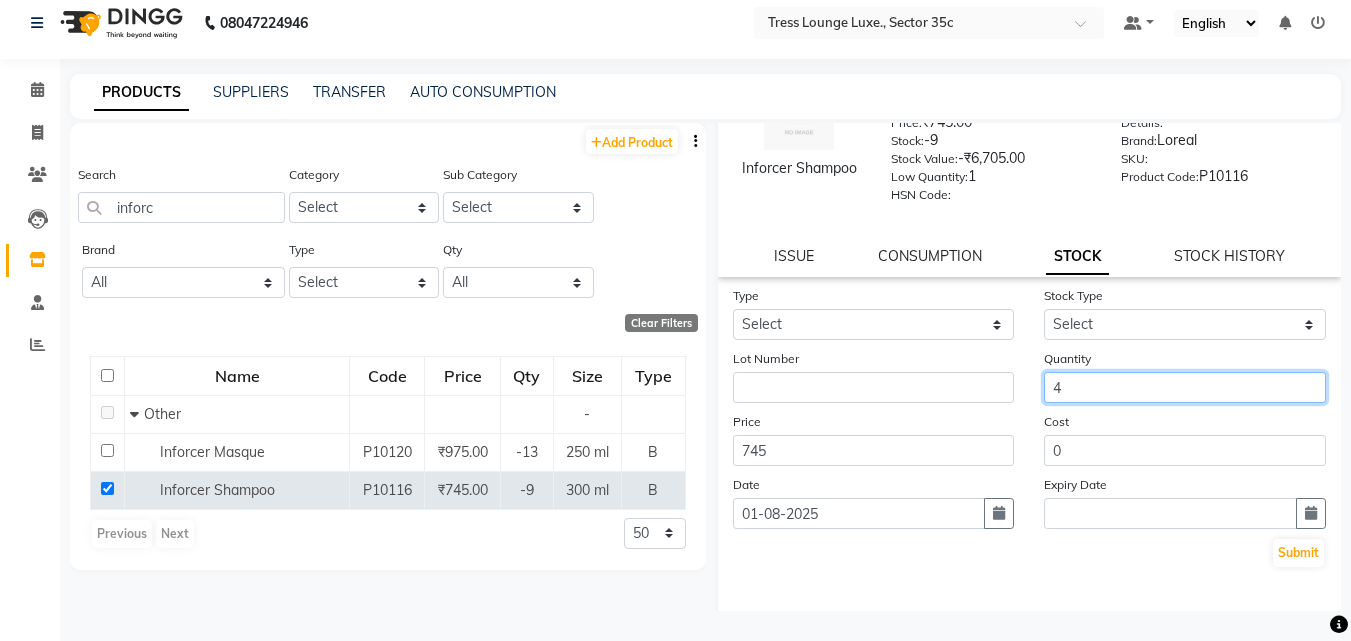 scroll, scrollTop: 147, scrollLeft: 0, axis: vertical 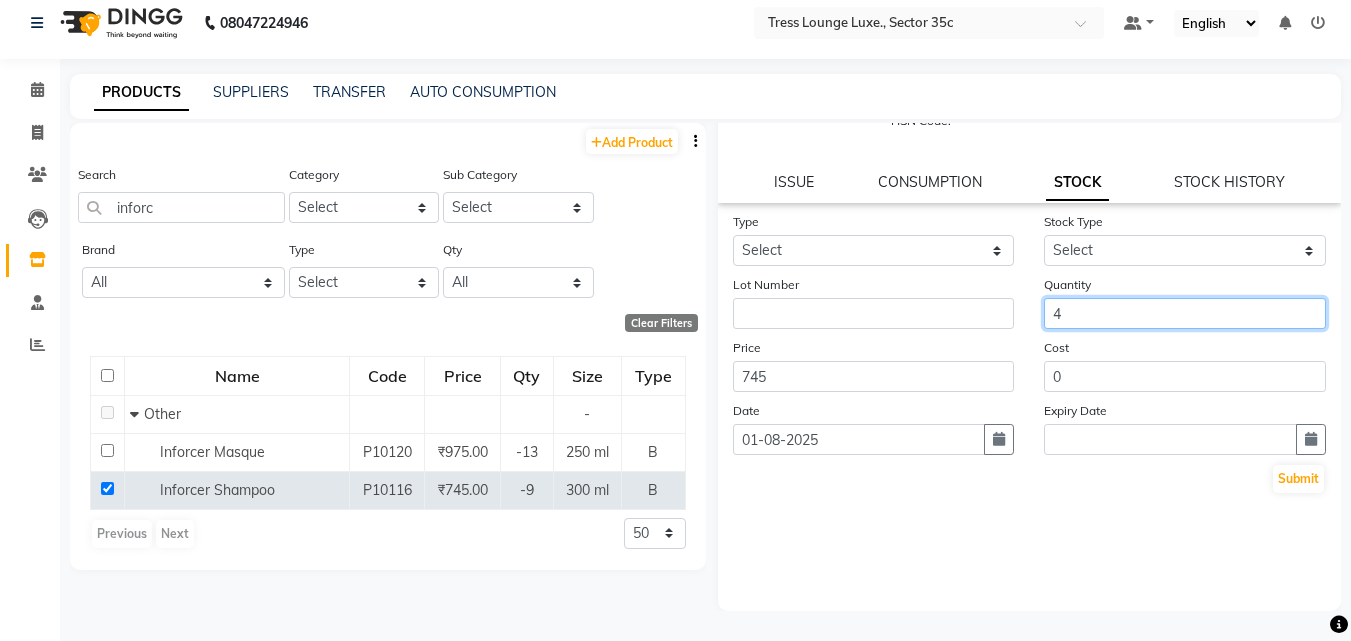 type on "4" 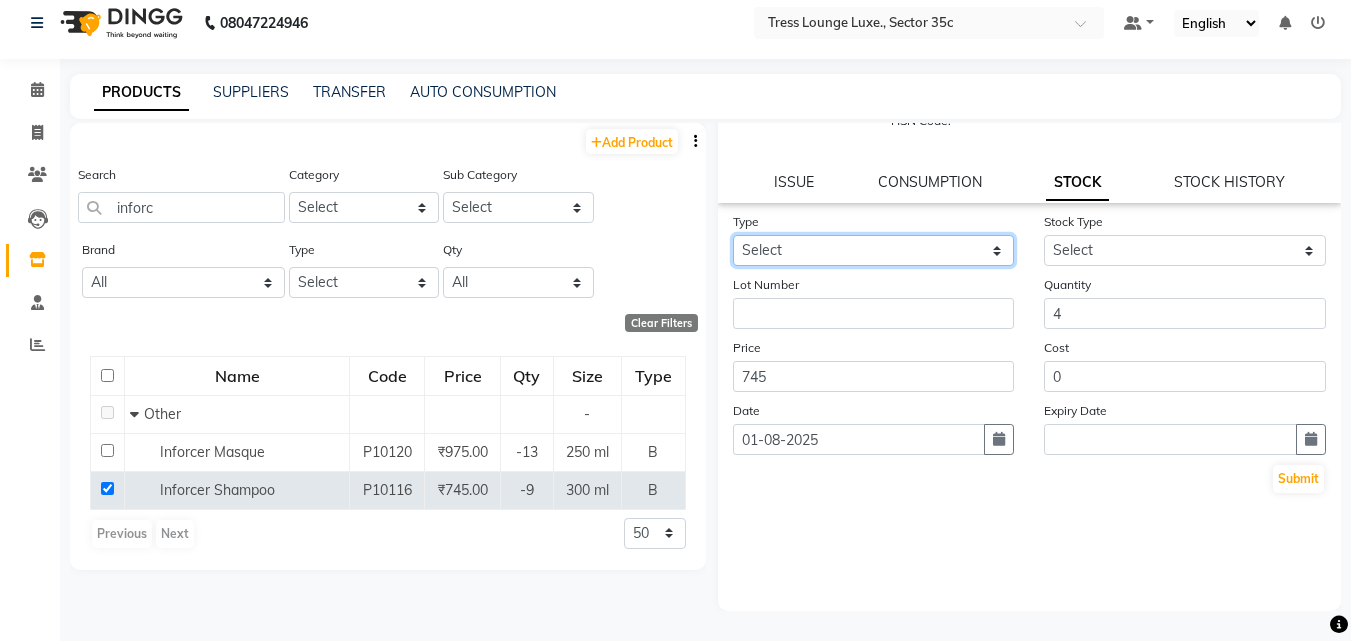 click on "Select In" 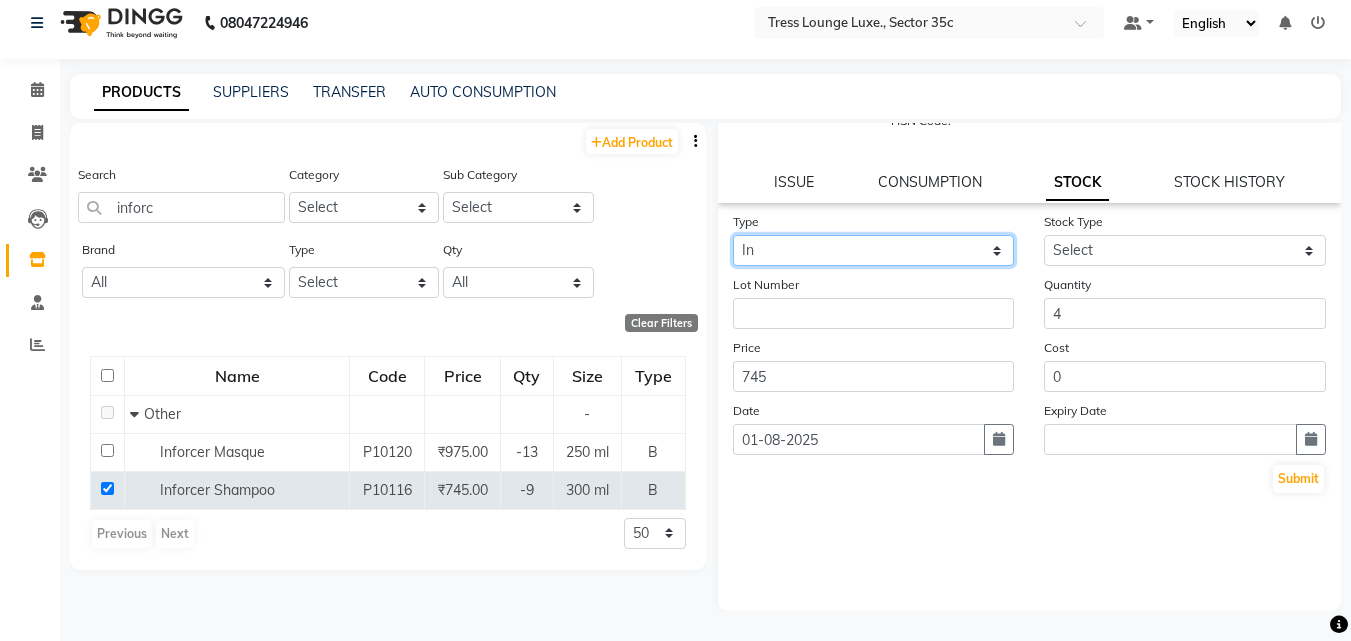 click on "Select In" 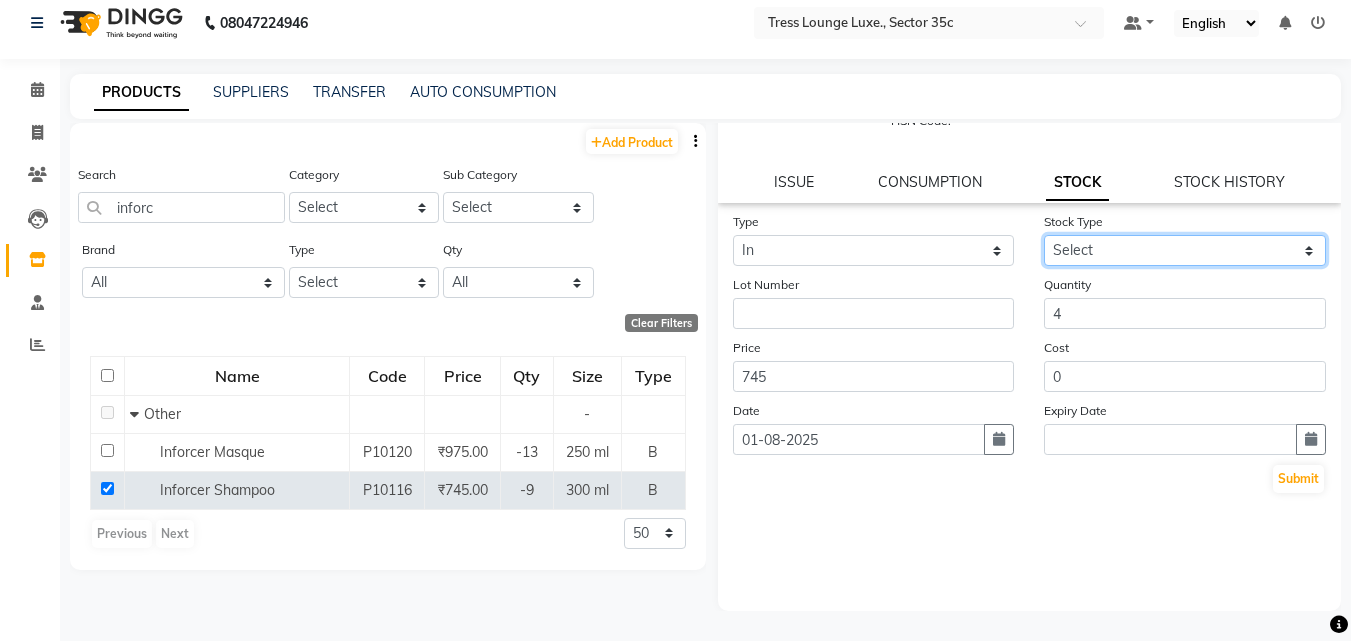click on "Select New Stock Adjustment Return Other" 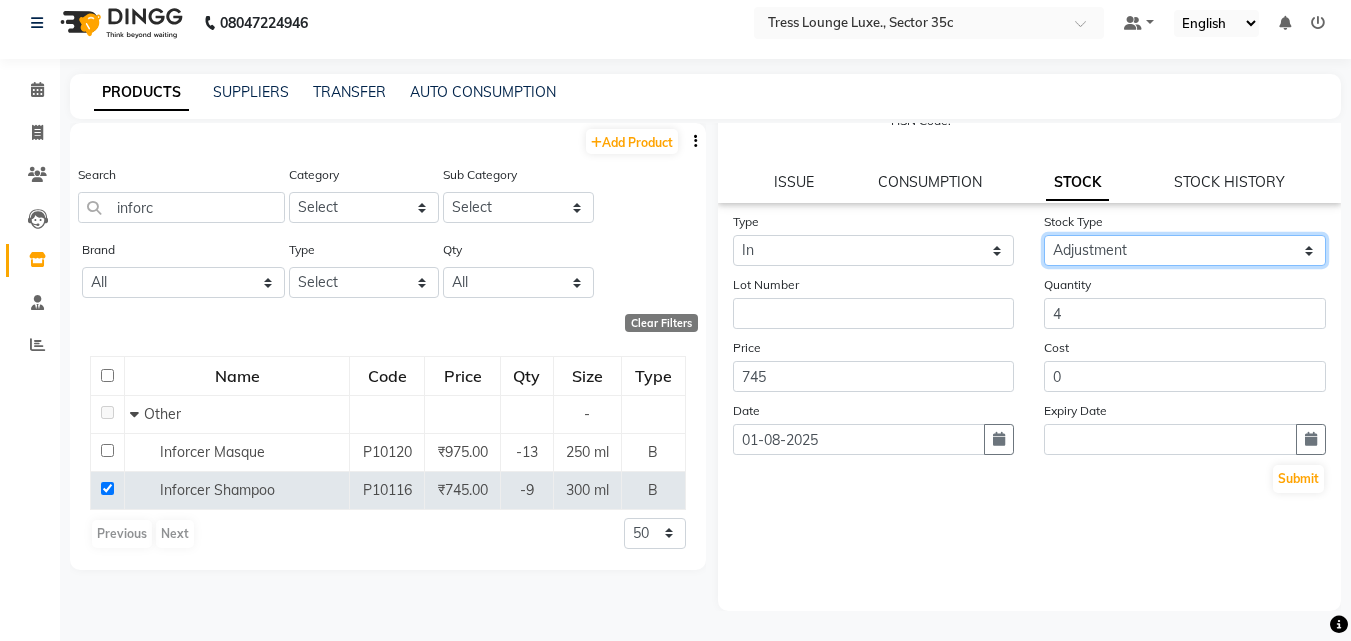 click on "Select New Stock Adjustment Return Other" 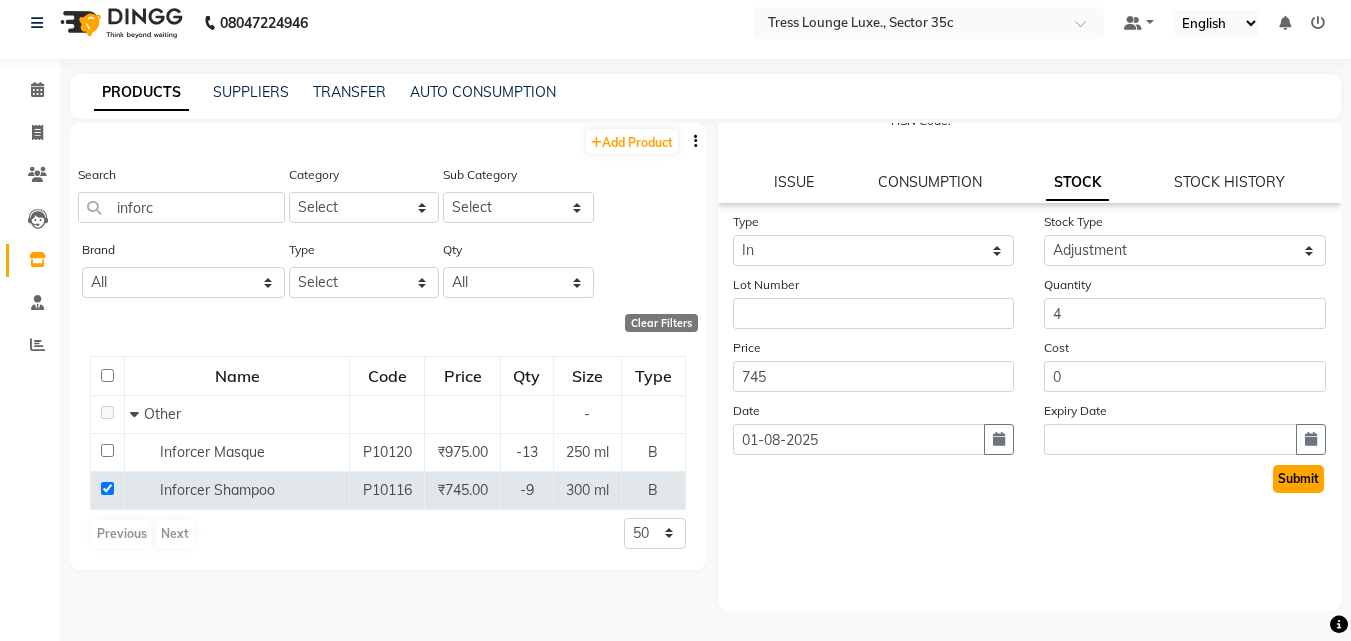click on "Submit" 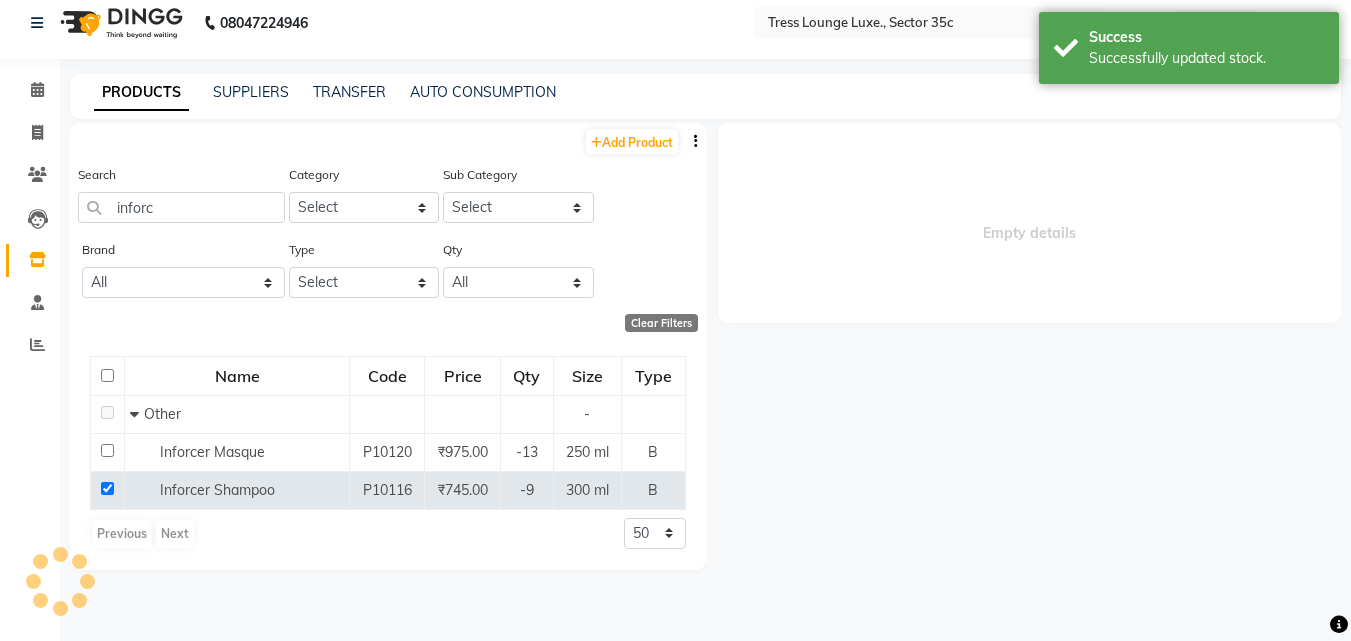 scroll, scrollTop: 0, scrollLeft: 0, axis: both 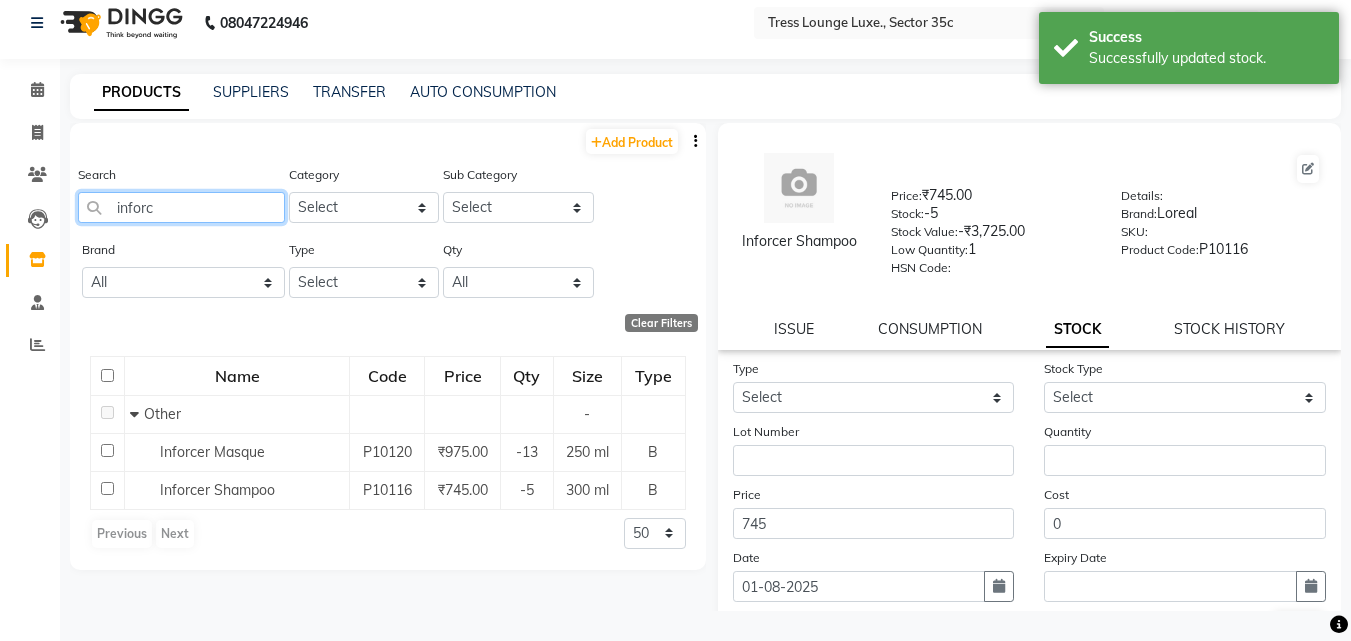 click on "inforc" 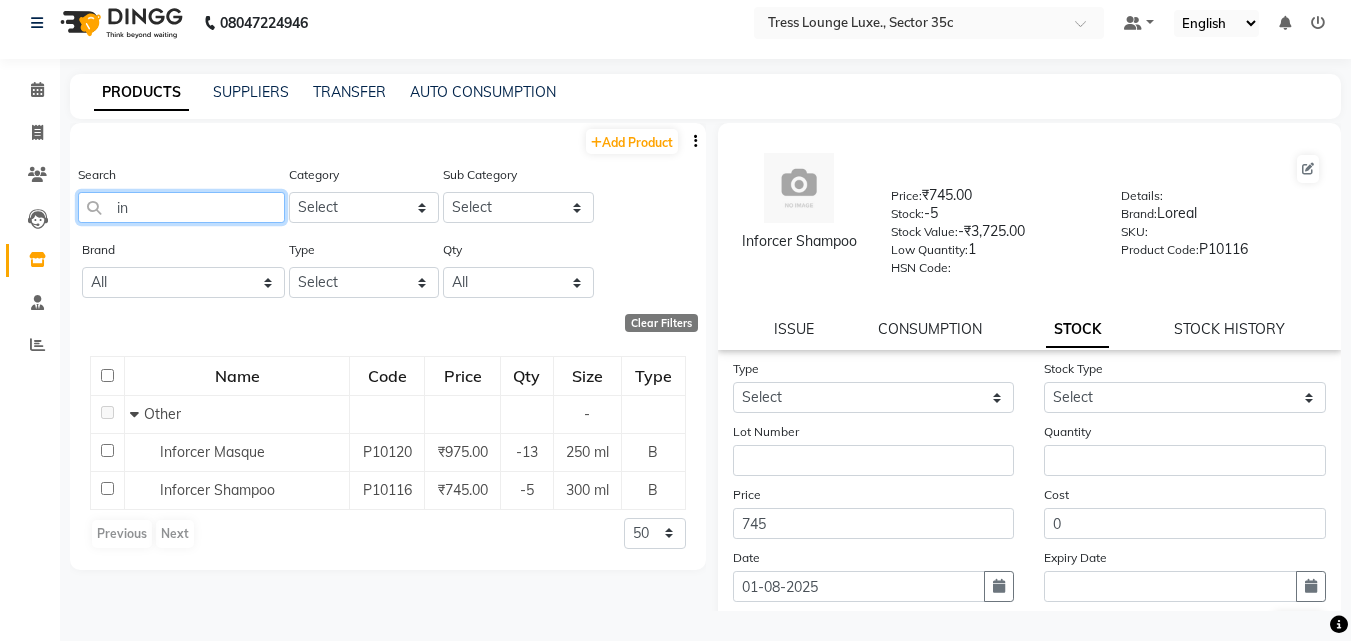 type on "i" 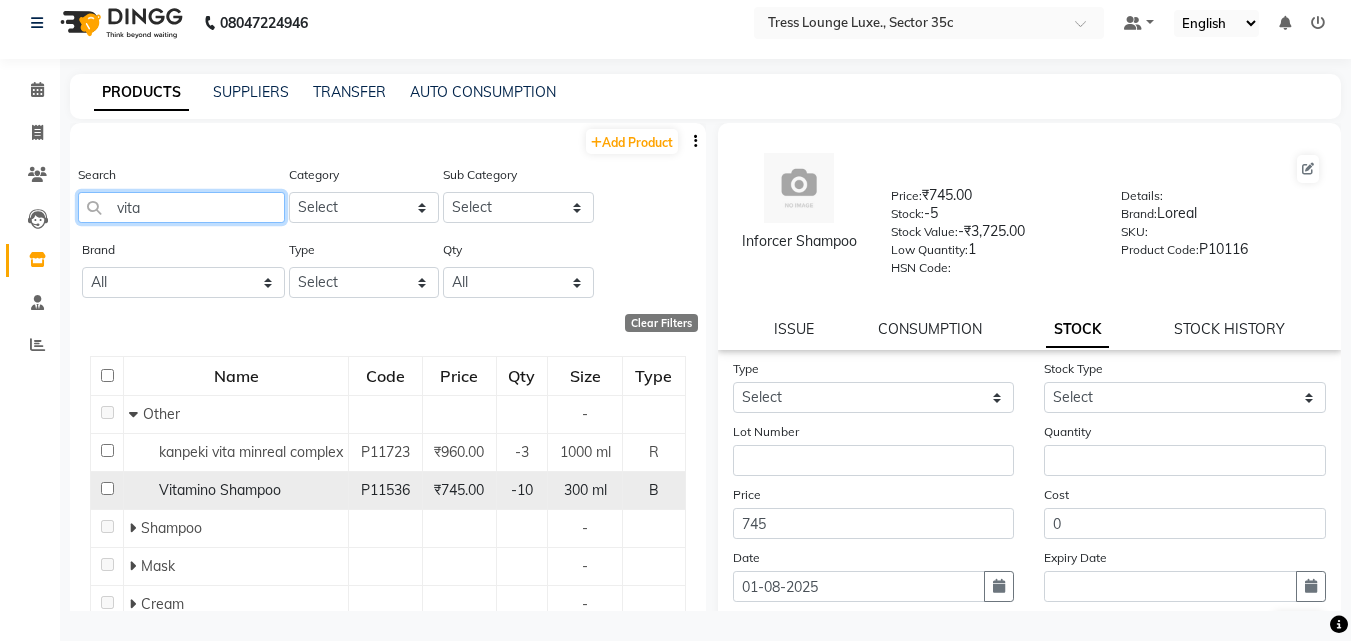 type on "vita" 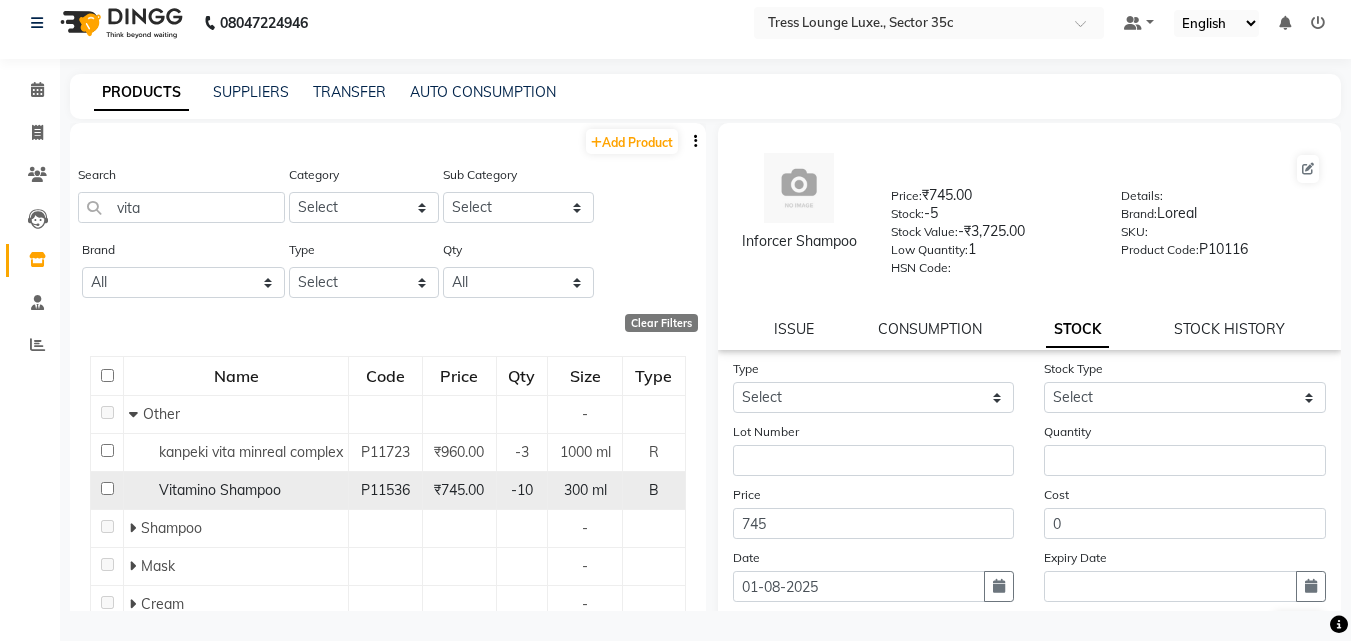 click 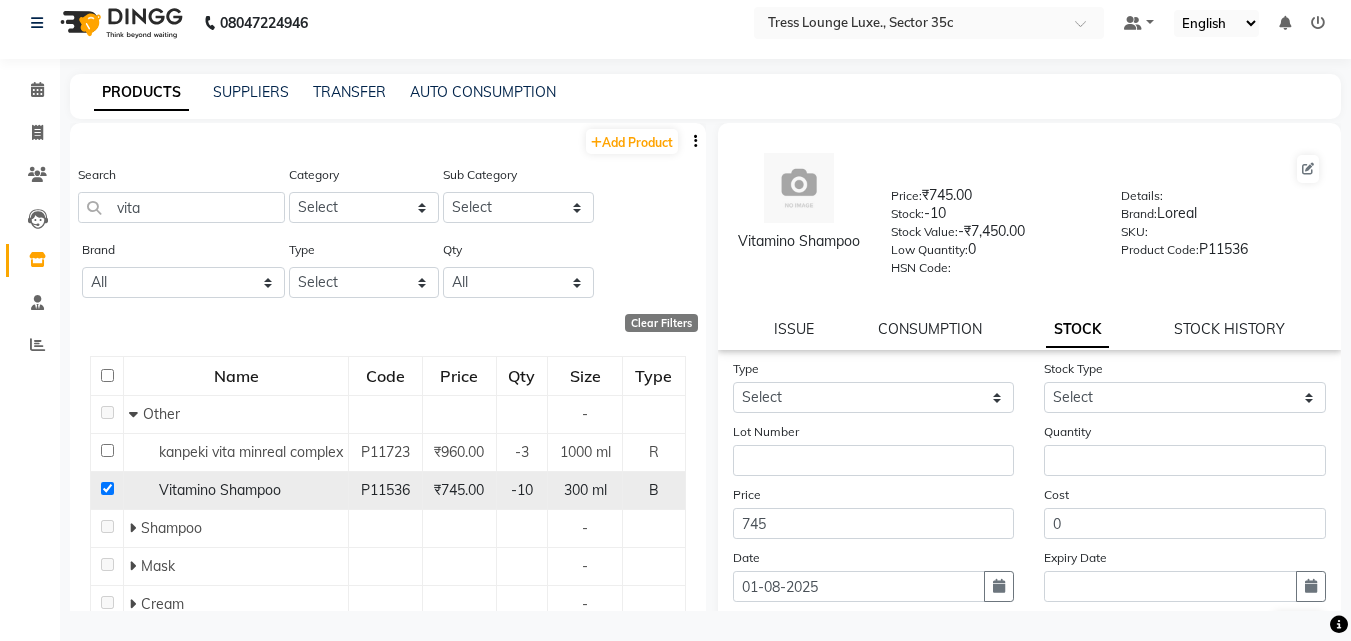 click 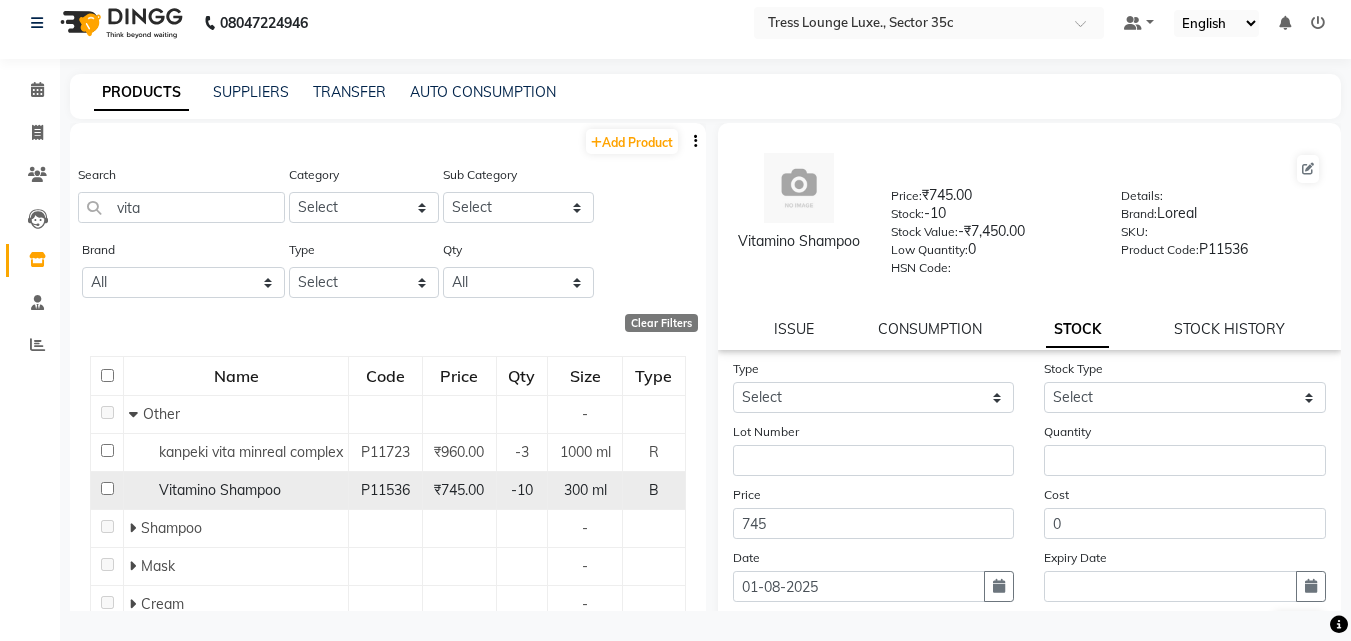 checkbox on "false" 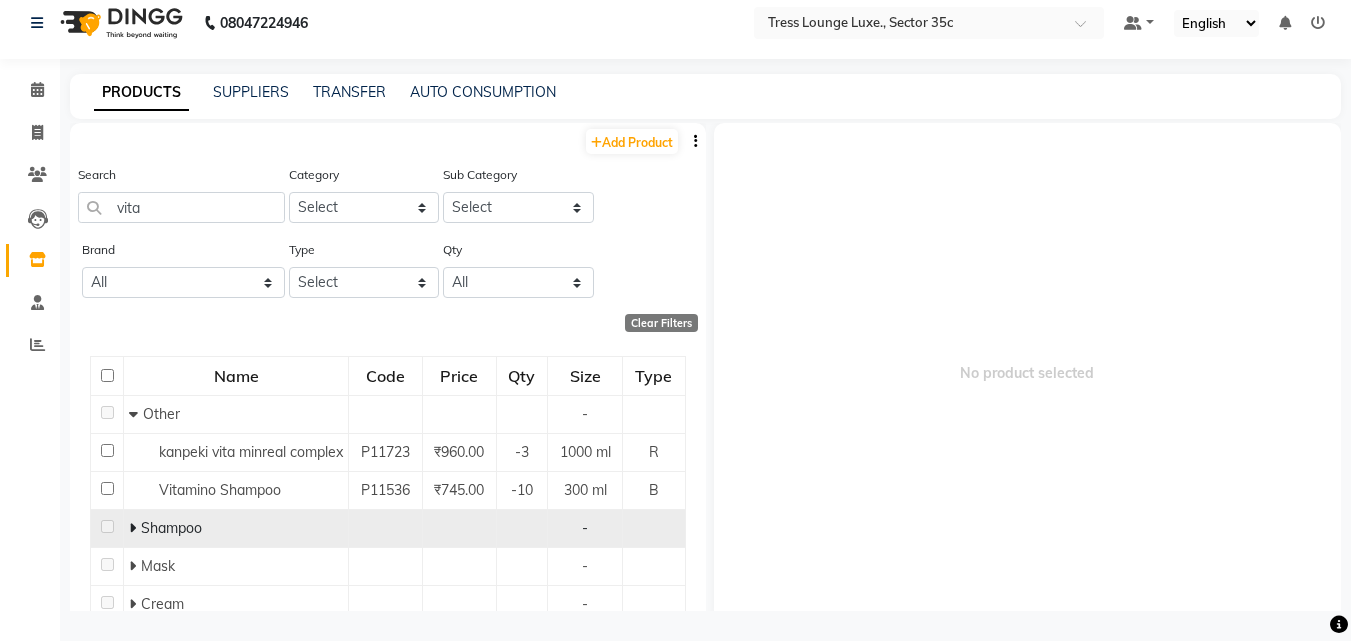 click 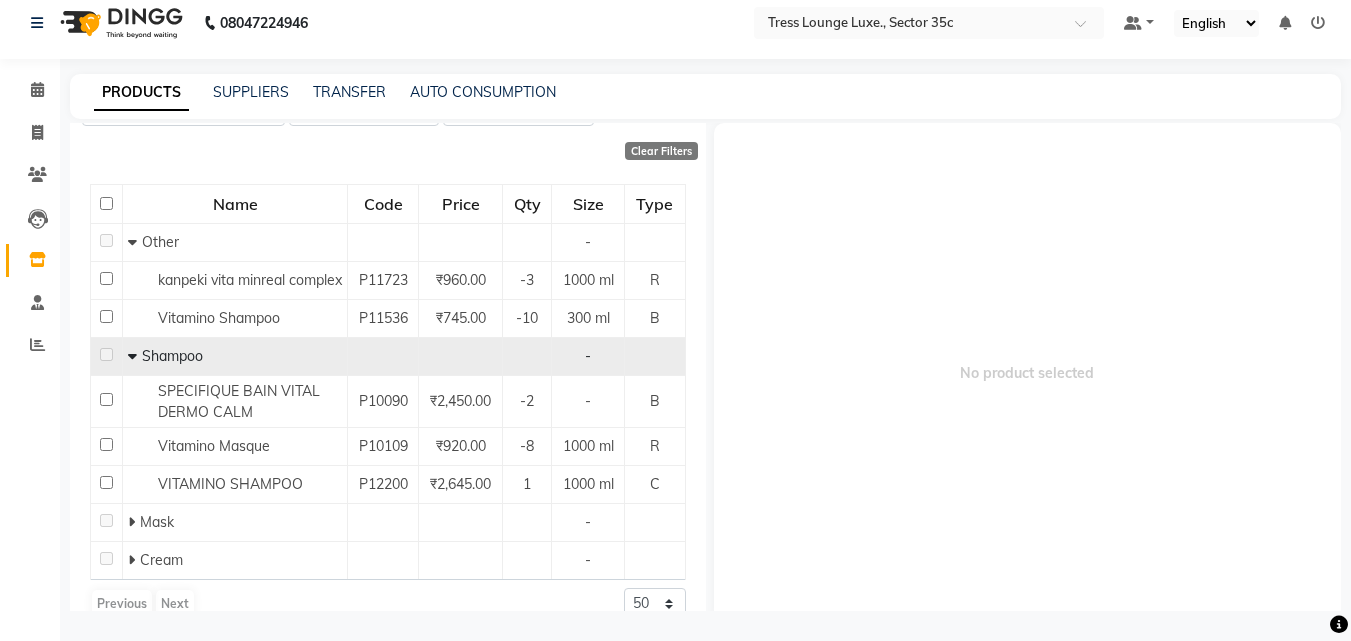 scroll, scrollTop: 200, scrollLeft: 0, axis: vertical 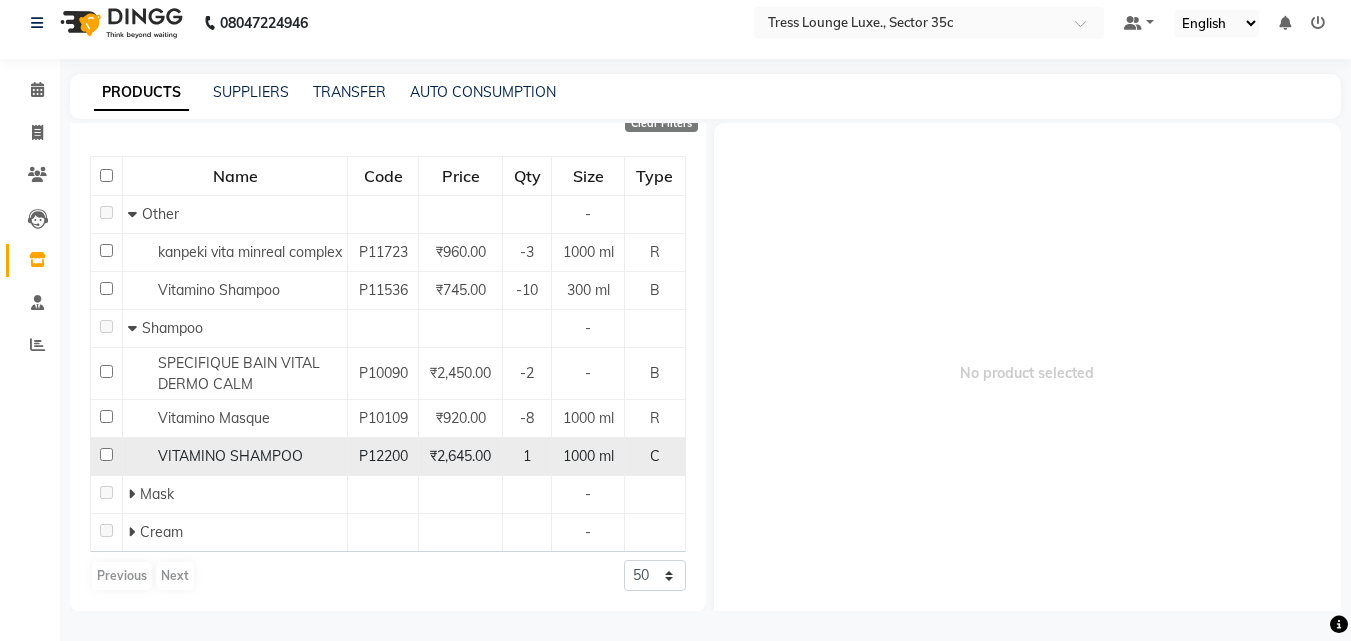 click 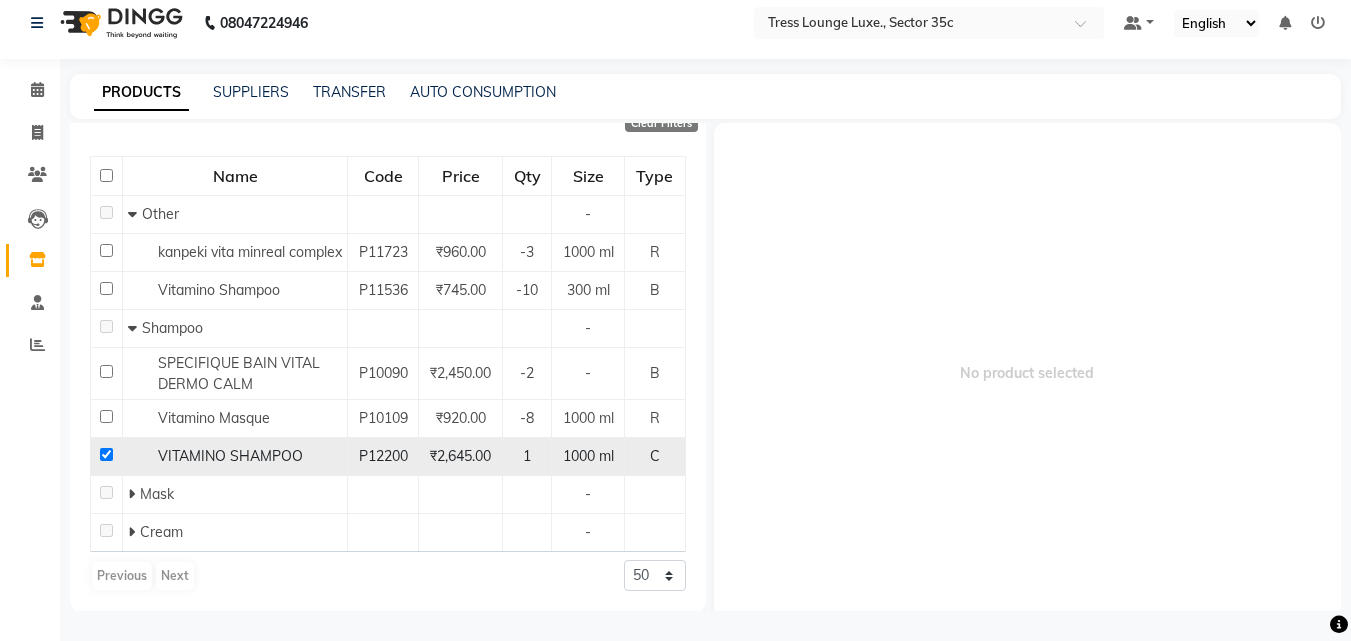 checkbox on "true" 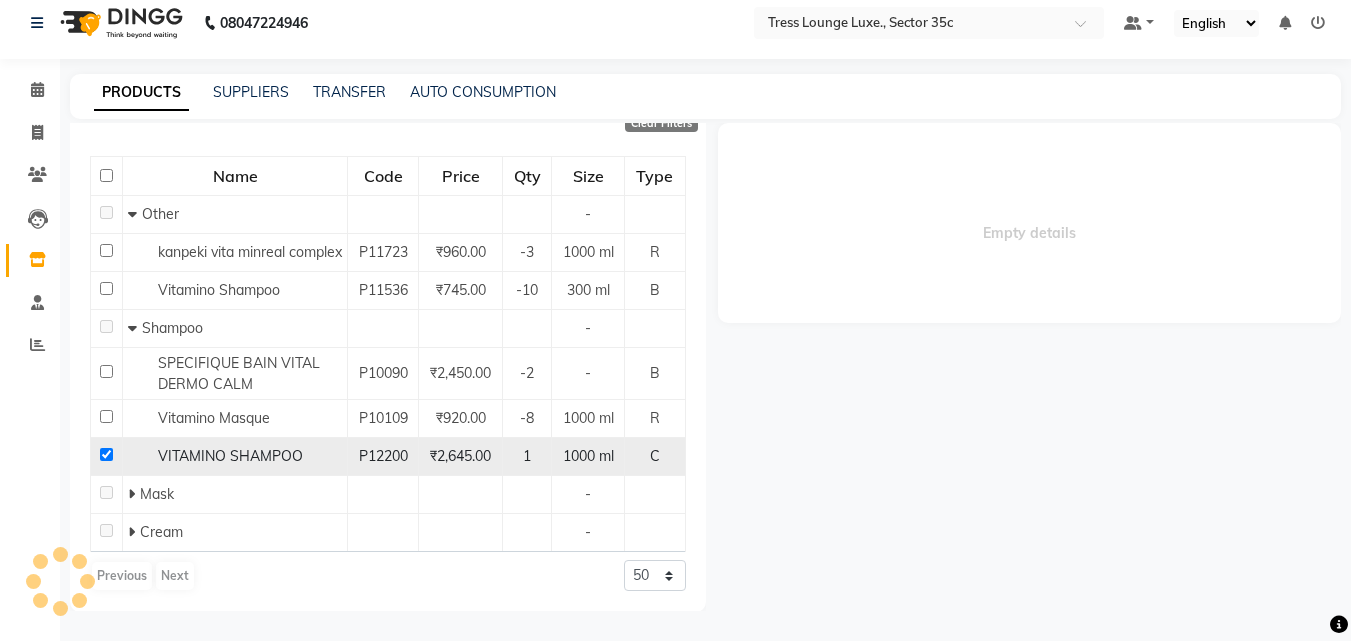 select 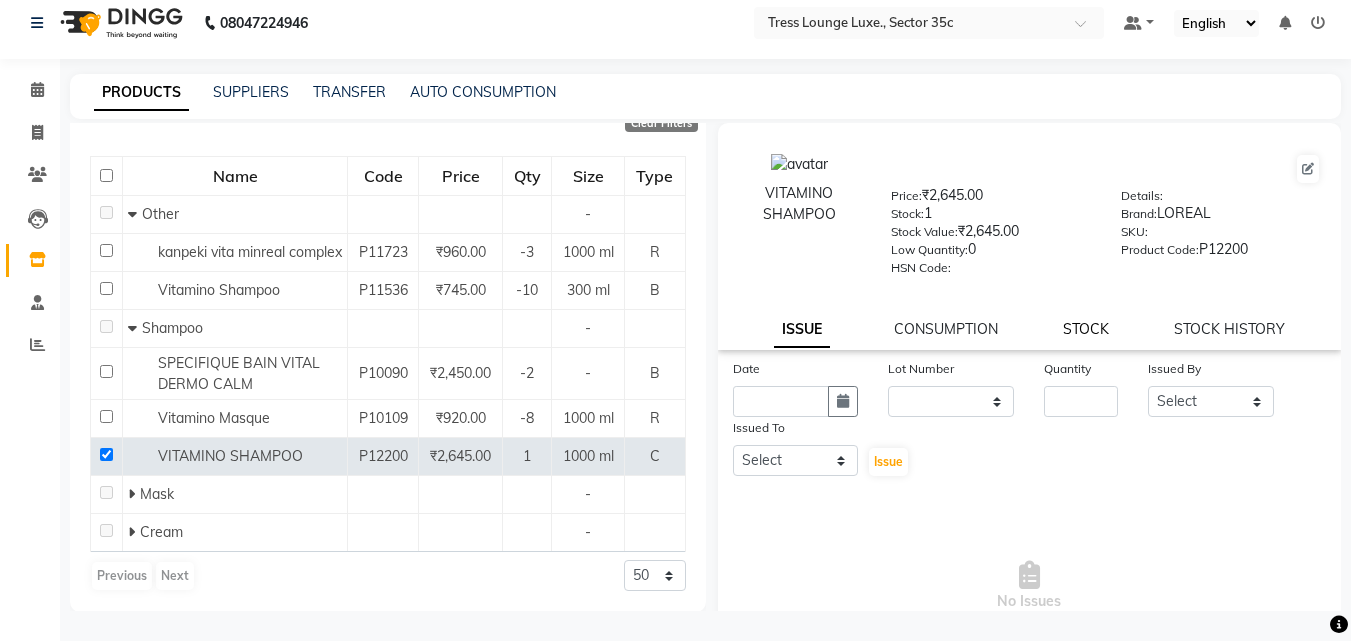 click on "STOCK" 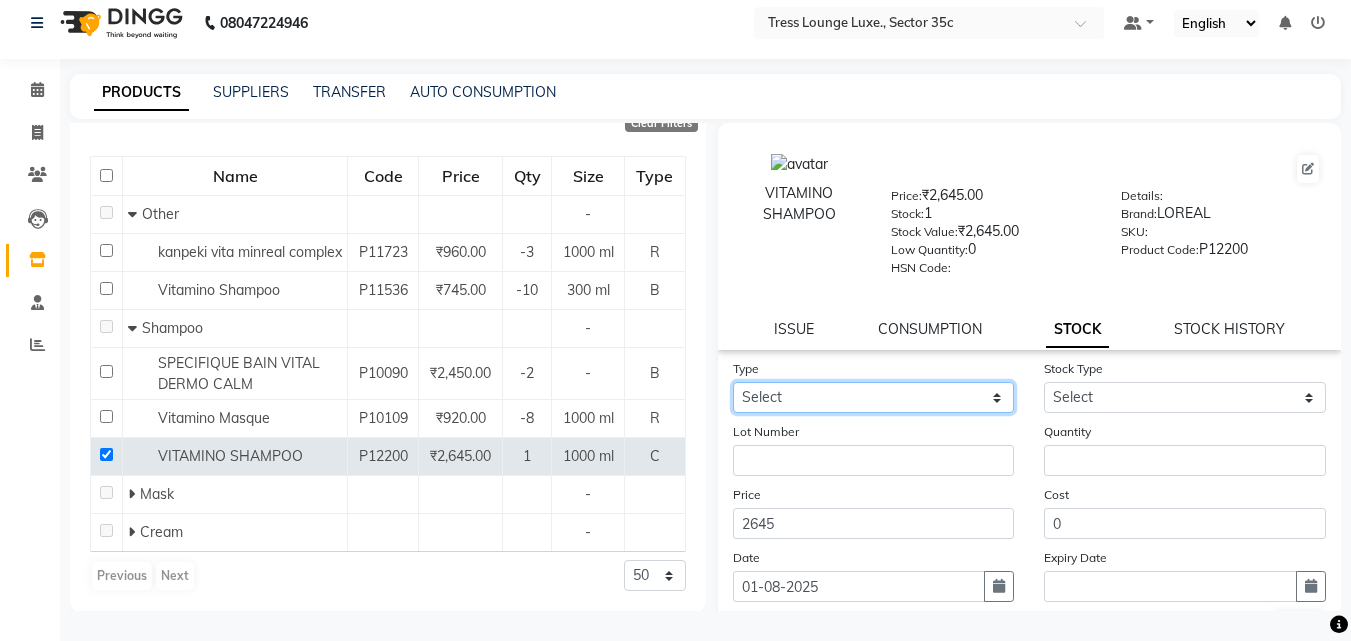 click on "Select In" 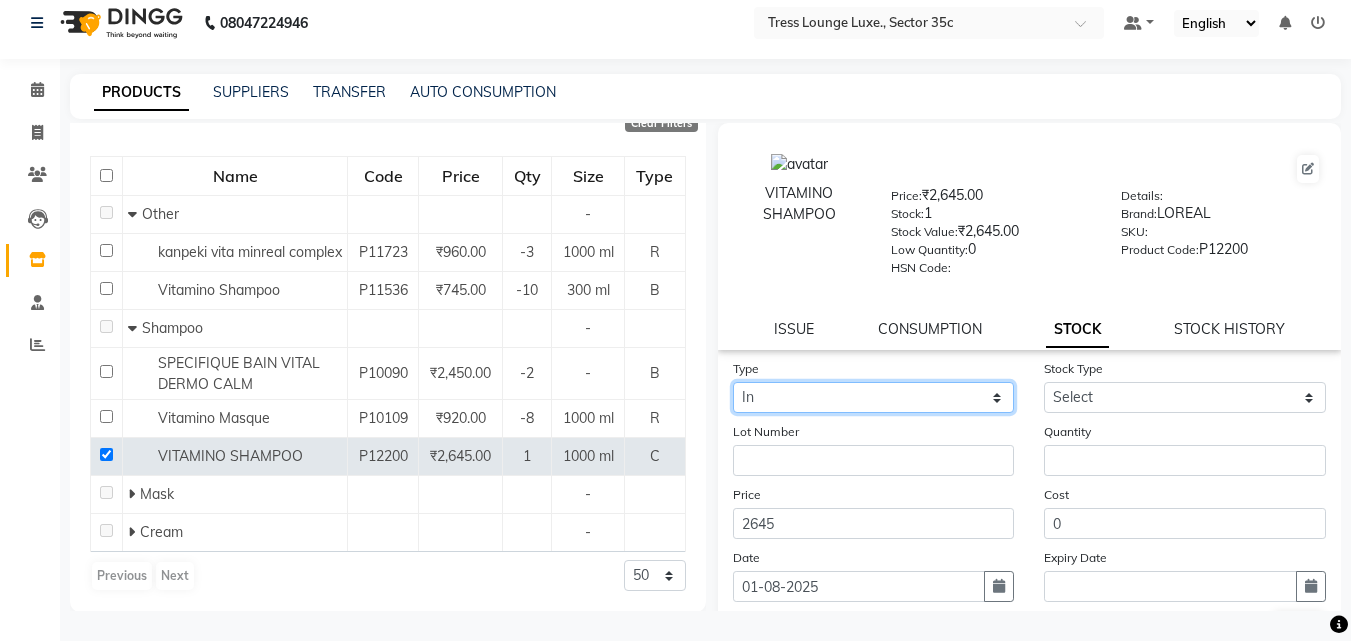 click on "Select In" 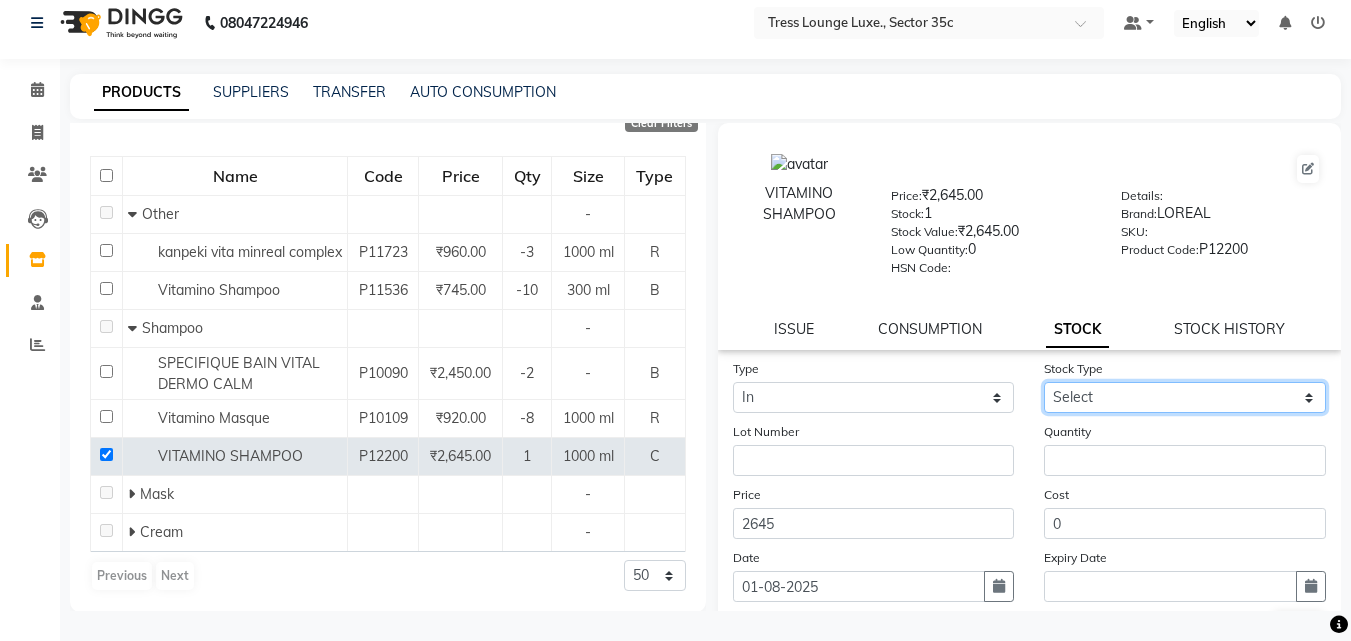 click on "Select New Stock Adjustment Return Other" 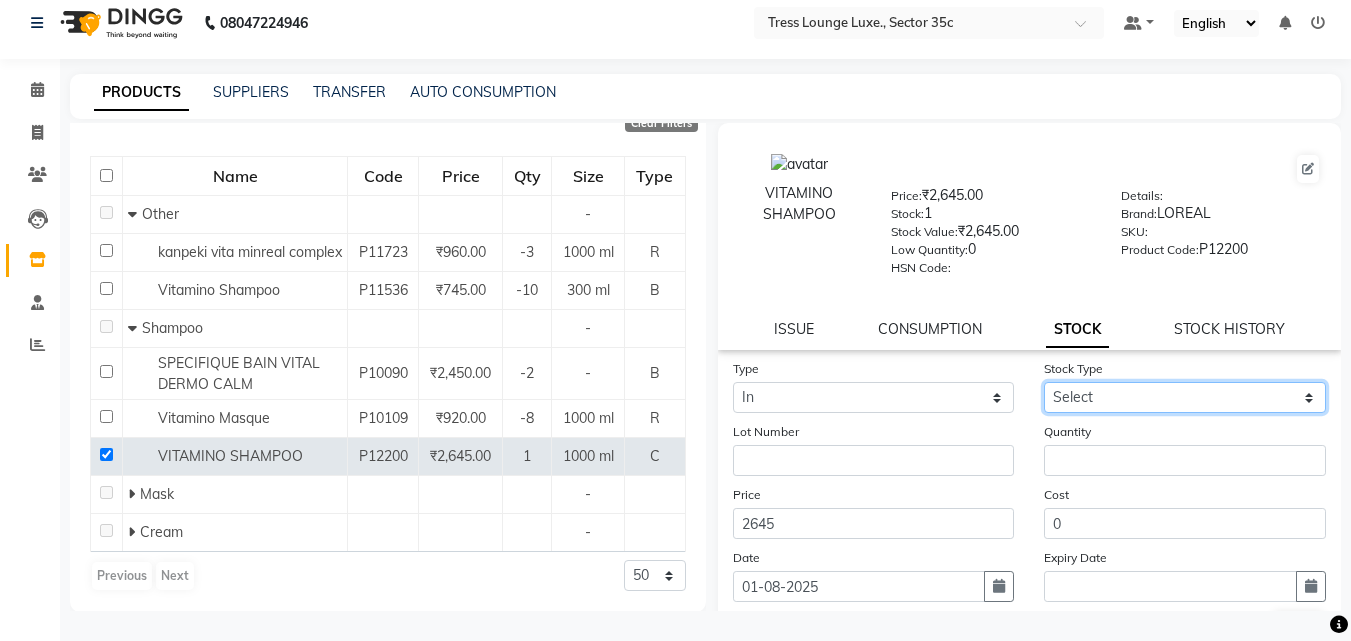 select on "adjustment" 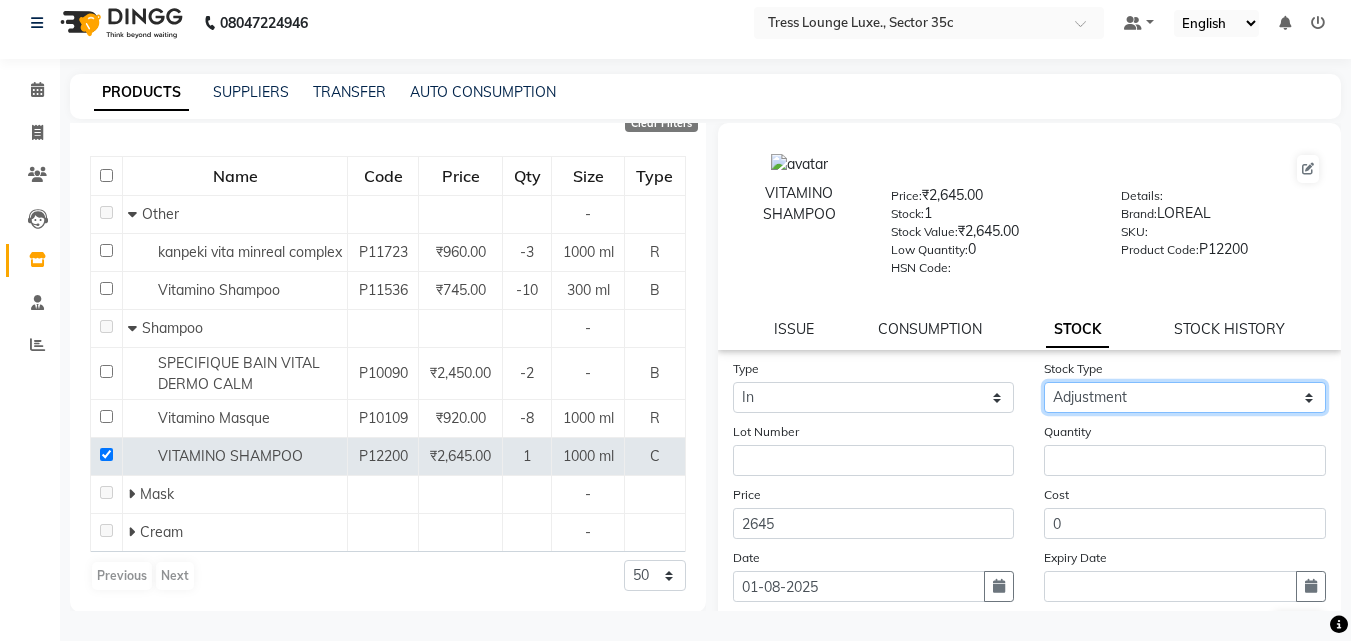 click on "Select New Stock Adjustment Return Other" 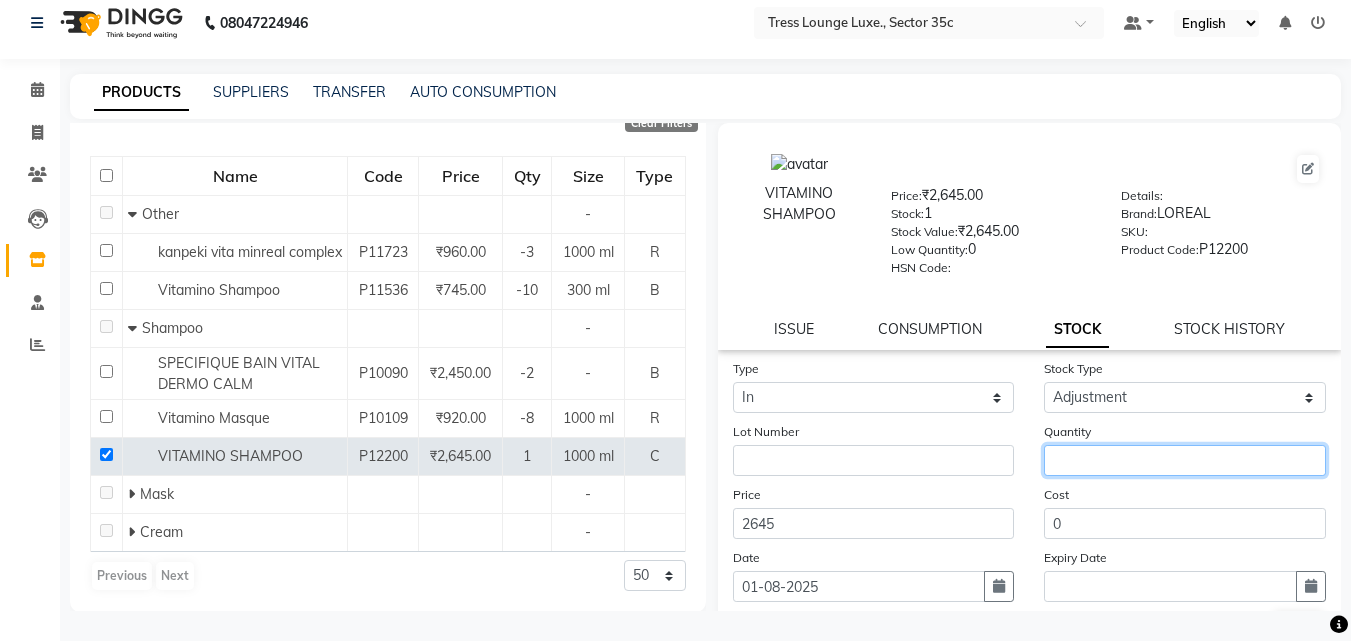 click 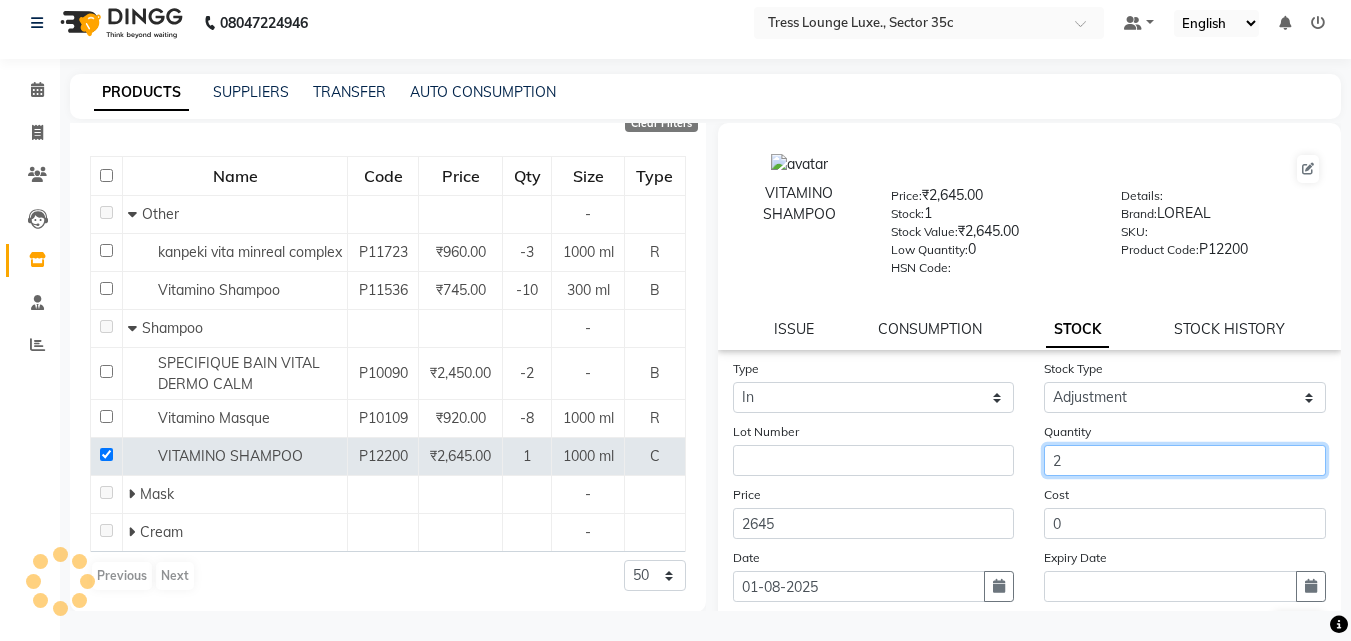 scroll, scrollTop: 0, scrollLeft: 0, axis: both 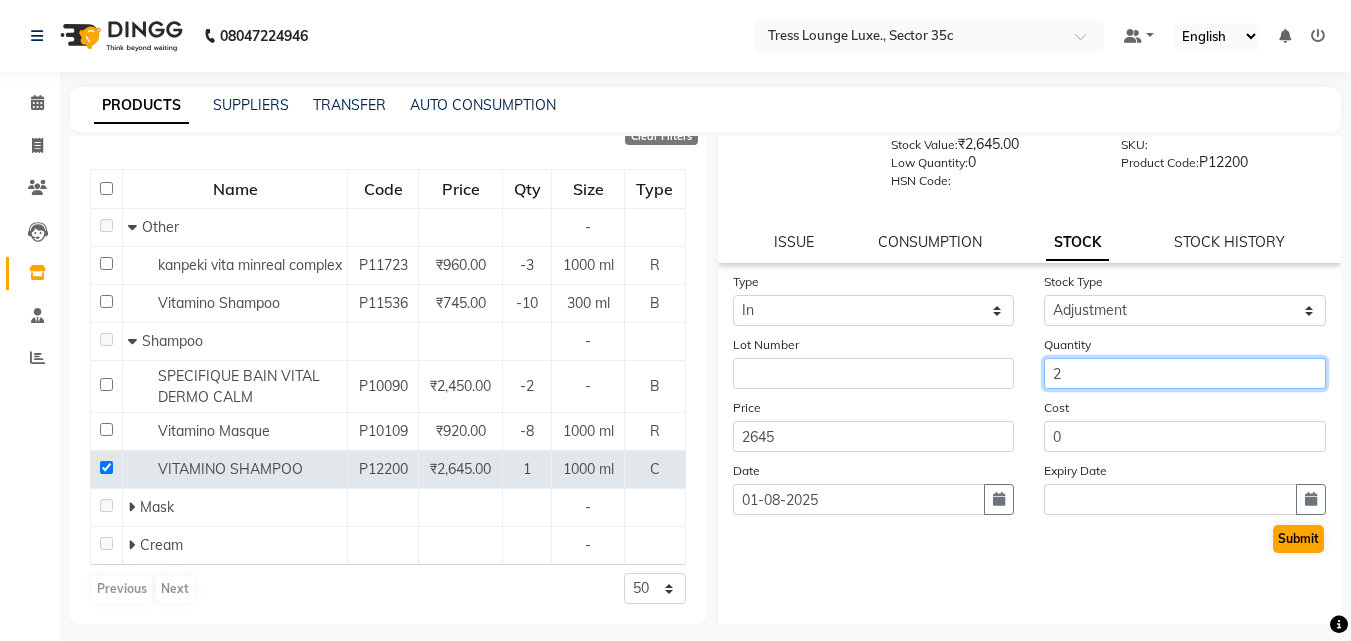 type on "2" 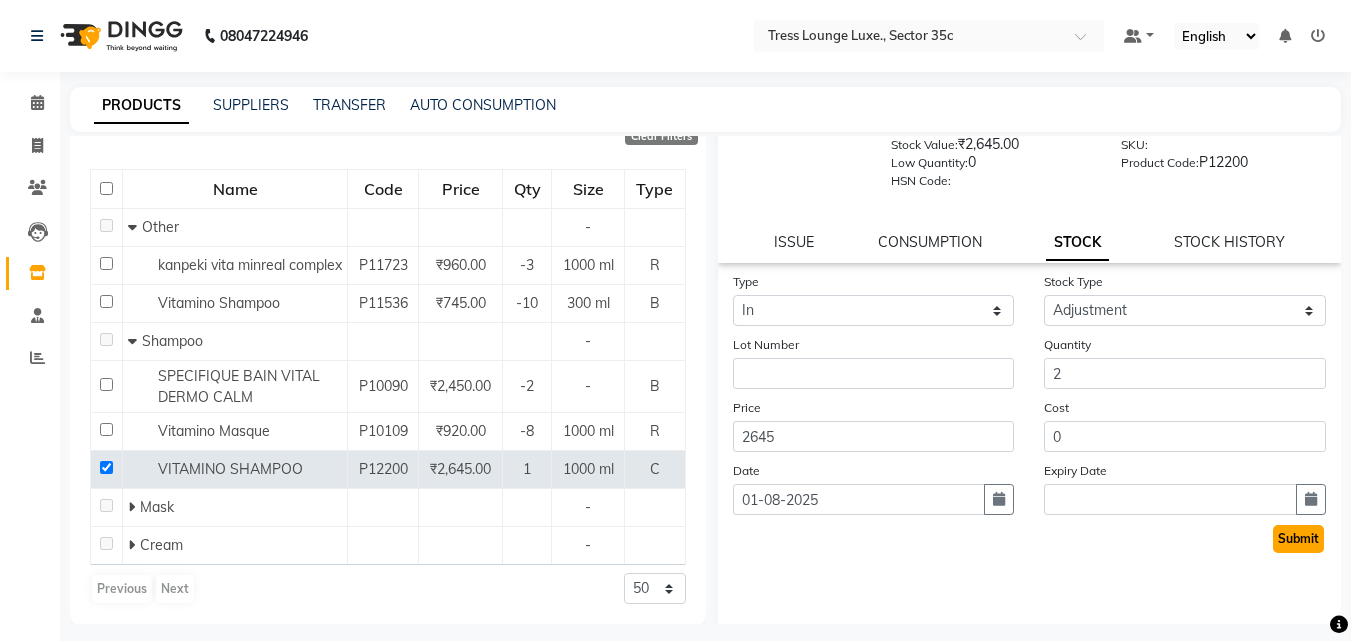 click on "Submit" 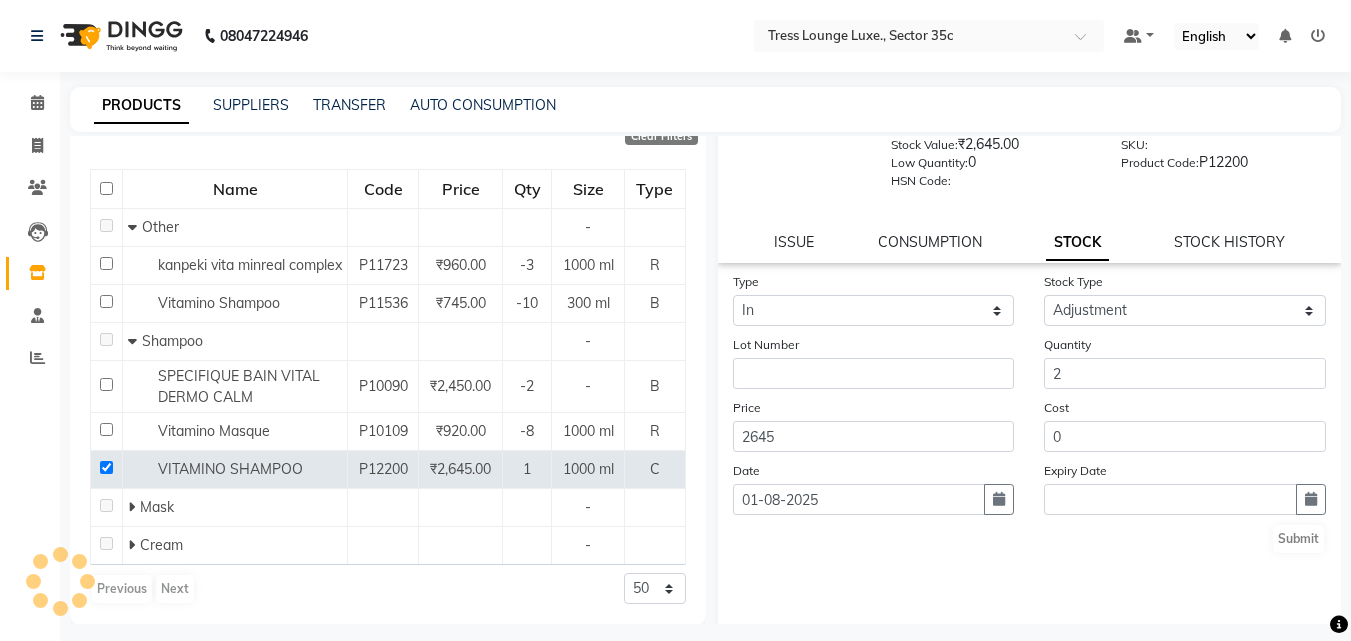 scroll, scrollTop: 0, scrollLeft: 0, axis: both 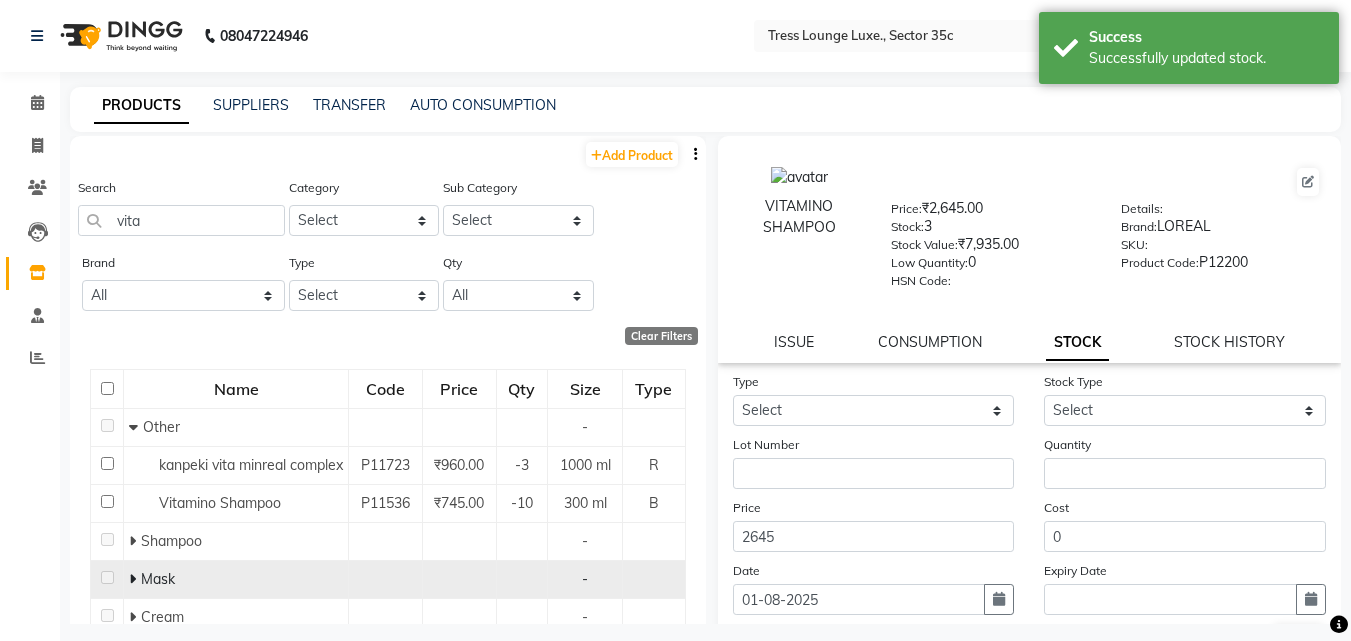 click 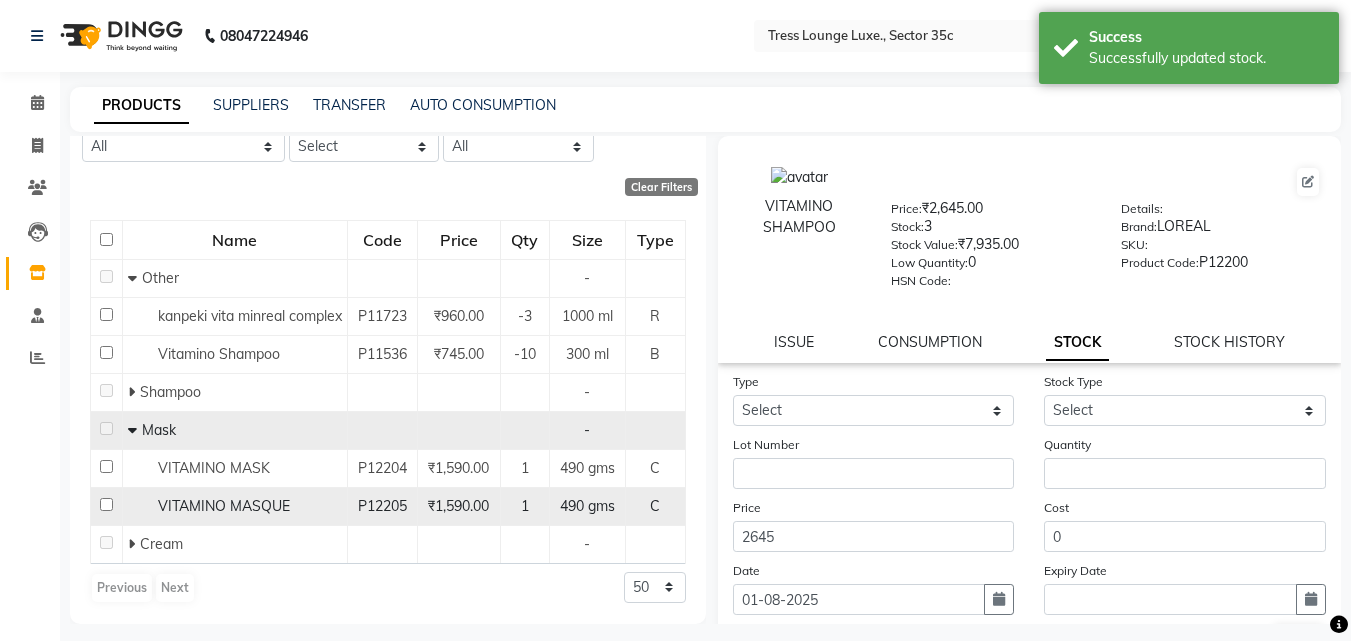 scroll, scrollTop: 205, scrollLeft: 0, axis: vertical 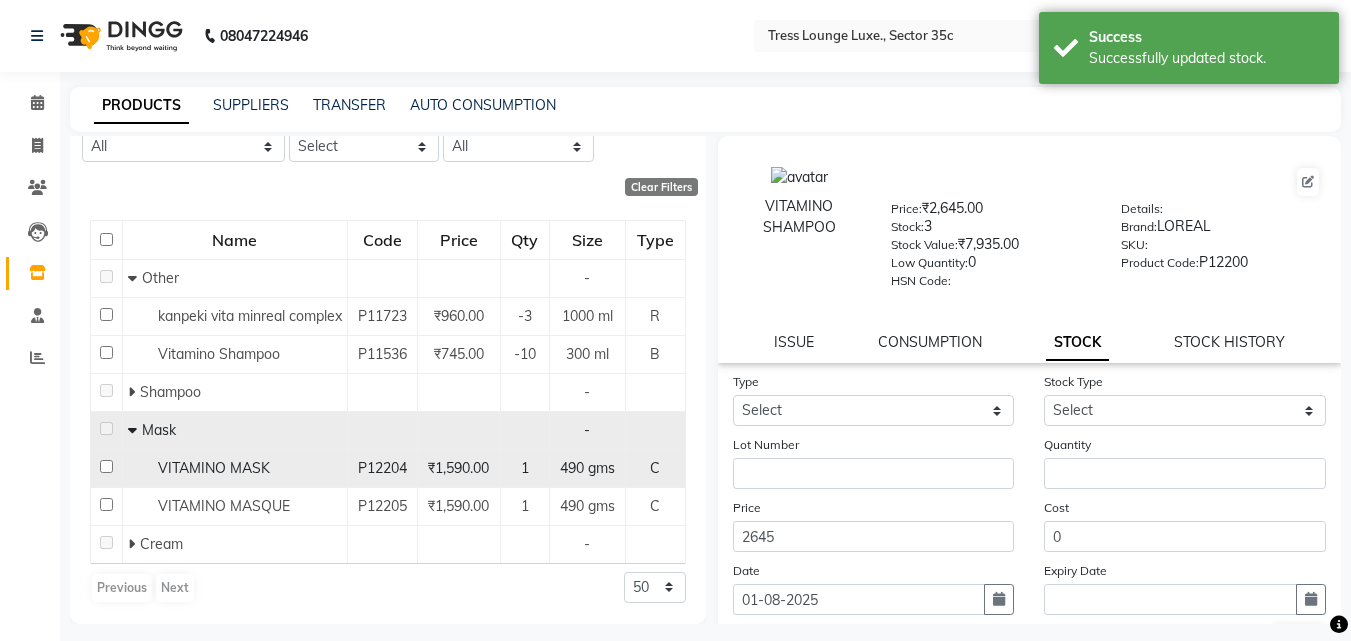 click 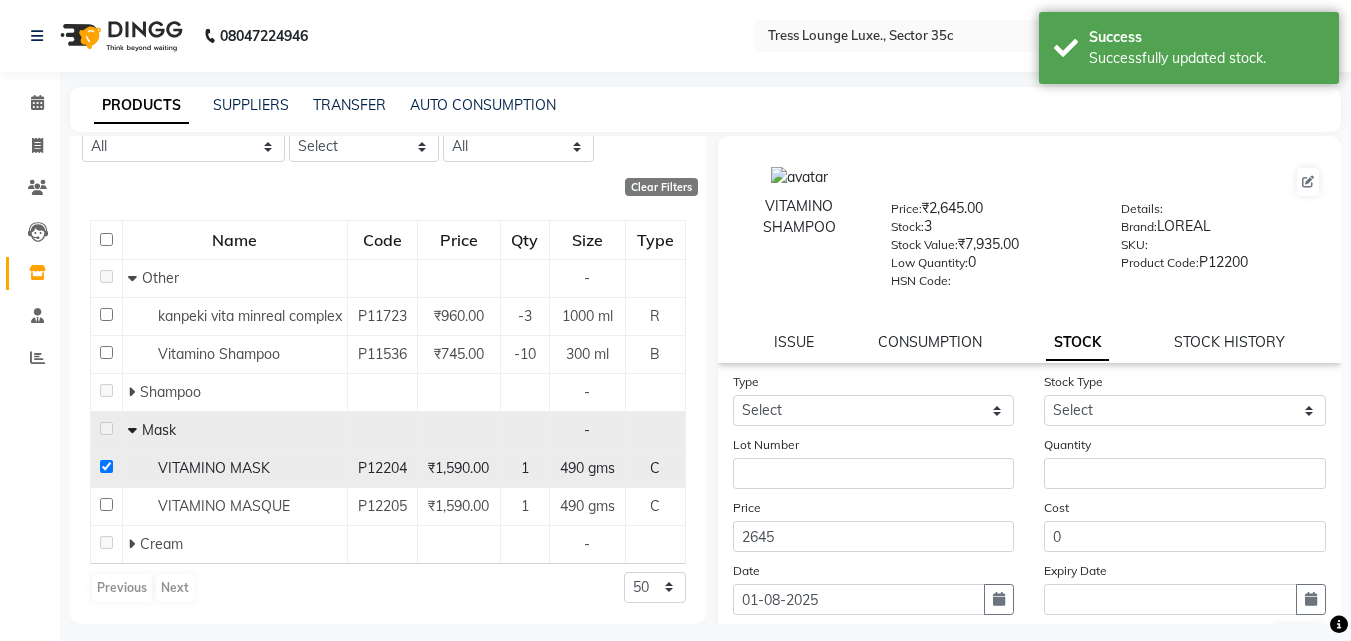 checkbox on "true" 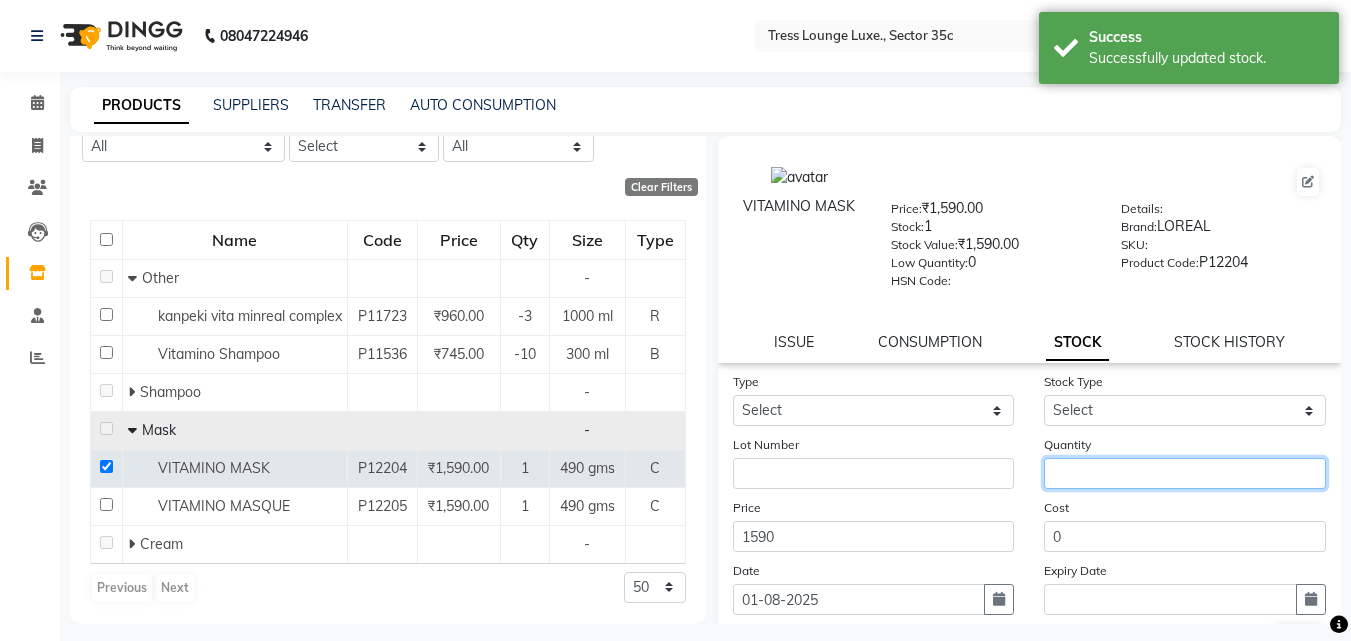 click 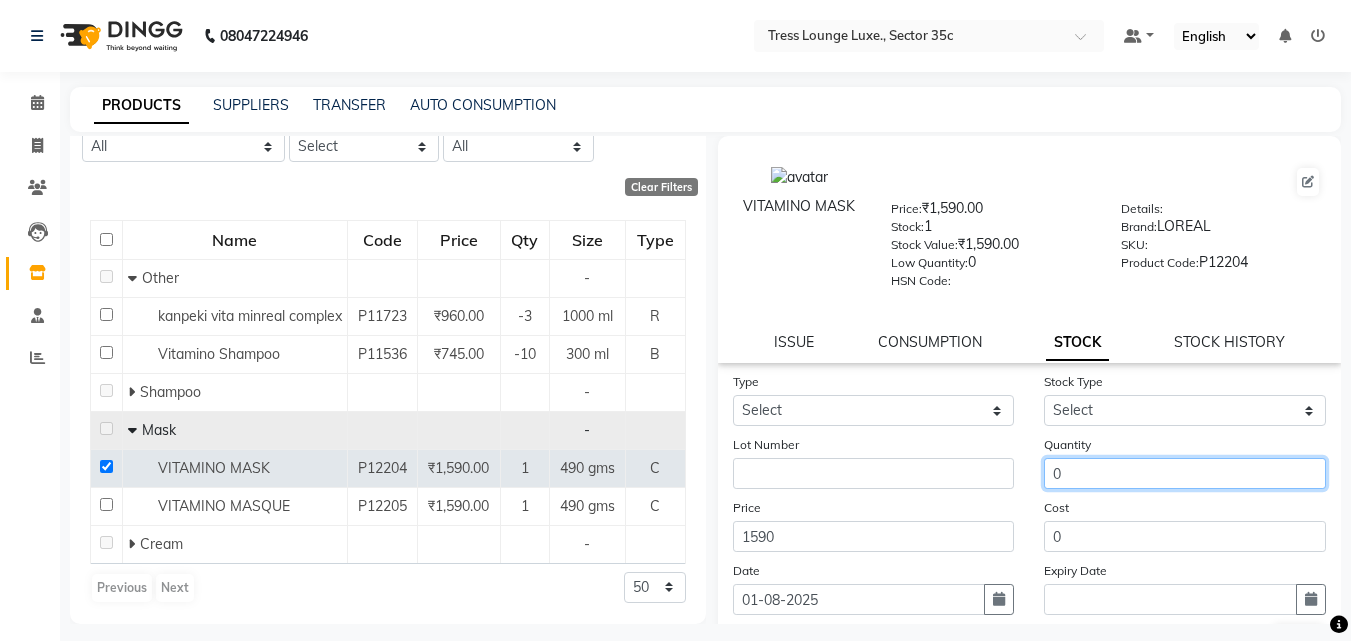 type on "0" 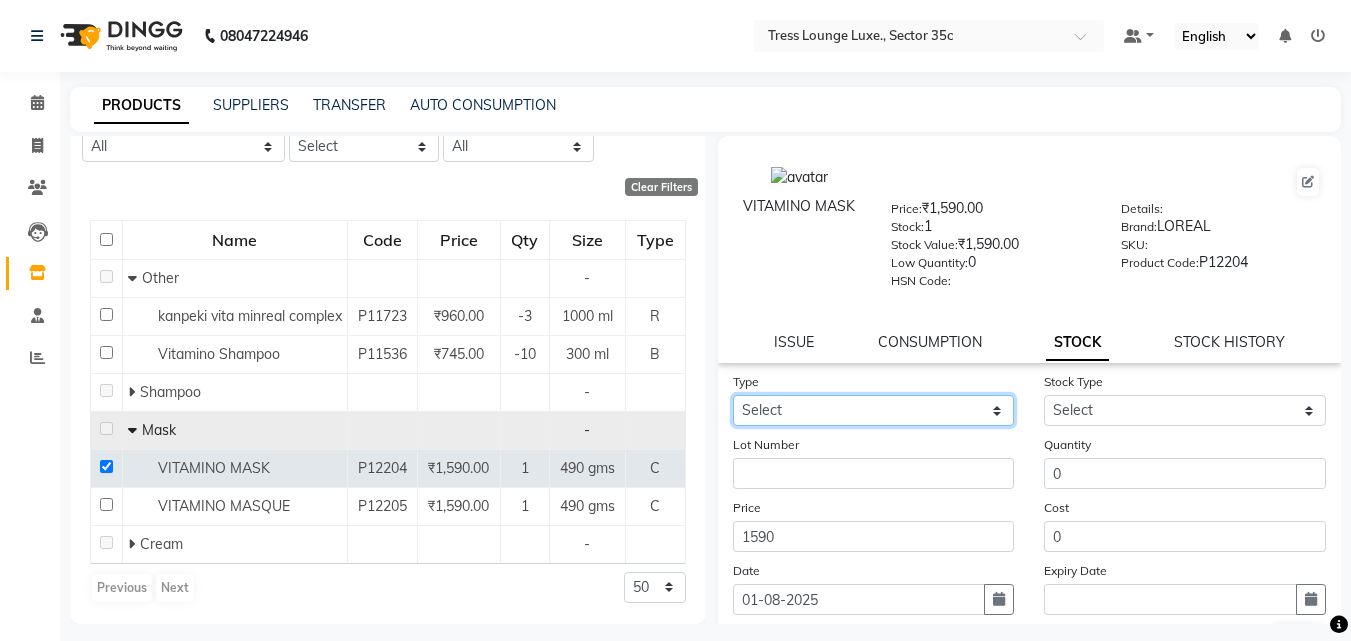 click on "Select In" 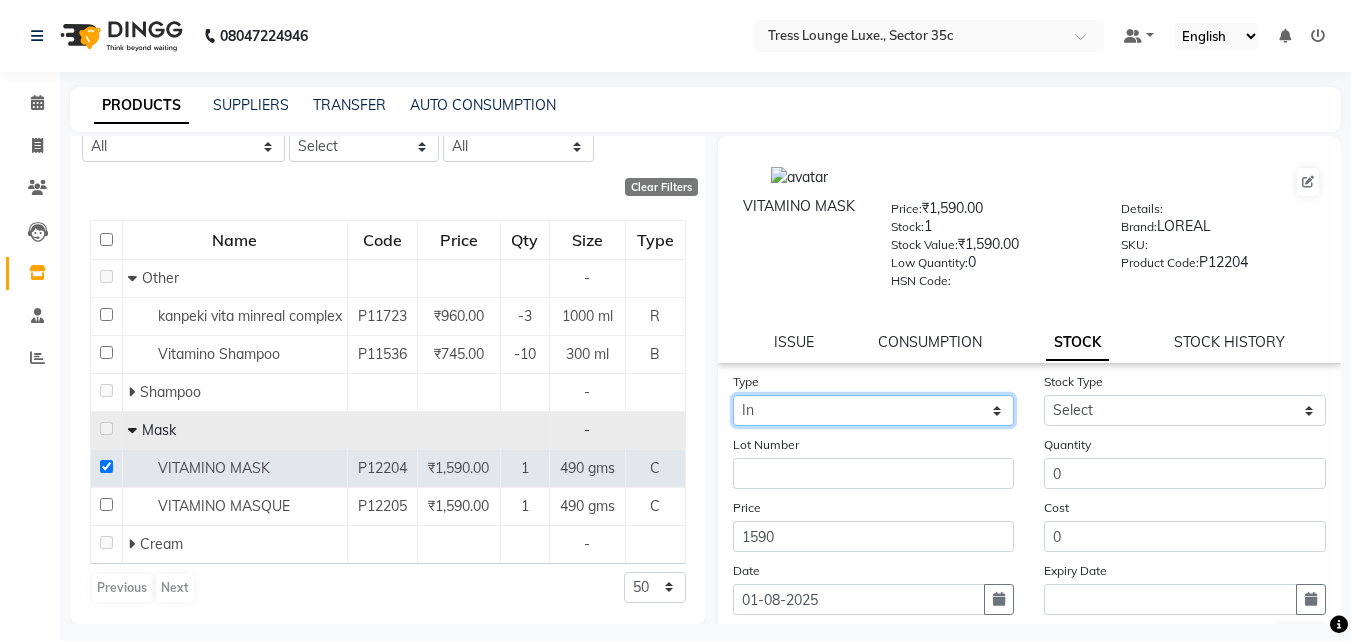 click on "Select In" 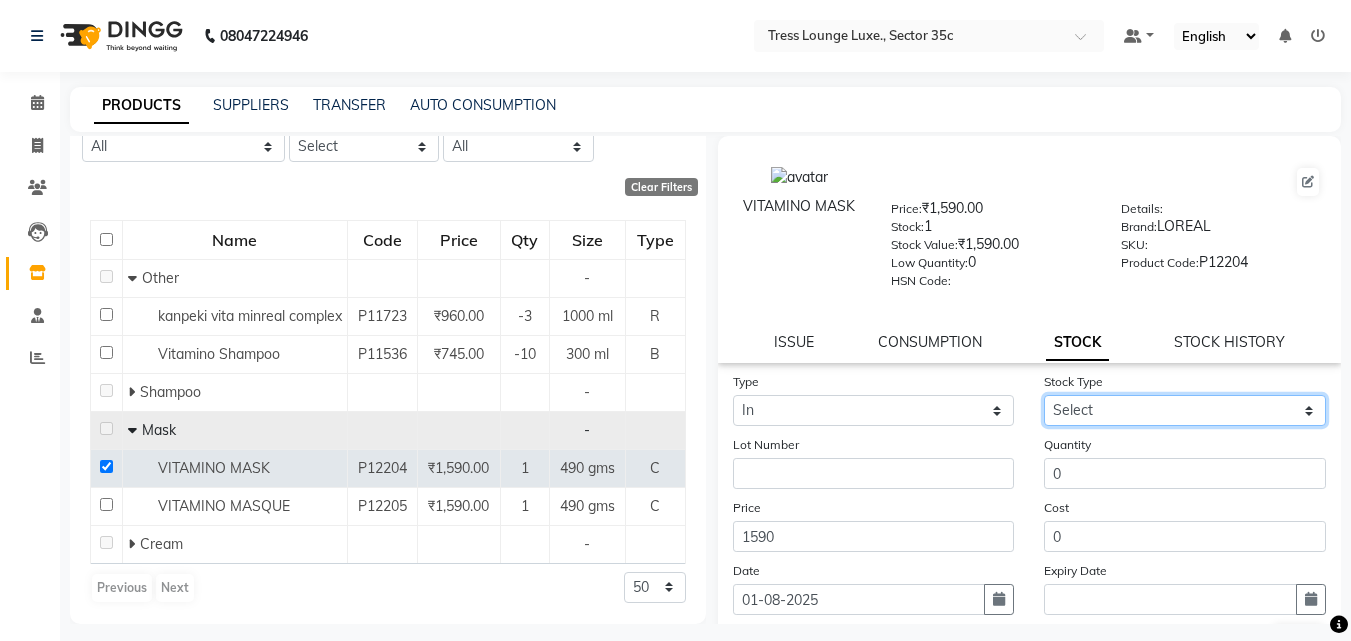 click on "Select New Stock Adjustment Return Other" 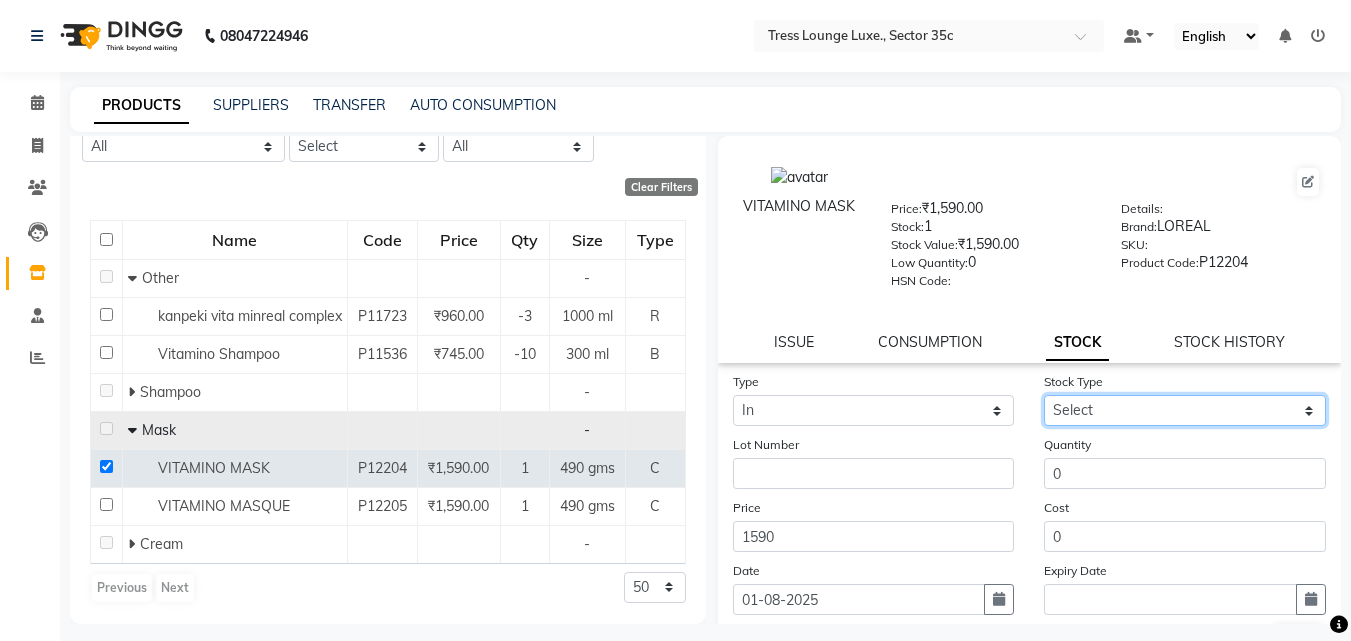 select on "adjustment" 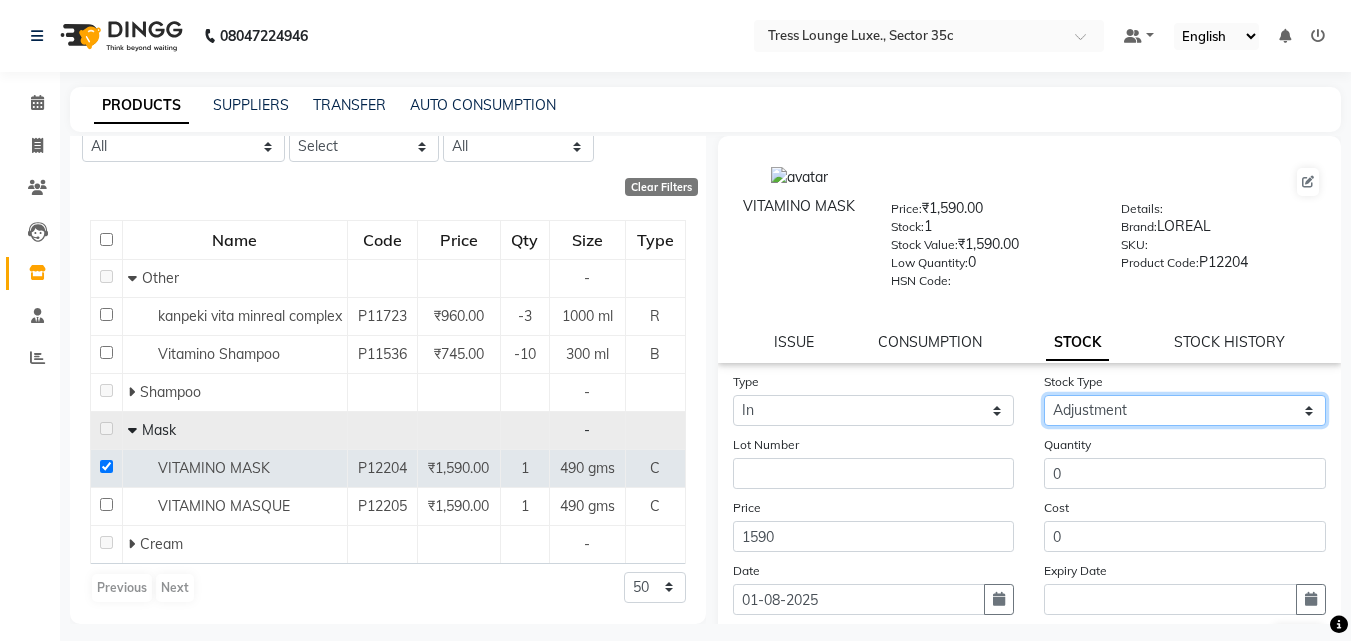 click on "Select New Stock Adjustment Return Other" 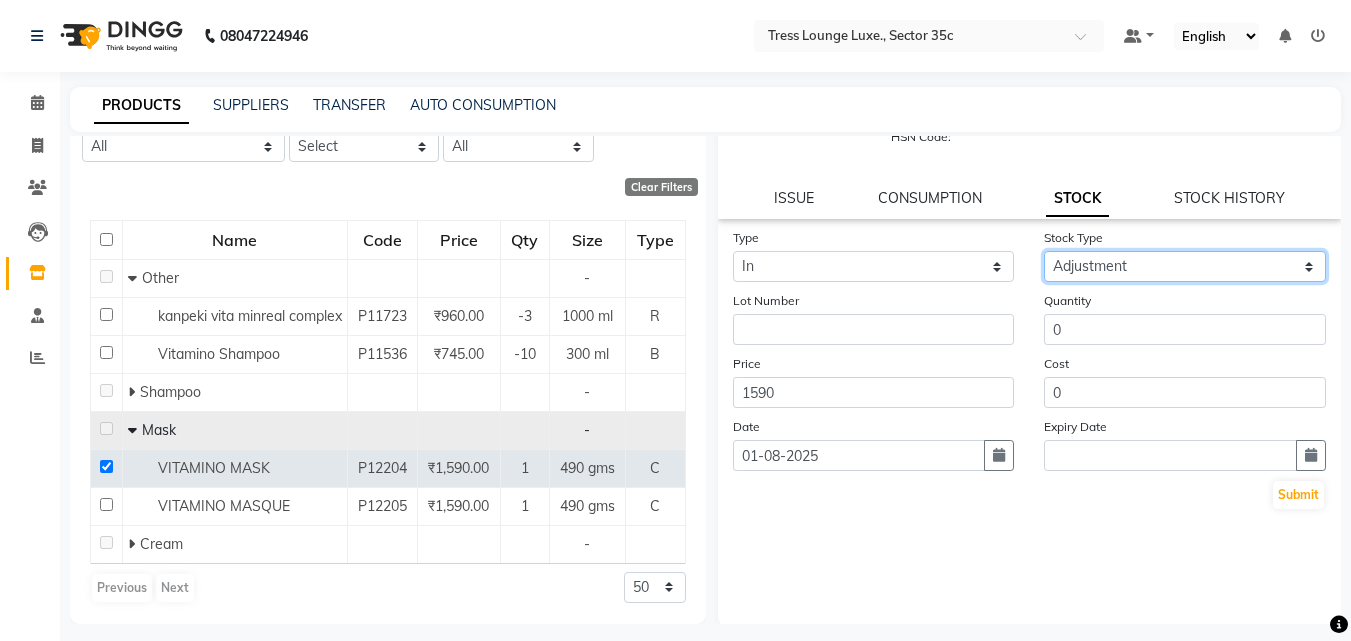 scroll, scrollTop: 147, scrollLeft: 0, axis: vertical 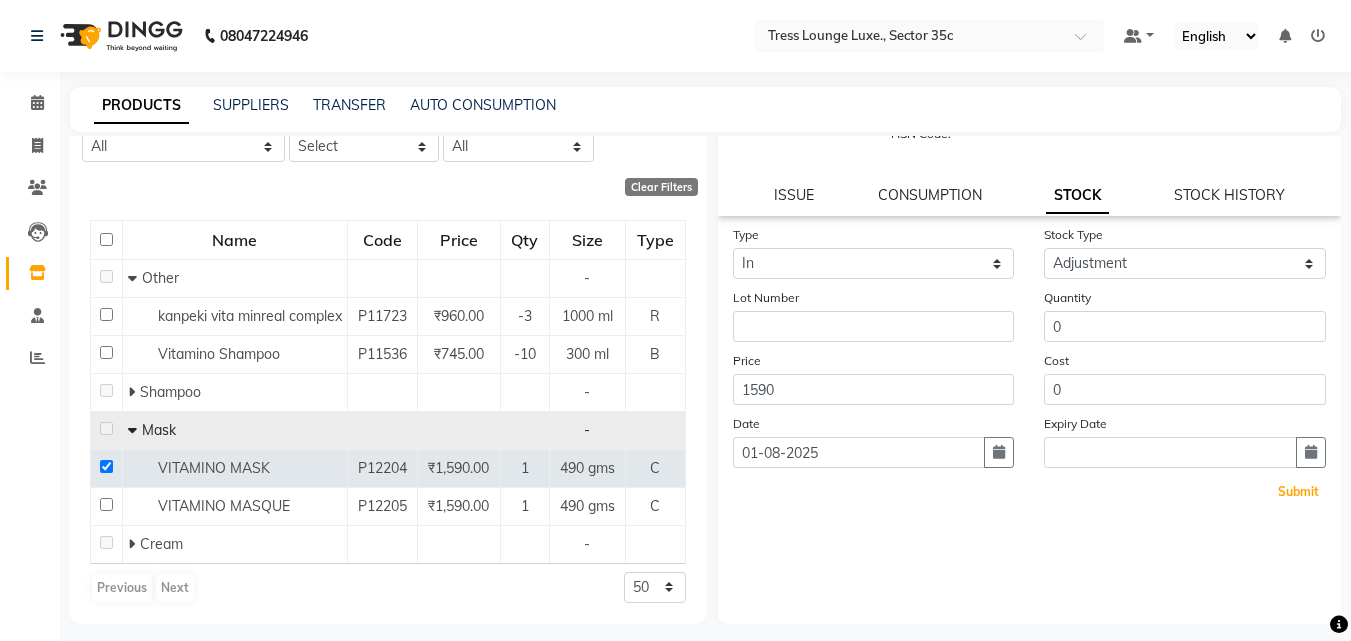 click on "Submit" 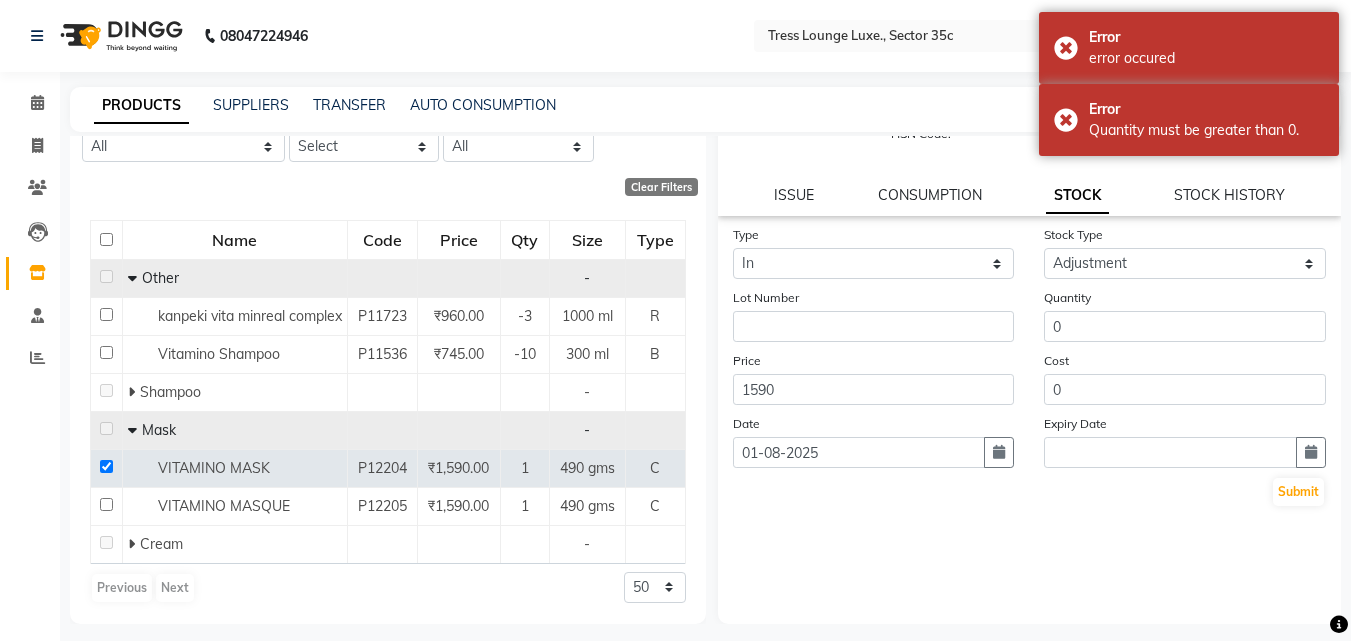 scroll, scrollTop: 0, scrollLeft: 0, axis: both 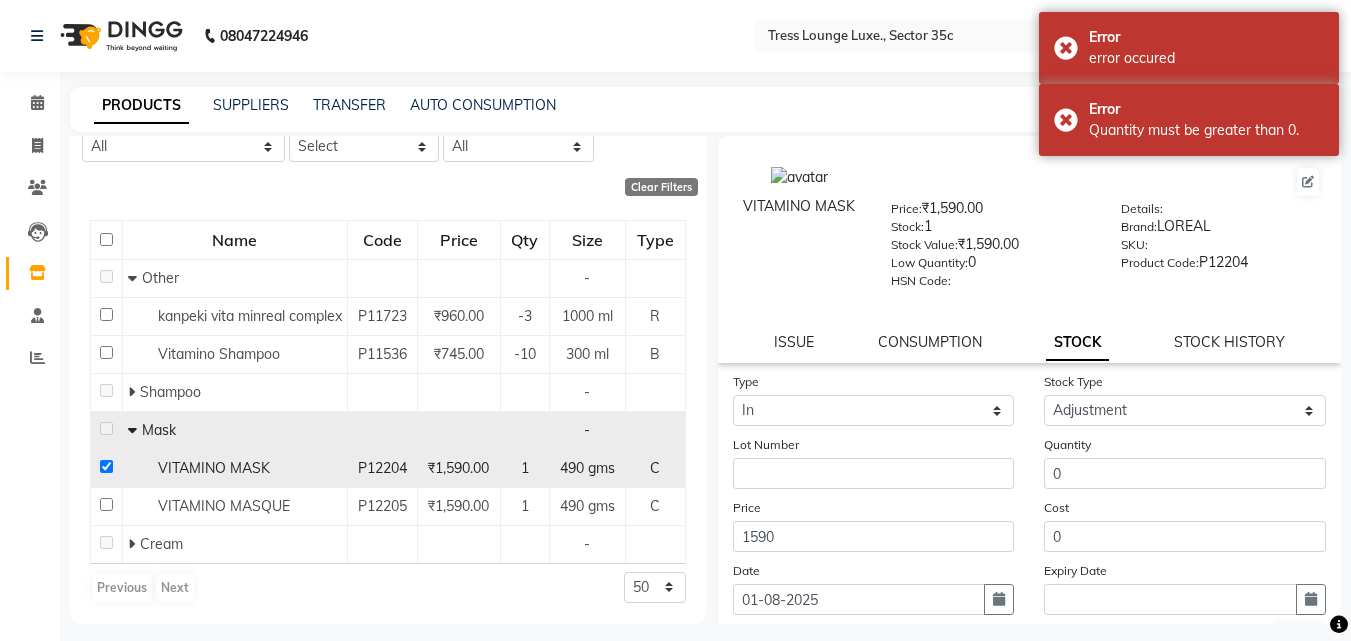 click 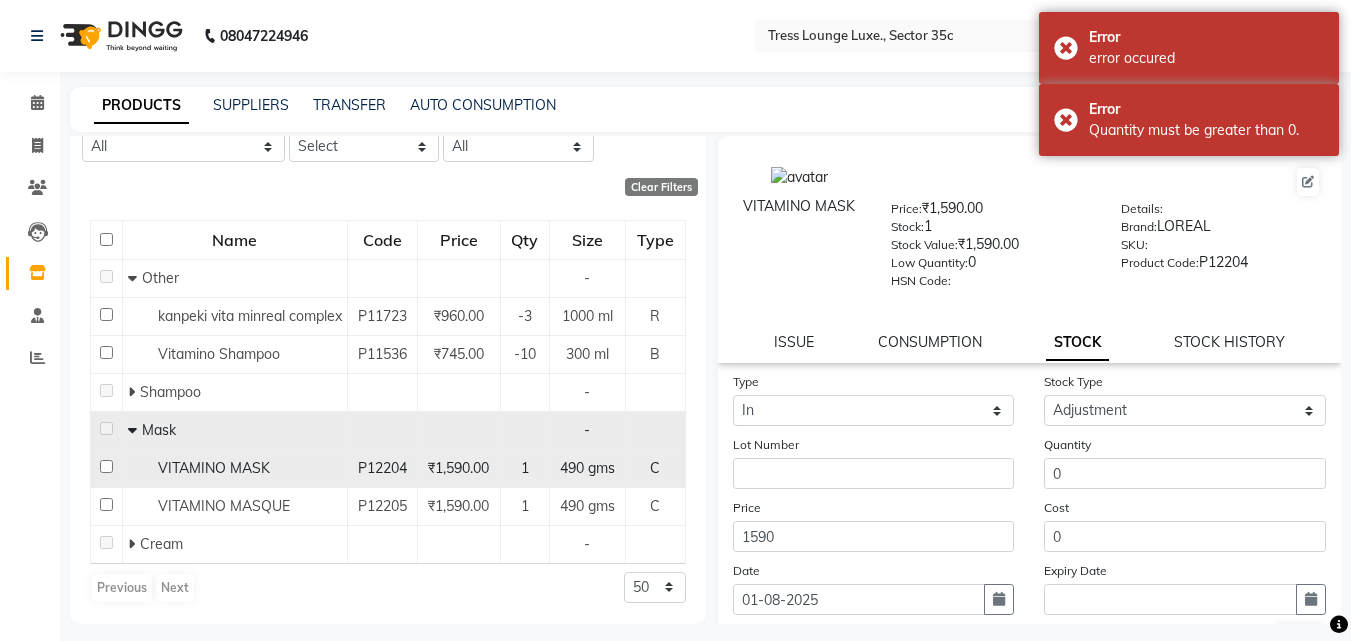 checkbox on "false" 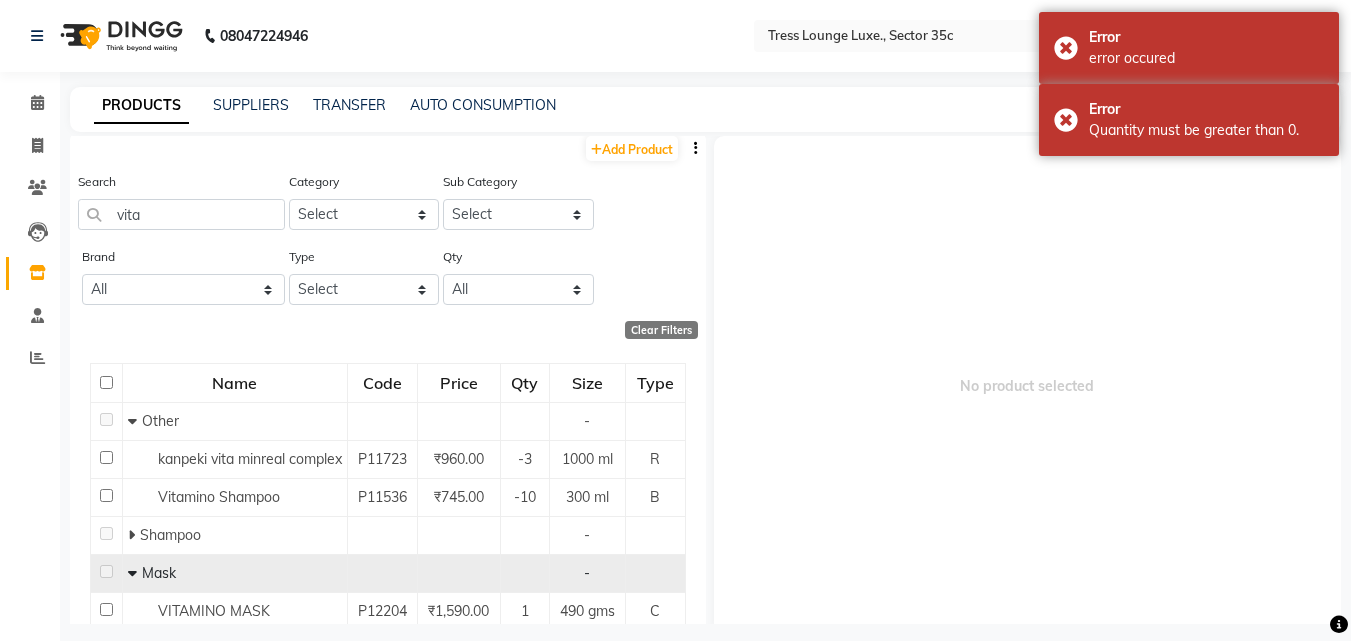 scroll, scrollTop: 5, scrollLeft: 0, axis: vertical 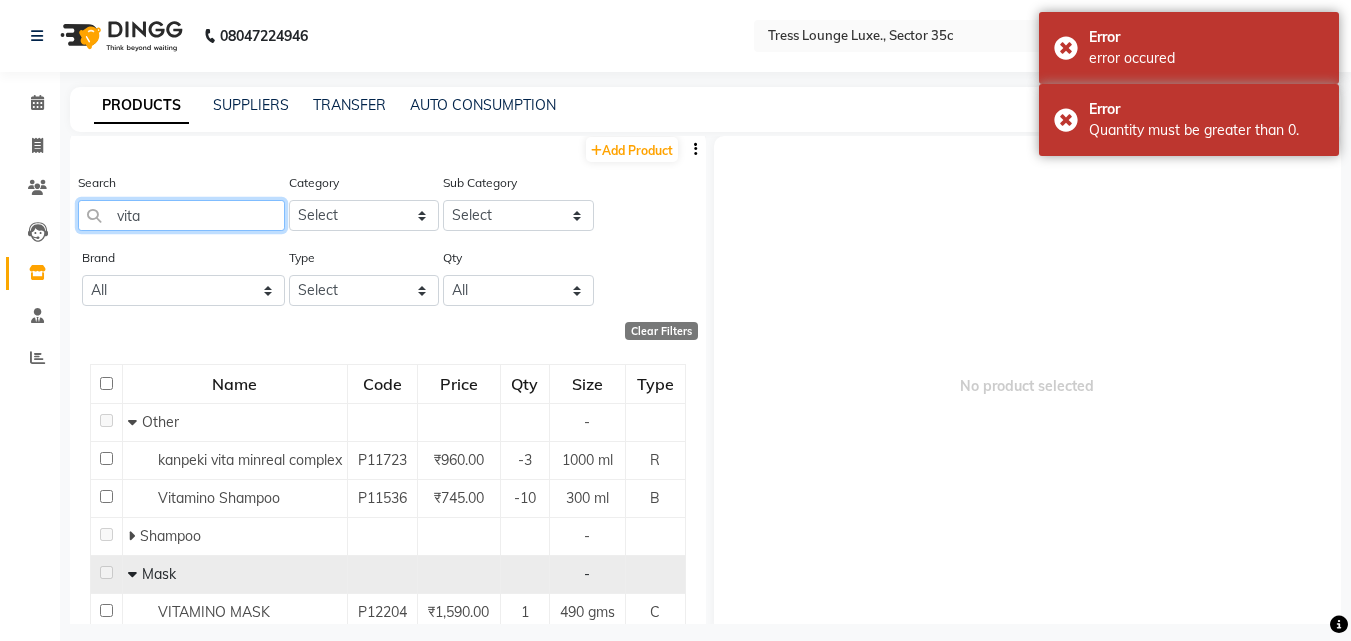 click on "vita" 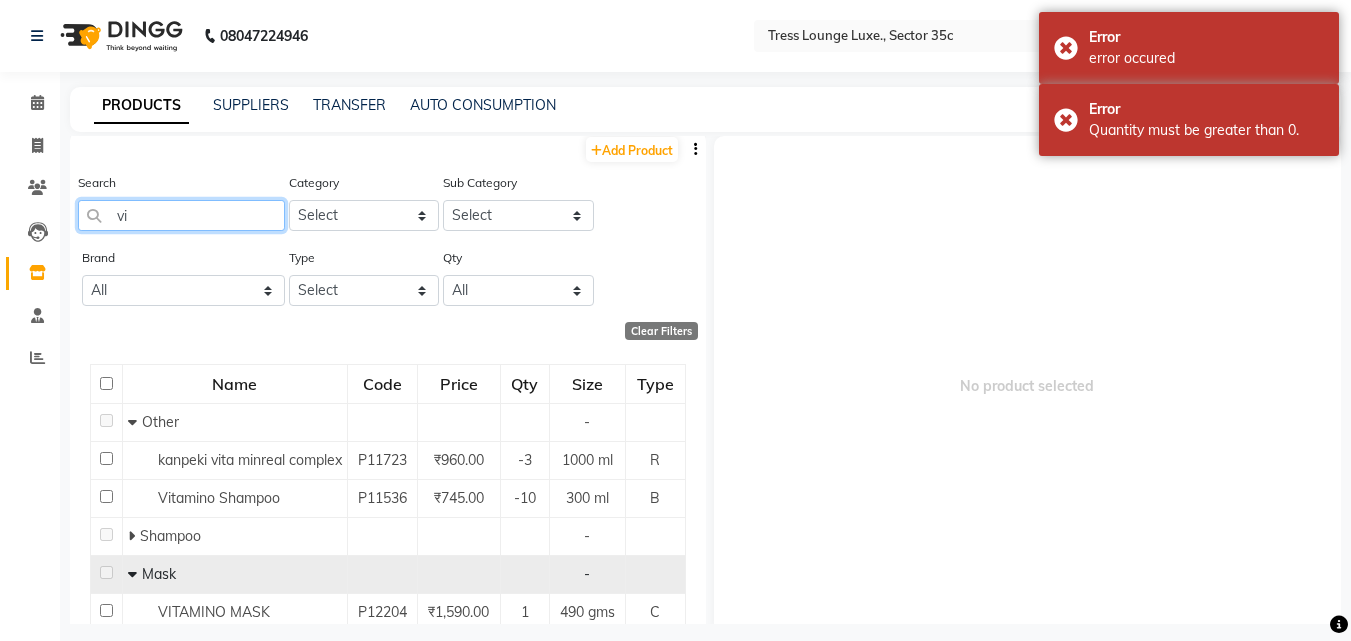 type on "v" 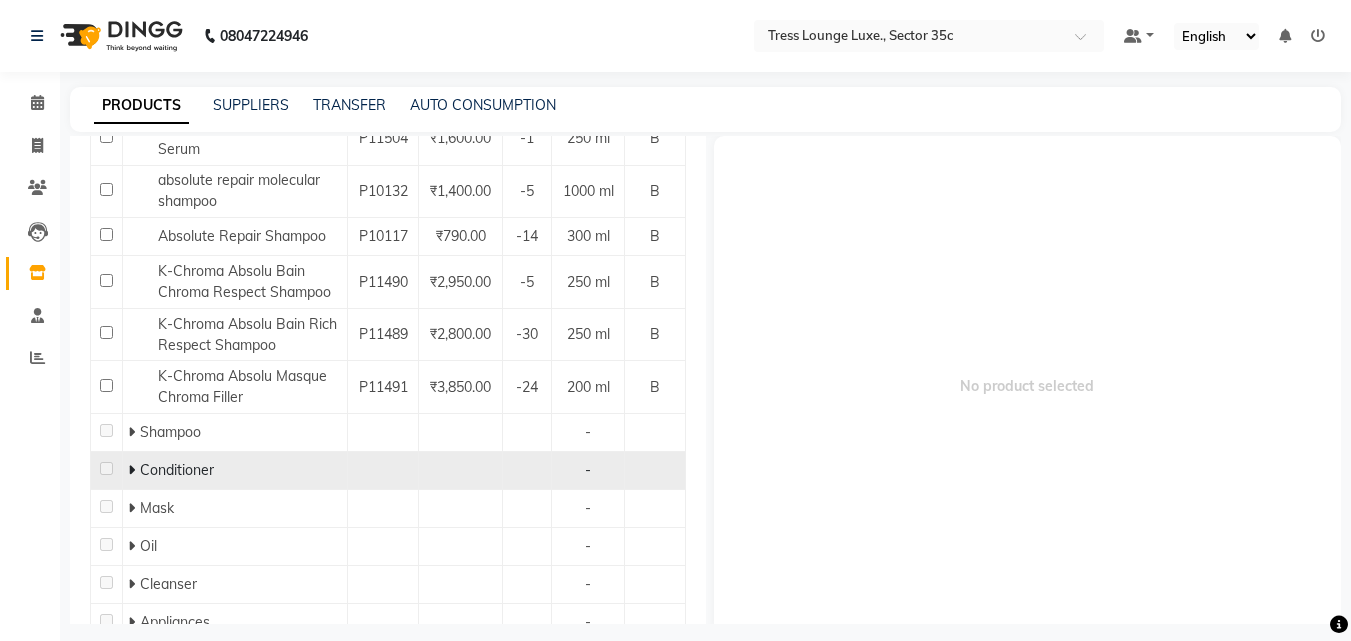 scroll, scrollTop: 555, scrollLeft: 0, axis: vertical 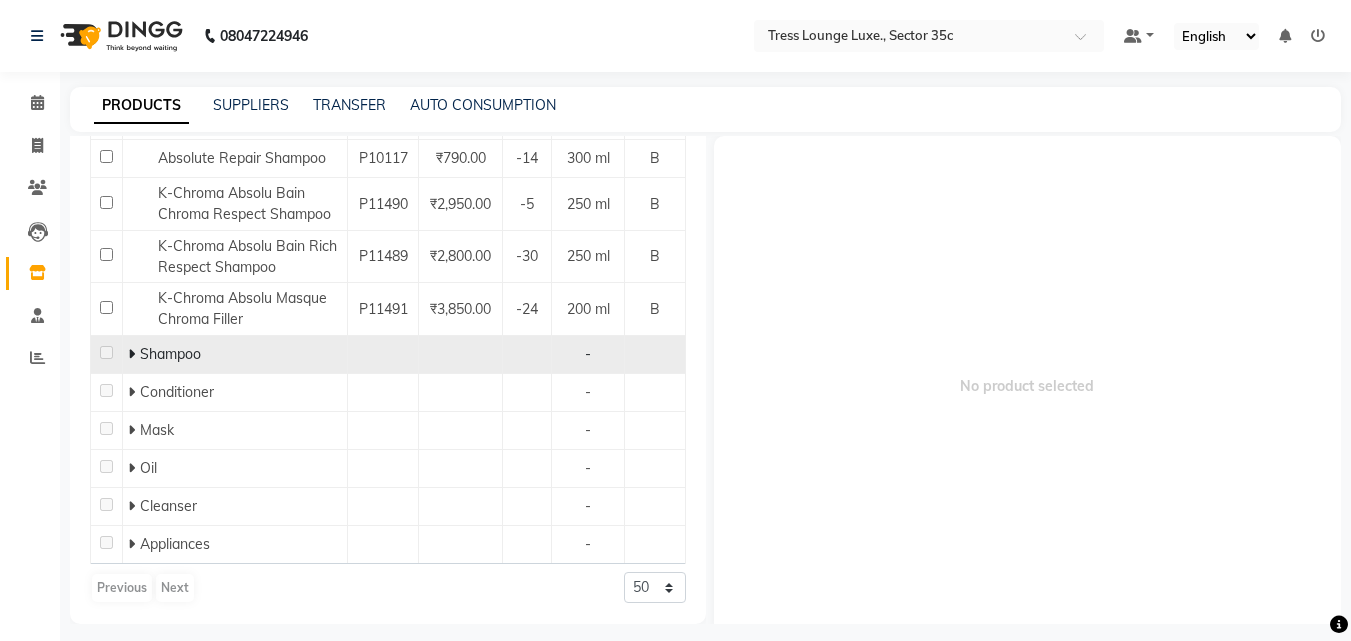 type on "abs" 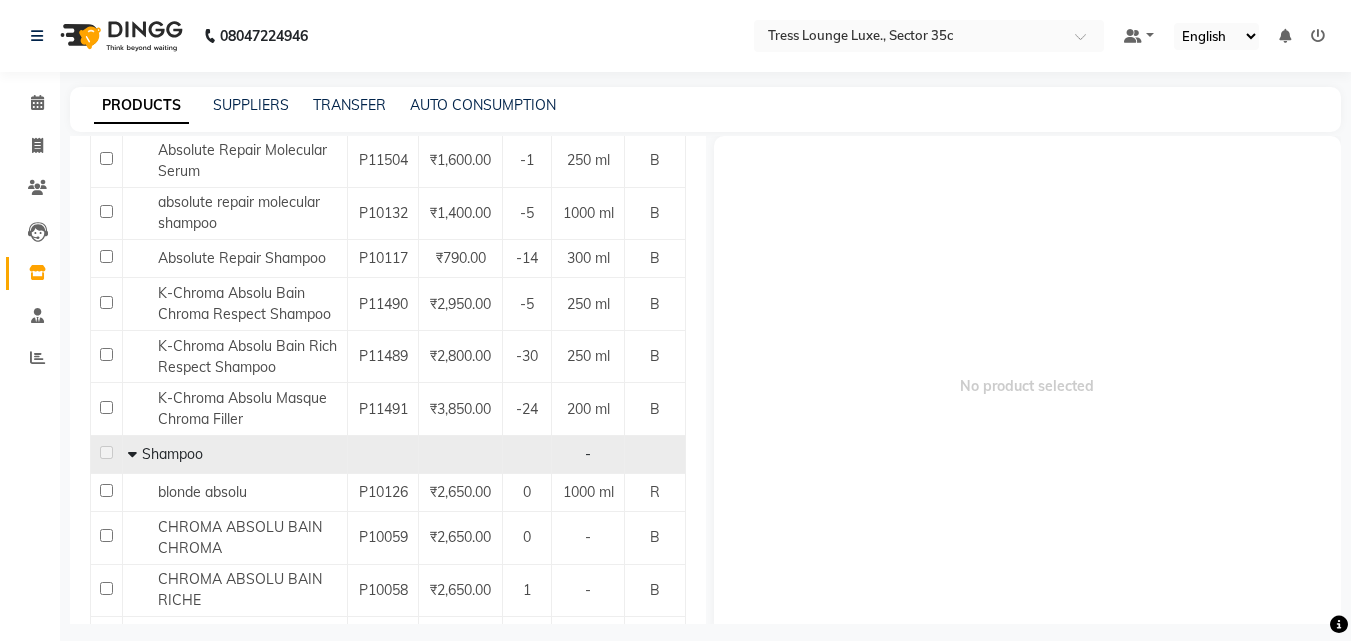 scroll, scrollTop: 355, scrollLeft: 0, axis: vertical 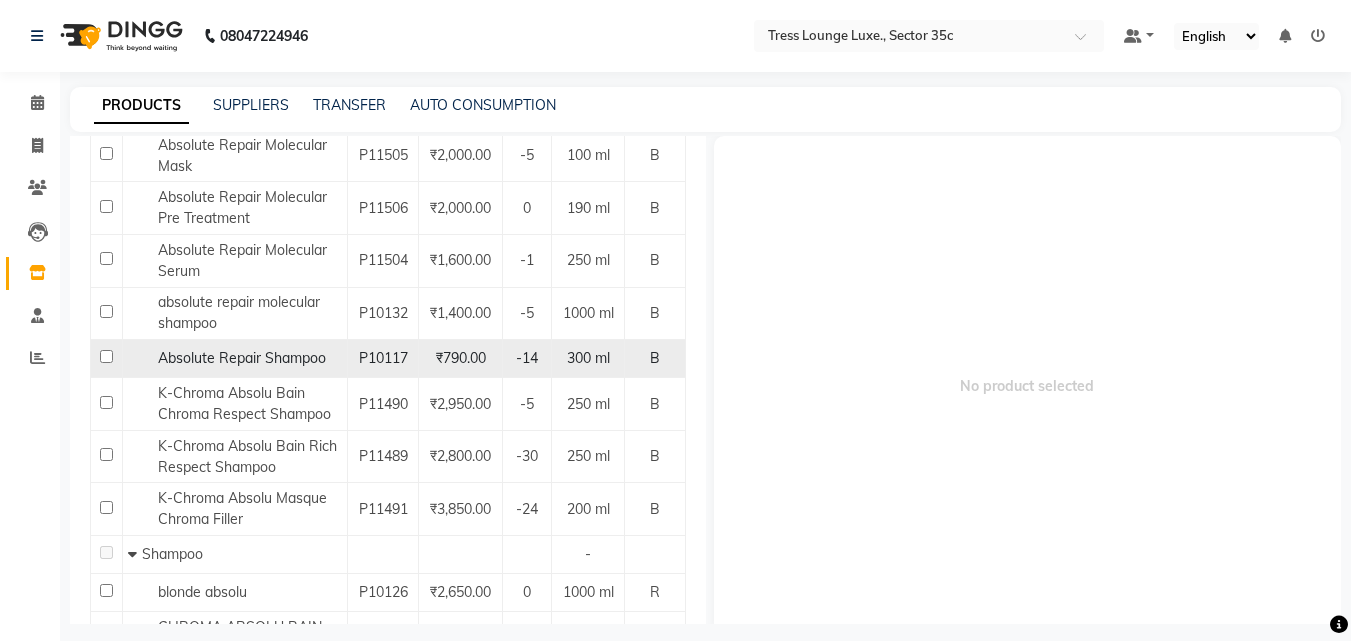 click 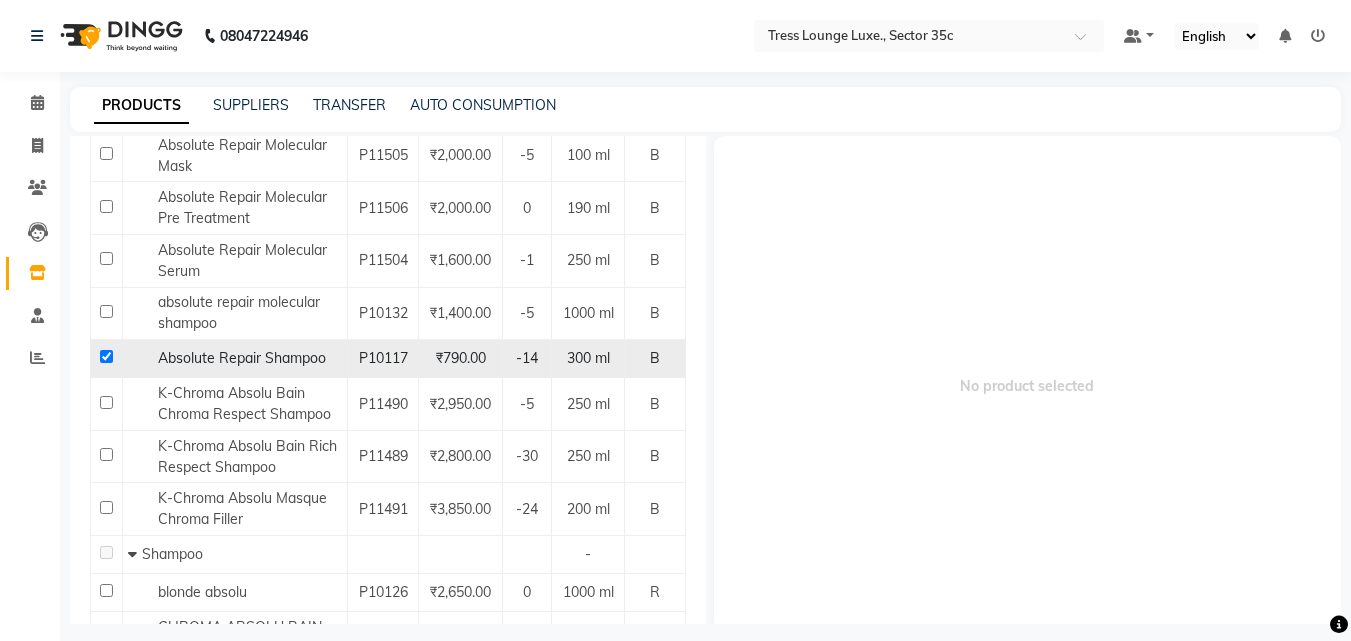 checkbox on "true" 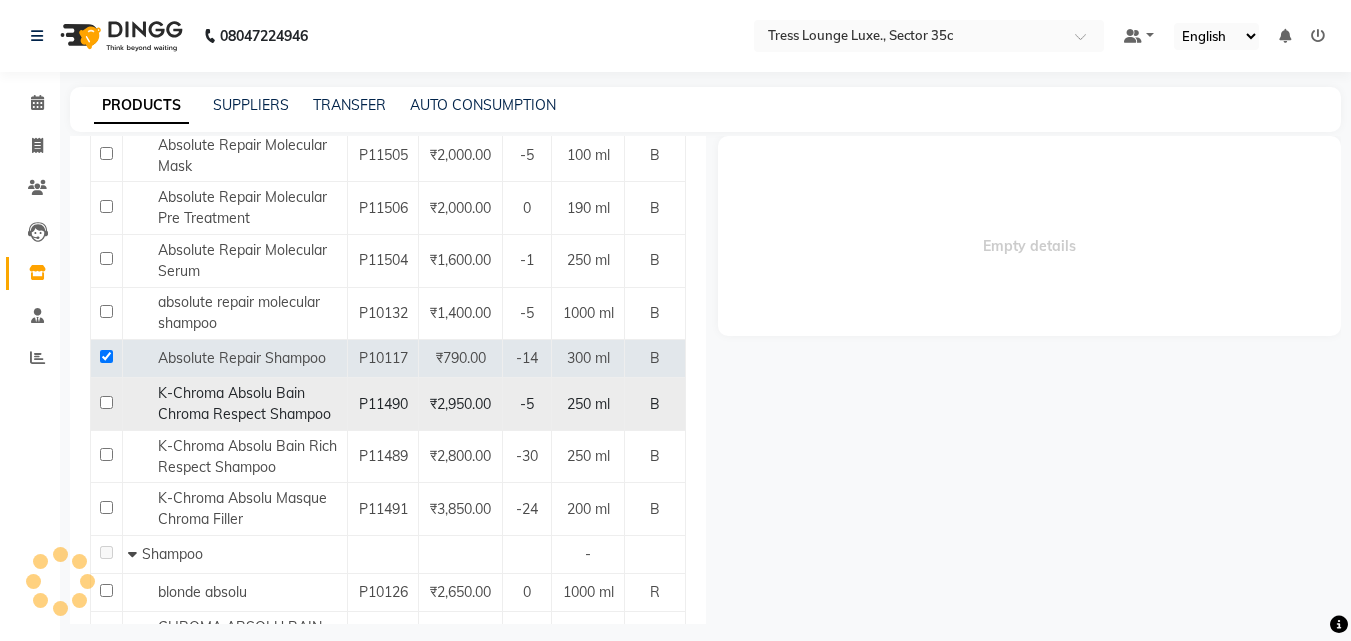 select 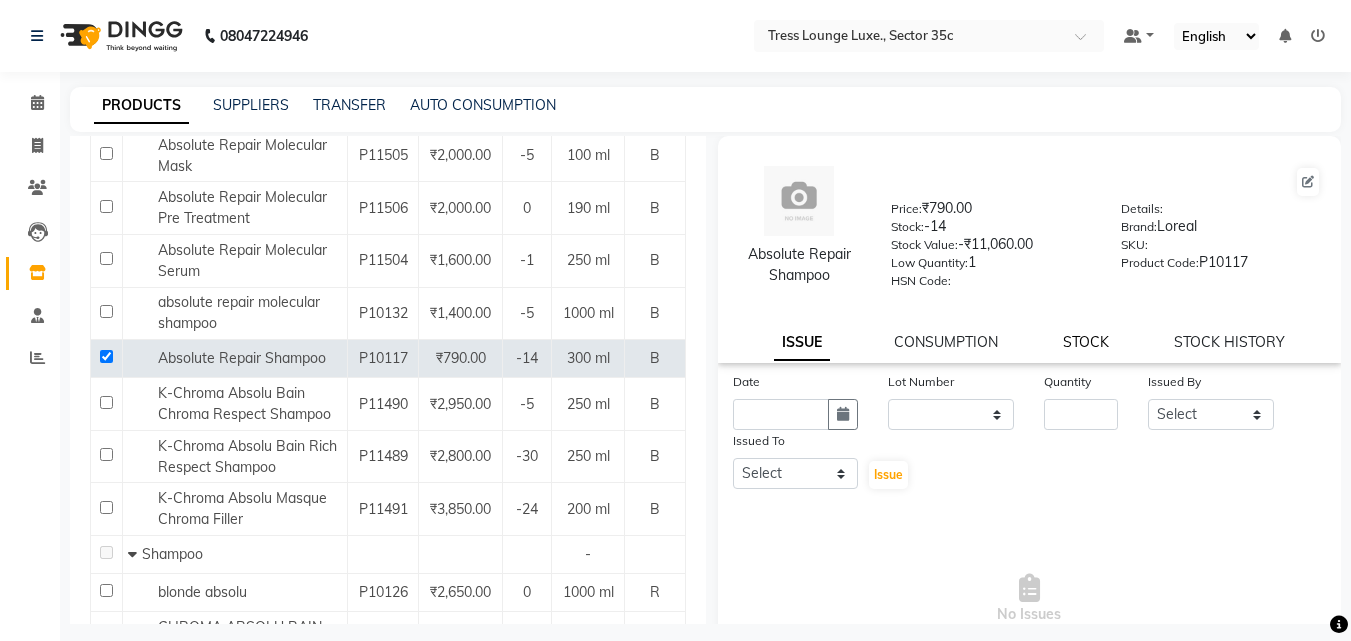 click on "STOCK" 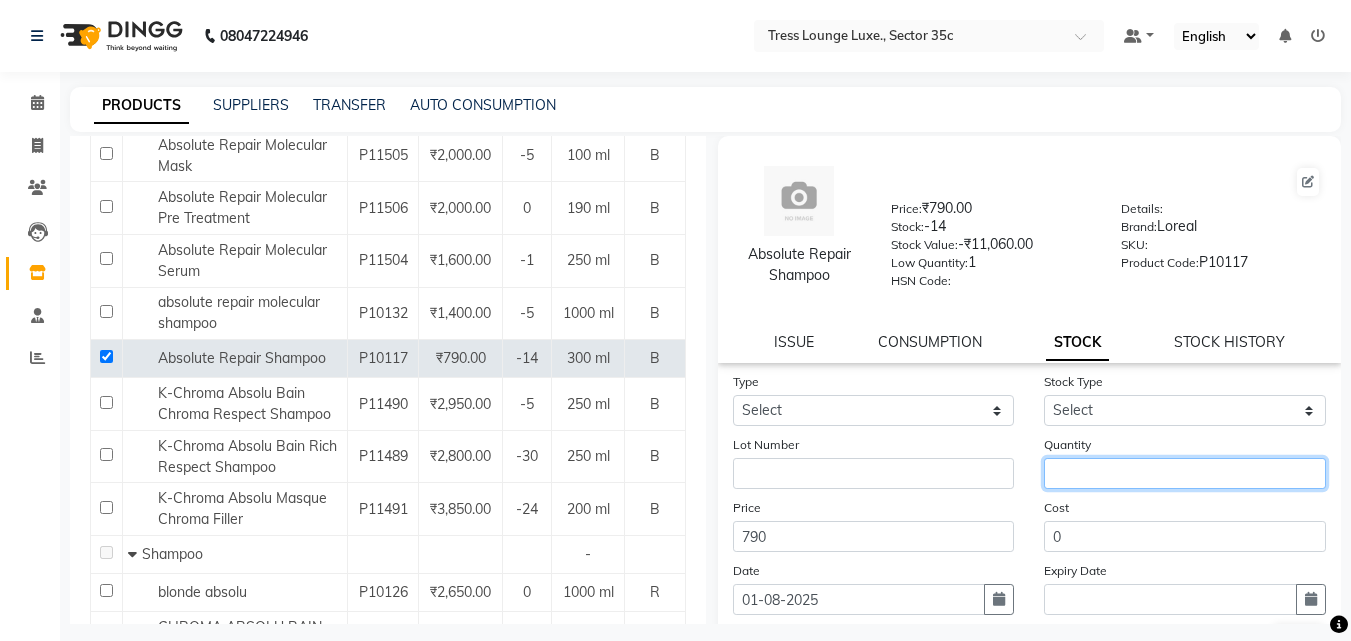 click 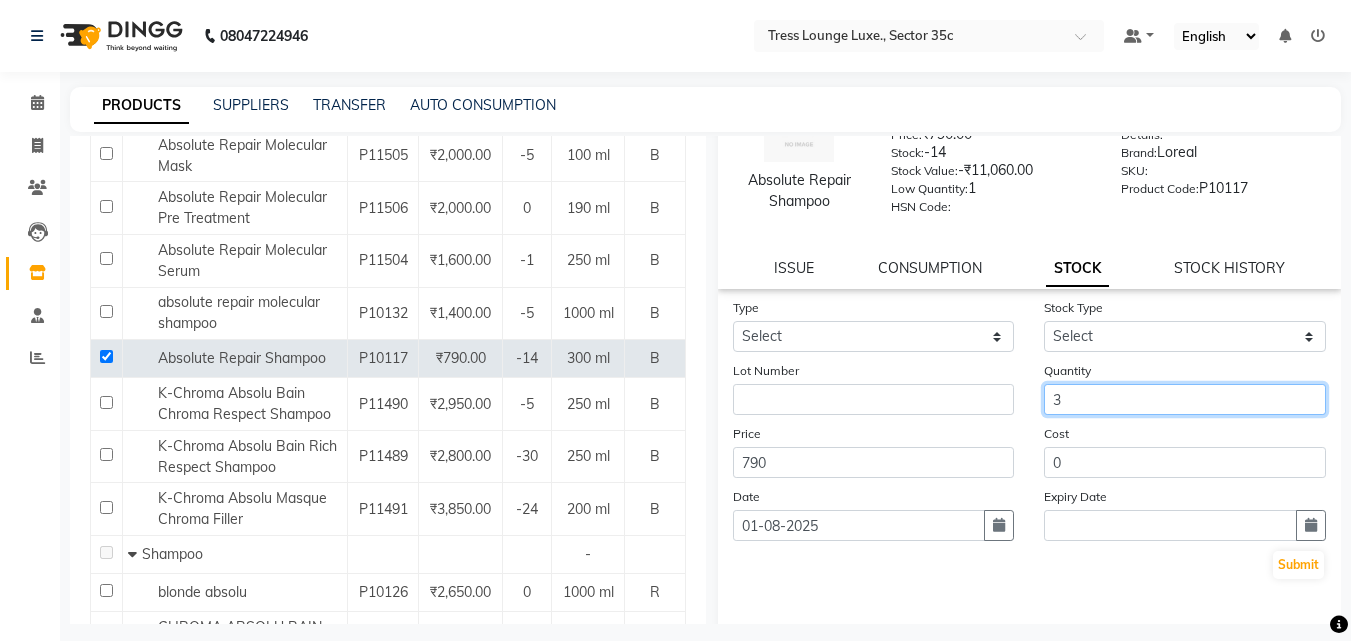 scroll, scrollTop: 147, scrollLeft: 0, axis: vertical 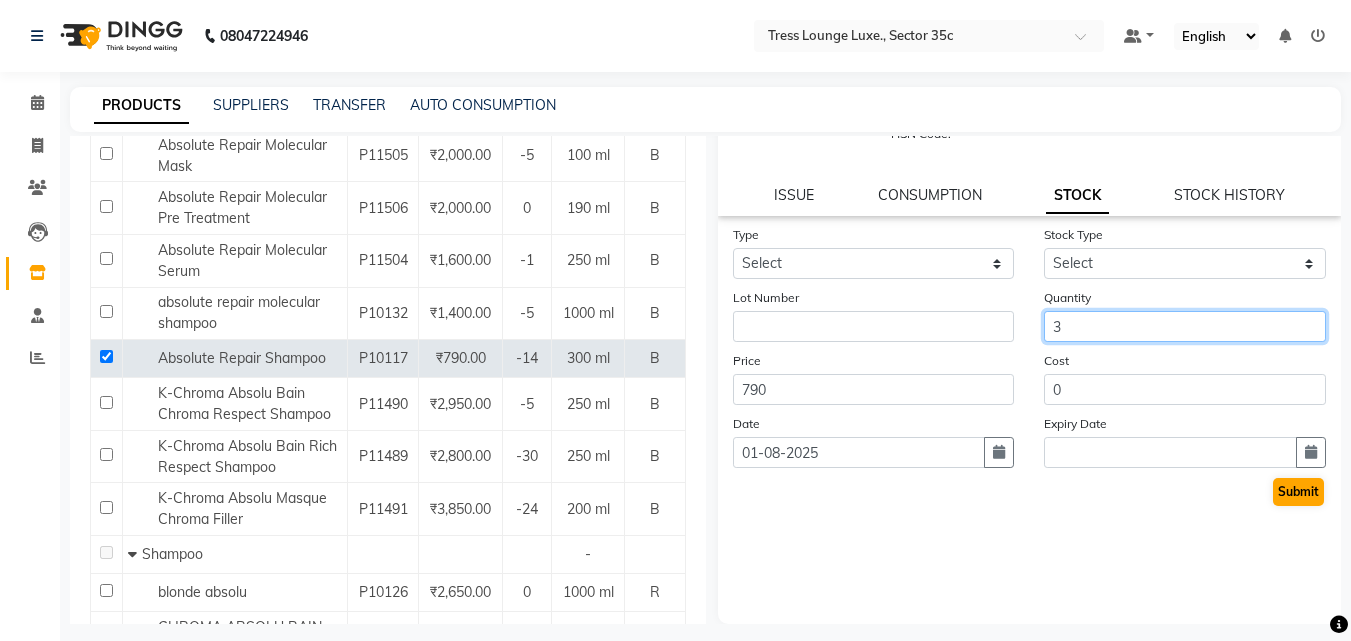 type on "3" 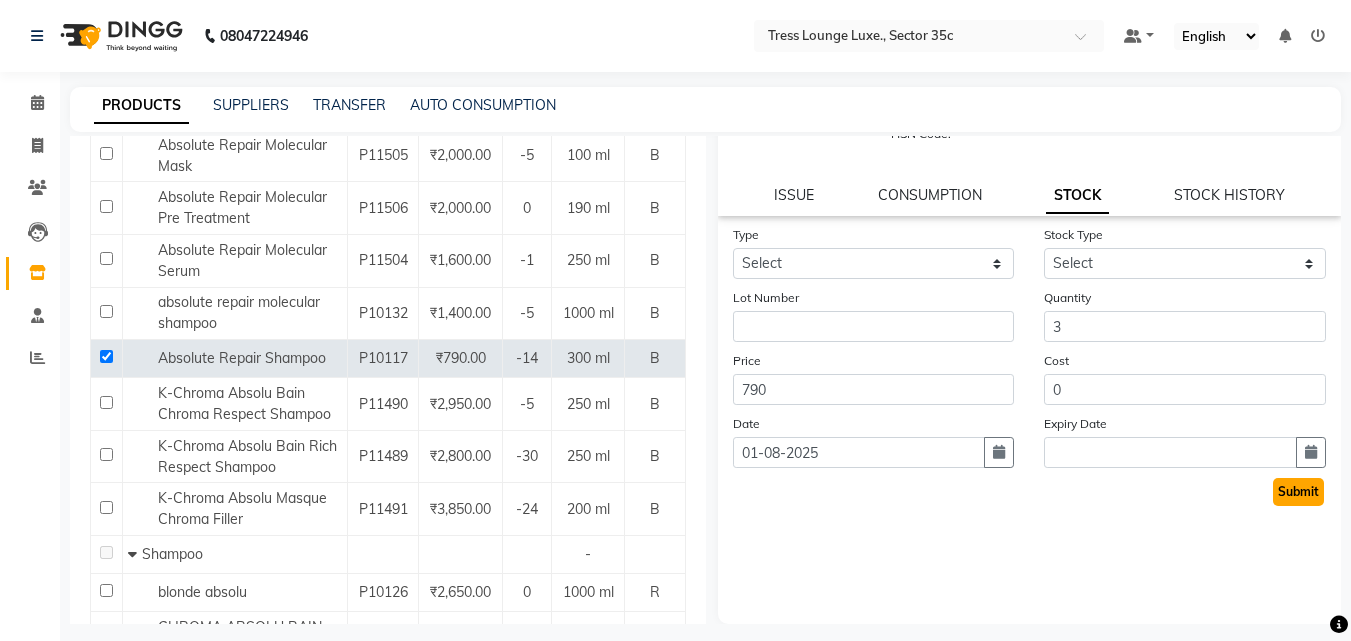 click on "Submit" 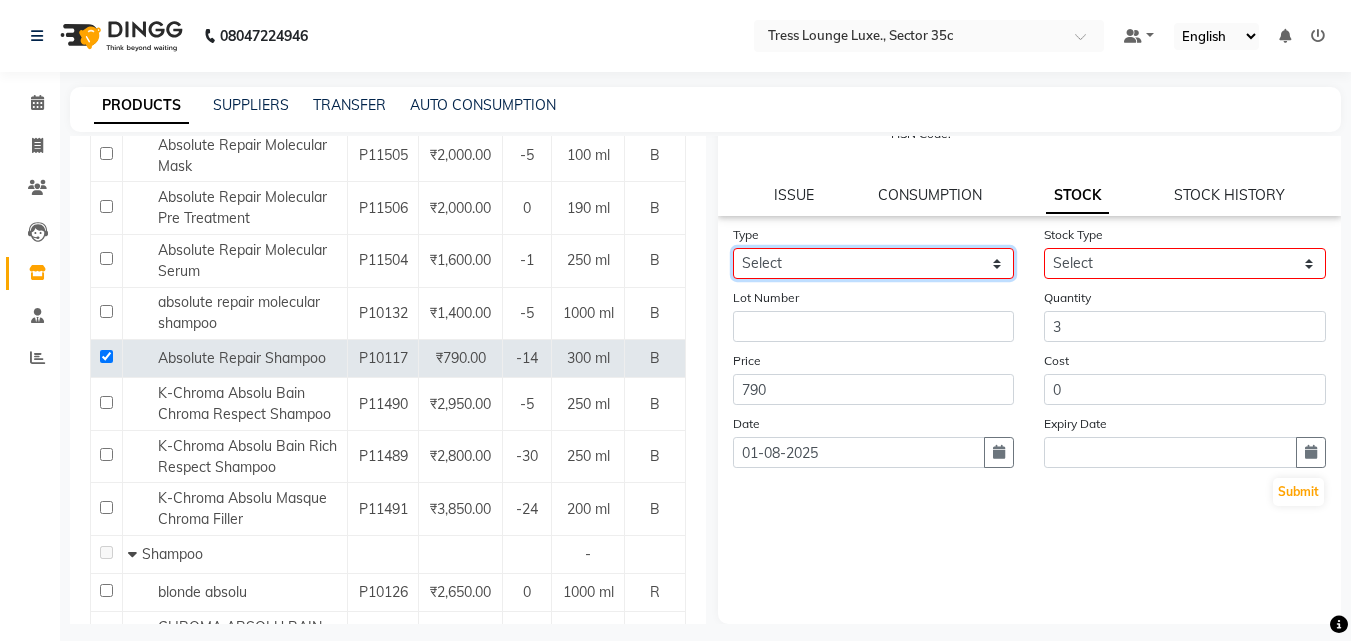 click on "Select In" 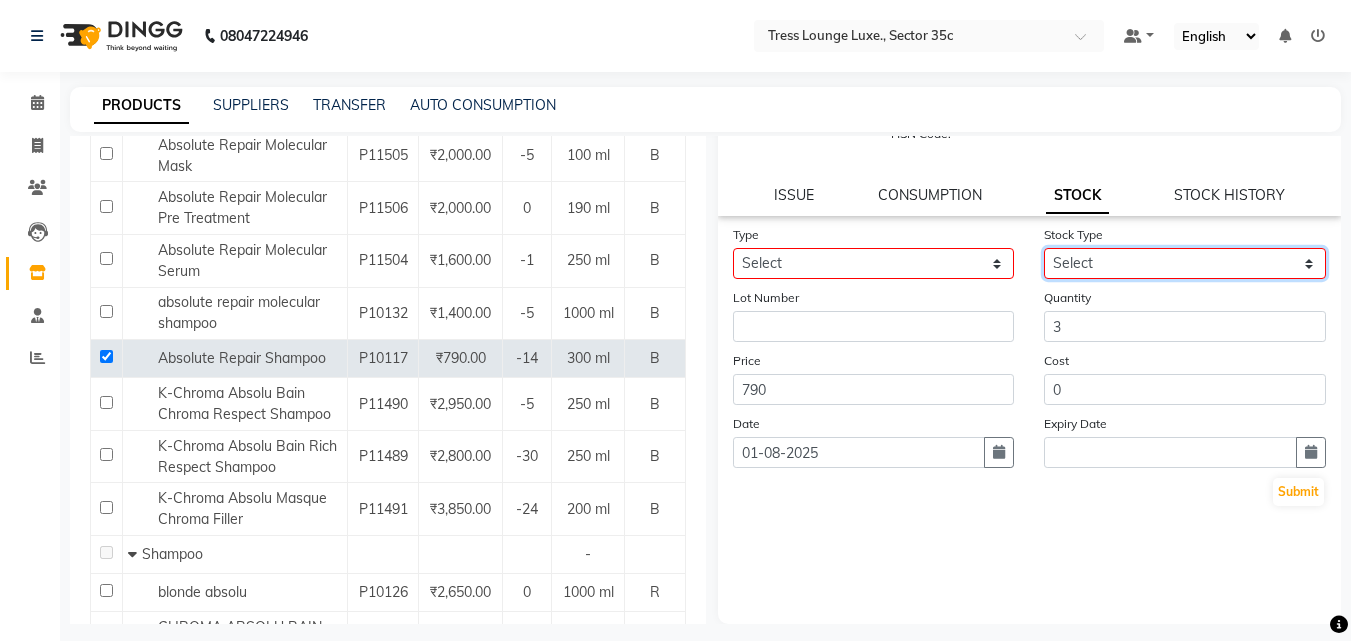 click on "Select" 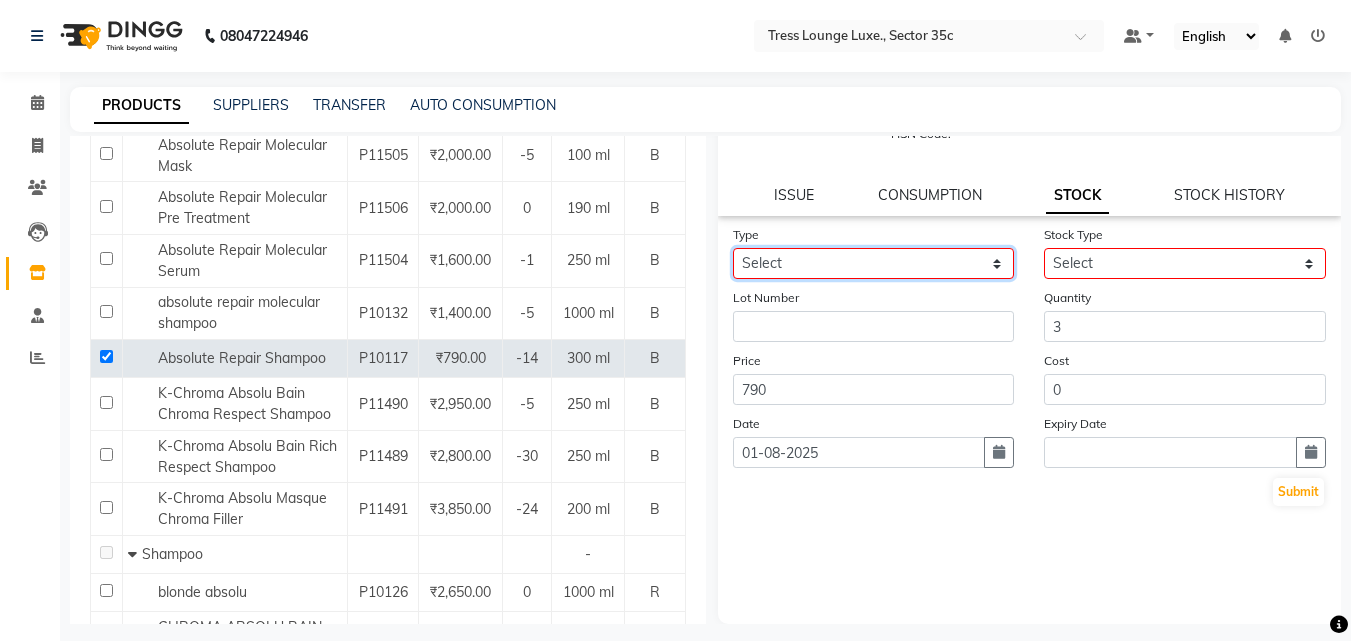 click on "Select In" 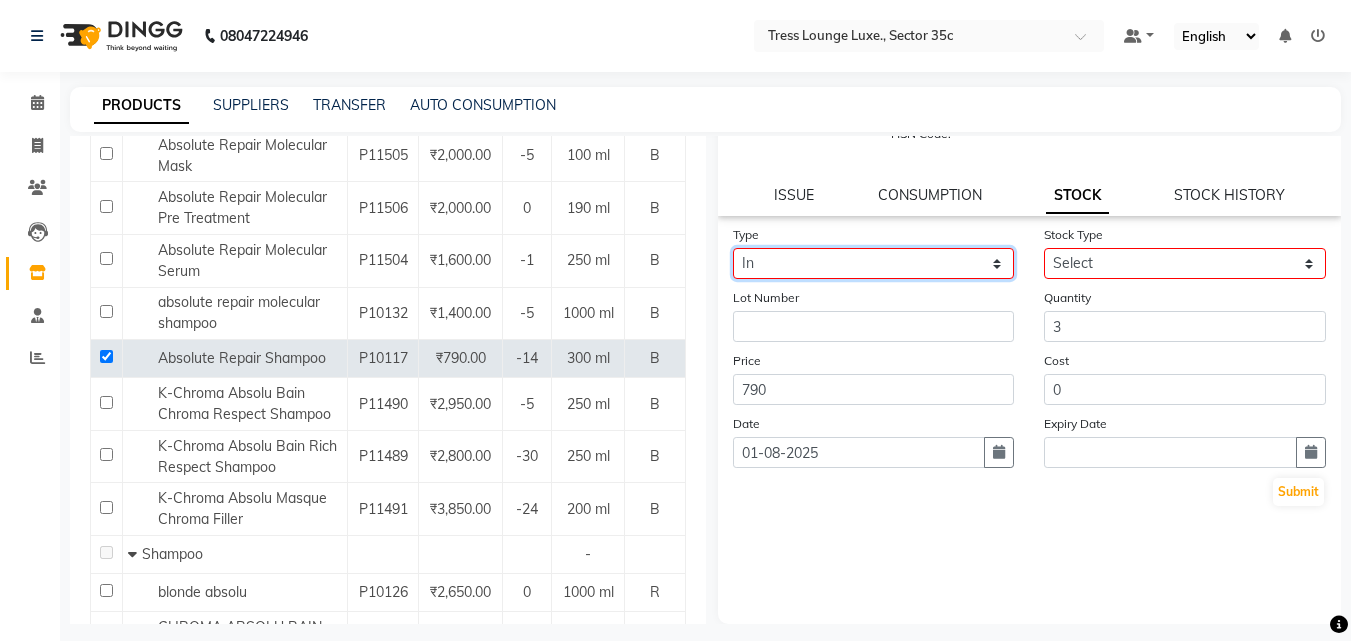 click on "Select In" 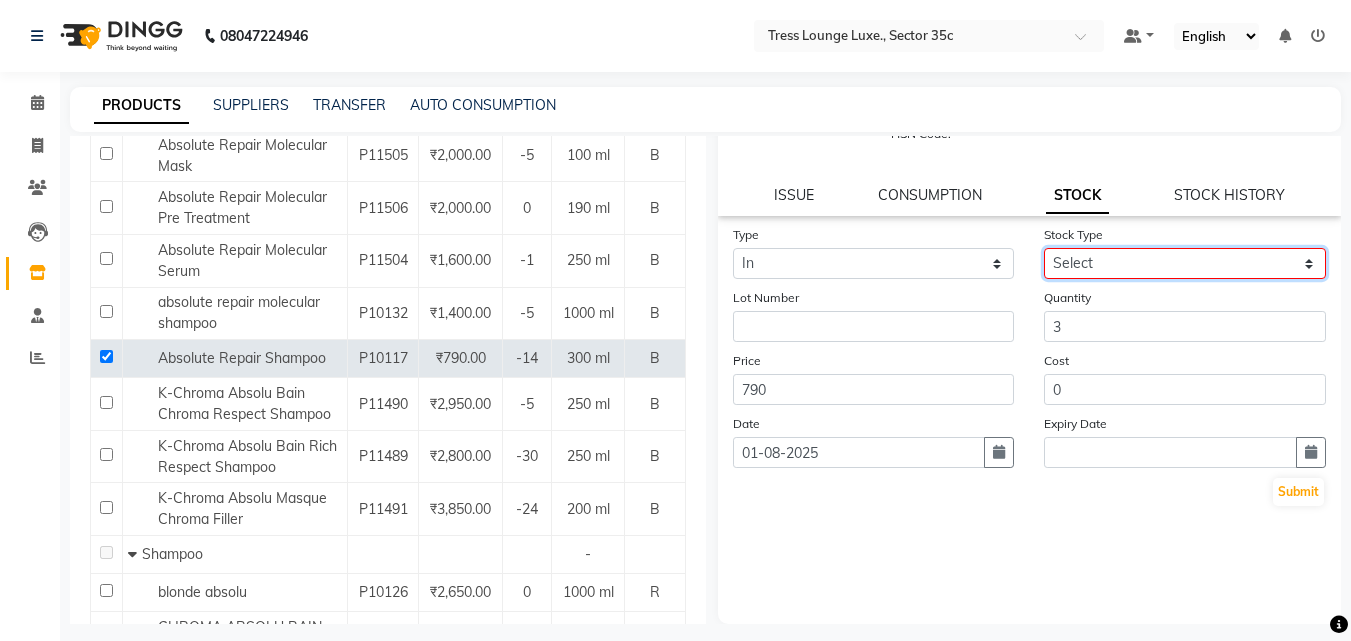 click on "Select New Stock Adjustment Return Other" 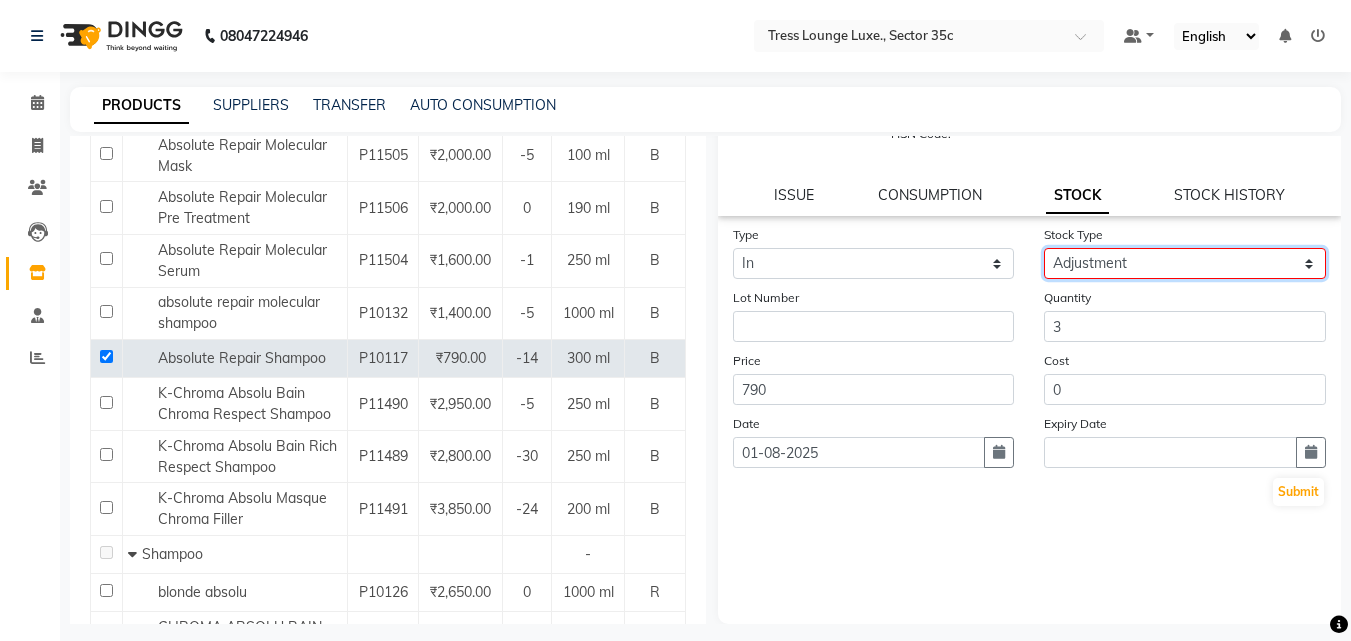 click on "Select New Stock Adjustment Return Other" 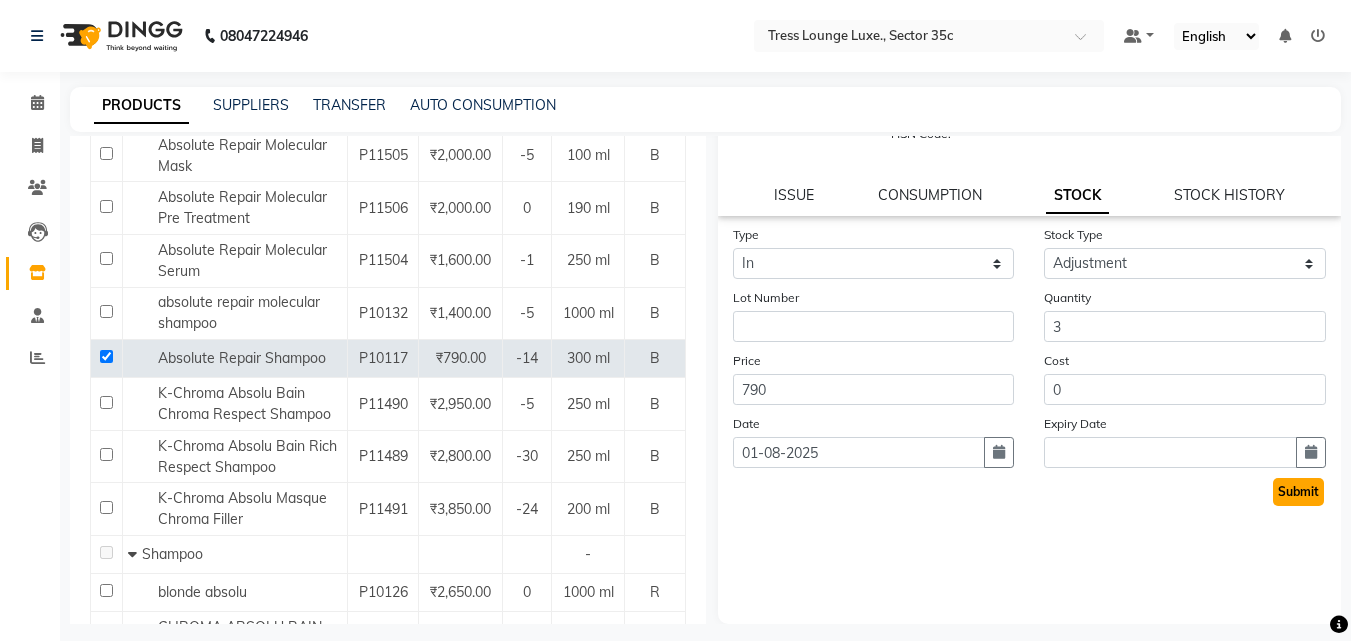 click on "Submit" 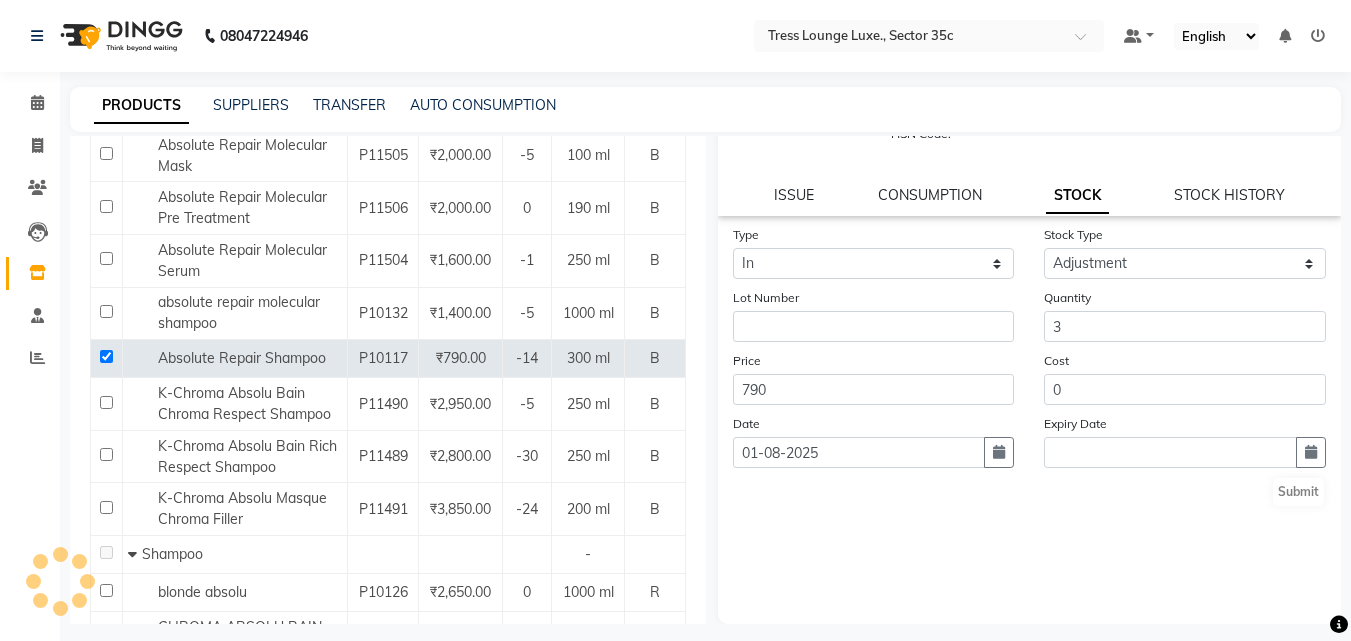 scroll, scrollTop: 0, scrollLeft: 0, axis: both 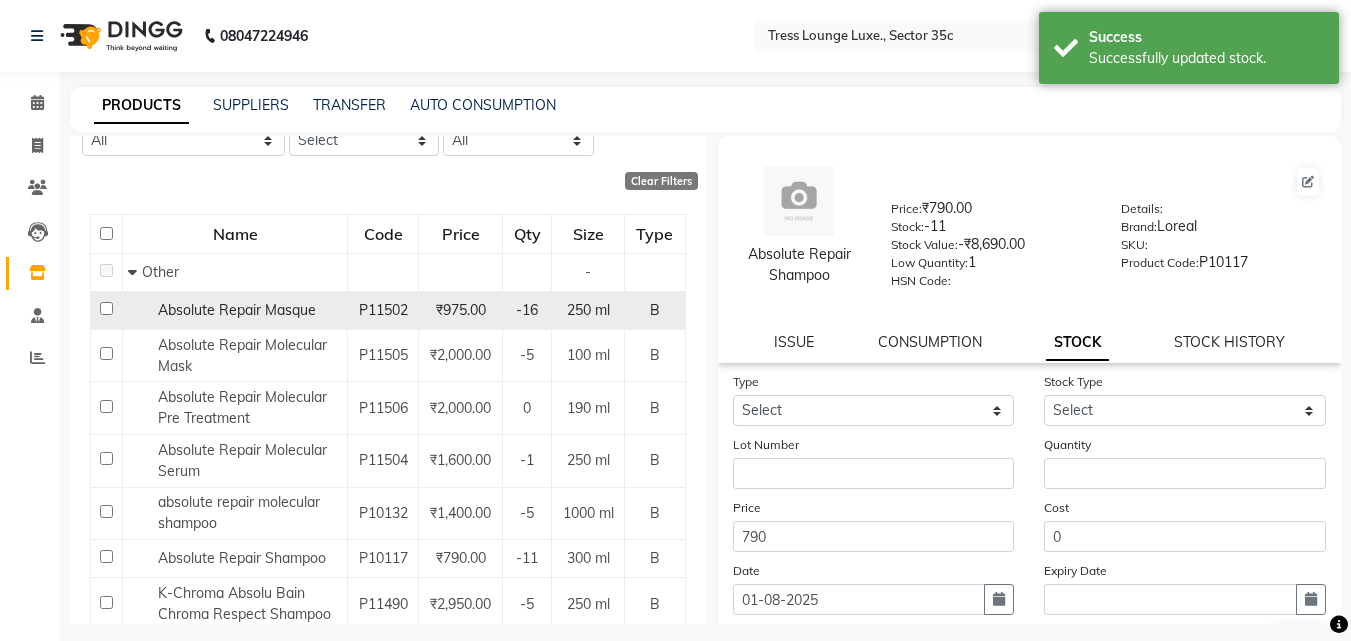 click 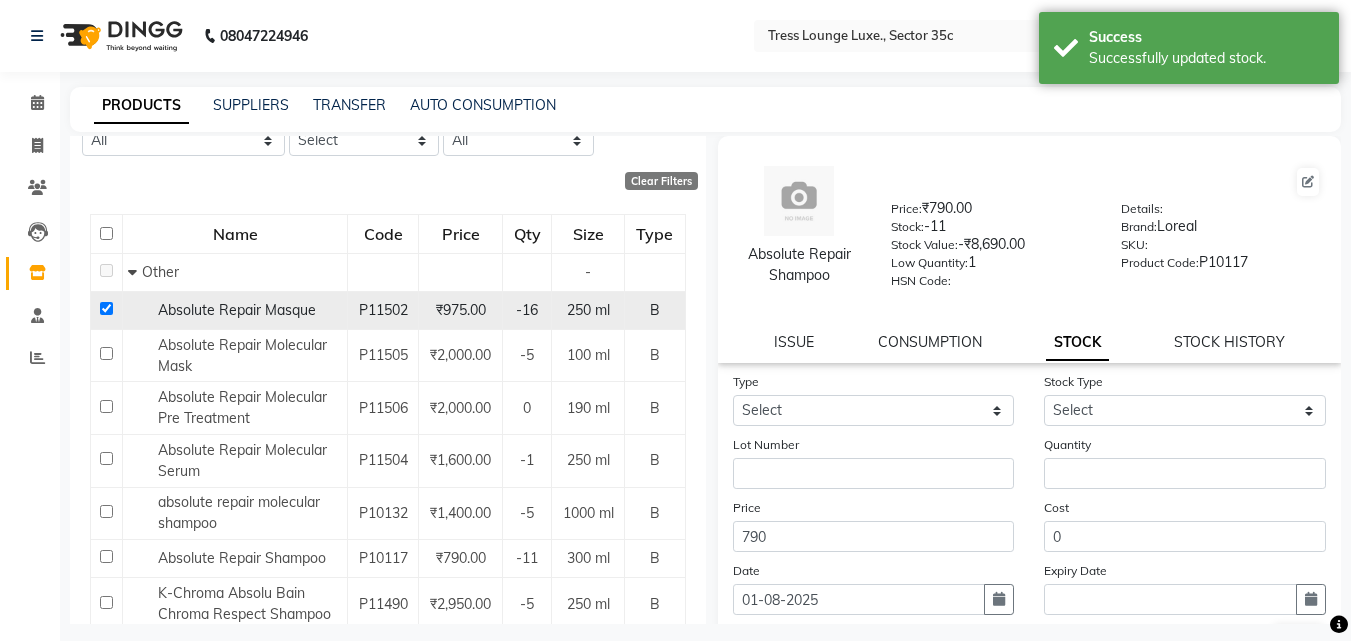 checkbox on "true" 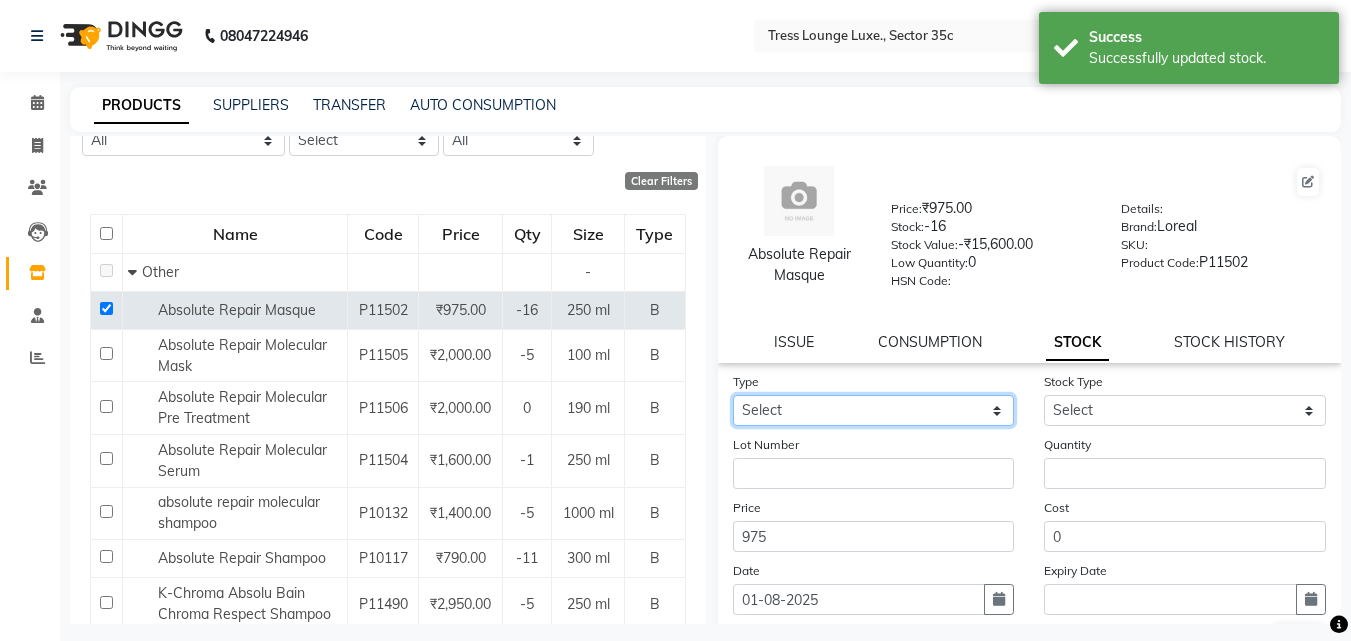 click on "Select In" 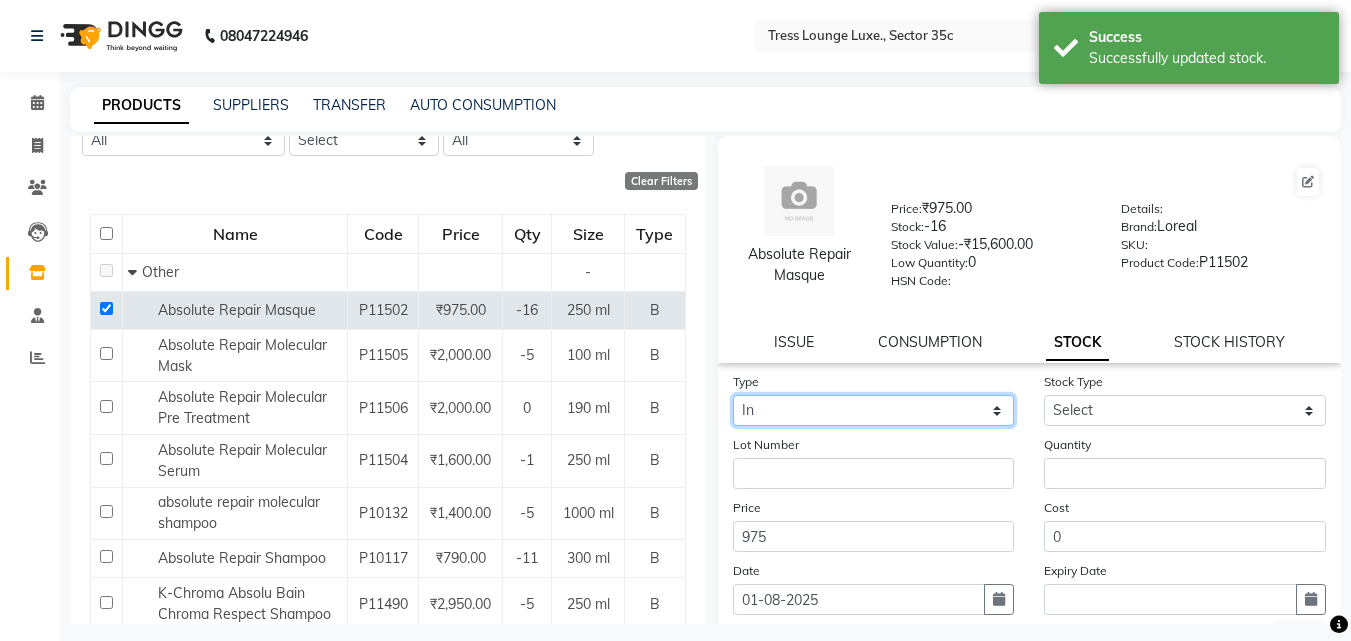 click on "Select In" 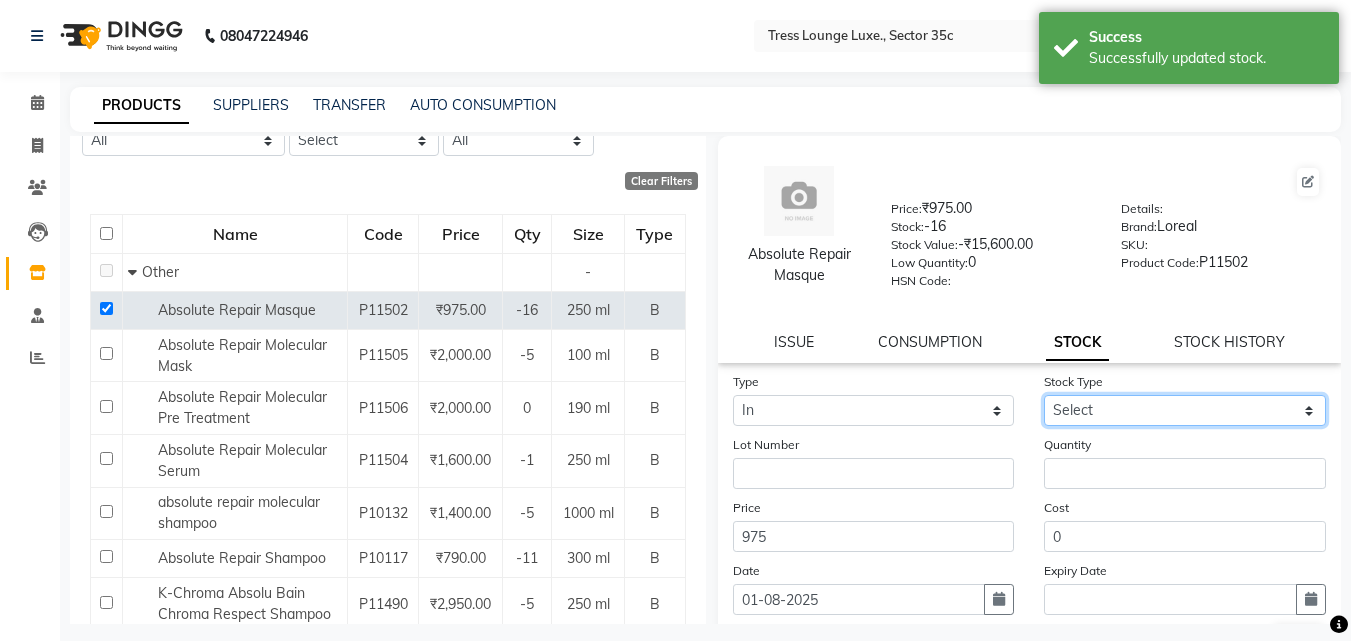 click on "Select New Stock Adjustment Return Other" 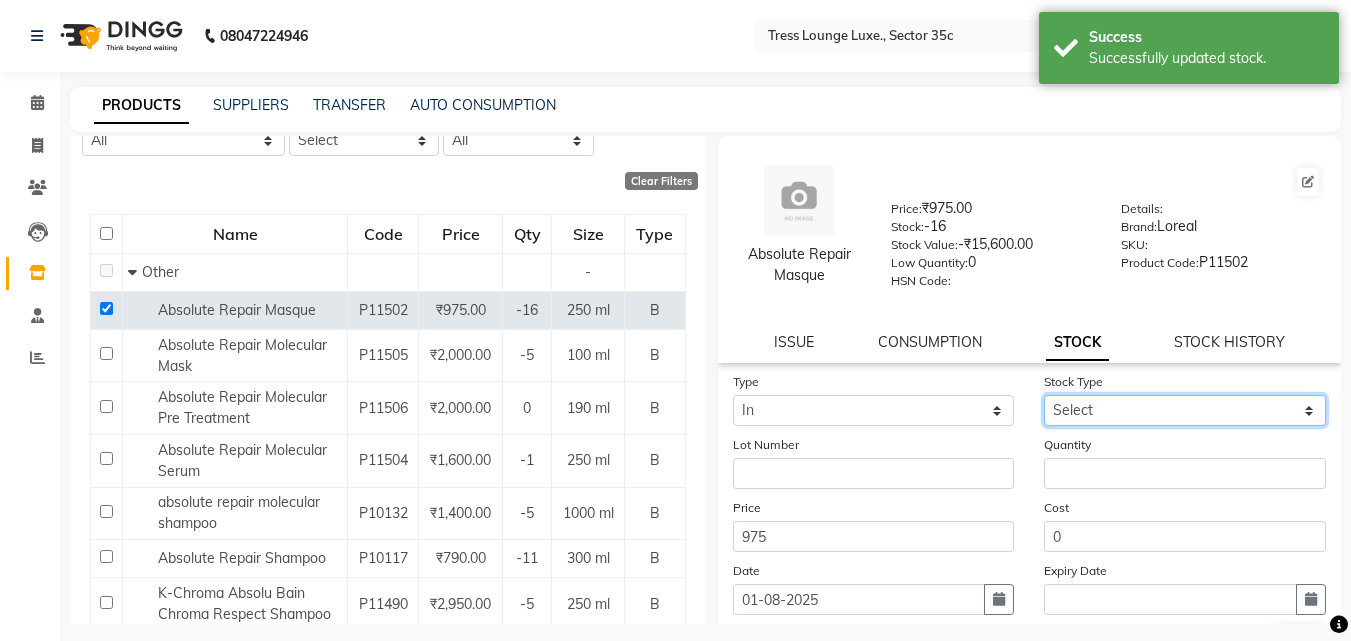 select on "adjustment" 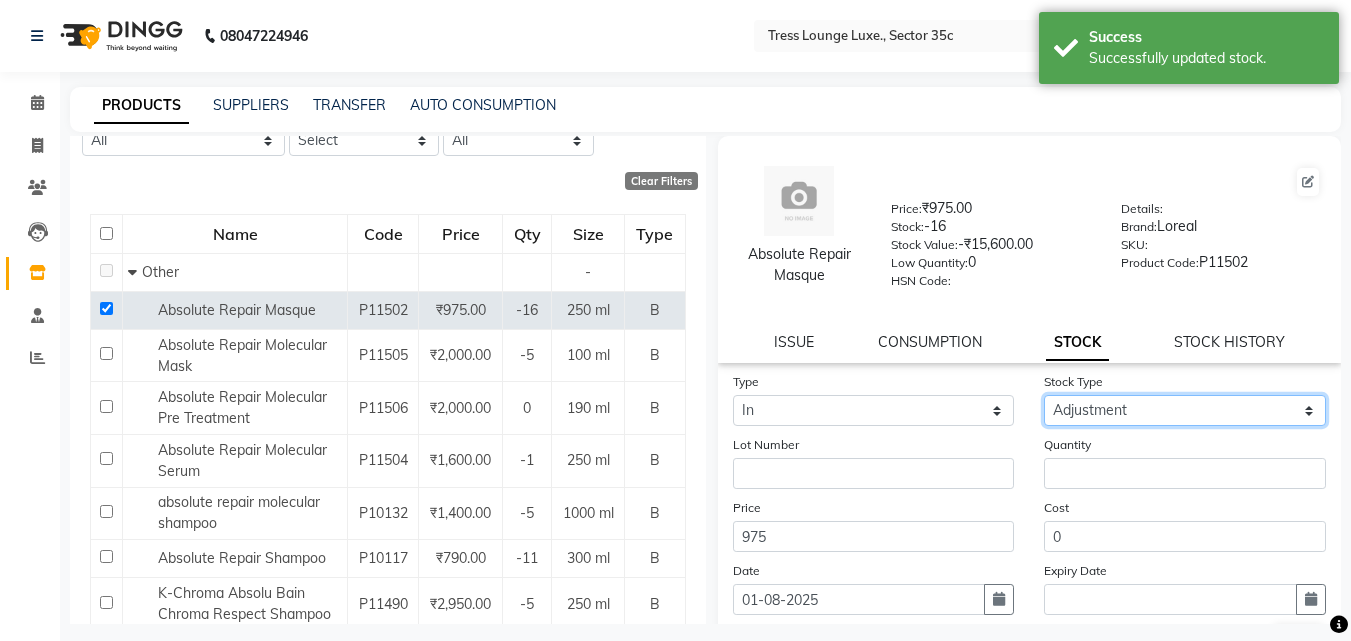 click on "Select New Stock Adjustment Return Other" 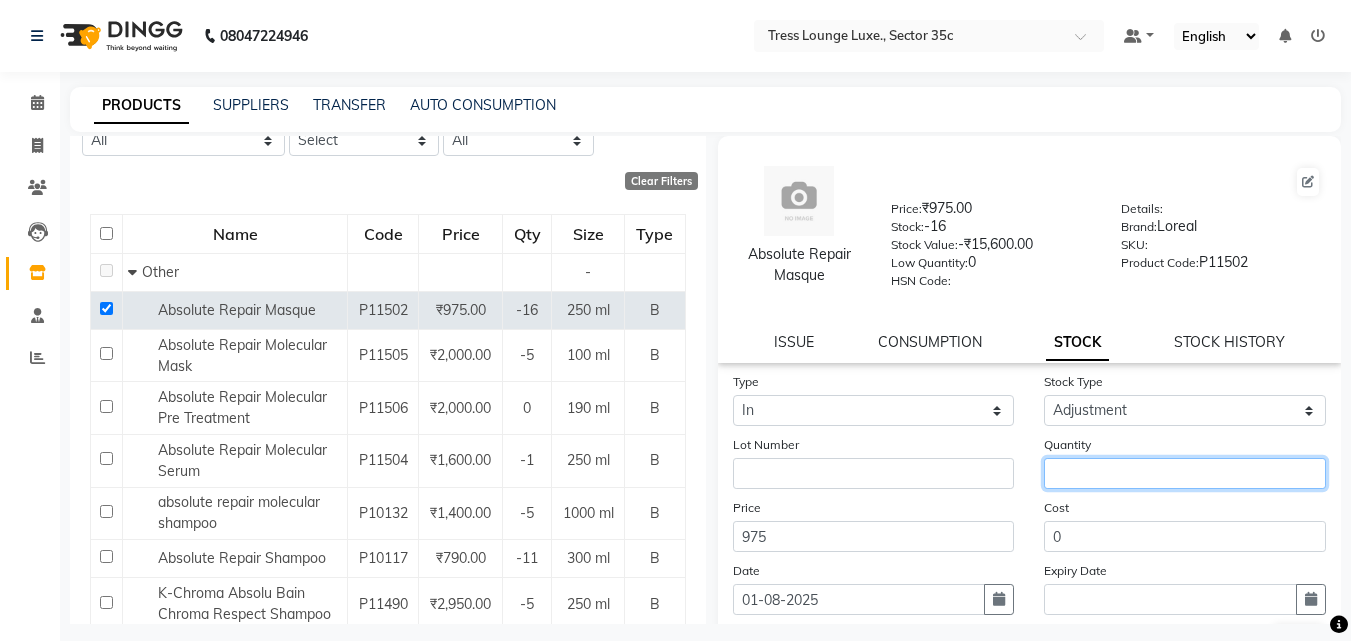 click 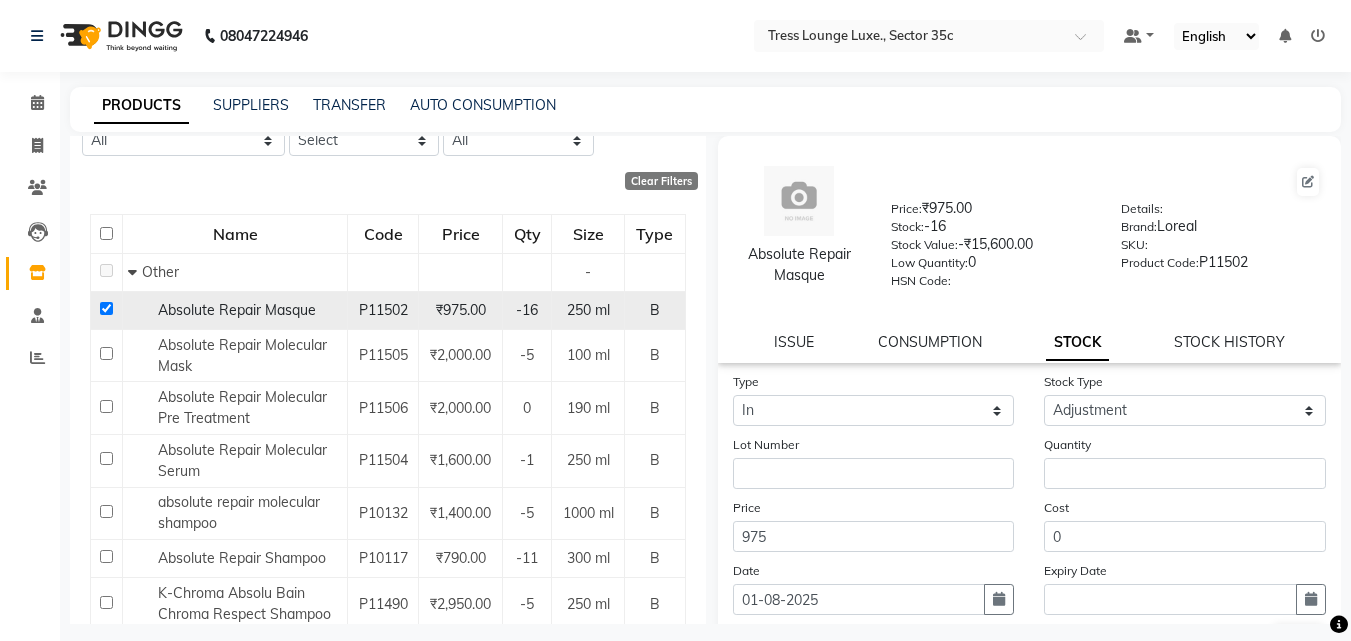 click 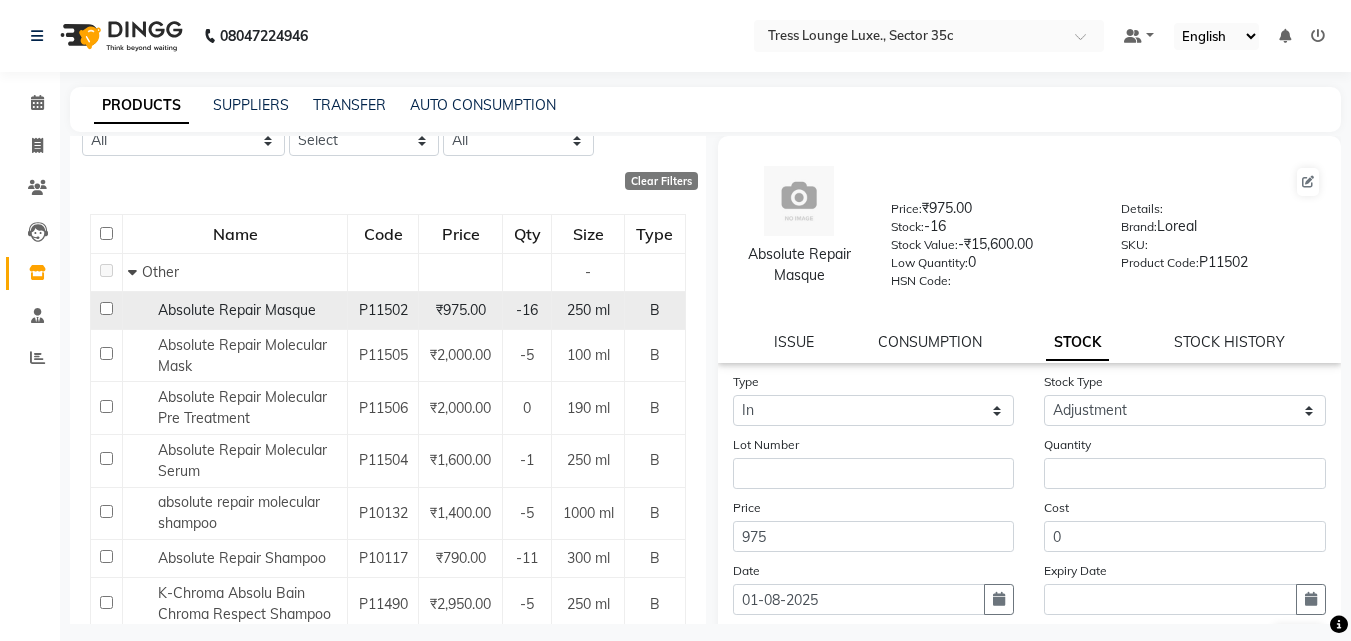 checkbox on "false" 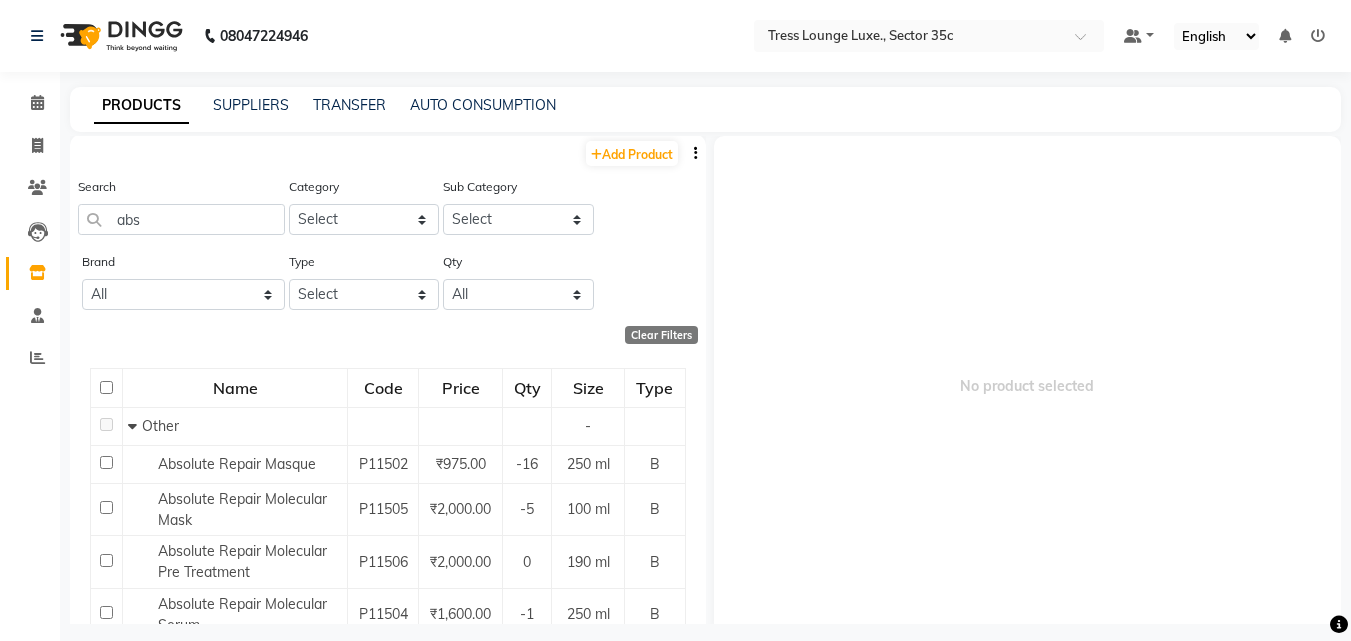 scroll, scrollTop: 0, scrollLeft: 0, axis: both 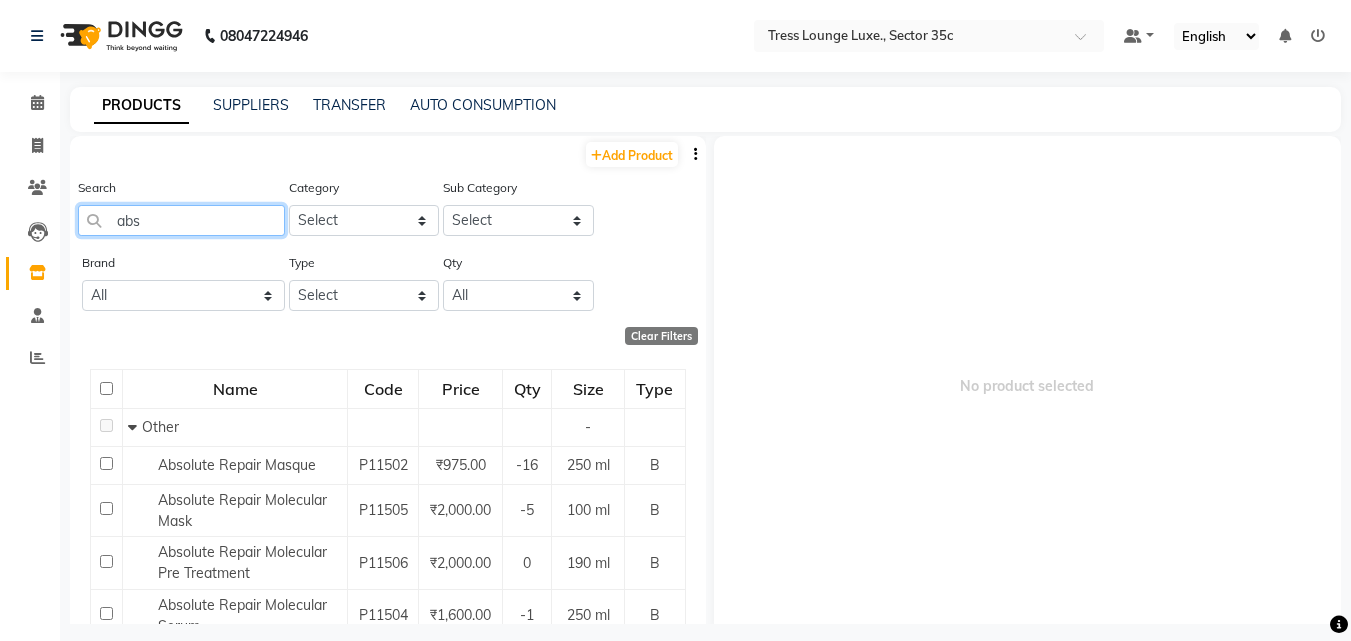 click on "abs" 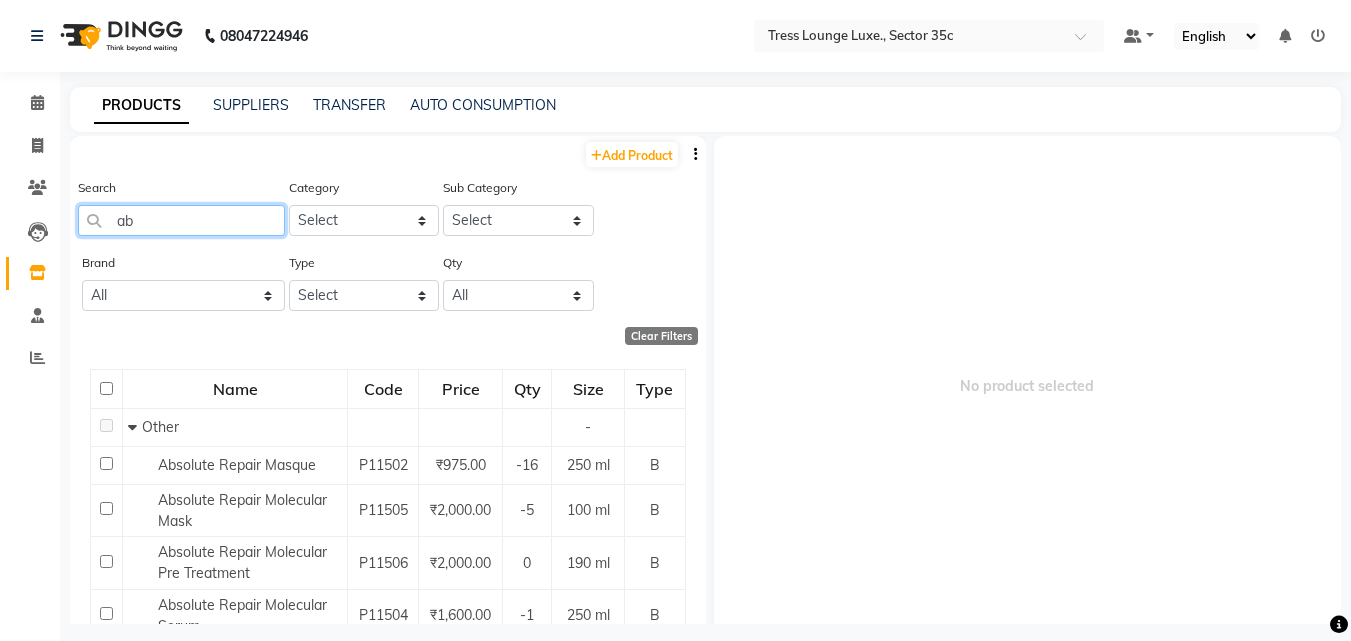 type on "a" 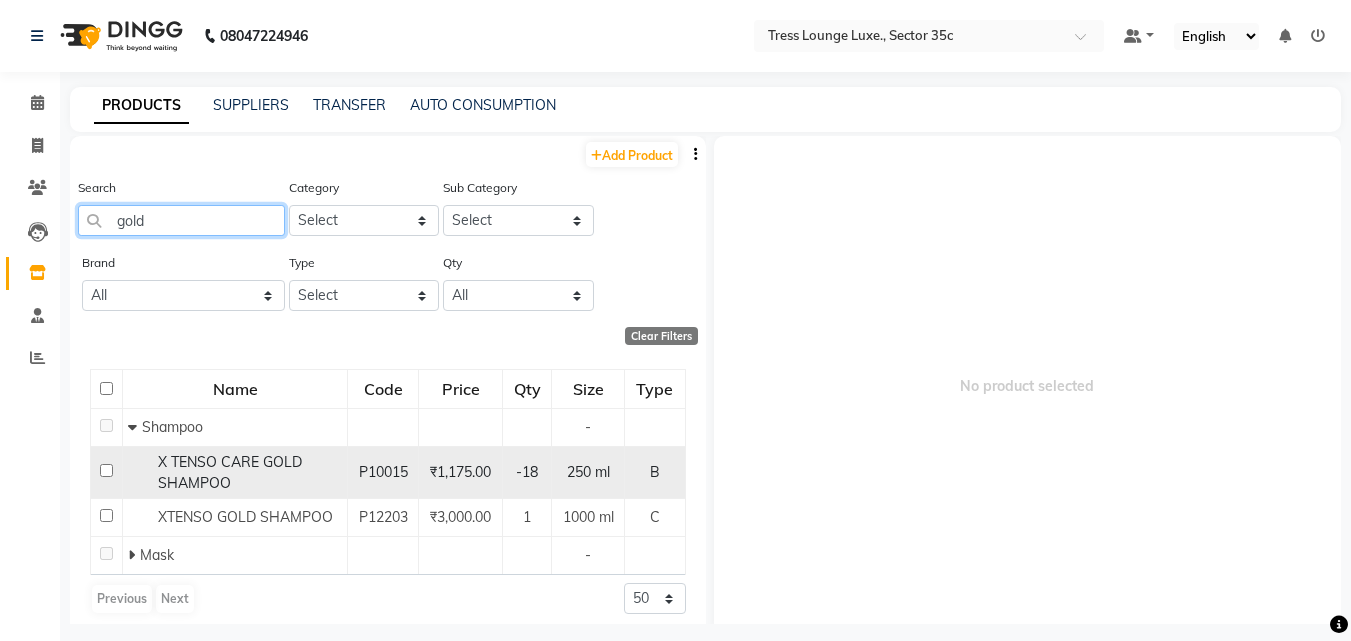 type on "gold" 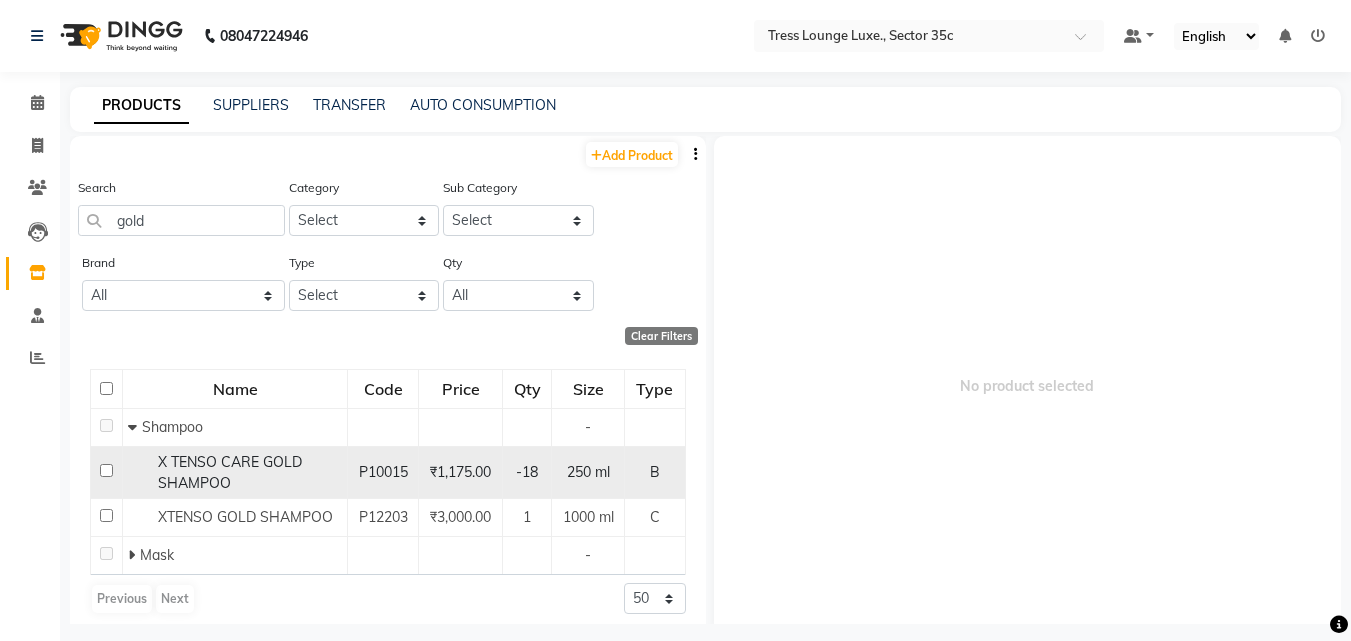 click 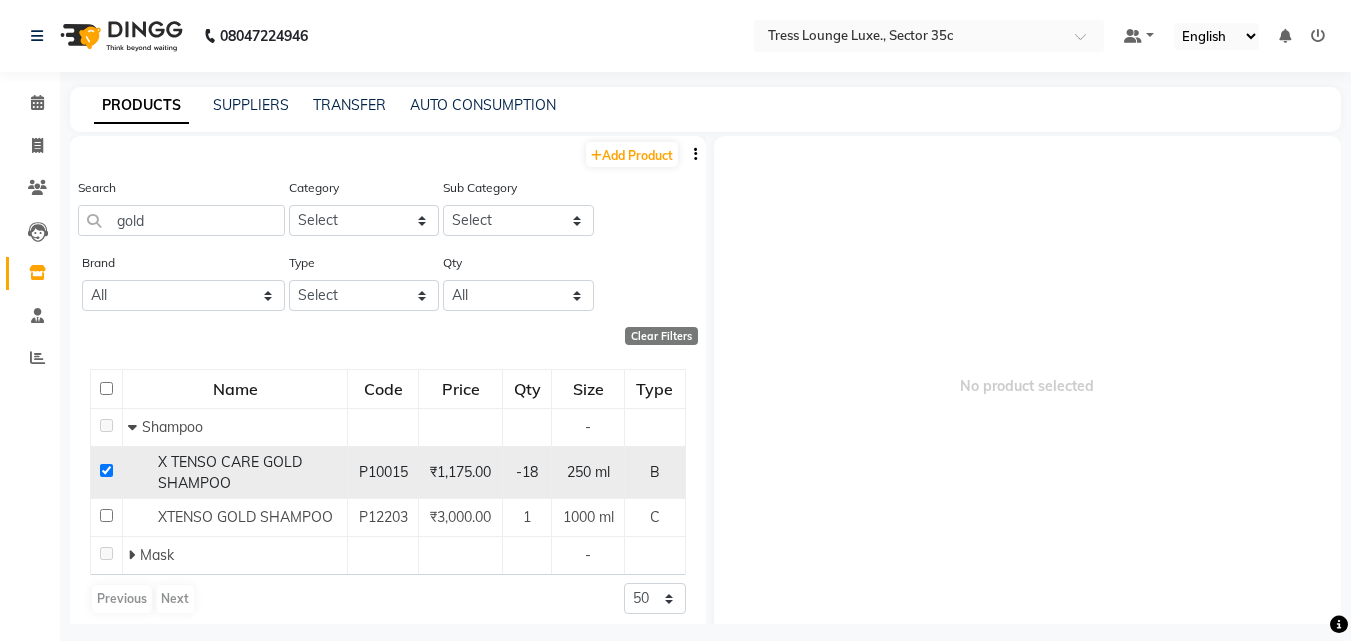 type 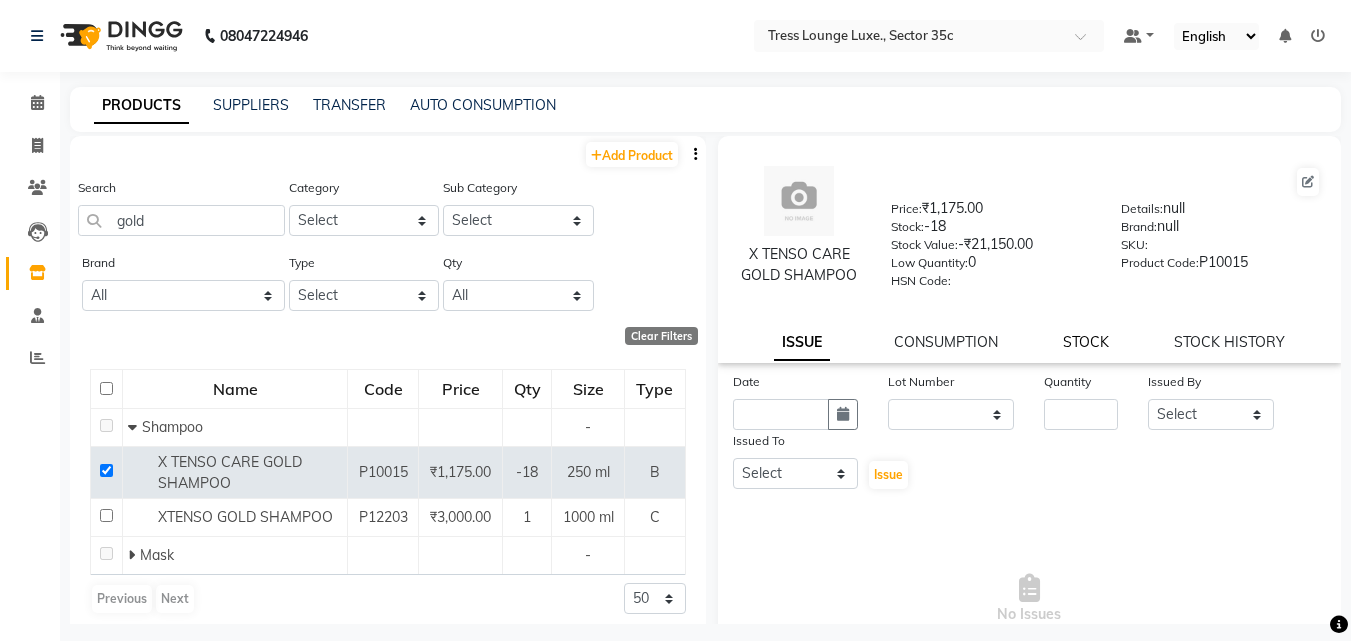 click on "STOCK" 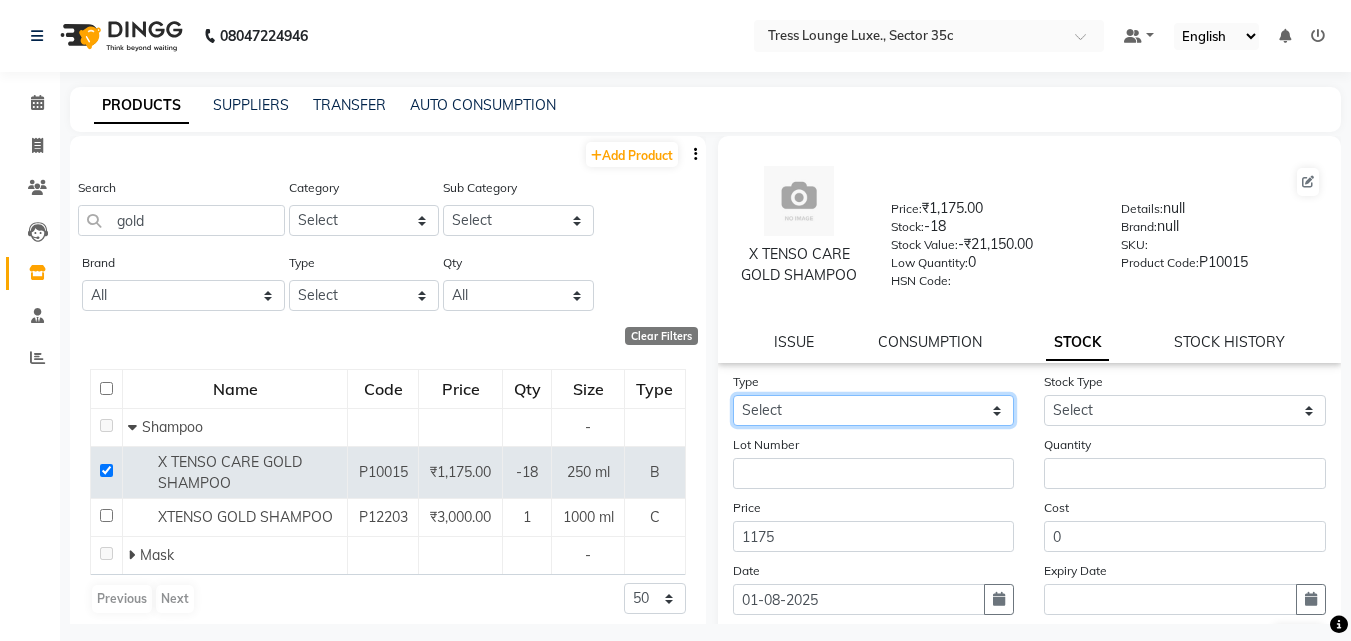 drag, startPoint x: 937, startPoint y: 407, endPoint x: 922, endPoint y: 414, distance: 16.552946 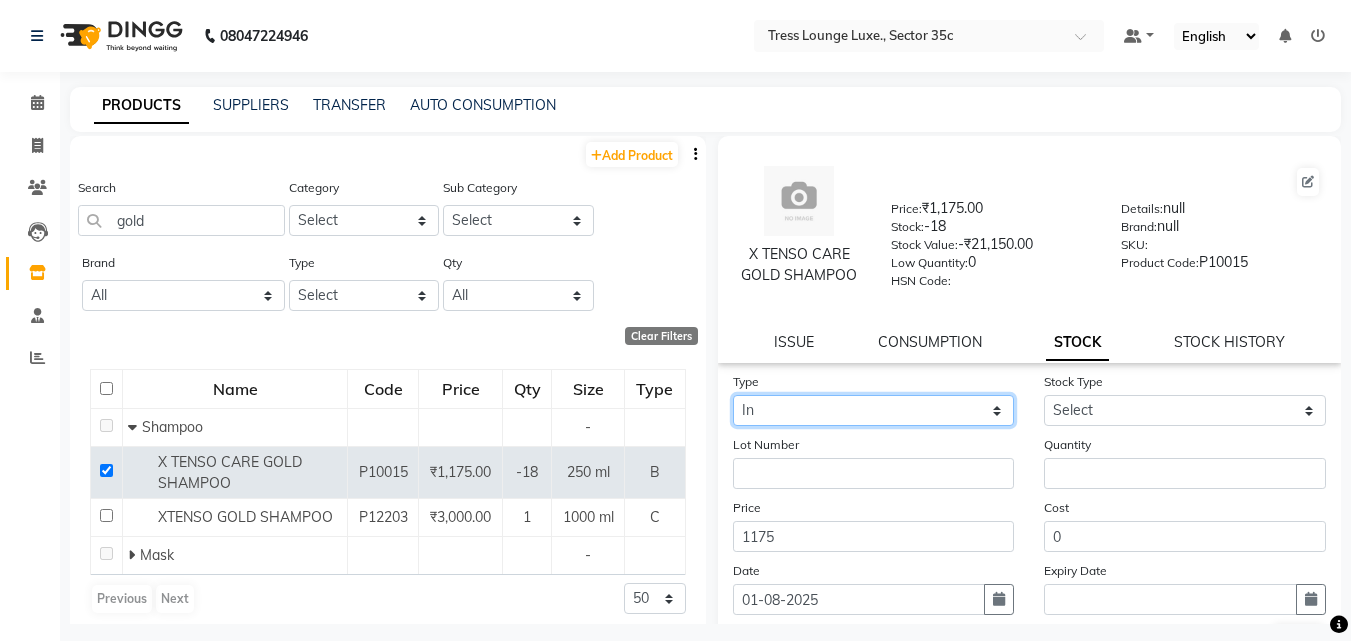 click on "Select In" 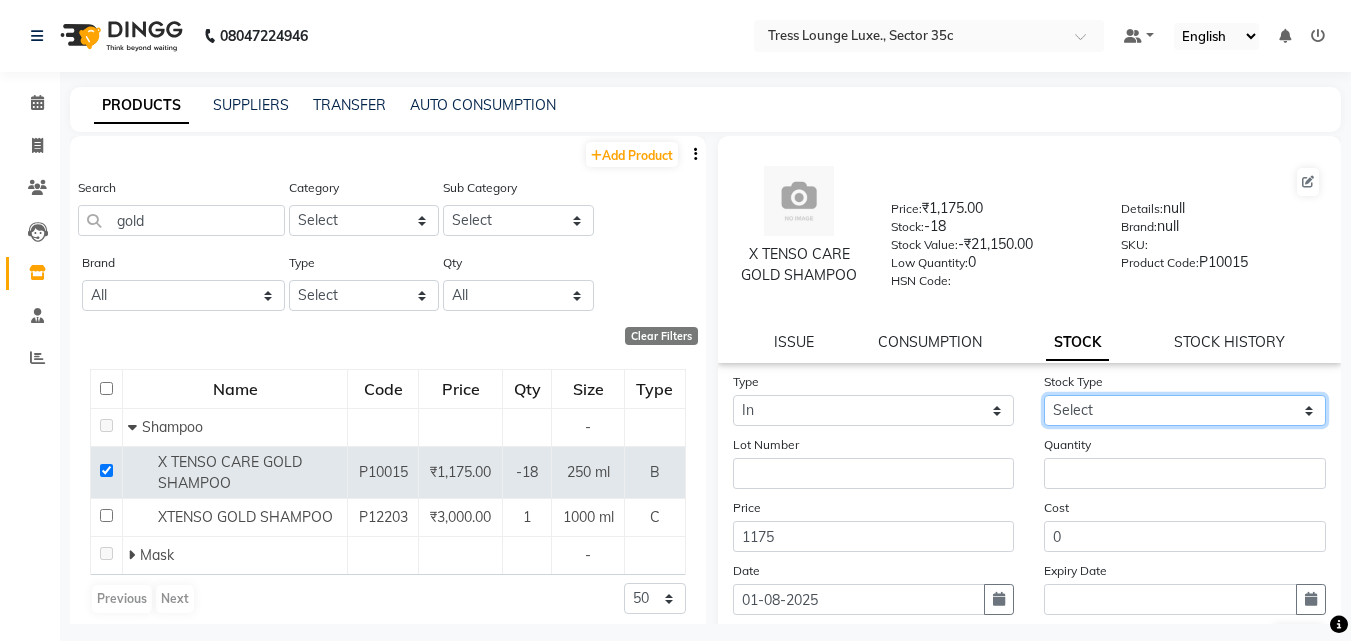 click on "Select New Stock Adjustment Return Other" 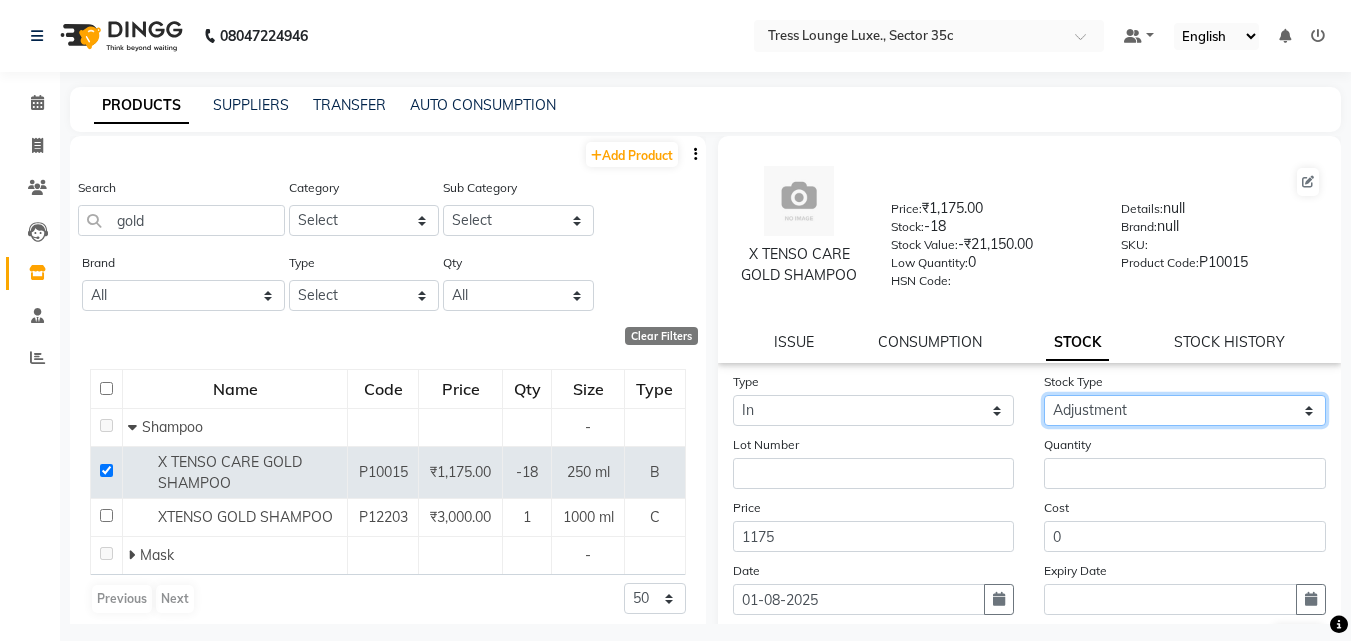 click on "Select New Stock Adjustment Return Other" 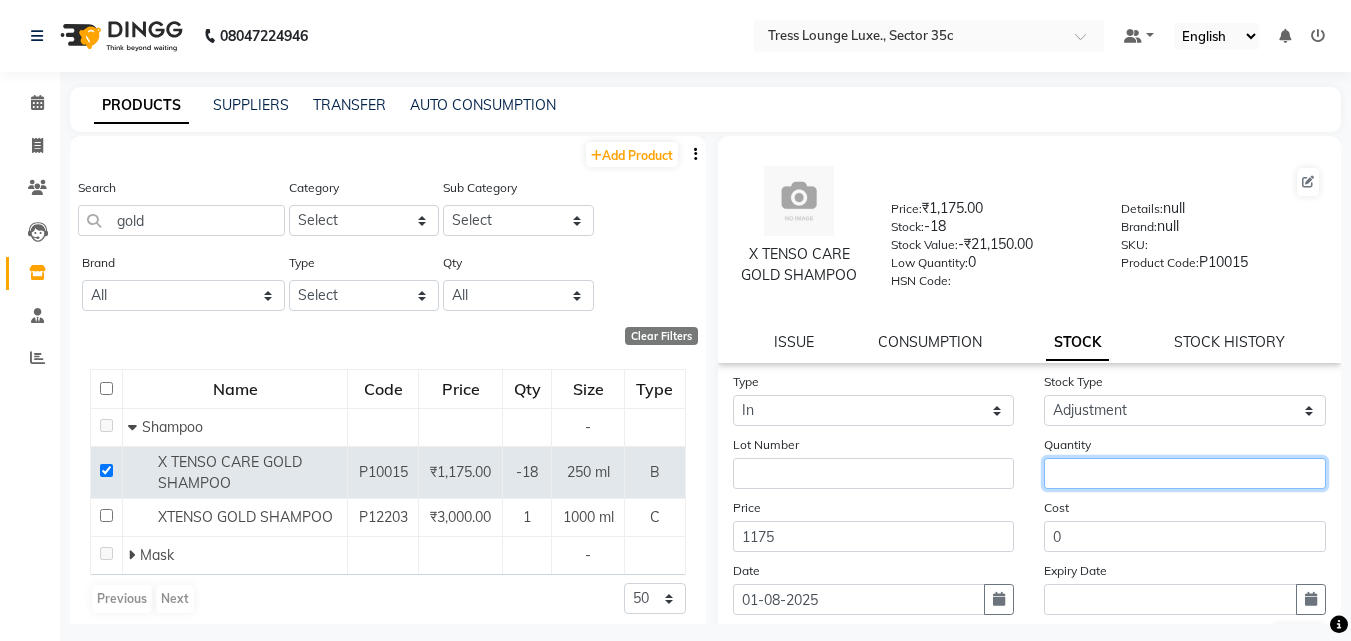 click 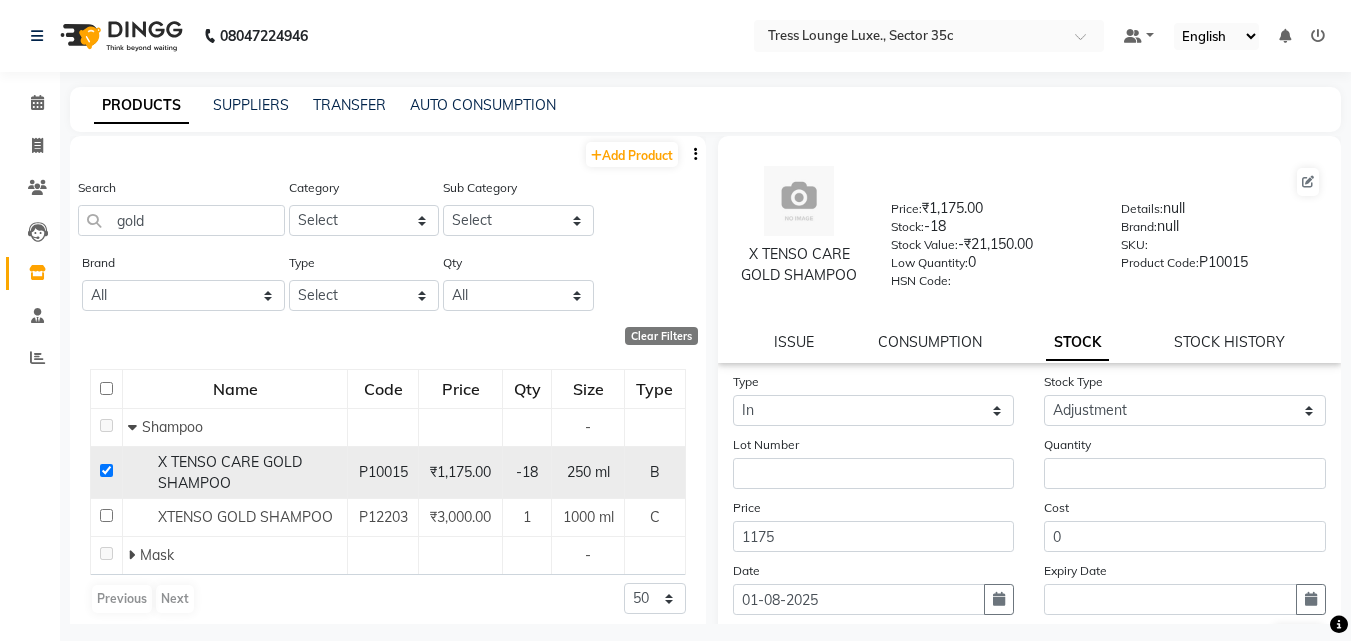click 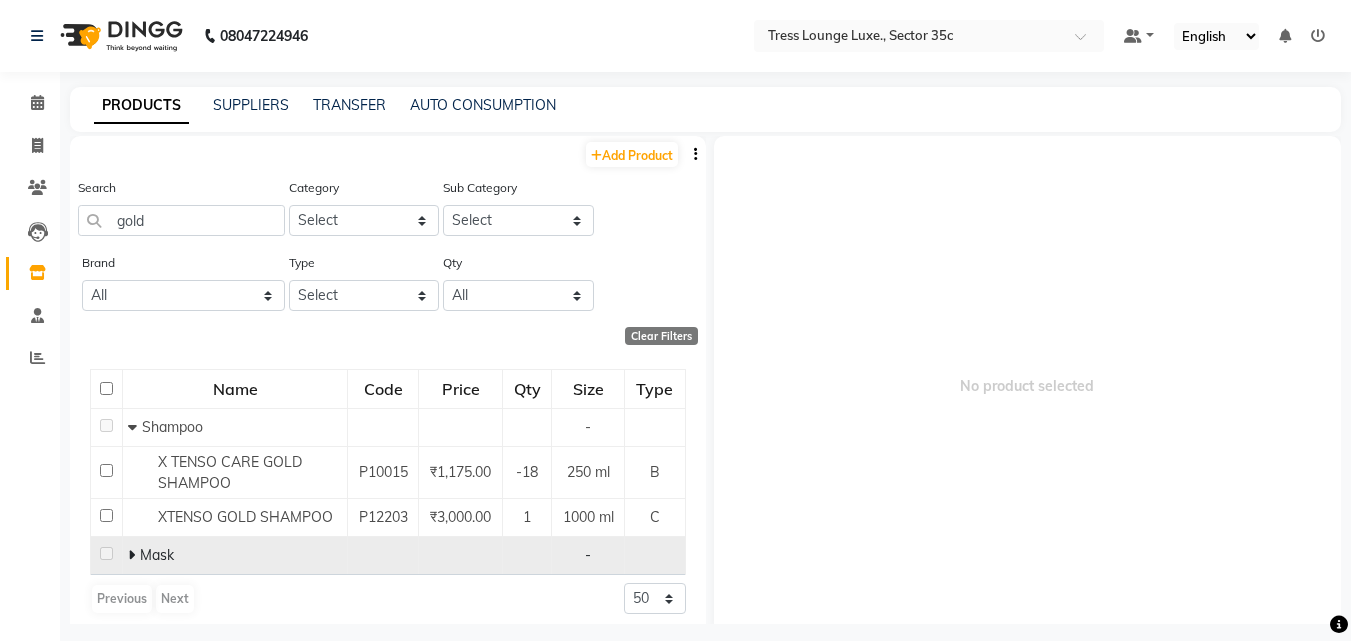click 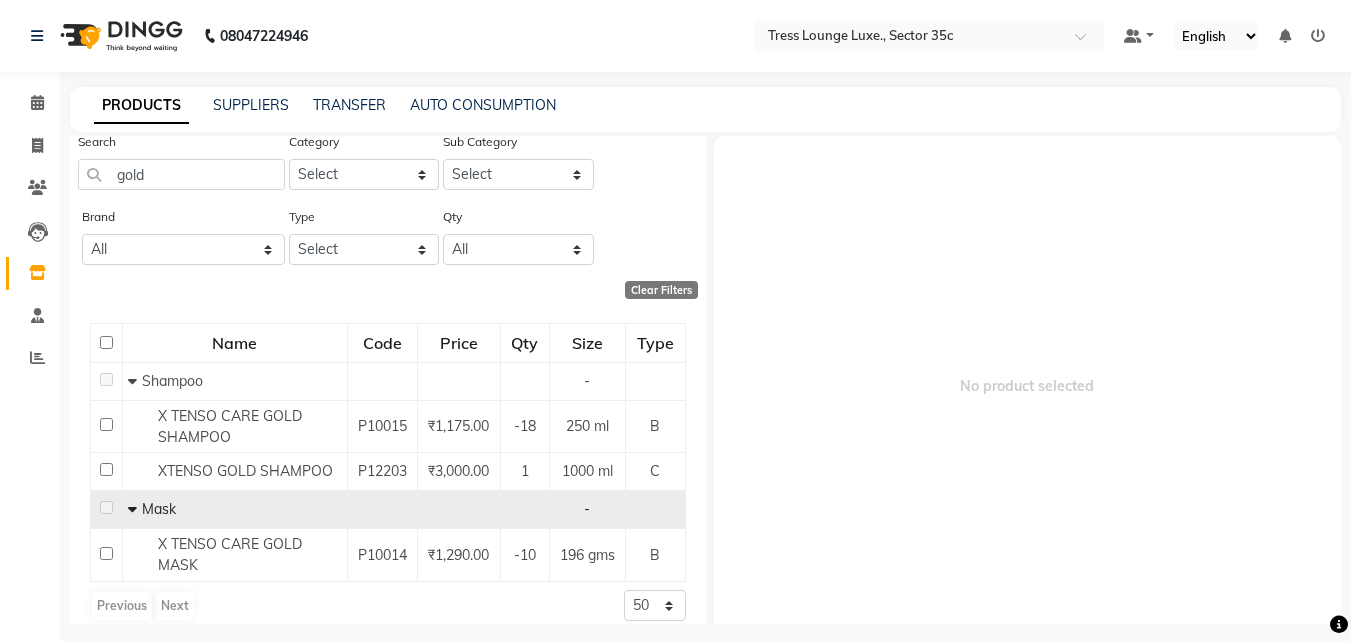 scroll, scrollTop: 70, scrollLeft: 0, axis: vertical 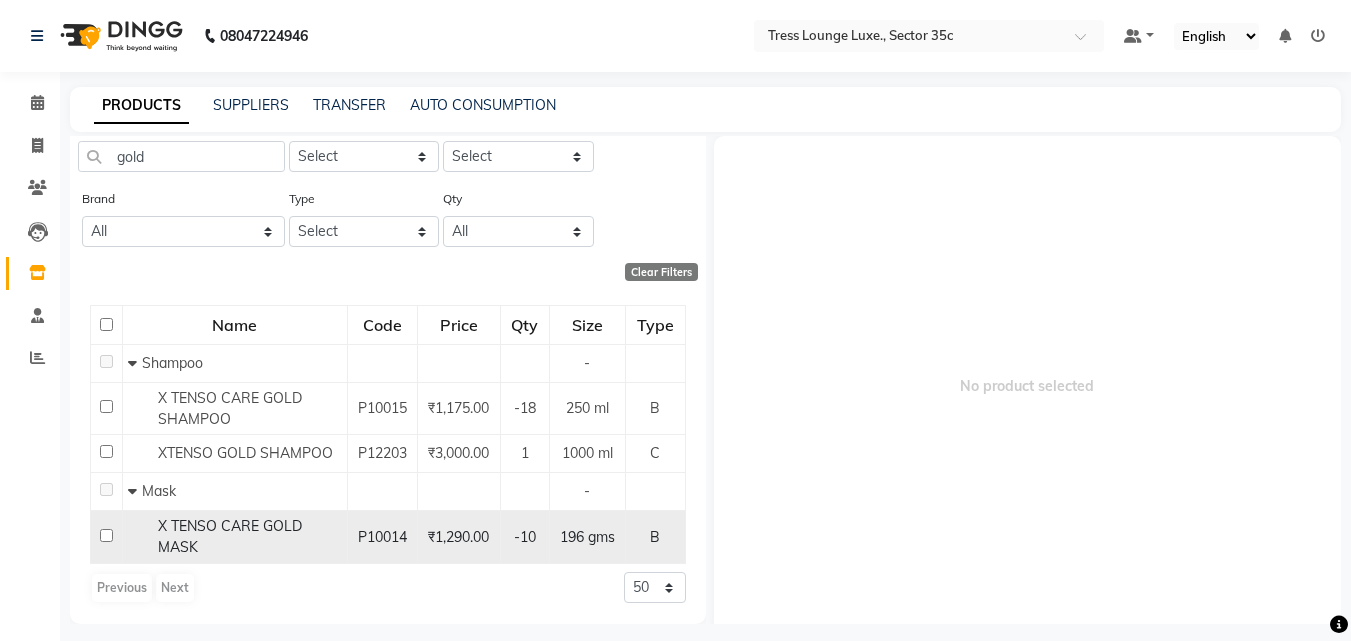 click 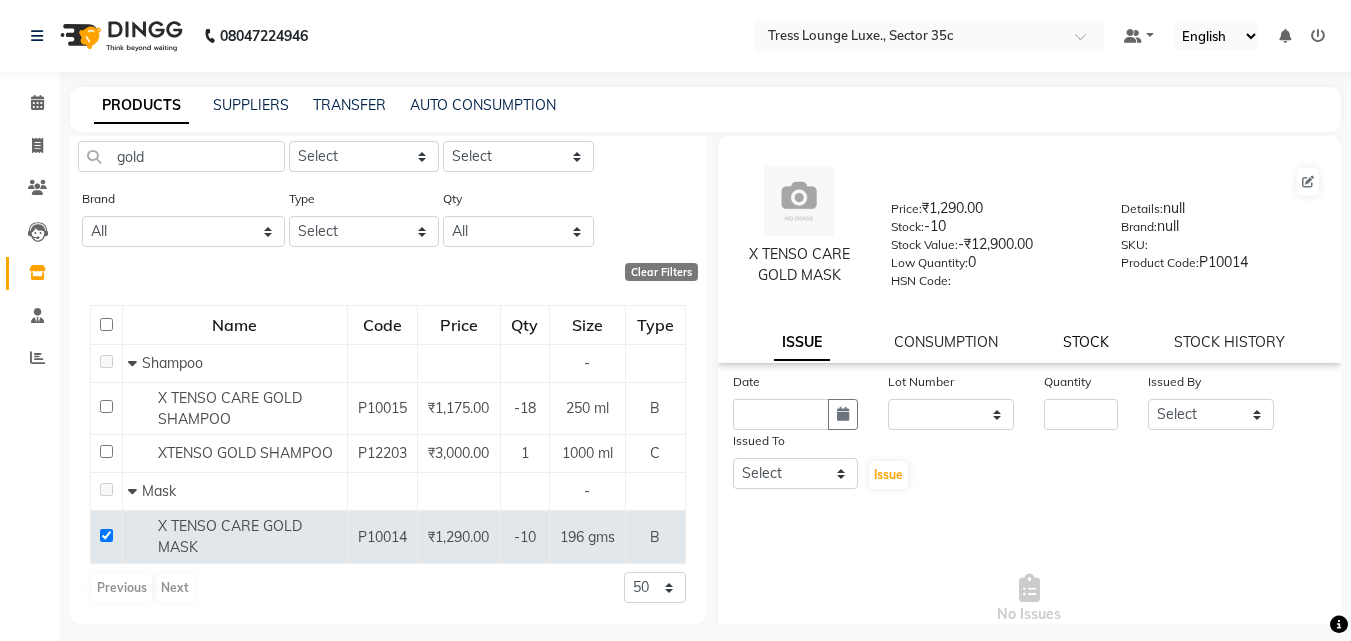 click on "STOCK" 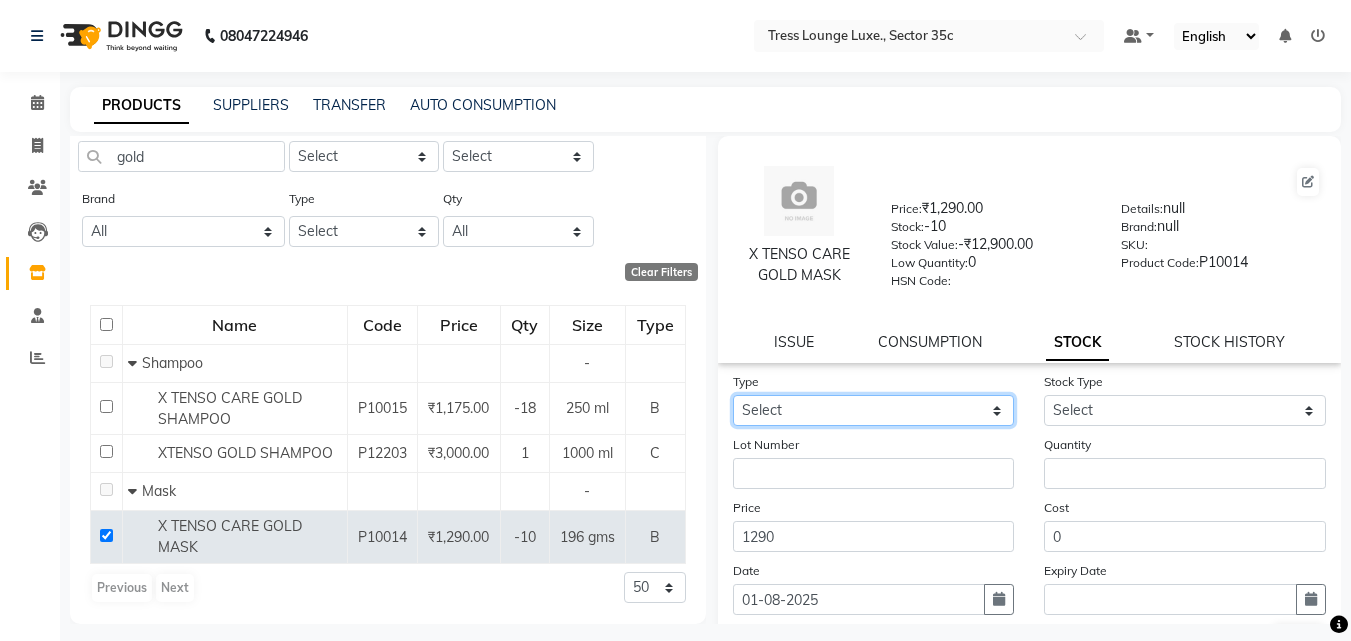 click on "Select In" 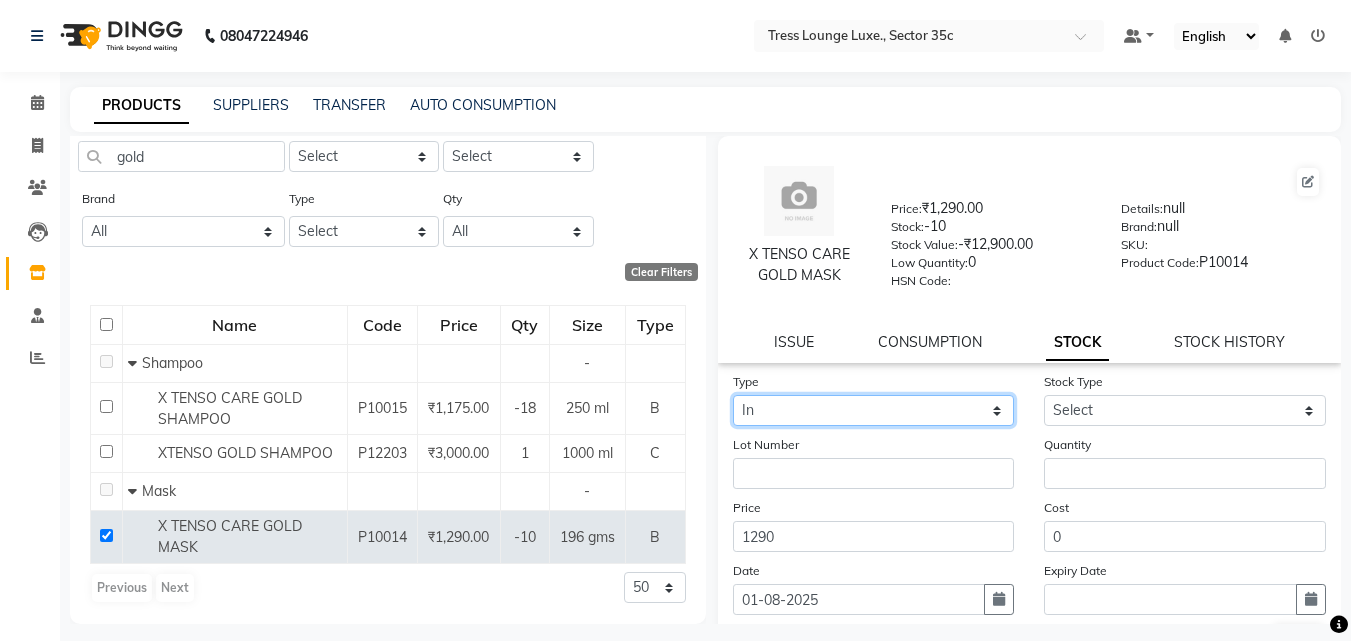 click on "Select In" 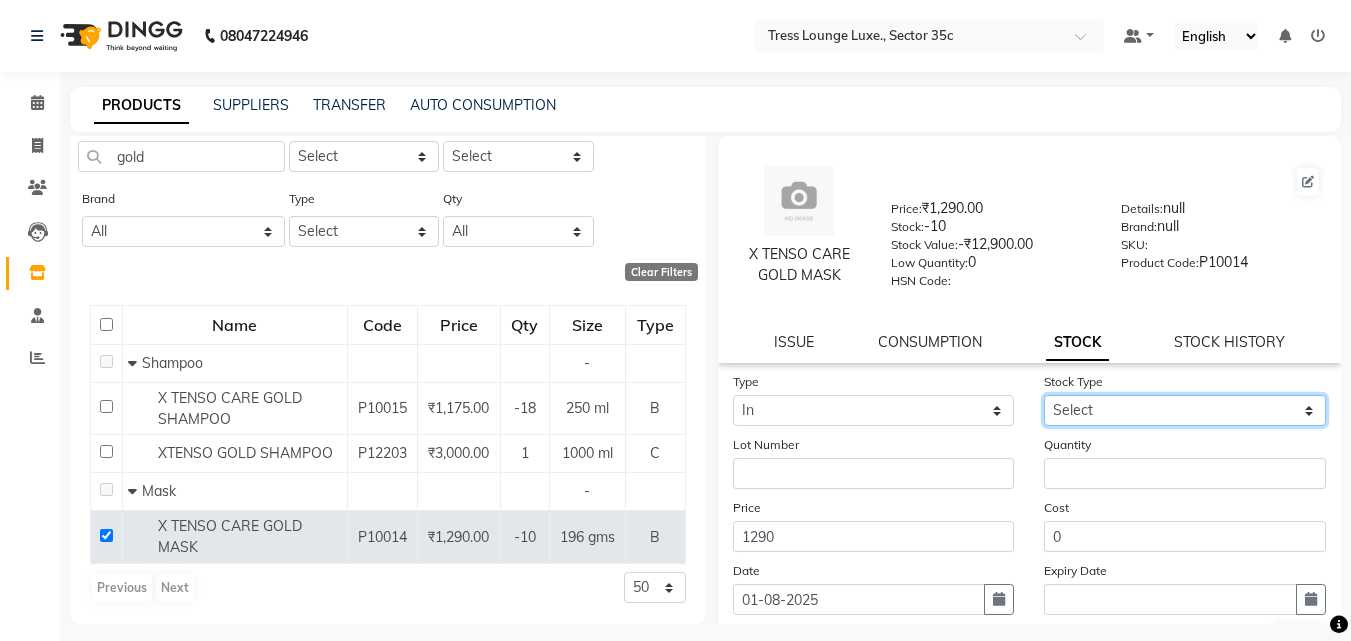 click on "Select New Stock Adjustment Return Other" 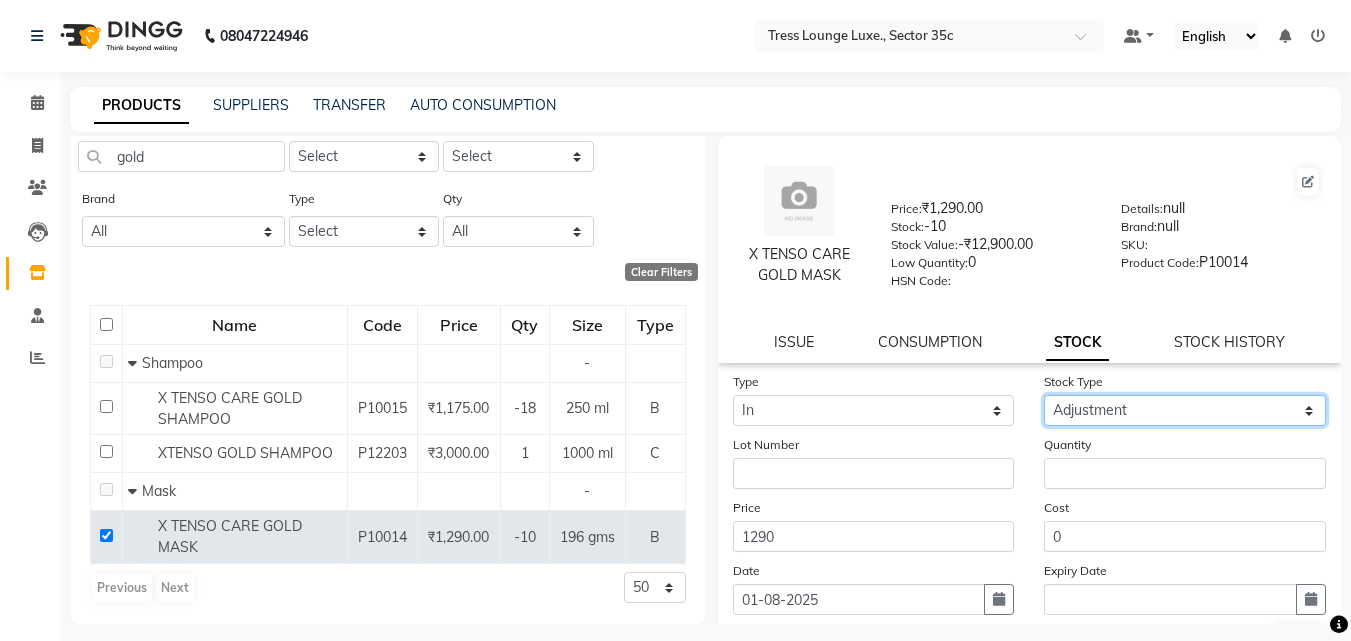 click on "Select New Stock Adjustment Return Other" 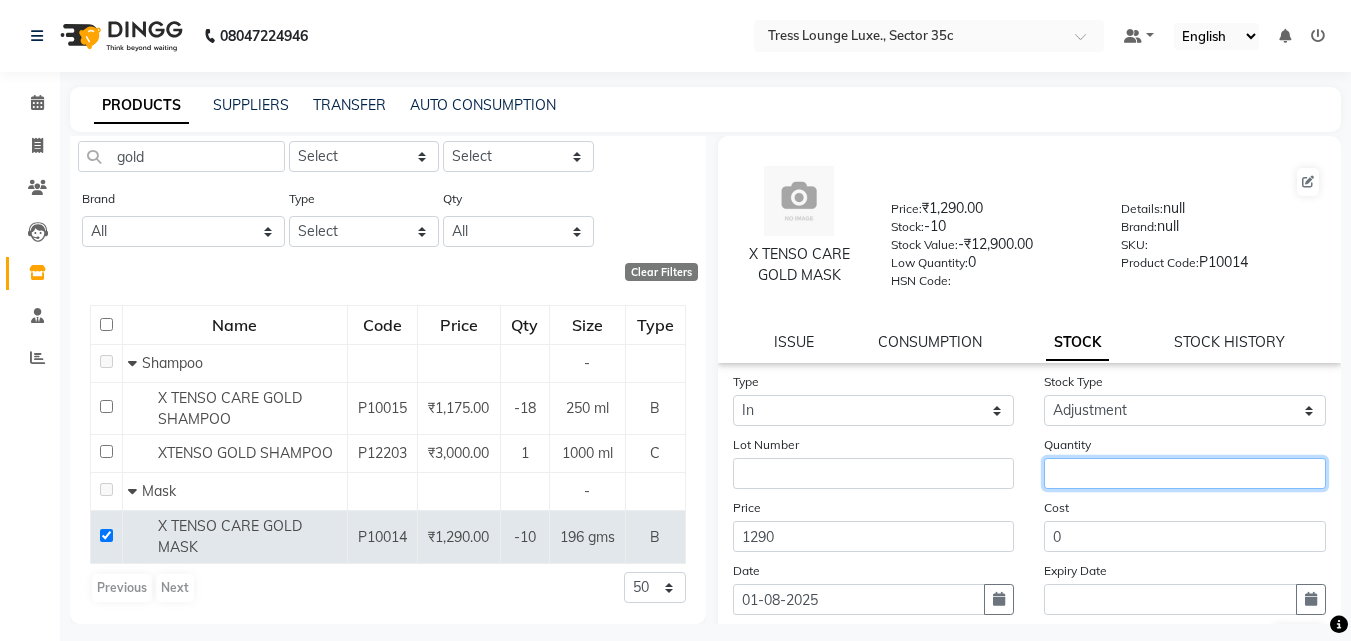 click 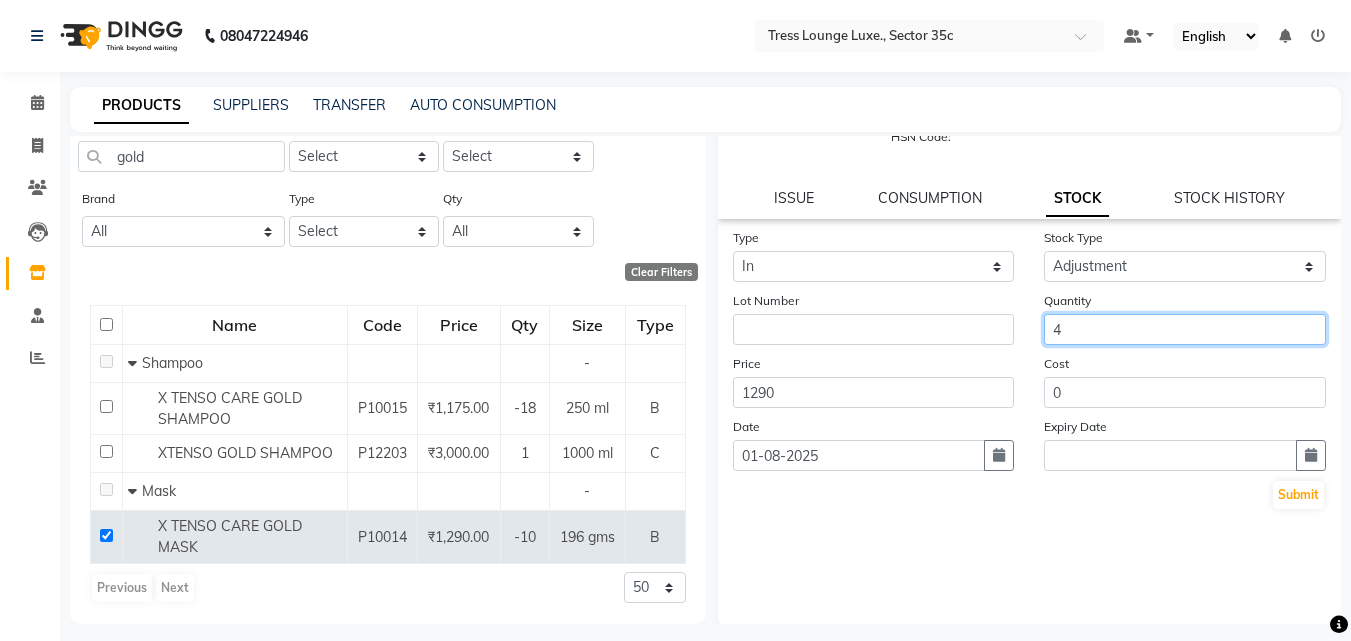 scroll, scrollTop: 147, scrollLeft: 0, axis: vertical 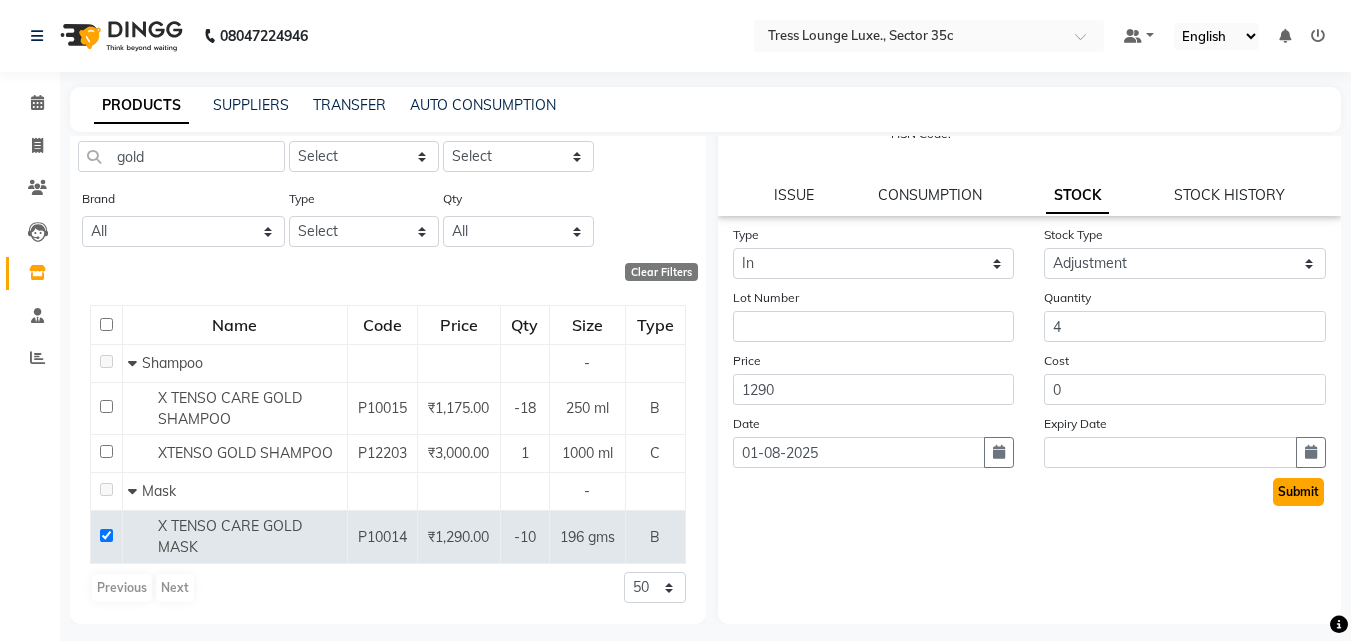 click on "Submit" 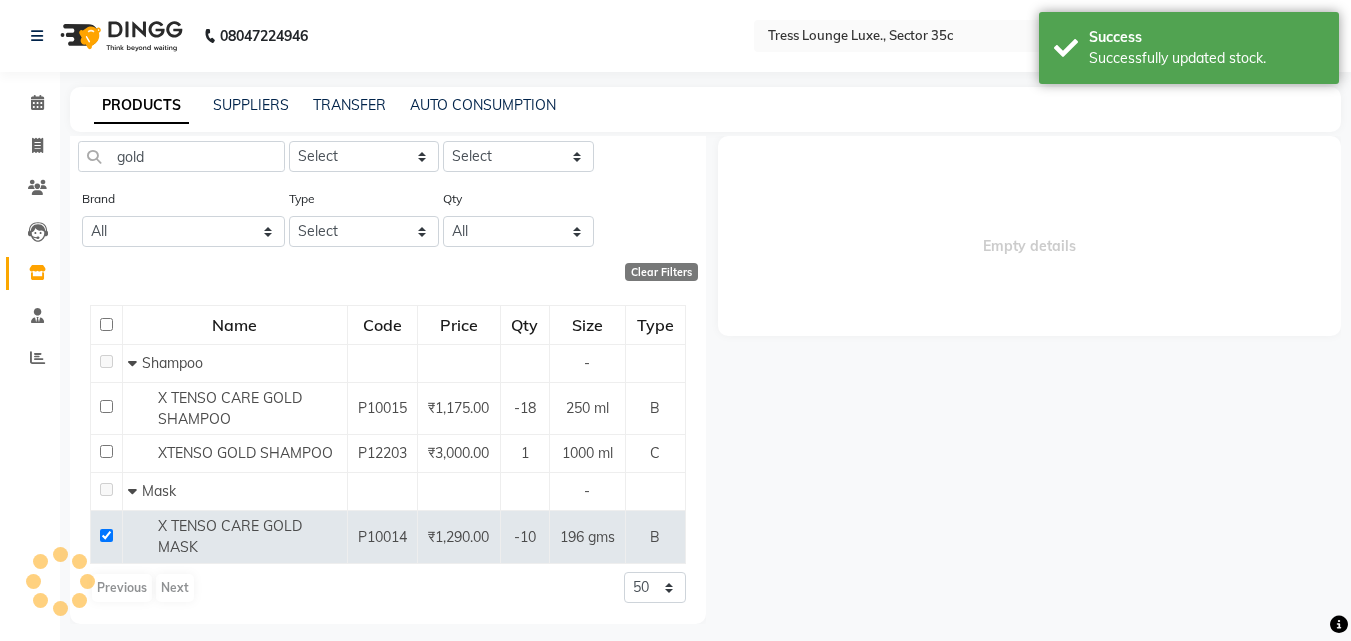 scroll, scrollTop: 0, scrollLeft: 0, axis: both 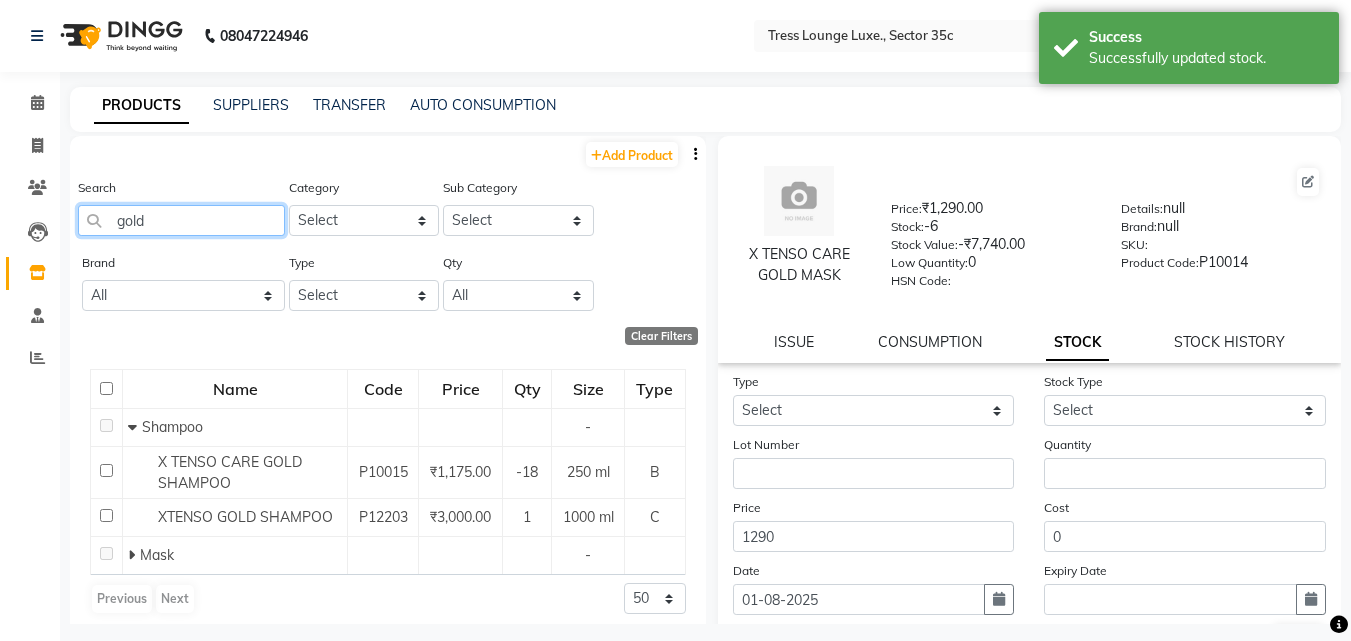 click on "gold" 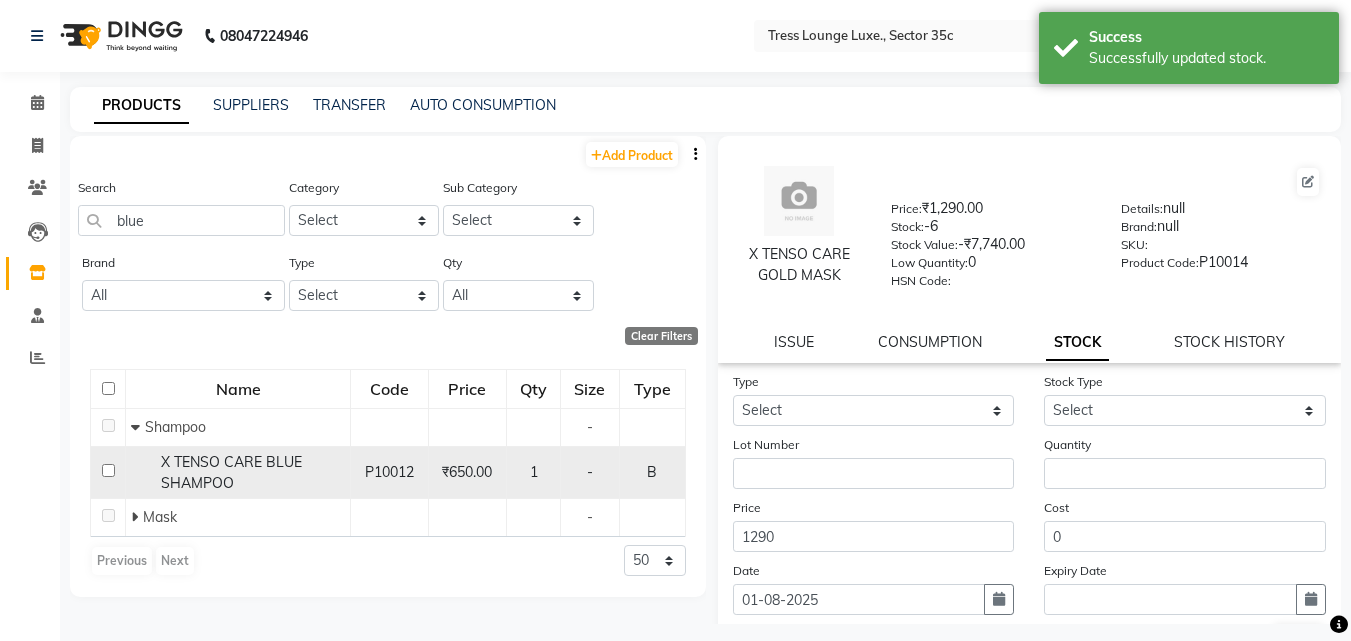 click 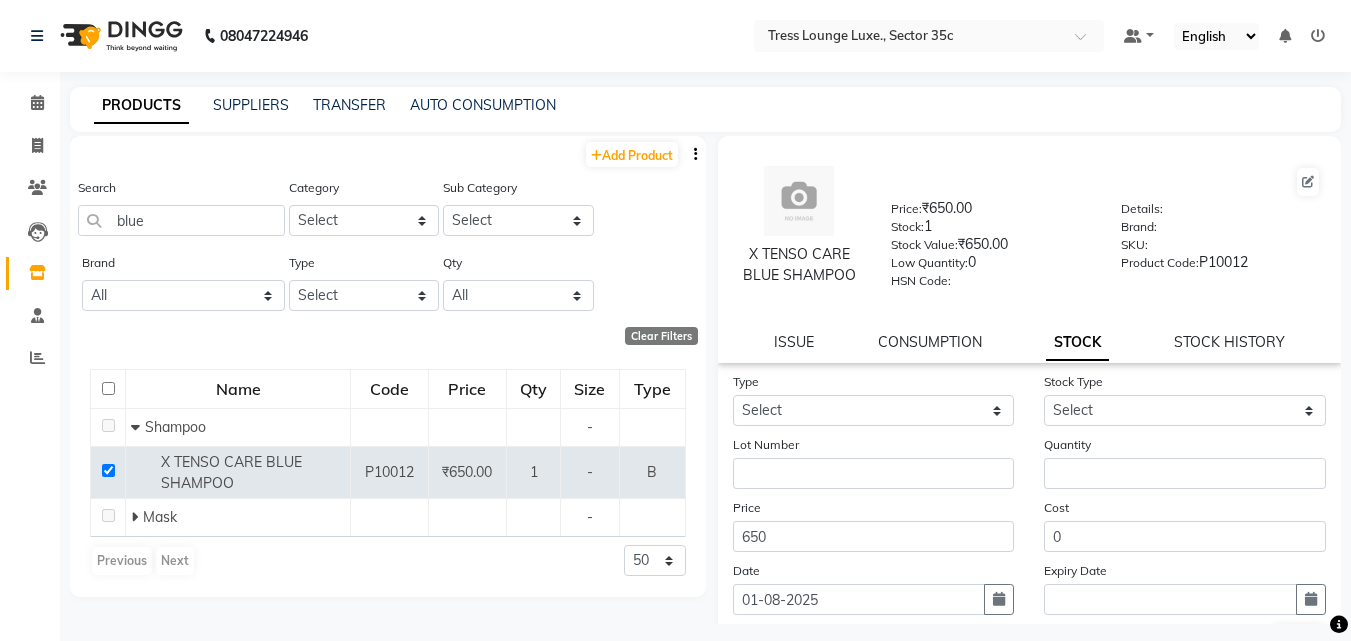 click on "STOCK HISTORY" 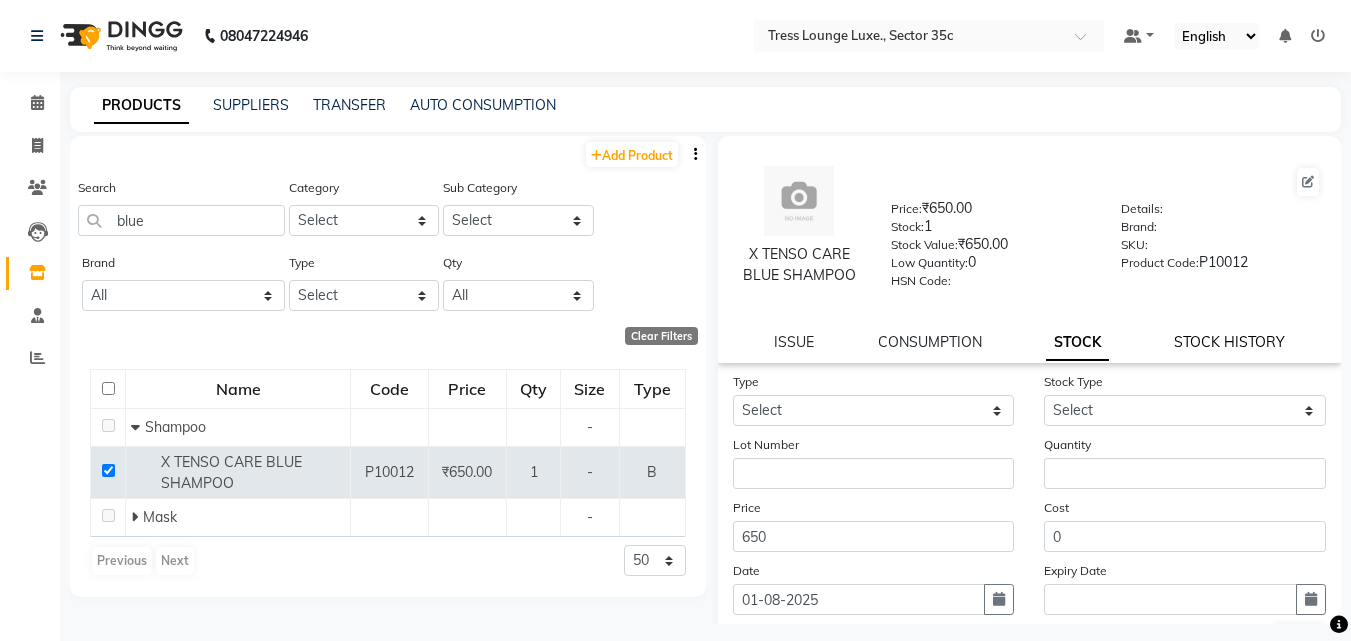 click on "STOCK HISTORY" 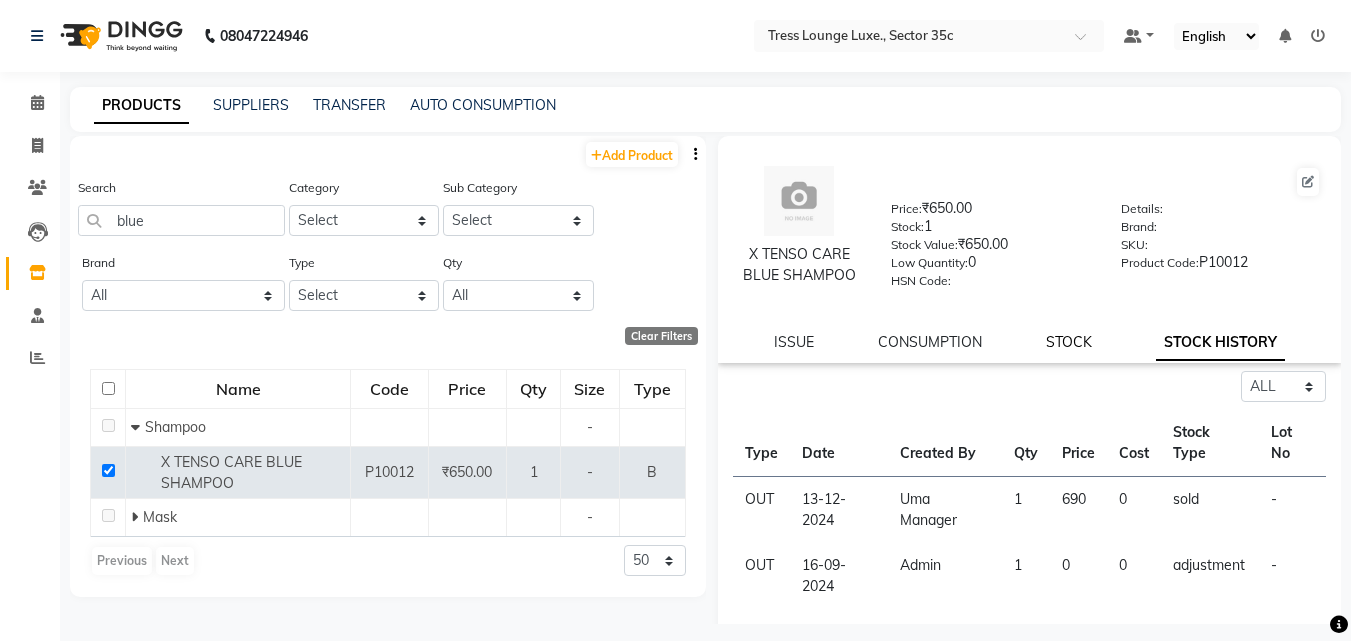 click on "STOCK" 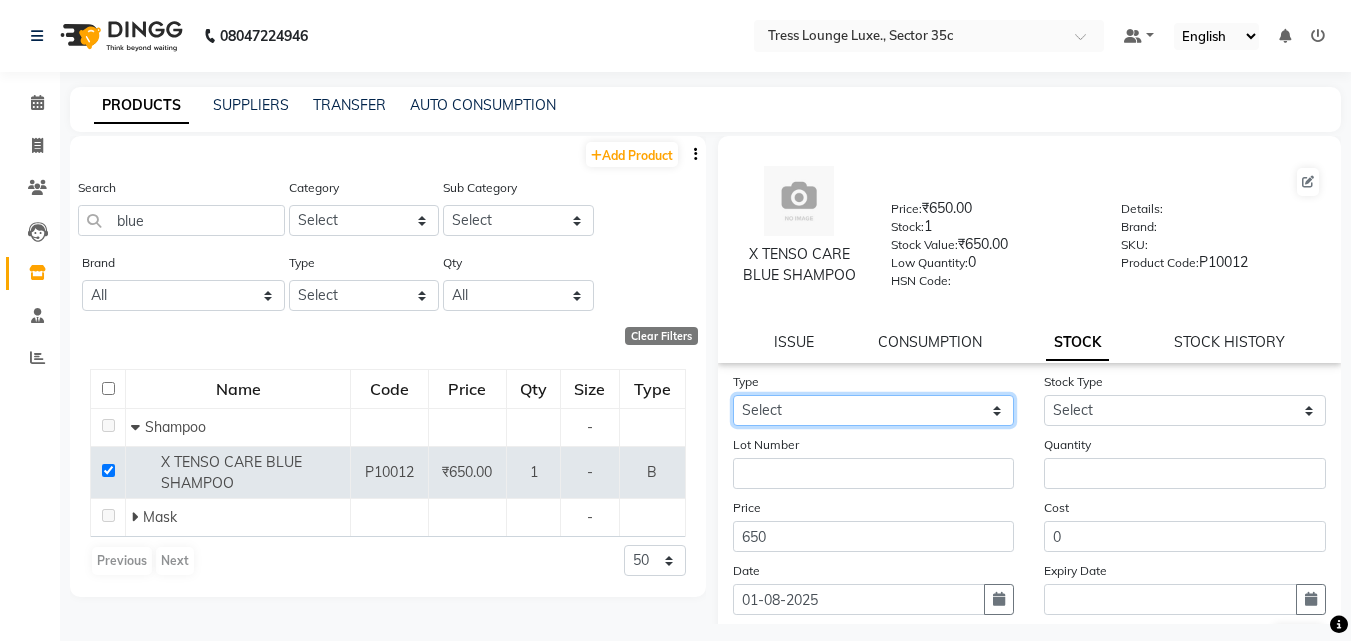 click on "Select In" 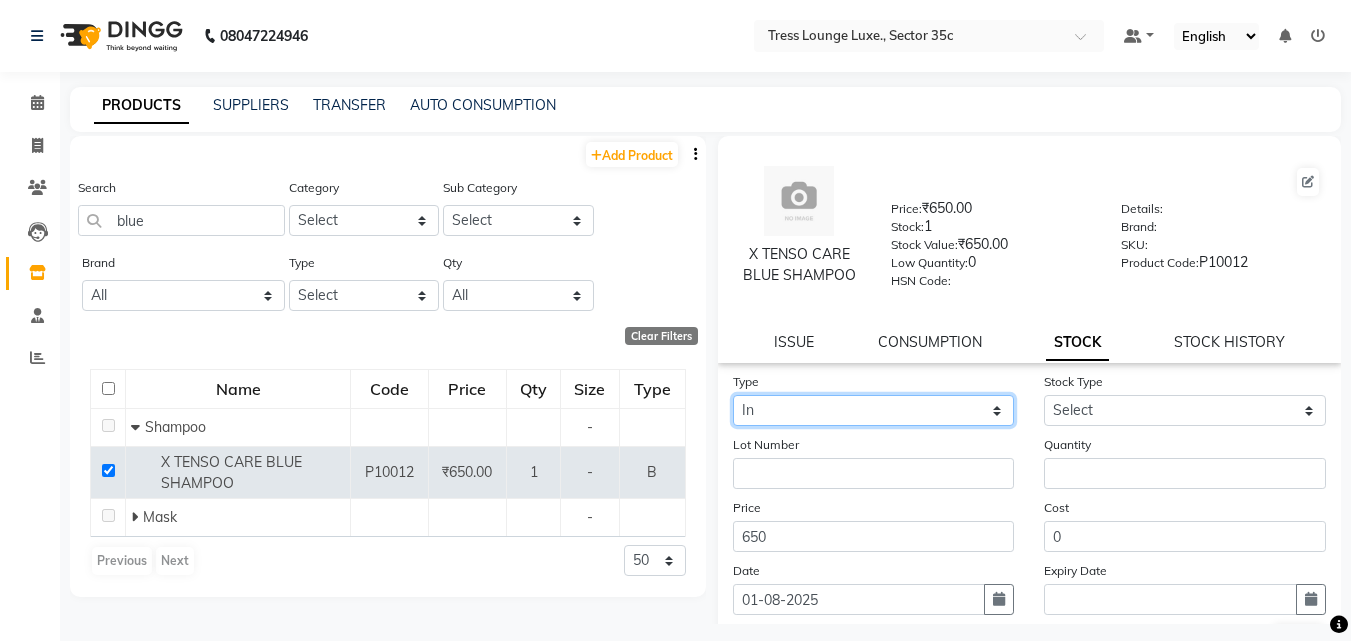 click on "Select In" 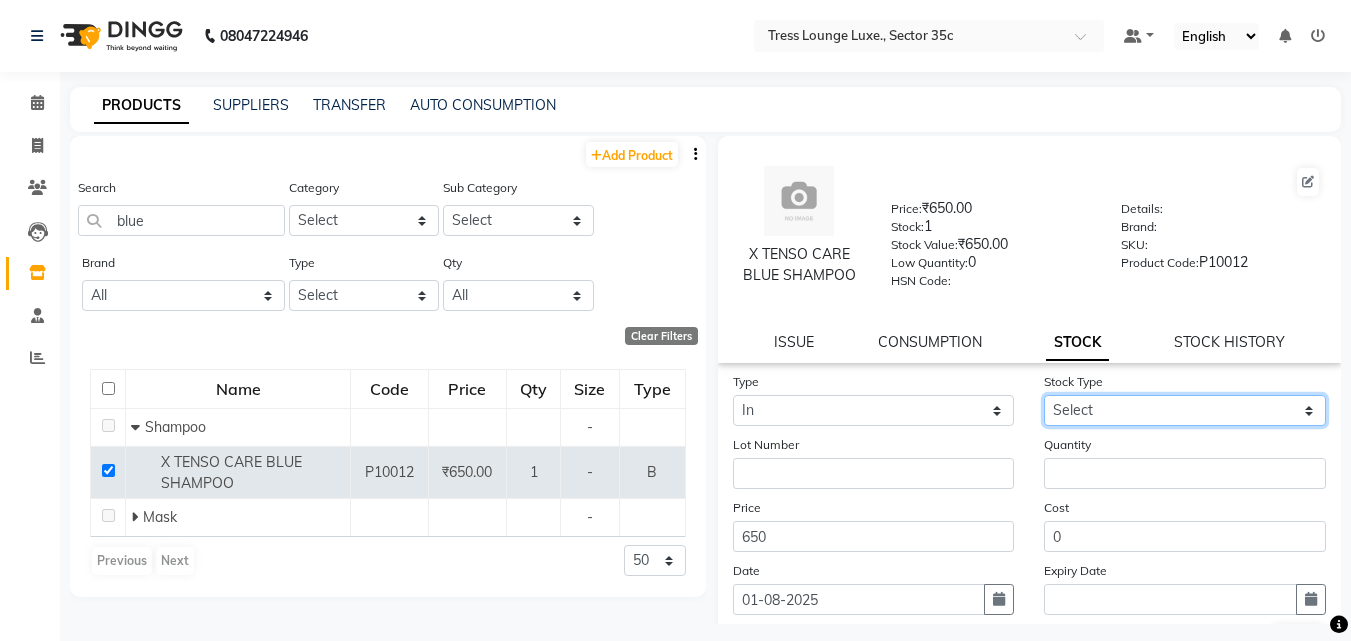 click on "Select New Stock Adjustment Return Other" 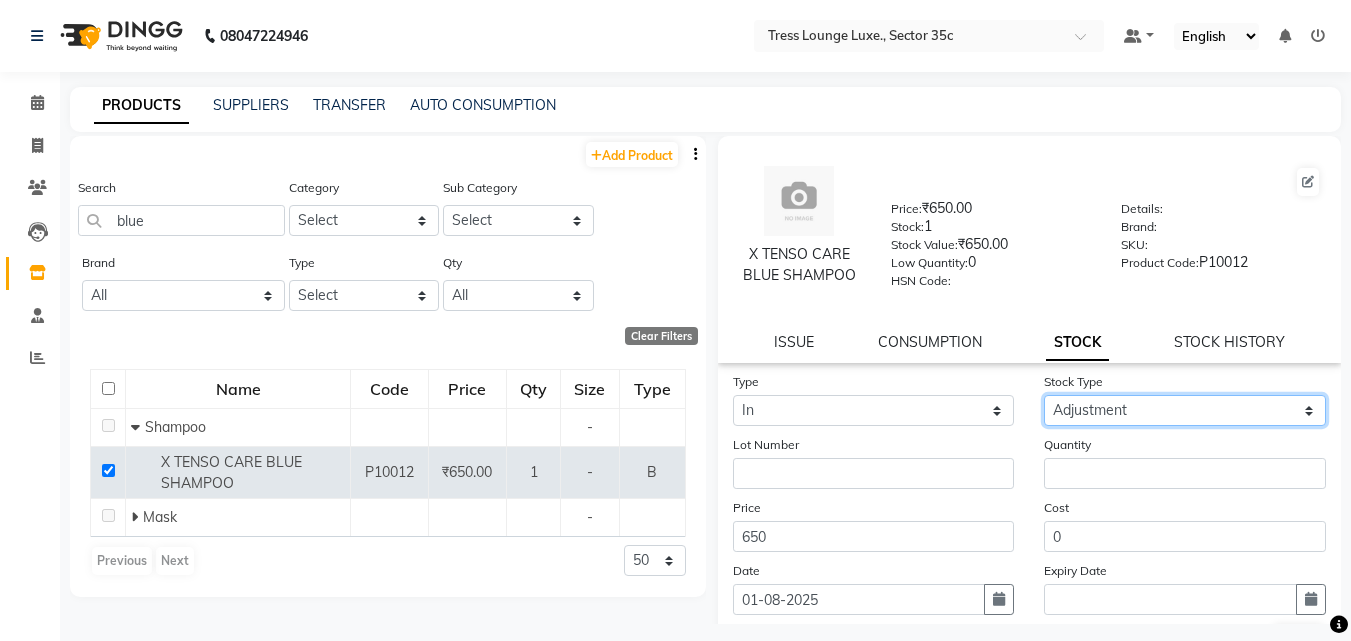 click on "Select New Stock Adjustment Return Other" 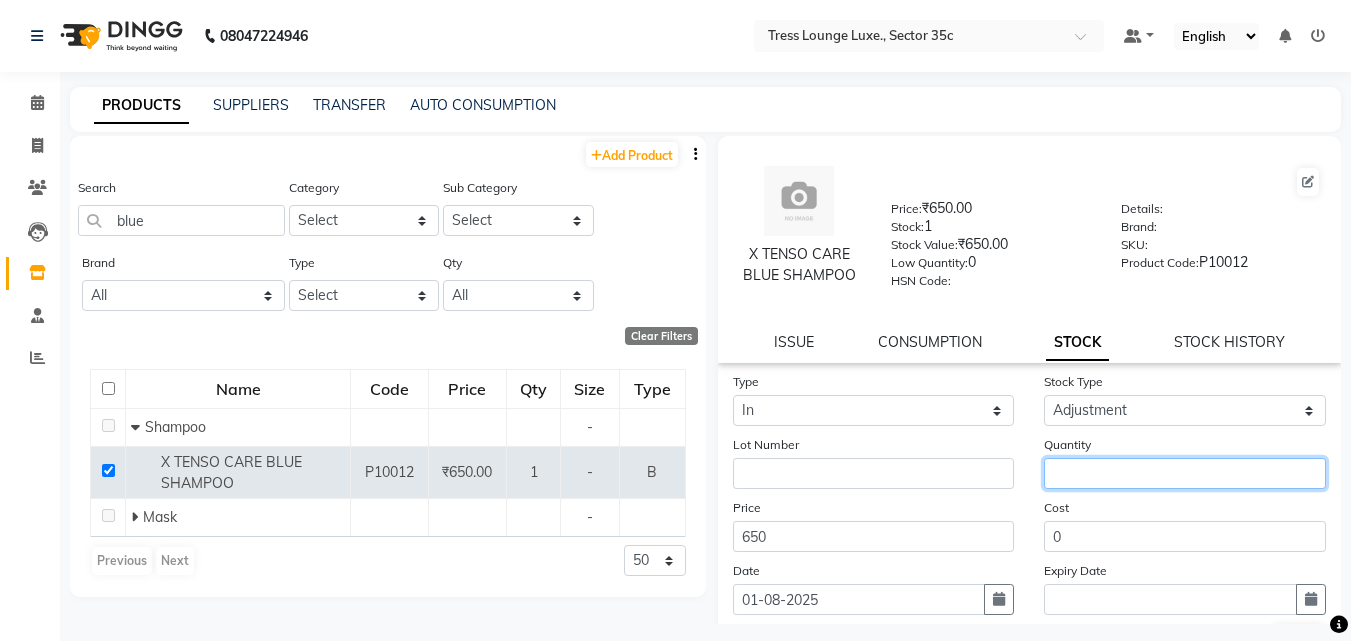 click 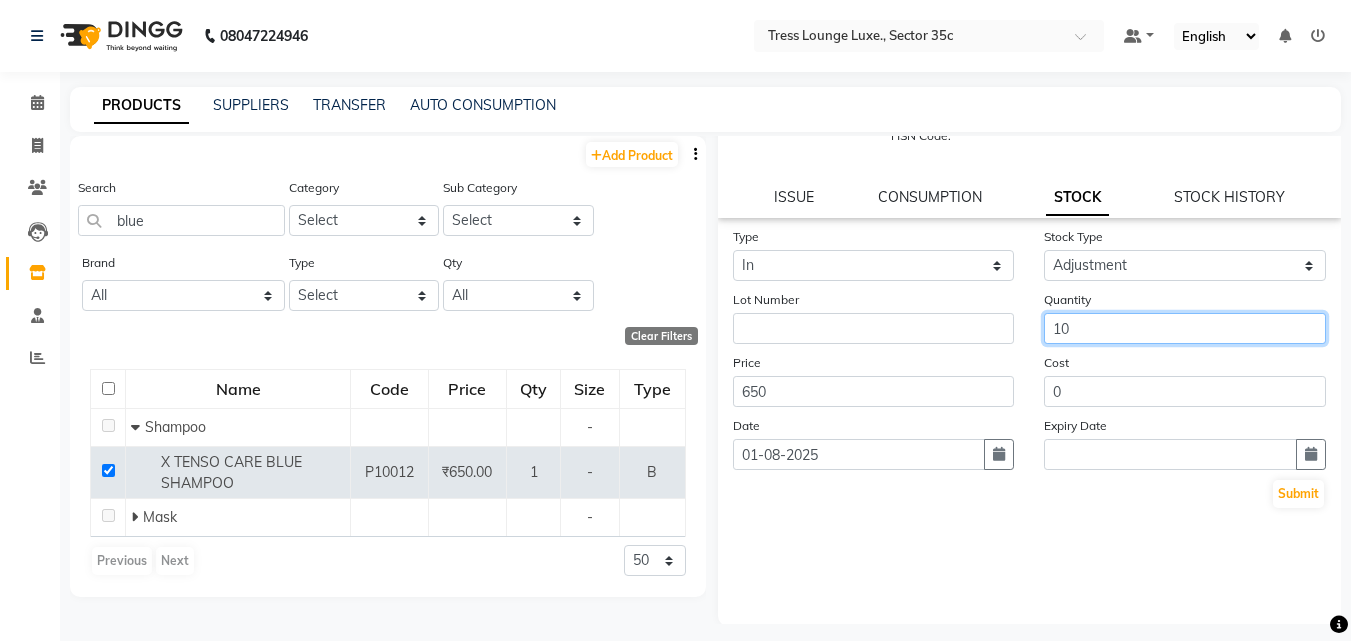 scroll, scrollTop: 147, scrollLeft: 0, axis: vertical 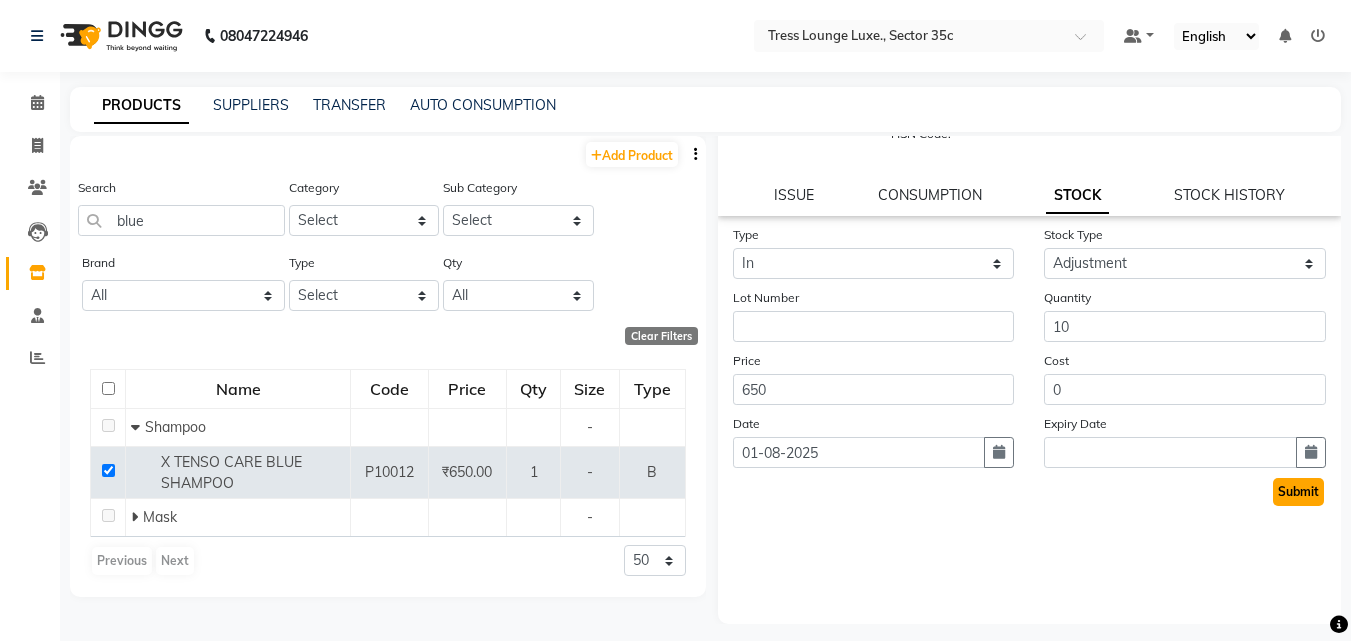 click on "Submit" 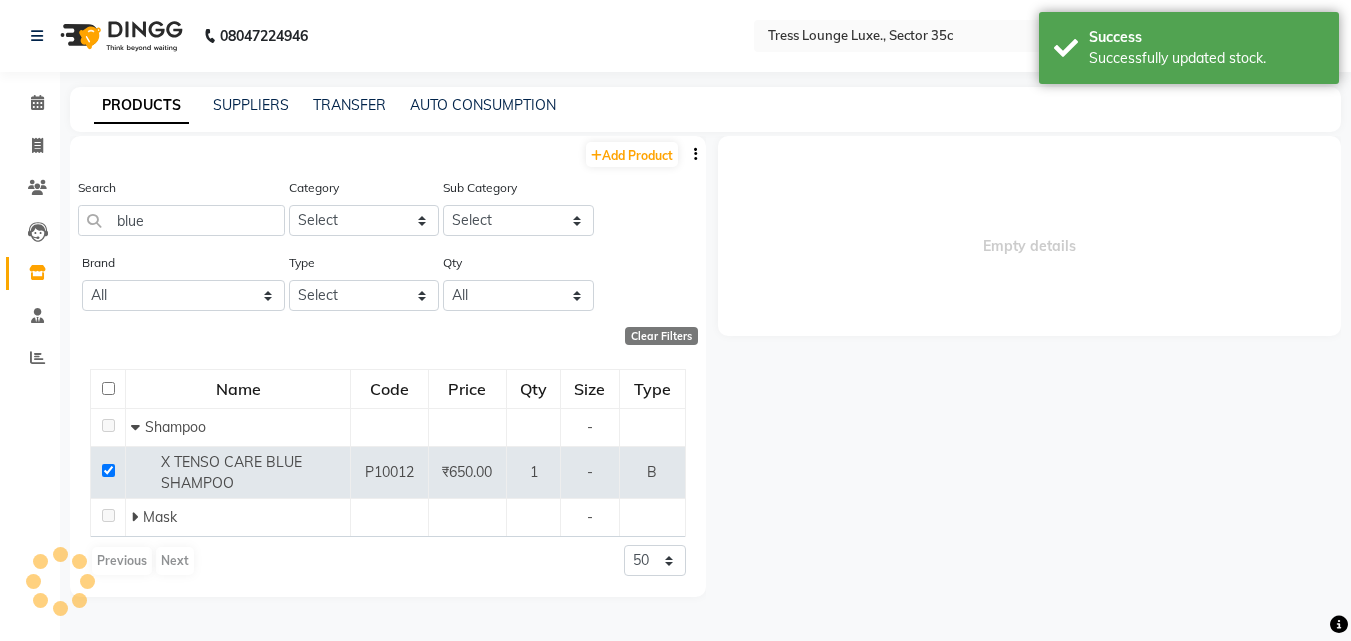 scroll, scrollTop: 0, scrollLeft: 0, axis: both 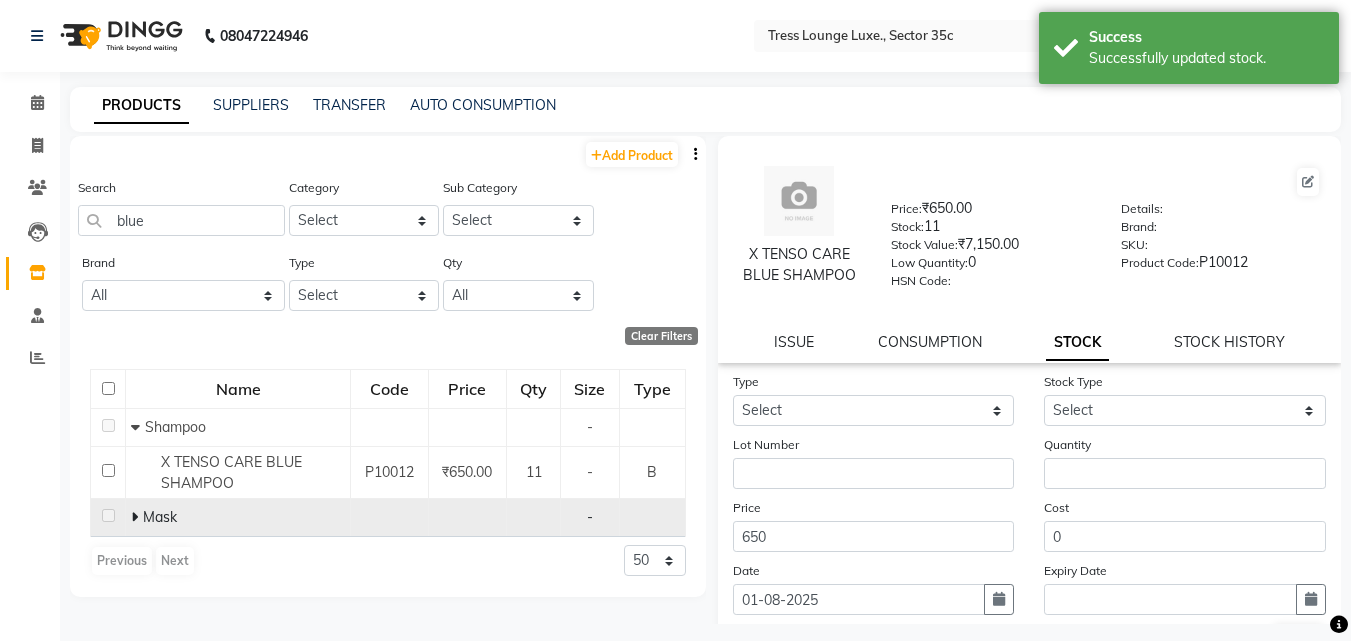 click 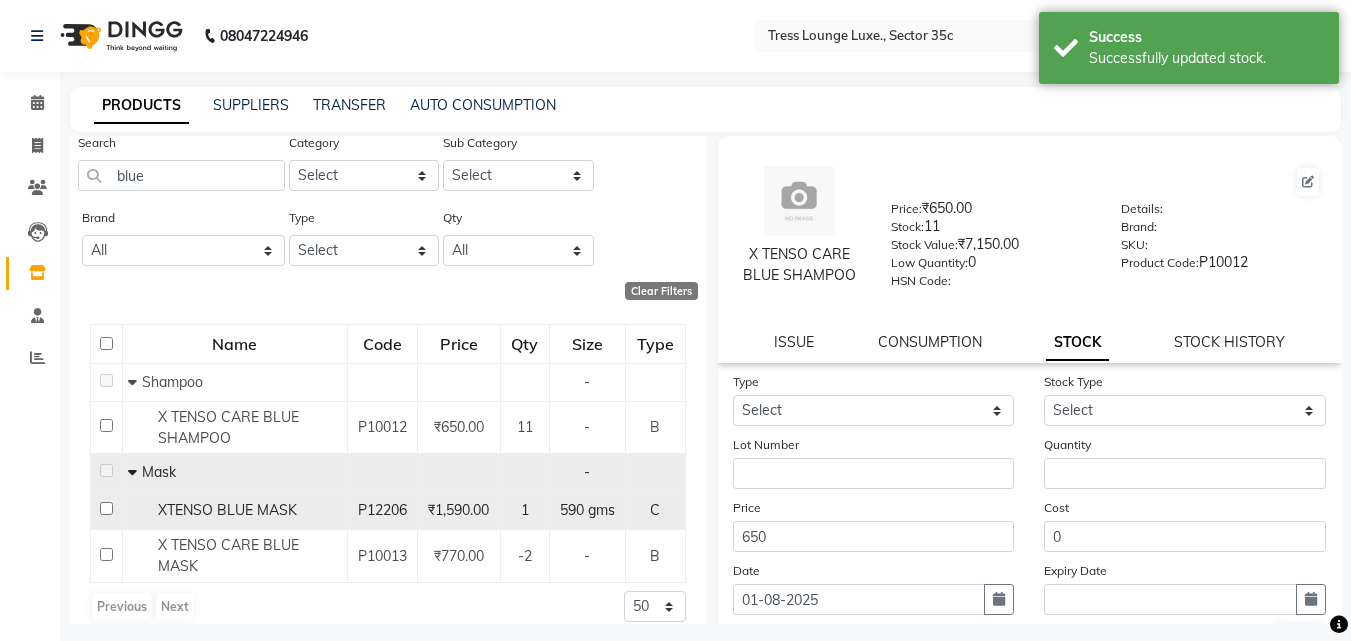 scroll, scrollTop: 70, scrollLeft: 0, axis: vertical 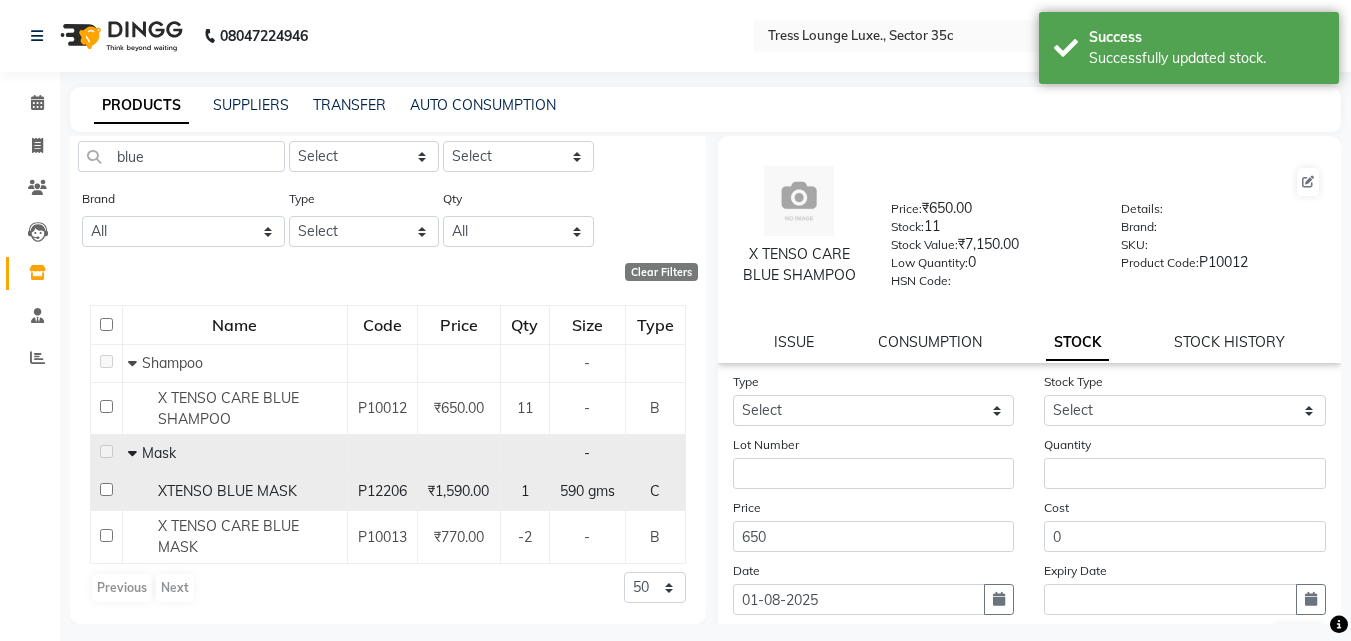 click 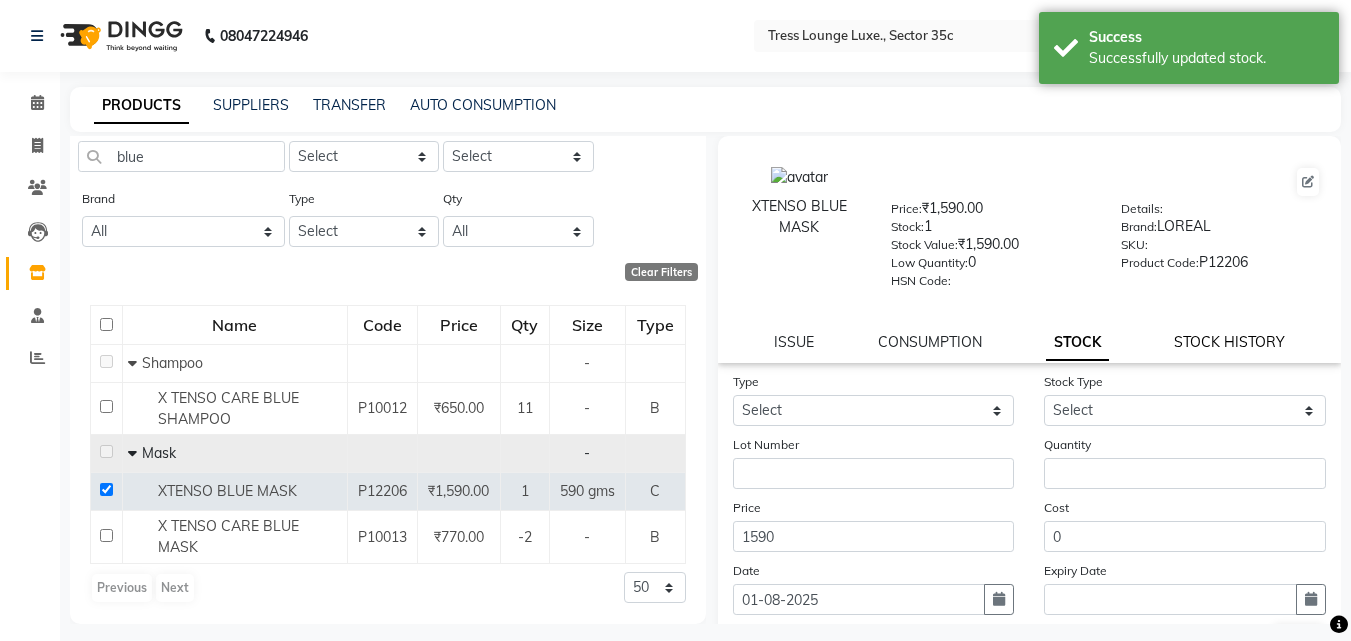 click on "STOCK HISTORY" 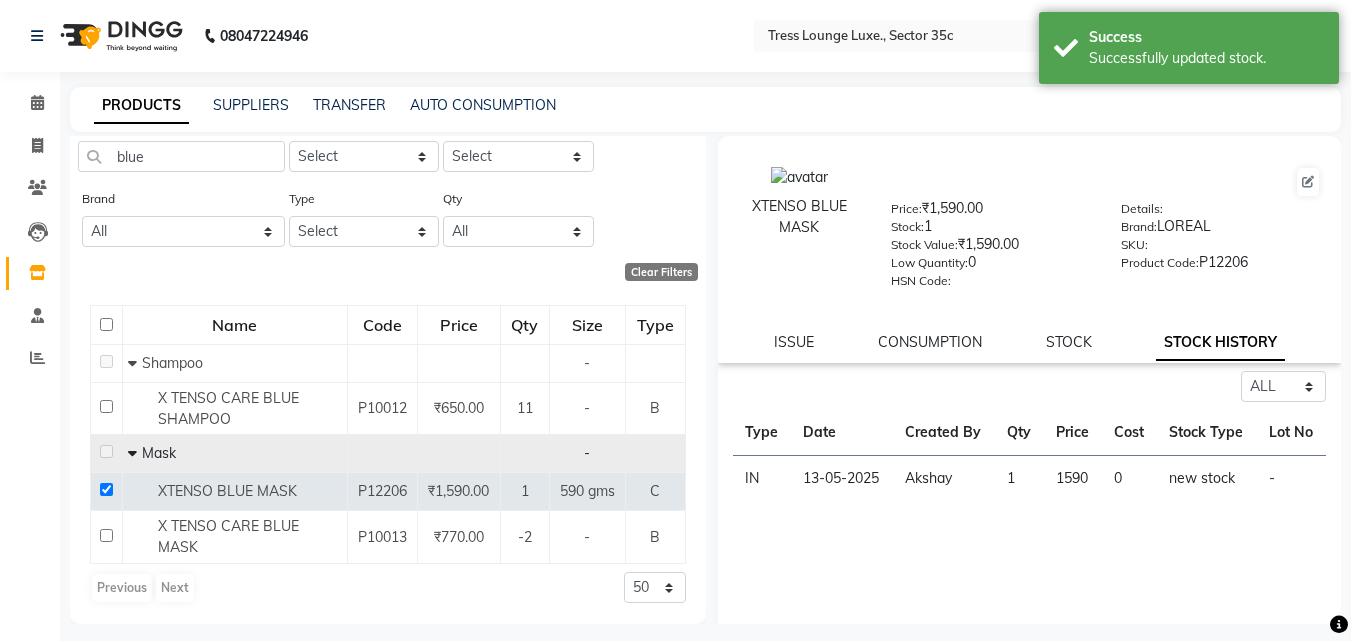 click on "ISSUE CONSUMPTION STOCK STOCK HISTORY" 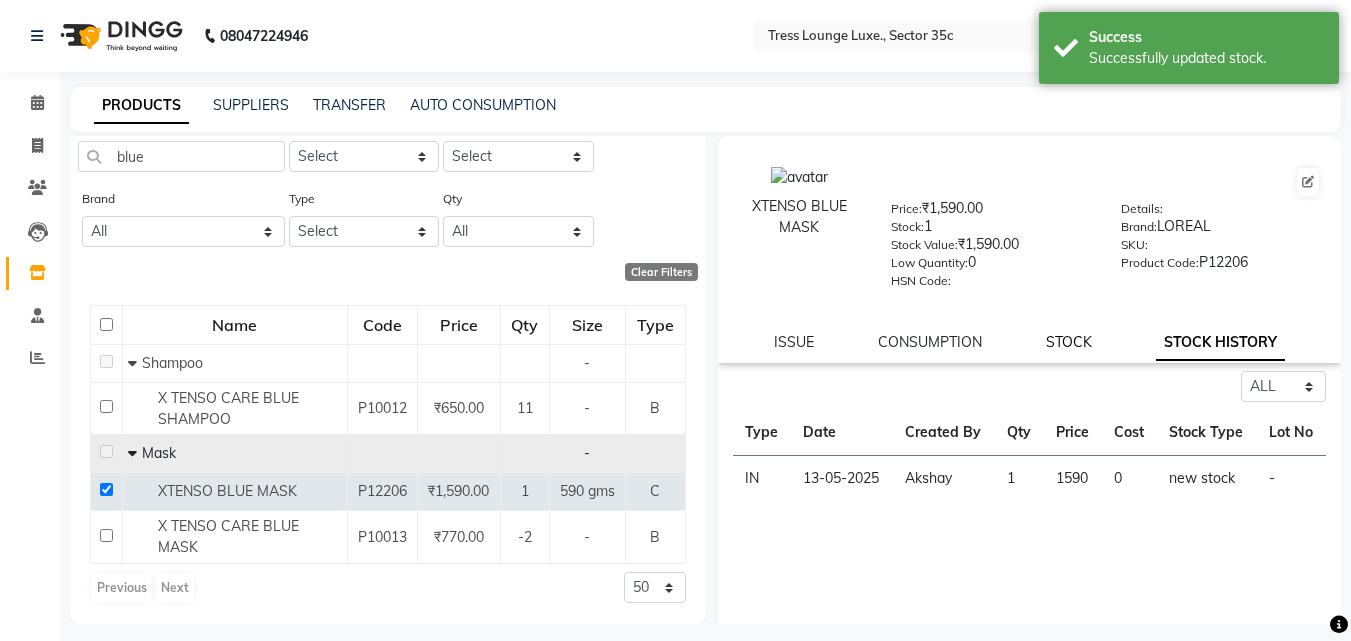 click on "STOCK" 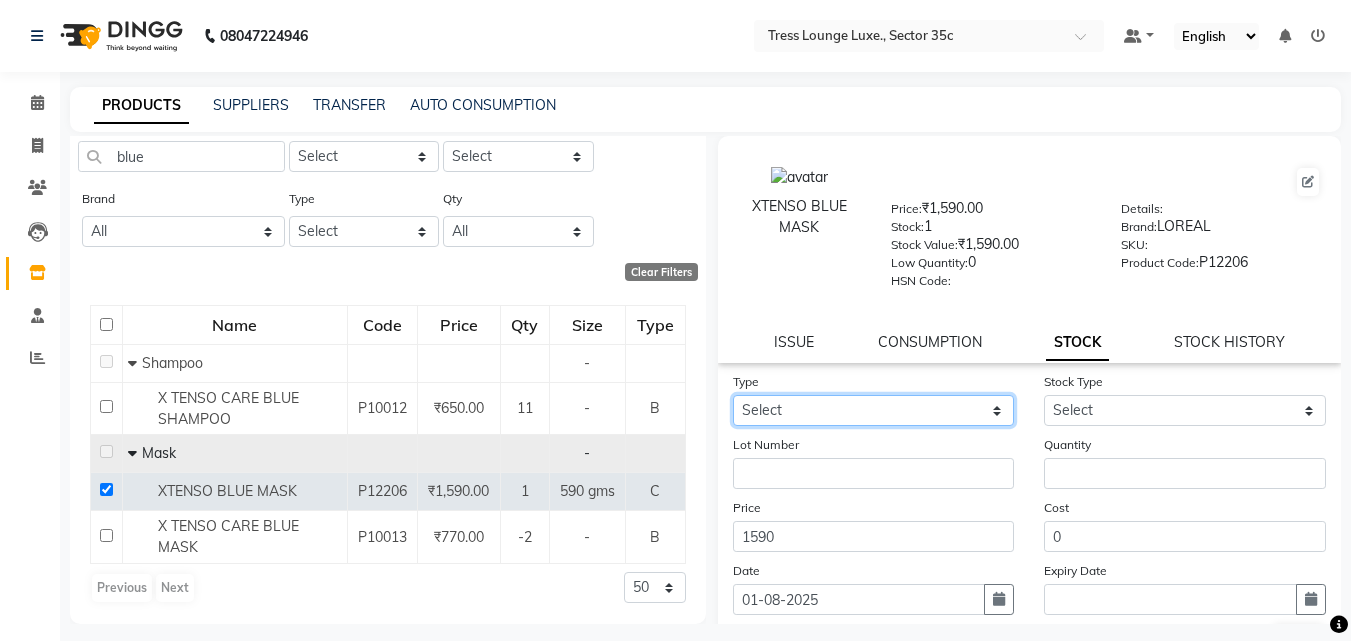 click on "Select In" 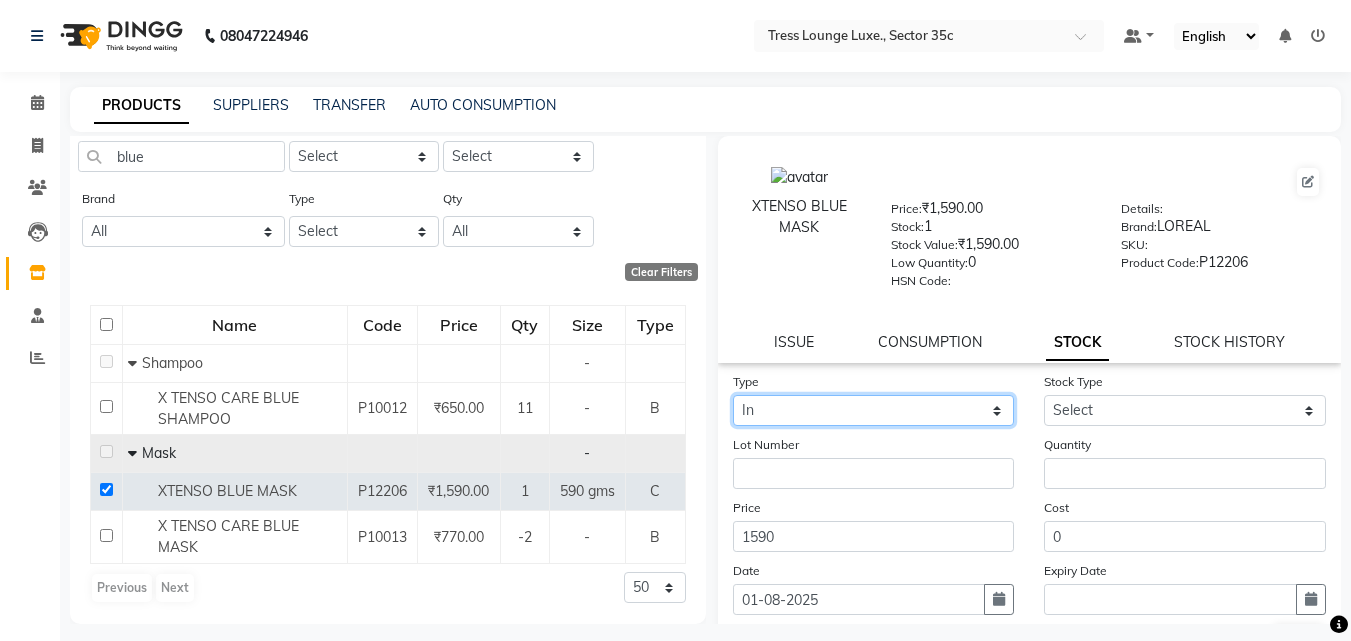 click on "Select In" 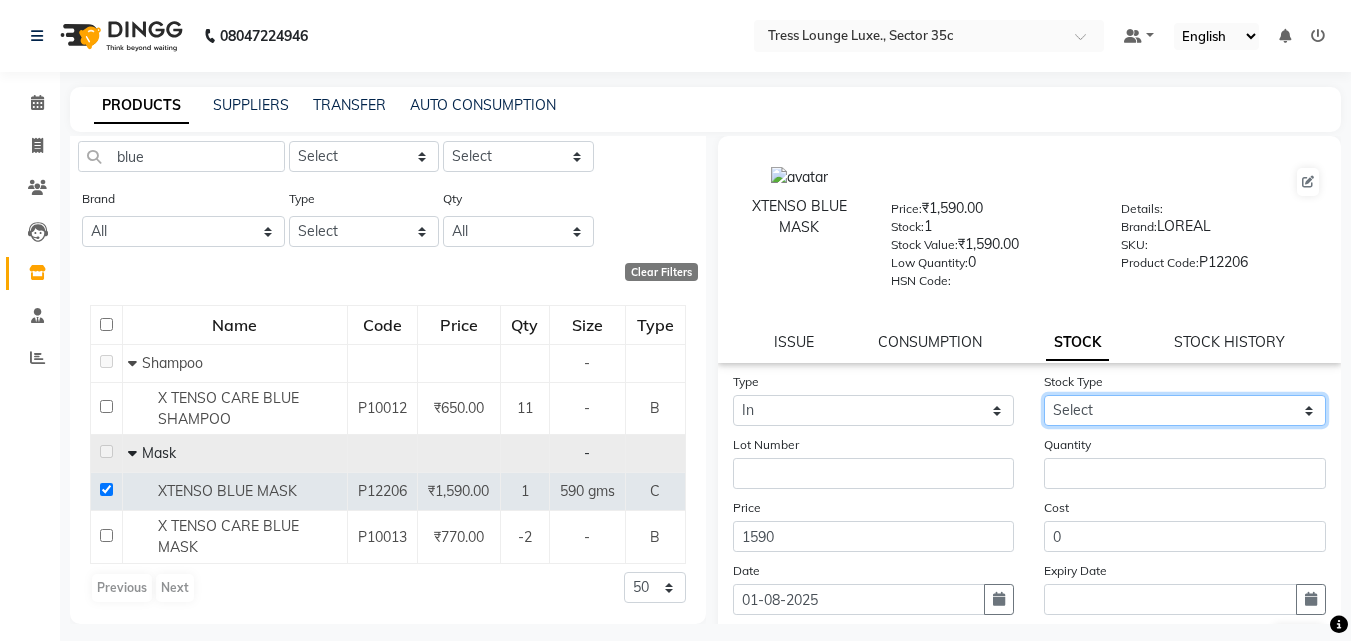 click on "Select New Stock Adjustment Return Other" 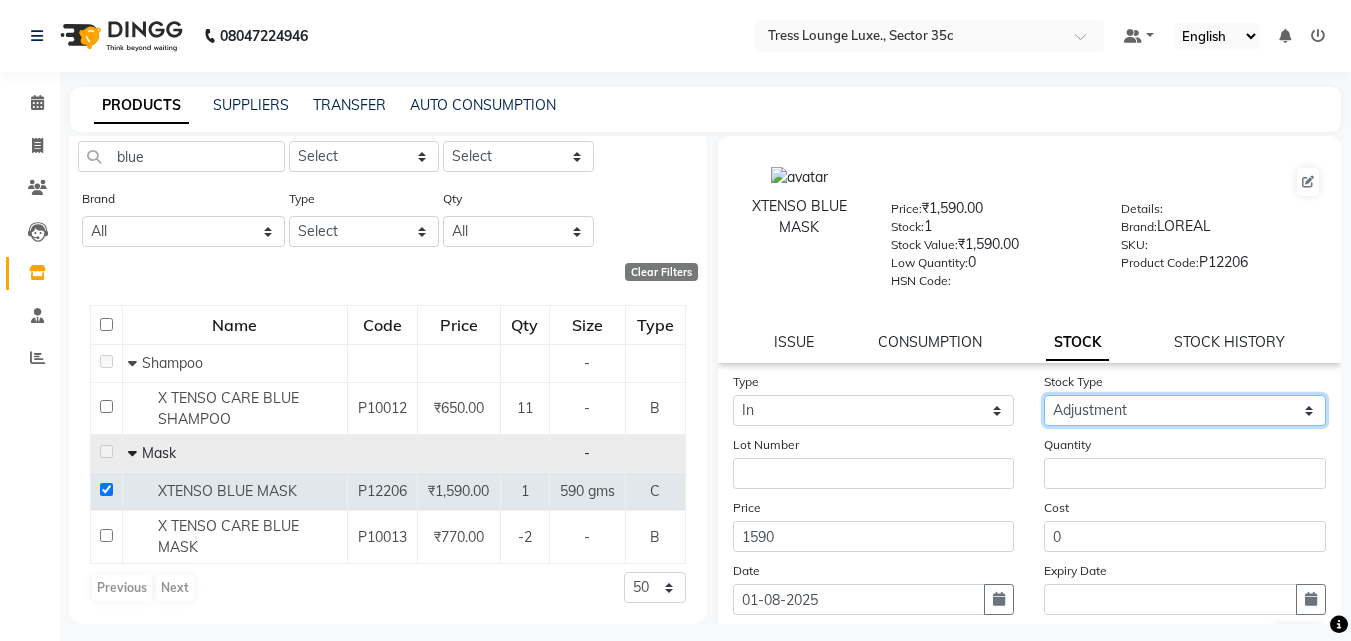 click on "Select New Stock Adjustment Return Other" 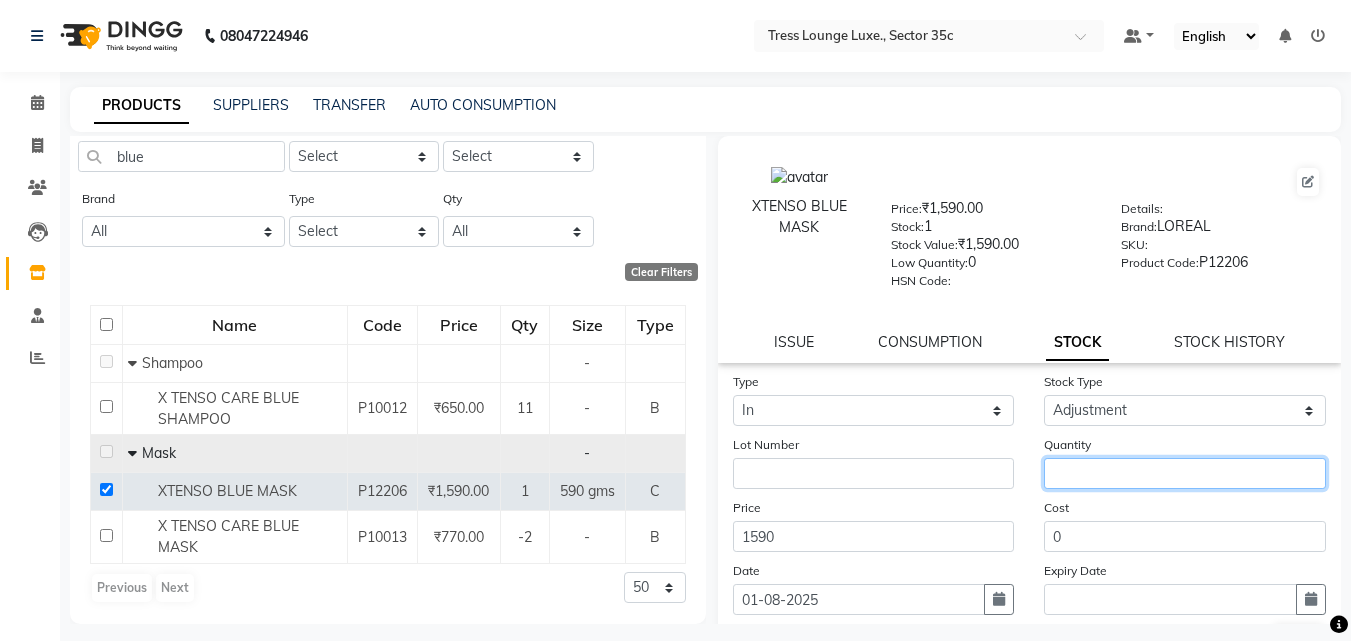 click 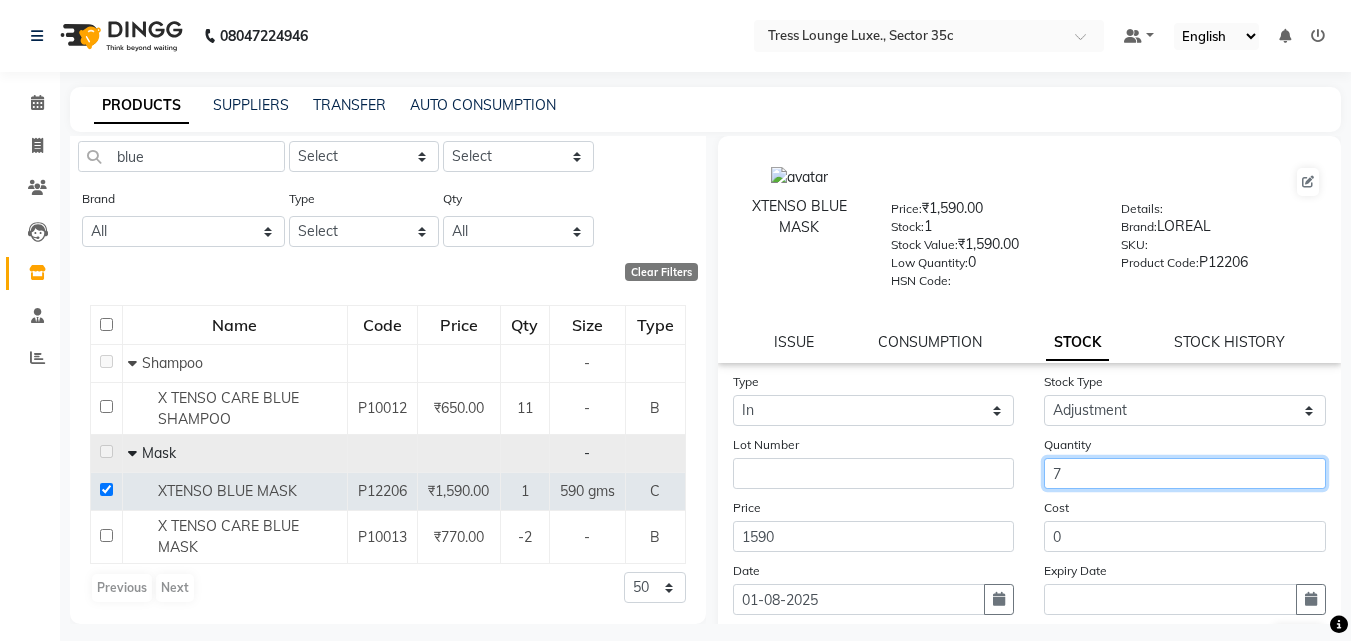 scroll, scrollTop: 147, scrollLeft: 0, axis: vertical 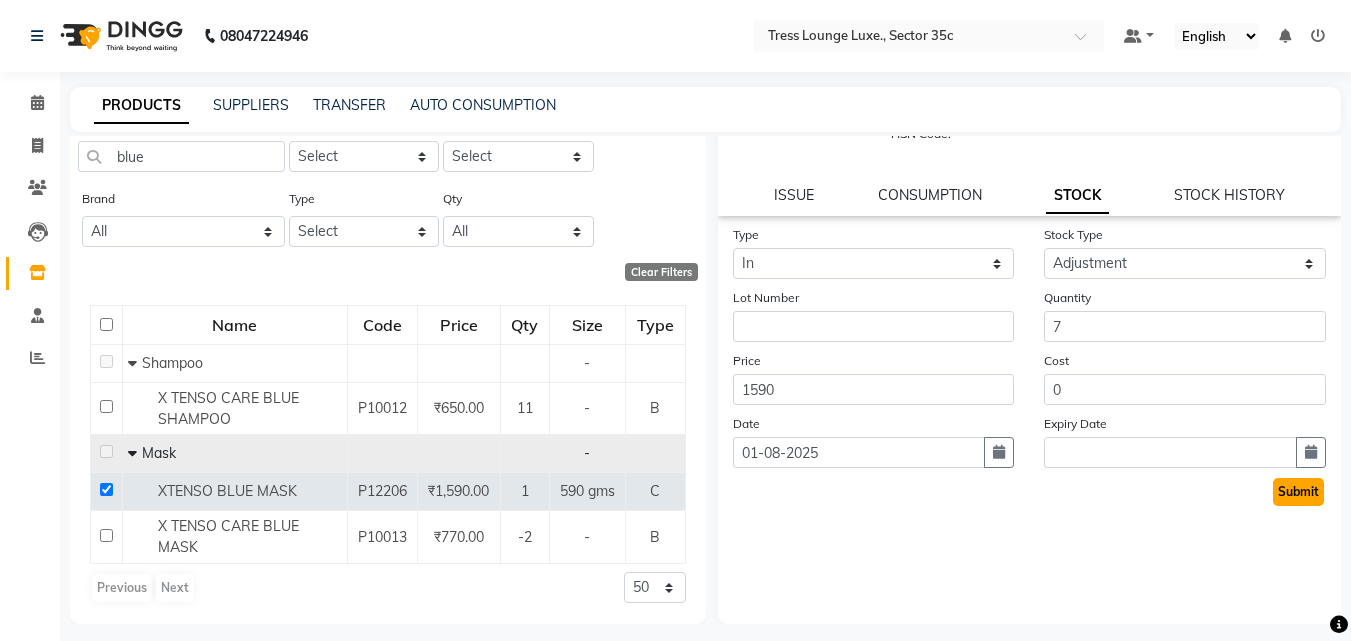 click on "Submit" 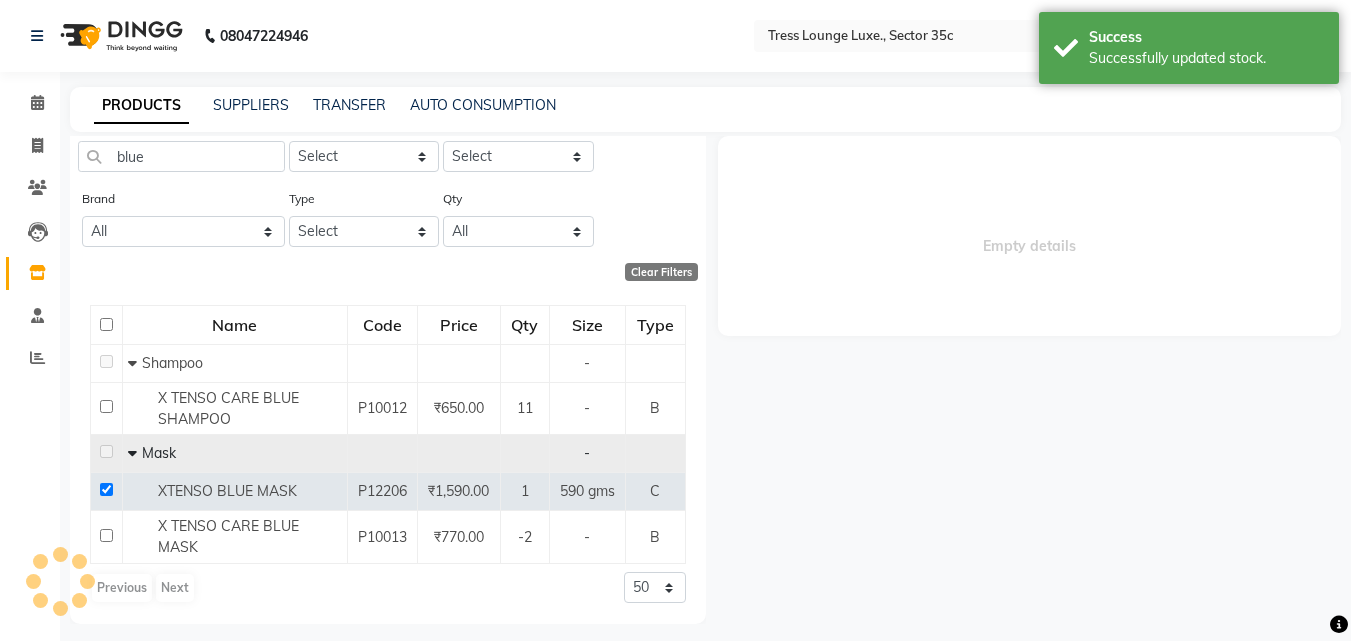scroll, scrollTop: 0, scrollLeft: 0, axis: both 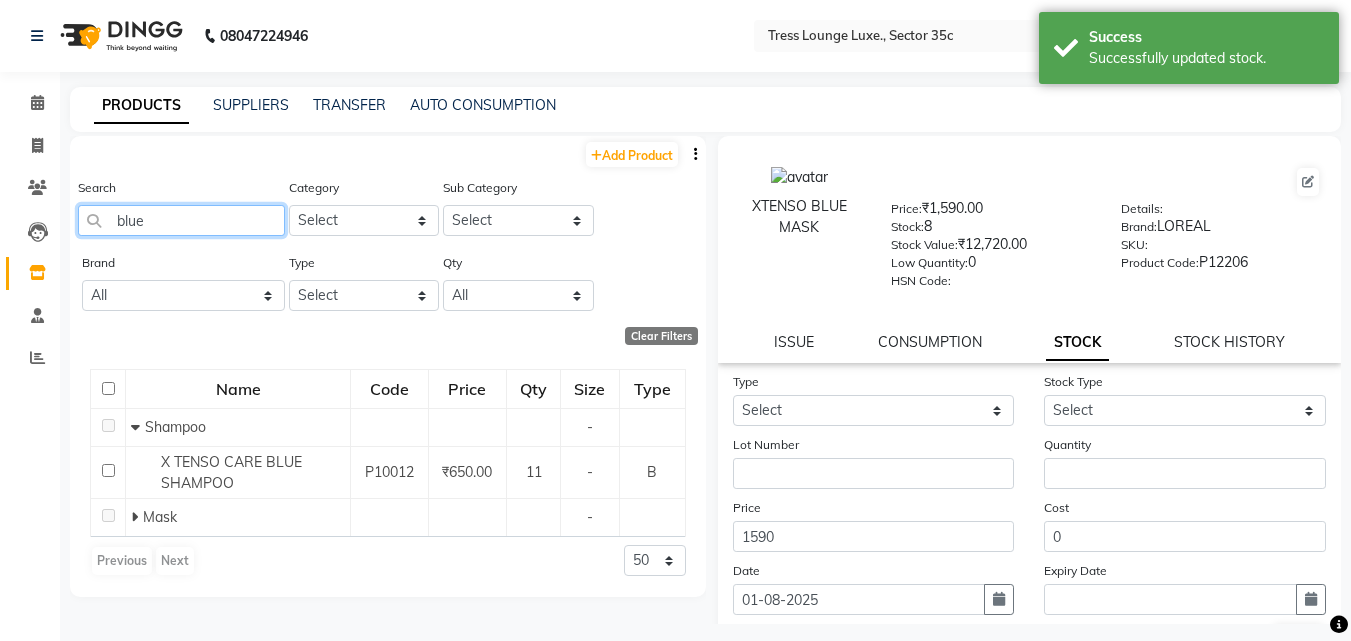 click on "blue" 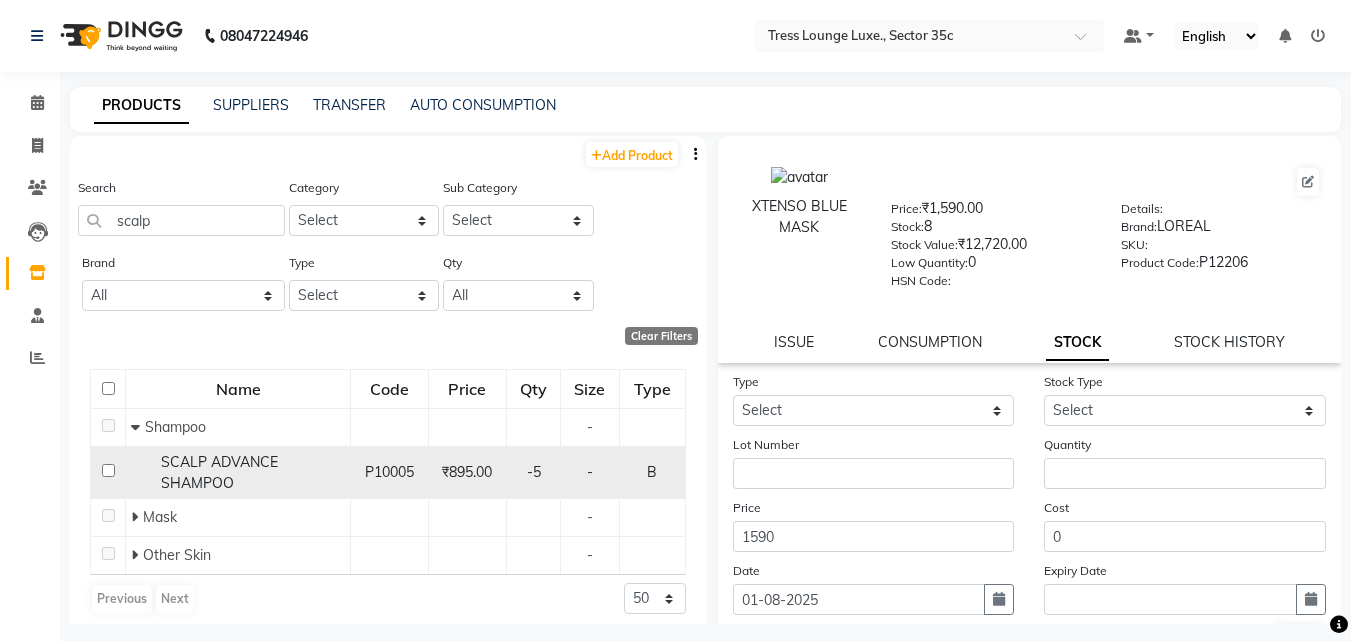 click 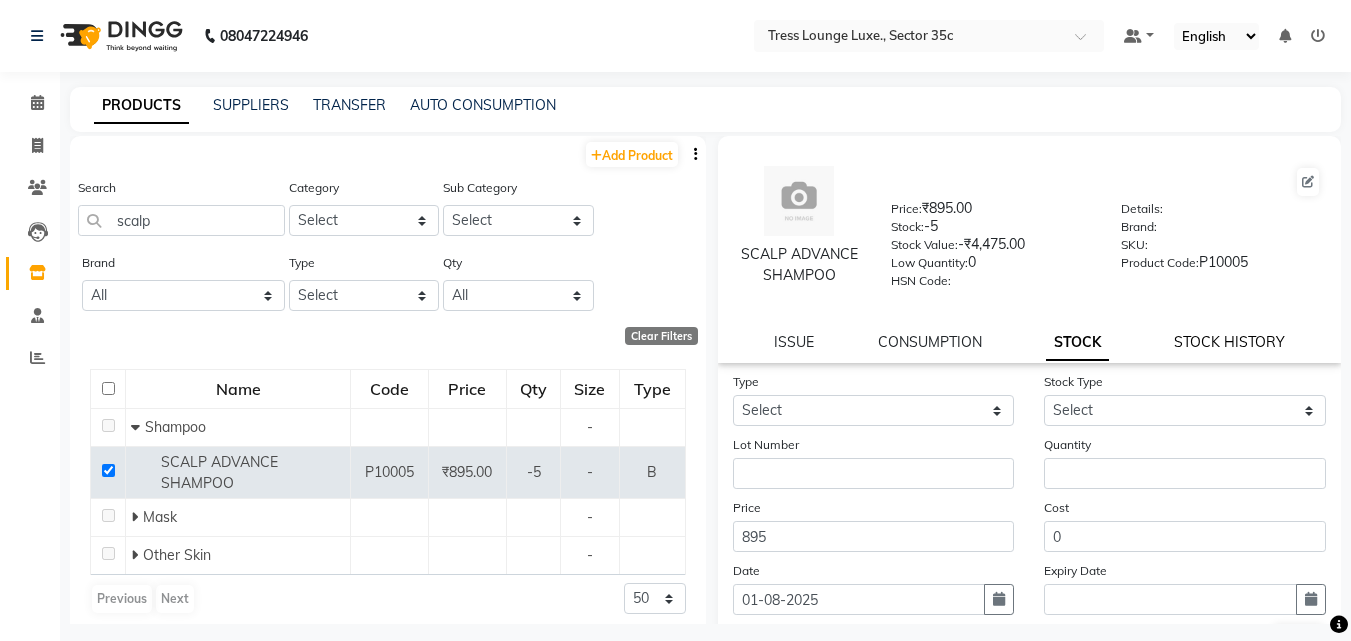 click on "STOCK HISTORY" 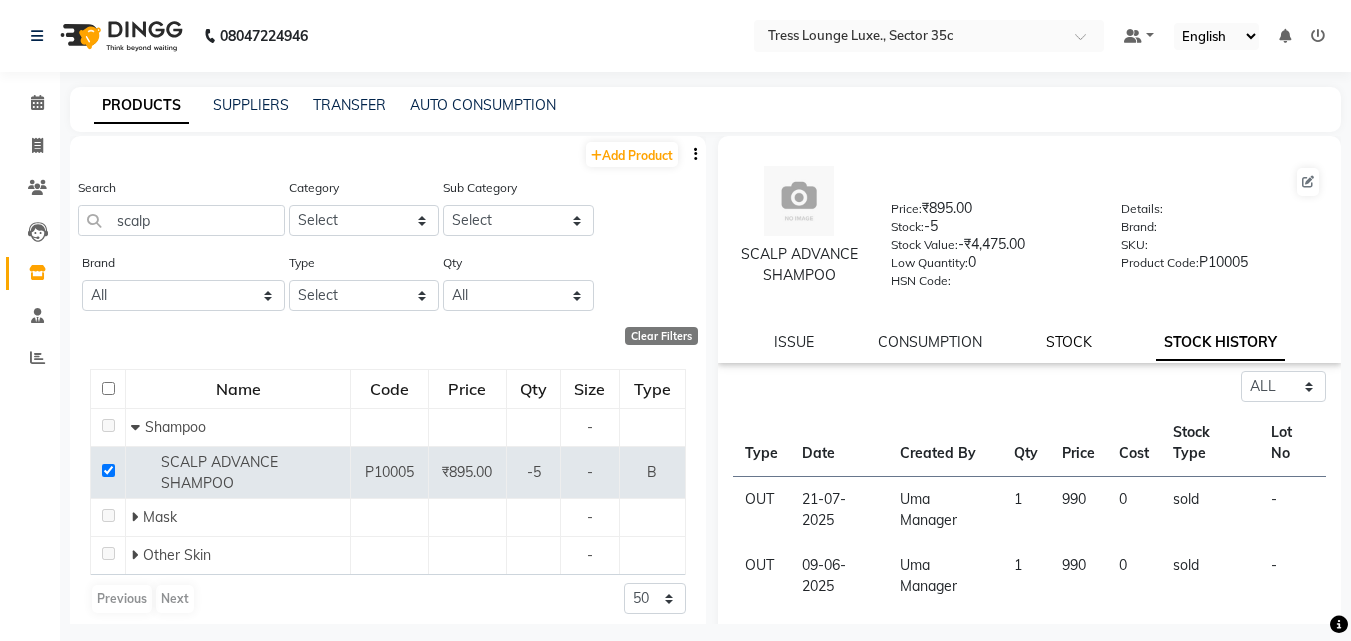 click on "STOCK" 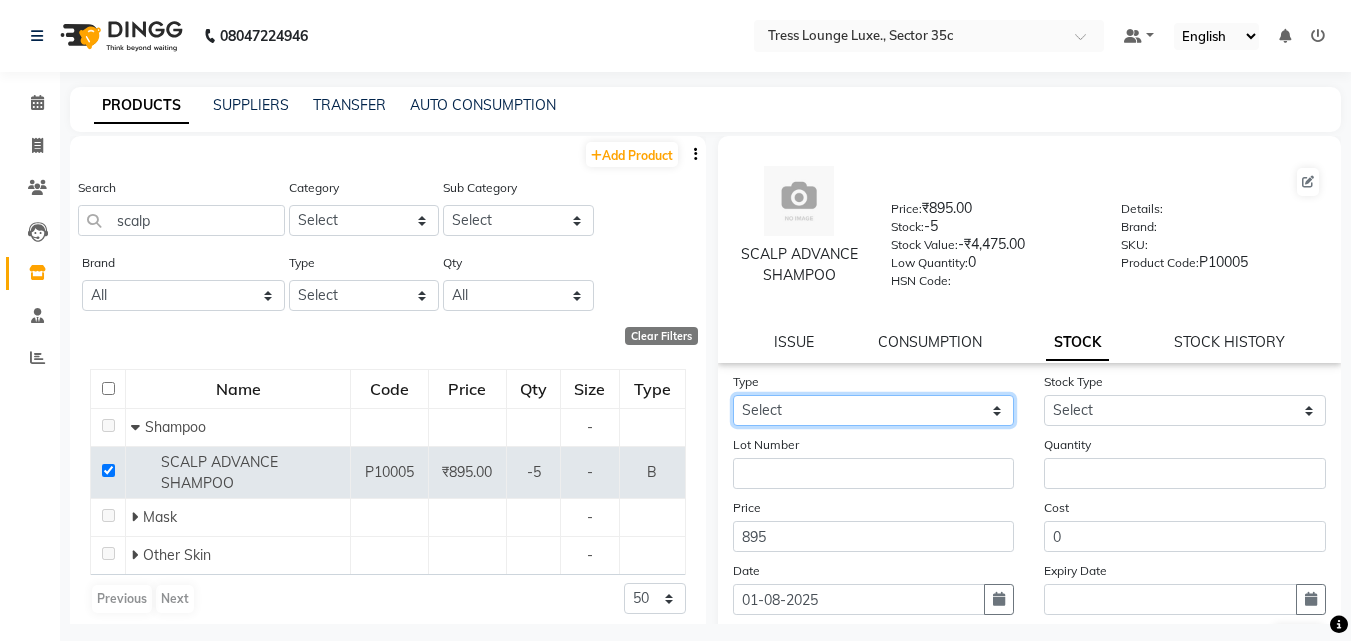 click on "Select In" 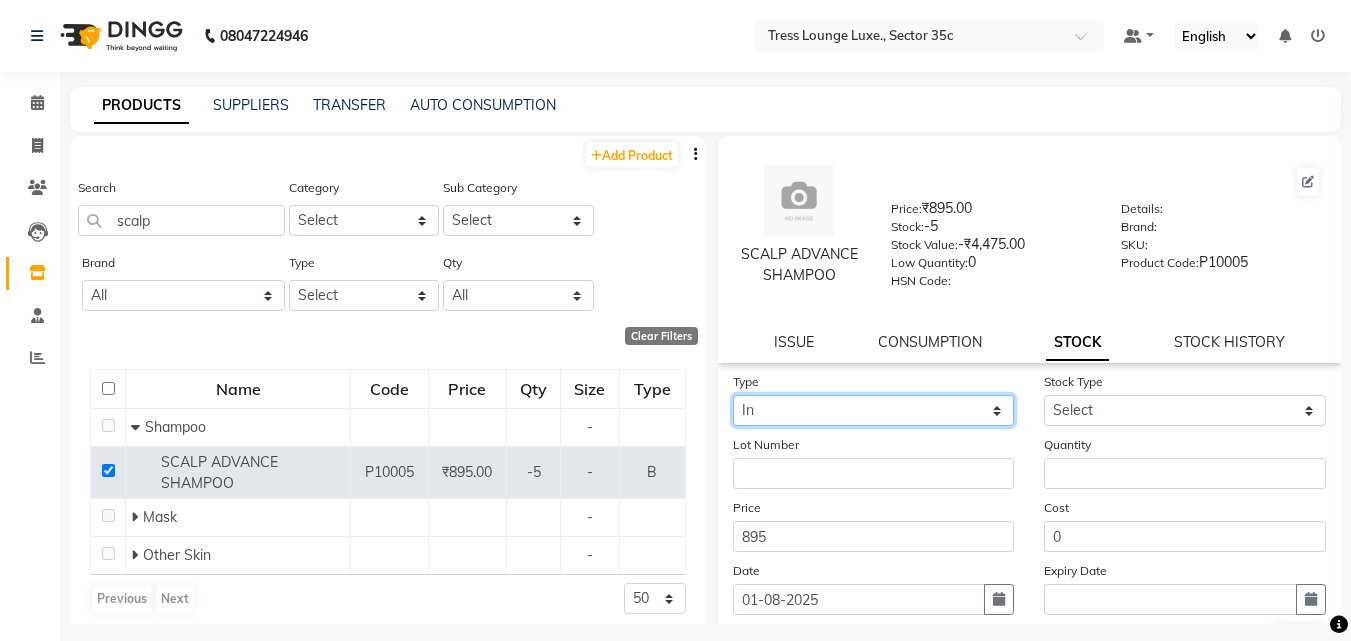 click on "Select In" 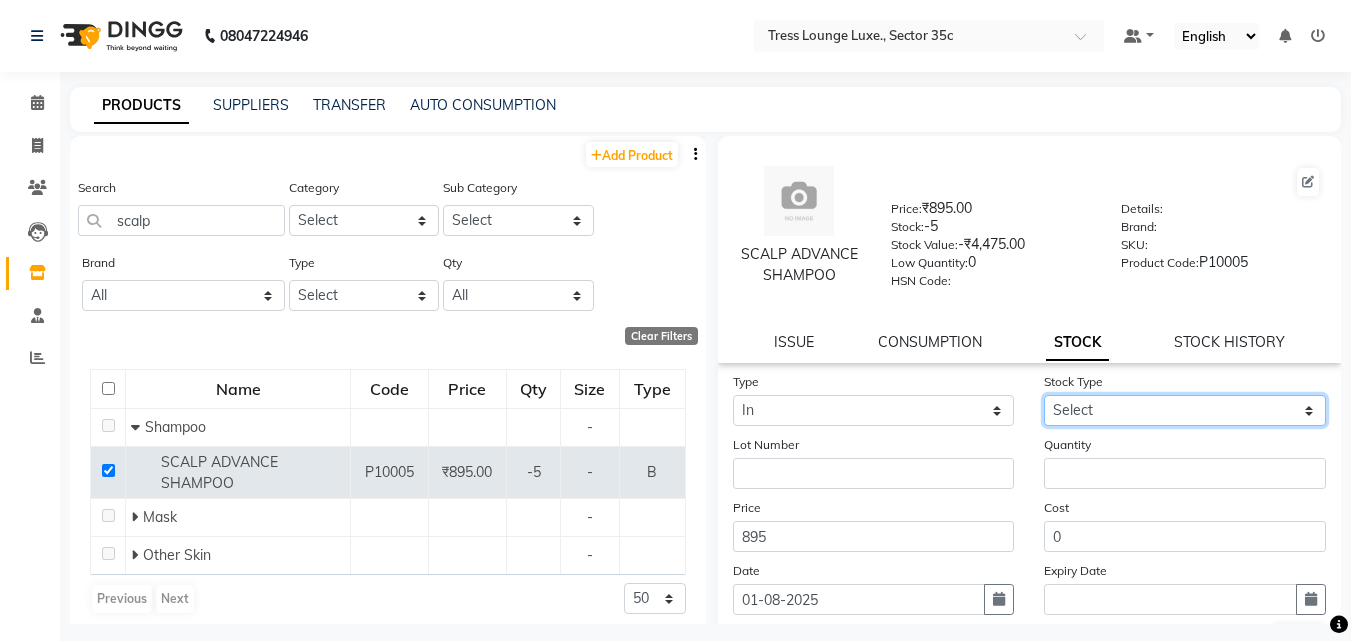 click on "Select New Stock Adjustment Return Other" 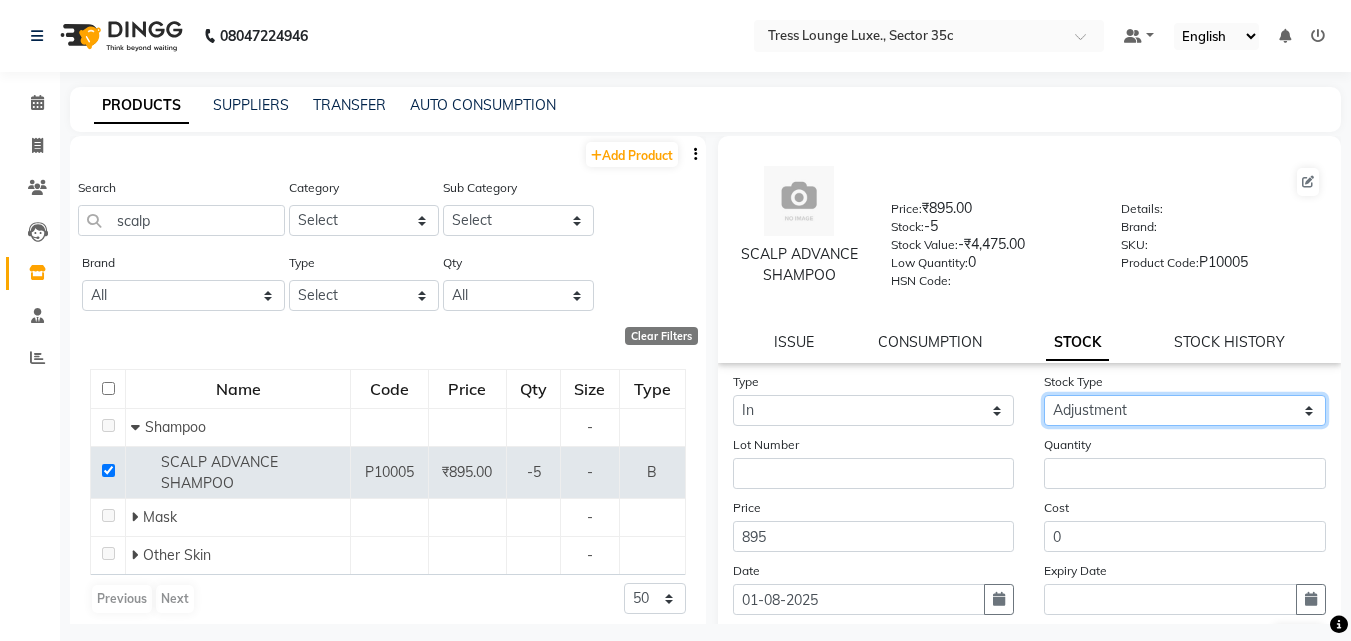 click on "Select New Stock Adjustment Return Other" 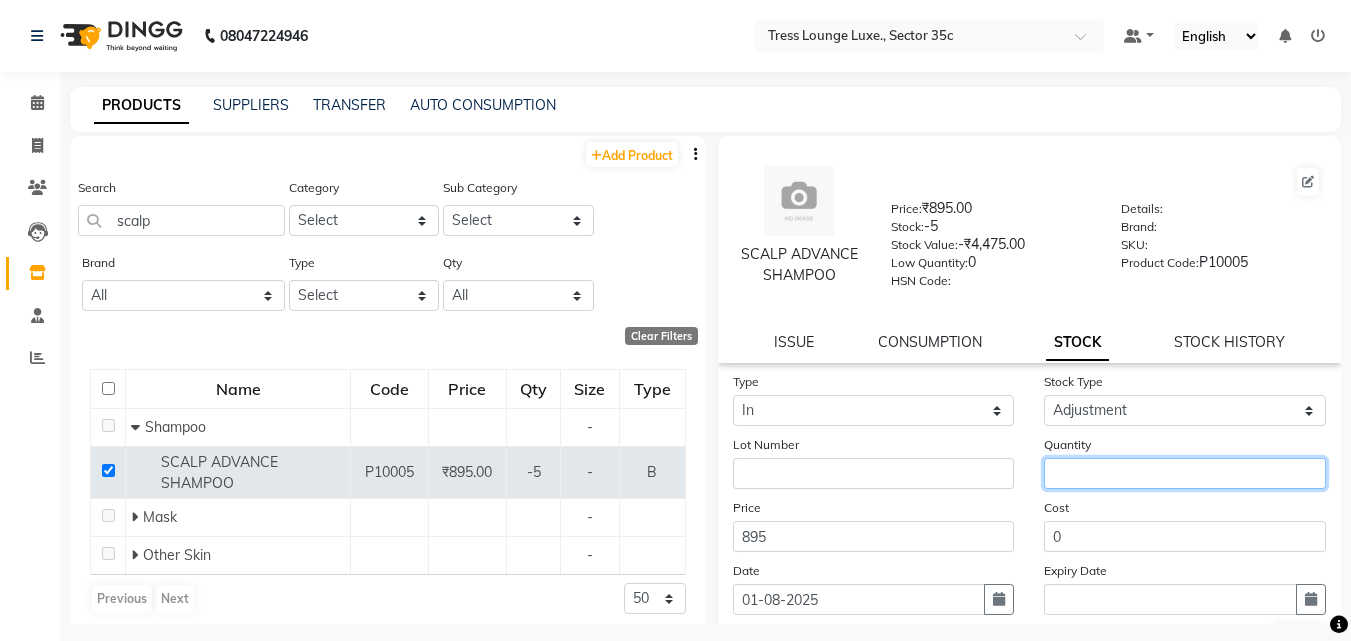 click 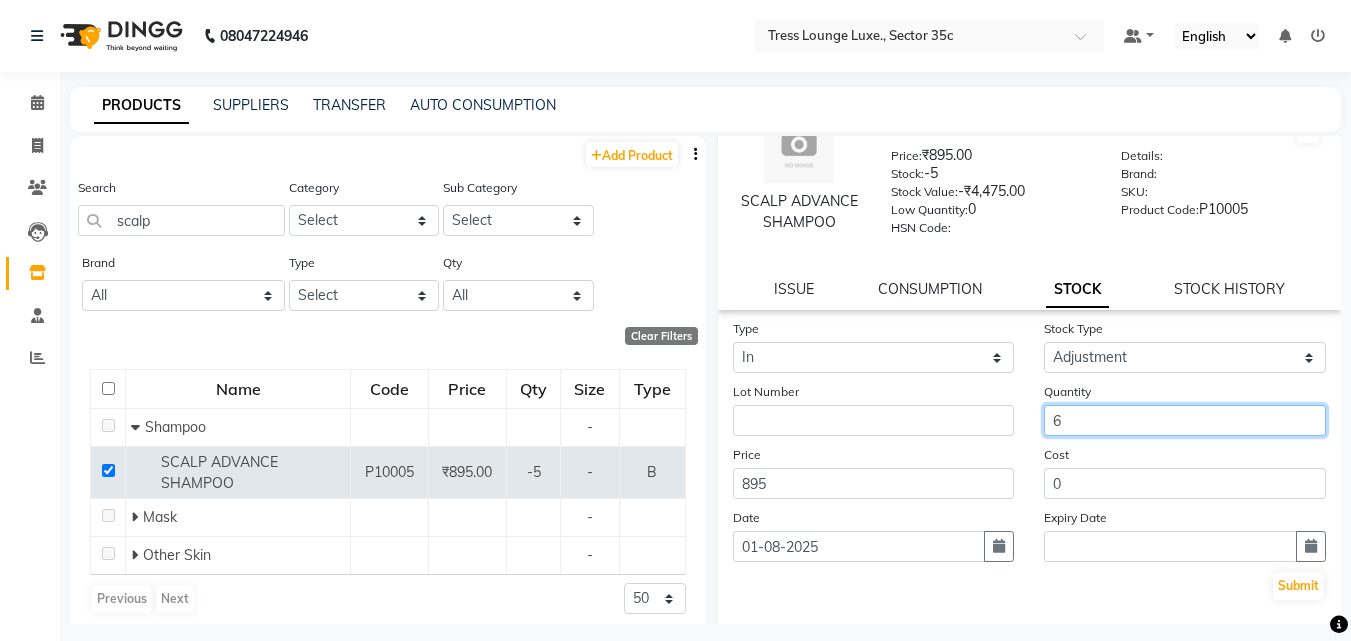 scroll, scrollTop: 147, scrollLeft: 0, axis: vertical 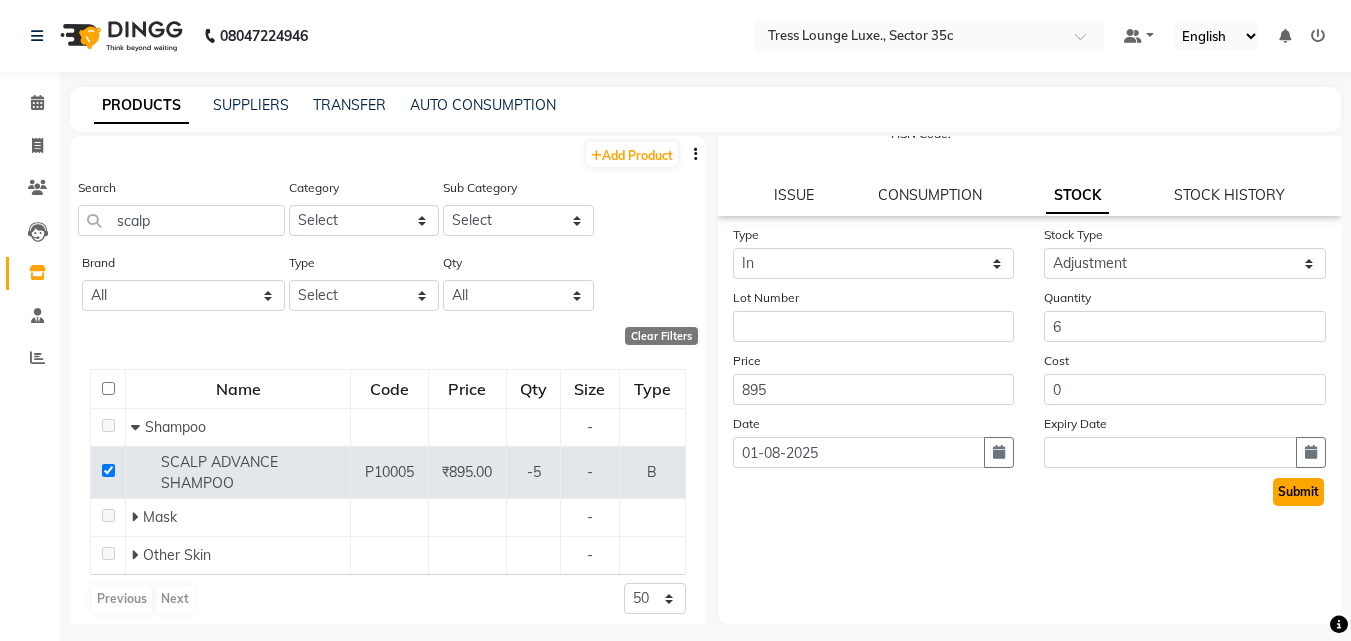 click on "Submit" 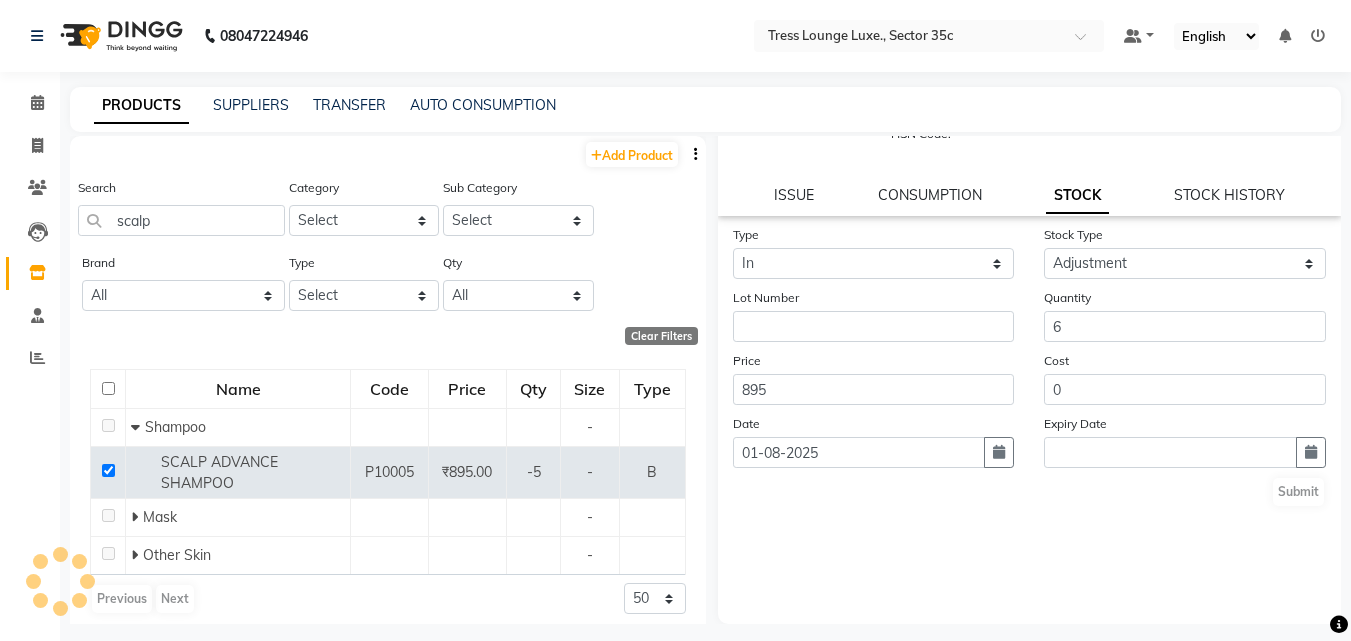 scroll, scrollTop: 0, scrollLeft: 0, axis: both 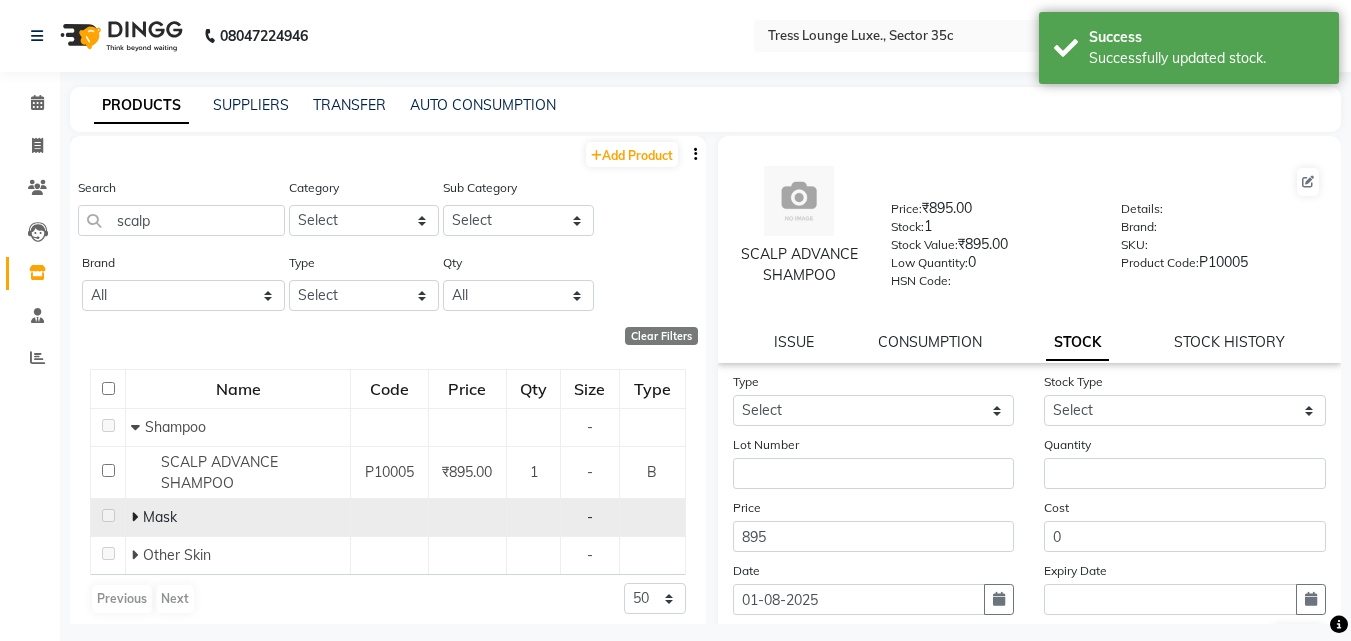 click 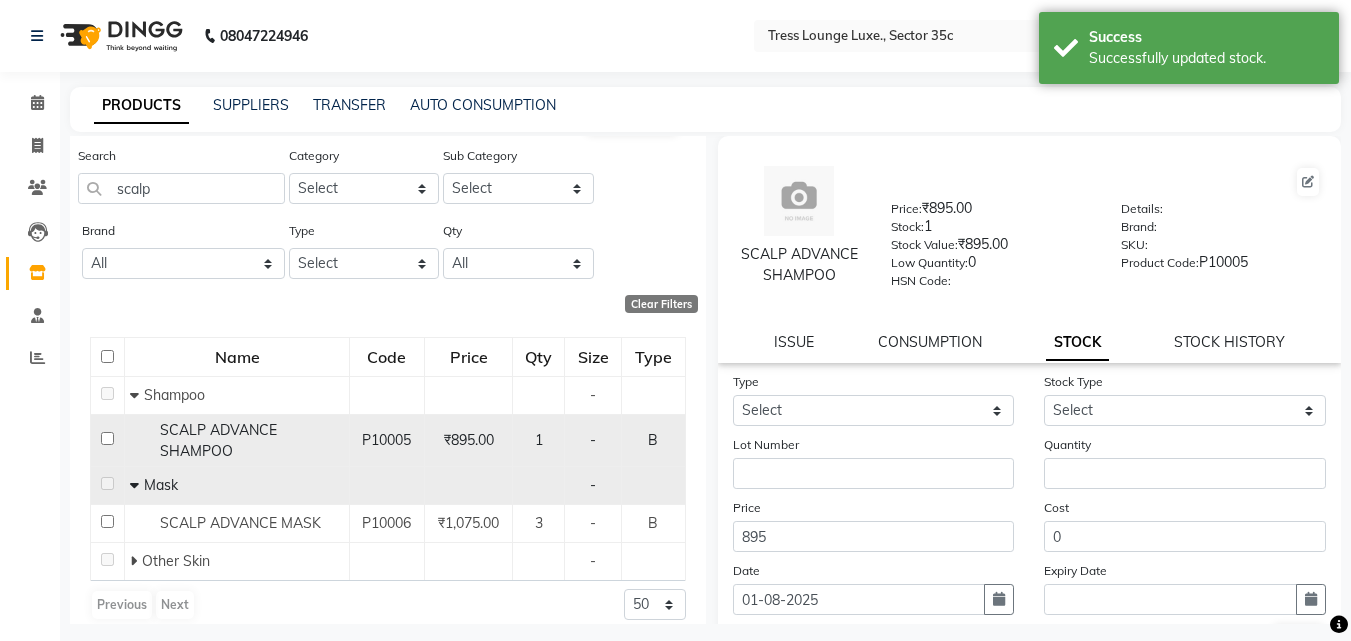 scroll, scrollTop: 49, scrollLeft: 0, axis: vertical 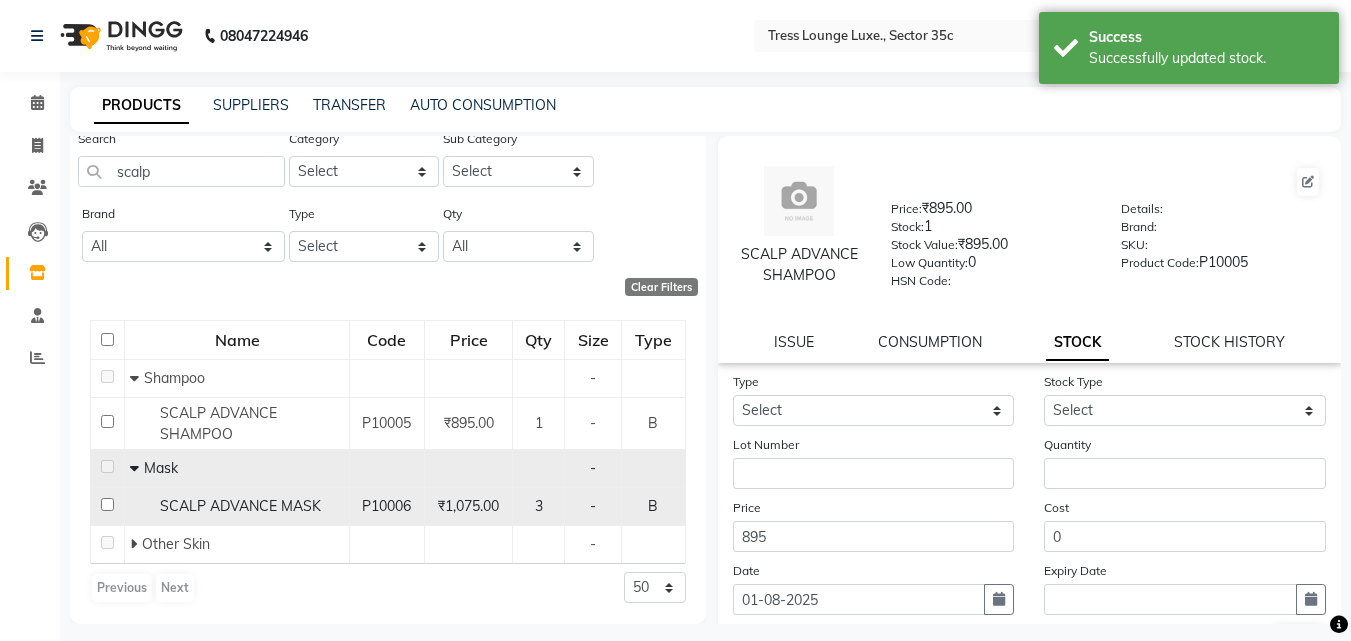click 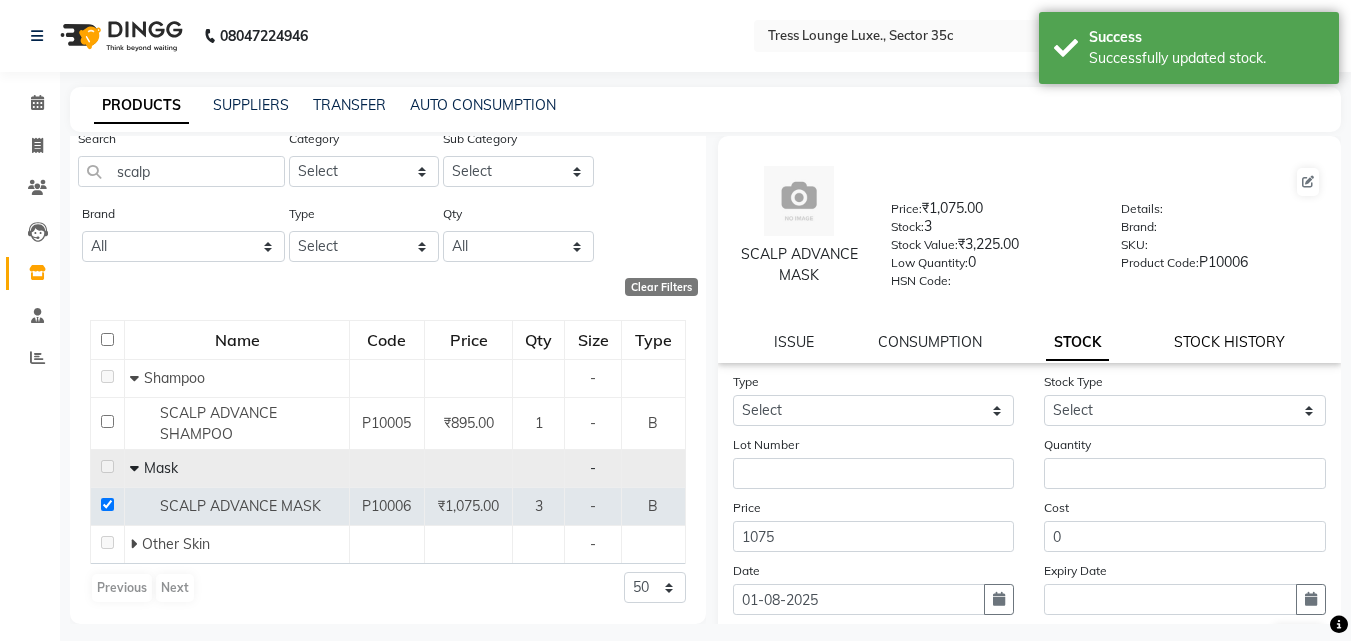 click on "STOCK HISTORY" 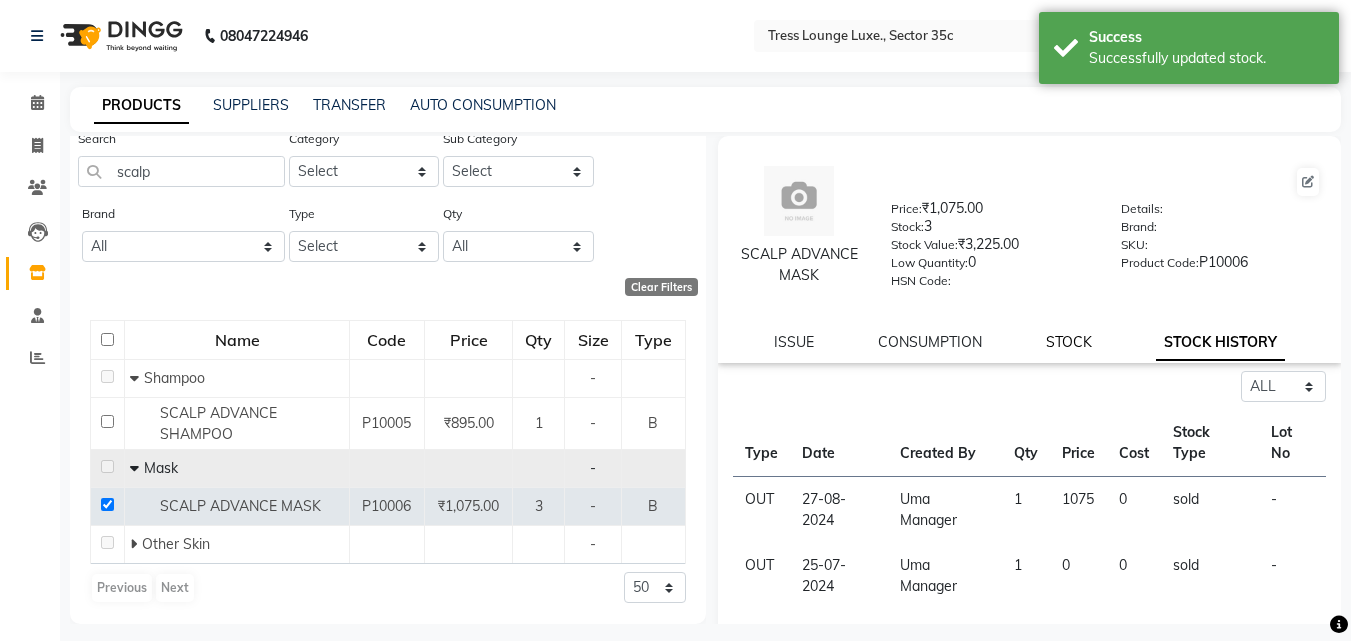 click on "STOCK" 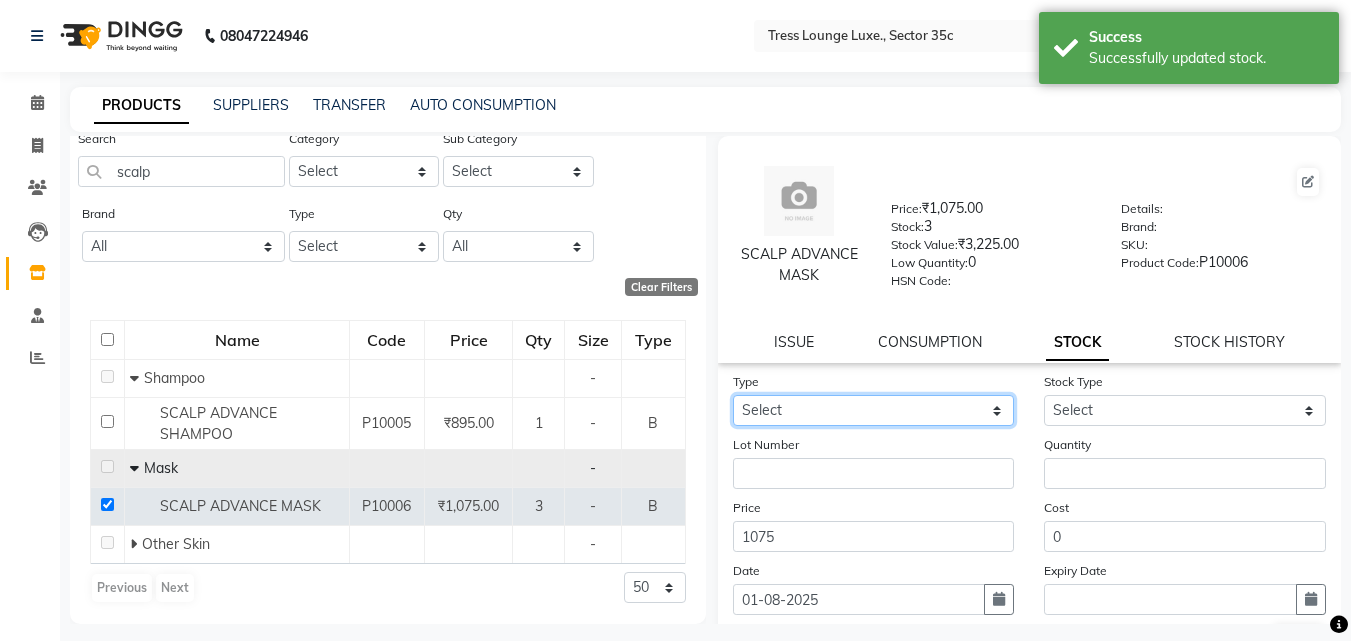 click on "Select In" 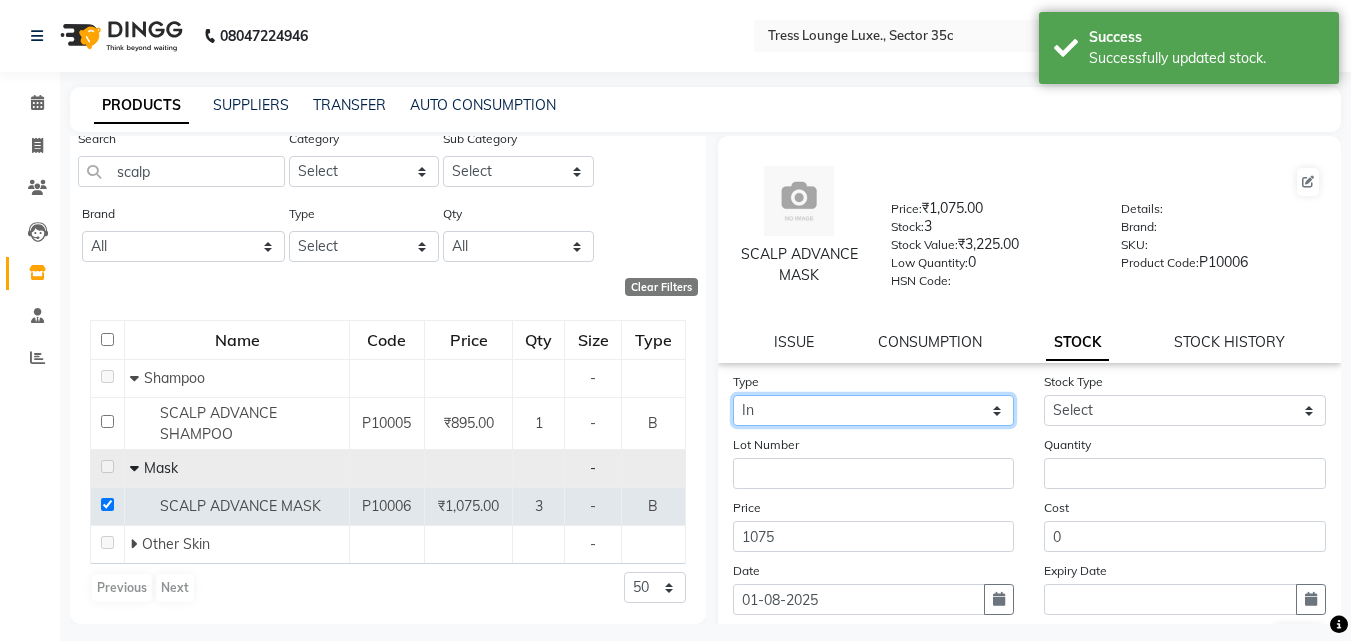 click on "Select In" 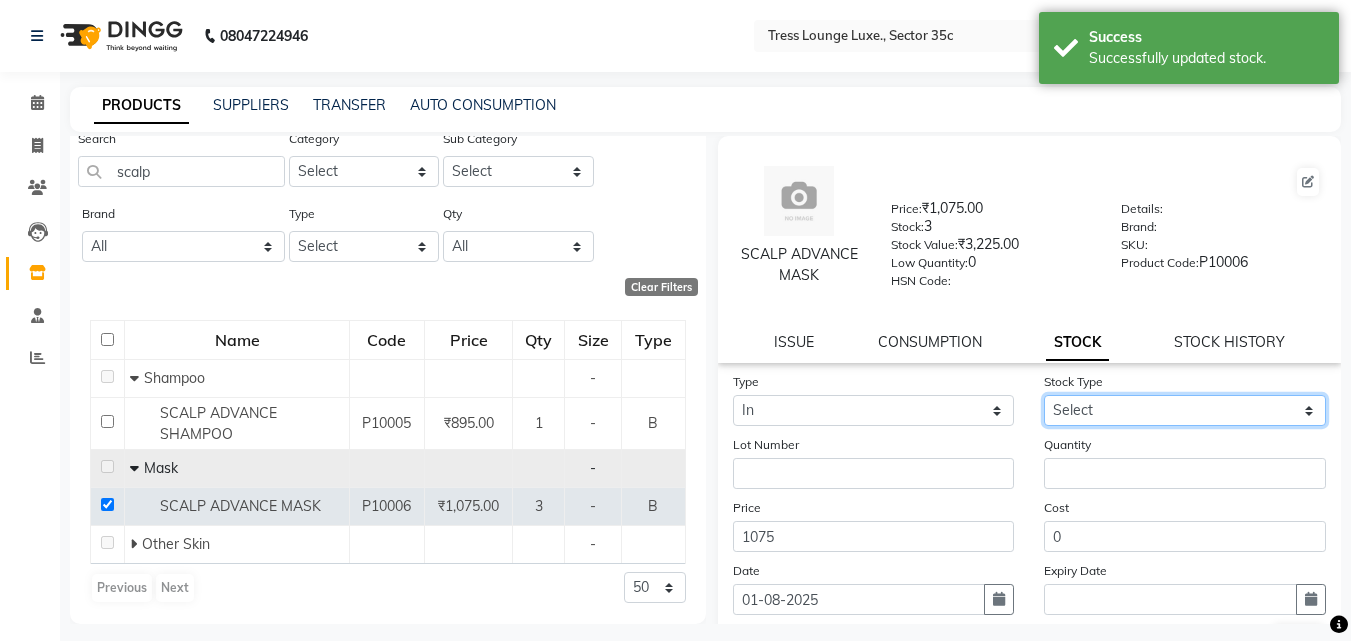click on "Select New Stock Adjustment Return Other" 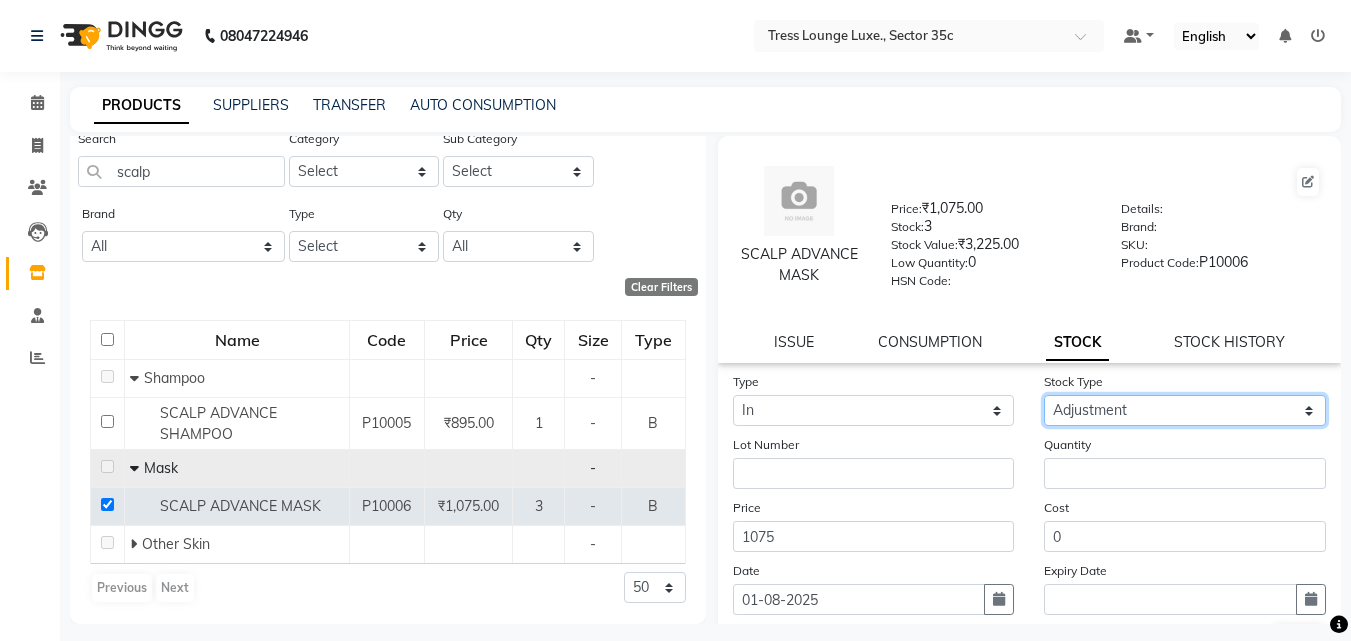 click on "Select New Stock Adjustment Return Other" 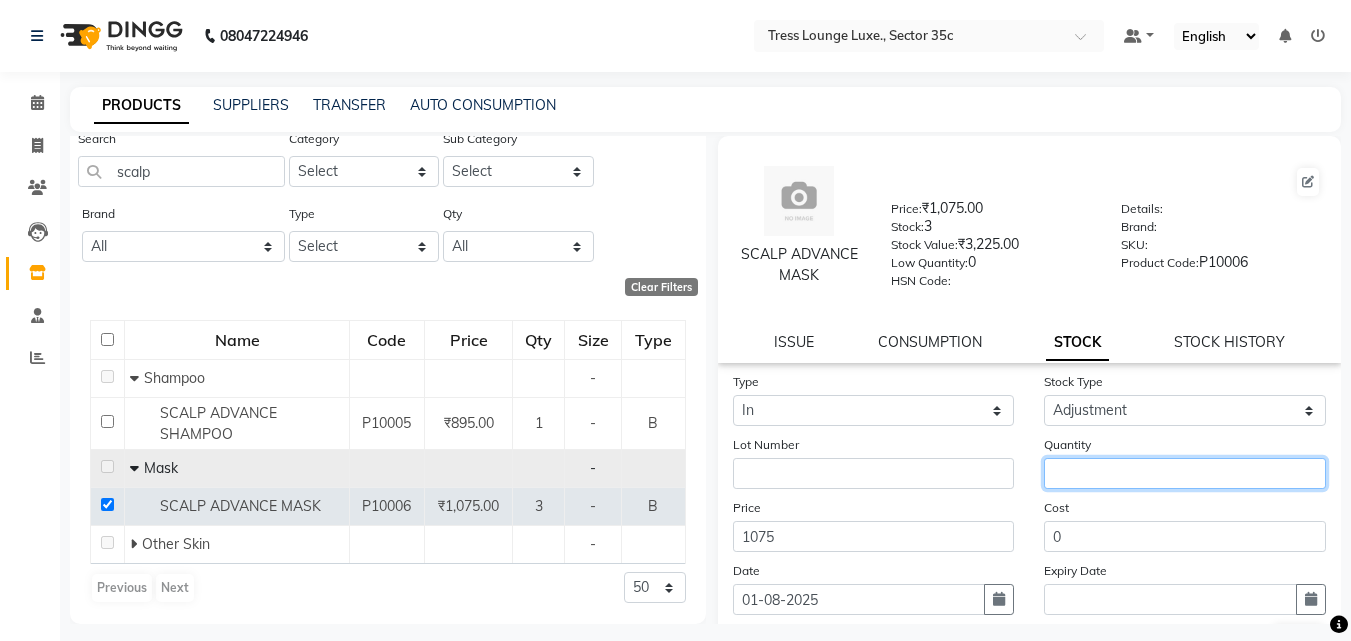 click 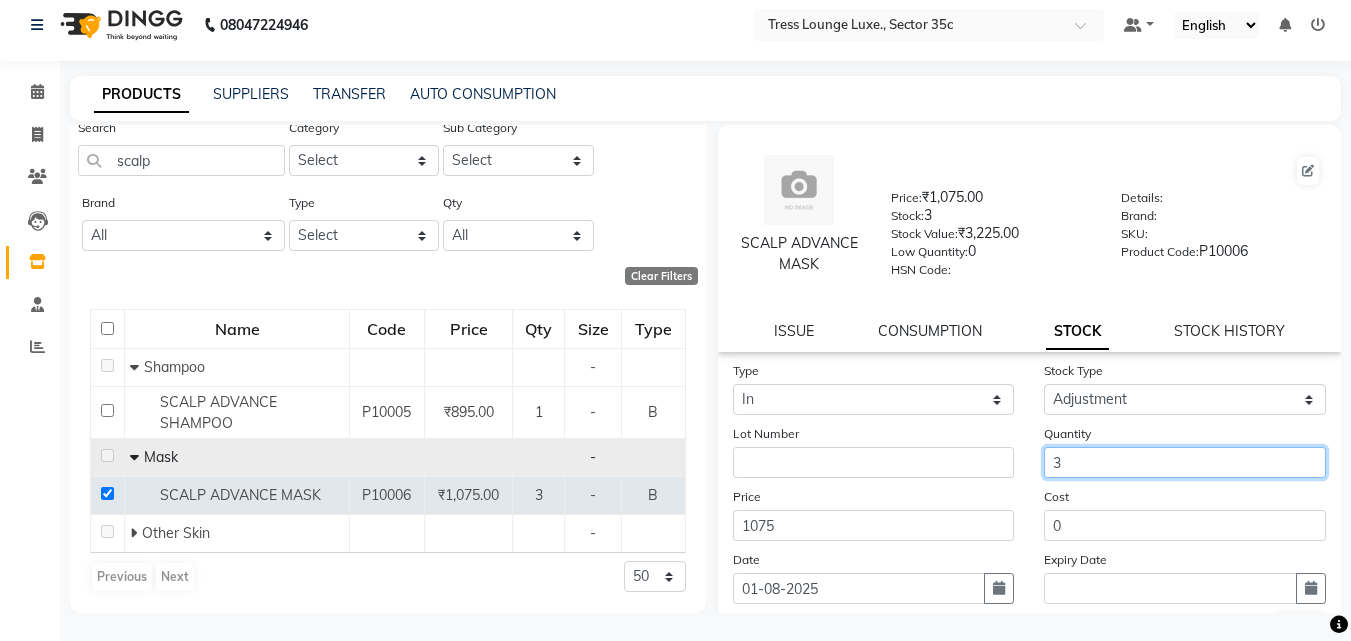scroll, scrollTop: 13, scrollLeft: 0, axis: vertical 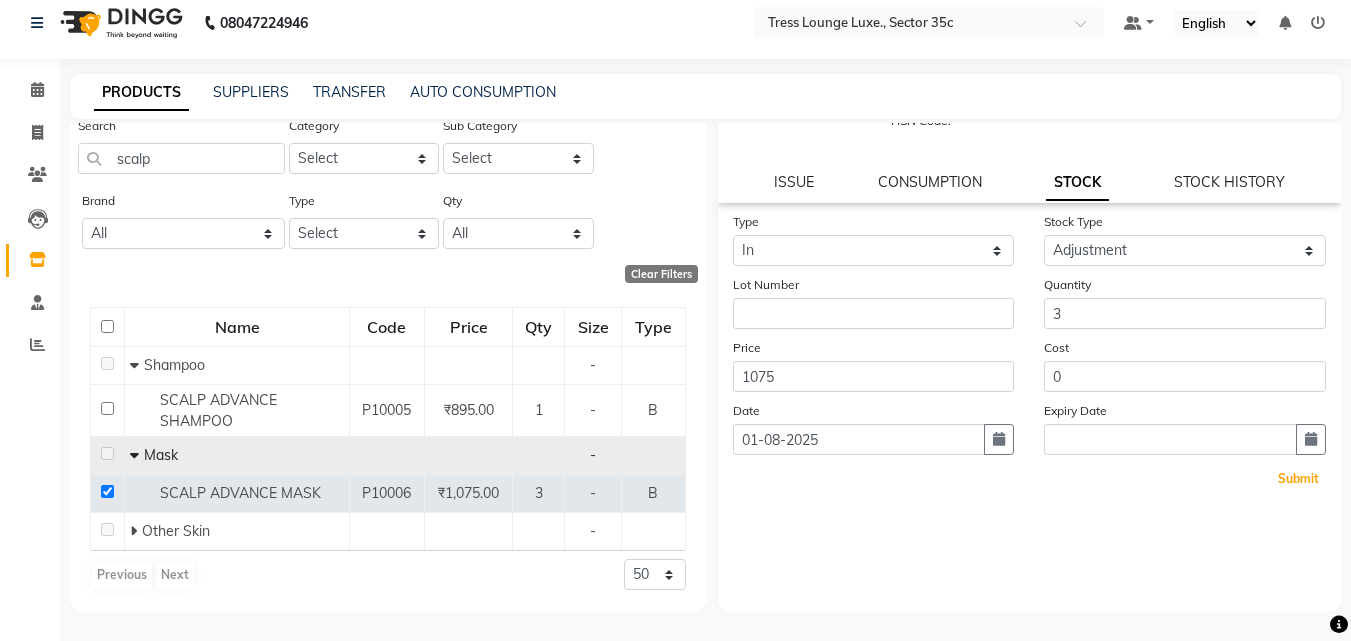 click on "Submit" 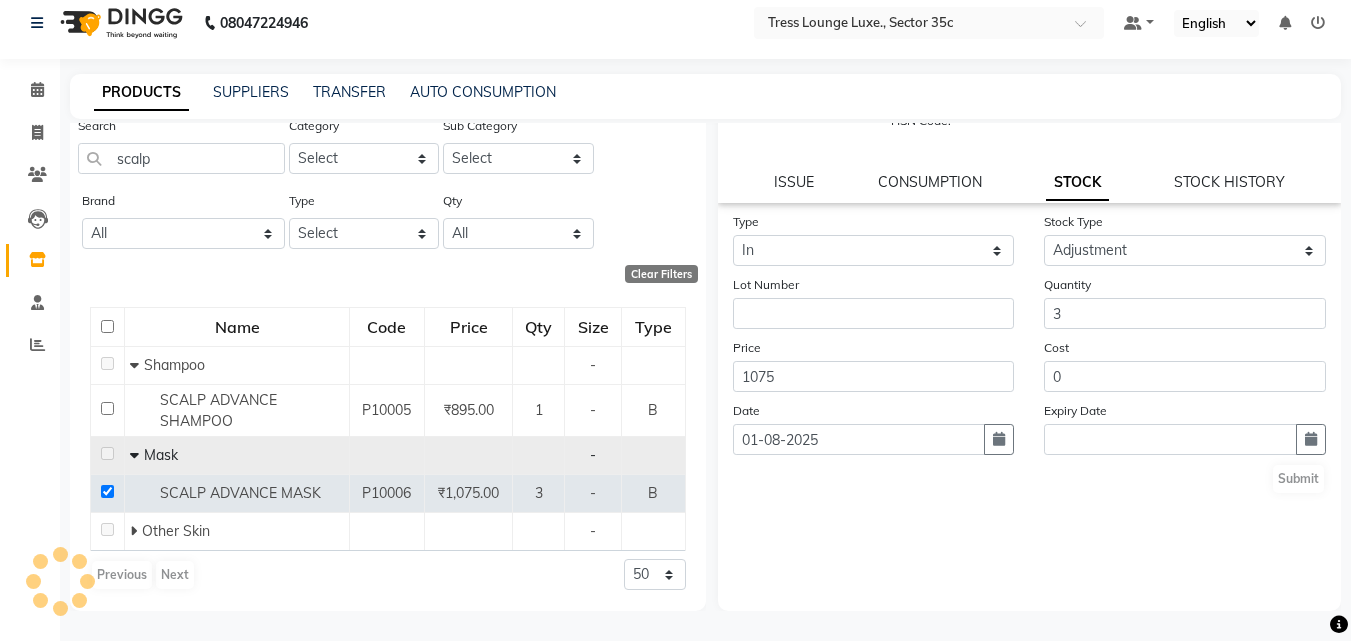 scroll, scrollTop: 0, scrollLeft: 0, axis: both 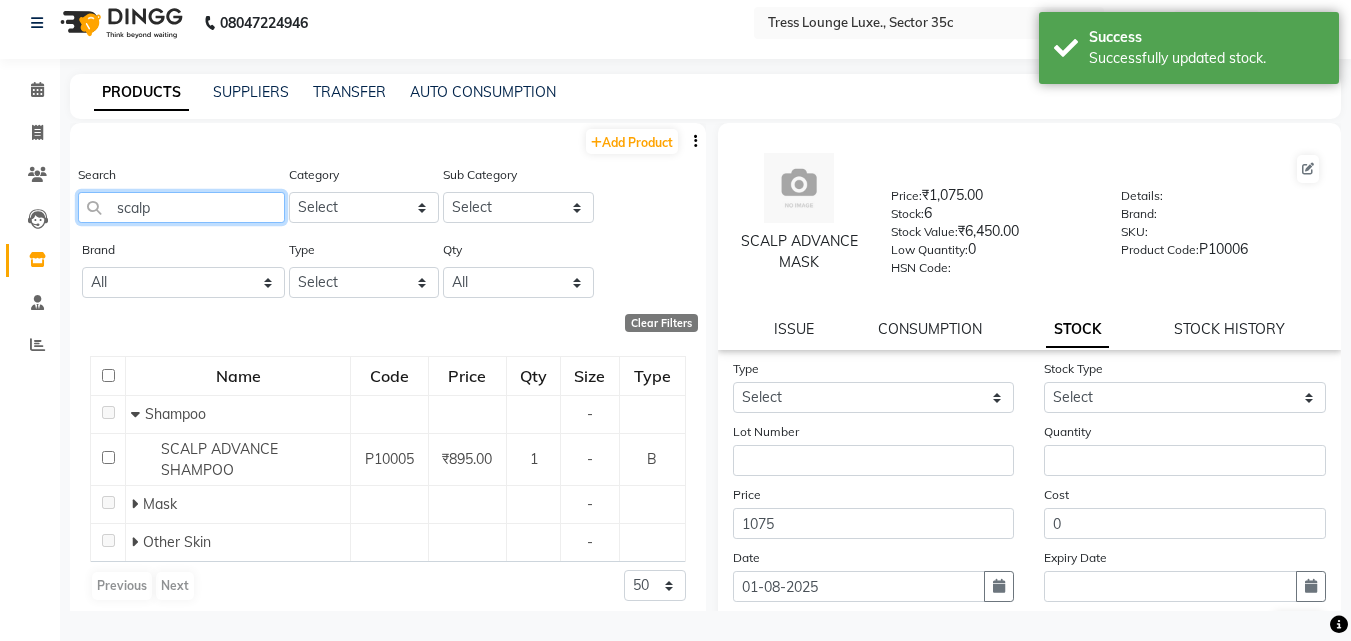 click on "scalp" 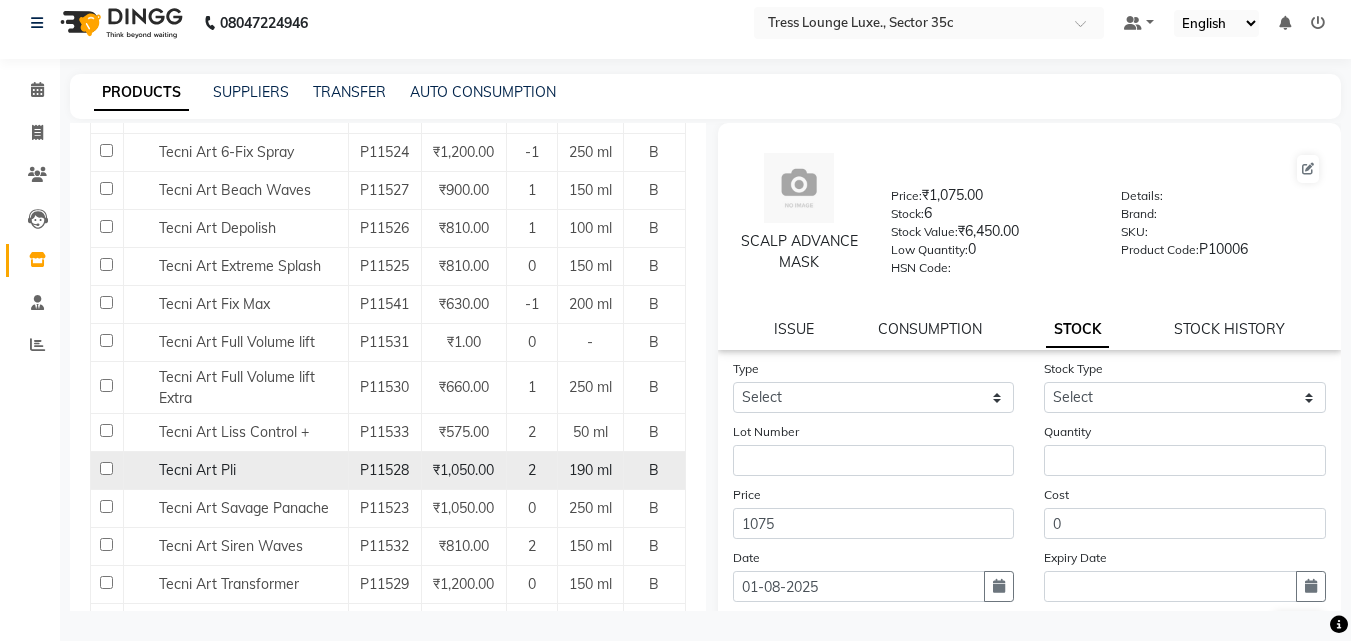 scroll, scrollTop: 391, scrollLeft: 0, axis: vertical 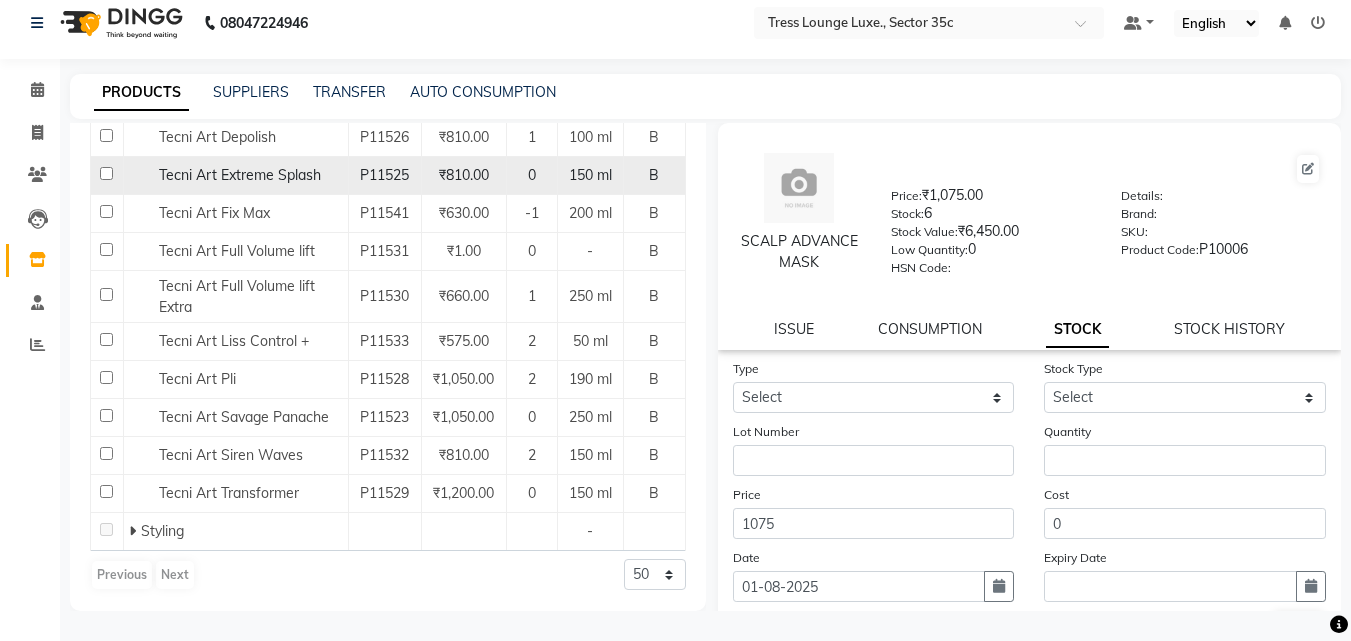 click 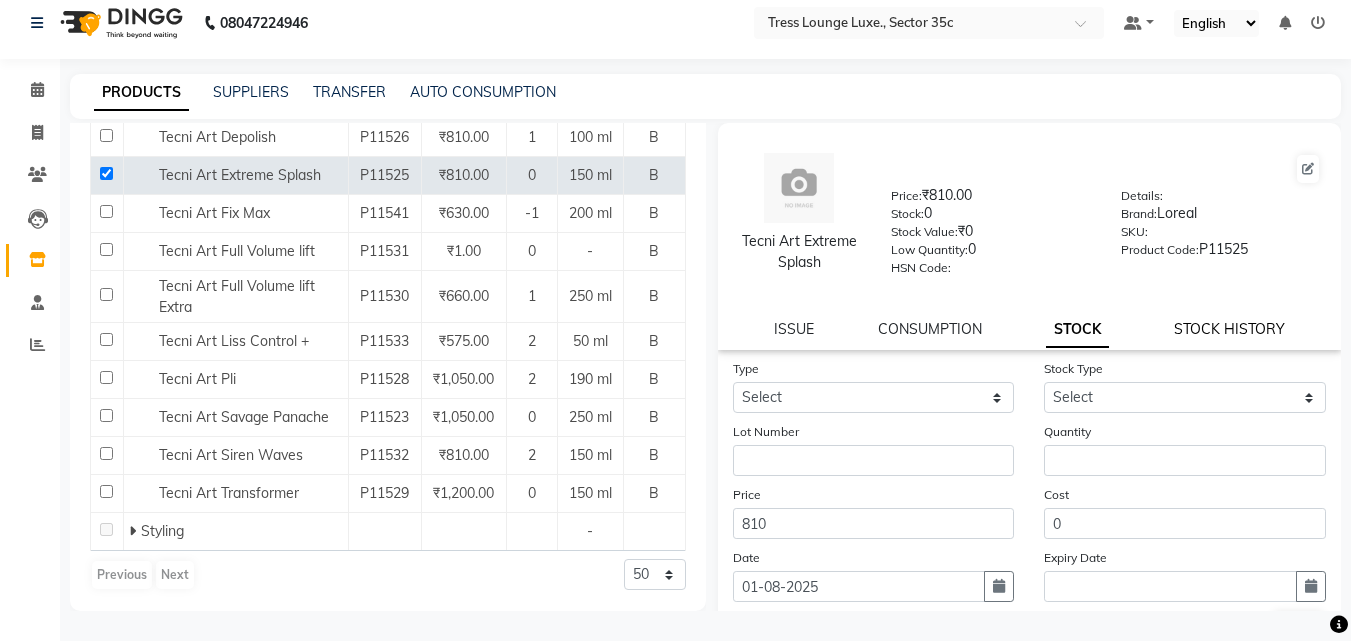 click on "STOCK HISTORY" 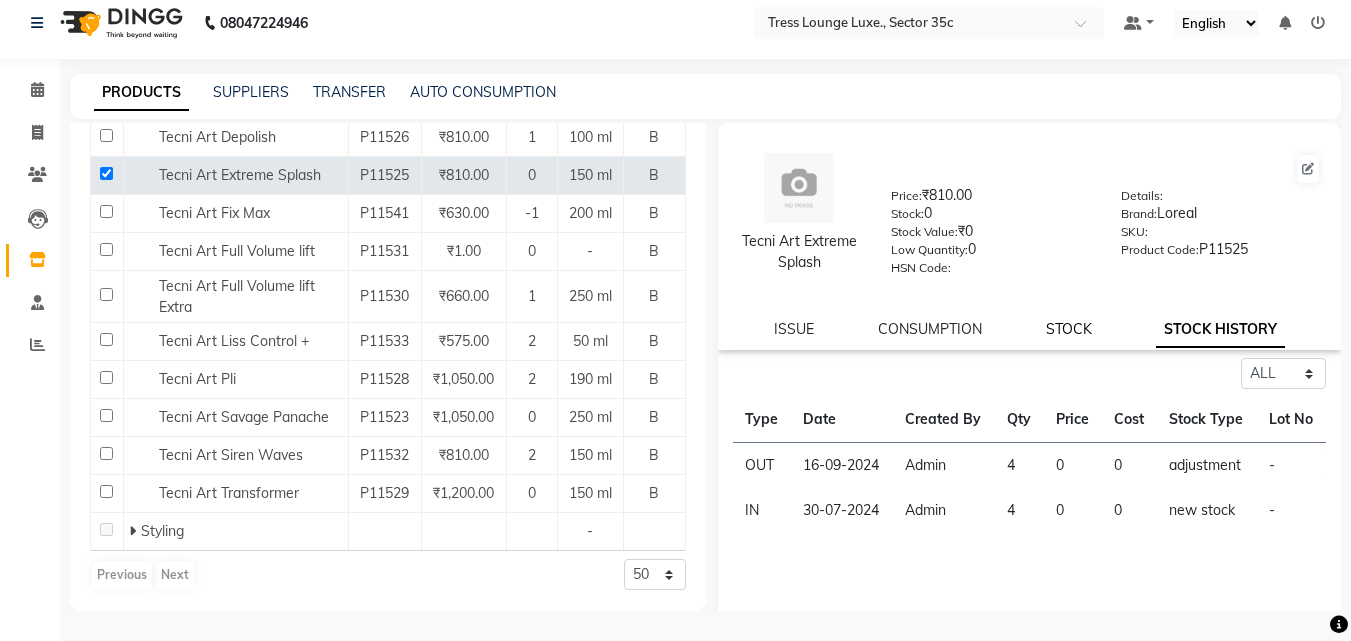 click on "STOCK" 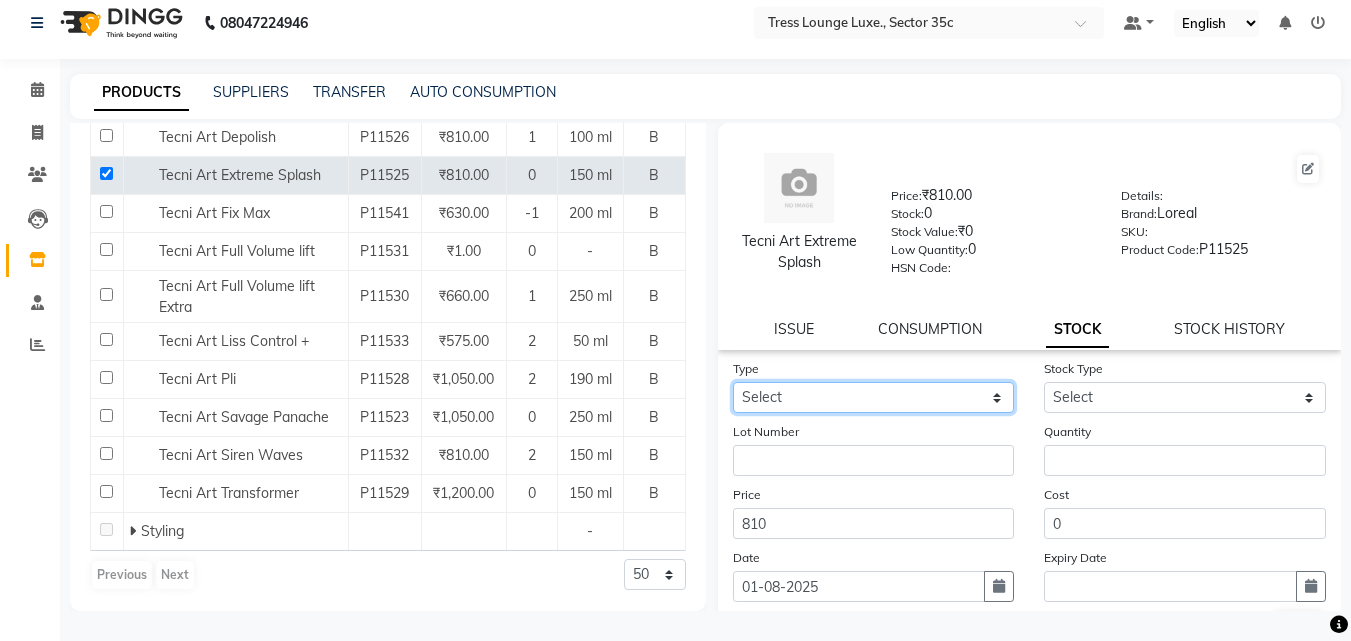 click on "Select In" 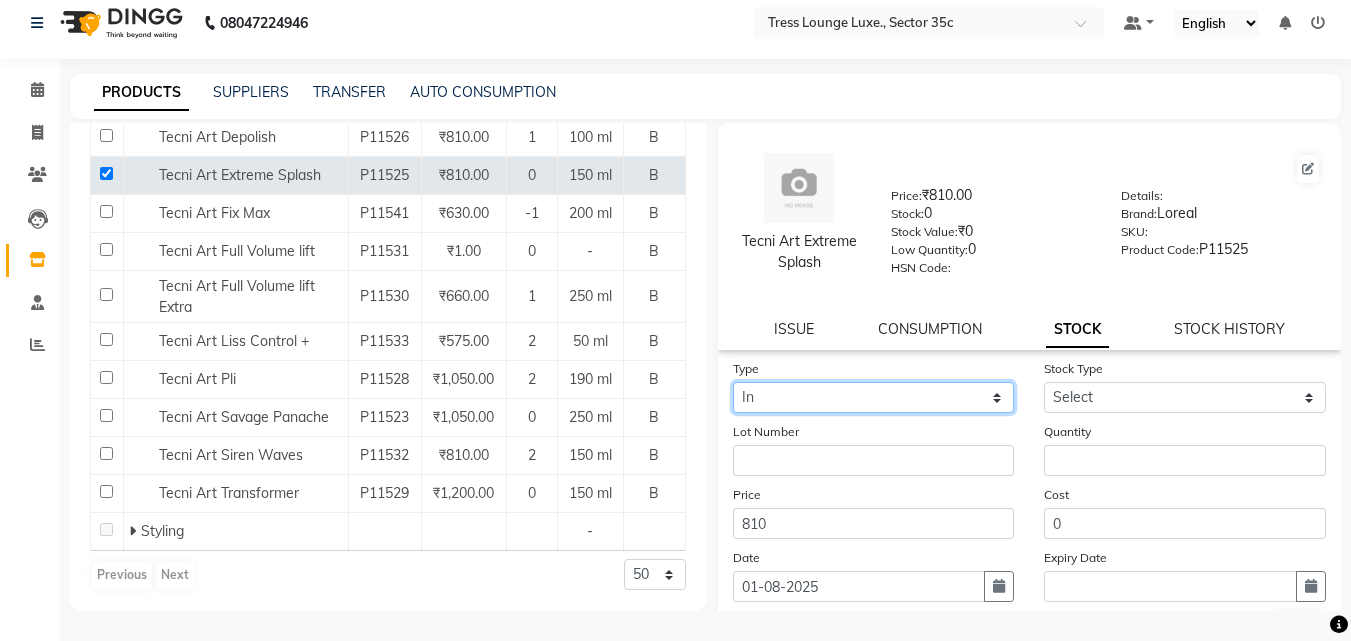 click on "Select In" 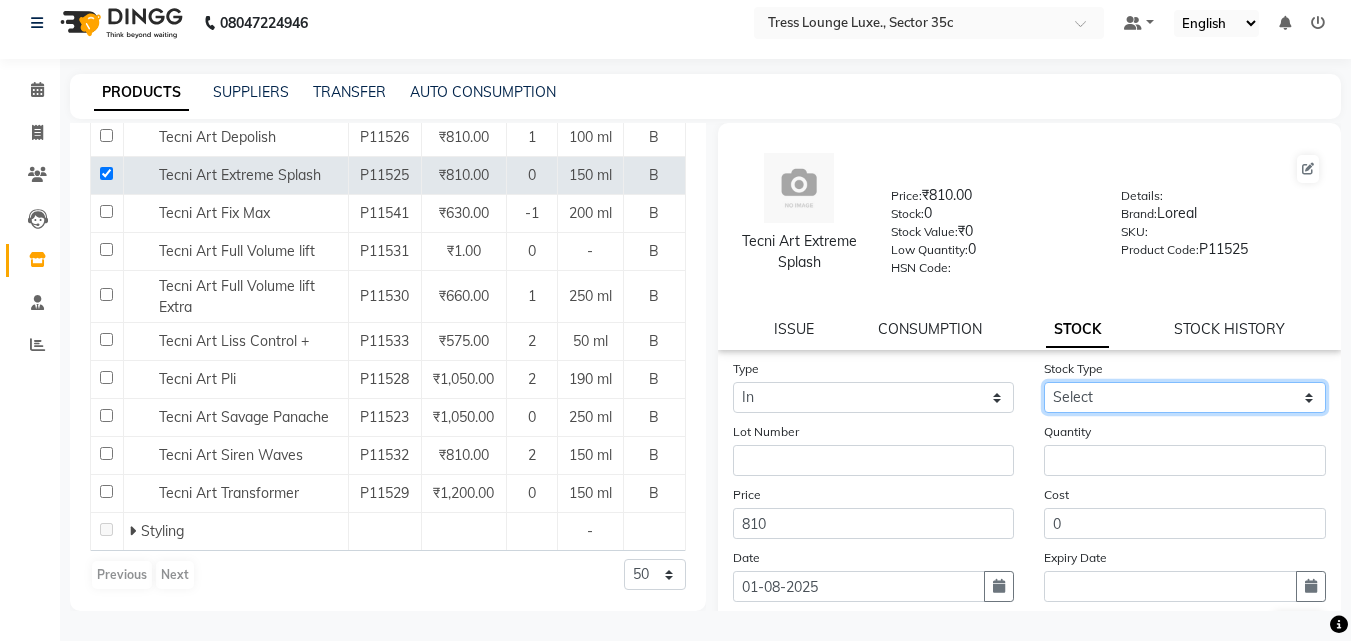 click on "Select New Stock Adjustment Return Other" 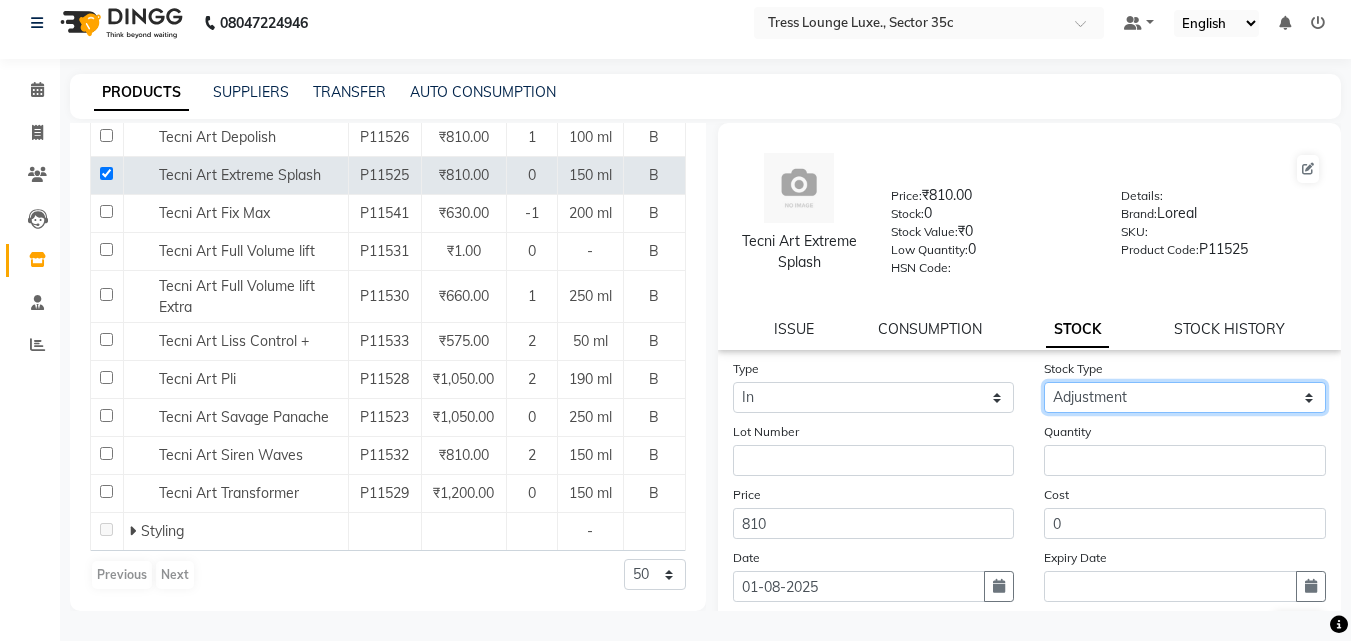 click on "Select New Stock Adjustment Return Other" 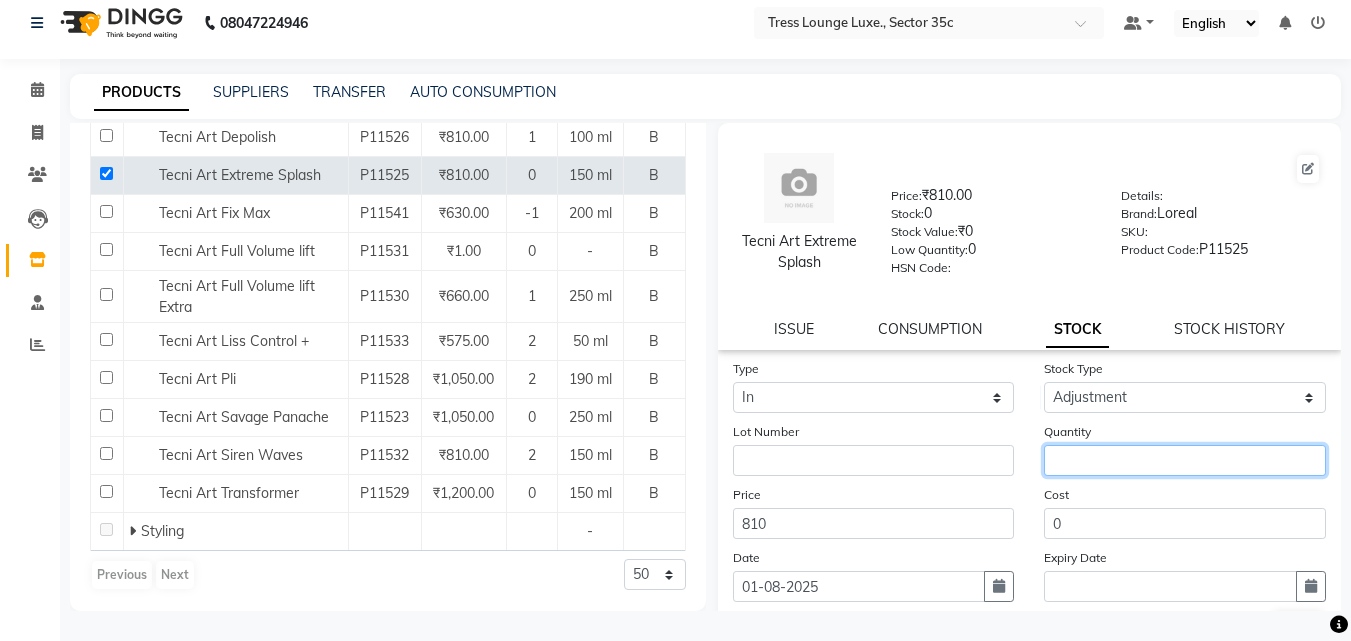 click 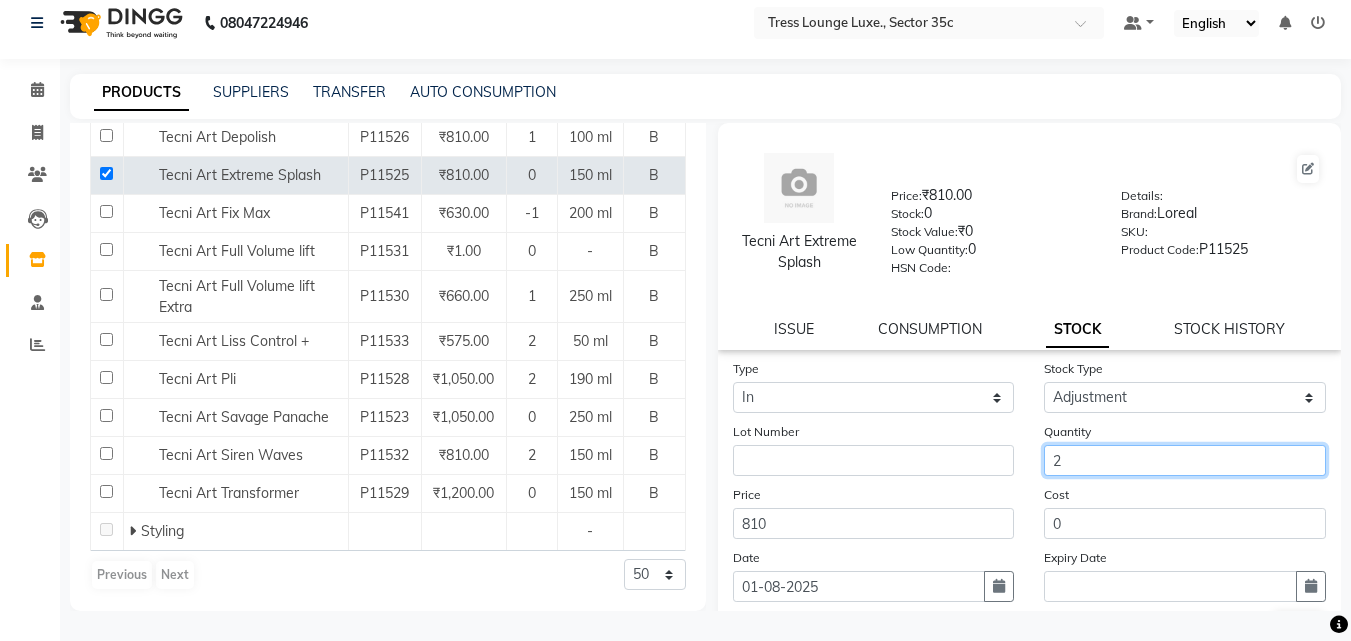 scroll, scrollTop: 147, scrollLeft: 0, axis: vertical 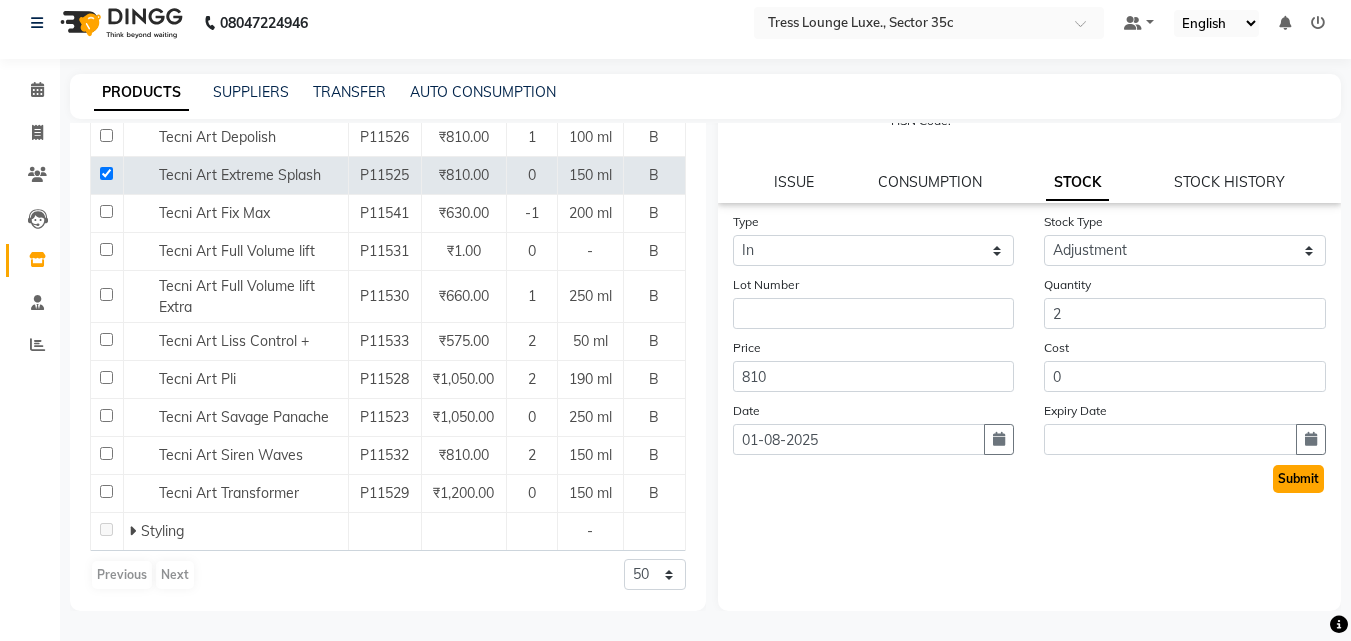 click on "Submit" 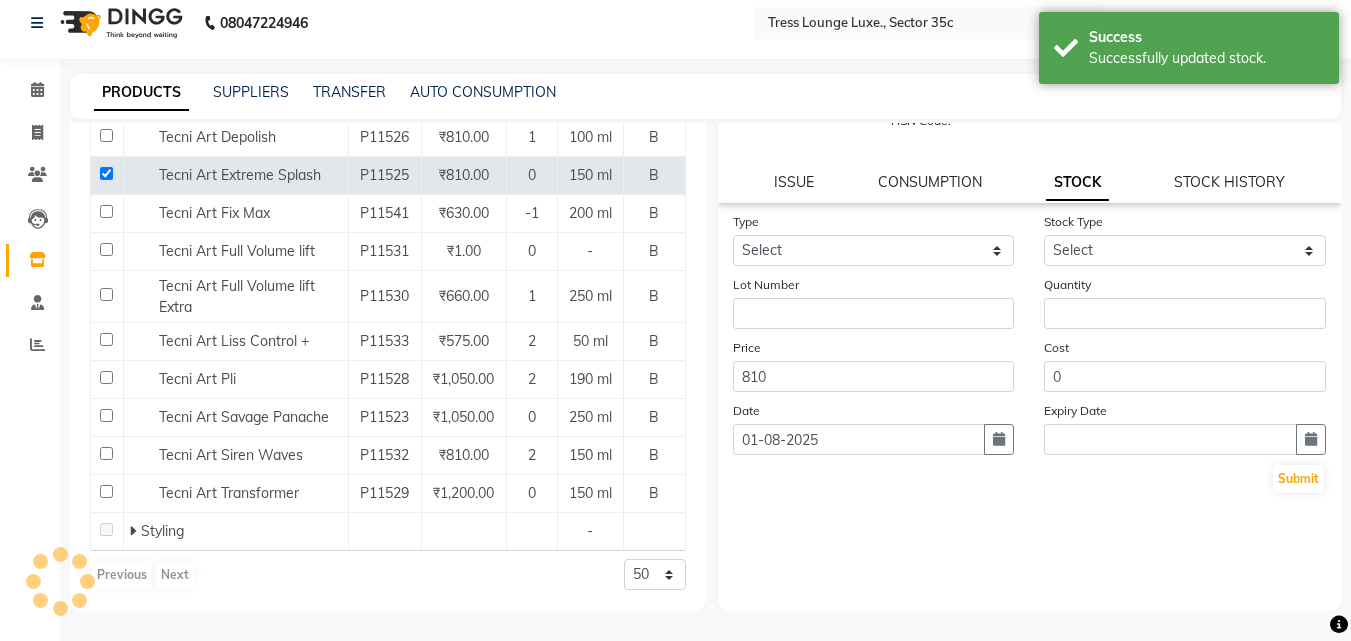scroll, scrollTop: 0, scrollLeft: 0, axis: both 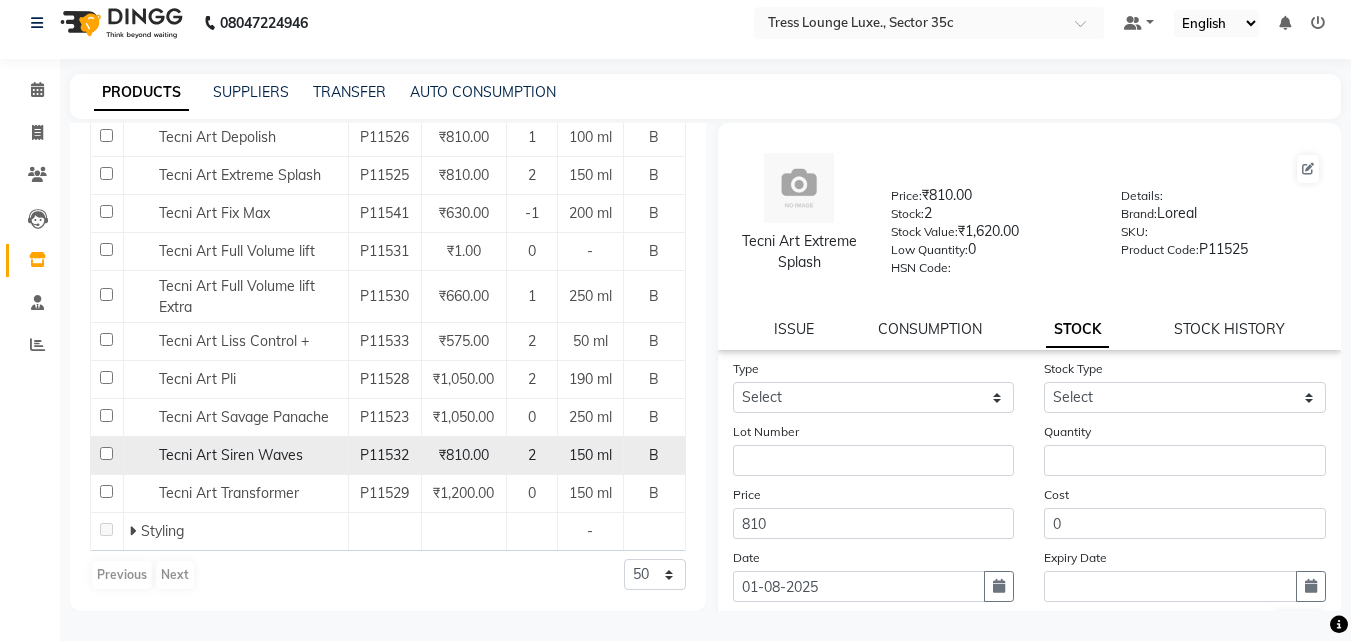 click 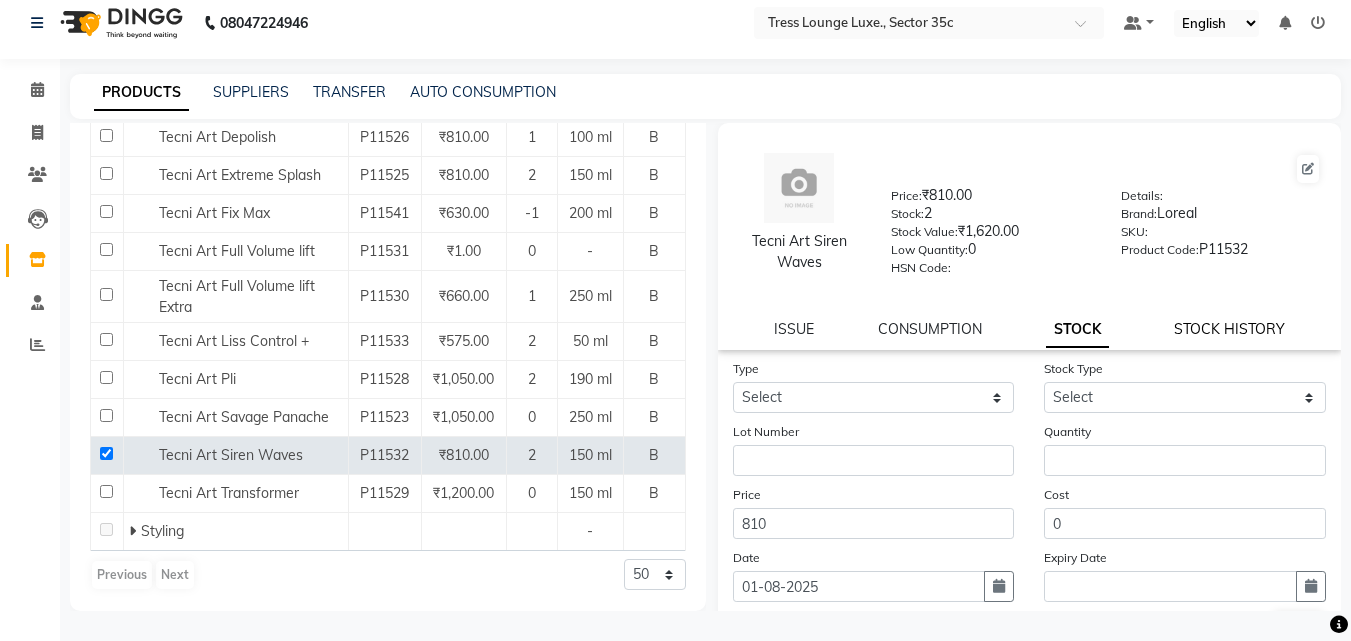 click on "STOCK HISTORY" 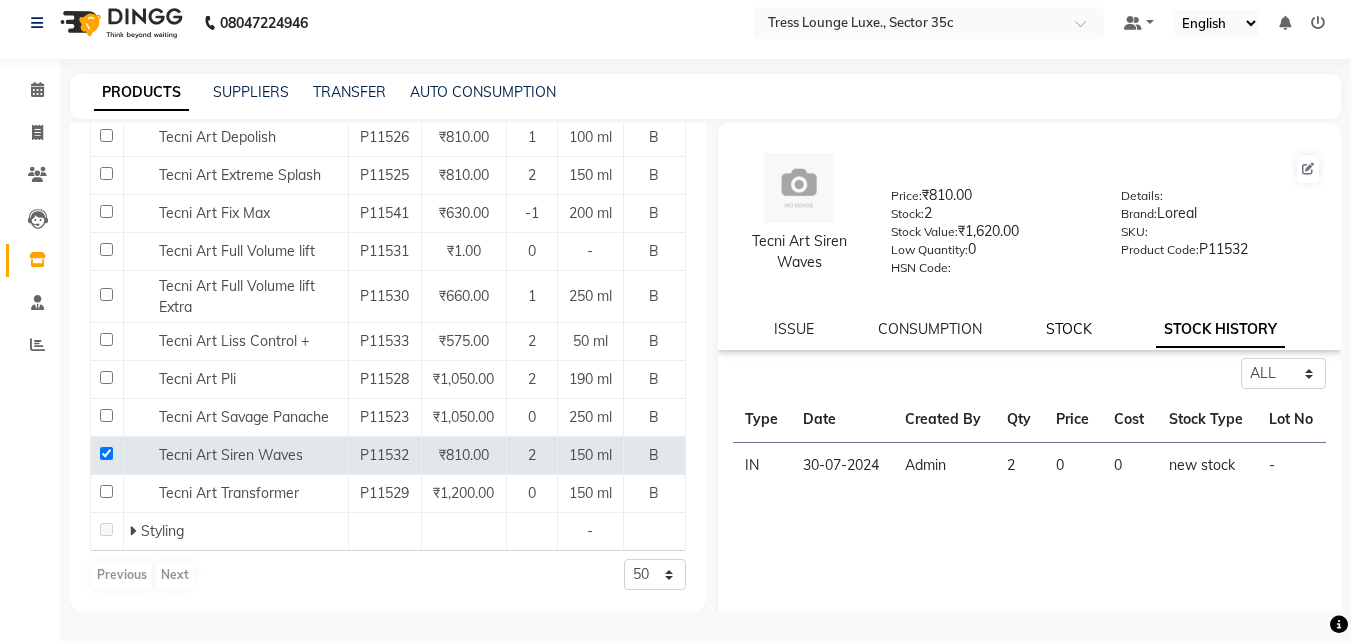 drag, startPoint x: 1047, startPoint y: 330, endPoint x: 1056, endPoint y: 337, distance: 11.401754 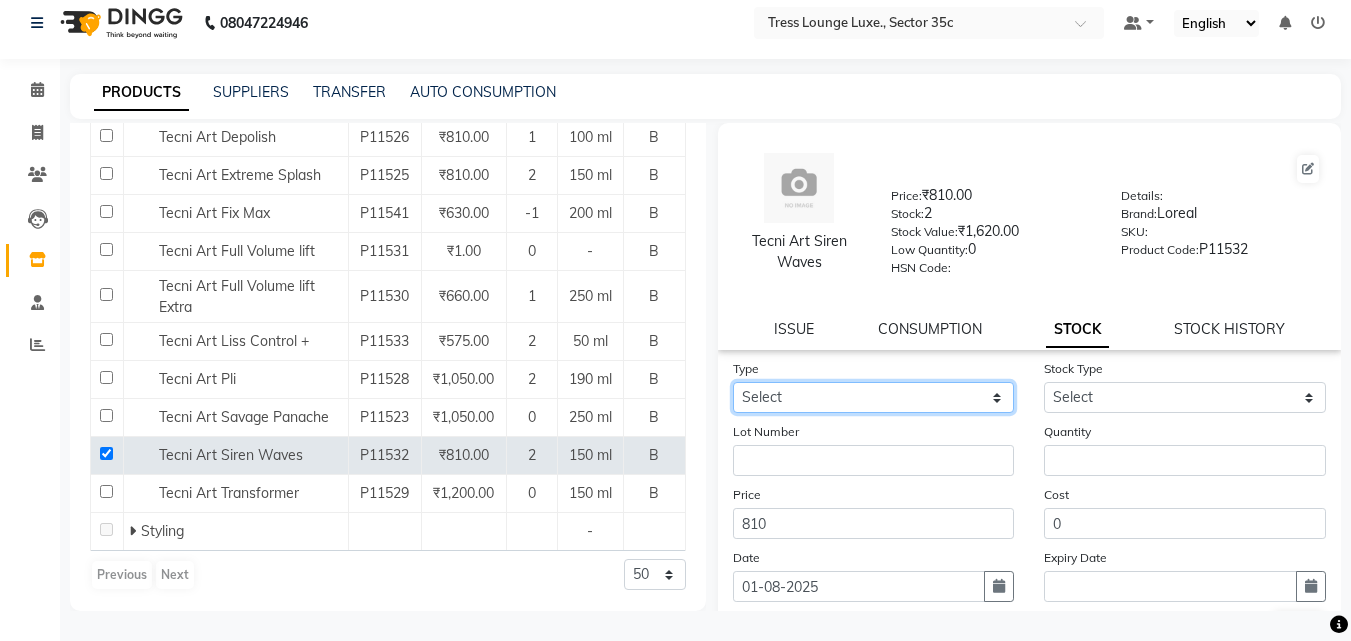 click on "Select In" 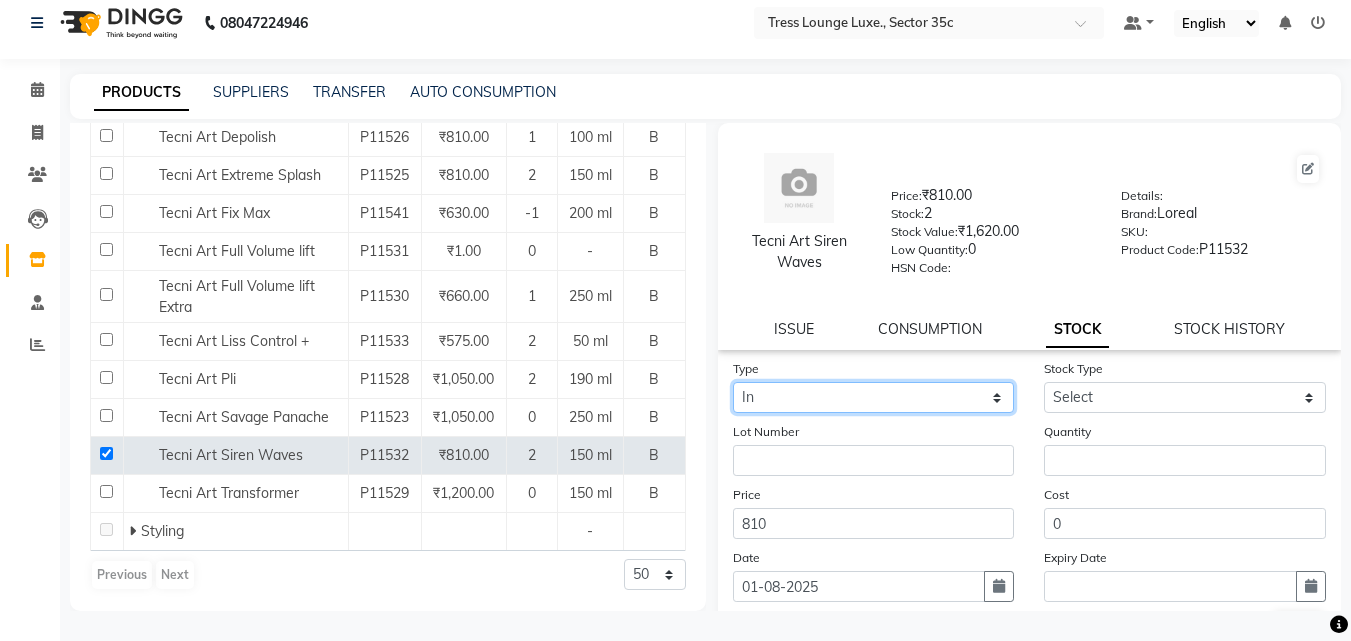 click on "Select In" 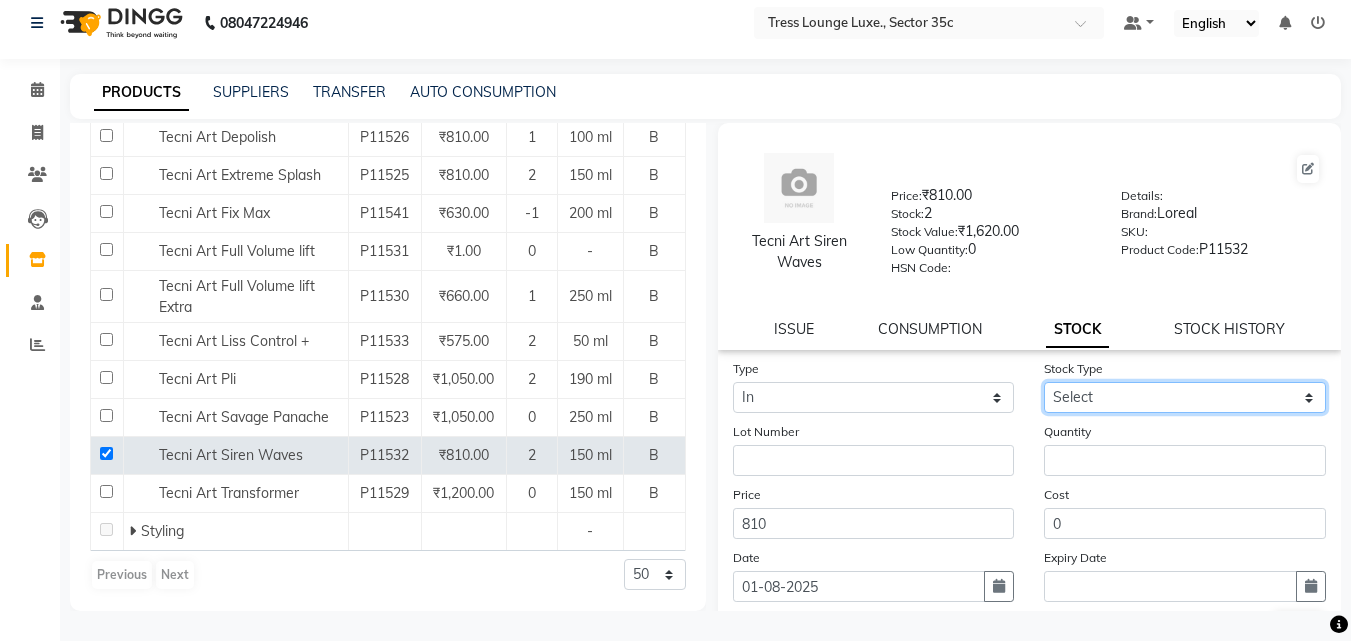 click on "Select New Stock Adjustment Return Other" 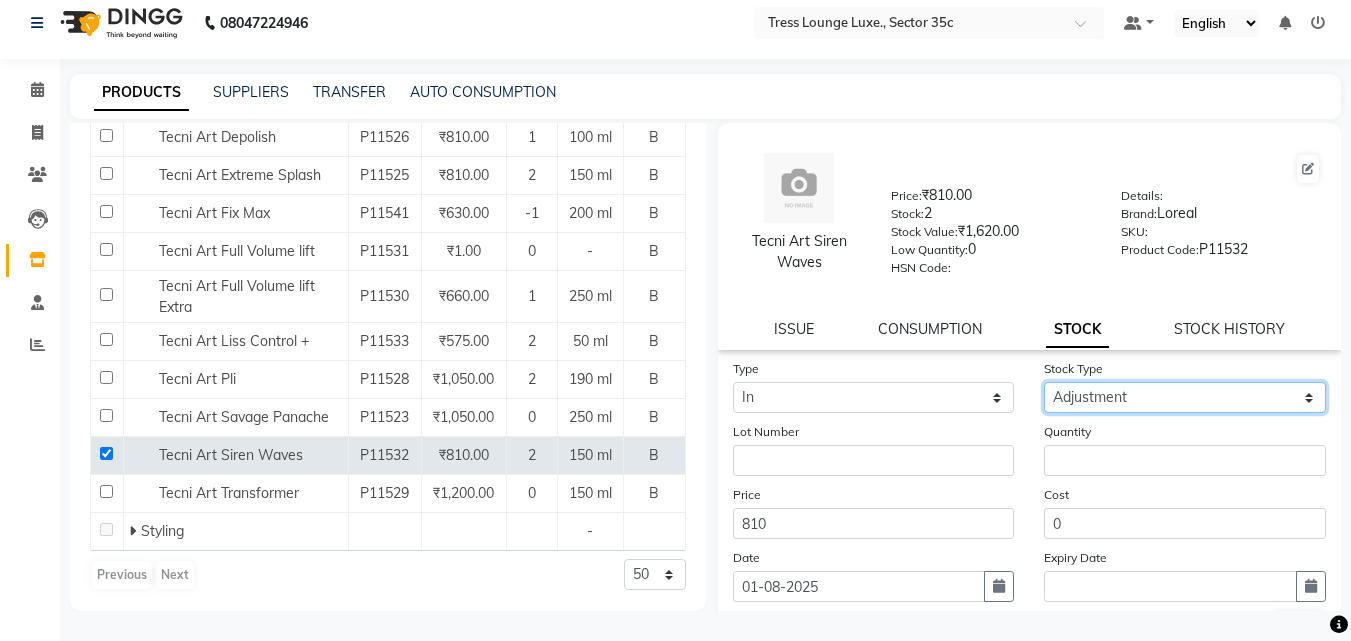click on "Select New Stock Adjustment Return Other" 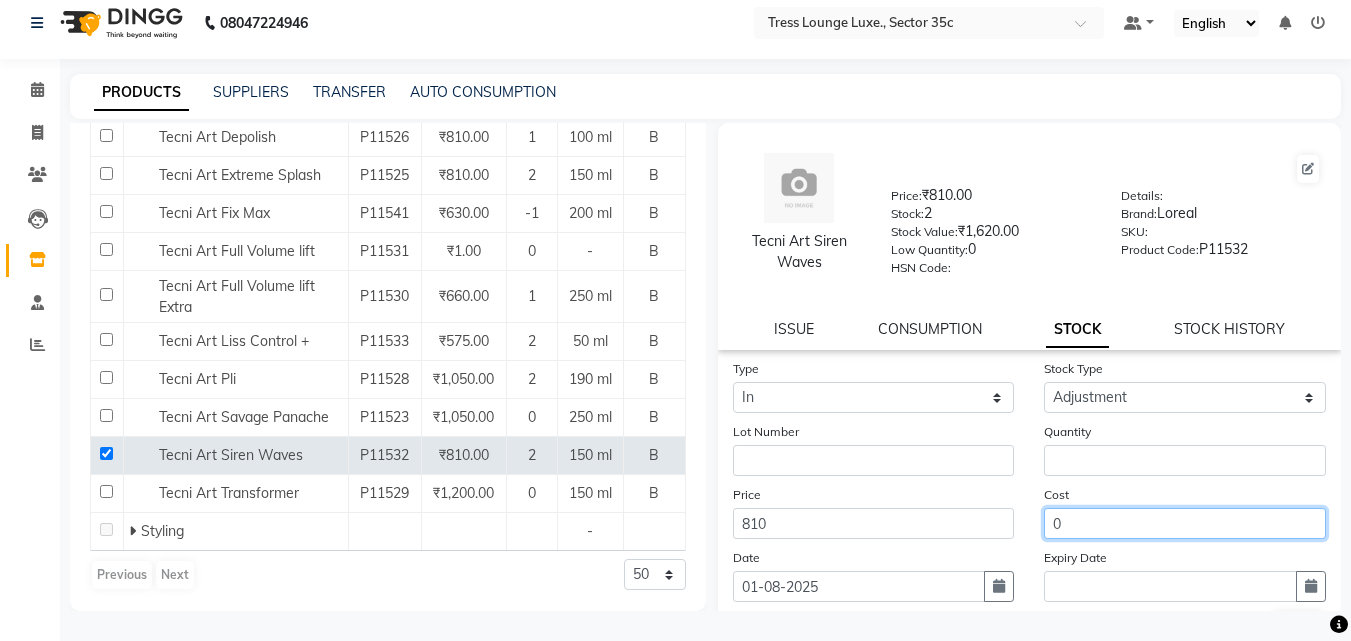 click on "0" 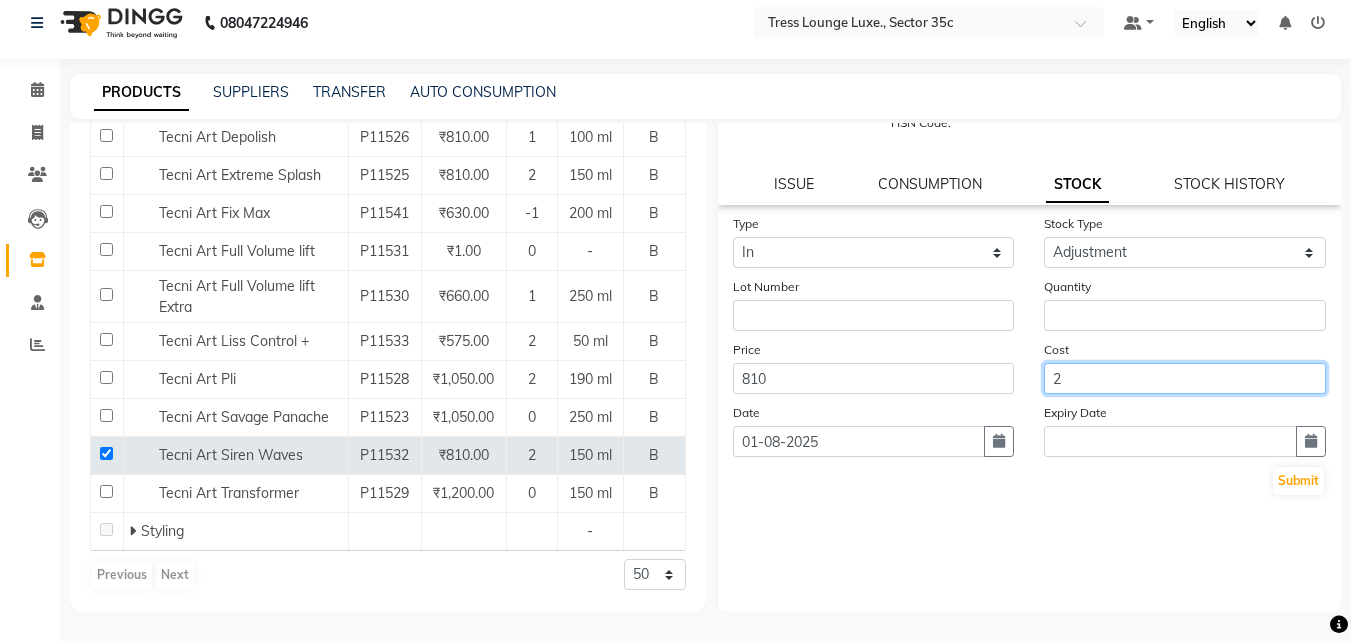 scroll, scrollTop: 147, scrollLeft: 0, axis: vertical 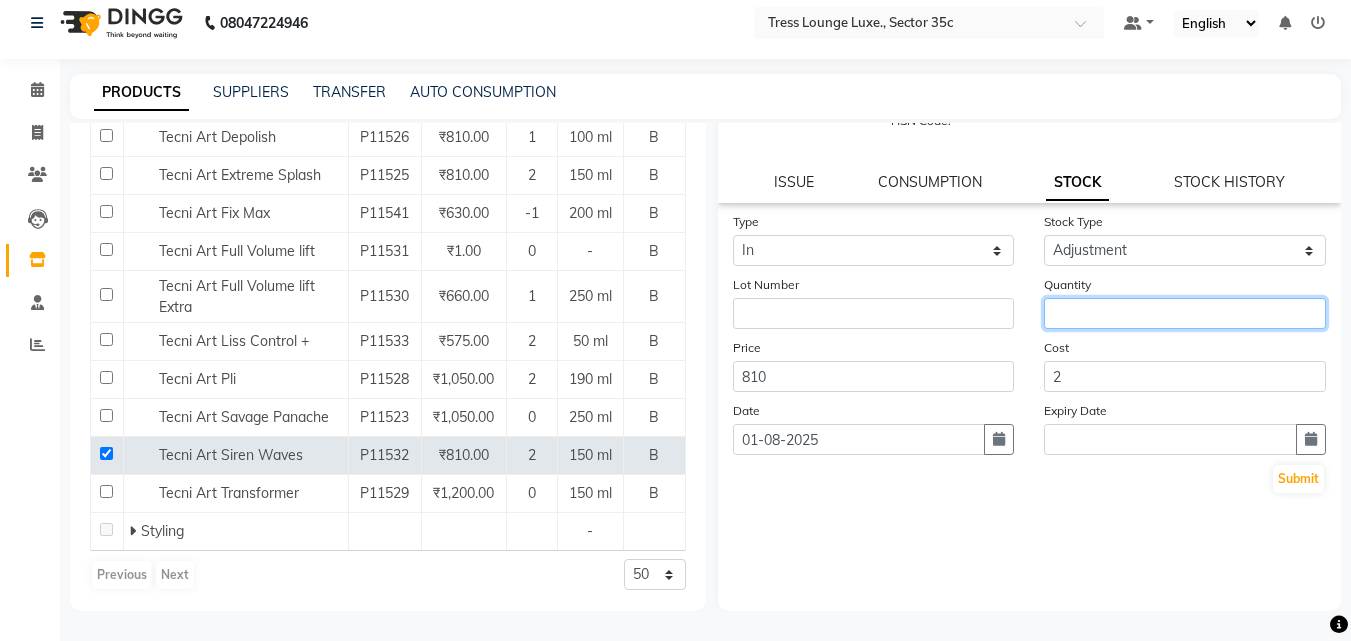 click 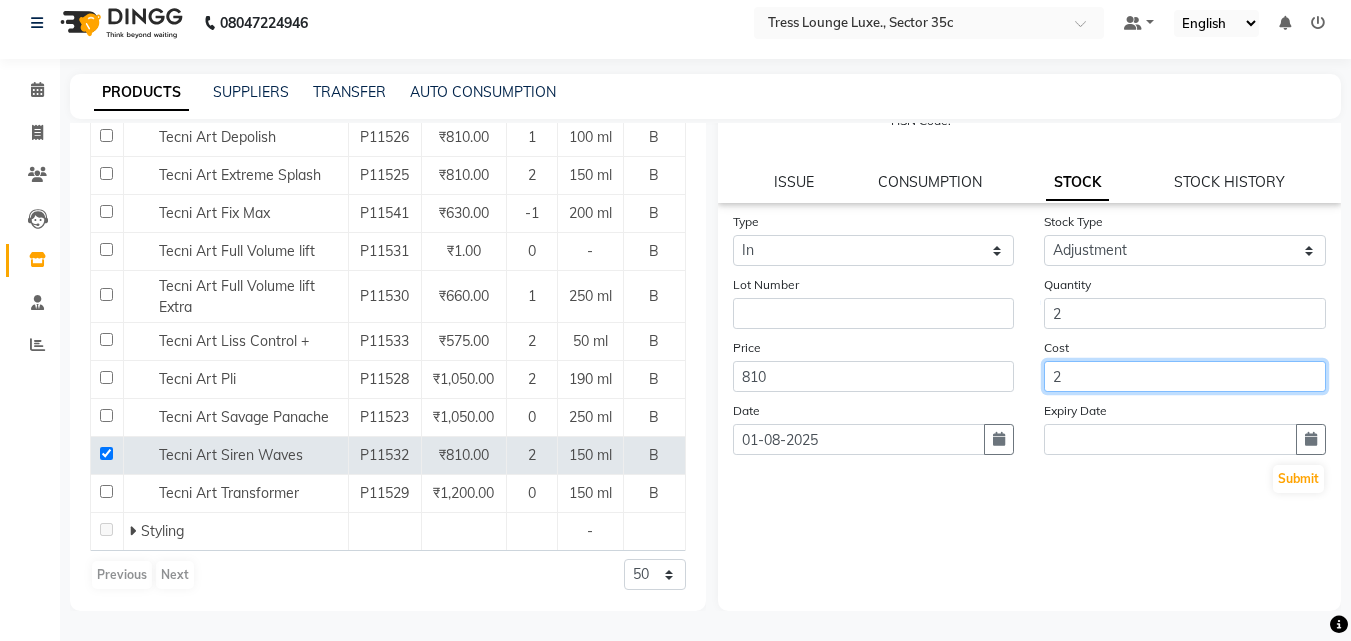 click on "2" 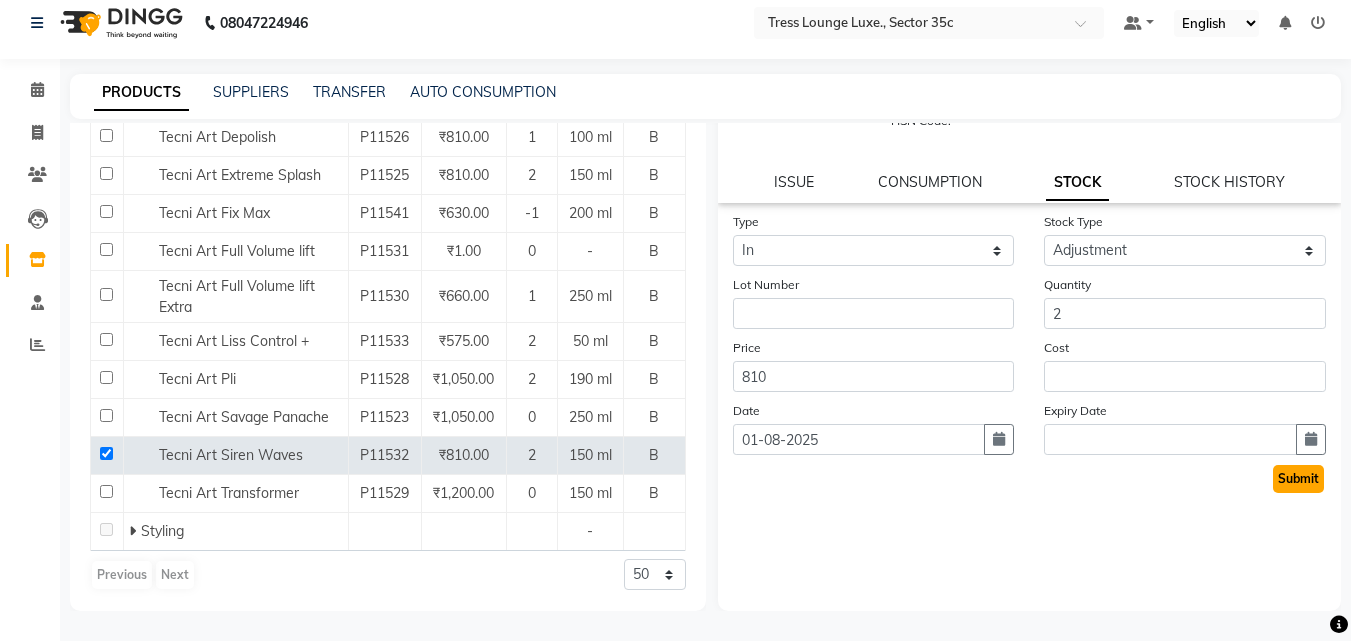 click on "Submit" 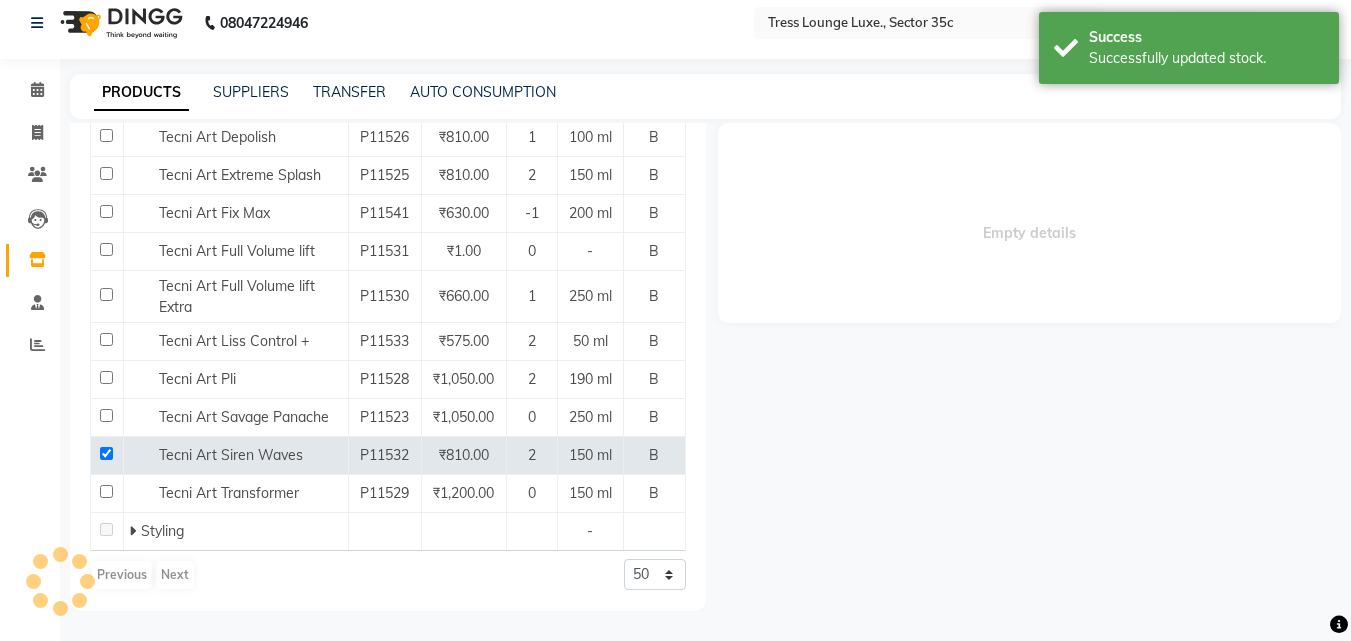 scroll, scrollTop: 0, scrollLeft: 0, axis: both 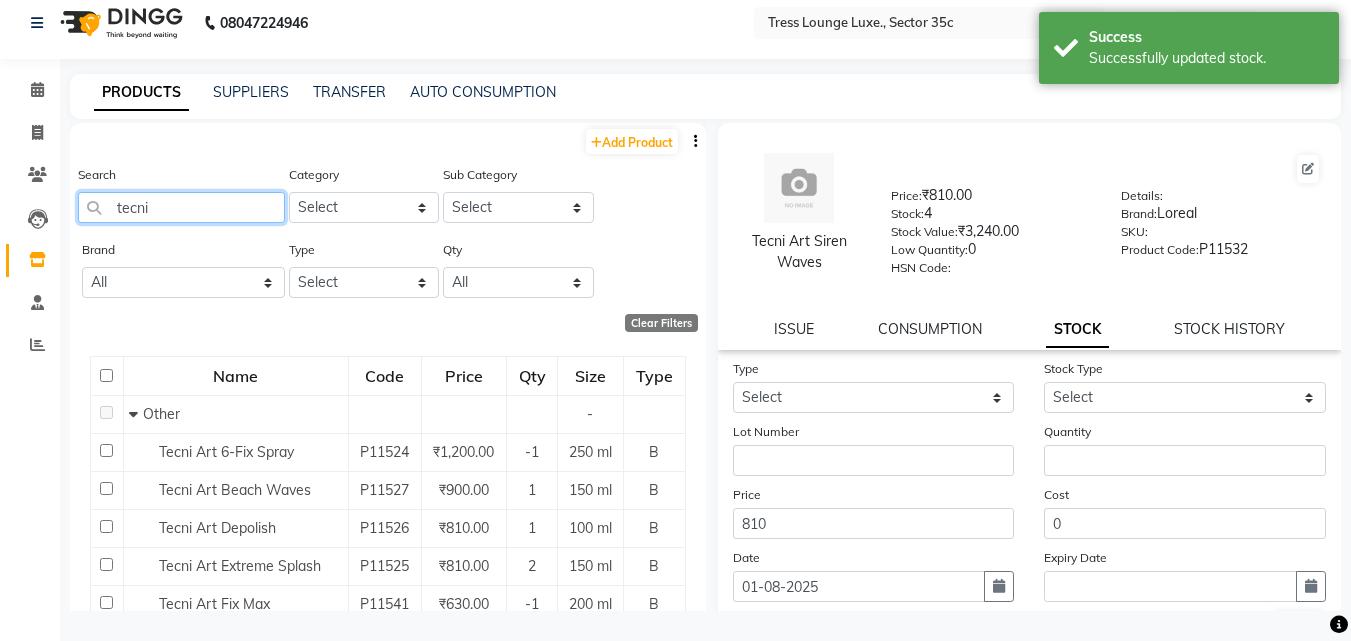 click on "tecni" 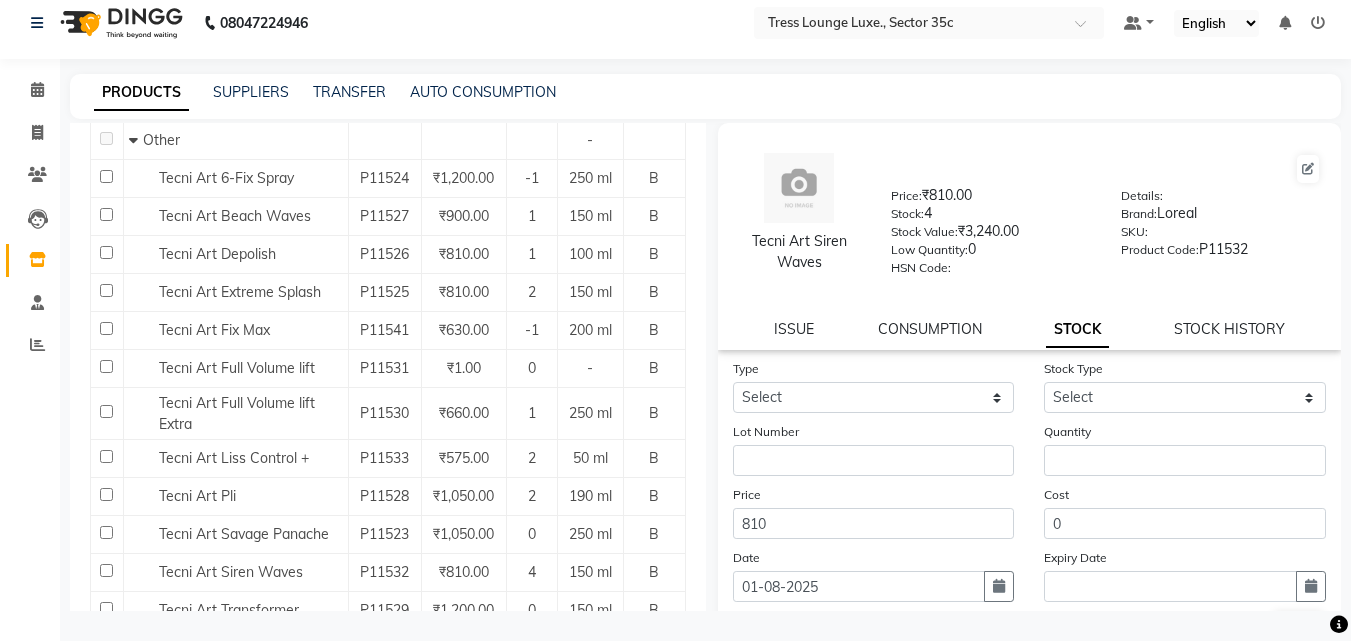 scroll, scrollTop: 300, scrollLeft: 0, axis: vertical 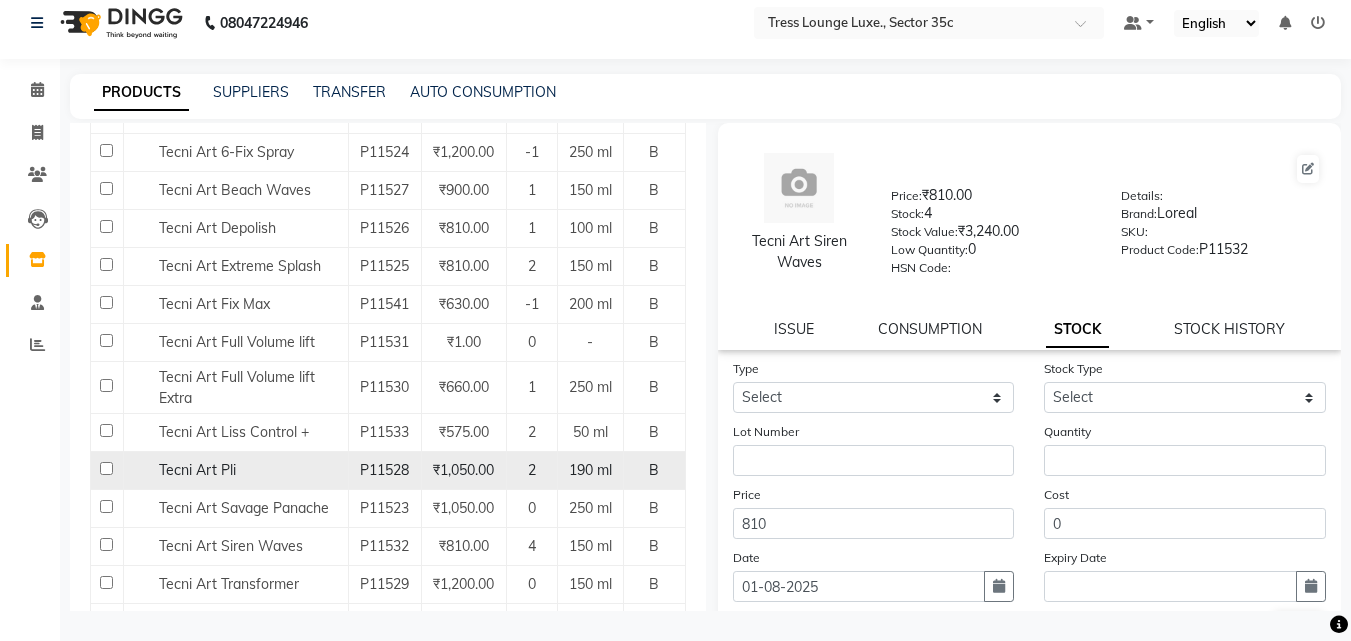 click 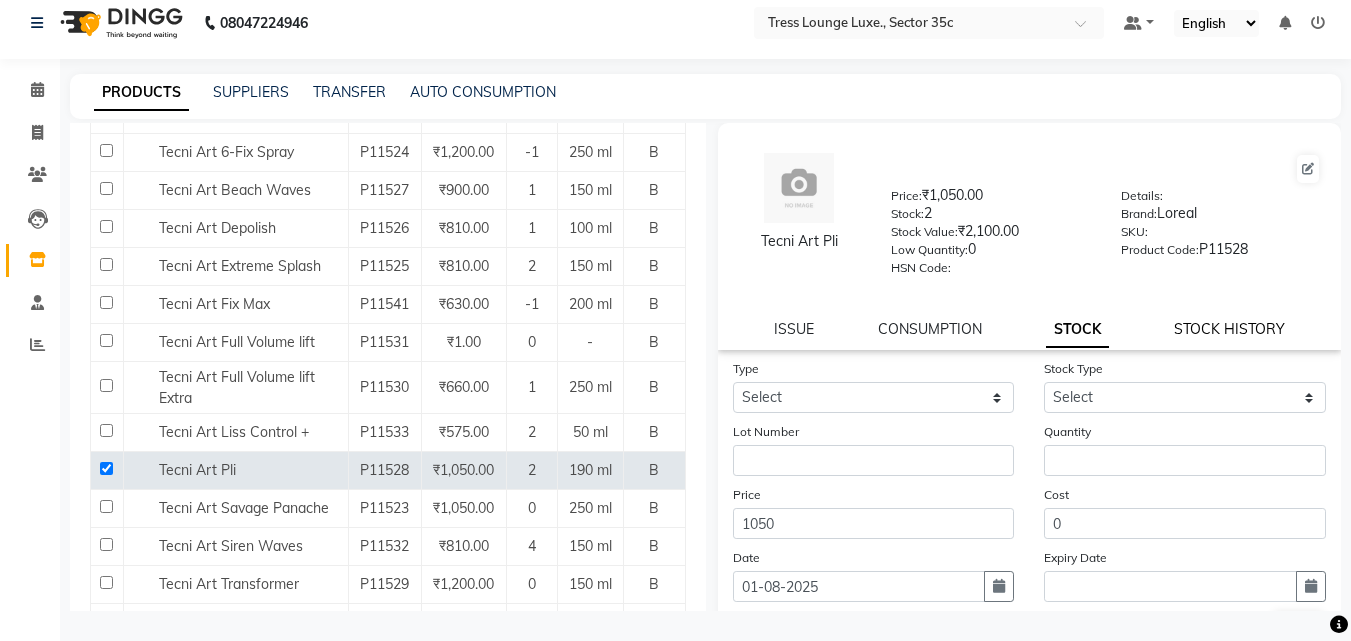 click on "STOCK HISTORY" 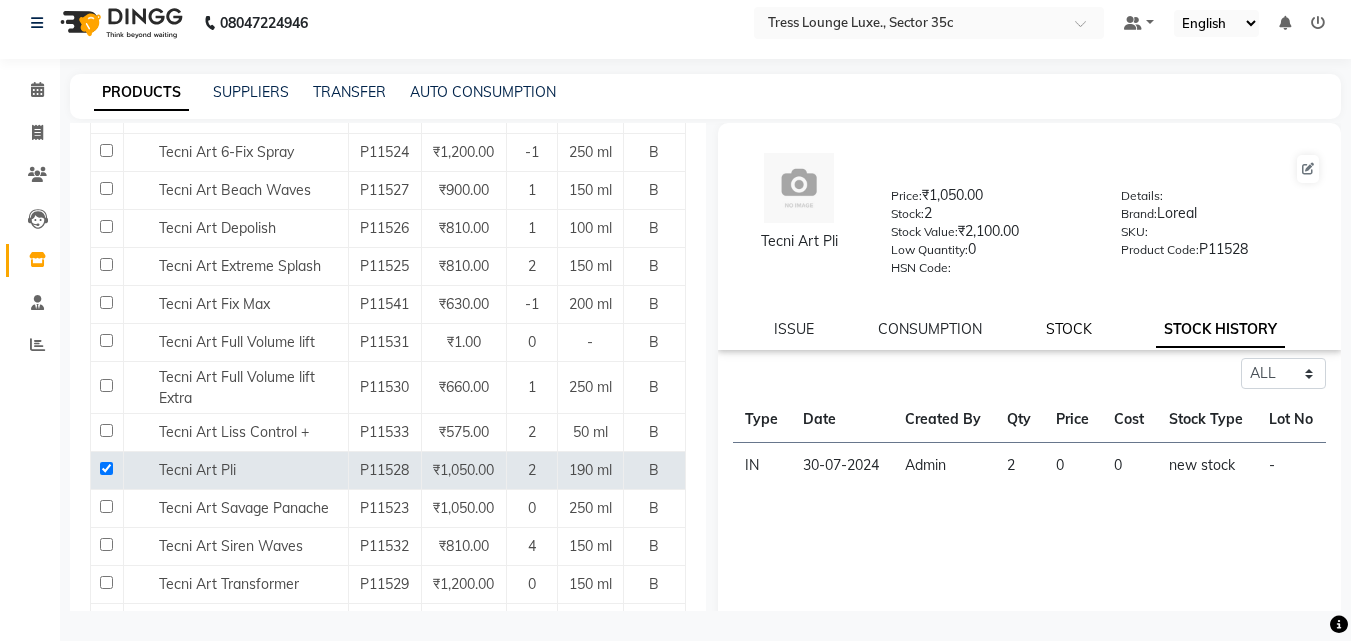 click on "STOCK" 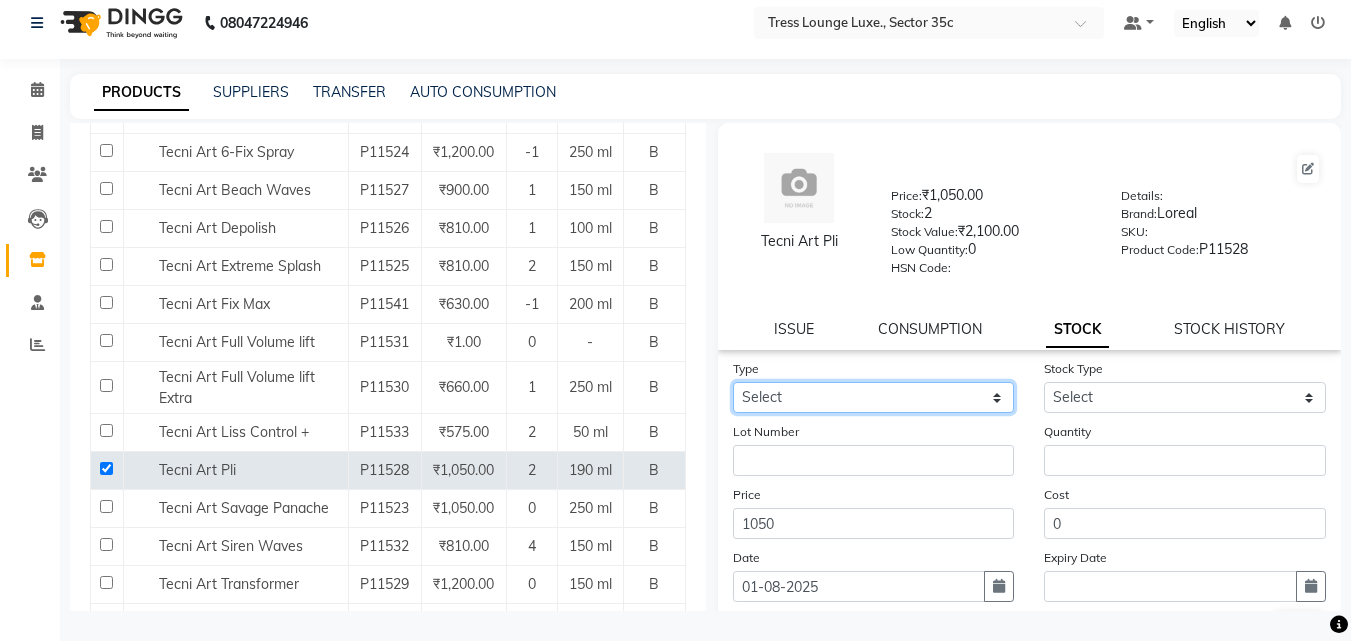 click on "Select In" 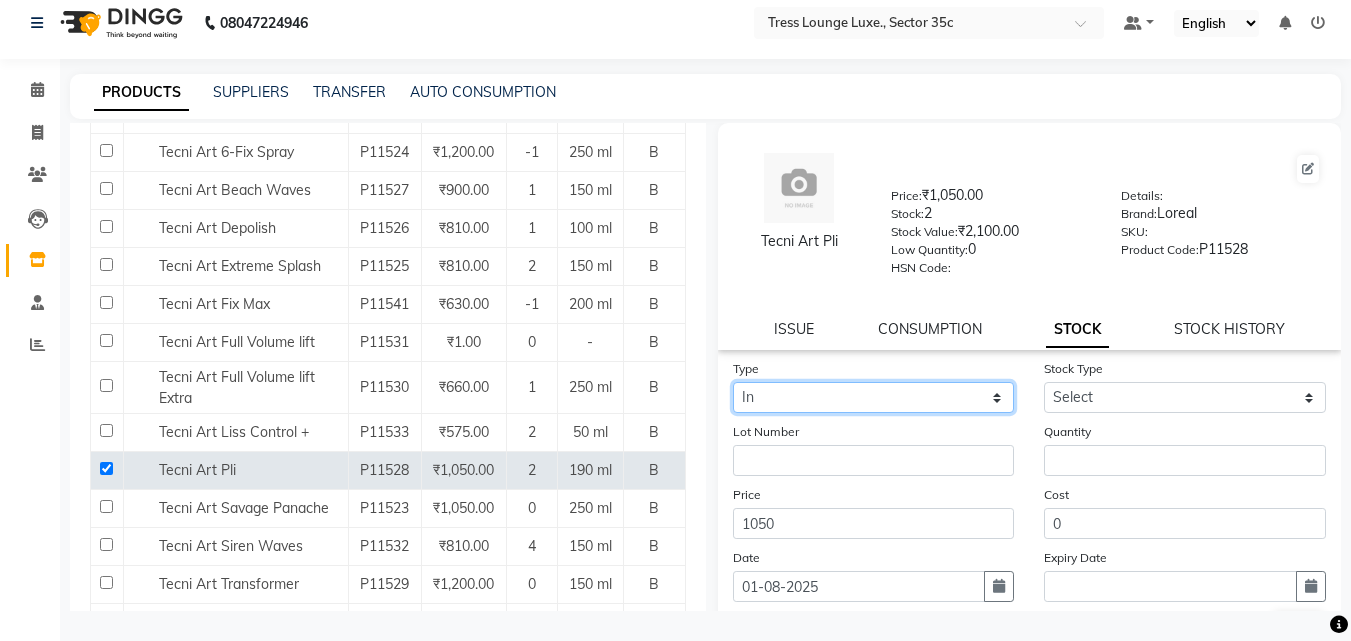 click on "Select In" 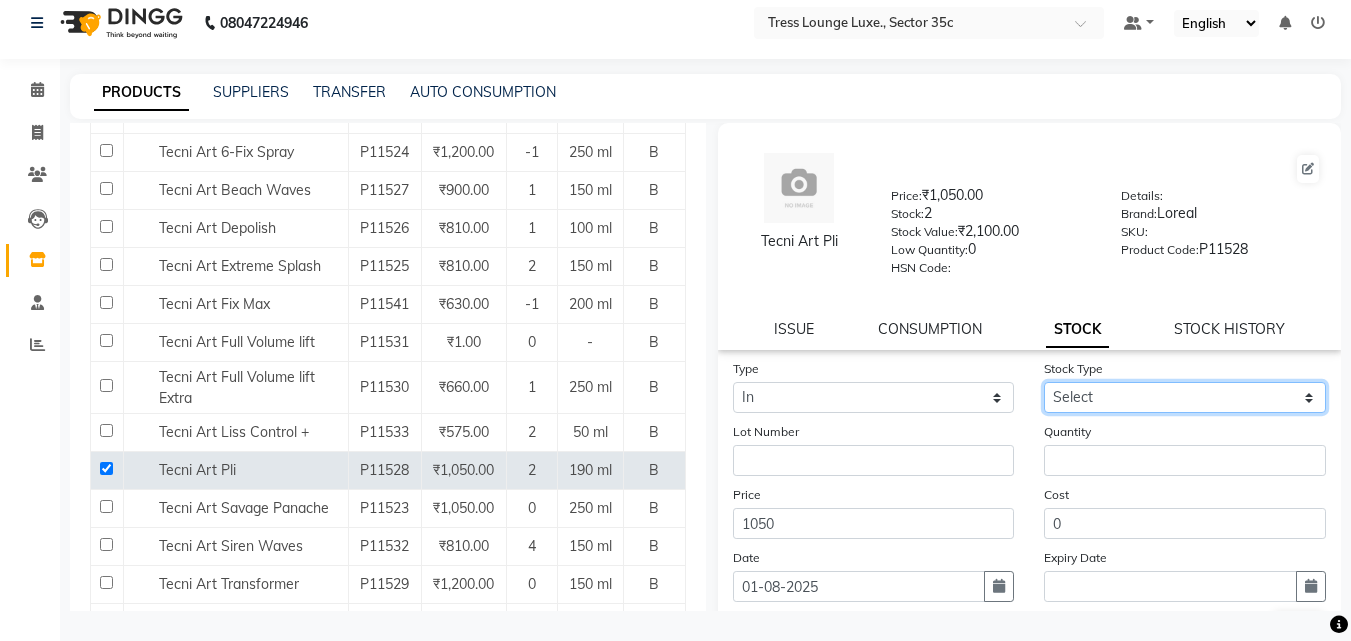 click on "Select New Stock Adjustment Return Other" 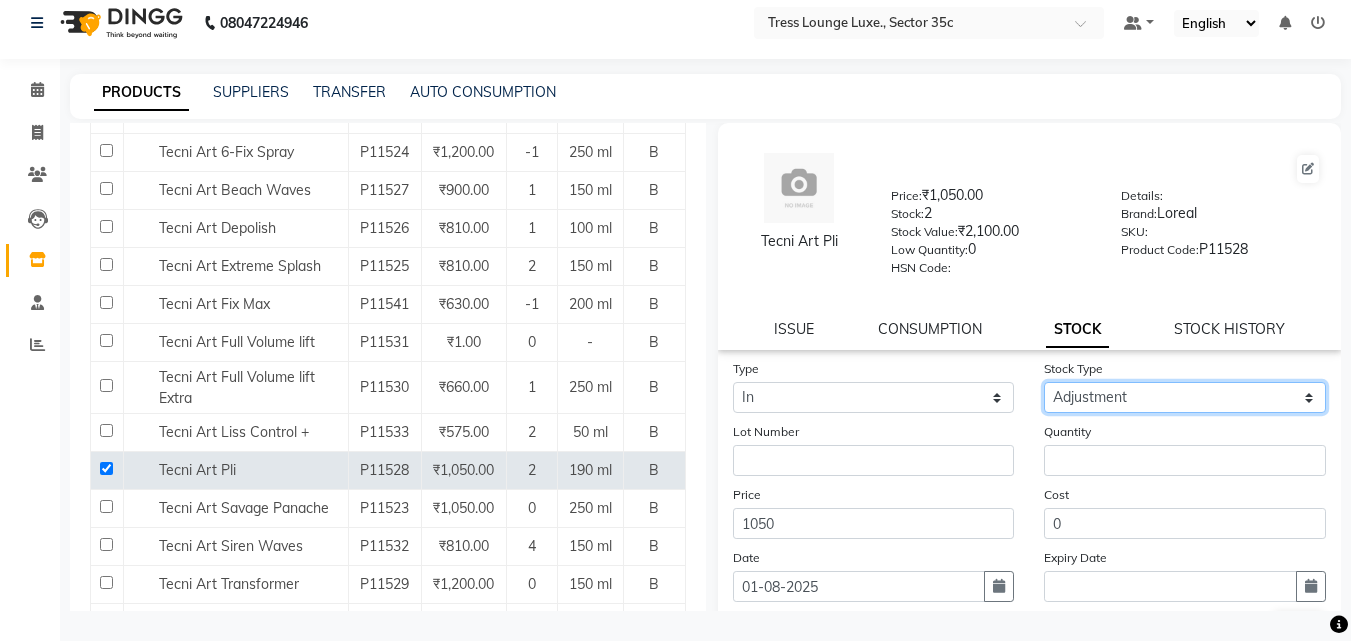 click on "Select New Stock Adjustment Return Other" 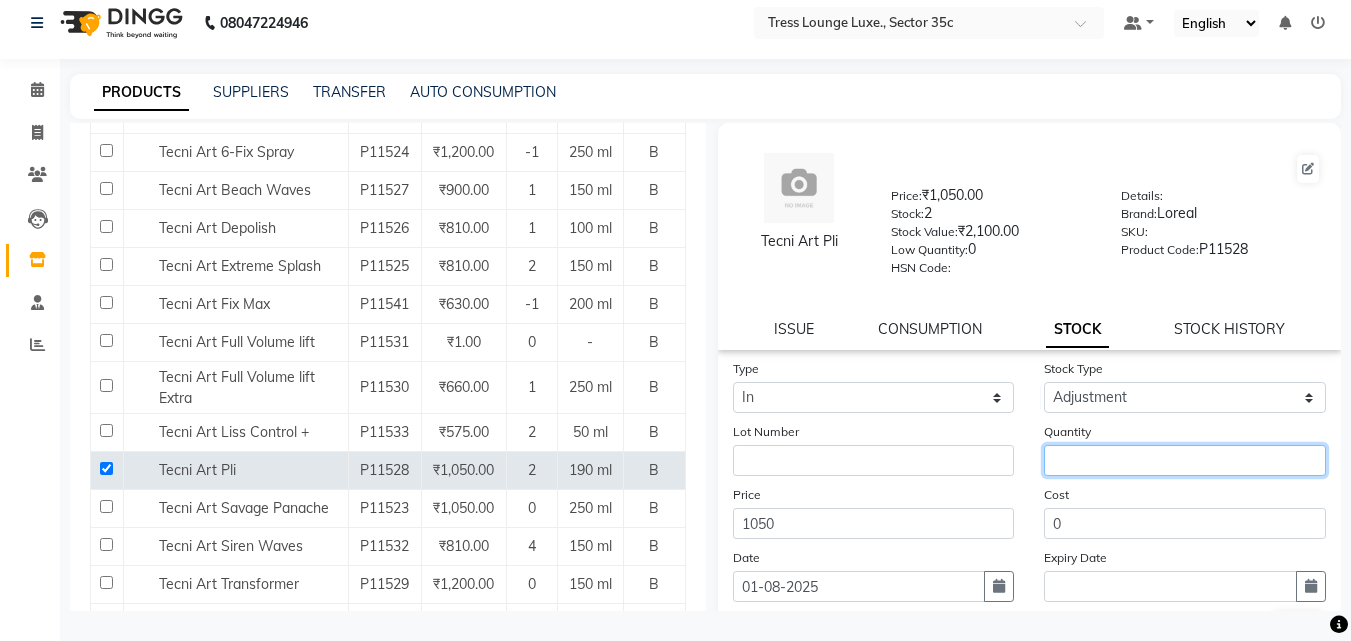click 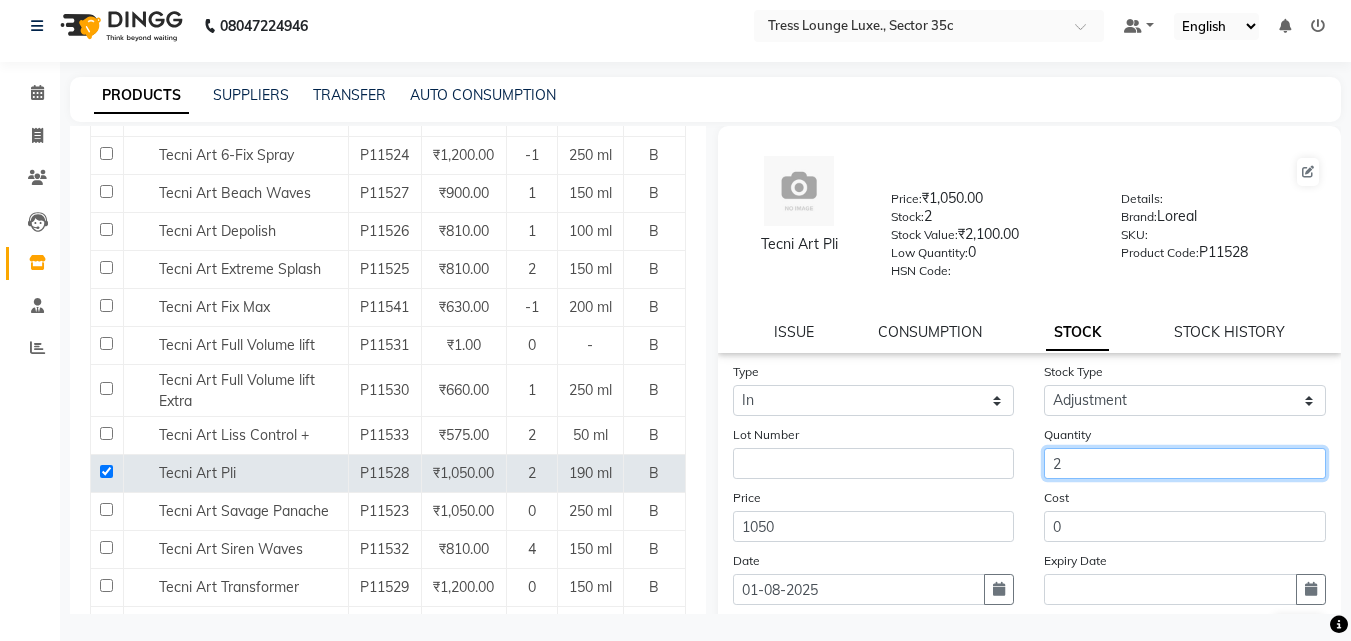 scroll, scrollTop: 13, scrollLeft: 0, axis: vertical 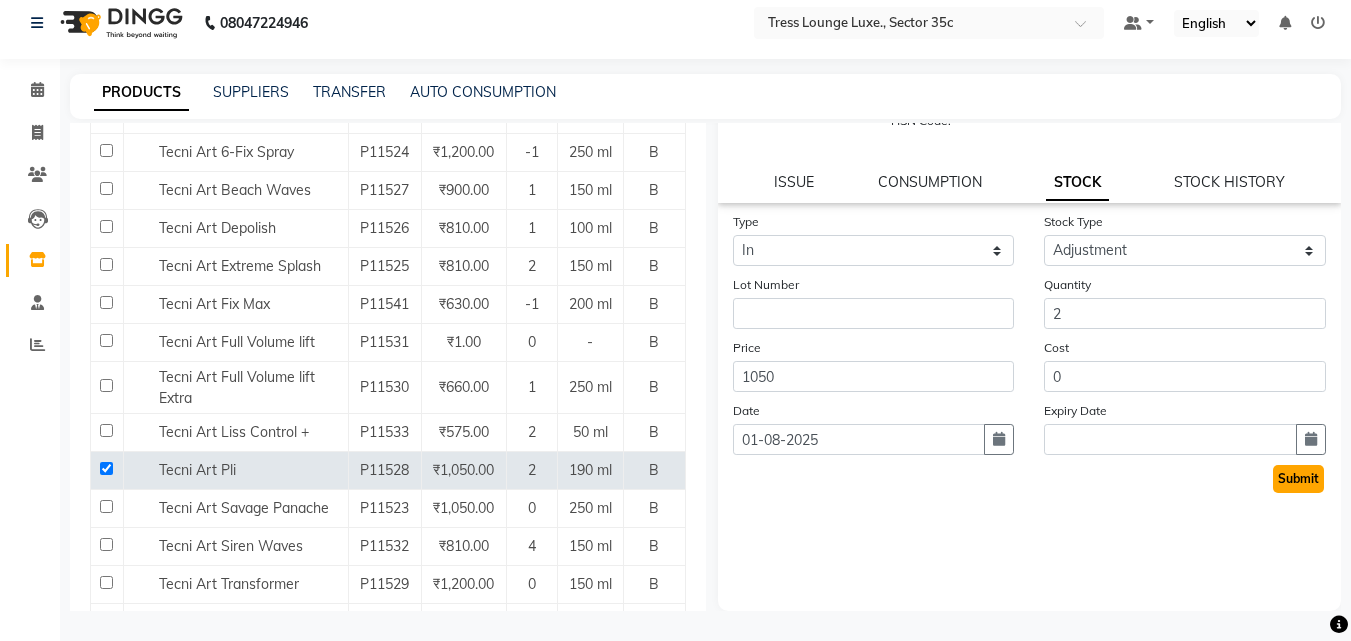 click on "Submit" 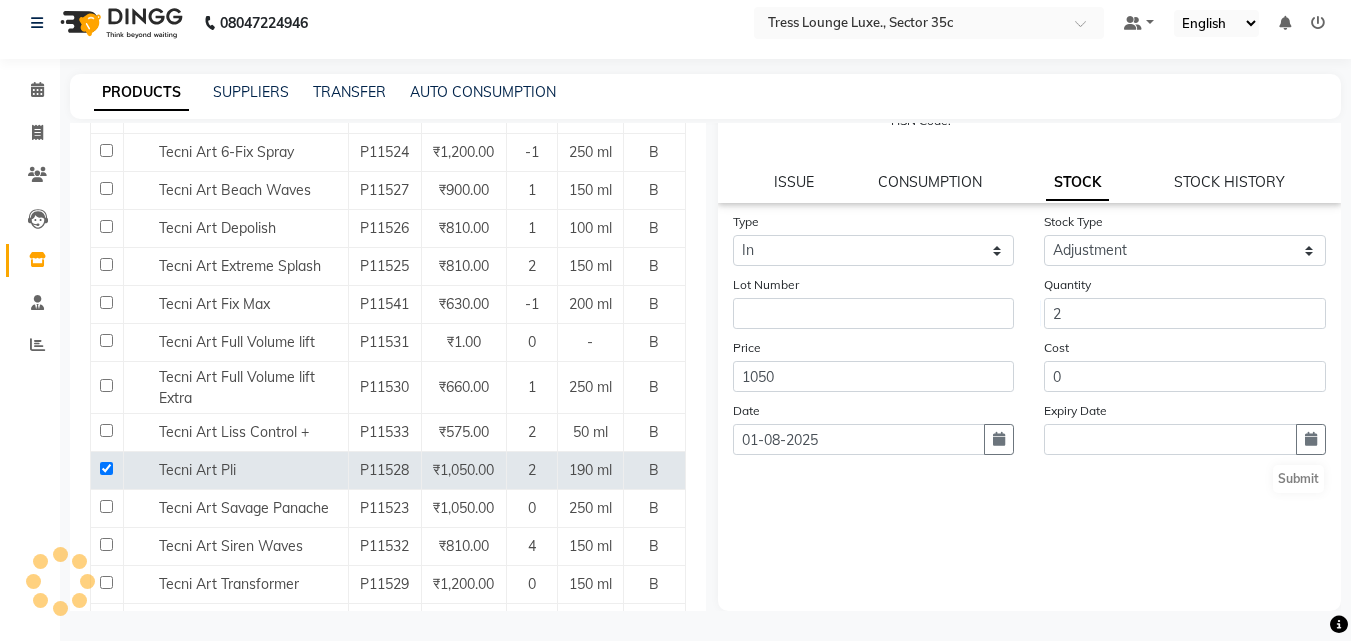 scroll, scrollTop: 0, scrollLeft: 0, axis: both 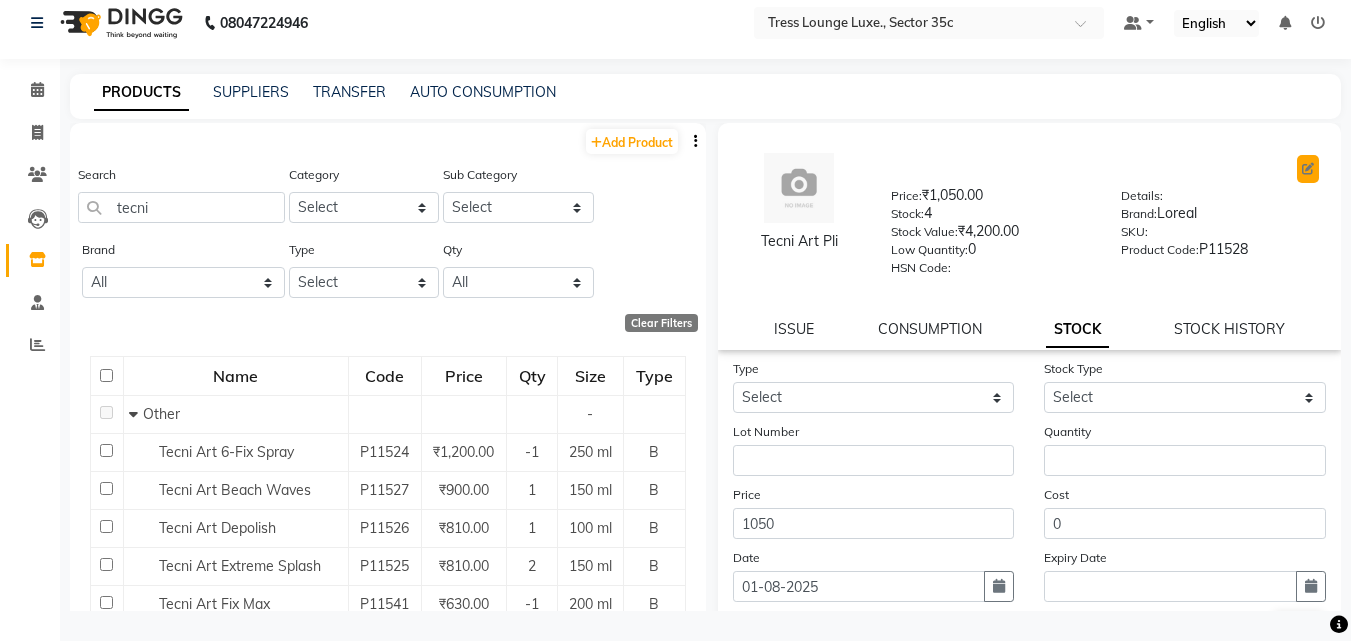 click 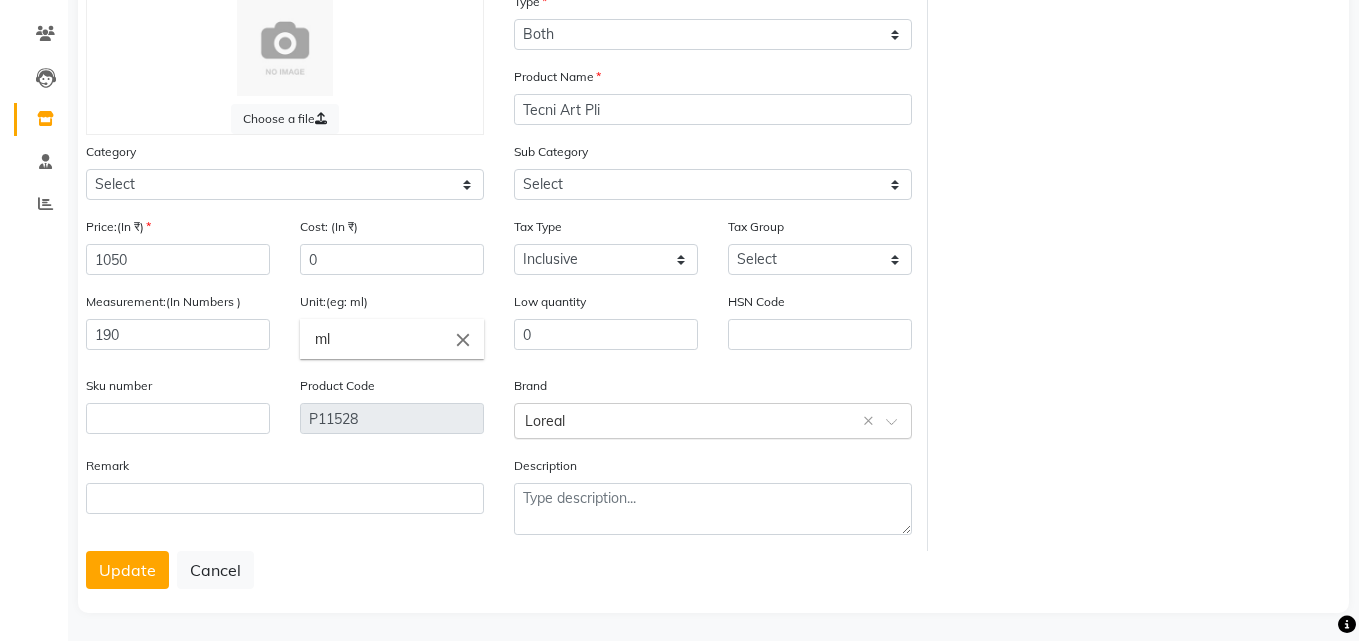 scroll, scrollTop: 160, scrollLeft: 0, axis: vertical 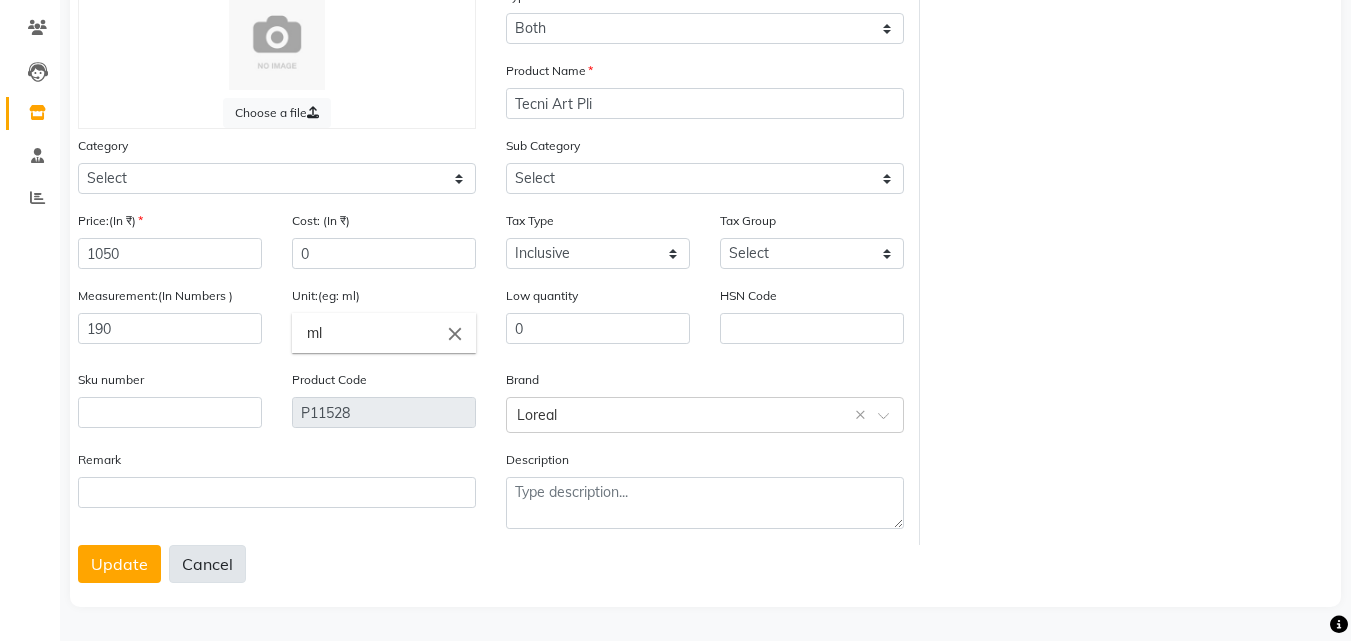 click on "Cancel" 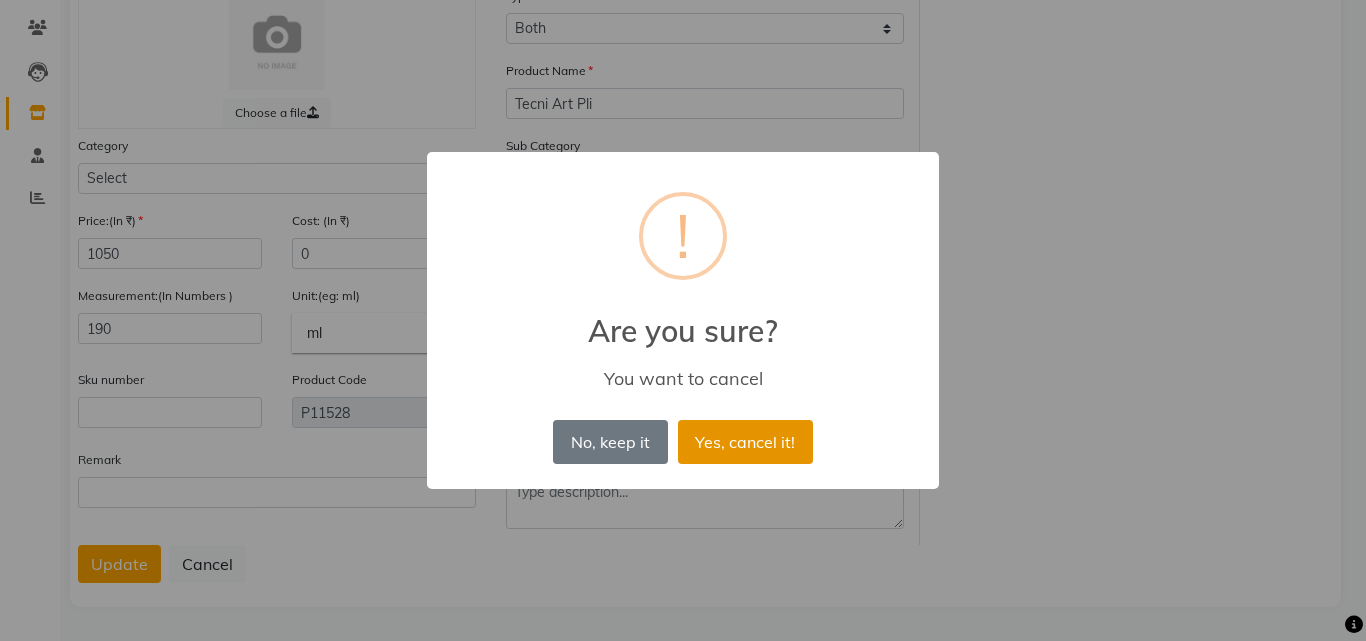 click on "Yes, cancel it!" at bounding box center (745, 442) 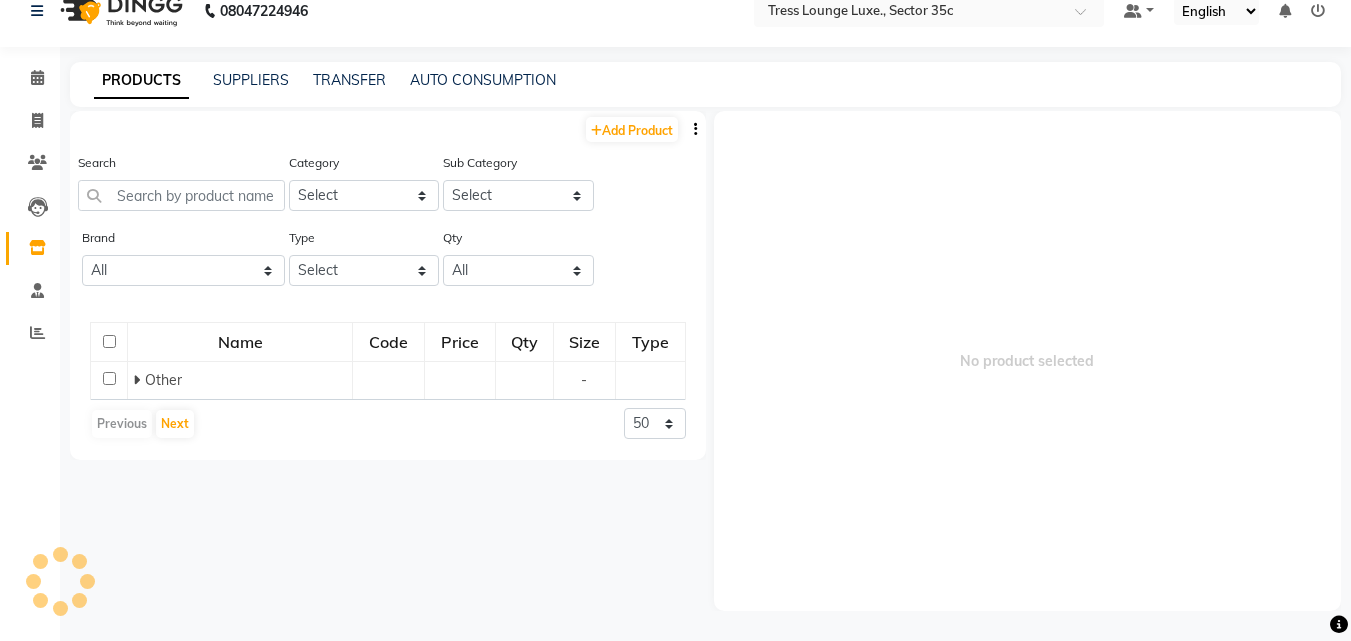 scroll, scrollTop: 13, scrollLeft: 0, axis: vertical 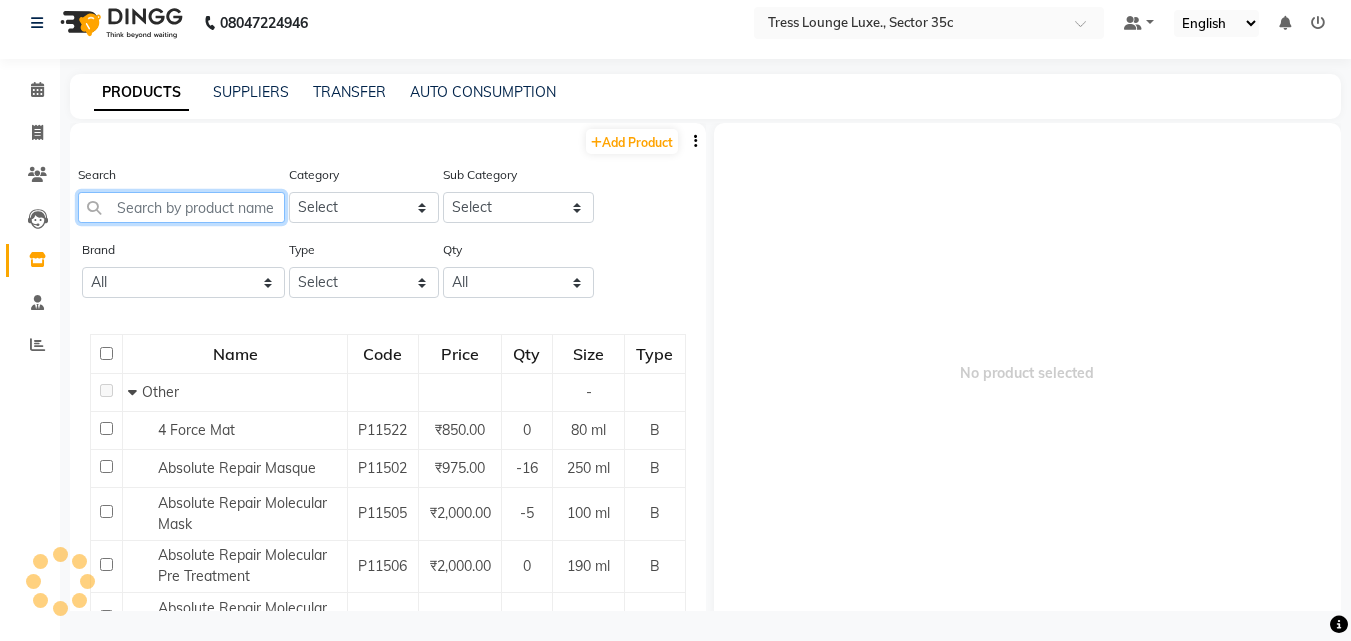 click 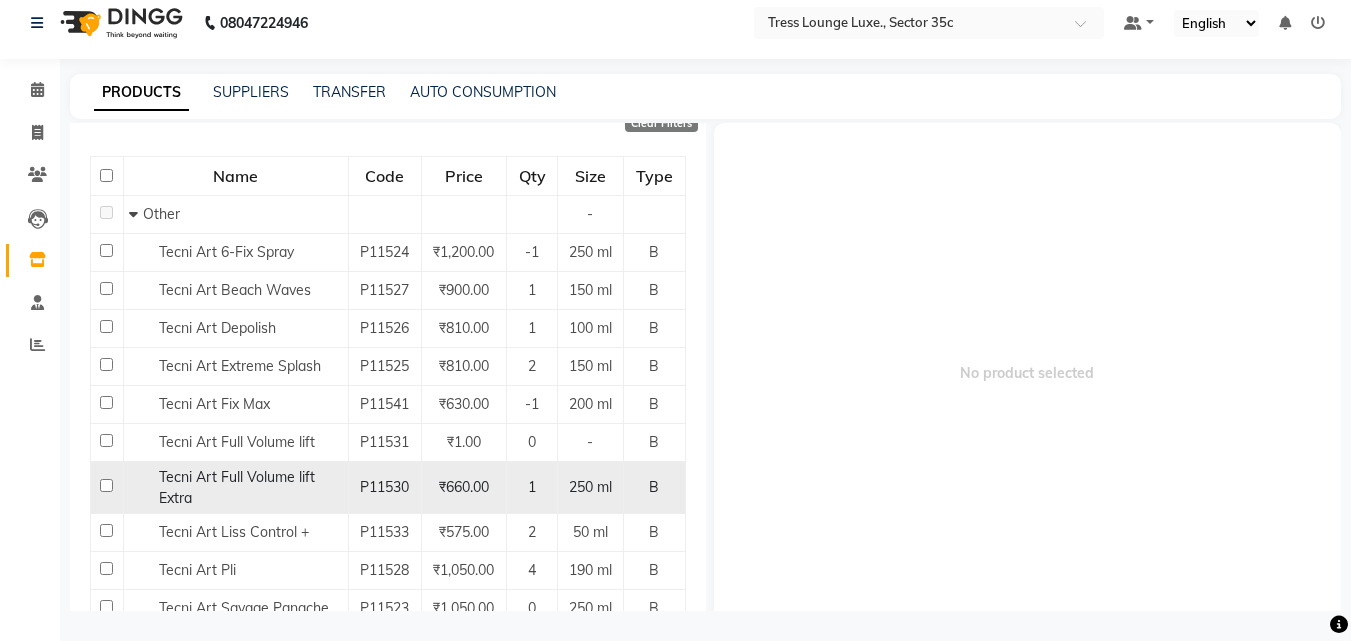 scroll, scrollTop: 300, scrollLeft: 0, axis: vertical 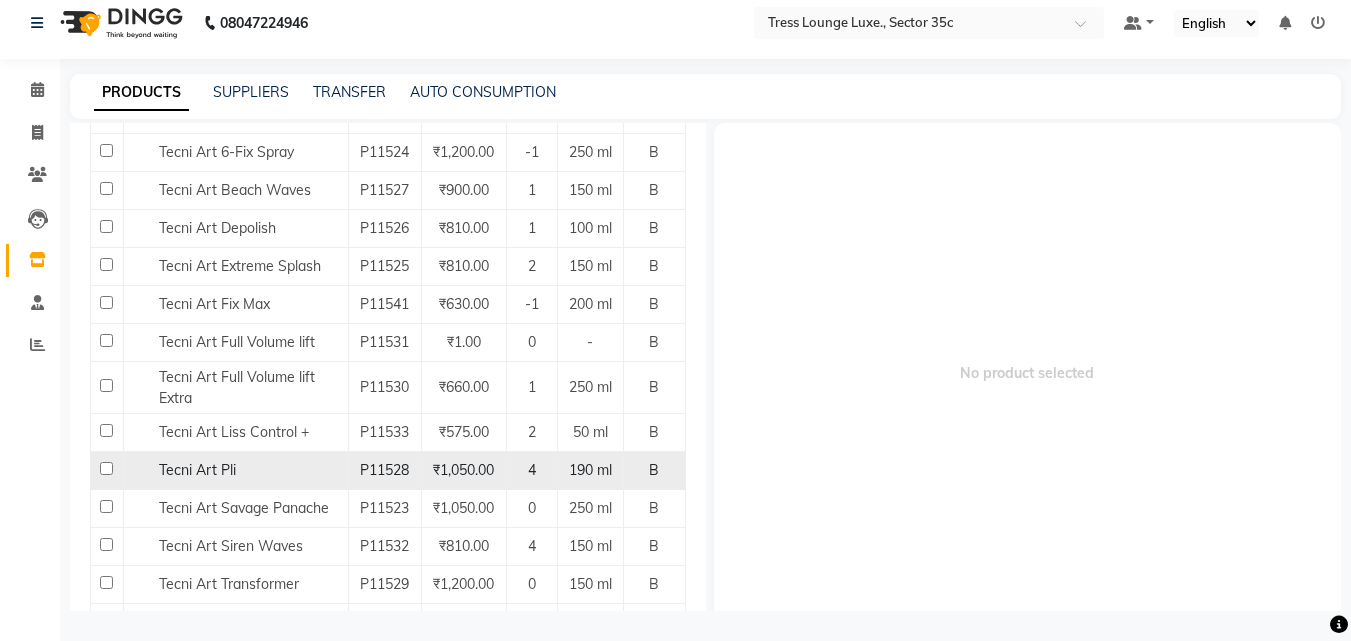 click 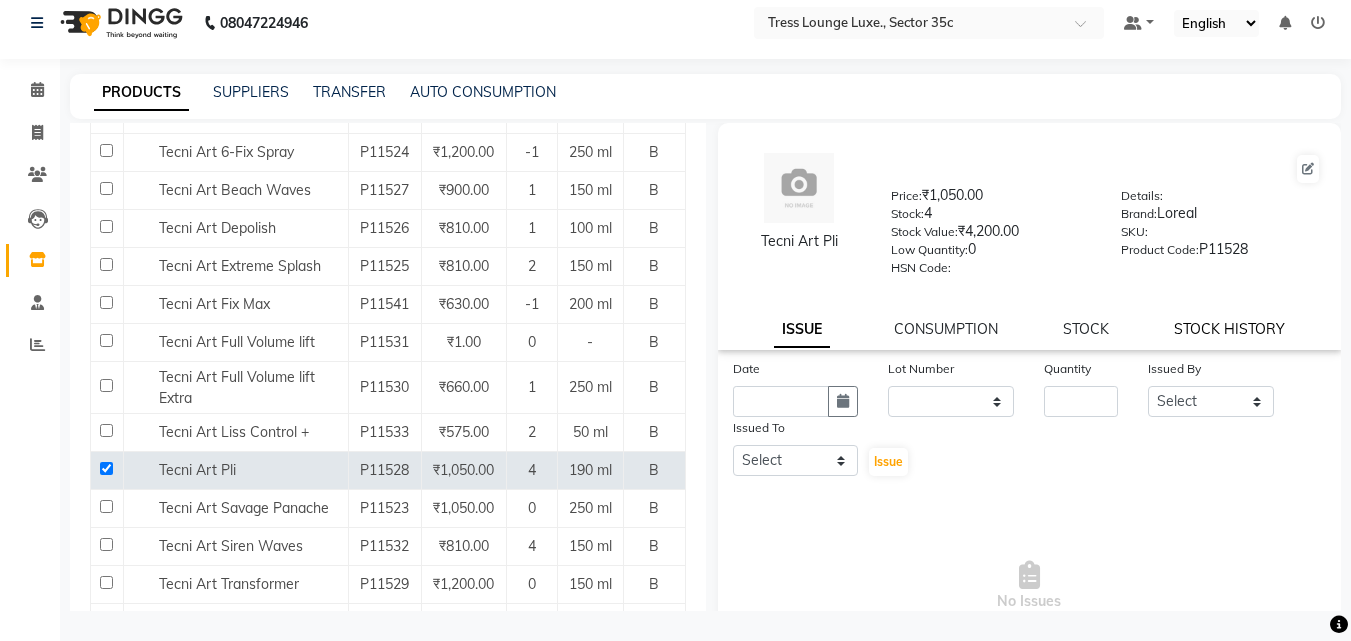 click on "STOCK HISTORY" 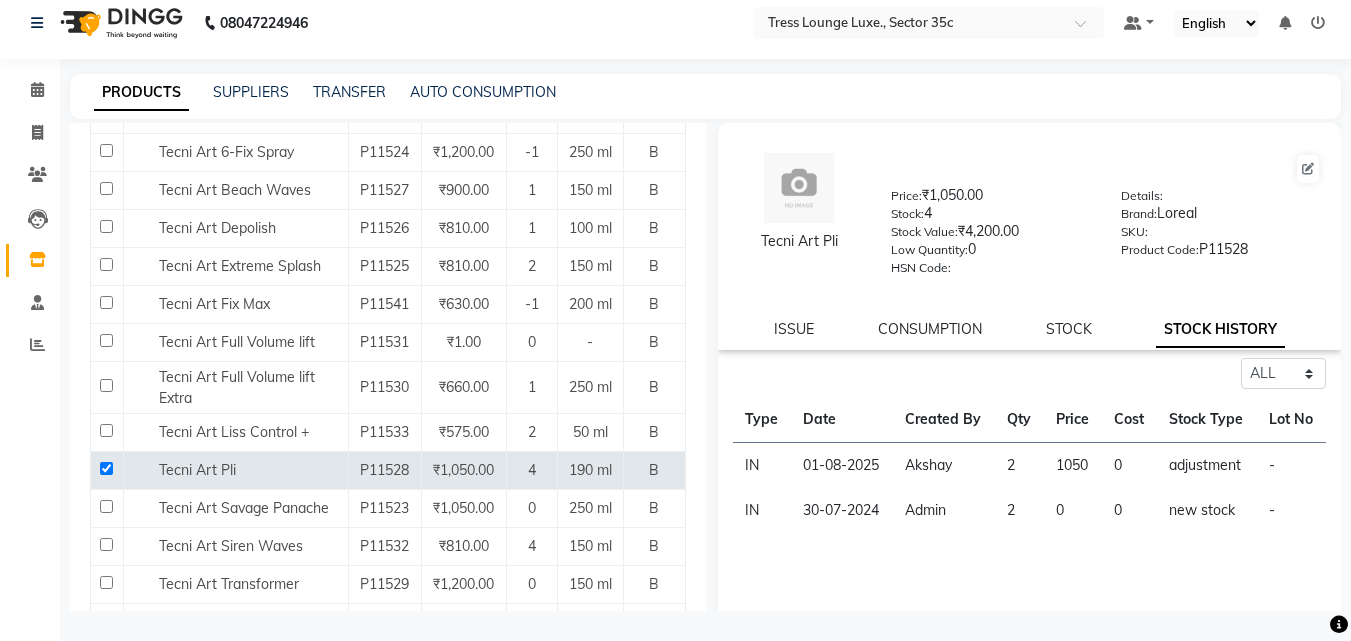 scroll, scrollTop: 100, scrollLeft: 0, axis: vertical 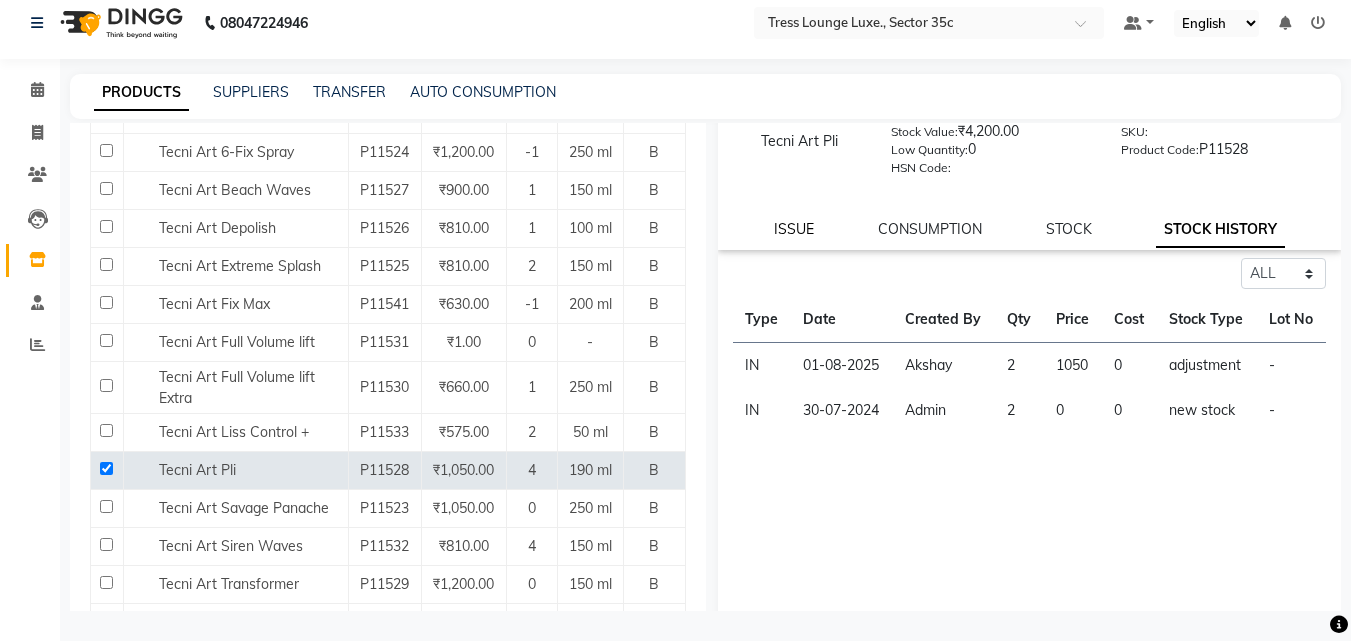 click on "ISSUE" 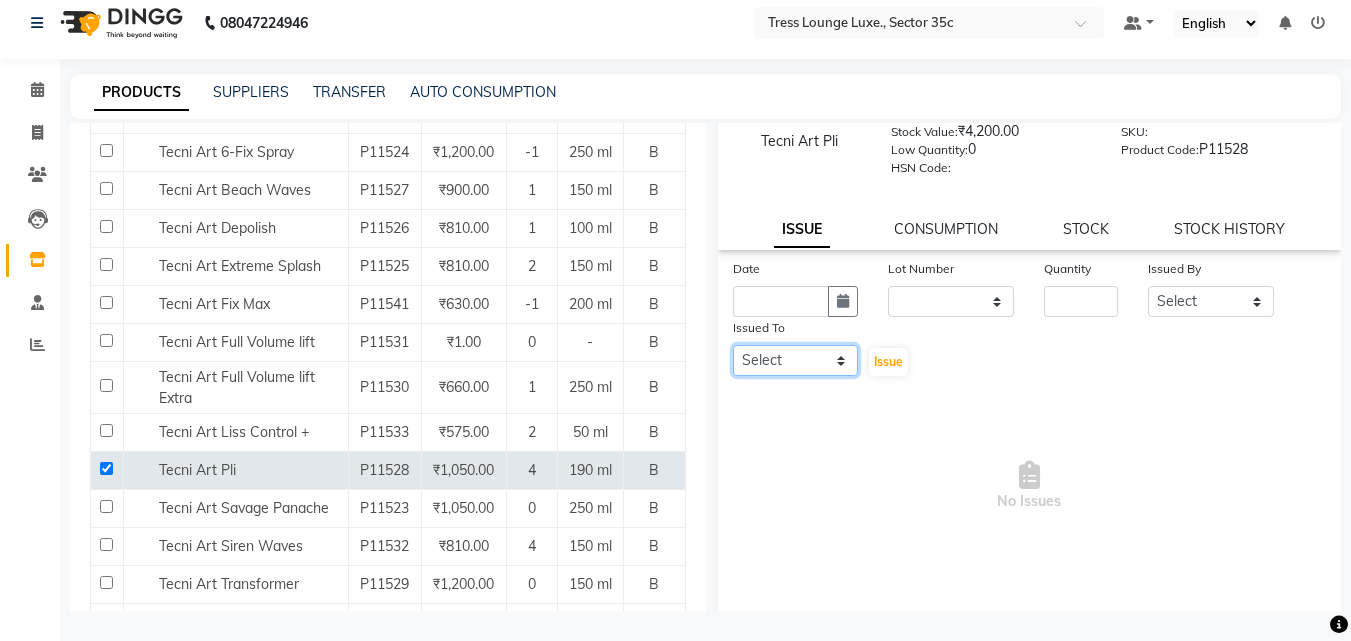 click on "Select aashish Ajay Akshay Ali arvind Atul  Gippy Joginder kanav kanu pooja preety sahil Sandeep  Sheetal sunny Tress Lounge8c Uma Manager  vijay" 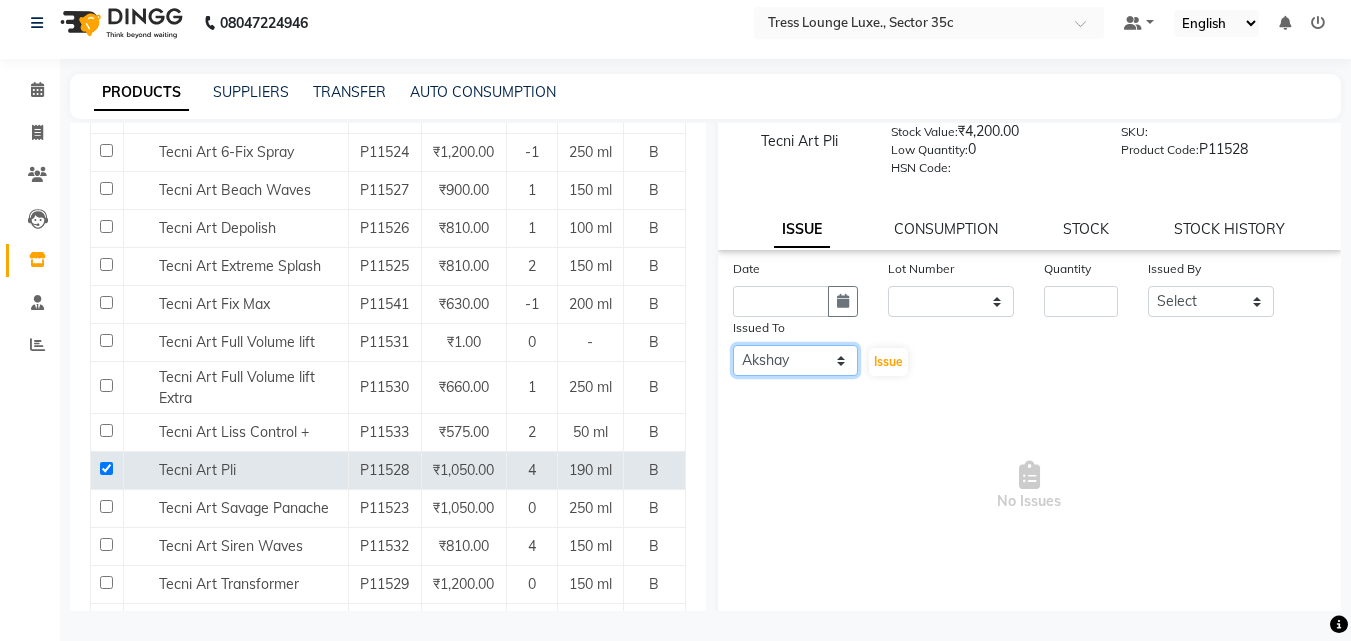 click on "Select aashish Ajay Akshay Ali arvind Atul  Gippy Joginder kanav kanu pooja preety sahil Sandeep  Sheetal sunny Tress Lounge8c Uma Manager  vijay" 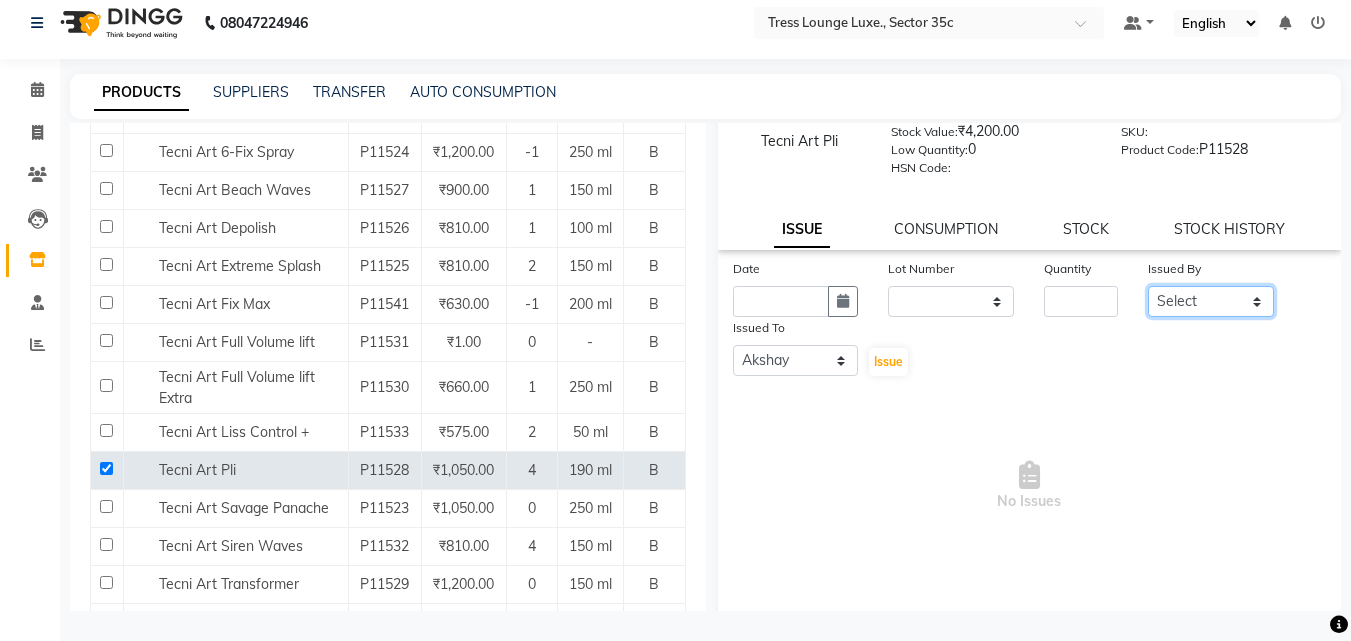 click on "Select aashish Ajay Akshay Ali arvind Atul  Gippy Joginder kanav kanu pooja preety sahil Sandeep  Sheetal sunny Tress Lounge8c Uma Manager  vijay" 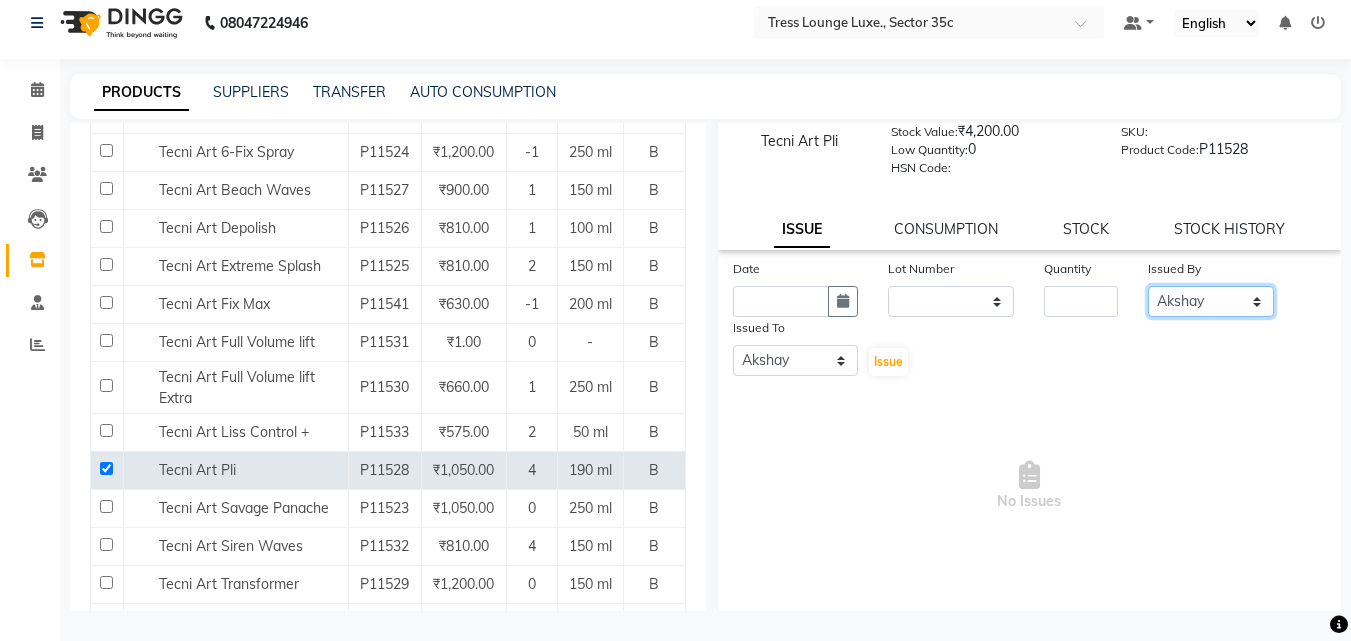 click on "Select aashish Ajay Akshay Ali arvind Atul  Gippy Joginder kanav kanu pooja preety sahil Sandeep  Sheetal sunny Tress Lounge8c Uma Manager  vijay" 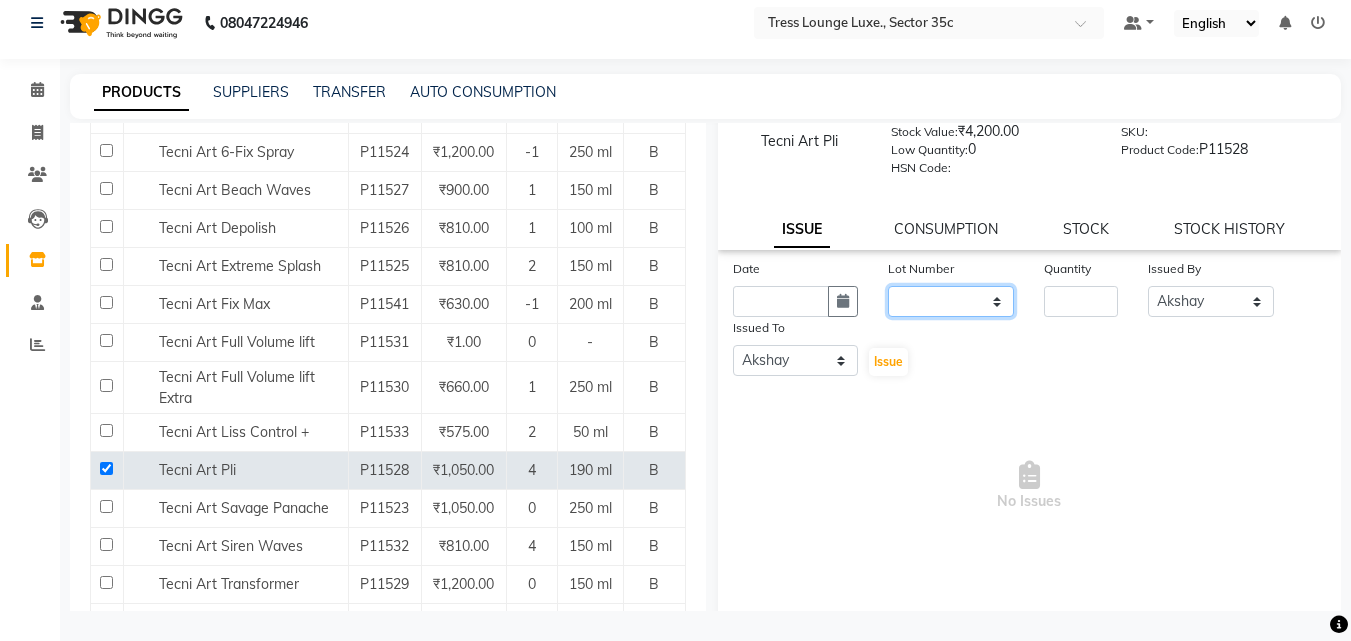 click on "None" 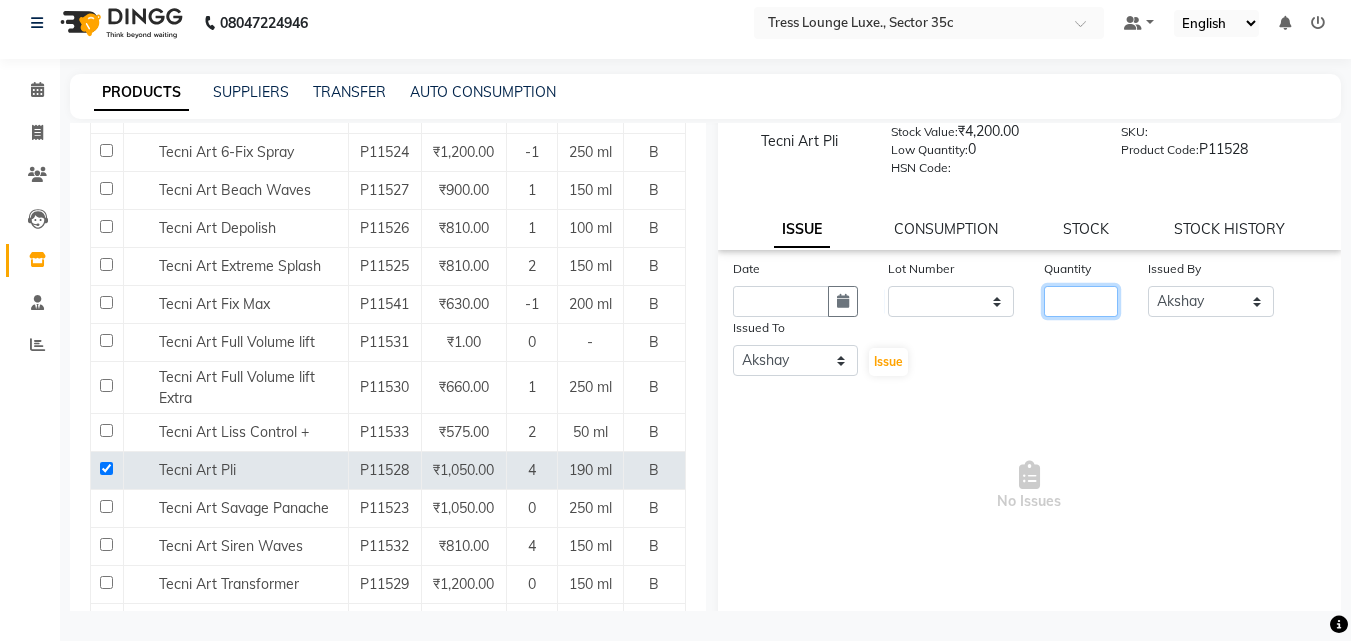 click 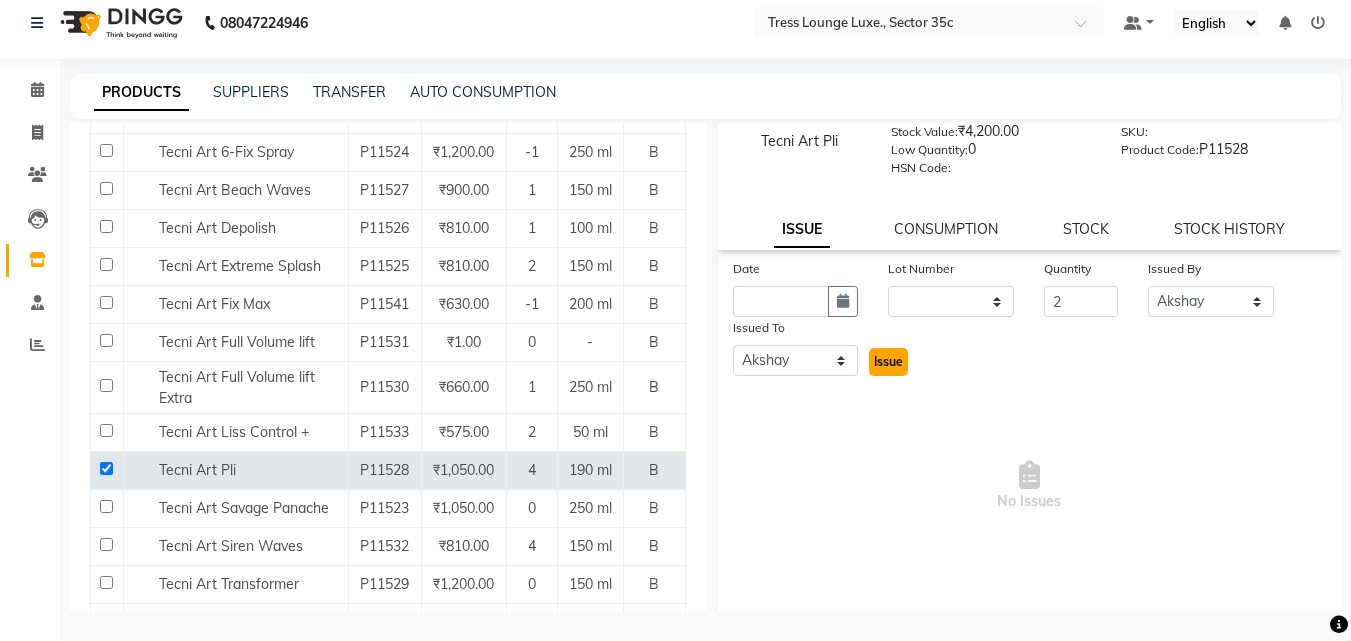 click on "Issue" 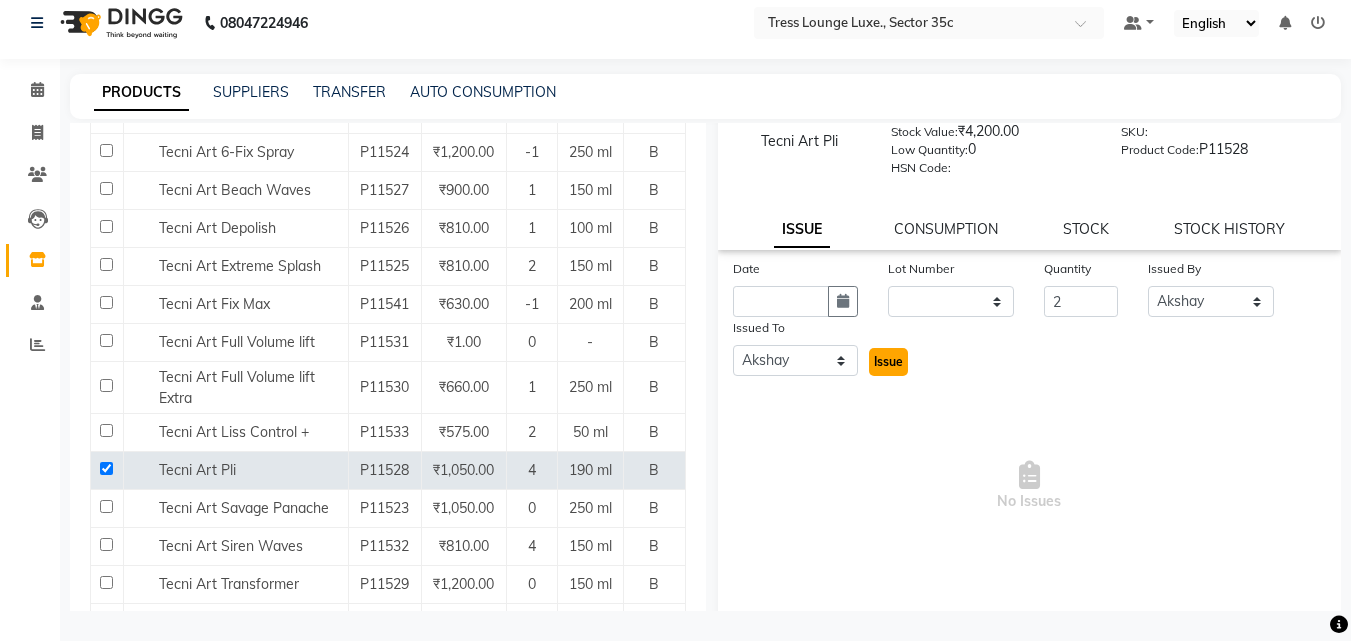 click on "Issue" 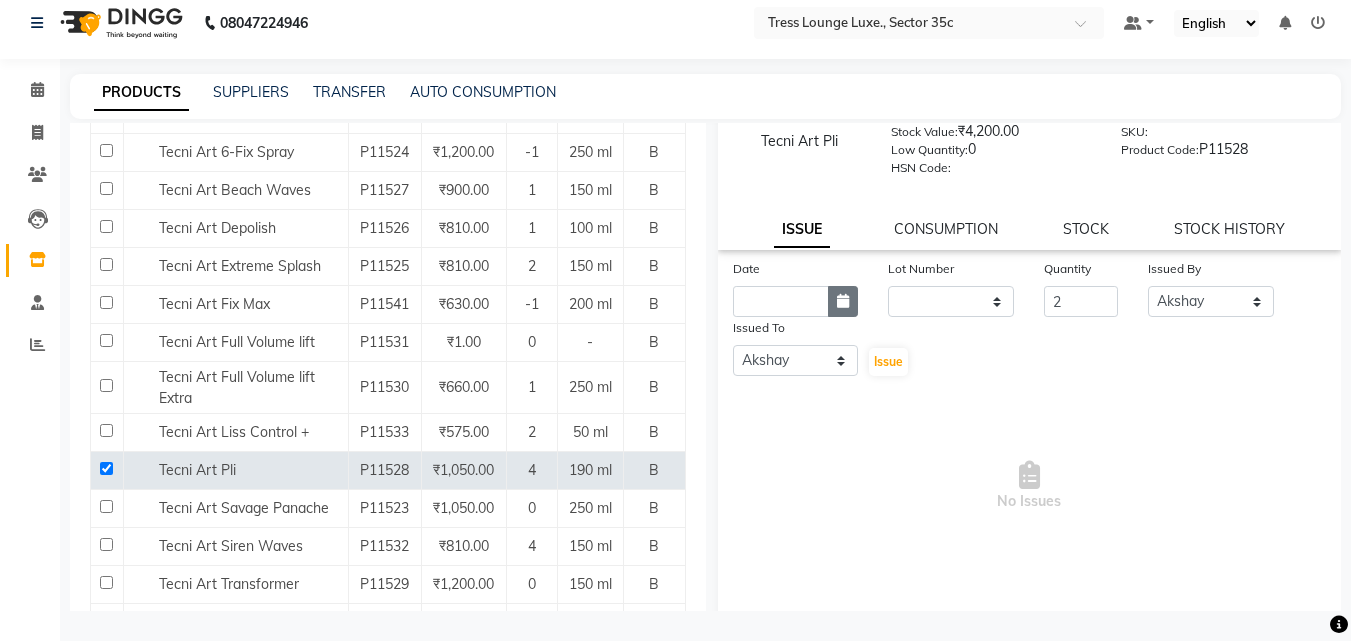 click 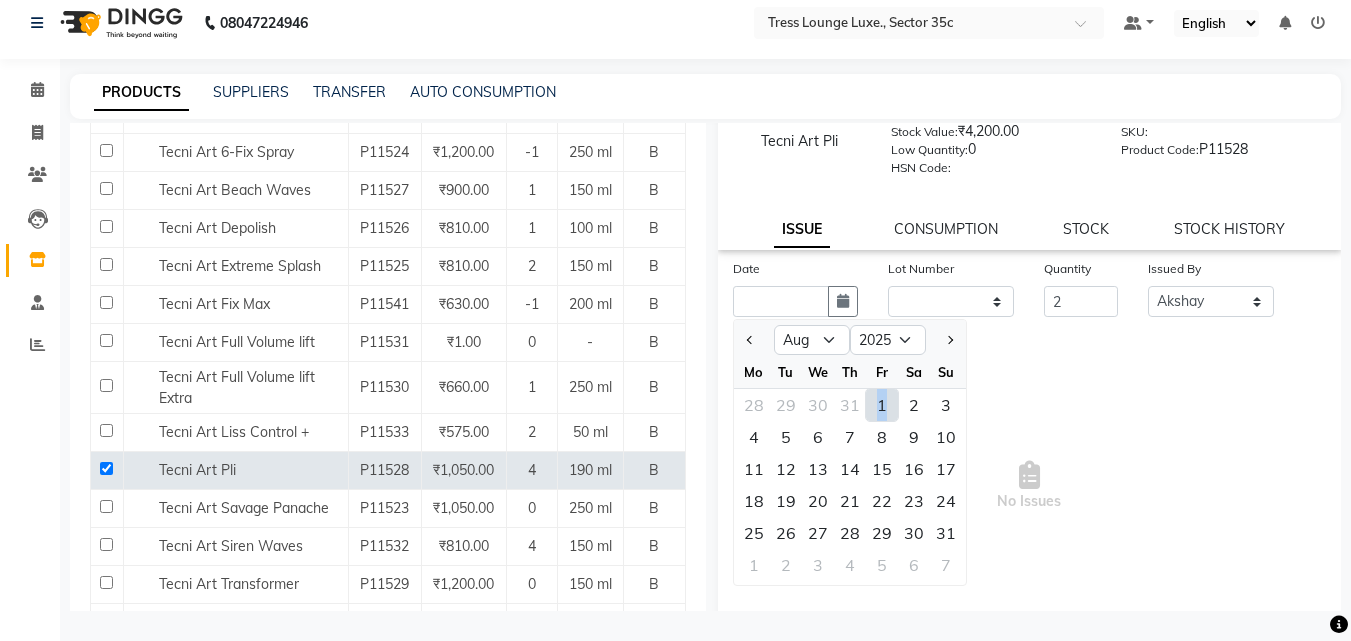 click on "1" 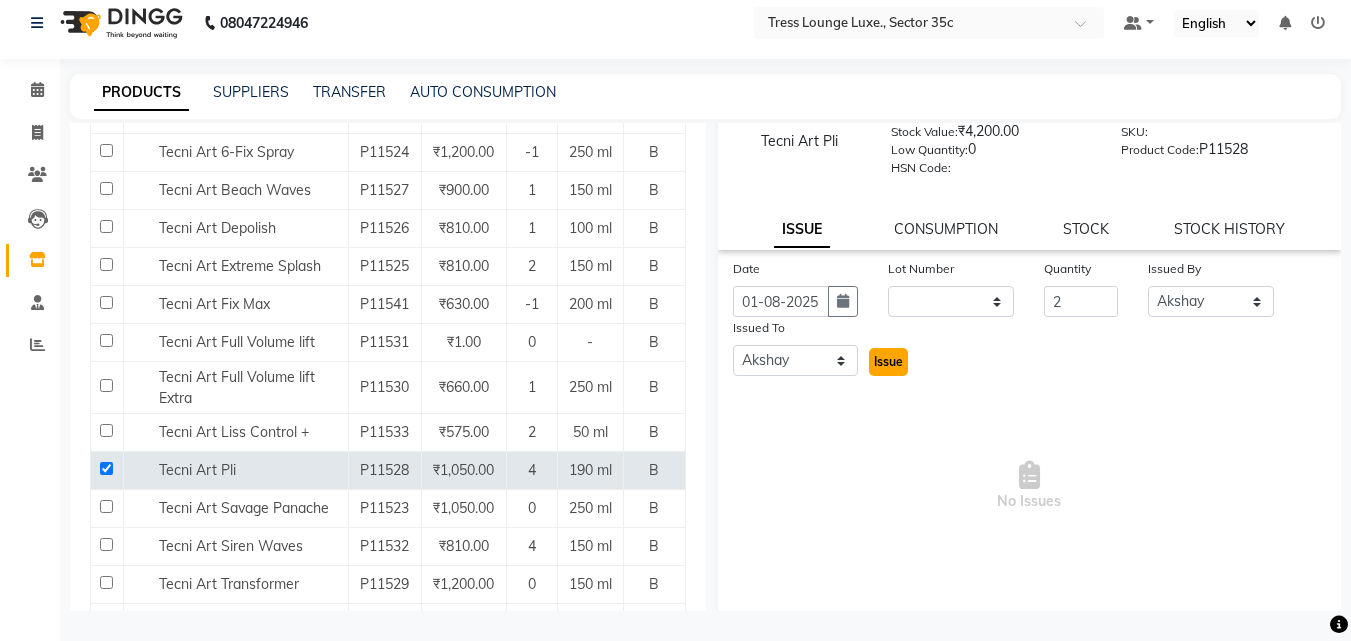 click on "Issue" 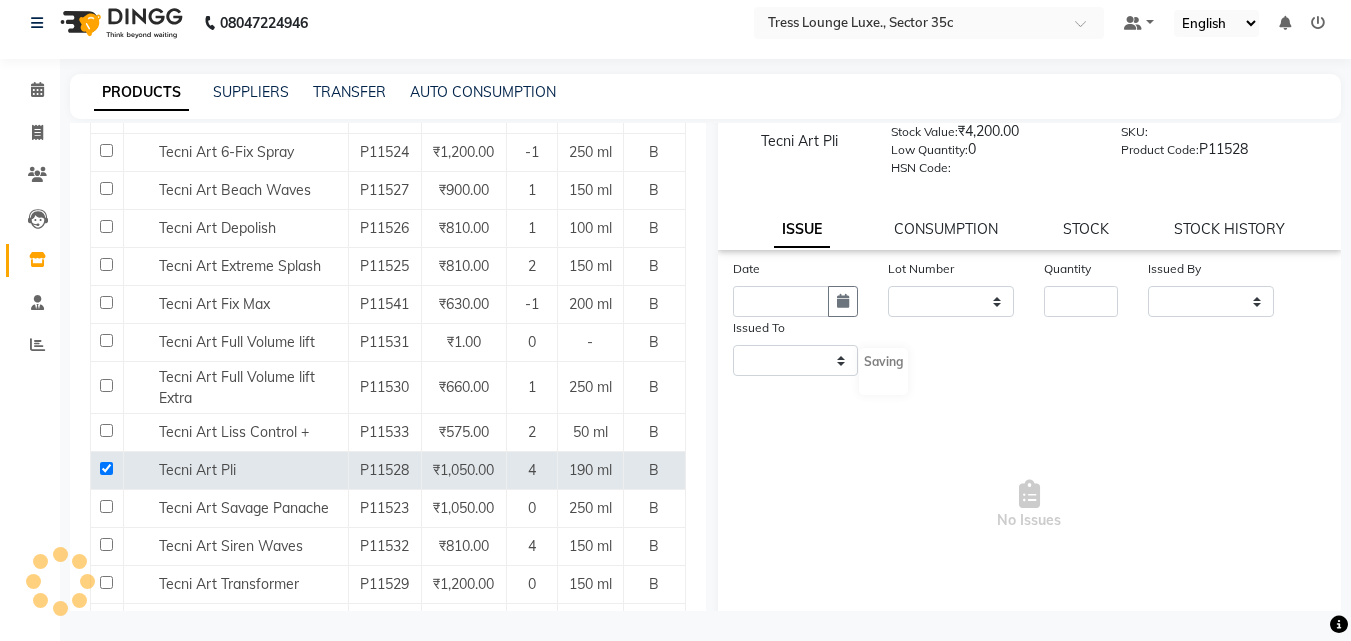 scroll, scrollTop: 0, scrollLeft: 0, axis: both 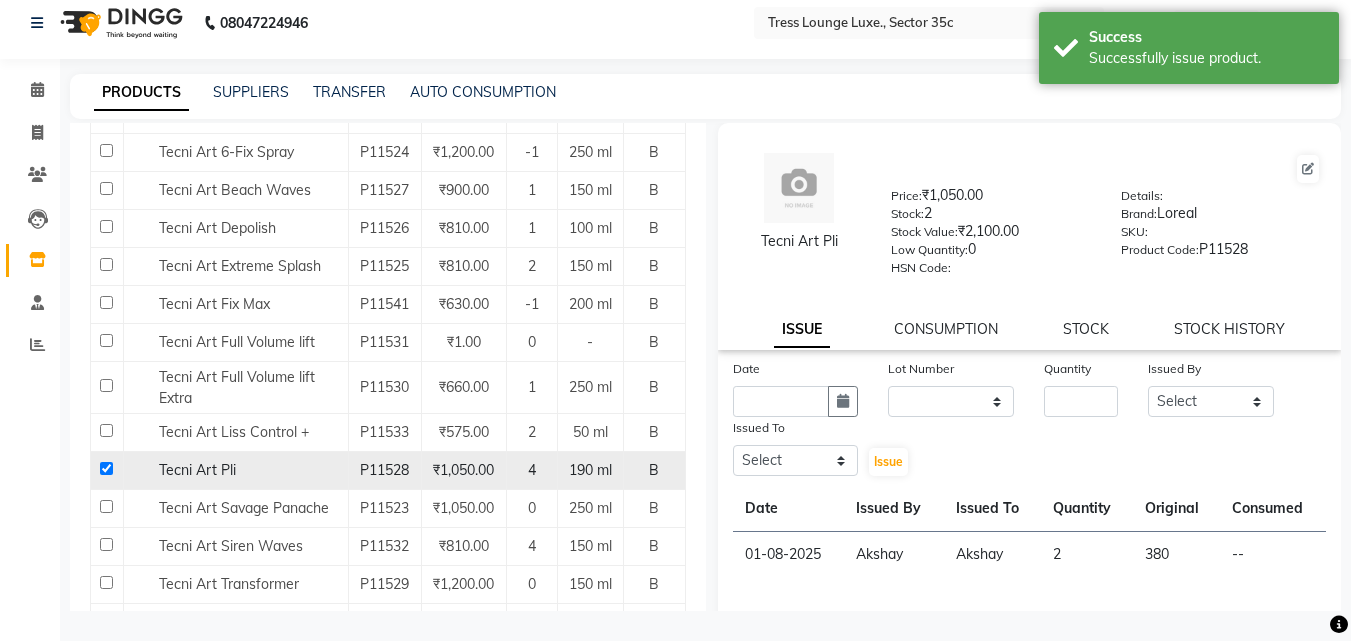 click 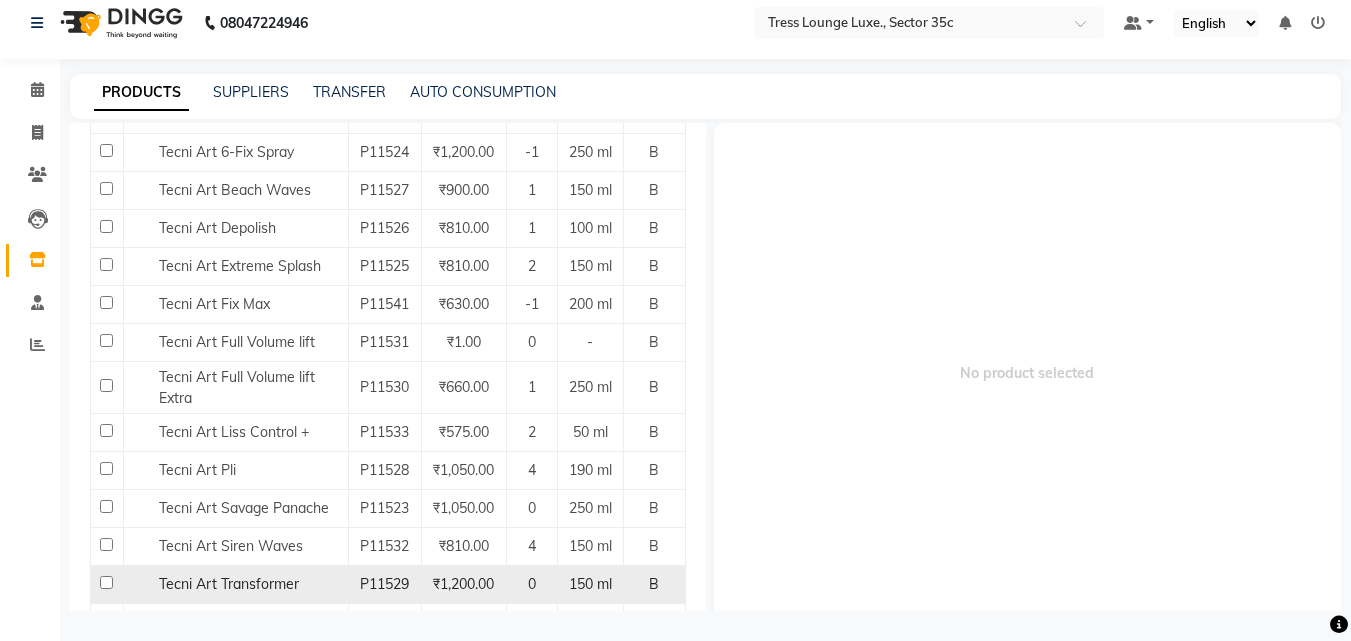 click 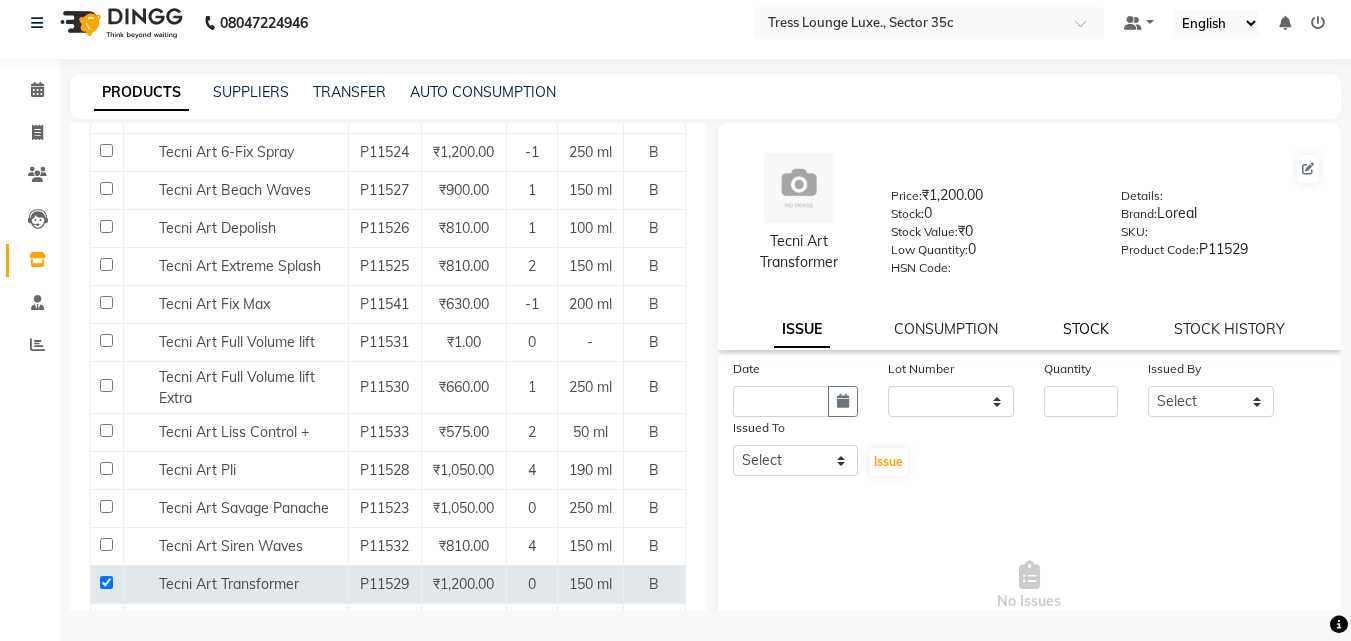 click on "STOCK" 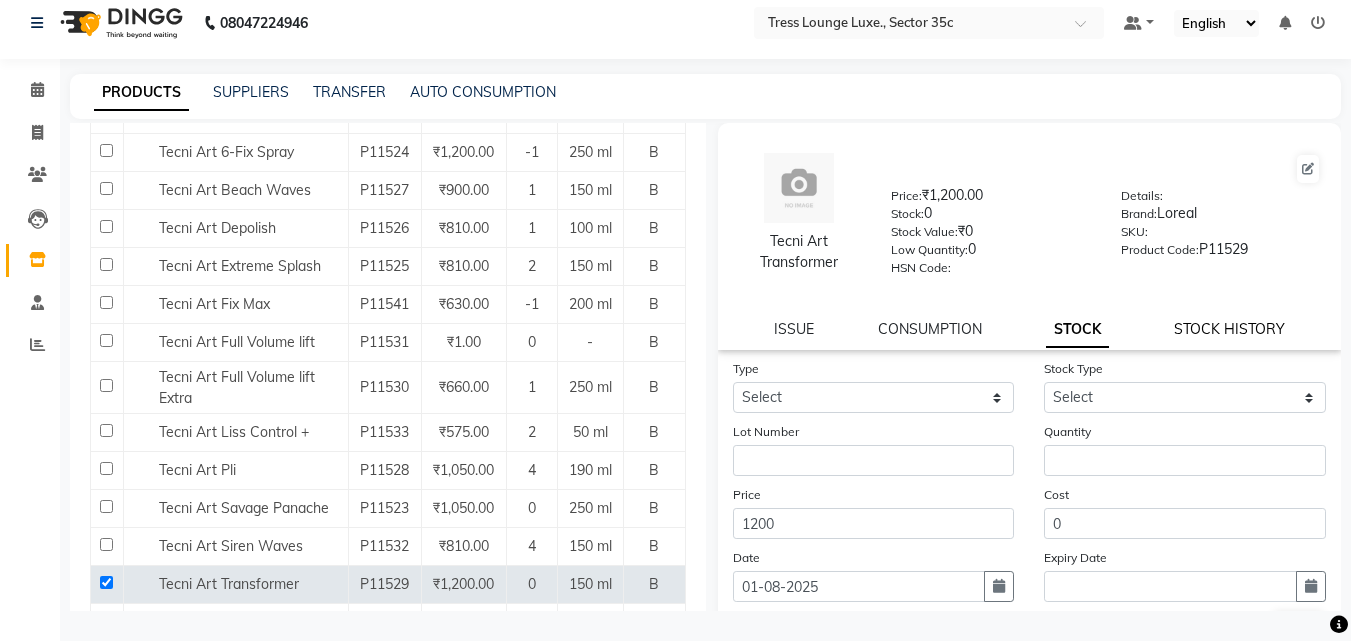 click on "STOCK HISTORY" 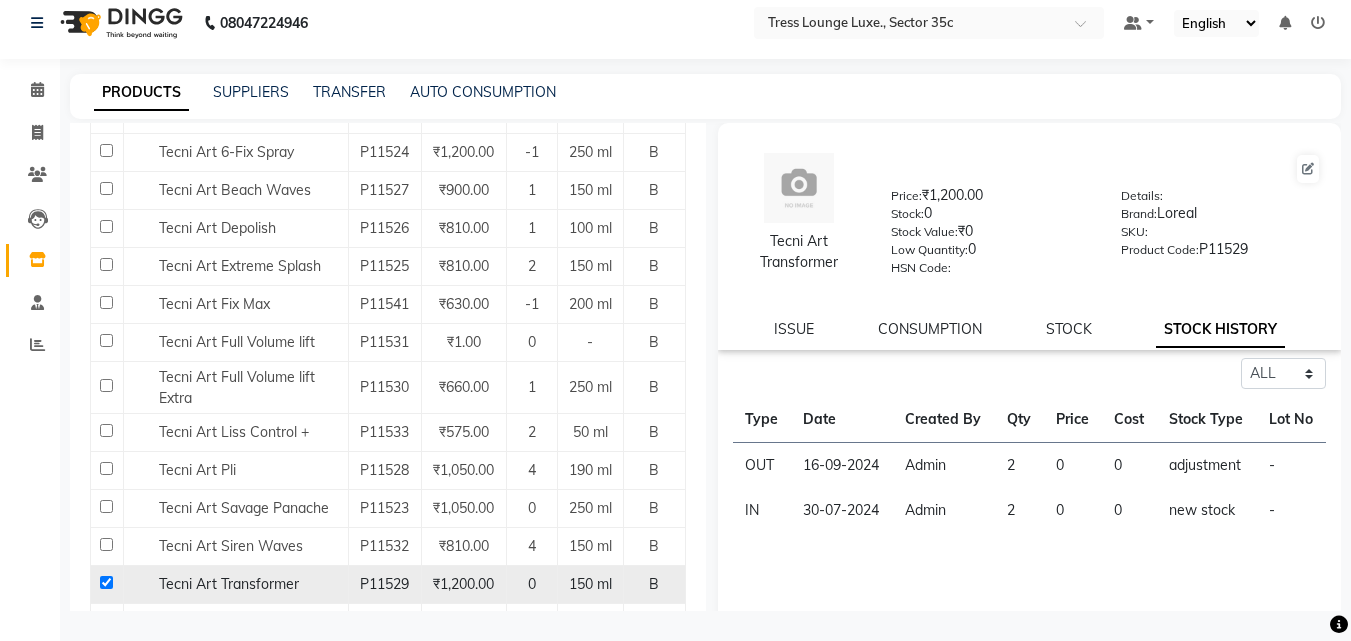 click 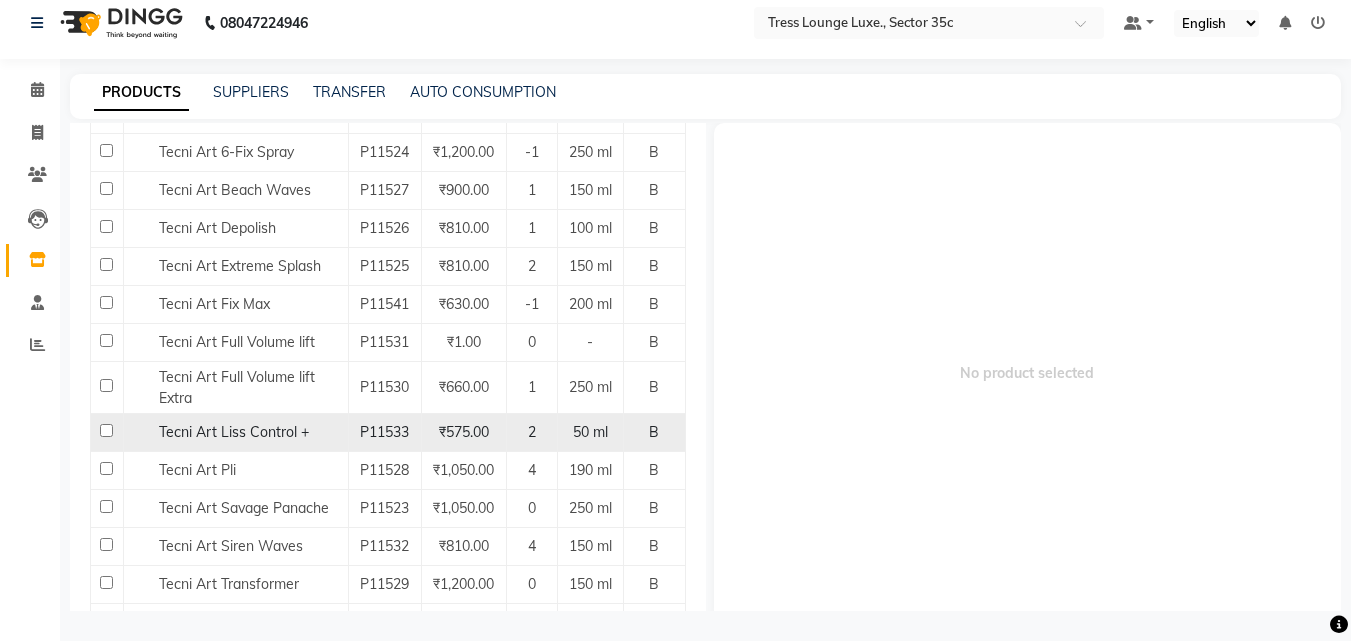 scroll, scrollTop: 391, scrollLeft: 0, axis: vertical 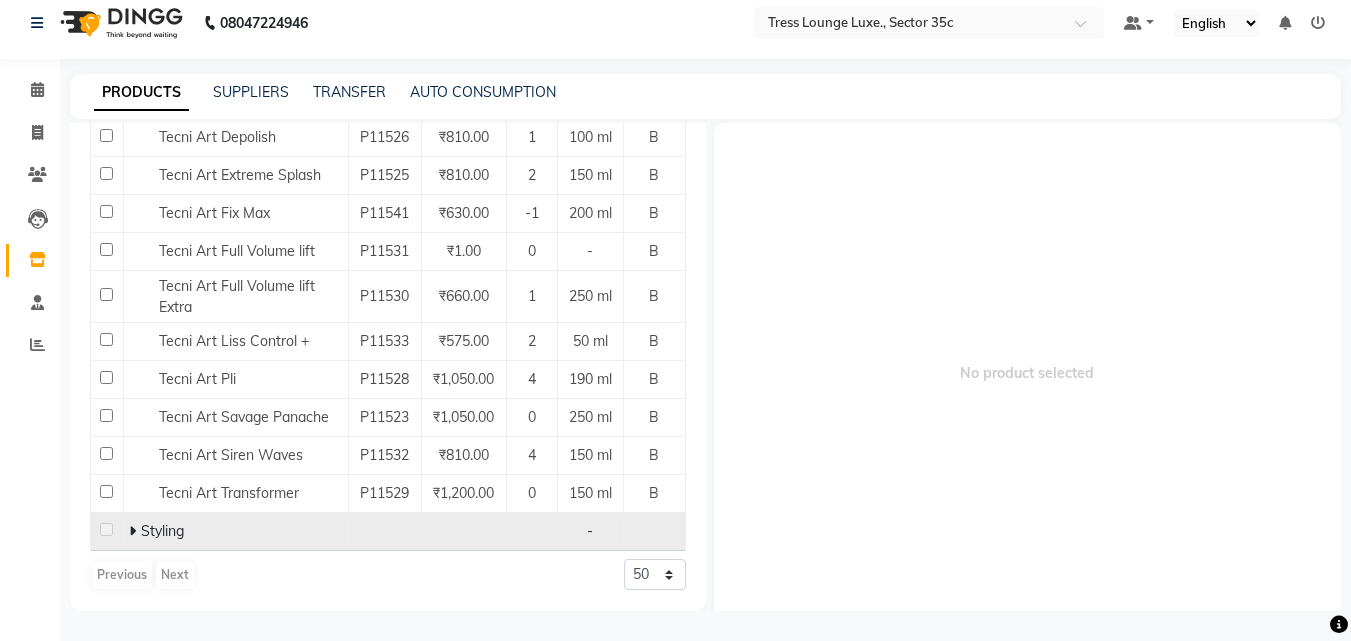 click 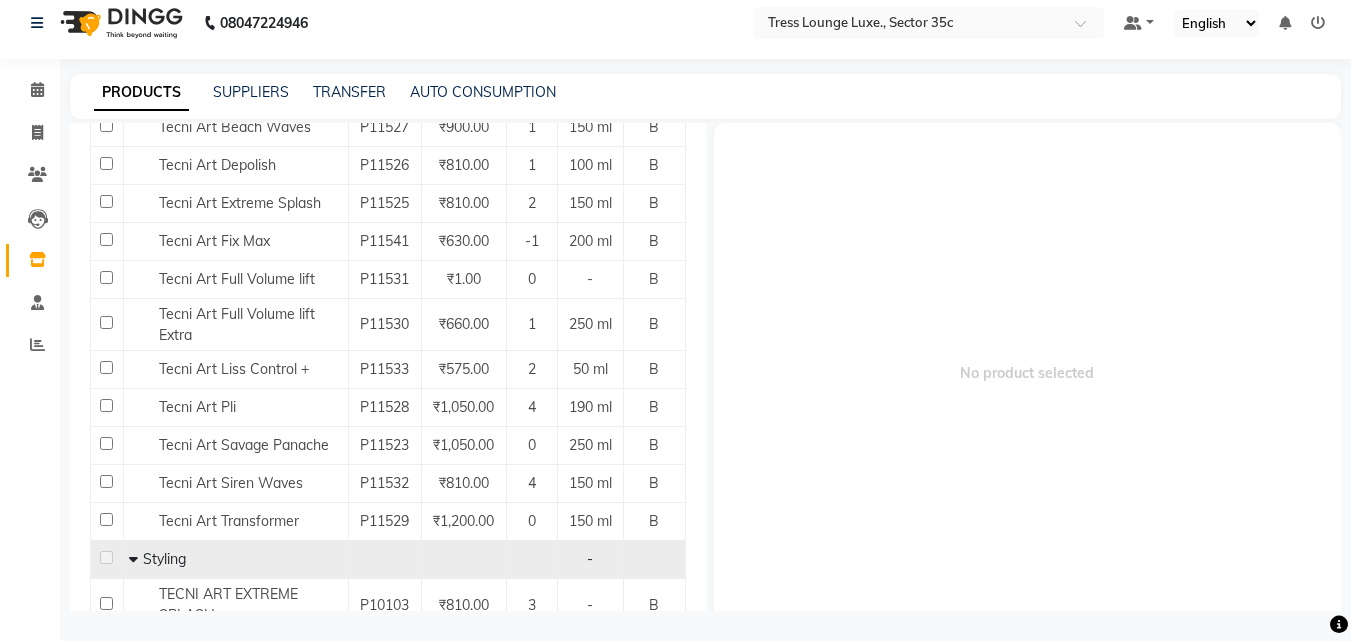 scroll, scrollTop: 263, scrollLeft: 0, axis: vertical 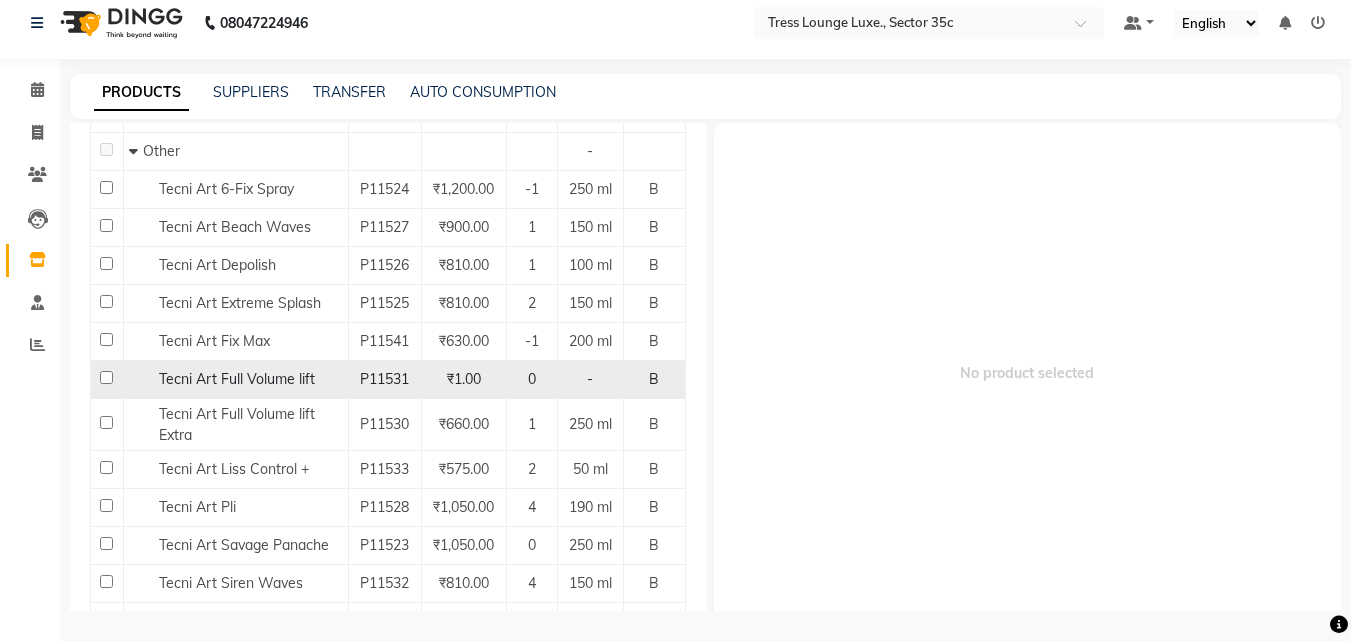click 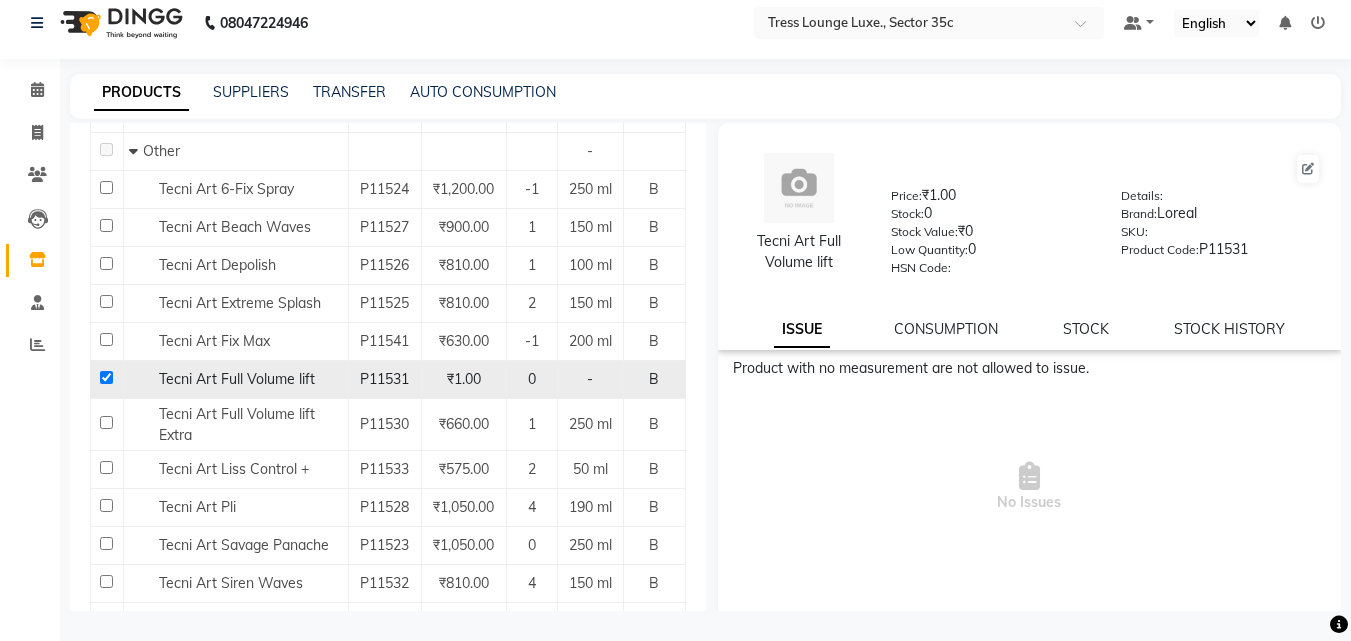 click 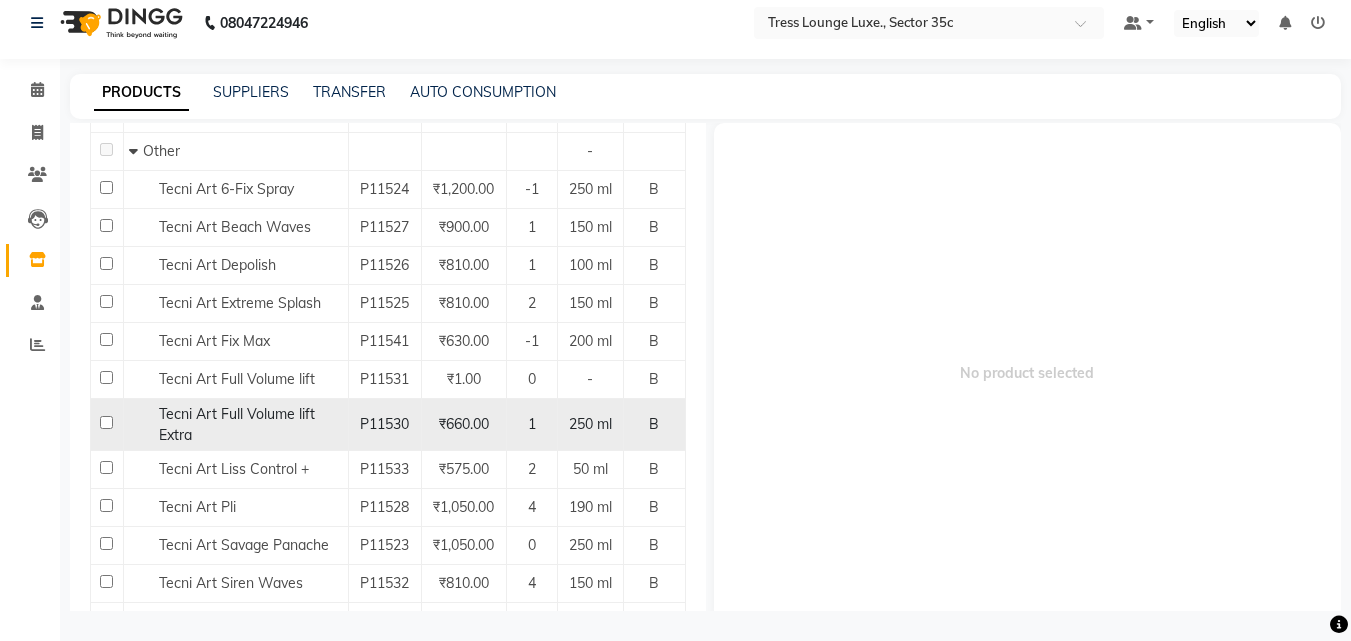 click 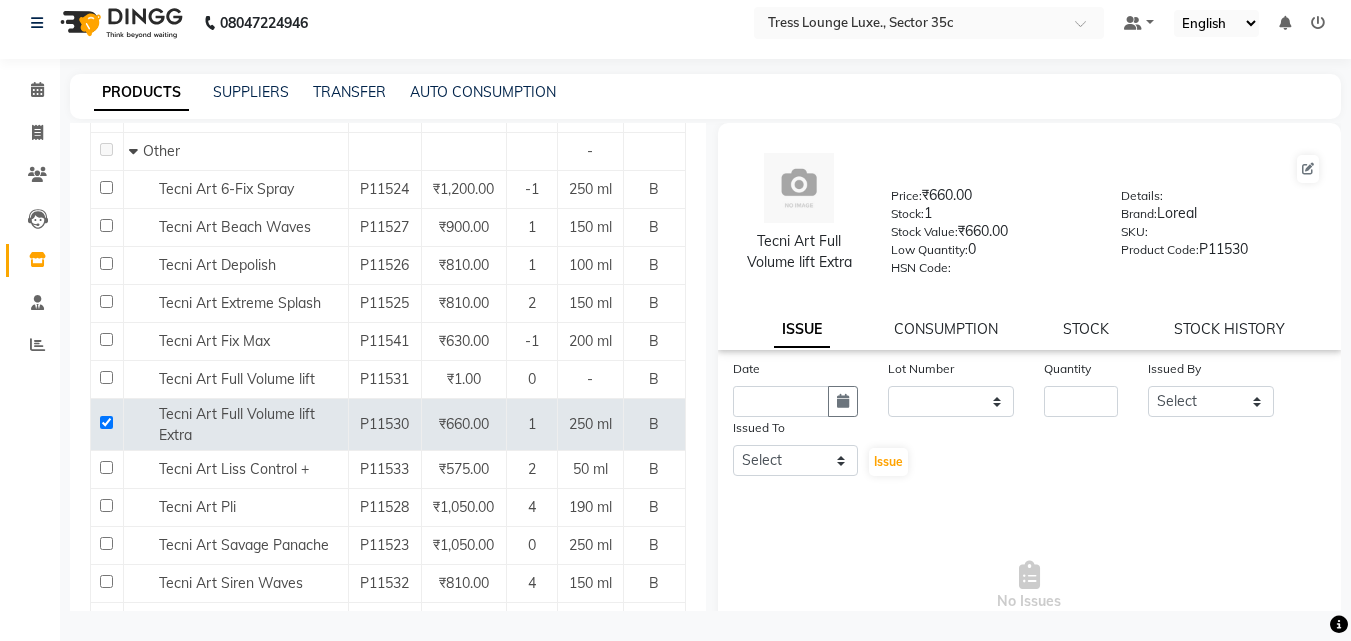 click on "ISSUE CONSUMPTION STOCK STOCK HISTORY" 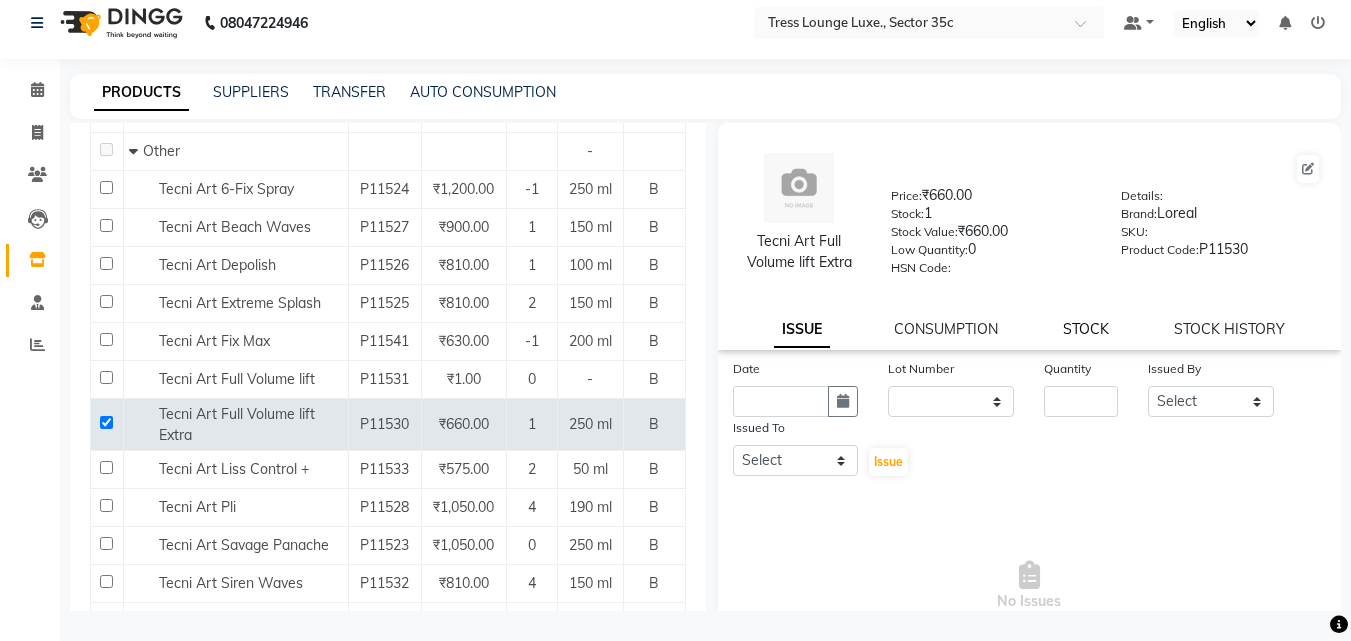 click on "STOCK" 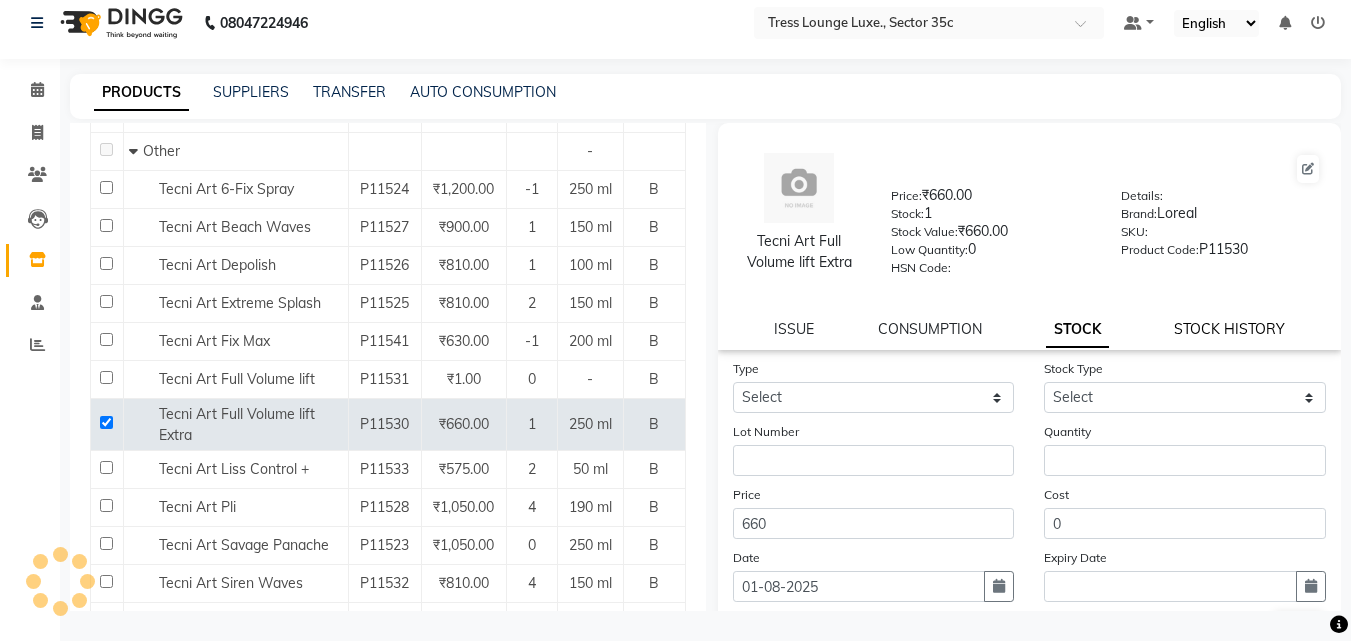 click on "STOCK HISTORY" 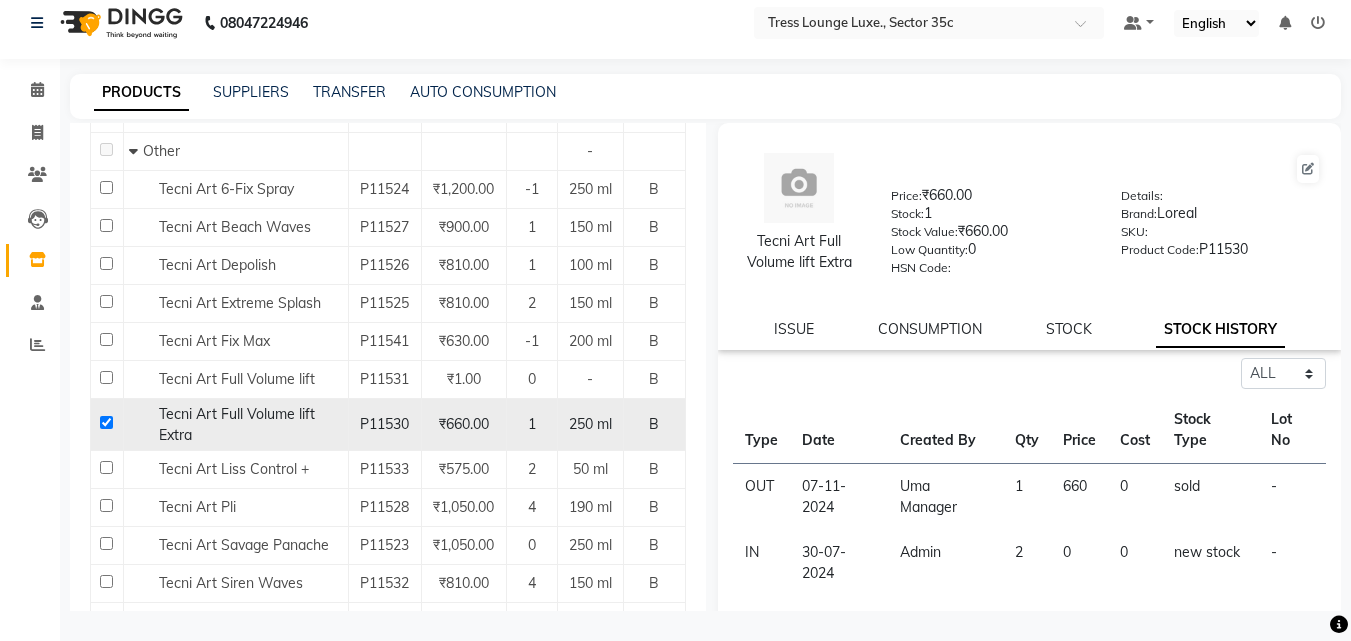 click 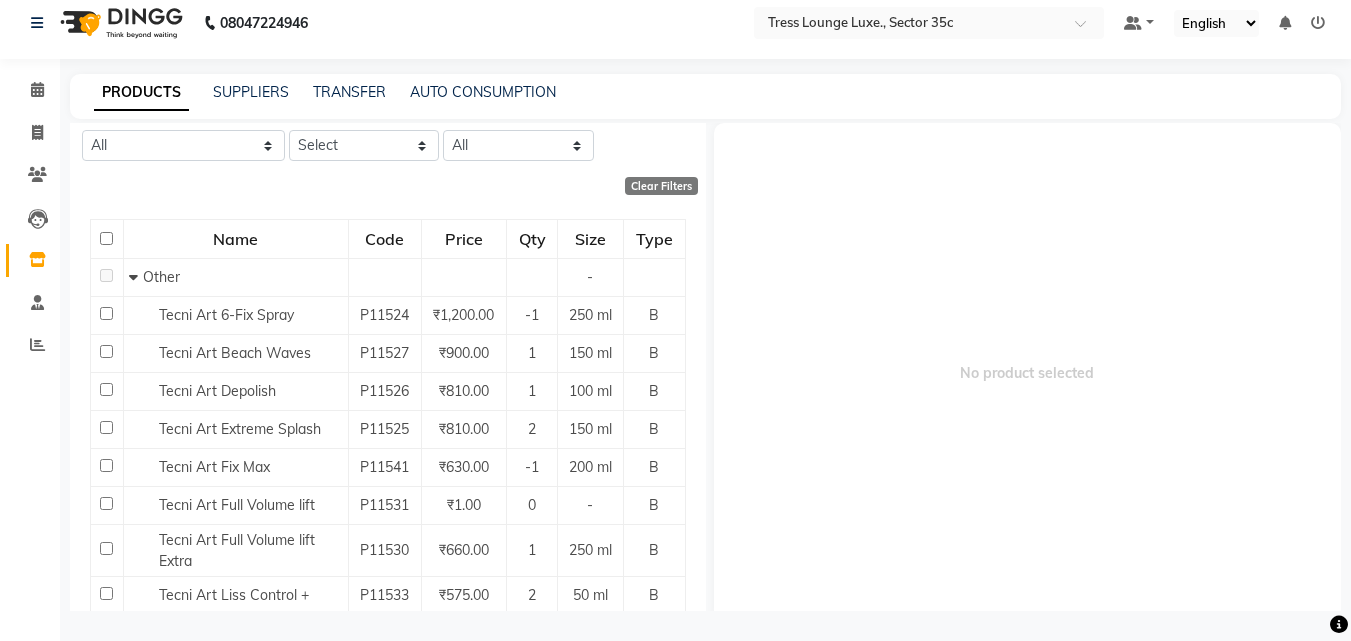 scroll, scrollTop: 0, scrollLeft: 0, axis: both 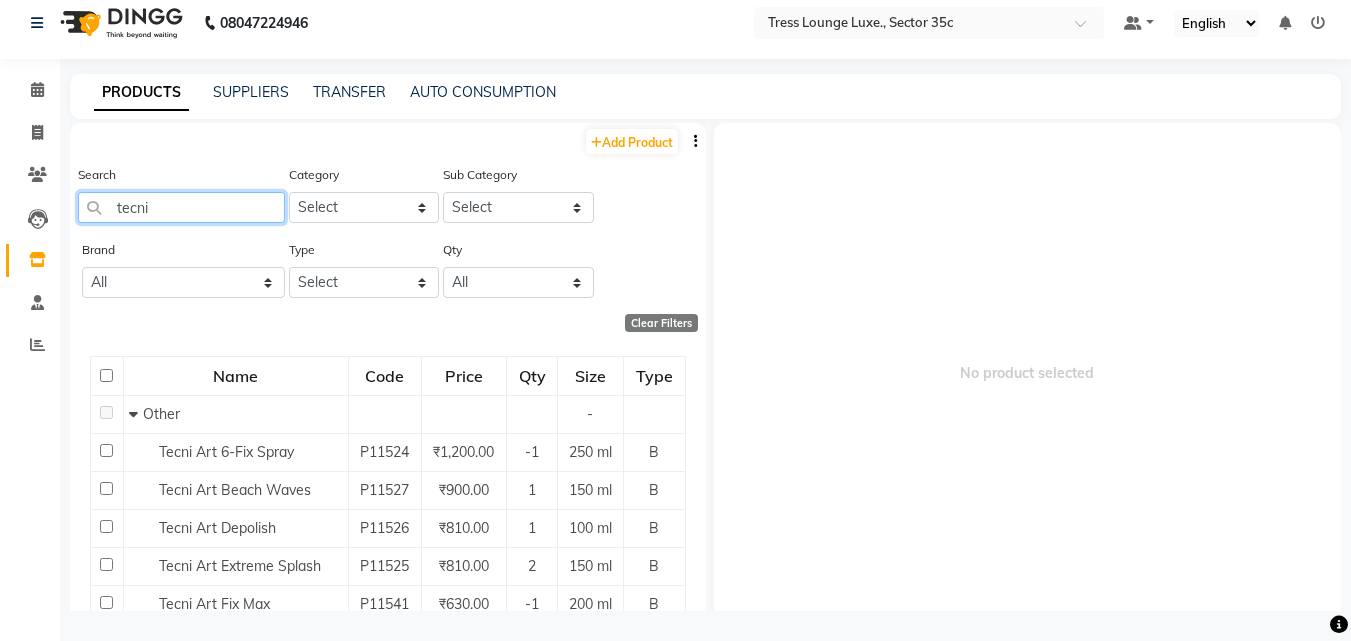 click on "tecni" 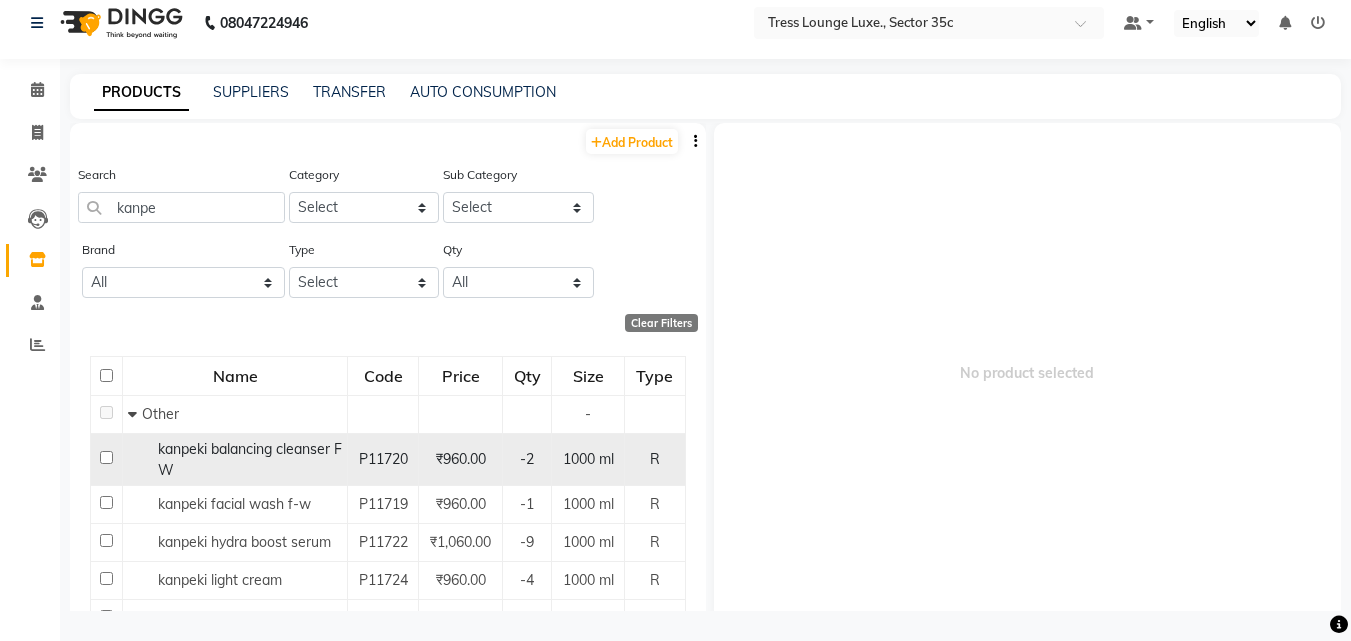 click 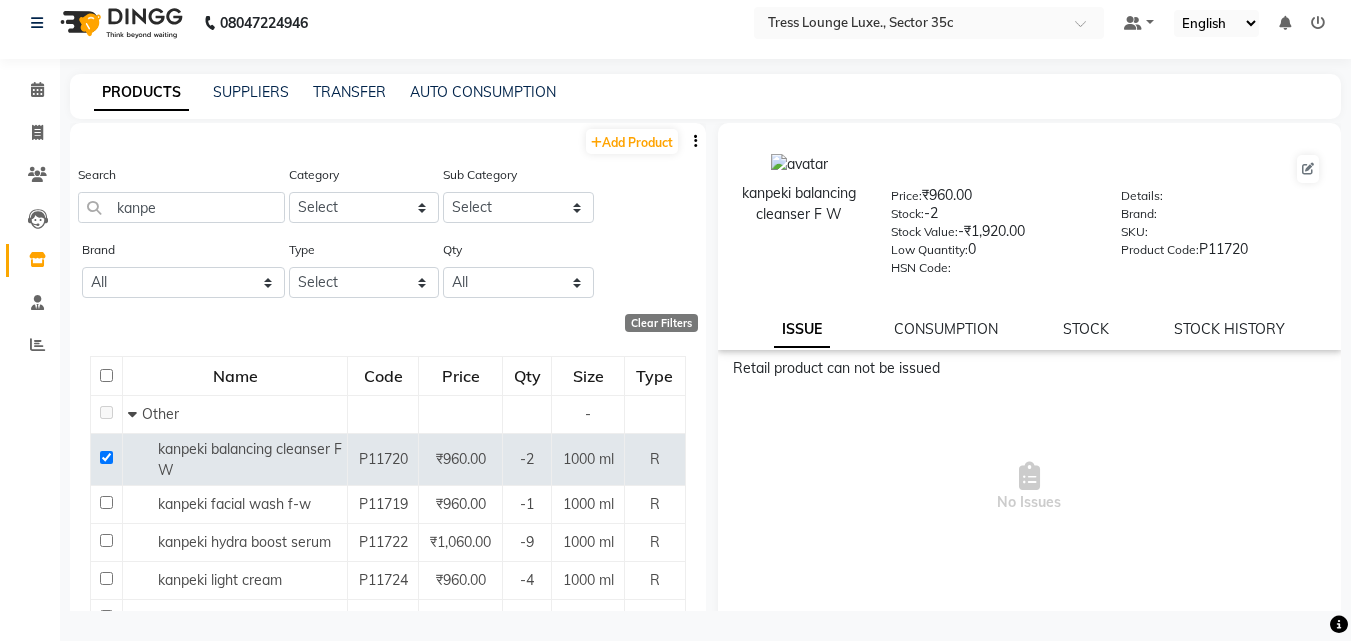 click on "kanpeki balancing cleanser F W  Price:   ₹960.00  Stock:   -2  Stock Value:   -₹1,920.00  Low Quantity:  0  HSN Code:    Details:     Brand:     SKU:     Product Code:   P11720  ISSUE CONSUMPTION STOCK STOCK HISTORY" 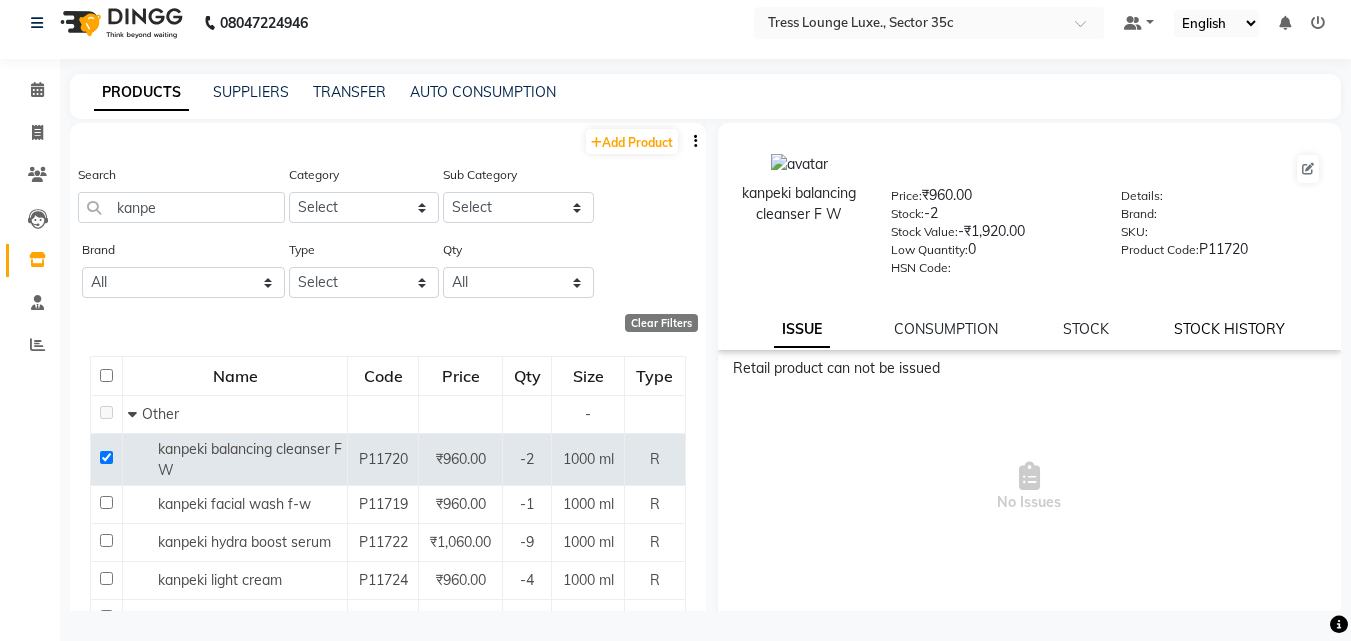 click on "STOCK HISTORY" 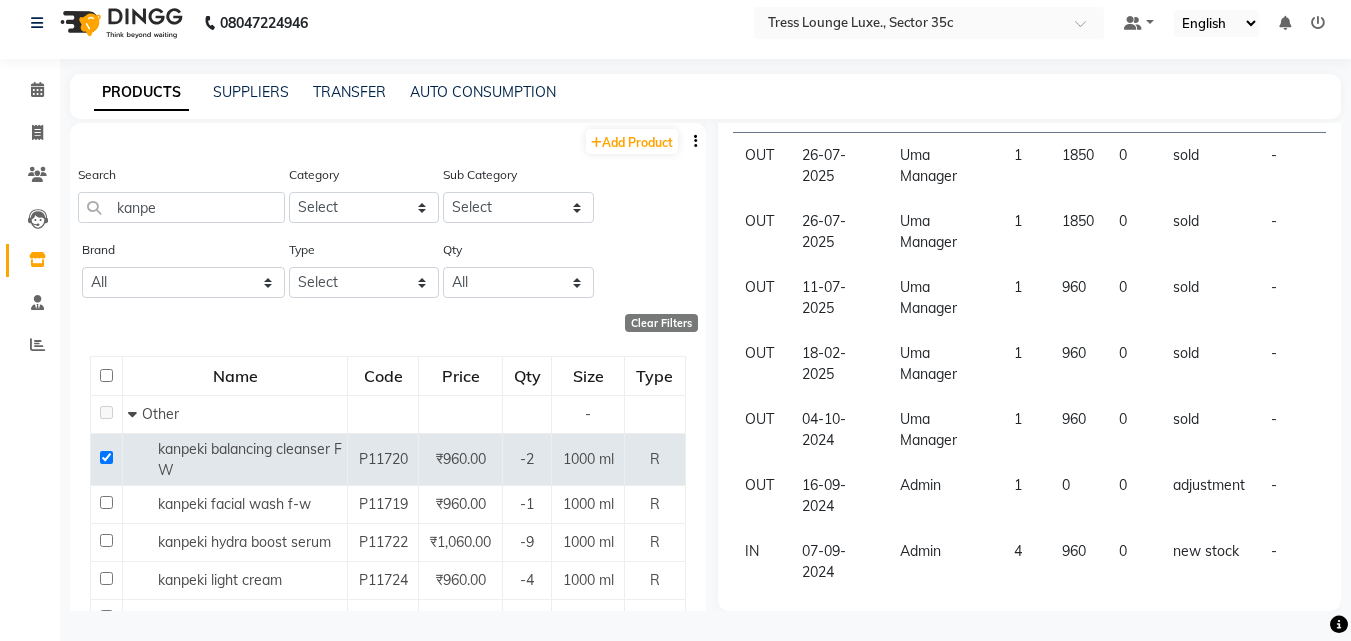 scroll, scrollTop: 131, scrollLeft: 0, axis: vertical 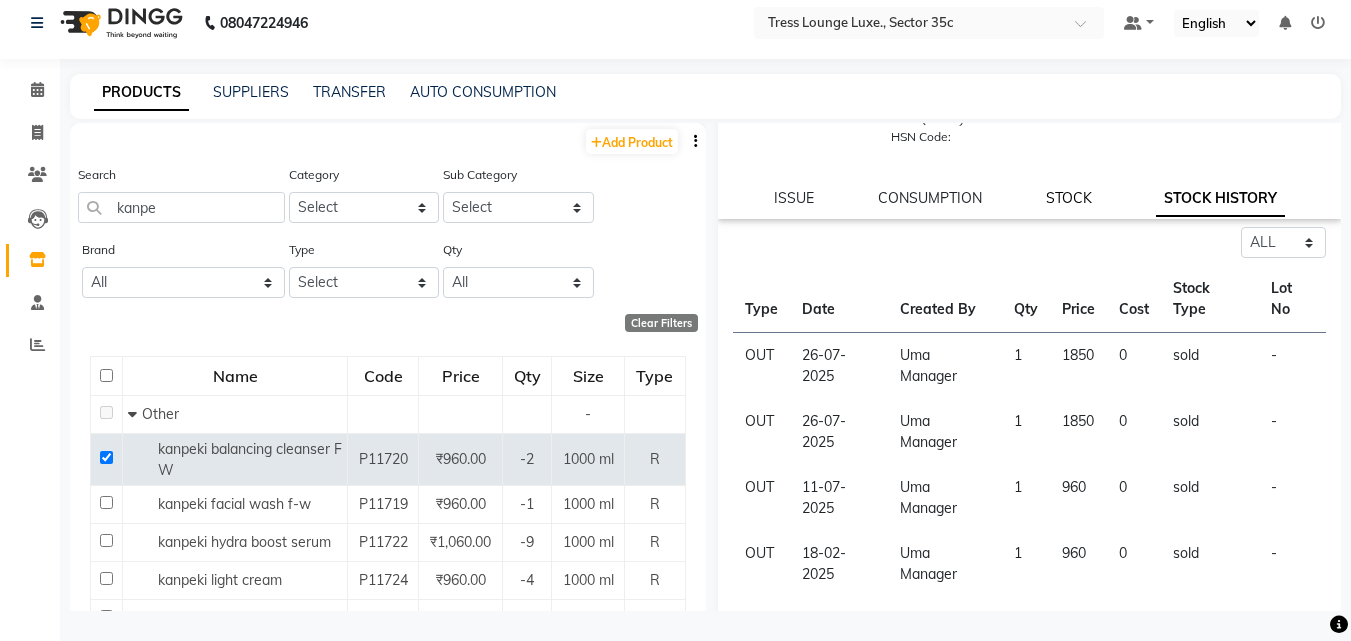 click on "STOCK" 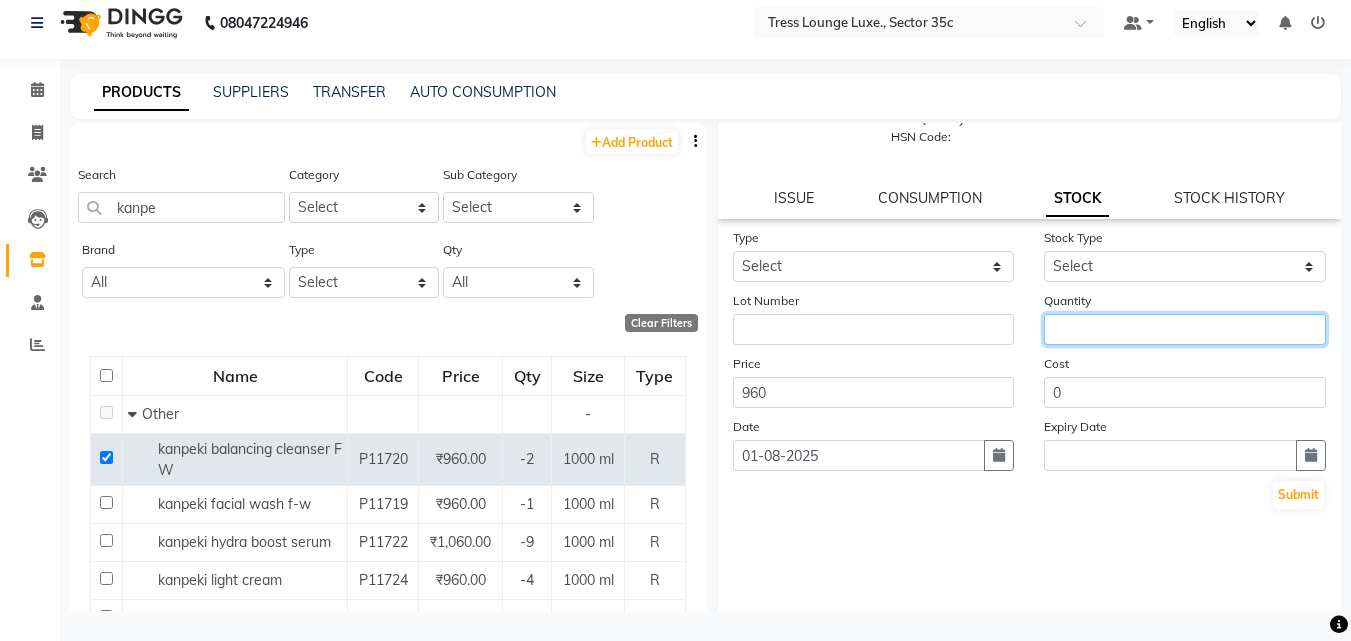 click 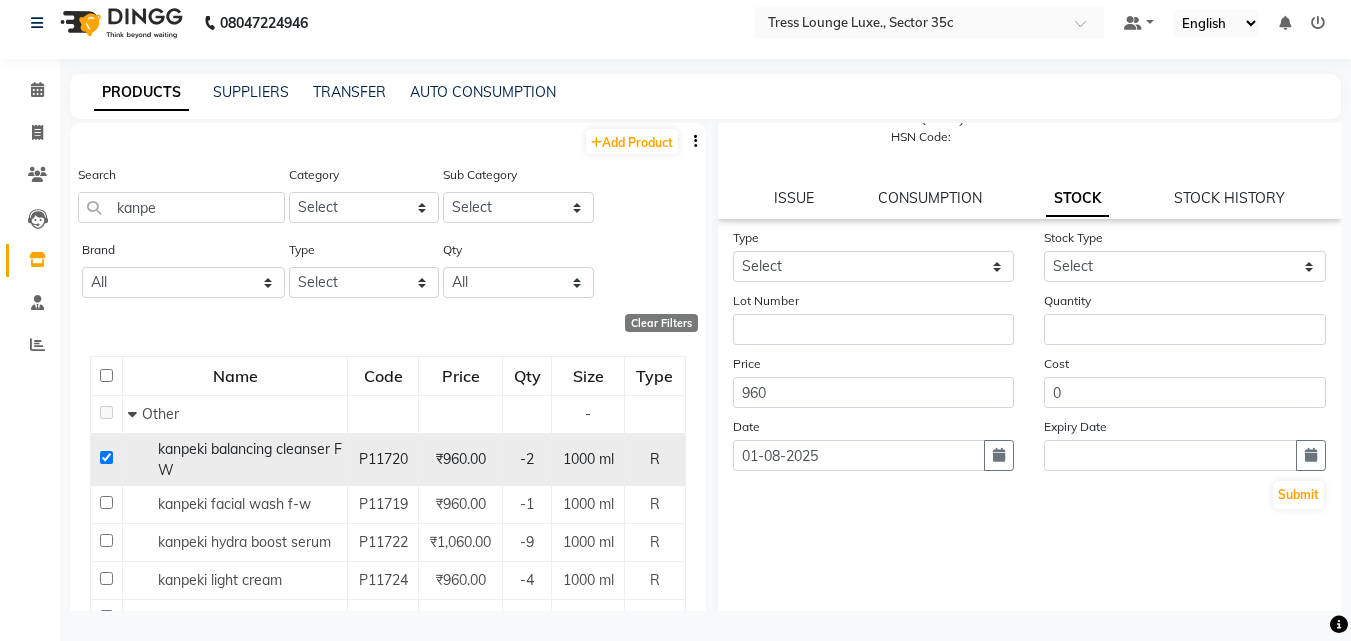 click 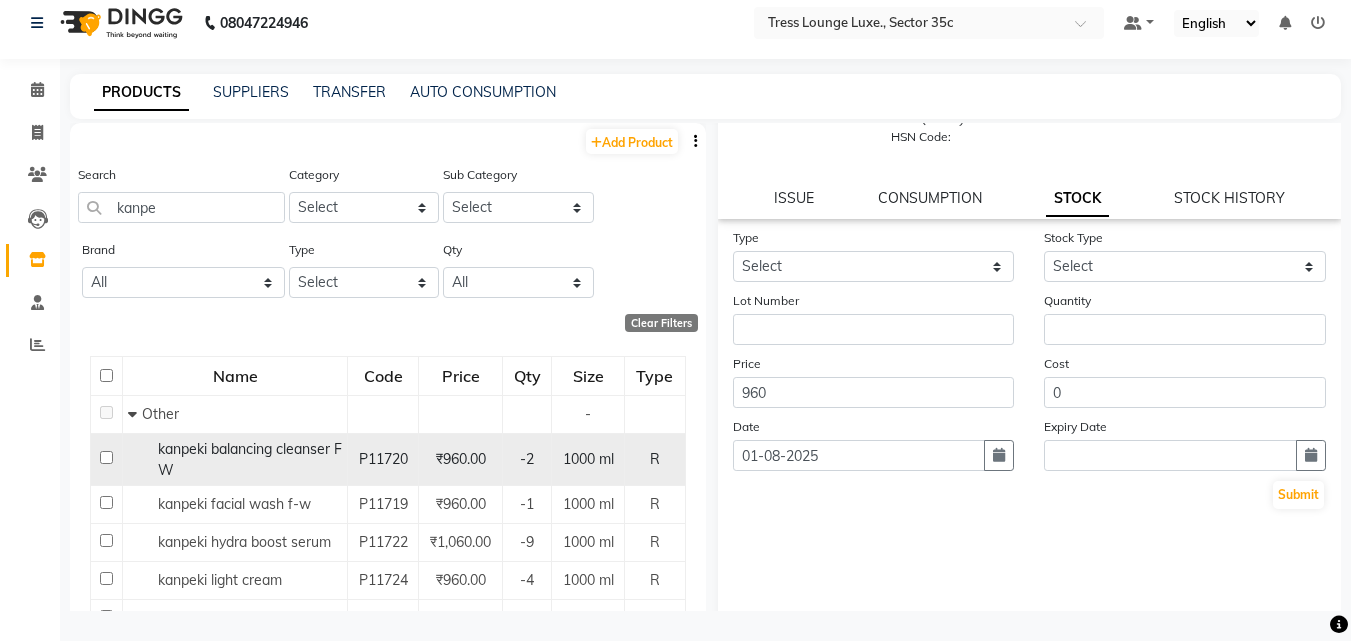 scroll, scrollTop: 12, scrollLeft: 0, axis: vertical 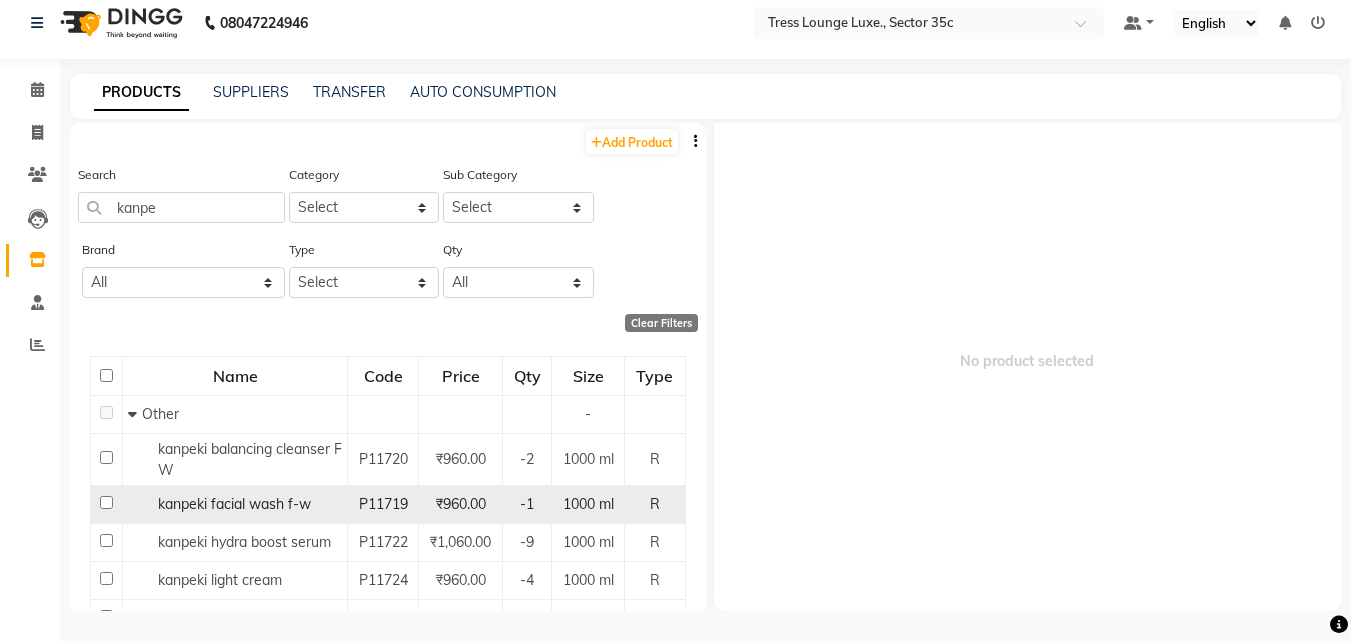 click 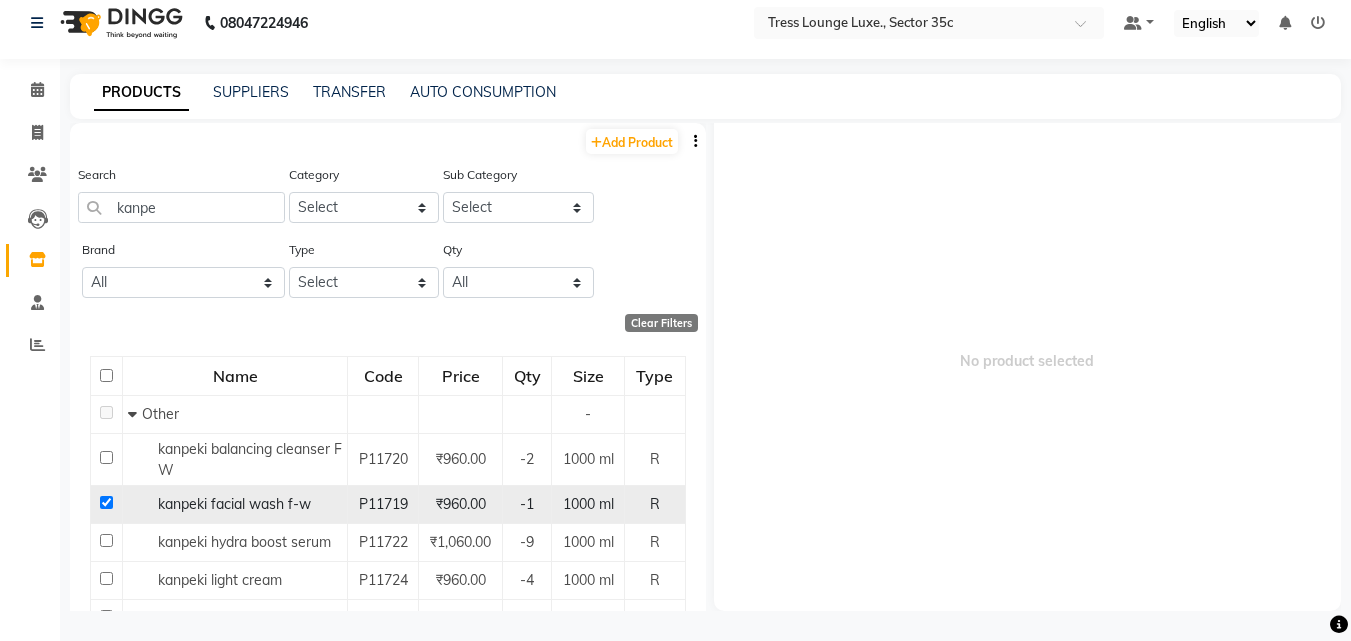 scroll, scrollTop: 0, scrollLeft: 0, axis: both 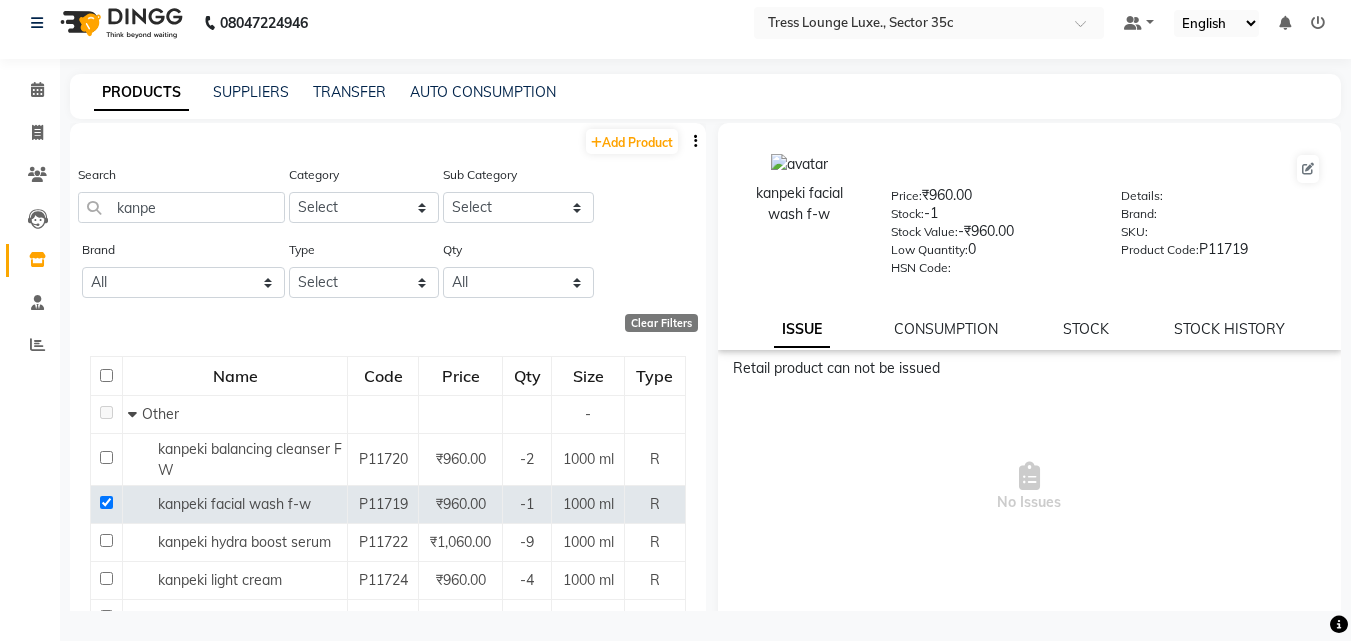 click on "kanpeki facial wash f-w  Price:   ₹960.00  Stock:   -1  Stock Value:   -₹960.00  Low Quantity:  0  HSN Code:    Details:     Brand:     SKU:     Product Code:   P11719  ISSUE CONSUMPTION STOCK STOCK HISTORY" 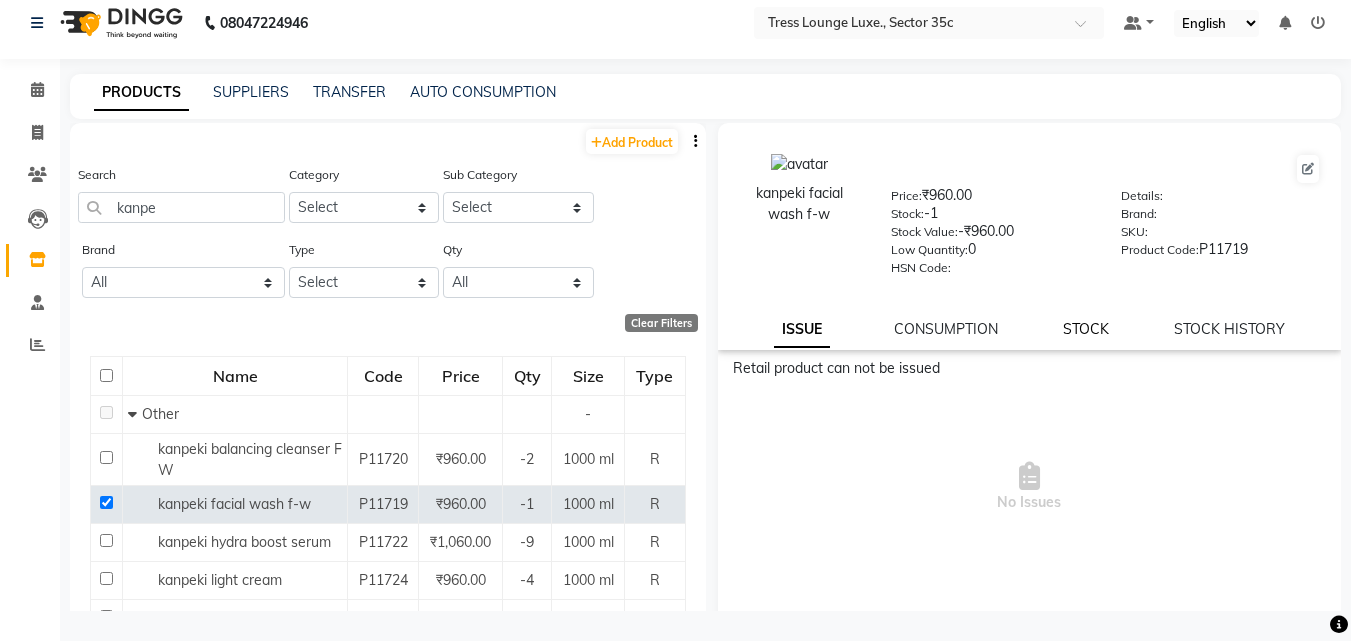 click on "STOCK" 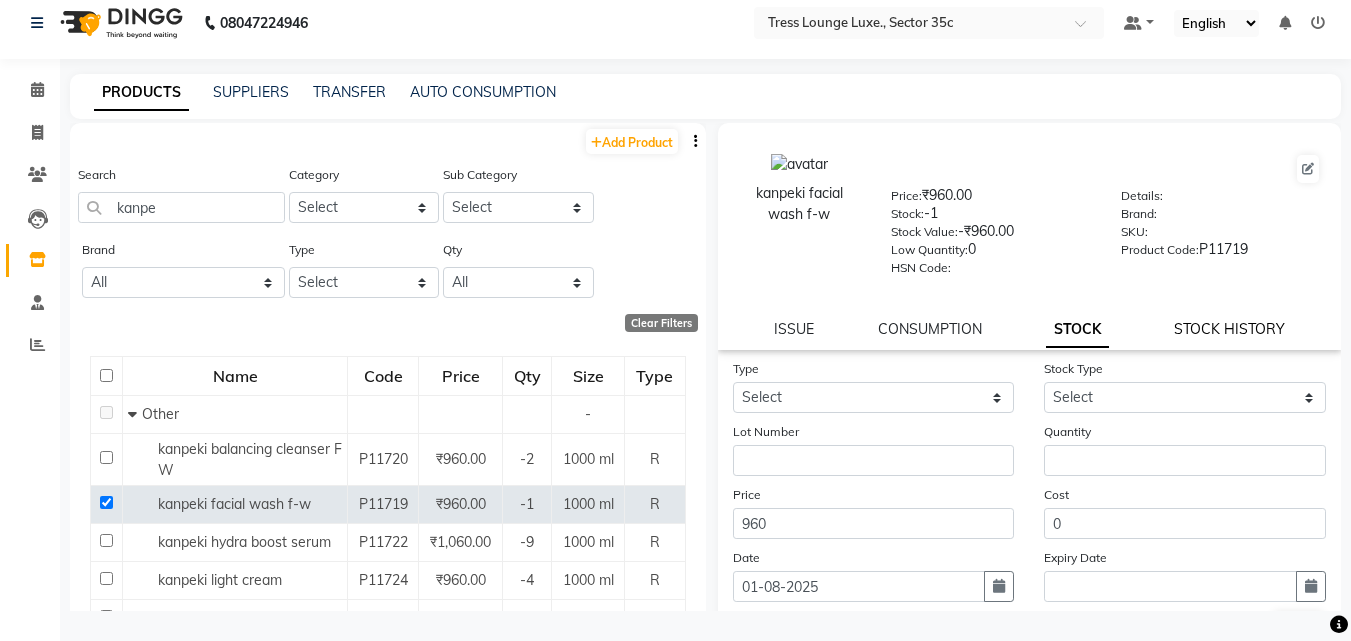 click on "STOCK HISTORY" 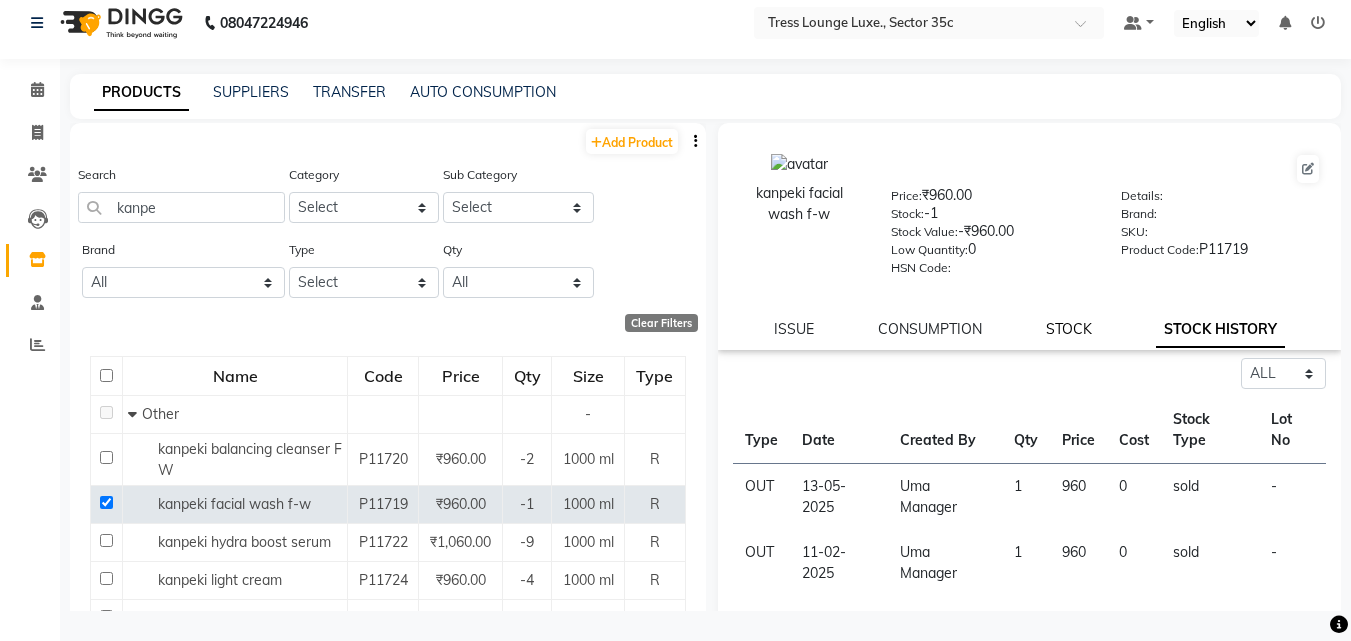 click on "STOCK" 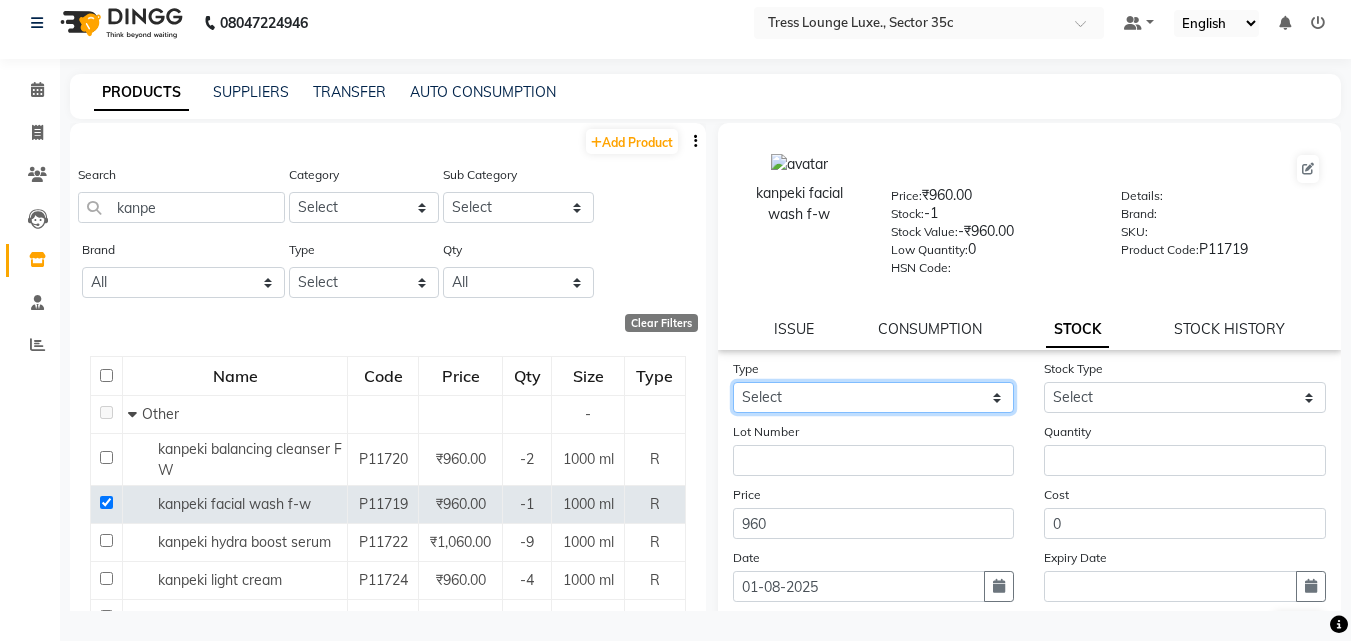 click on "Select In" 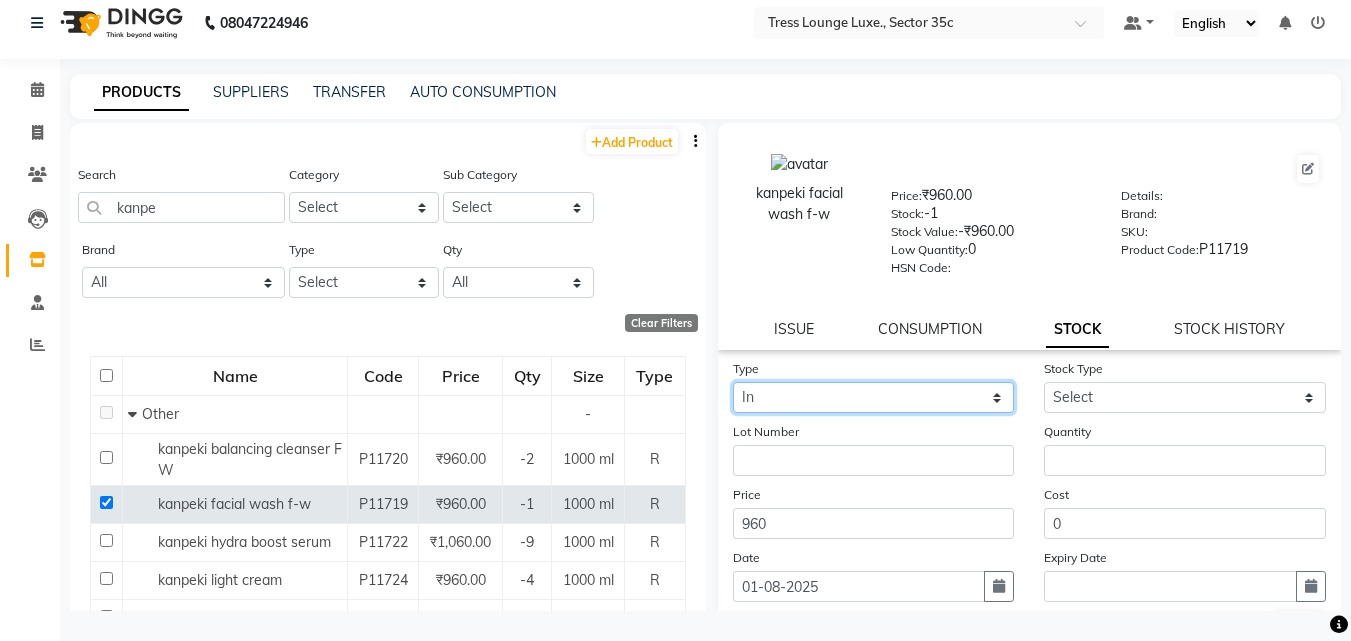 click on "Select In" 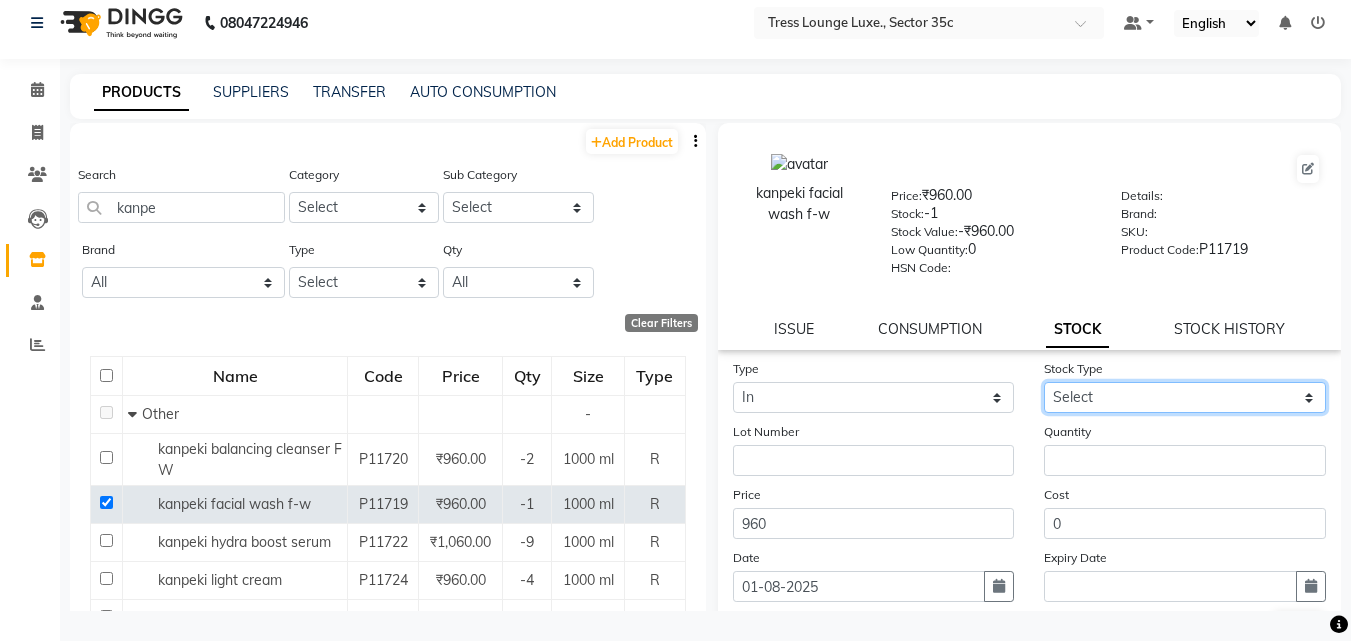 click on "Select New Stock Adjustment Return Other" 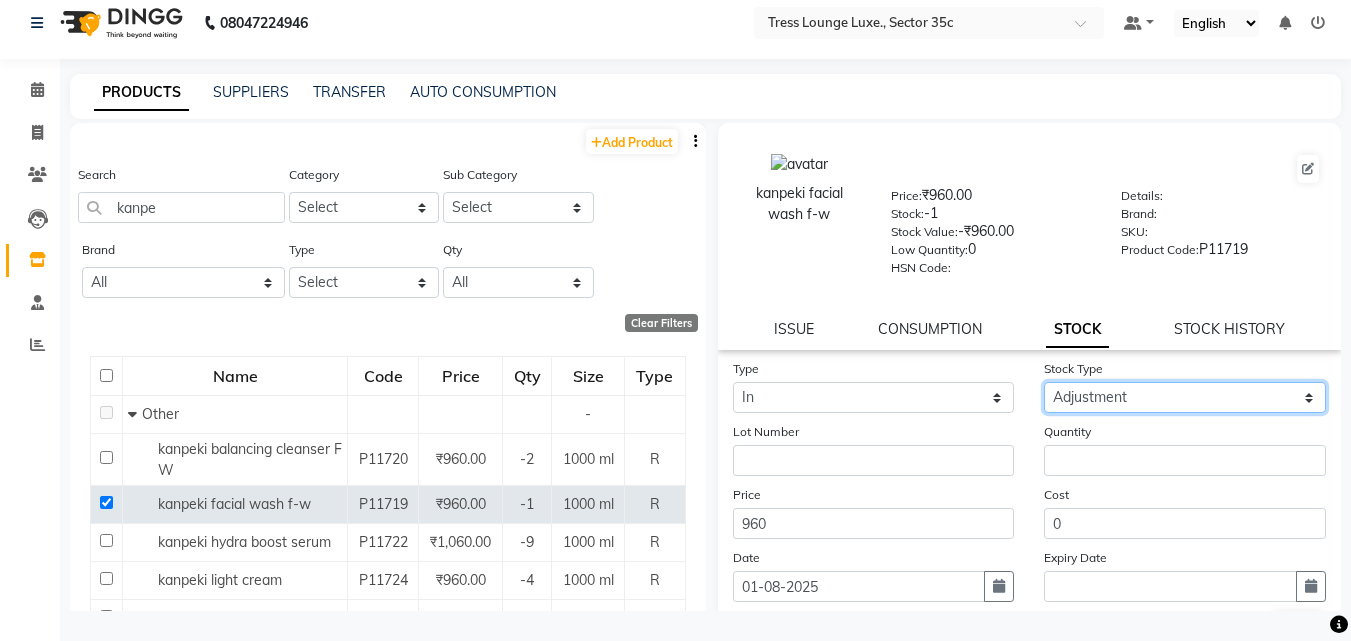 click on "Select New Stock Adjustment Return Other" 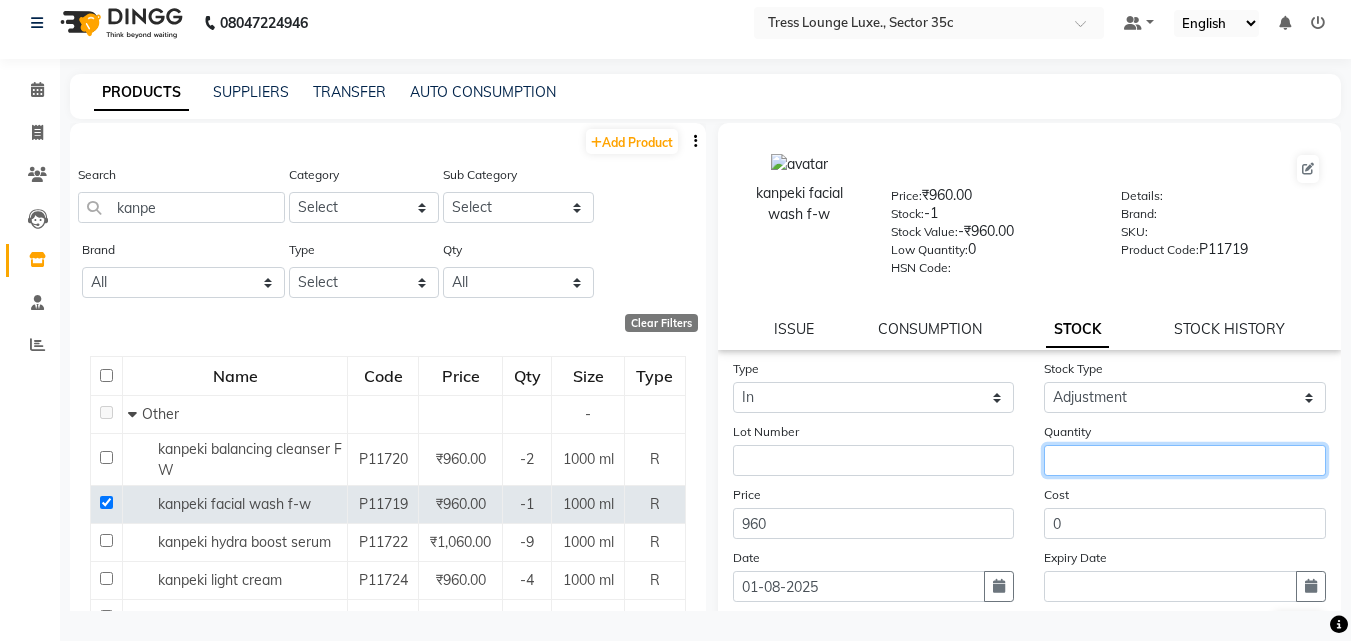 click 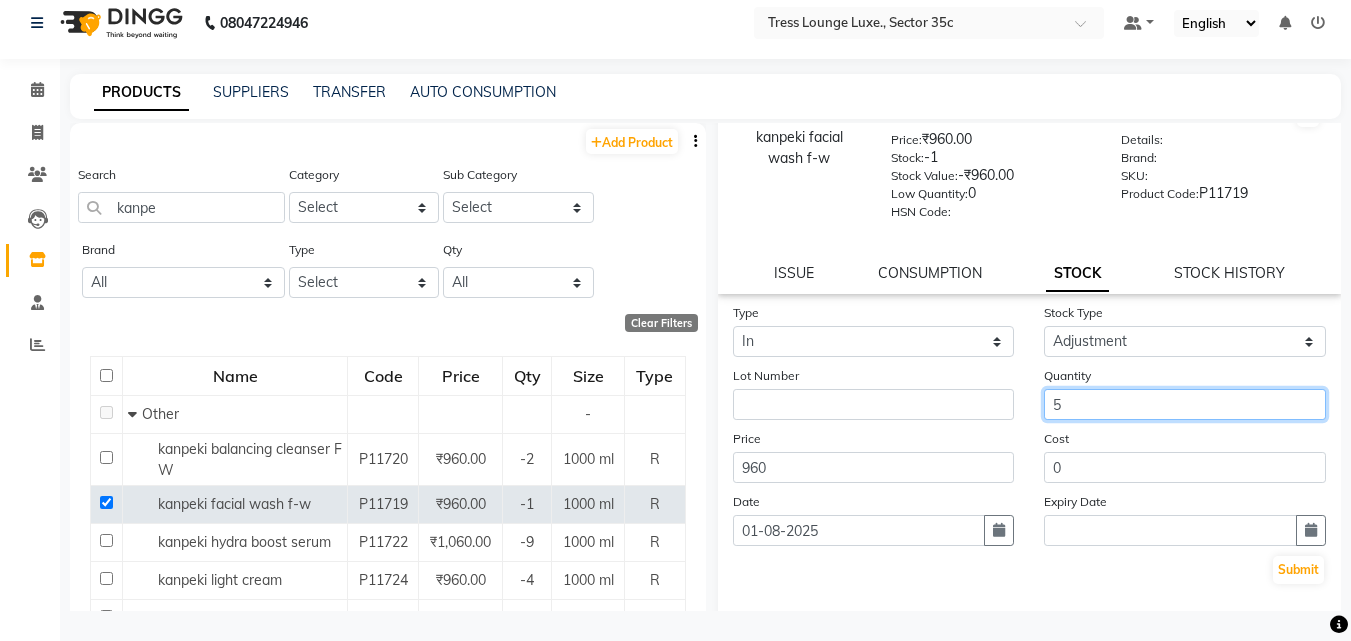 scroll, scrollTop: 147, scrollLeft: 0, axis: vertical 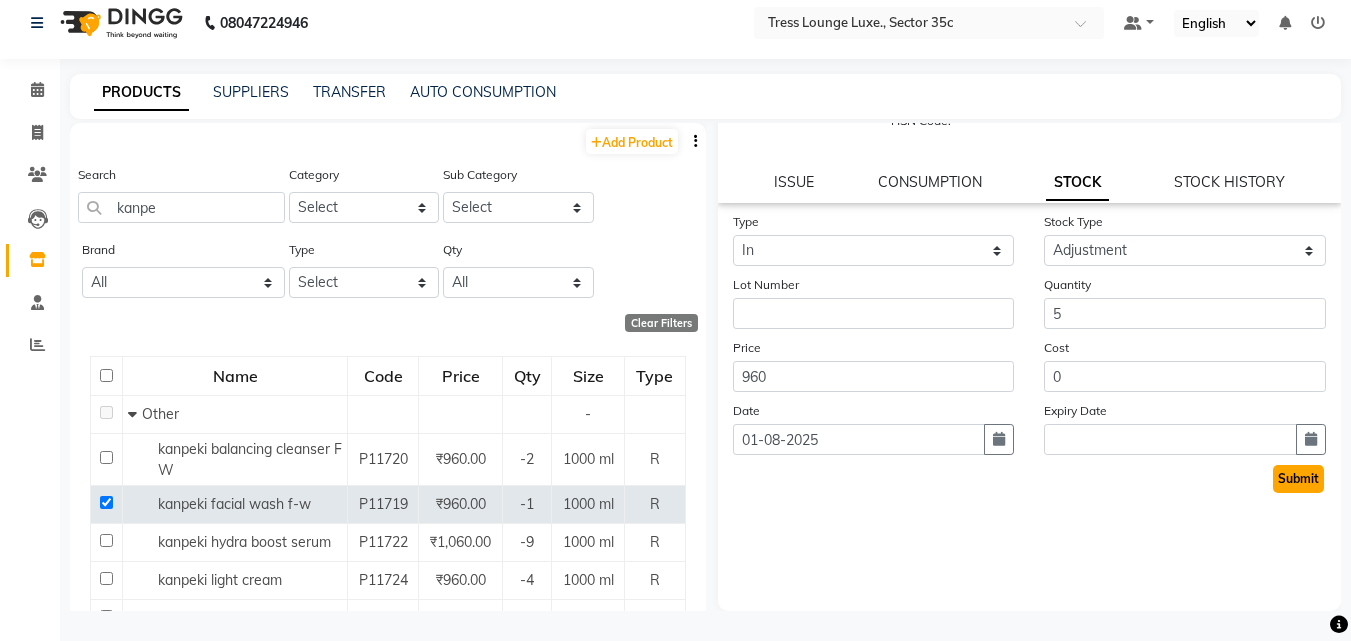 click on "Submit" 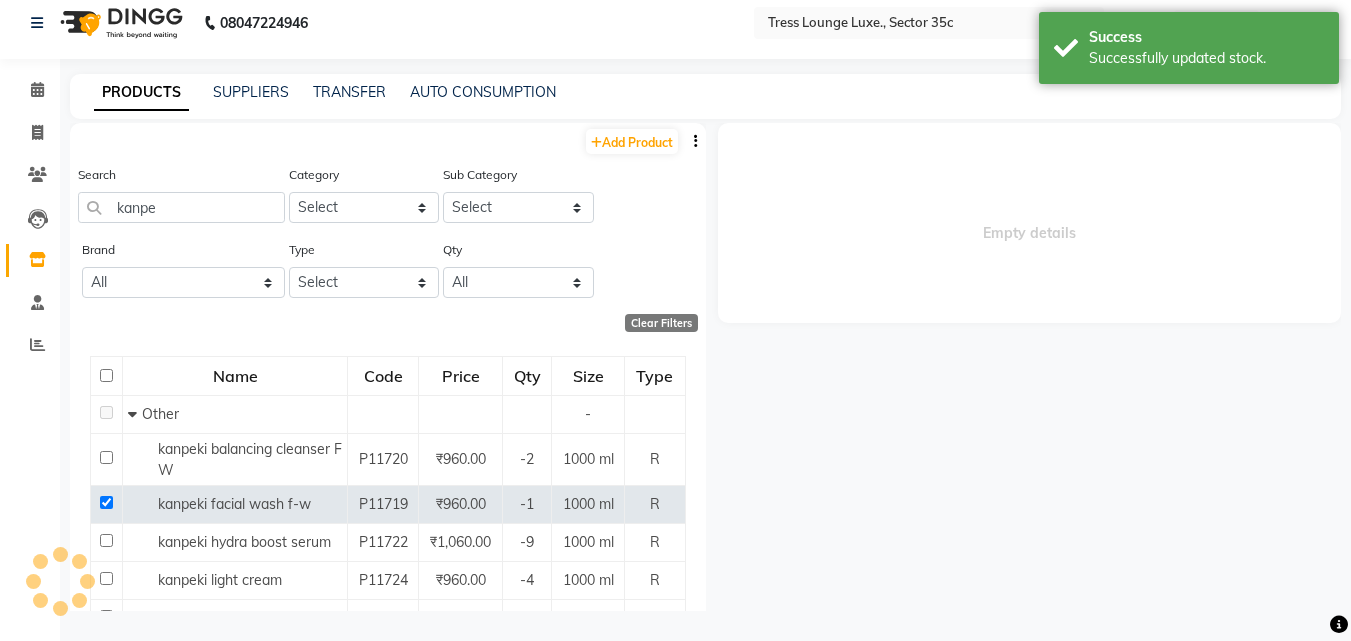 scroll, scrollTop: 0, scrollLeft: 0, axis: both 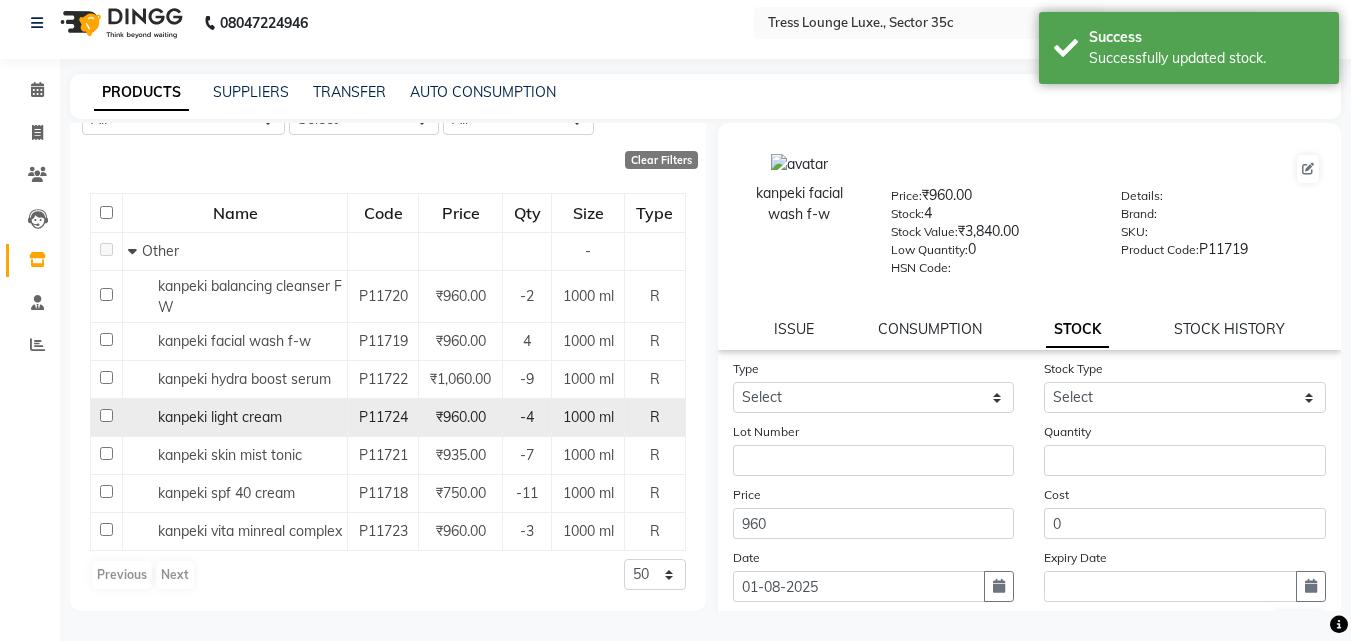 click 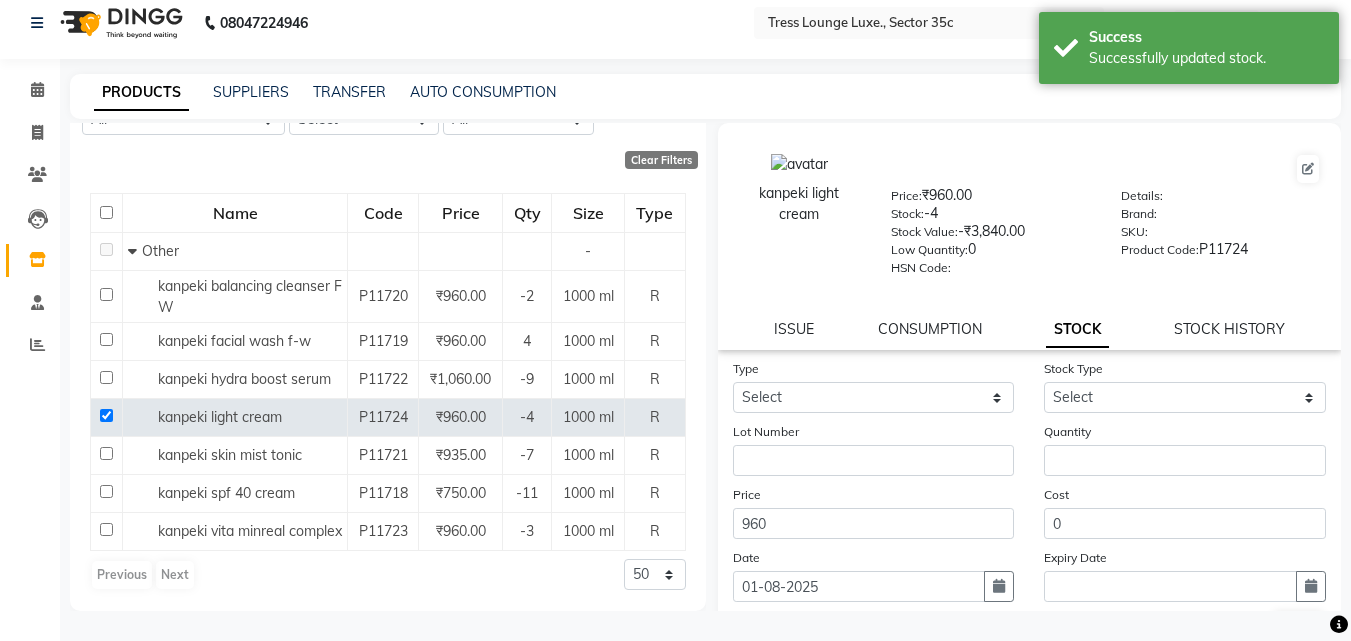 click on "STOCK" 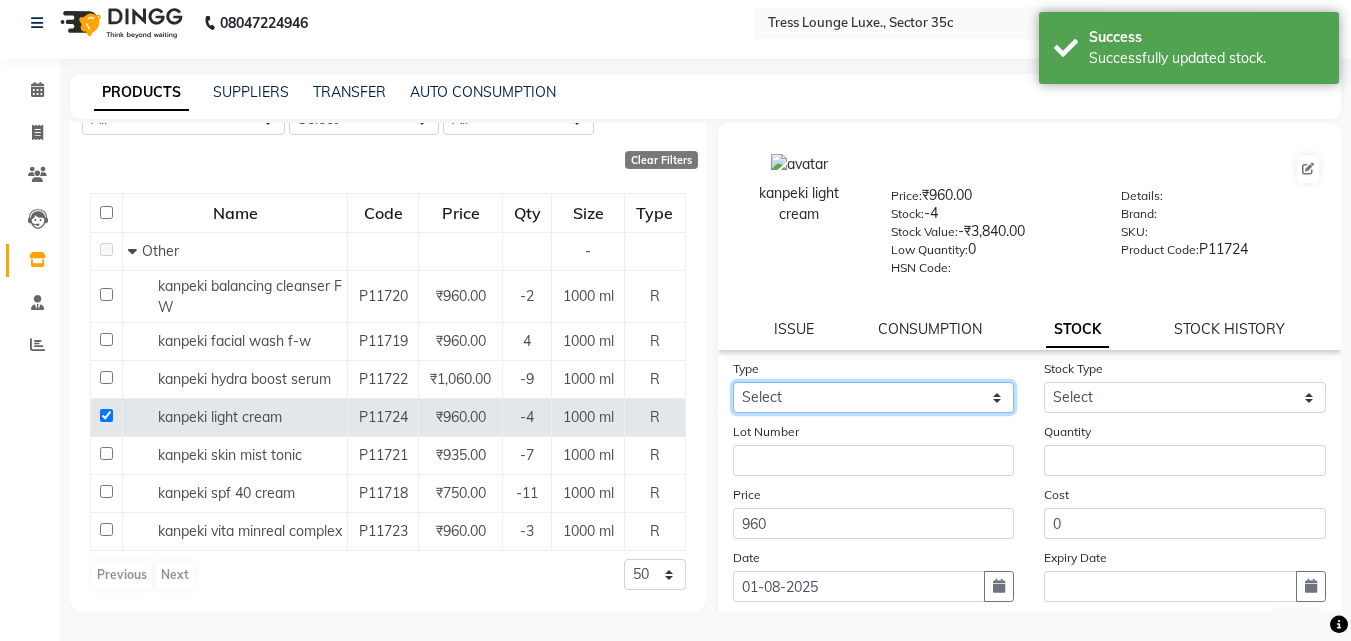 click on "Select In" 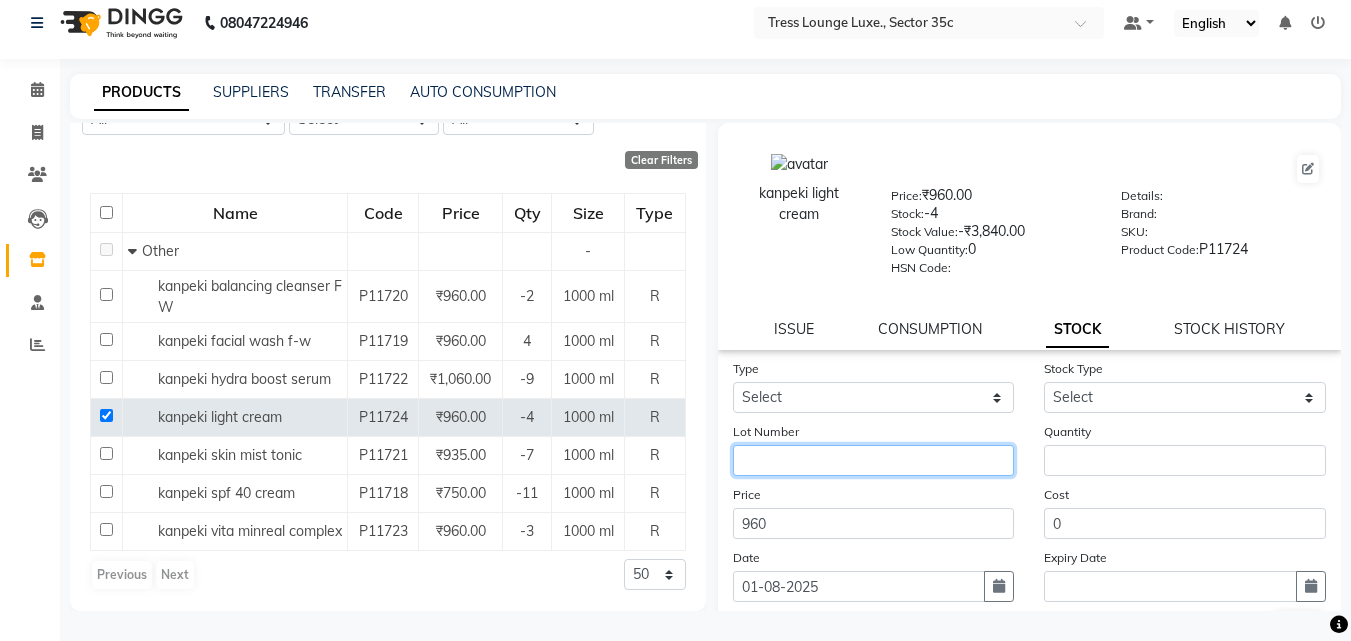 click 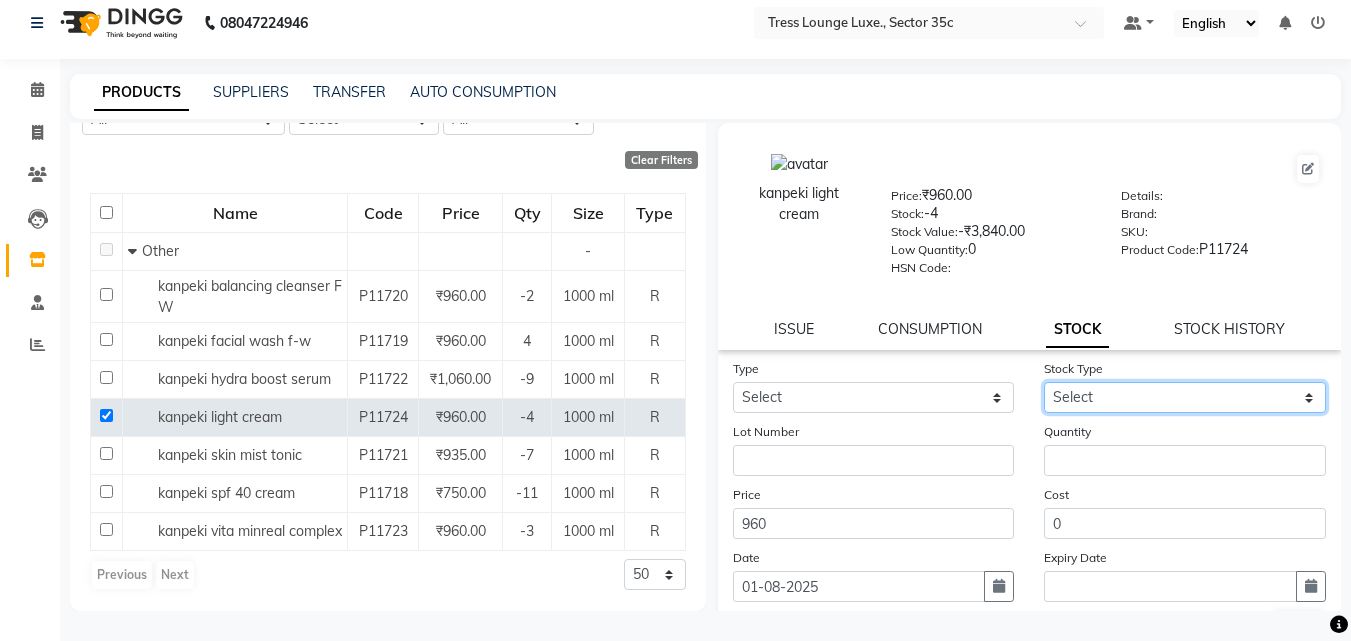 click on "Select New Stock Adjustment Return Other" 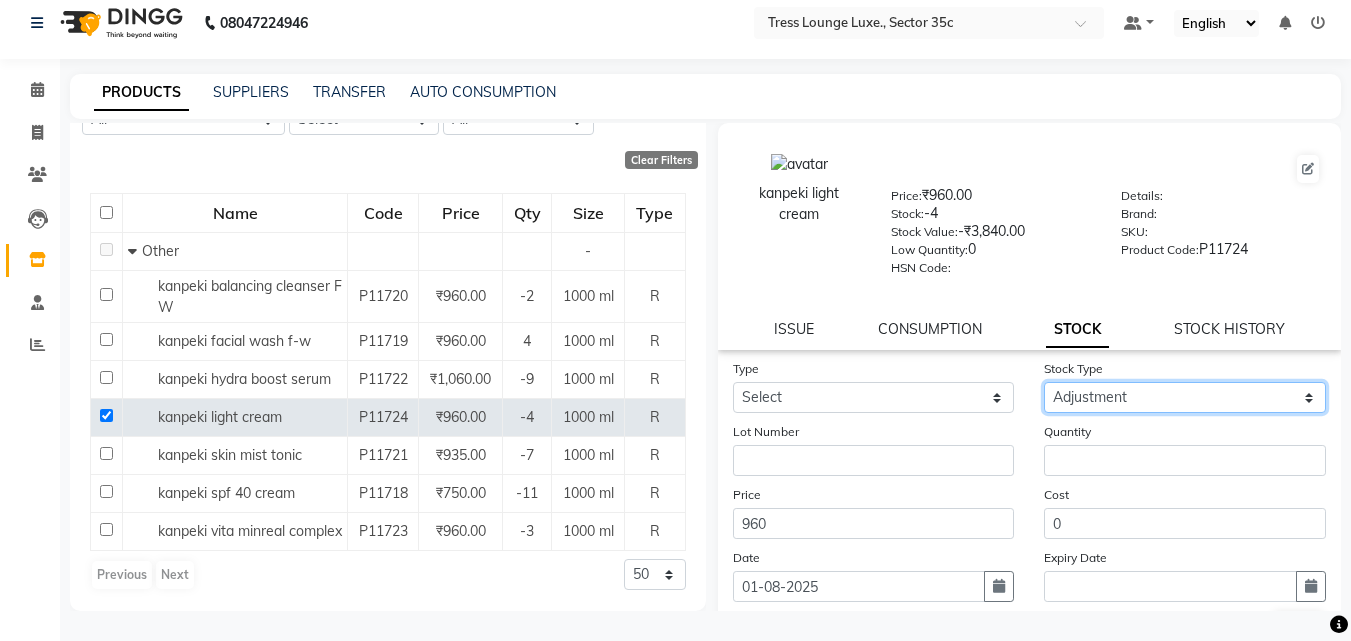 click on "Select New Stock Adjustment Return Other" 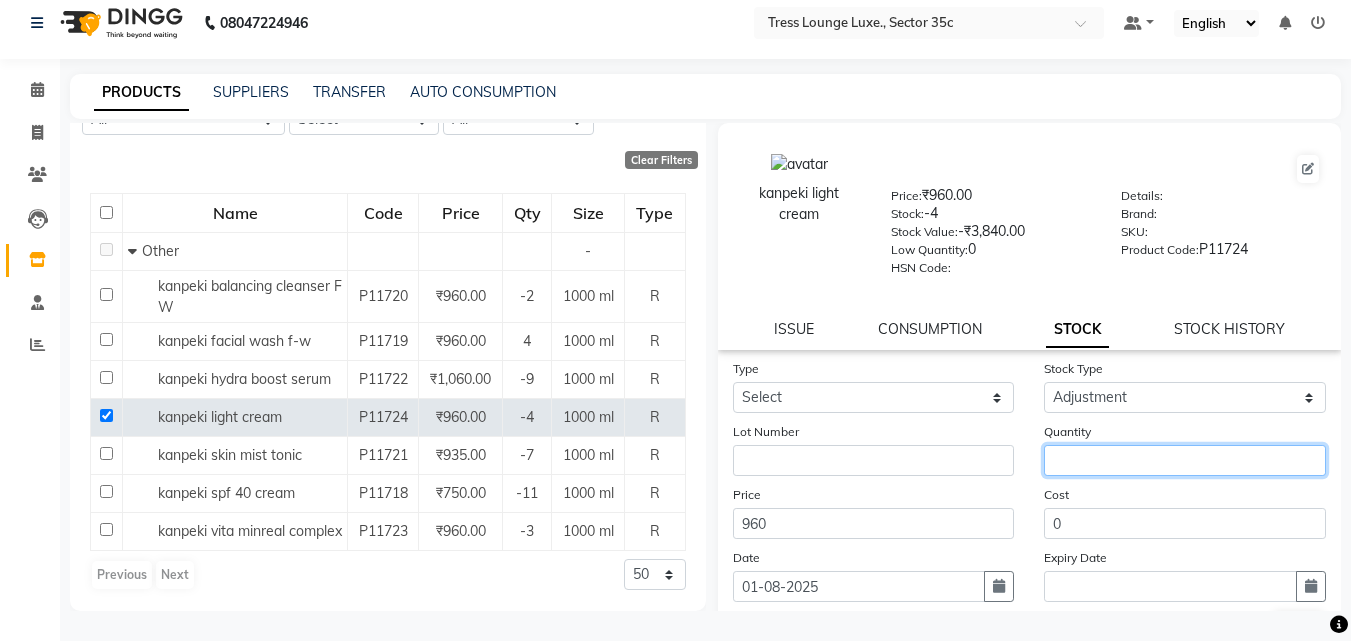 click 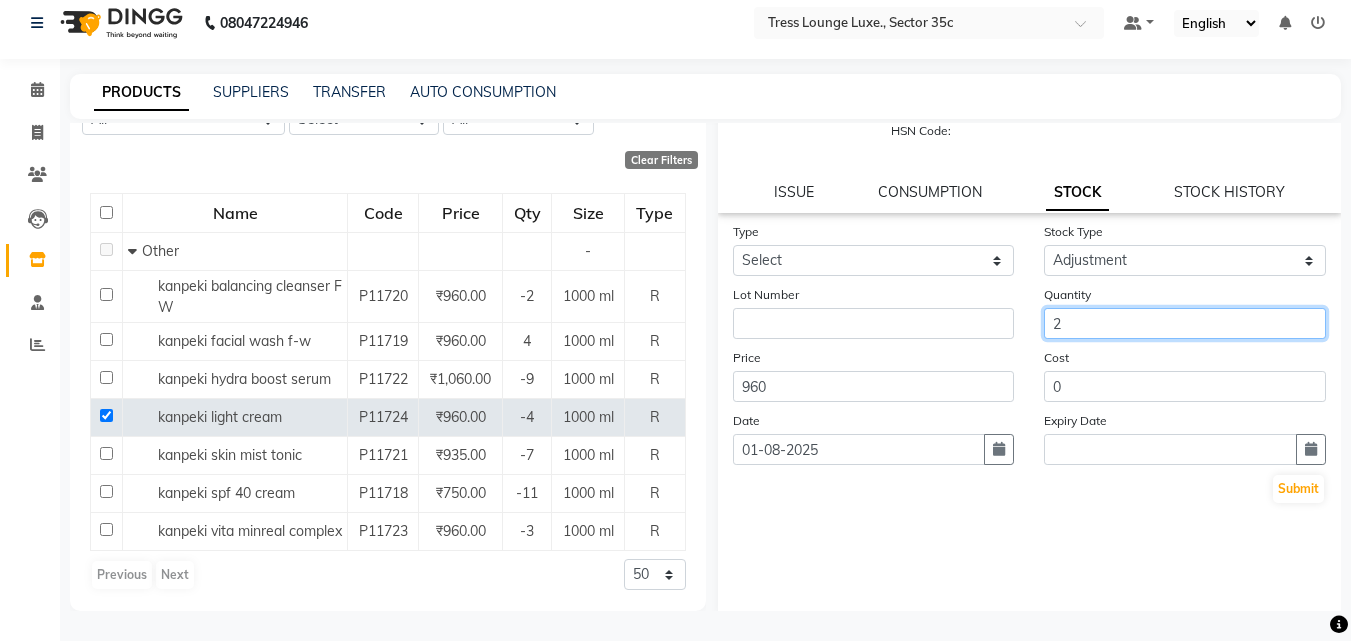 scroll, scrollTop: 147, scrollLeft: 0, axis: vertical 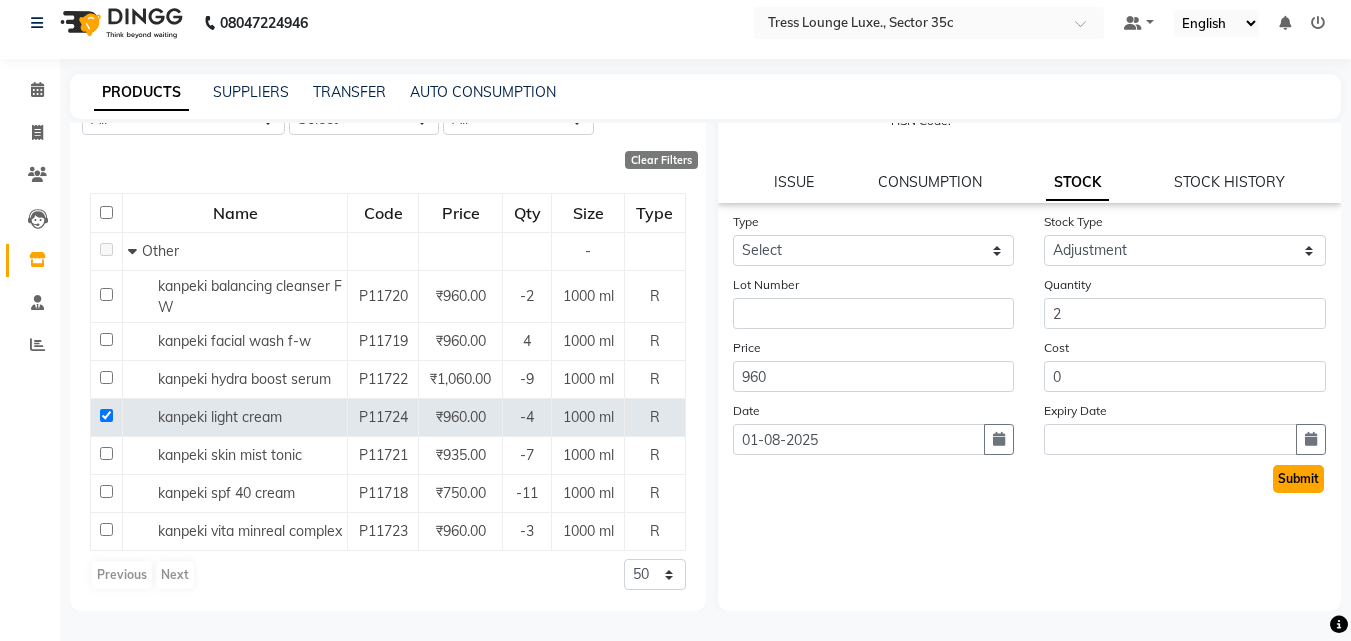 click on "Submit" 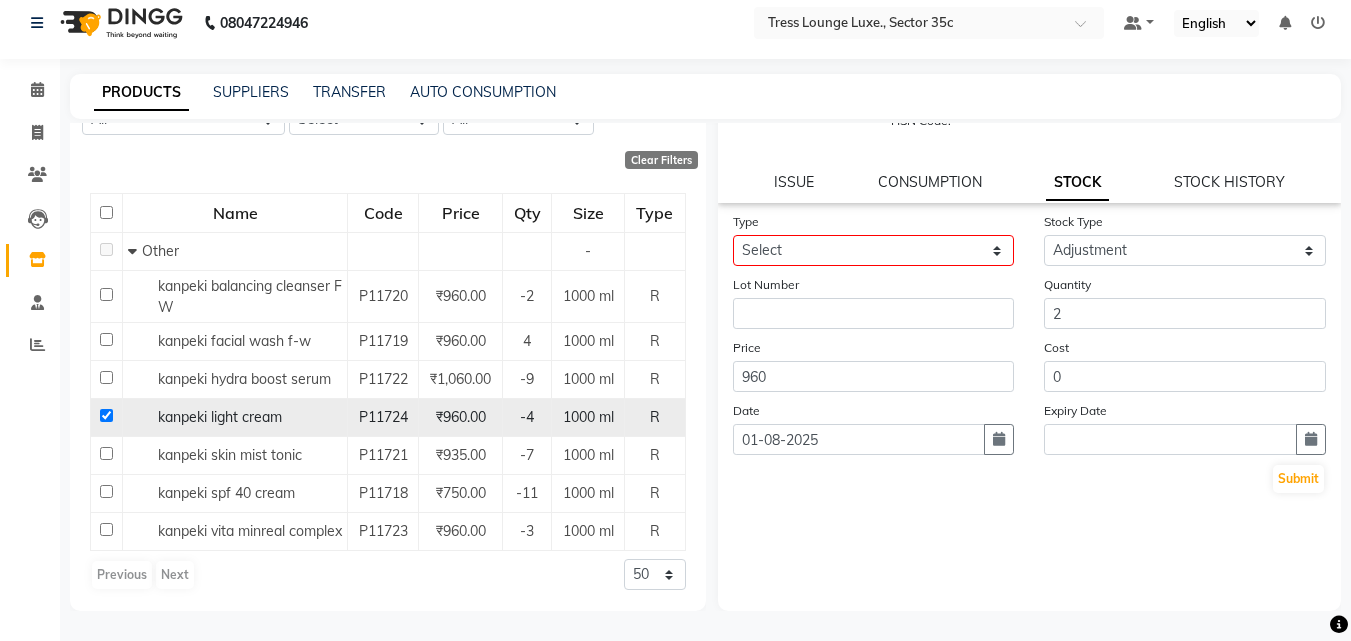 click 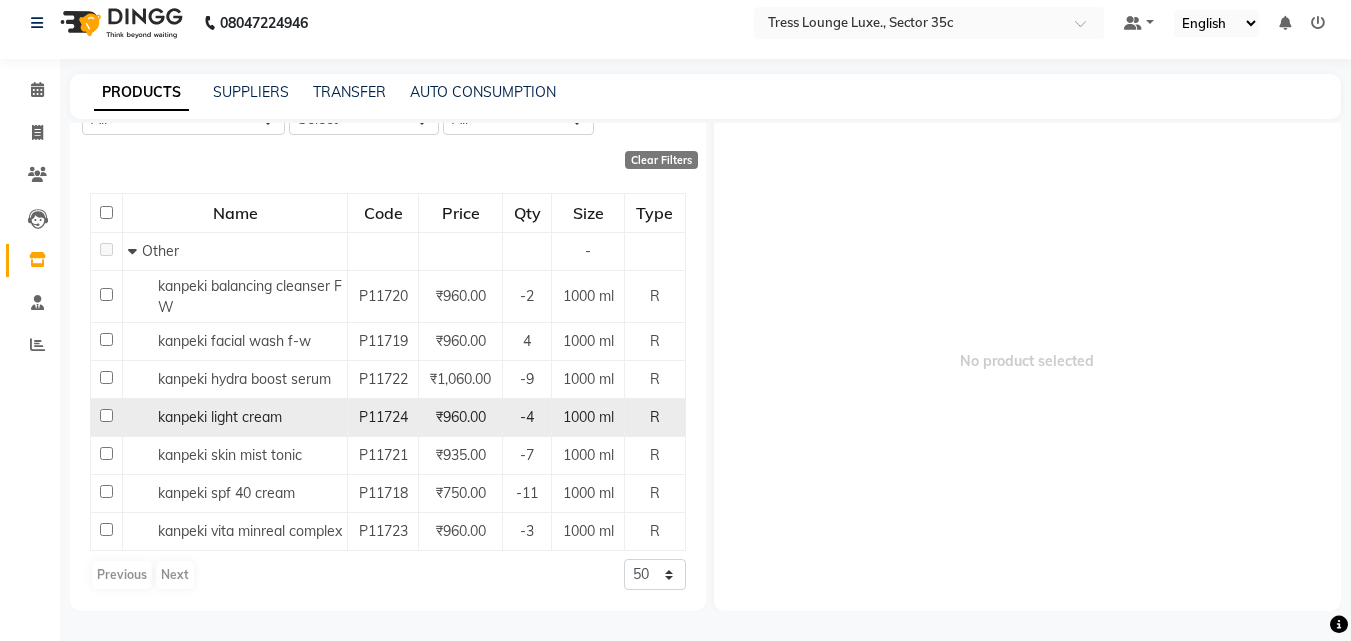 scroll, scrollTop: 12, scrollLeft: 0, axis: vertical 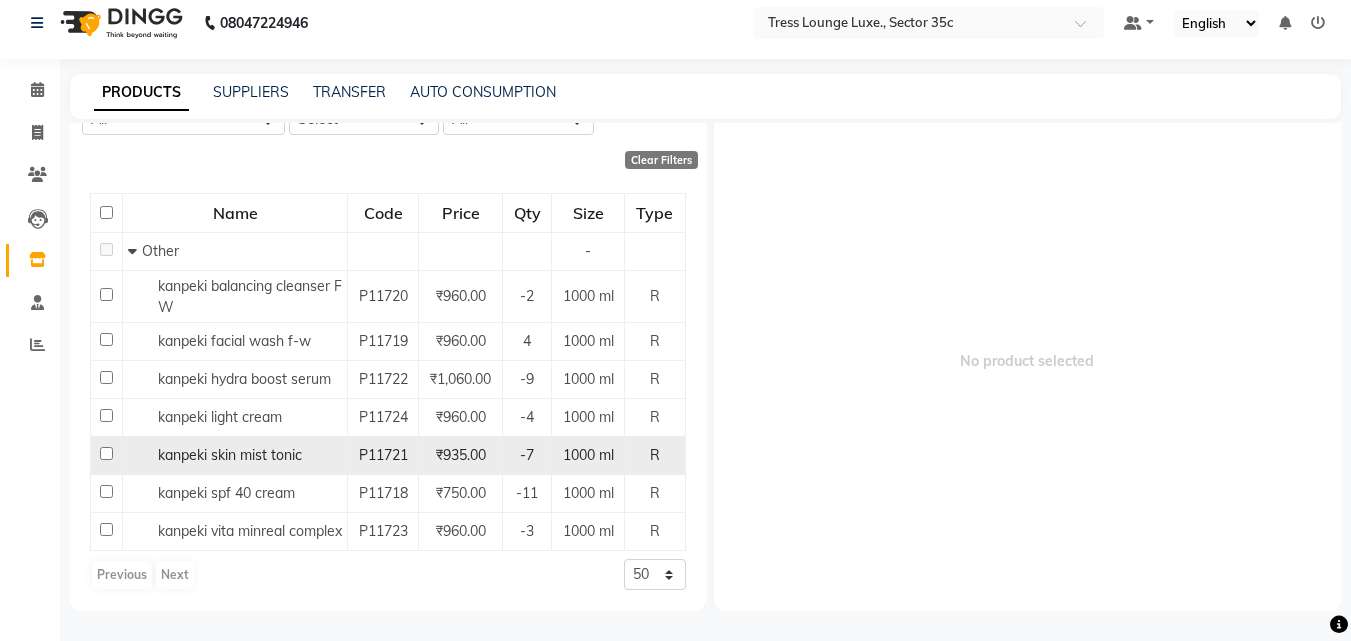 click 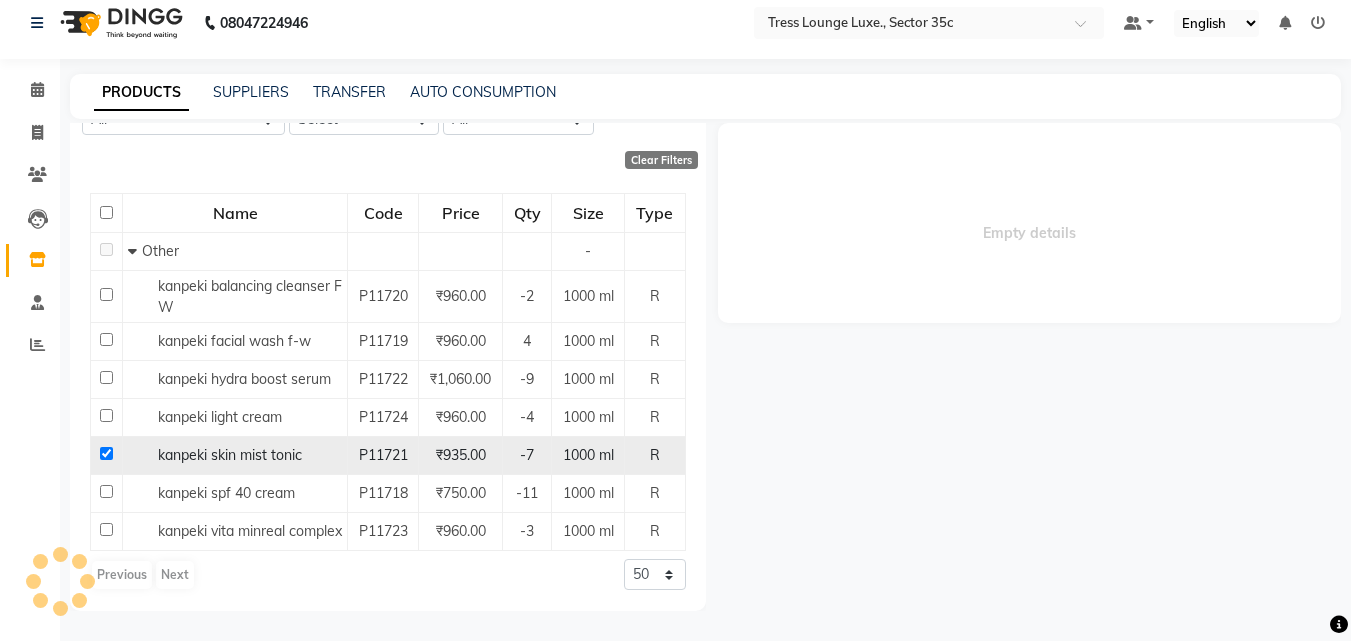 scroll, scrollTop: 0, scrollLeft: 0, axis: both 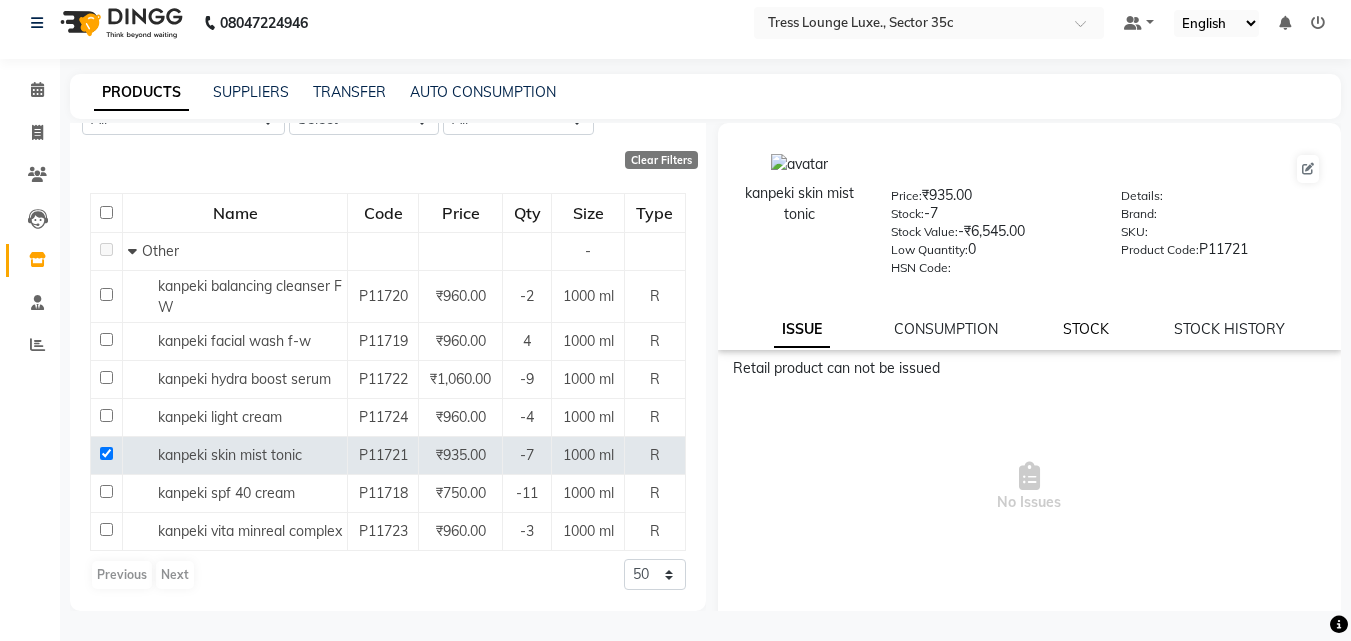 click on "STOCK" 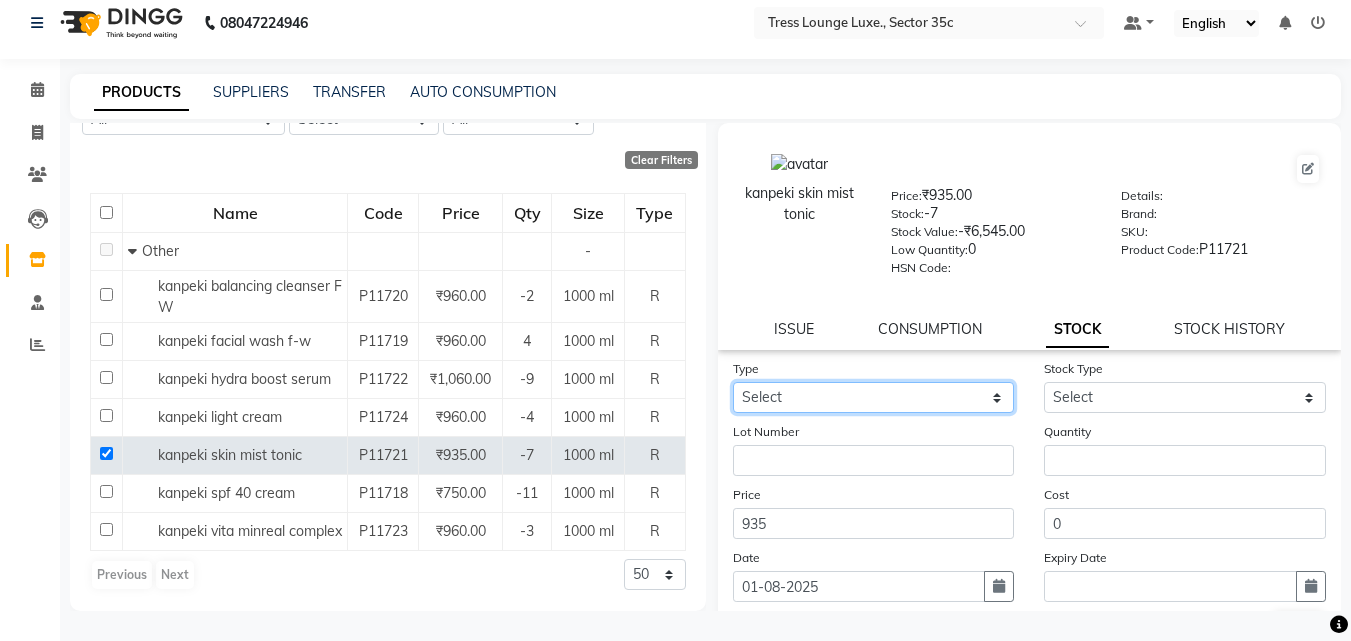 click on "Select In" 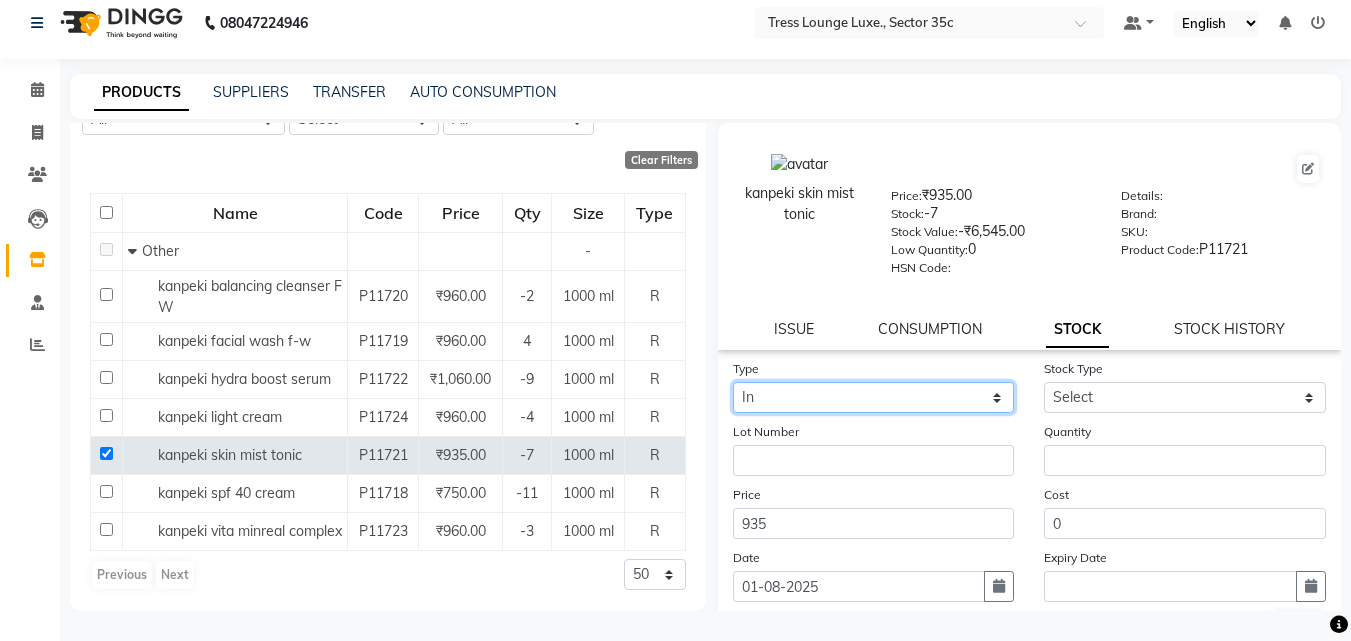 click on "Select In" 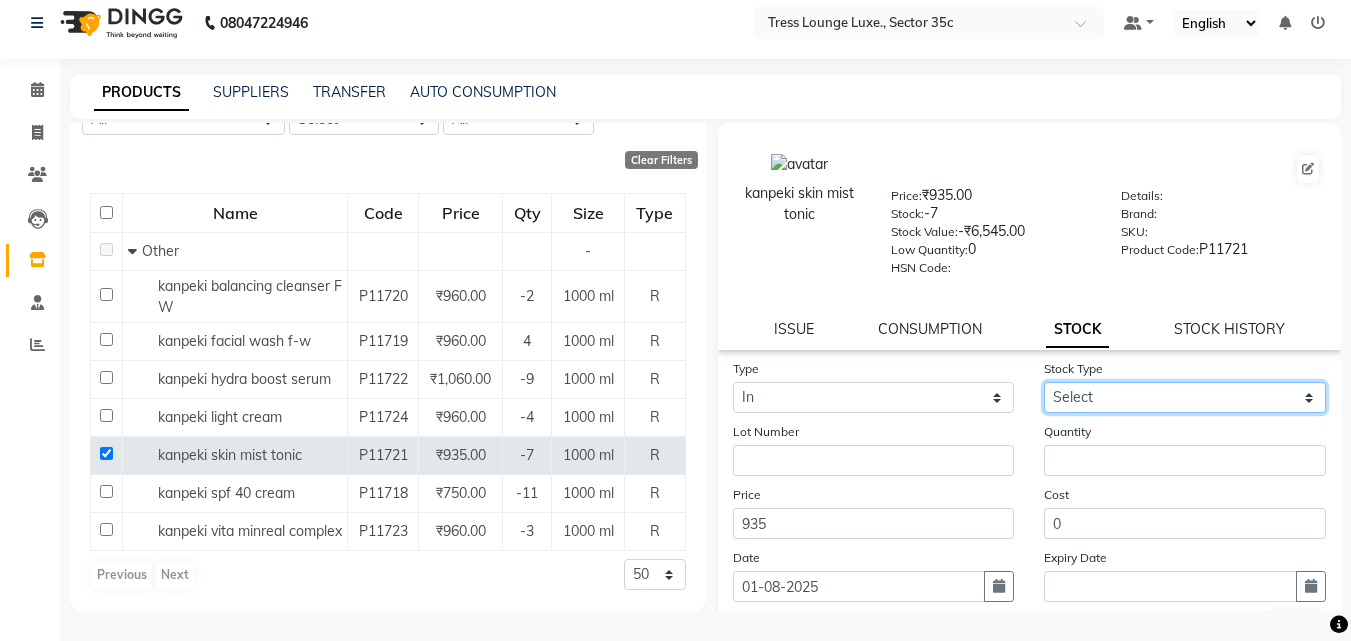 click on "Select New Stock Adjustment Return Other" 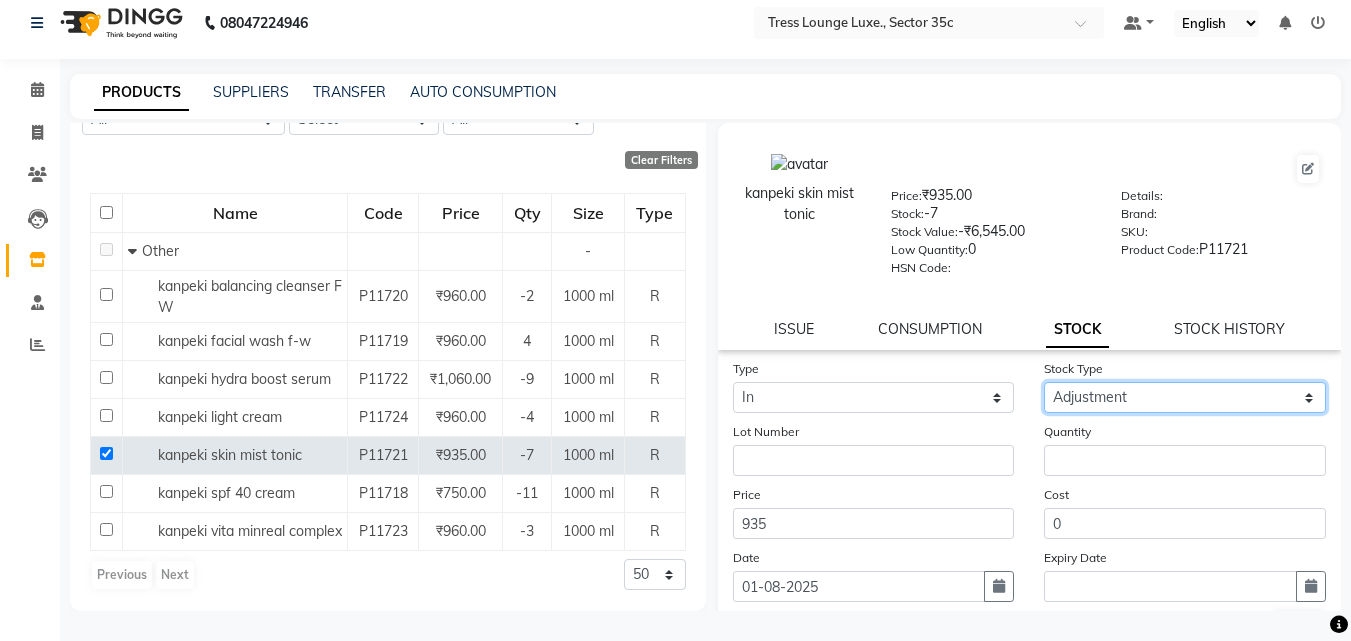 click on "Select New Stock Adjustment Return Other" 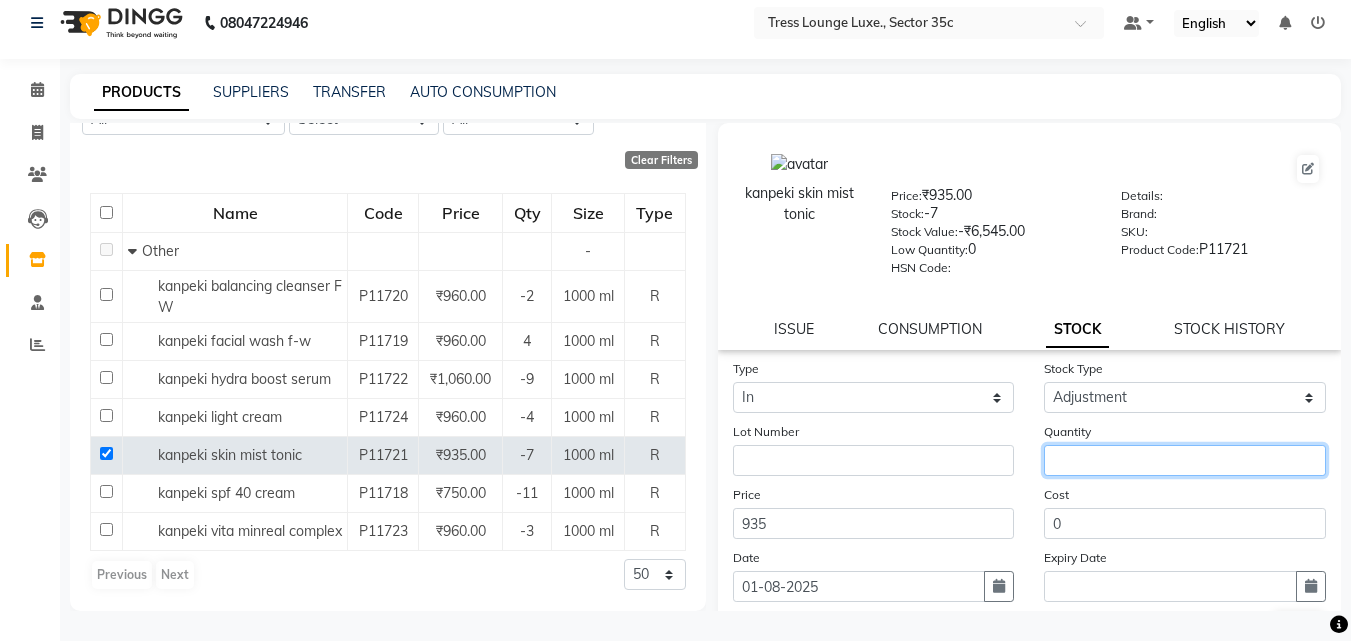 click 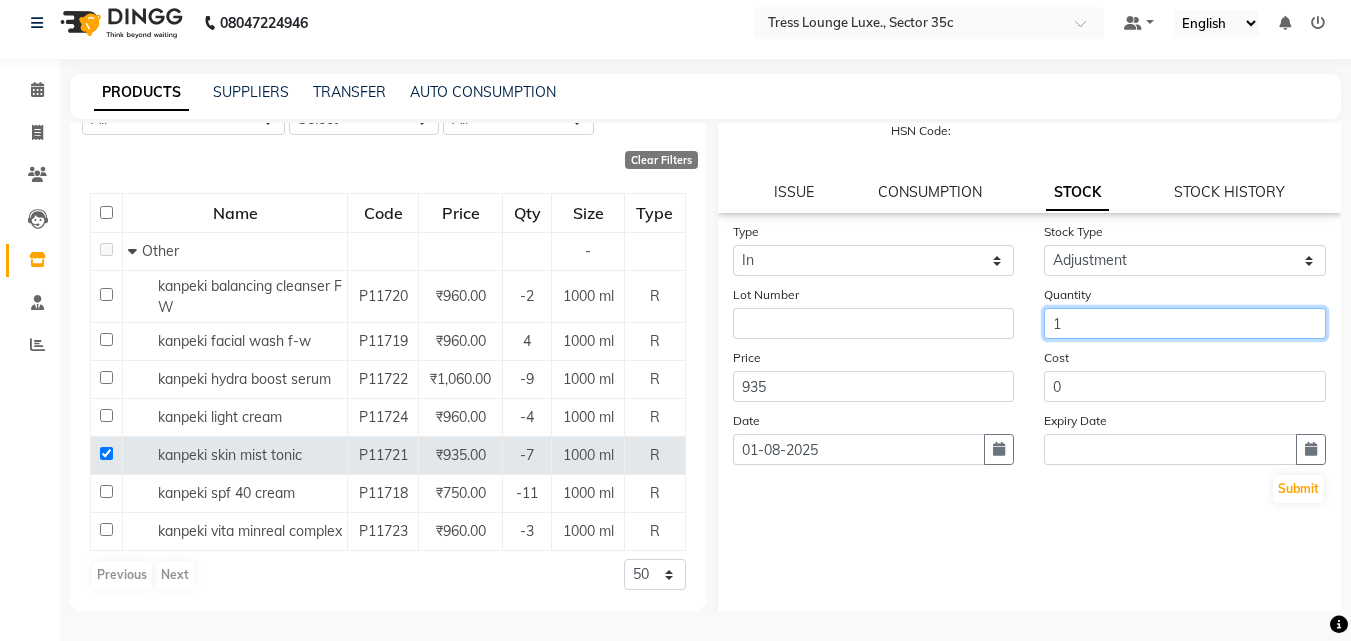 scroll, scrollTop: 147, scrollLeft: 0, axis: vertical 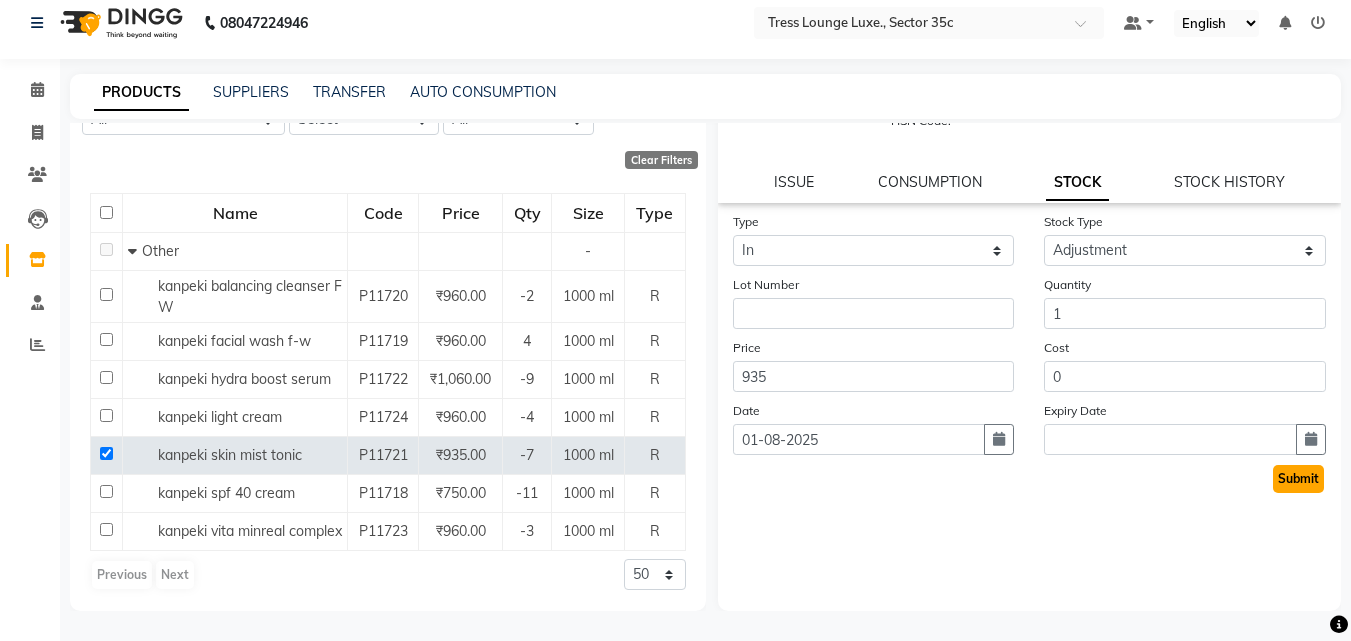 click on "Submit" 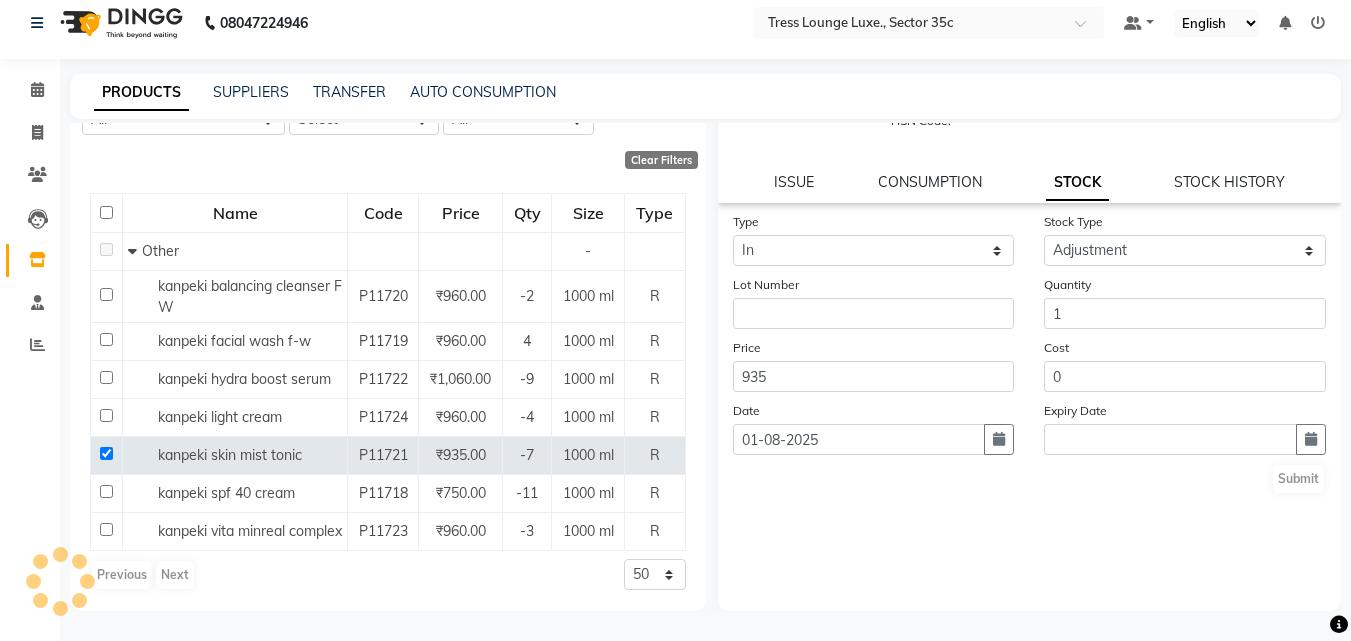 scroll, scrollTop: 0, scrollLeft: 0, axis: both 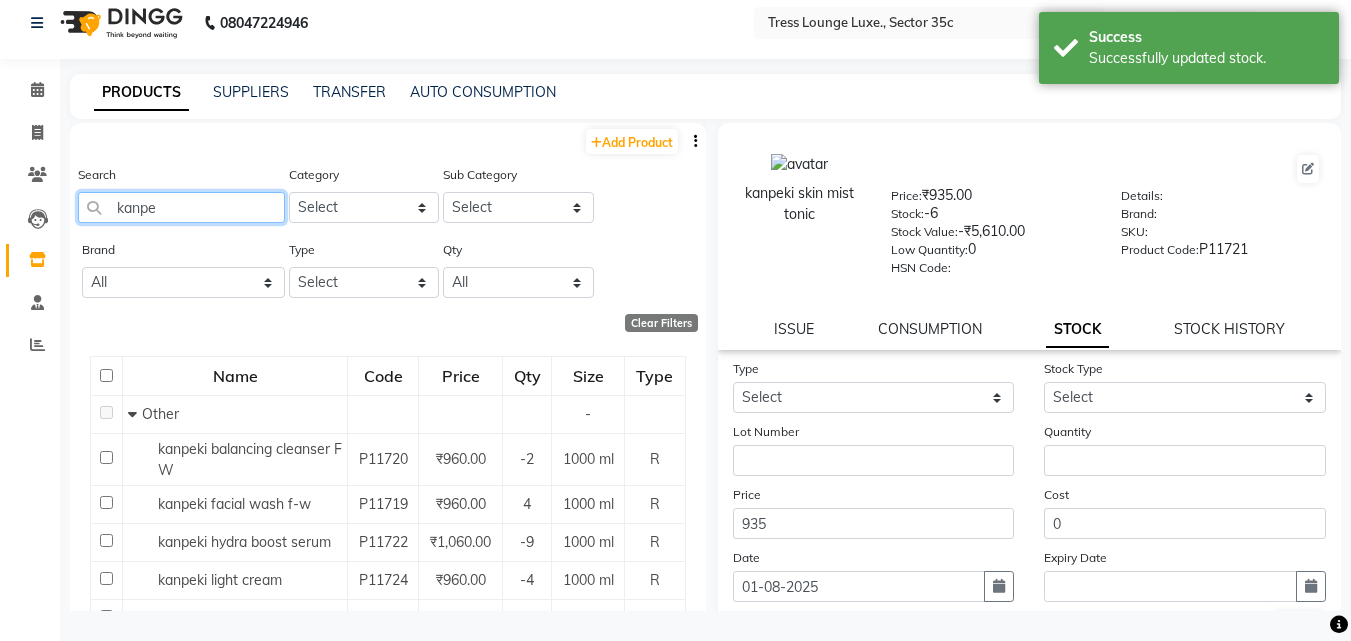 click on "kanpe" 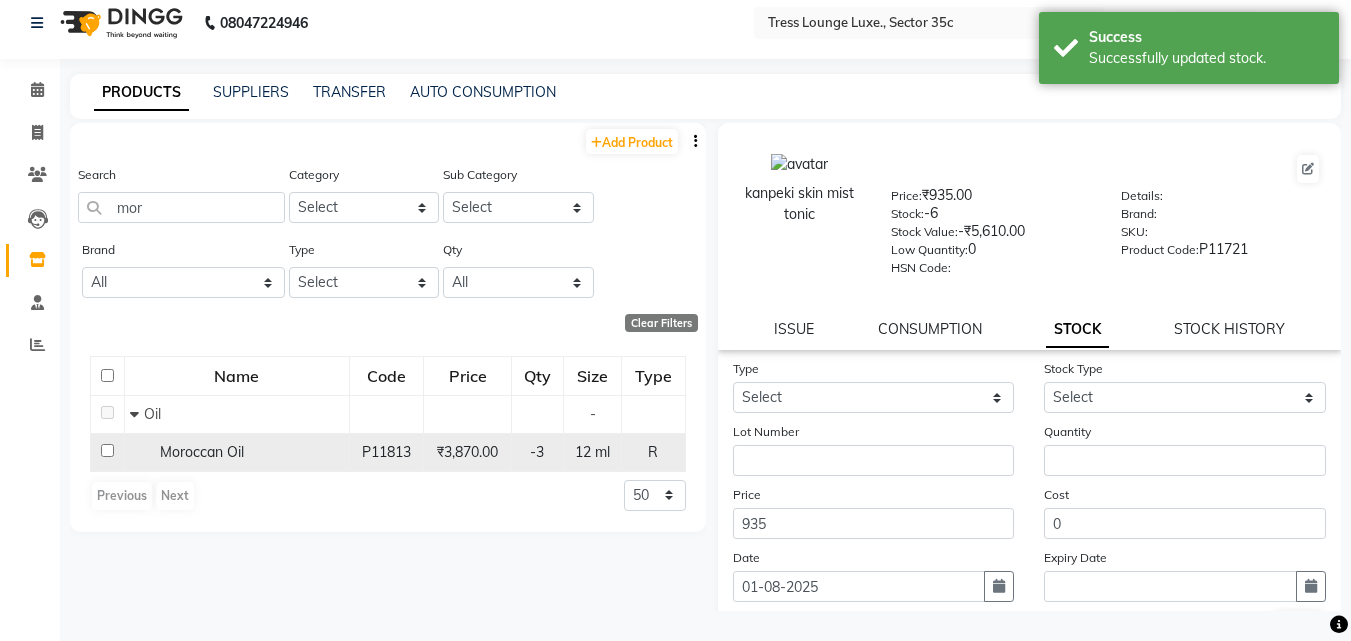 click 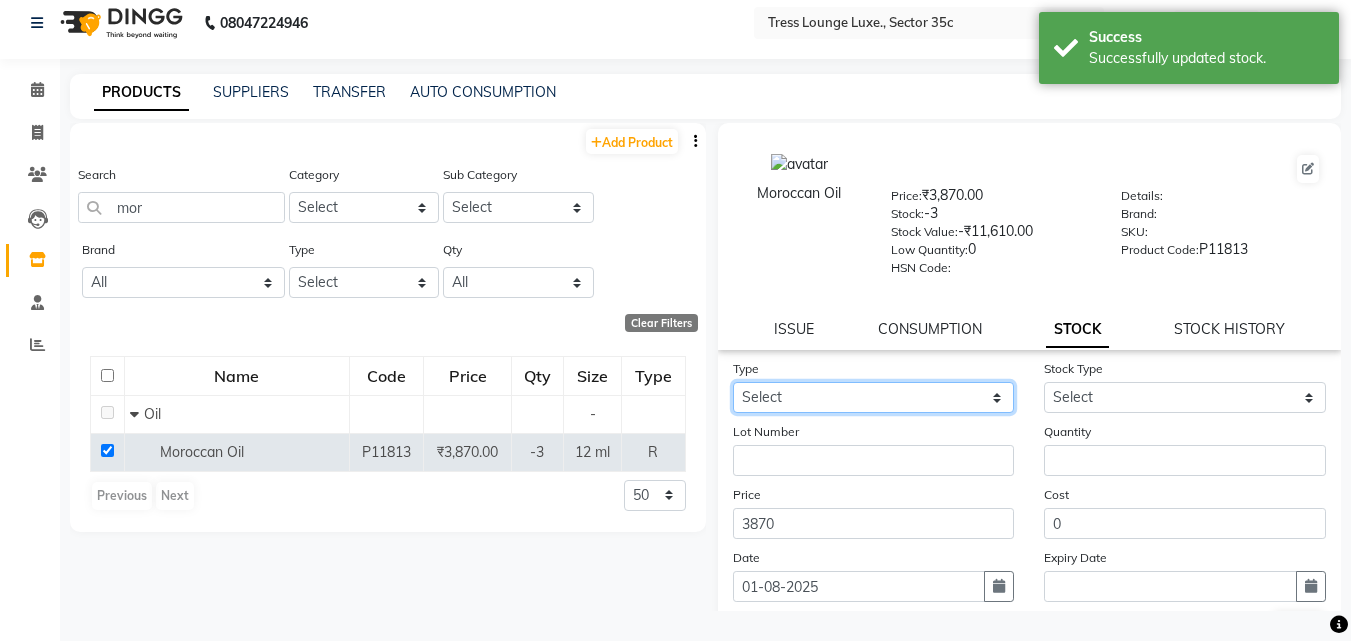 click on "Select In" 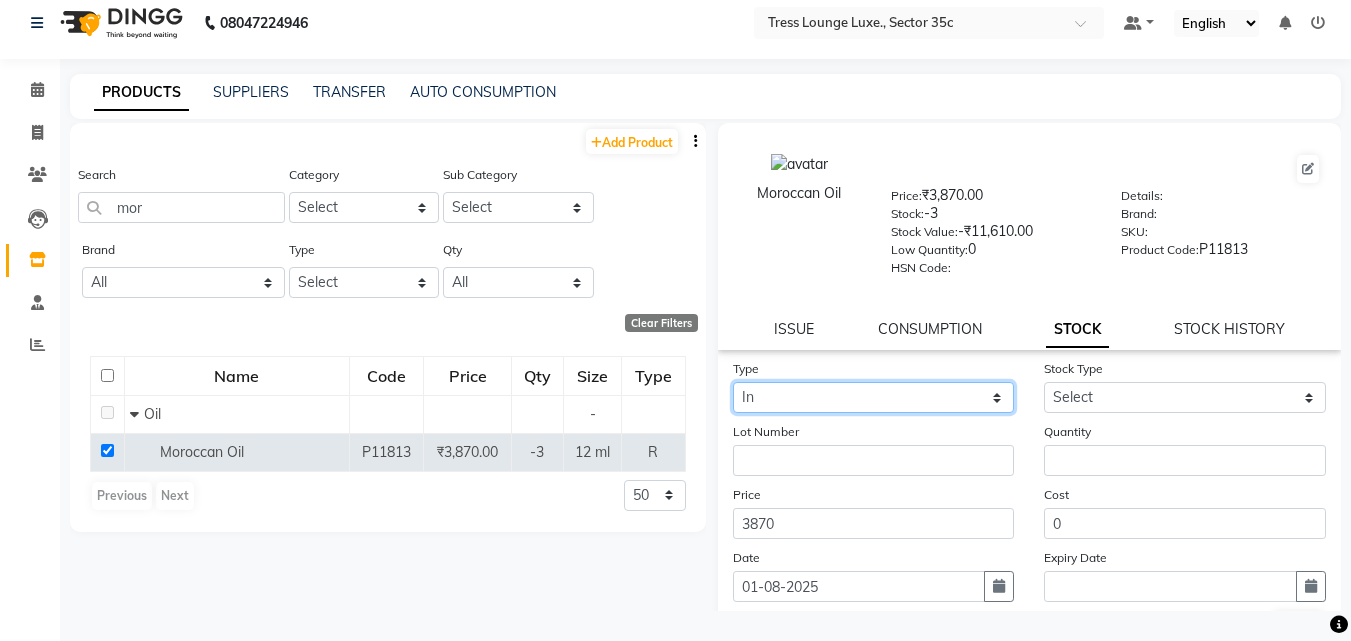 click on "Select In" 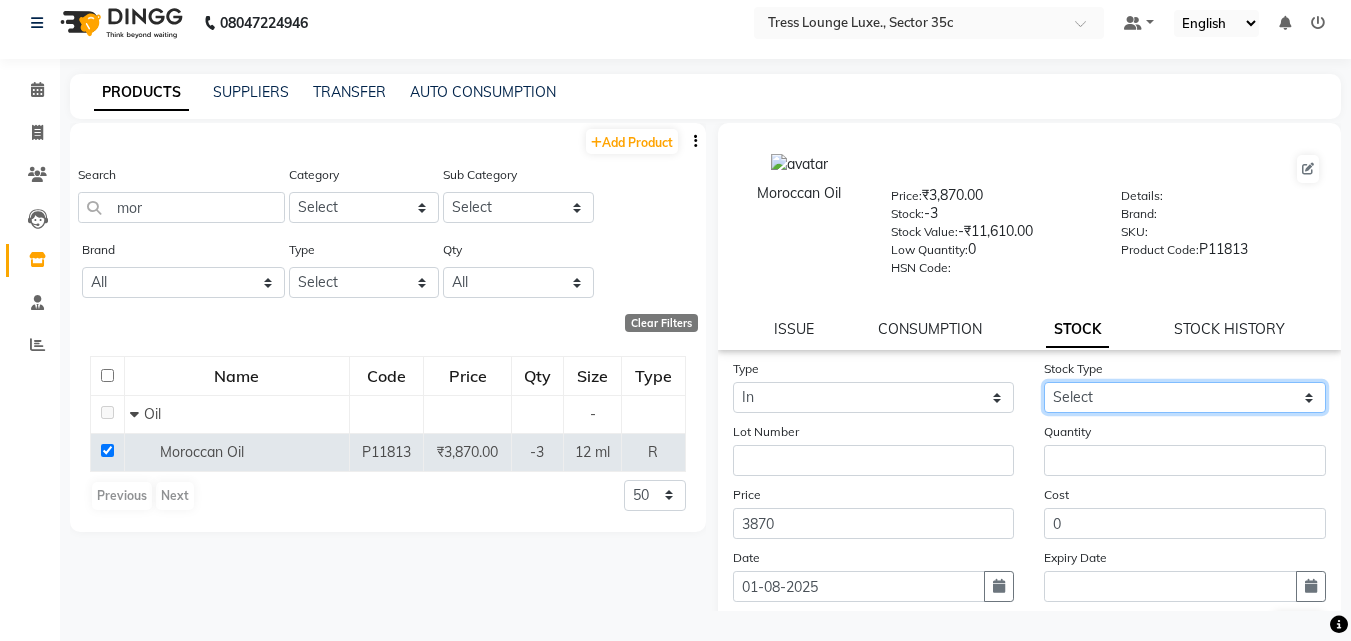 click on "Select New Stock Adjustment Return Other" 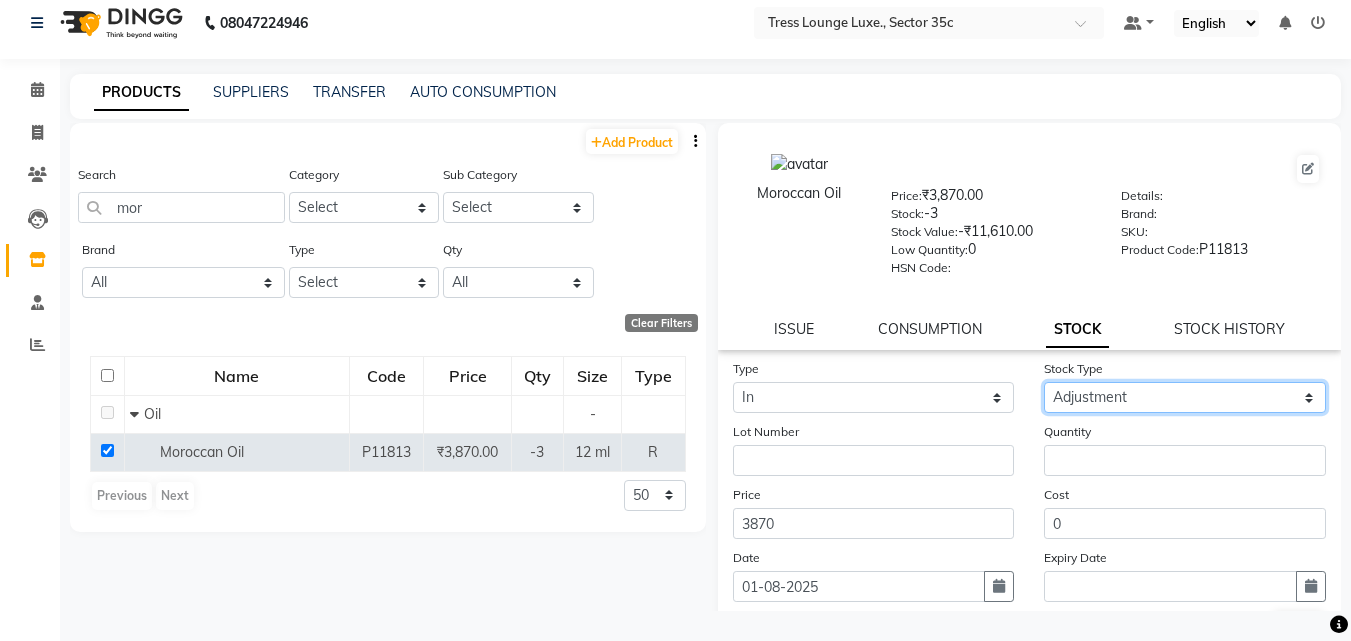 click on "Select New Stock Adjustment Return Other" 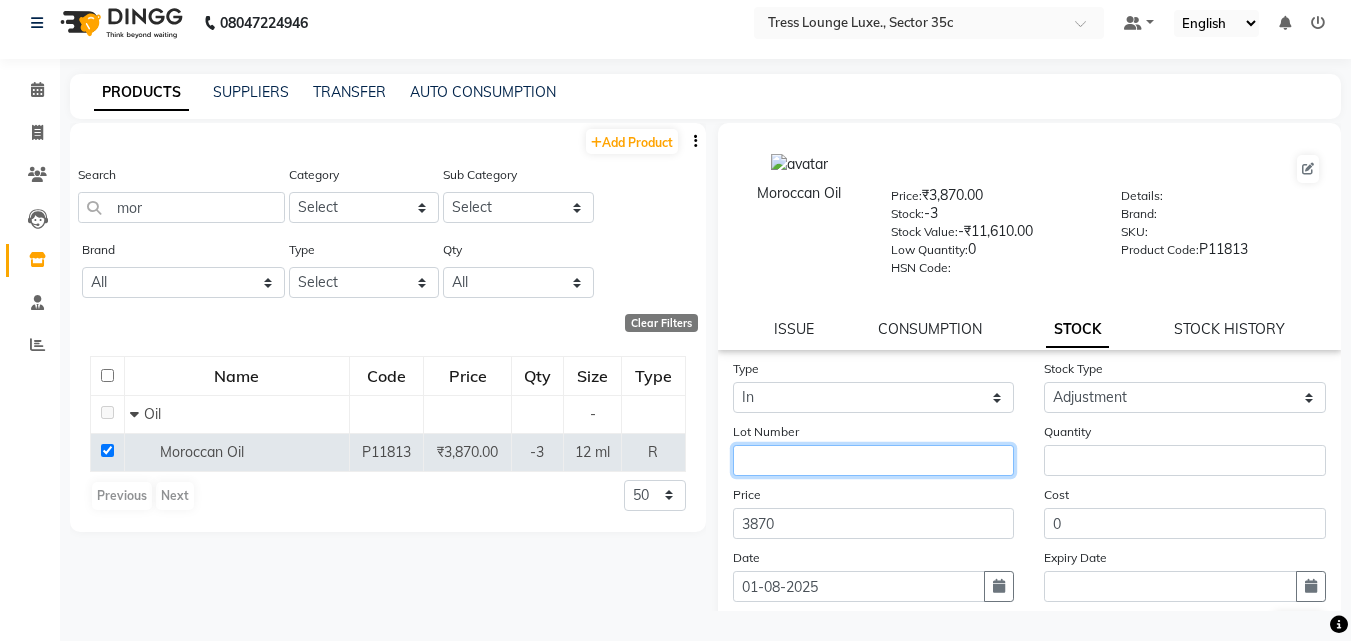 click 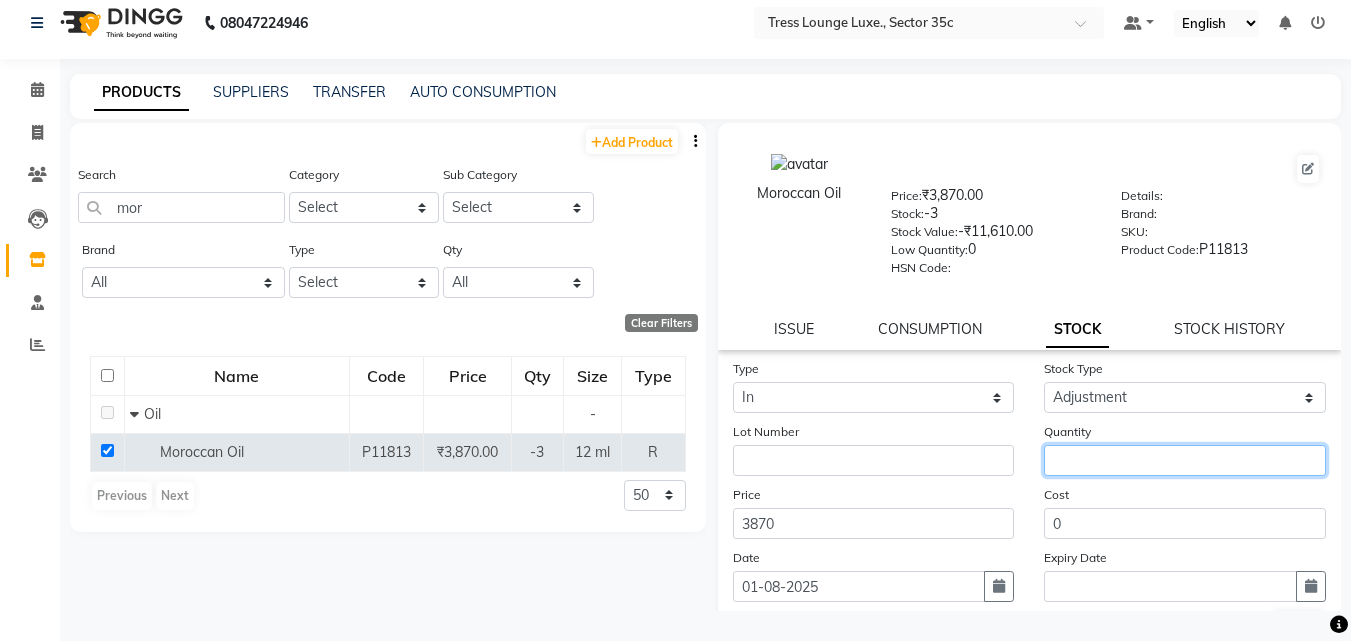 click 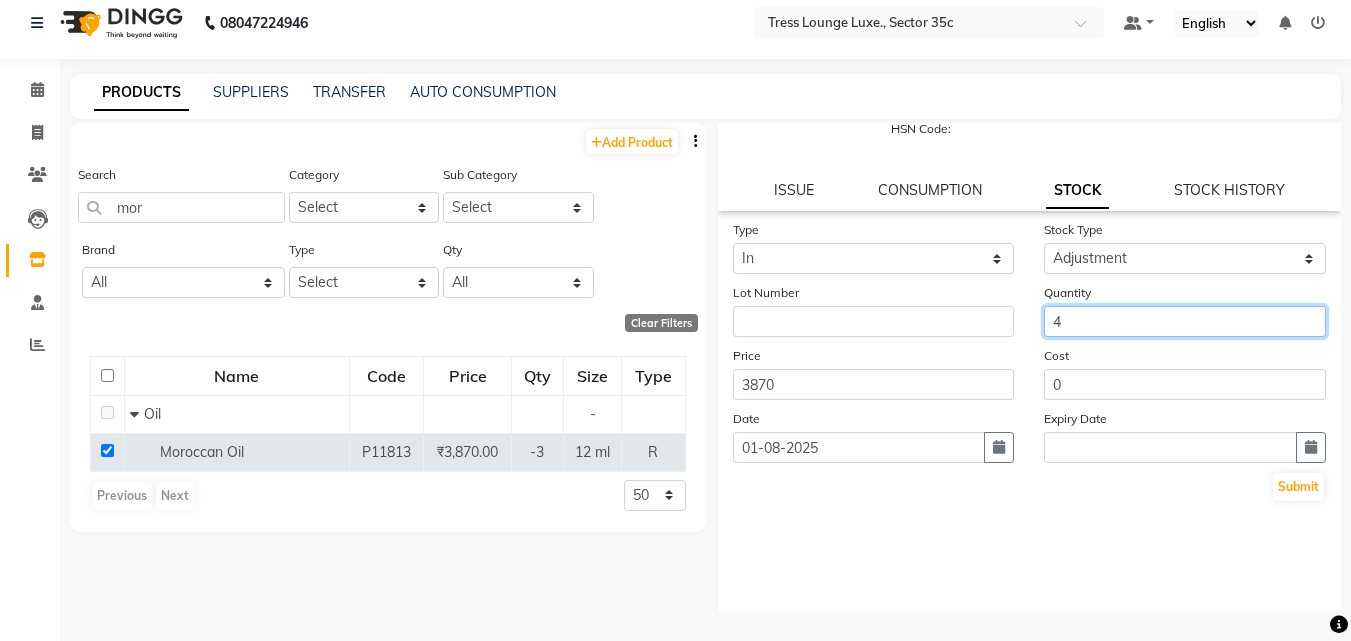 scroll, scrollTop: 147, scrollLeft: 0, axis: vertical 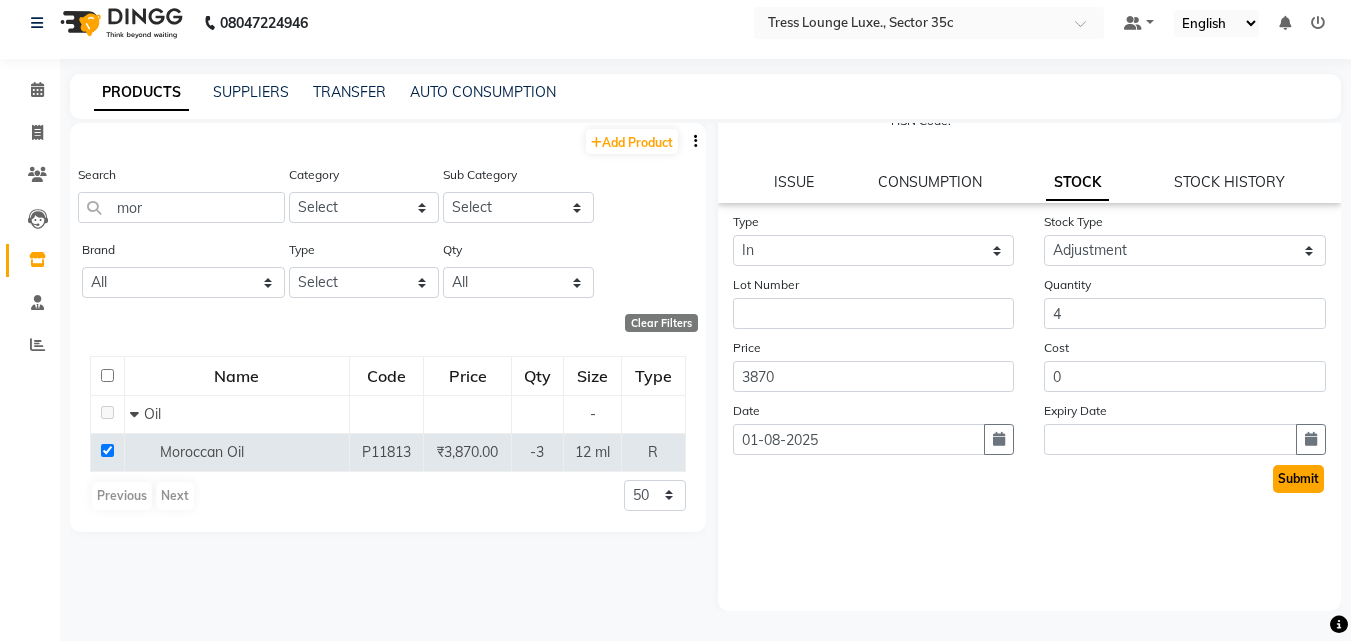 click on "Submit" 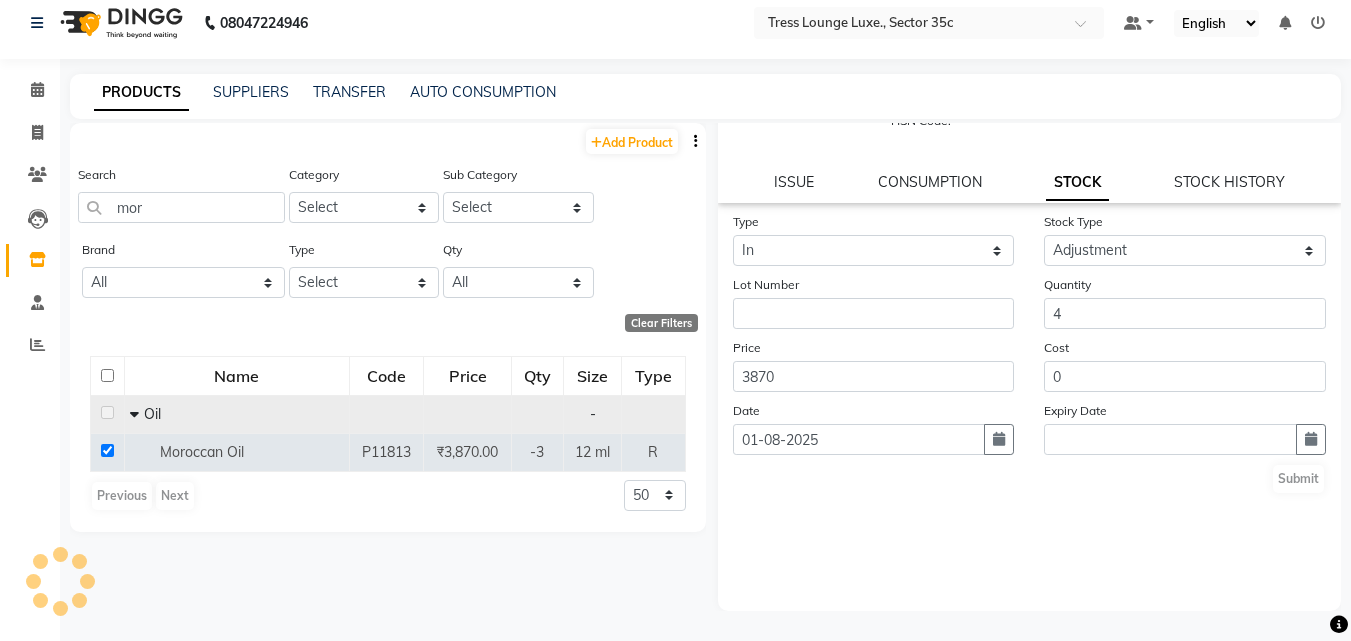 scroll, scrollTop: 0, scrollLeft: 0, axis: both 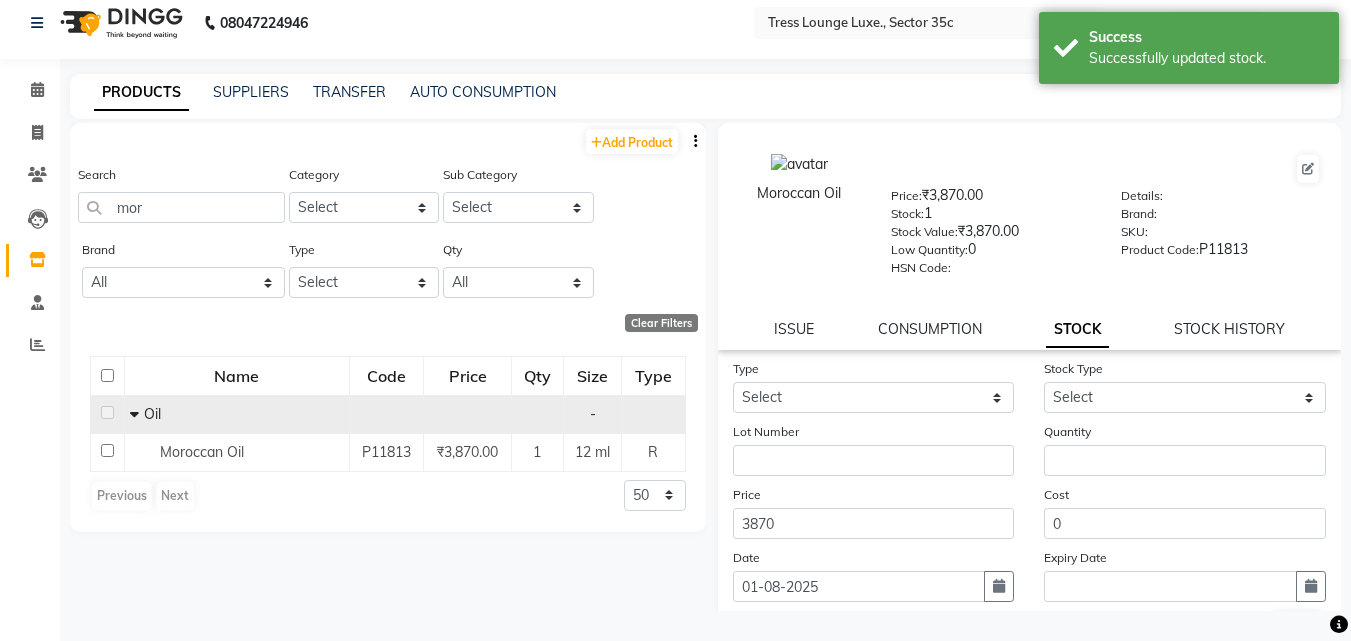 click 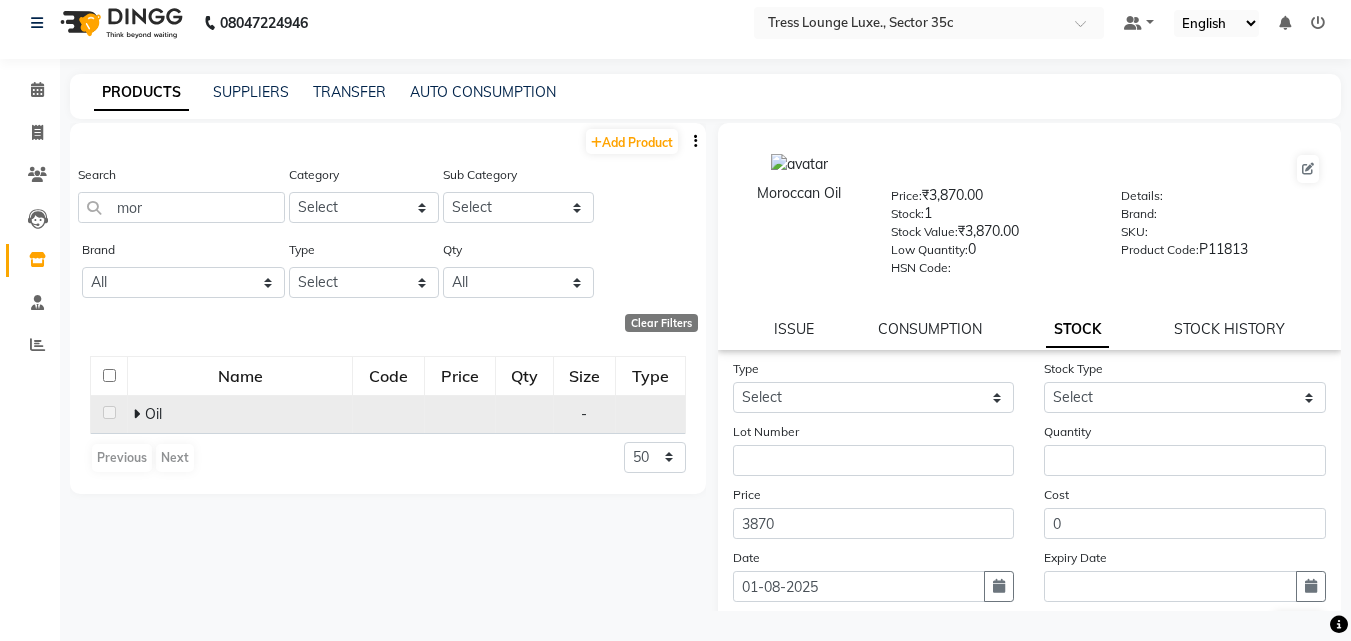 click 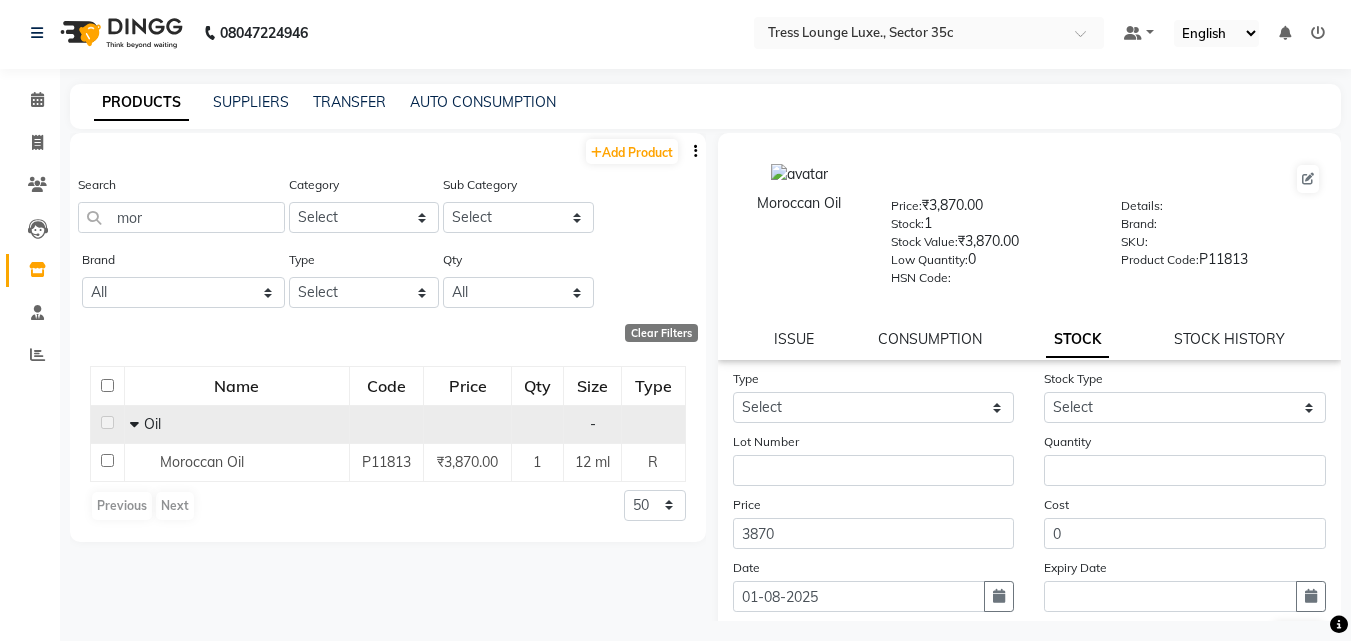 scroll, scrollTop: 0, scrollLeft: 0, axis: both 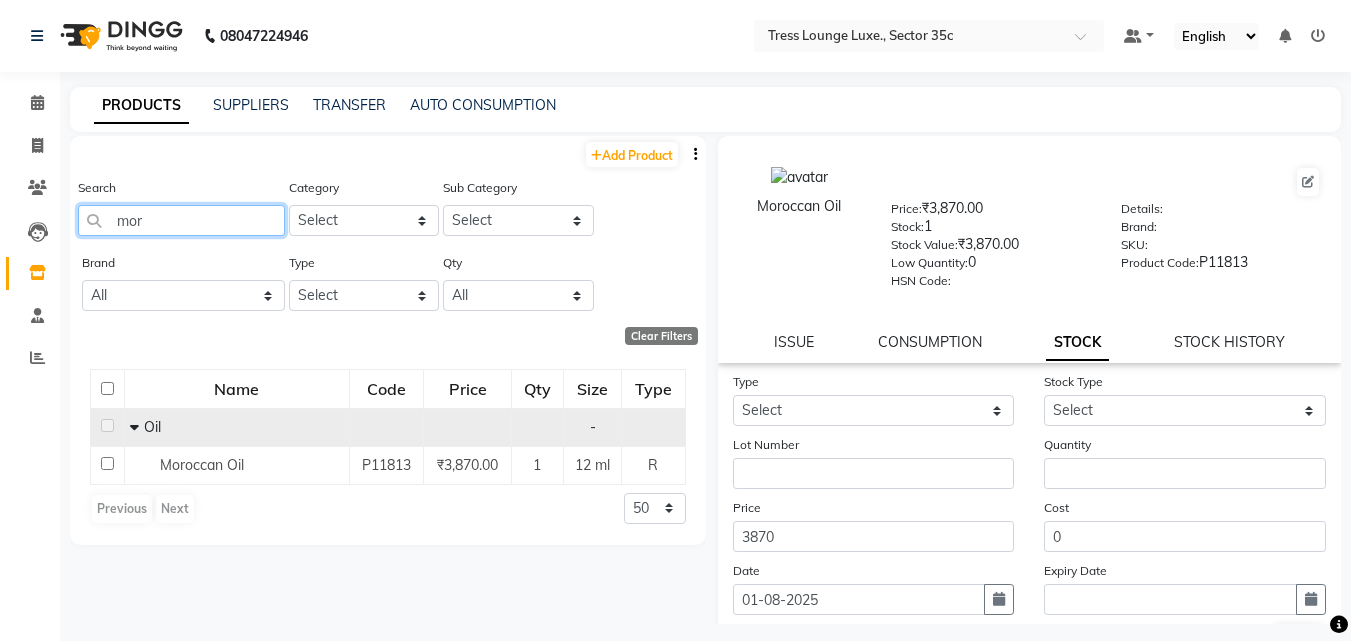 click on "mor" 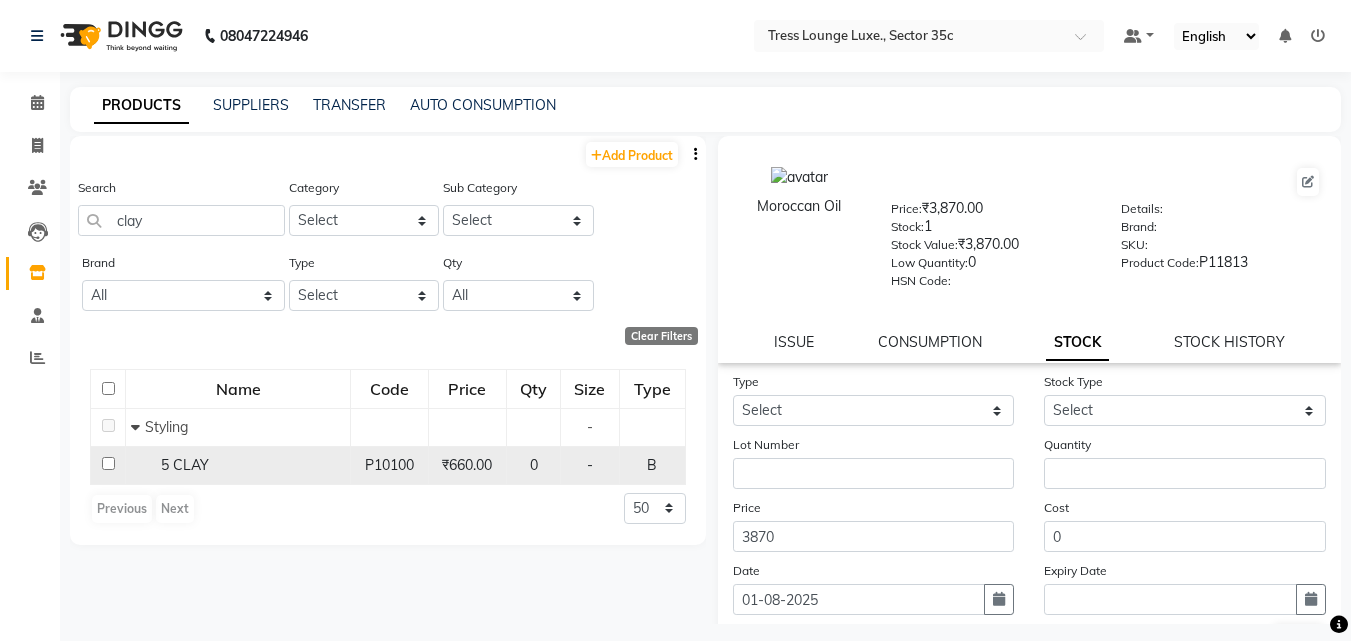 click 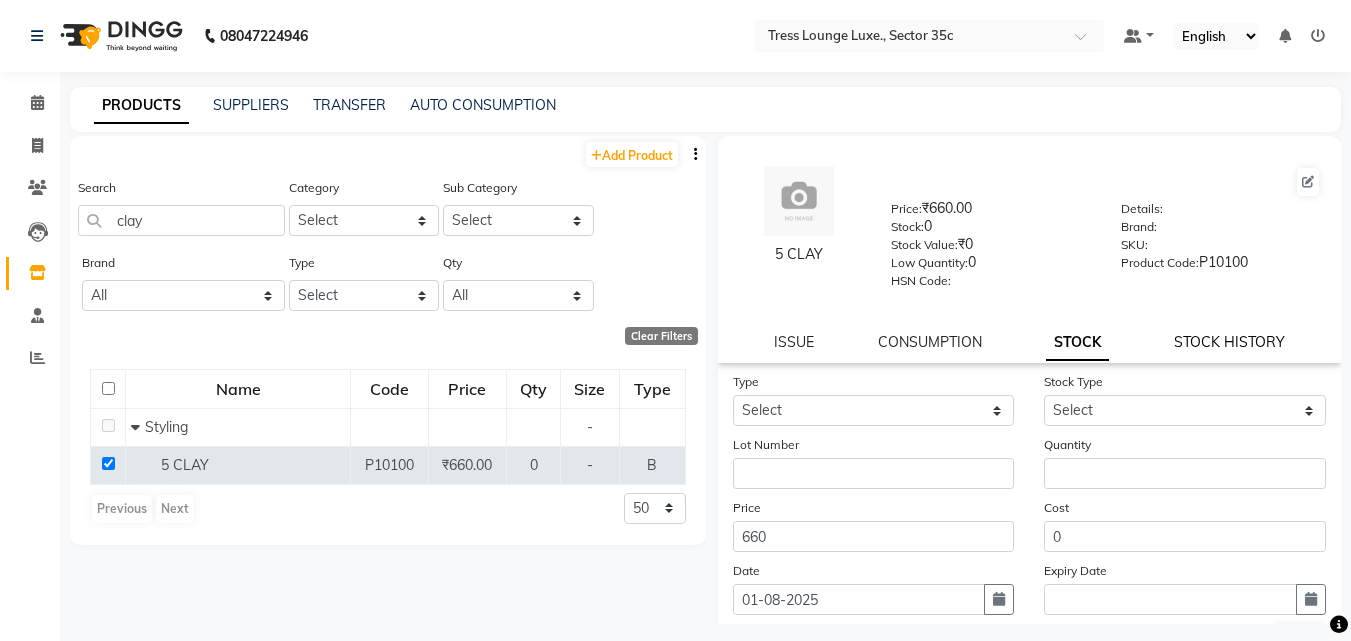 click on "STOCK HISTORY" 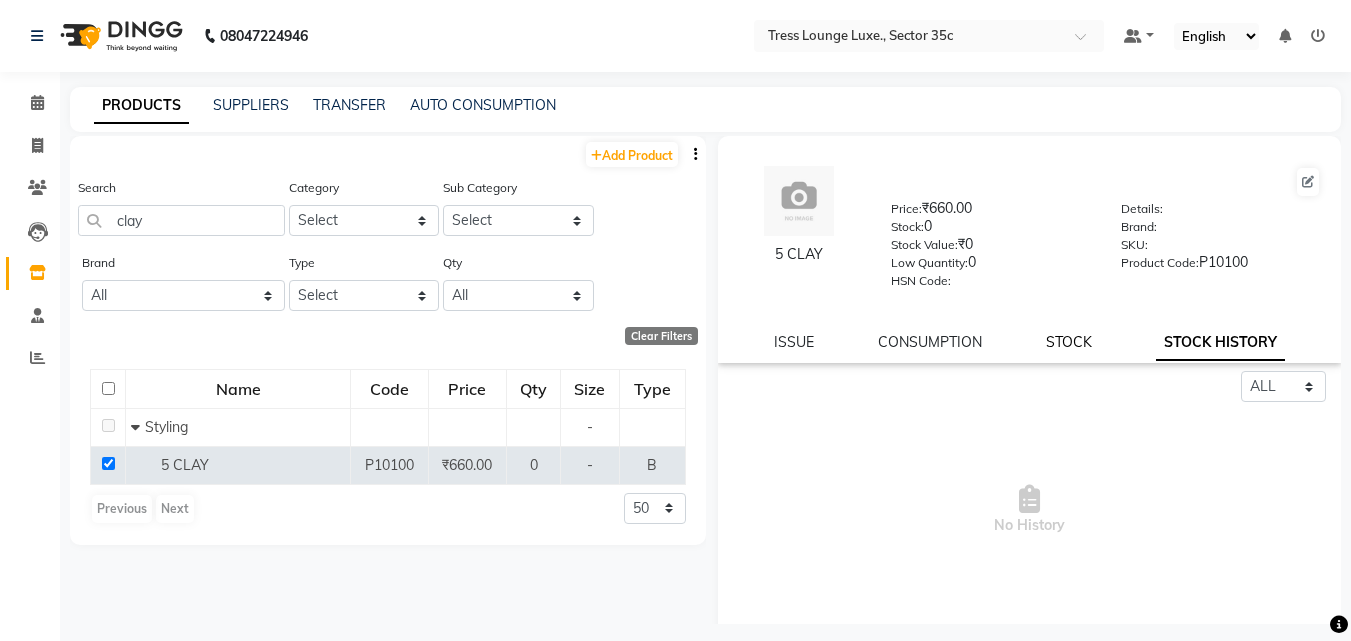 click on "STOCK" 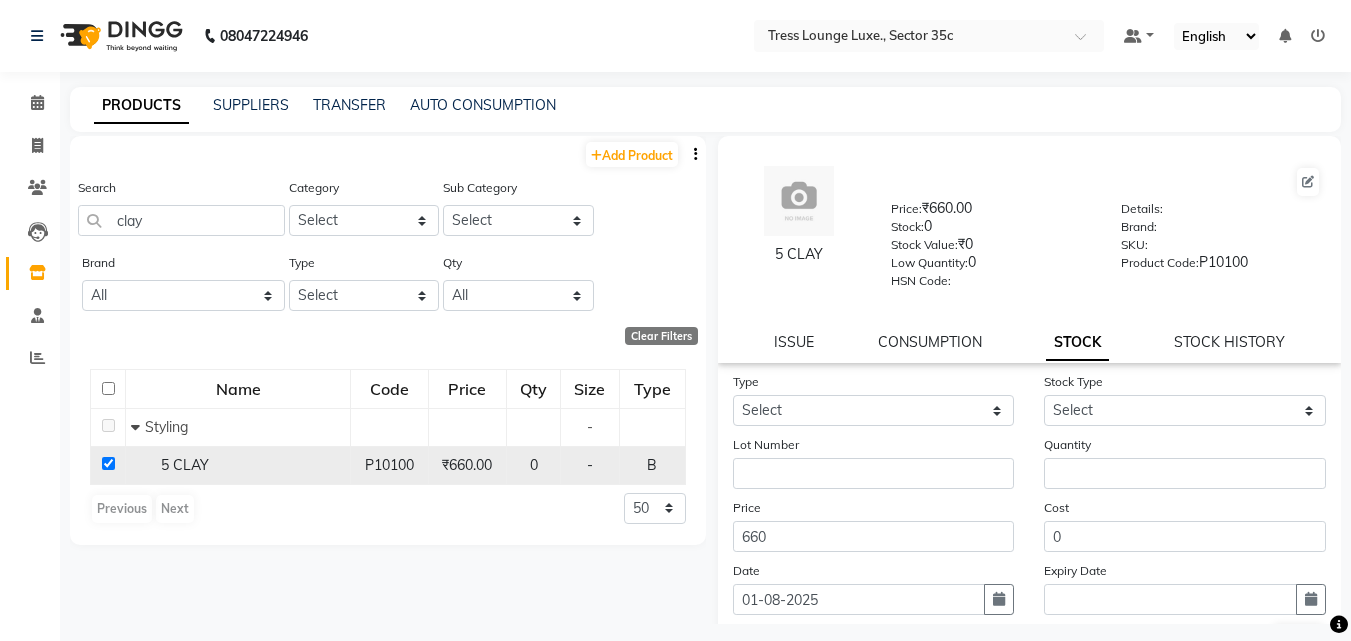 click 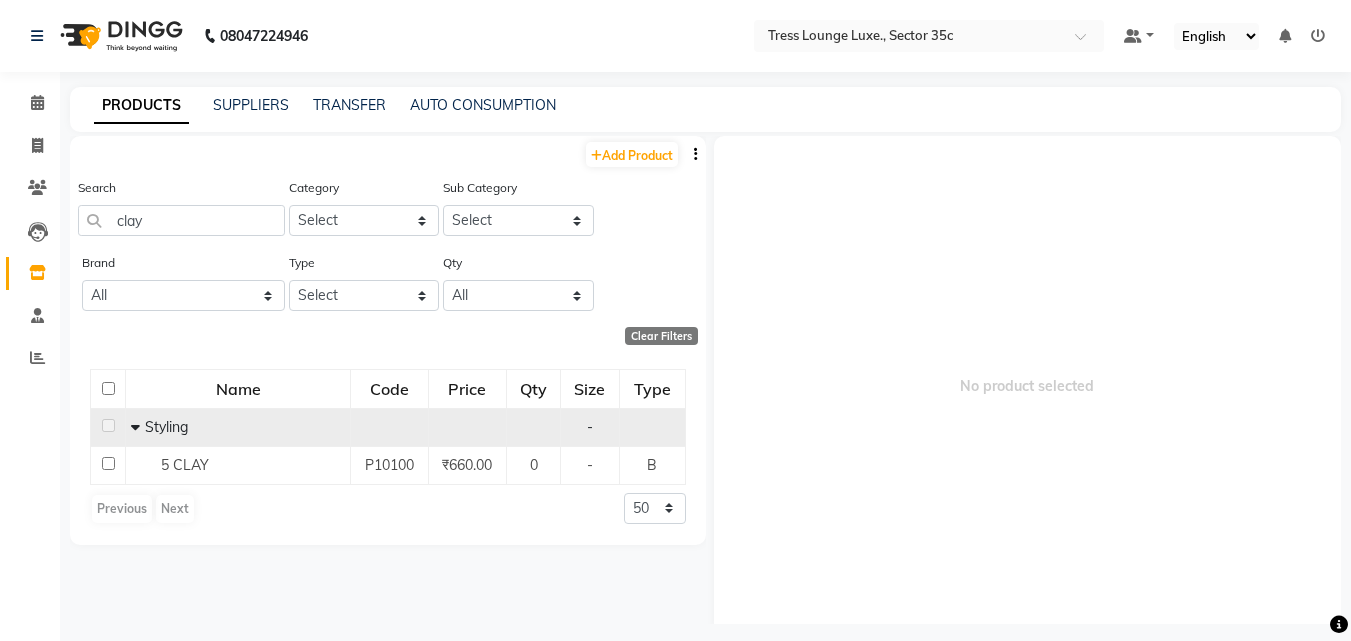 click 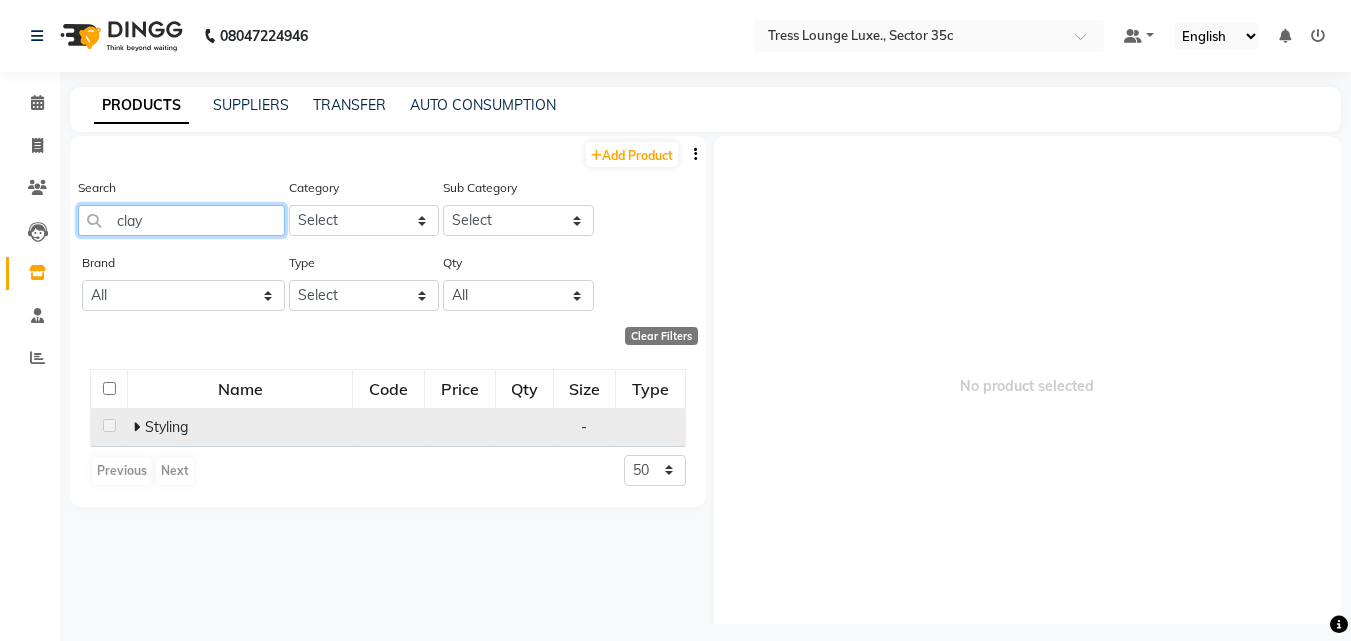 click on "clay" 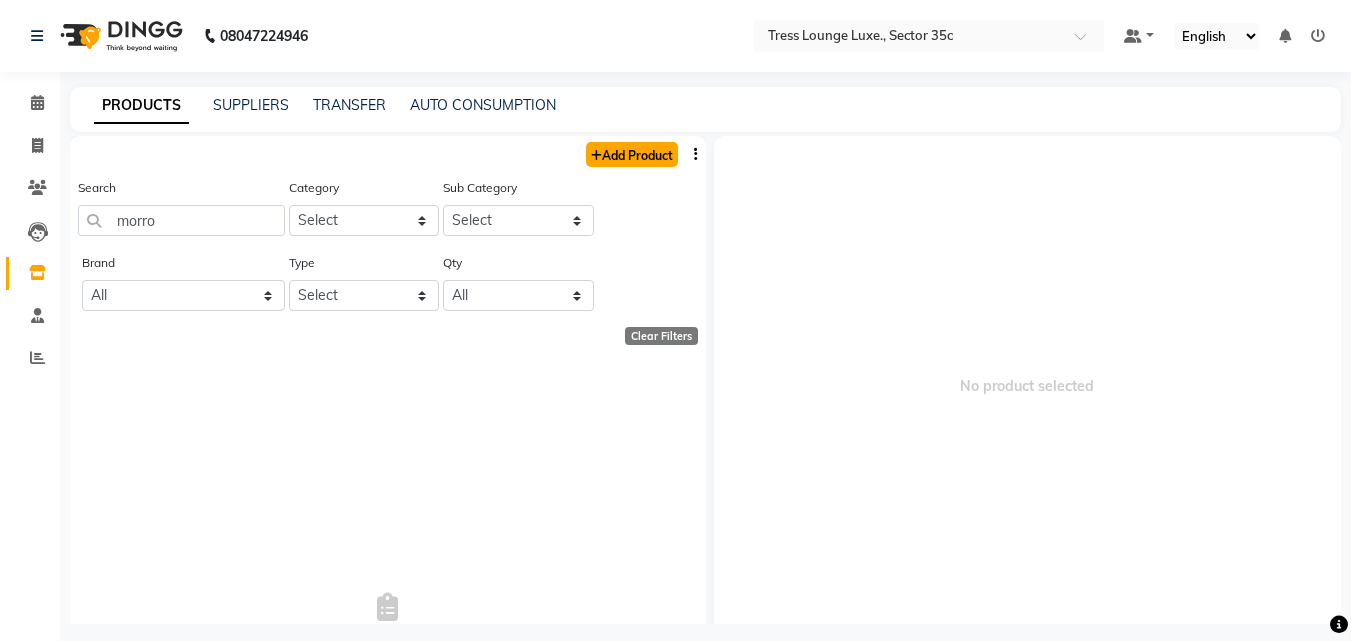 click on "Add Product" 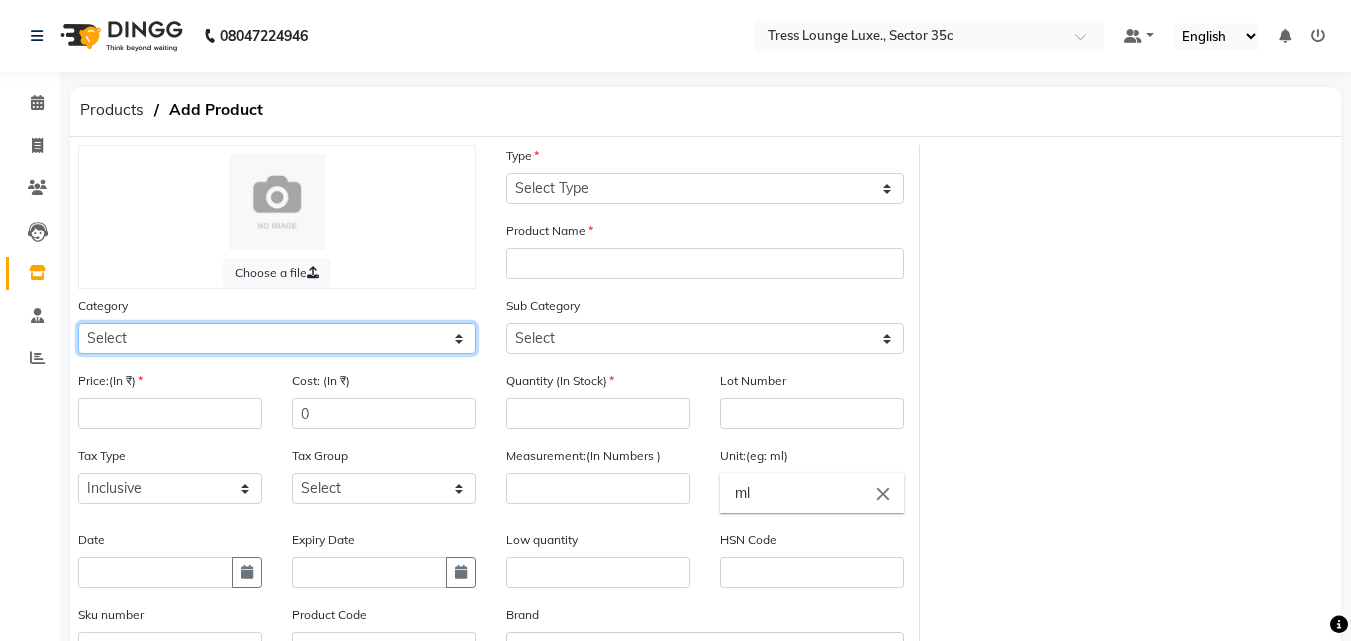 click on "Select kera fine Price:(In ₹) 2950 Cost: (In ₹) 0 Tax Type Select Inclusive Exclusive Tax Group Select GST Measurement:(In Numbers ) 250 Unit:(eg: ml) ml close Low quantity 0 HSN Code Sku number Product Code P11490 Brand Select brand or add custom brand  Kerastase  × Remark Description" 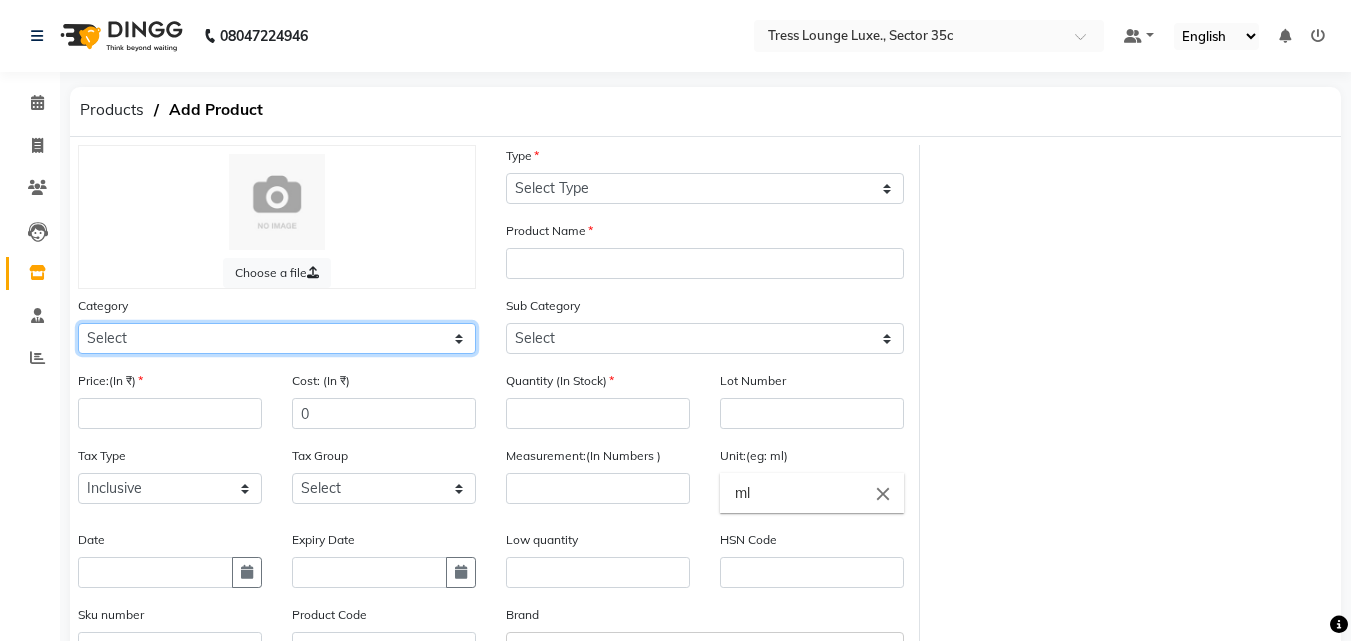 click on "Select kera fine Price:(In ₹) 2950 Cost: (In ₹) 0 Tax Type Select Inclusive Exclusive Tax Group Select GST Measurement:(In Numbers ) 250 Unit:(eg: ml) ml close Low quantity 0 HSN Code Sku number Product Code P11490 Brand Select brand or add custom brand  Kerastase  × Remark Description" 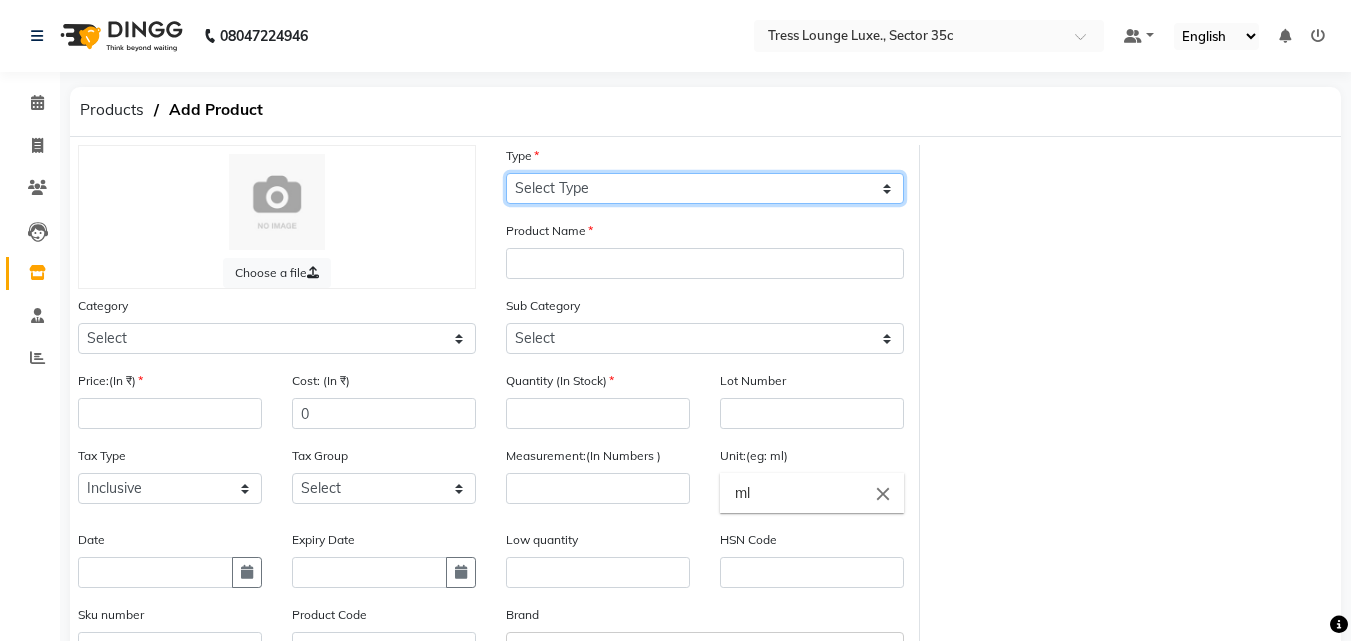 click on "Select Type Both Retail Consumable" 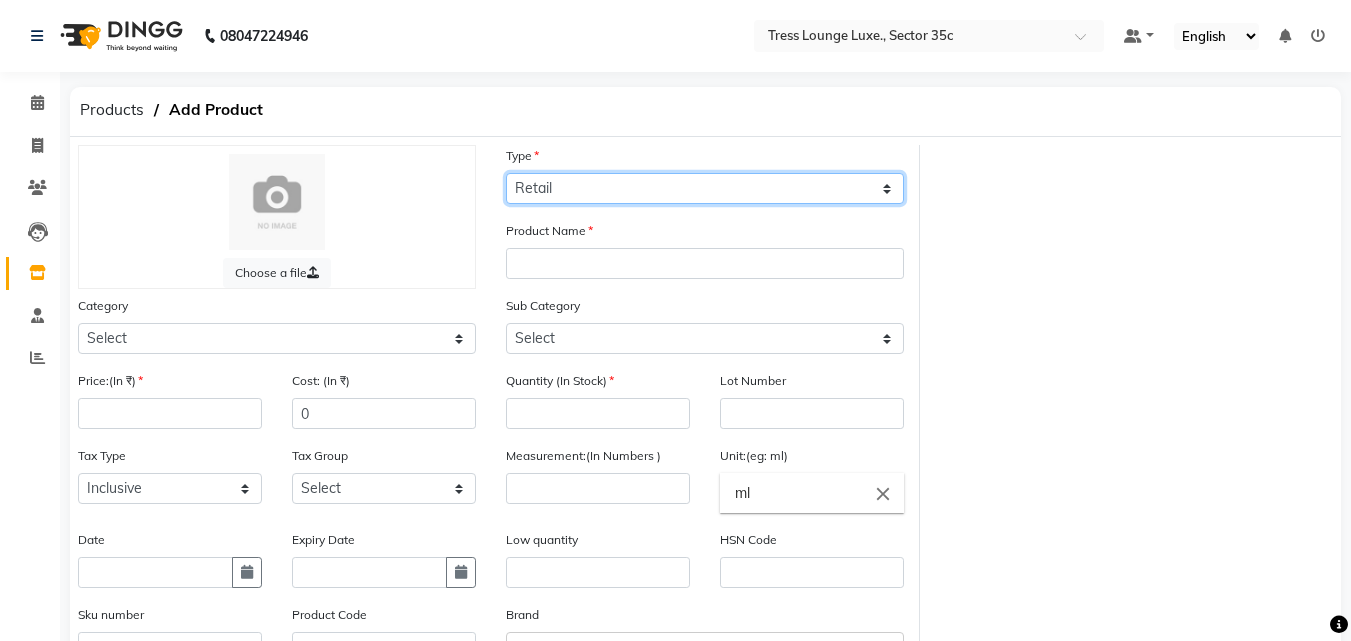 click on "Select Type Both Retail Consumable" 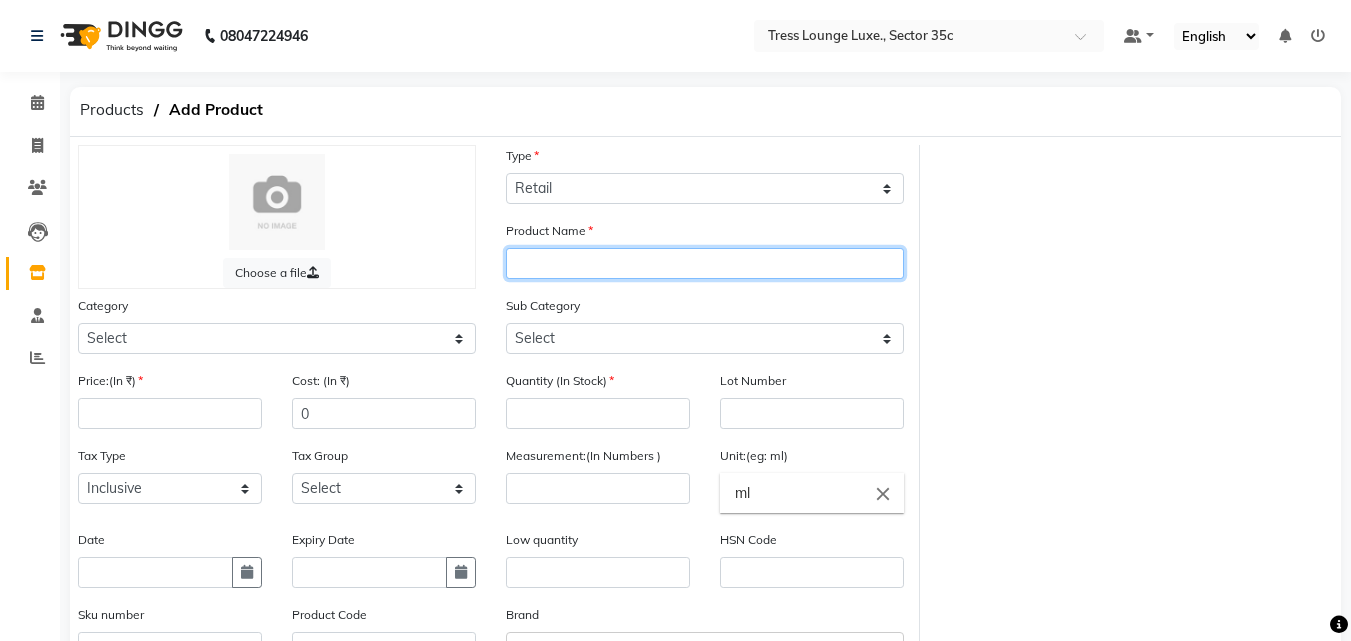 click 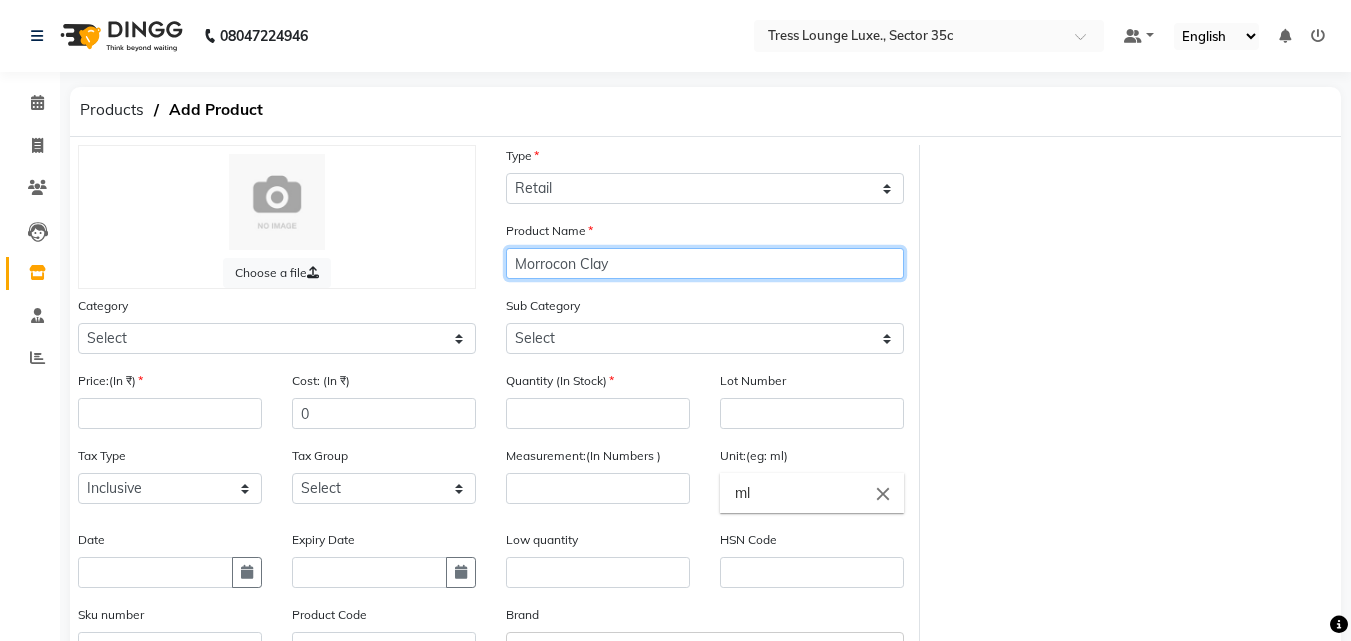 click on "Morrocon Clay" 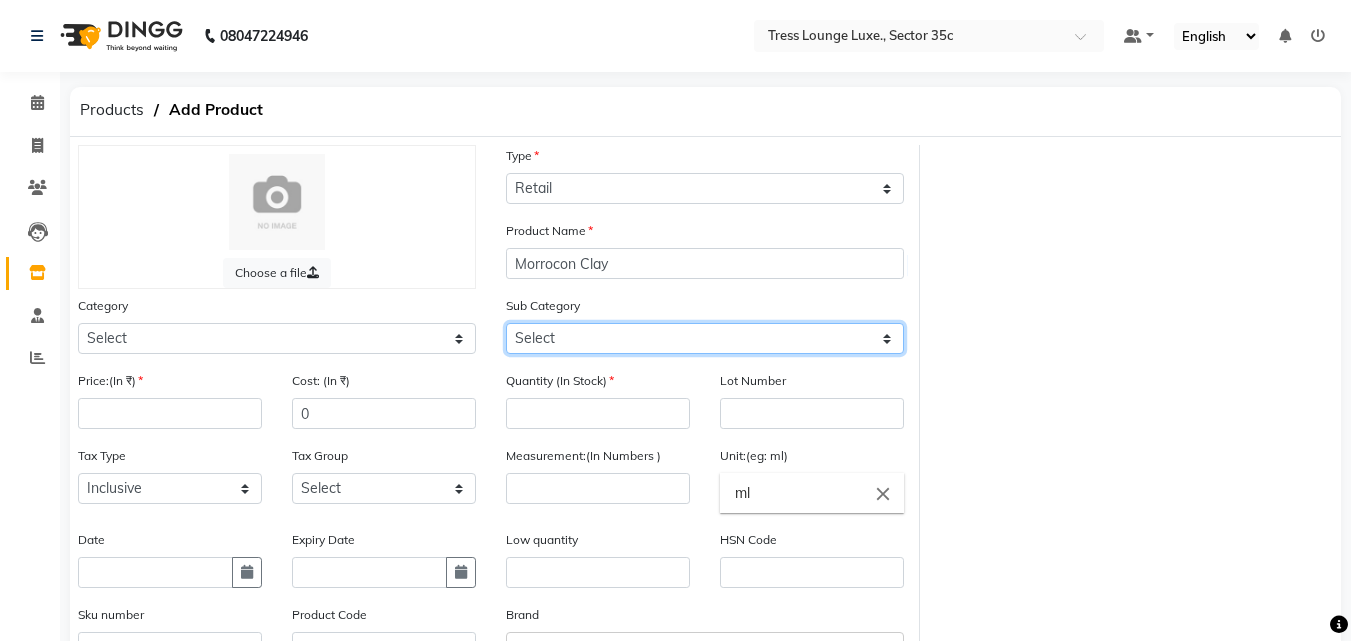 click on "Select floractive shampoo floractive Kera fine kera fine  shampoo" 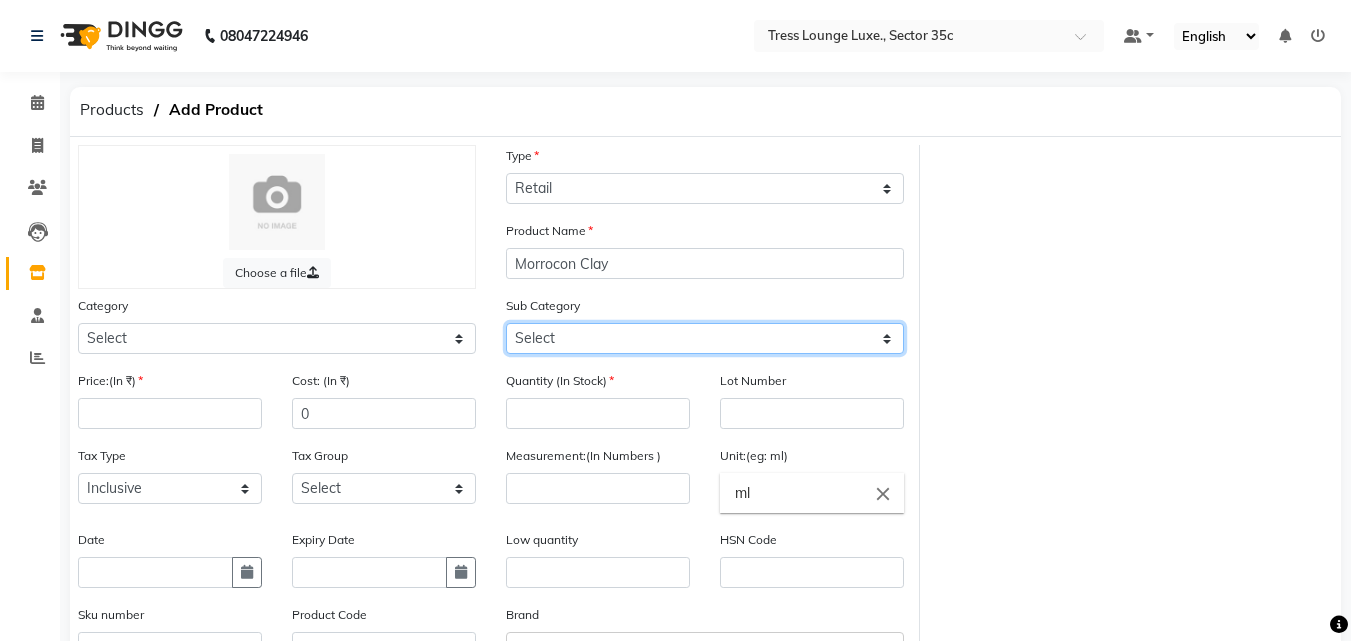 click on "Select floractive shampoo floractive Kera fine kera fine  shampoo" 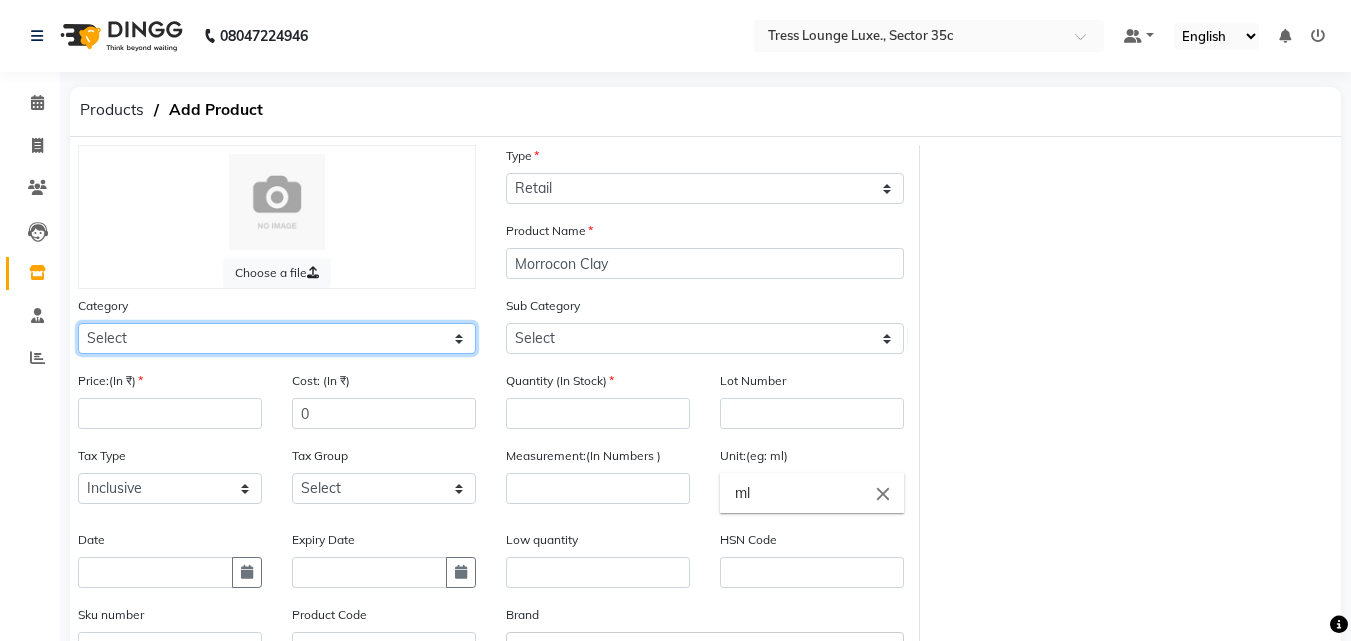 click on "Select kera fine Price:(In ₹) 2950 Cost: (In ₹) 0 Tax Type Select Inclusive Exclusive Tax Group Select GST Measurement:(In Numbers ) 250 Unit:(eg: ml) ml close Low quantity 0 HSN Code Sku number Product Code P11490 Brand Select brand or add custom brand  Kerastase  × Remark Description" 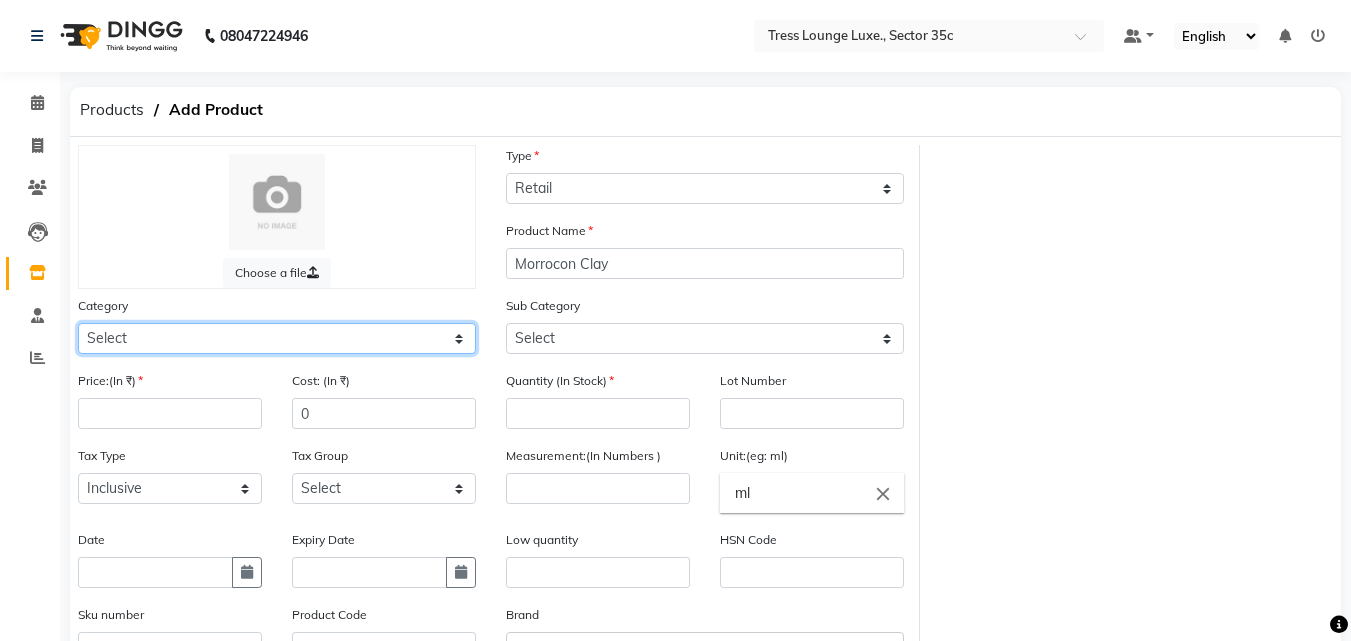 click on "Select kera fine Price:(In ₹) 2950 Cost: (In ₹) 0 Tax Type Select Inclusive Exclusive Tax Group Select GST Measurement:(In Numbers ) 250 Unit:(eg: ml) ml close Low quantity 0 HSN Code Sku number Product Code P11490 Brand Select brand or add custom brand  Kerastase  × Remark Description" 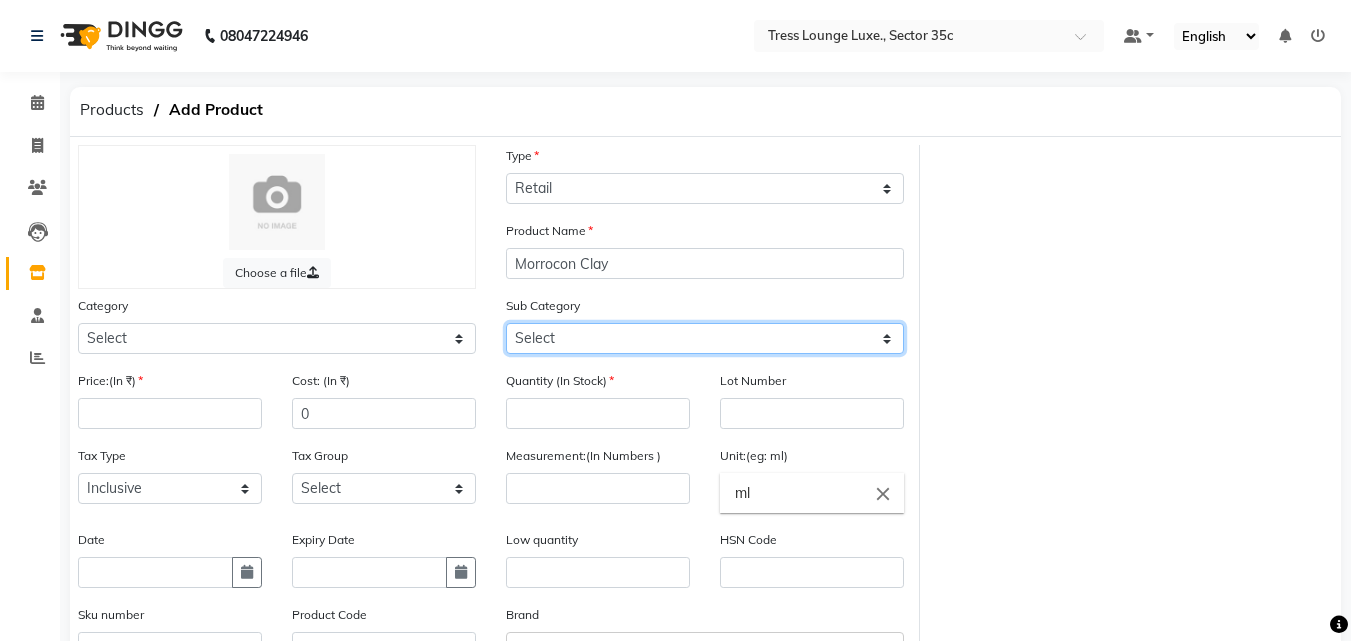 click on "Select Houskeeping Other" 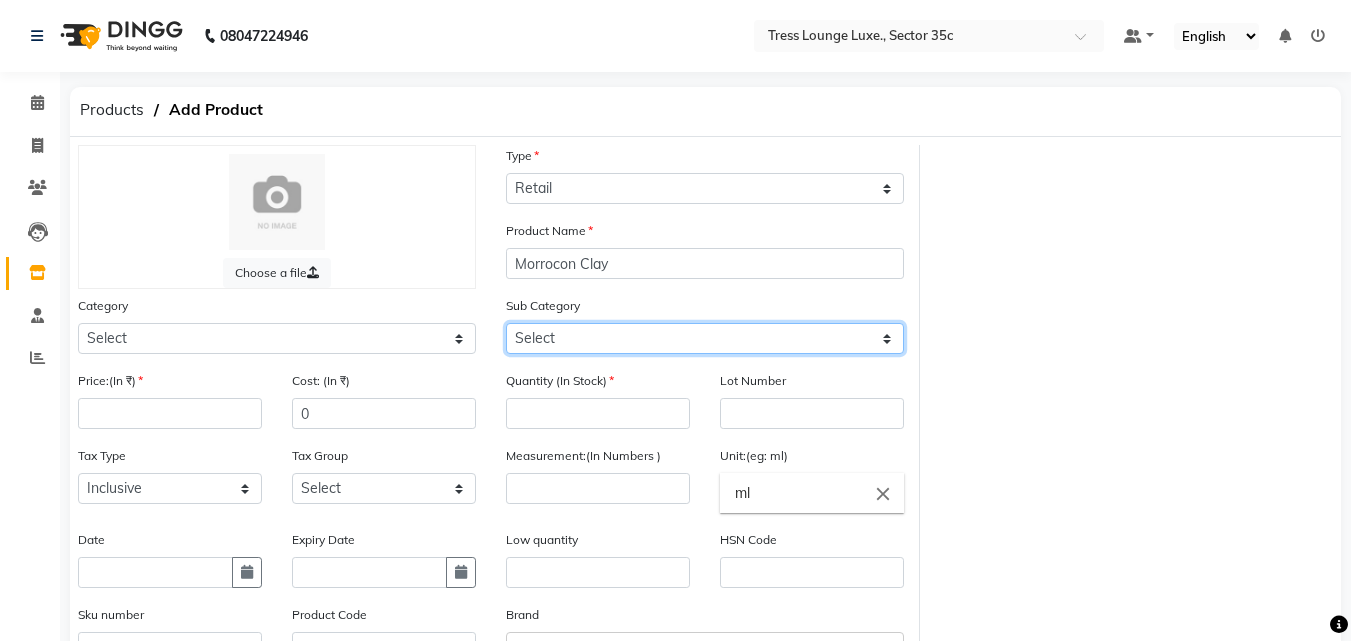 click on "Select Houskeeping Other" 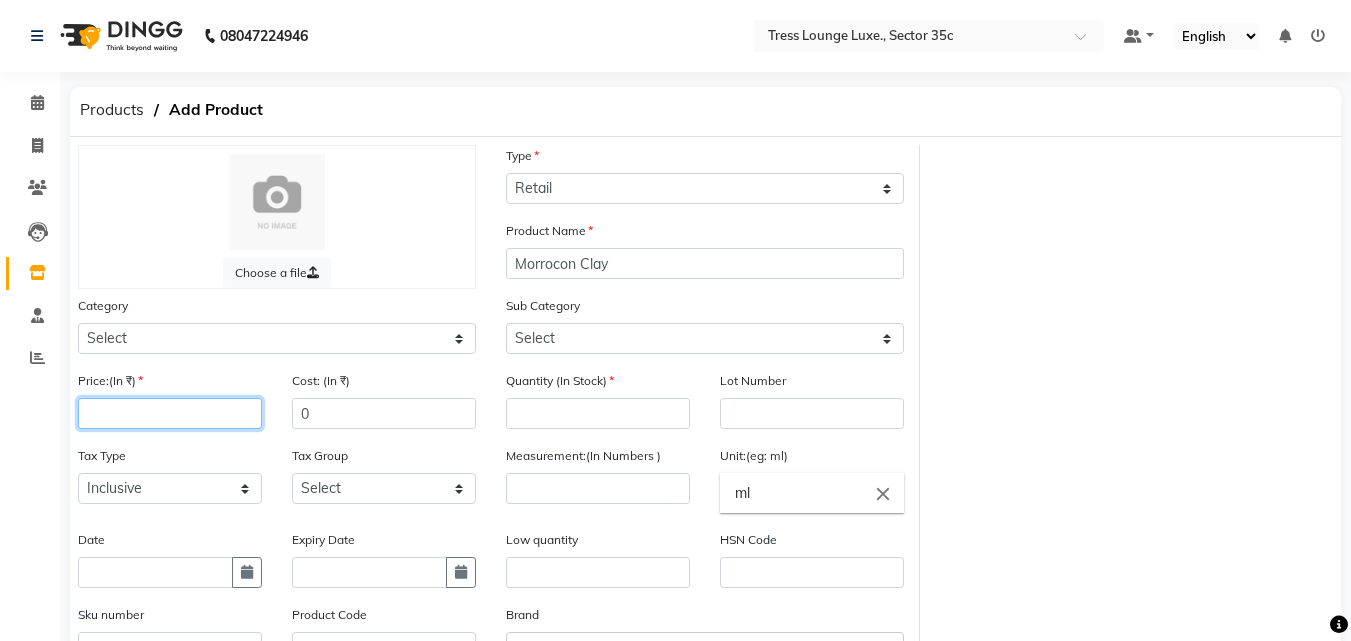 click 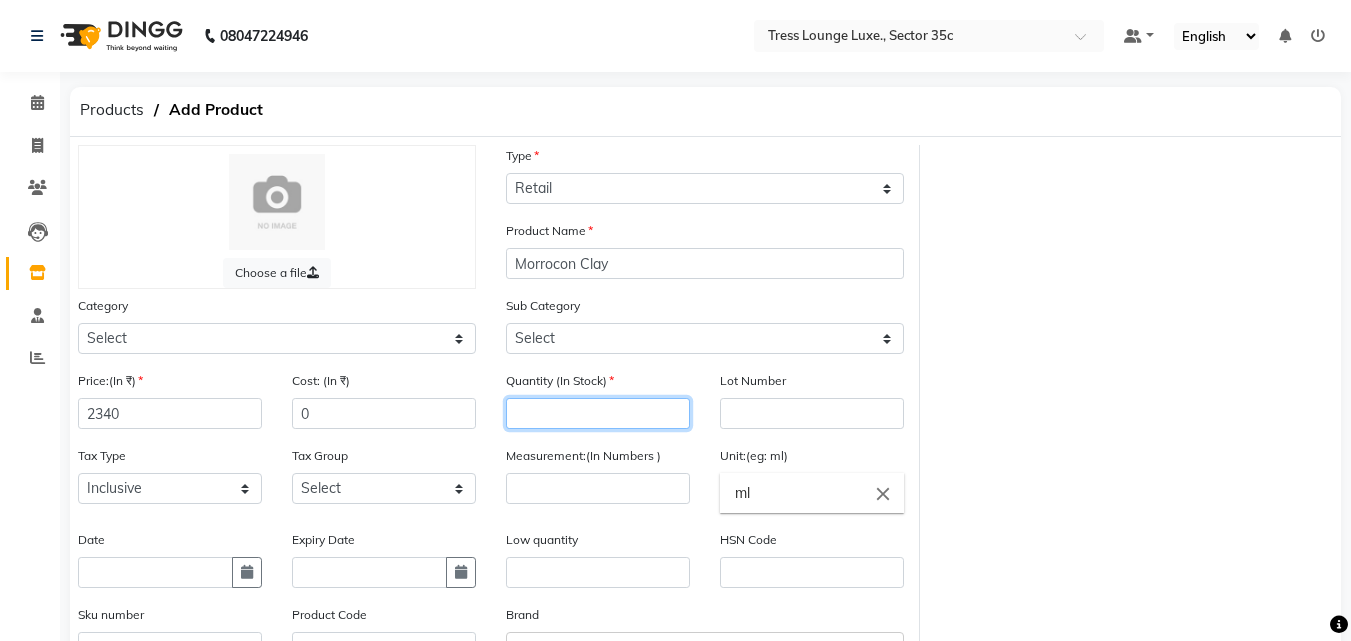 click 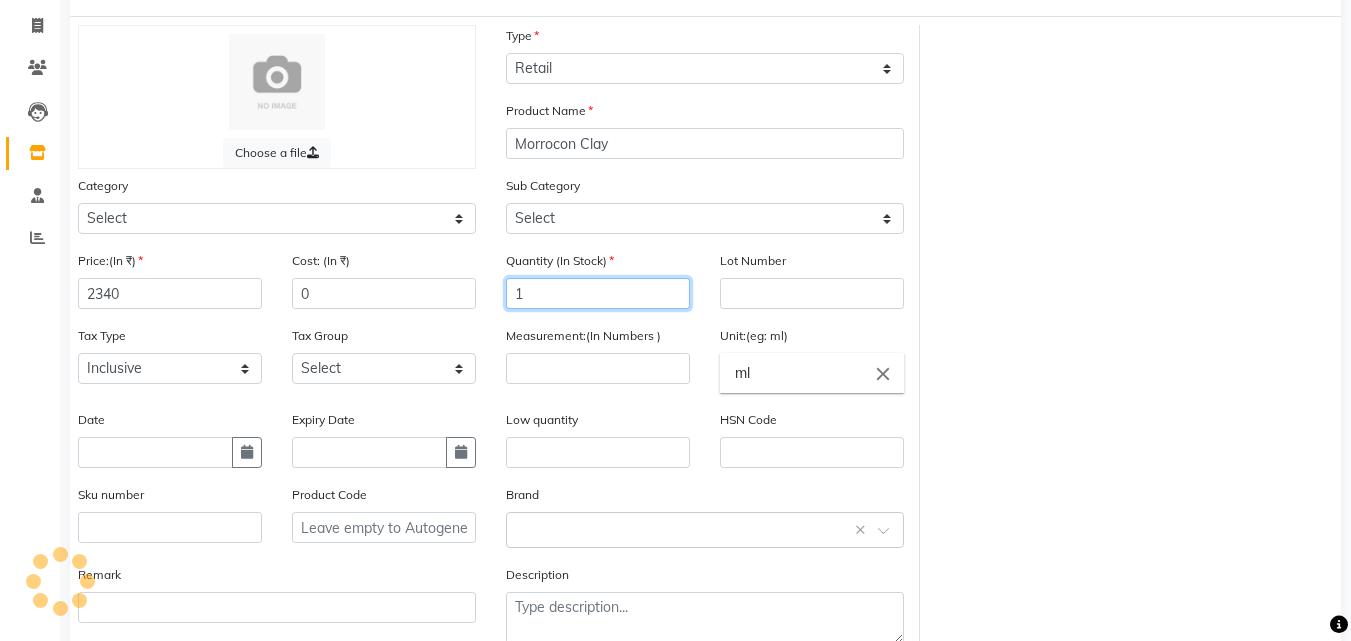 scroll, scrollTop: 235, scrollLeft: 0, axis: vertical 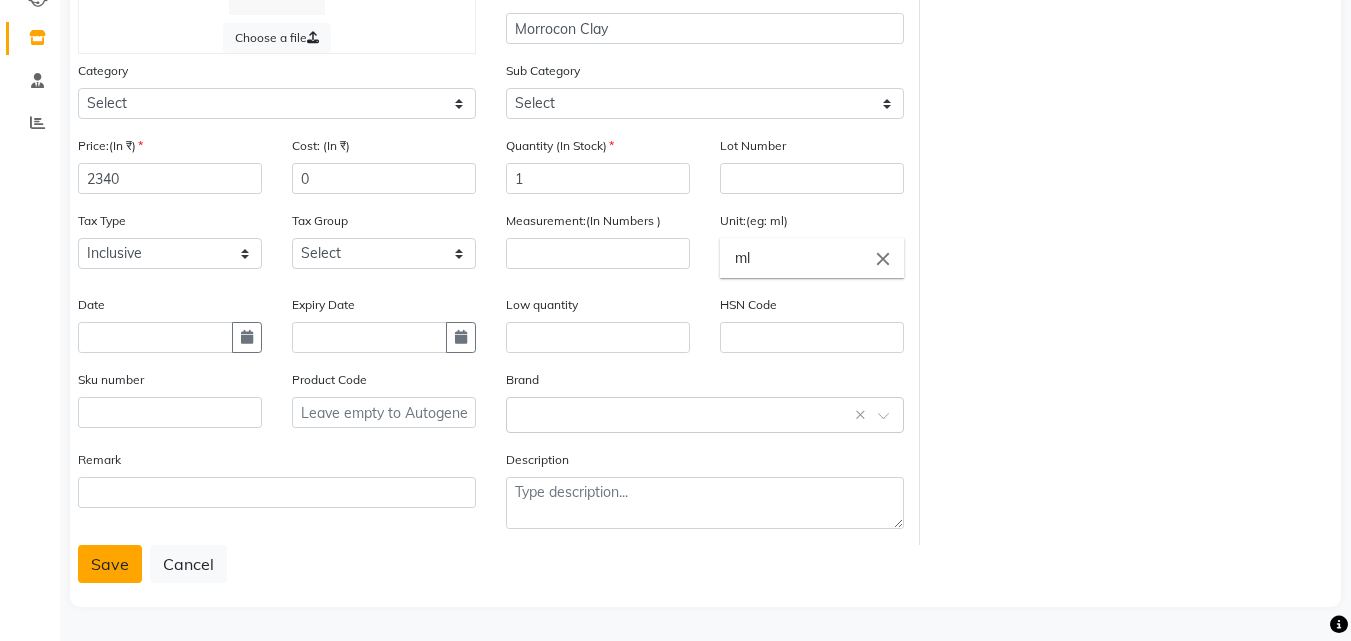 click on "Save" 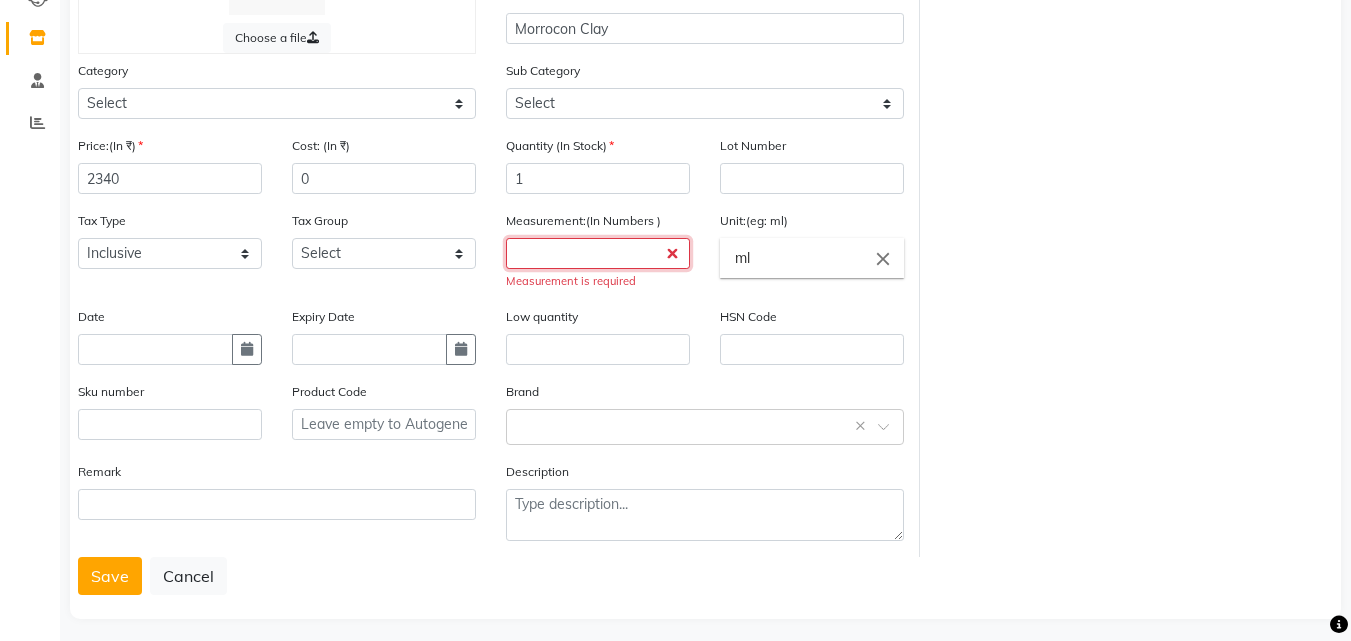 click 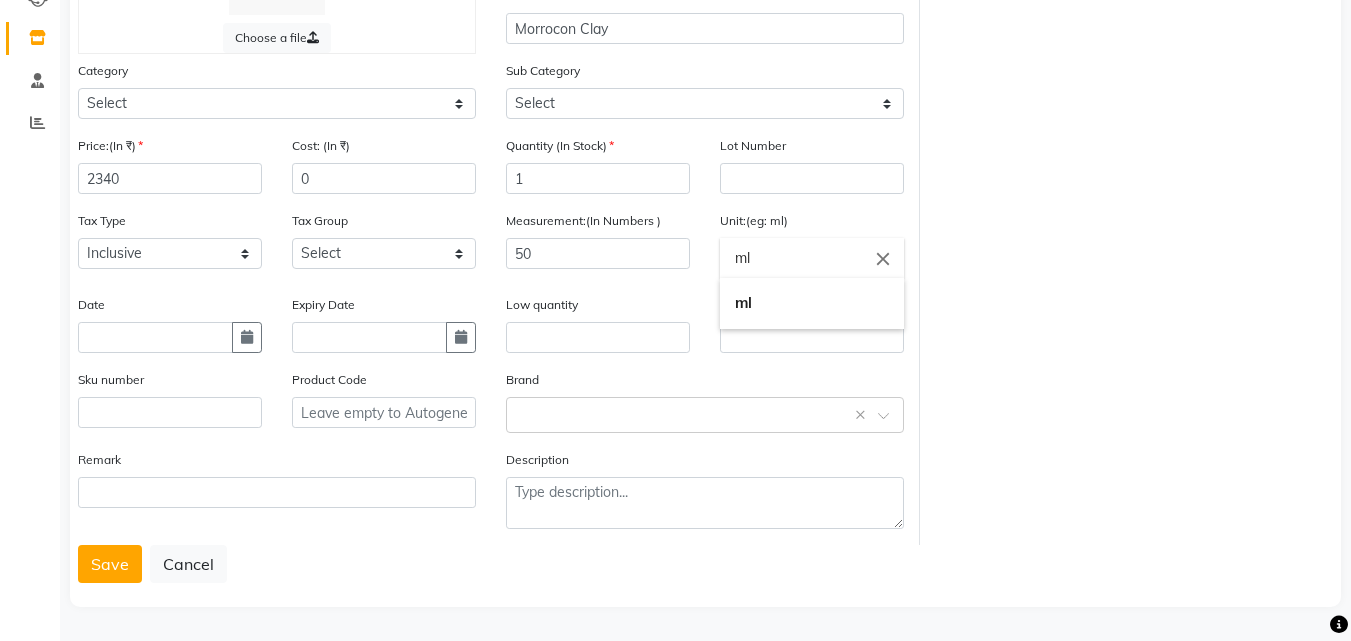 click on "ml" 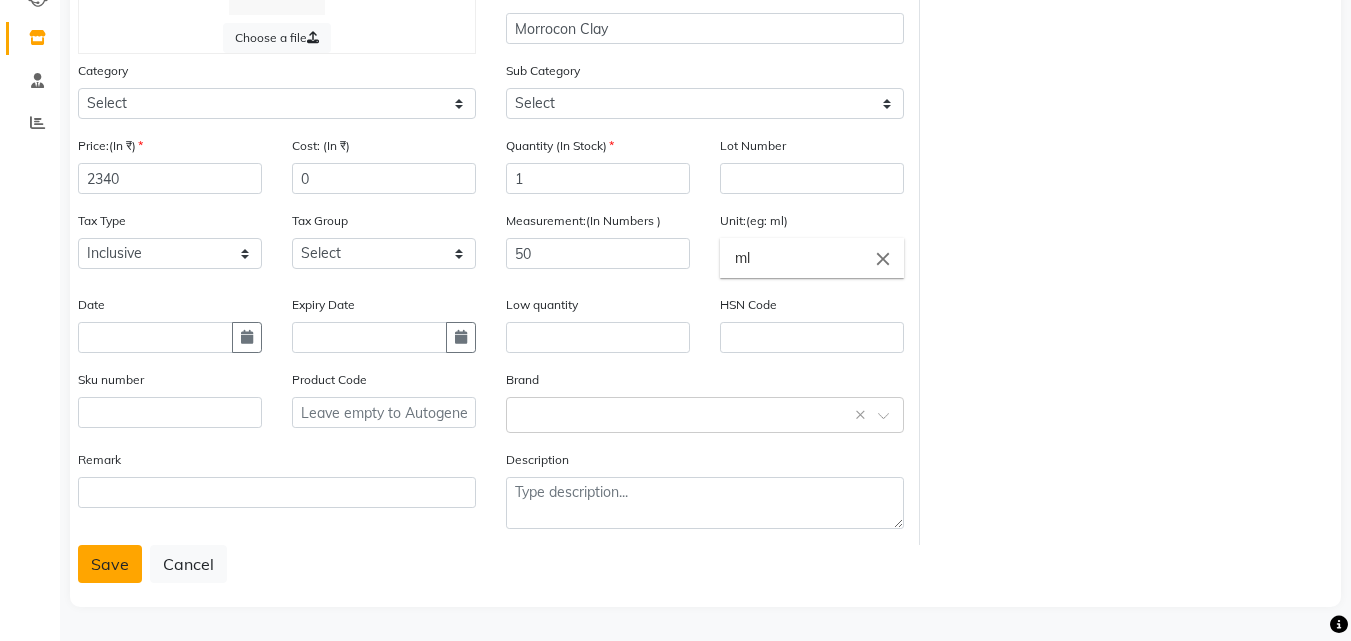 click on "Save" 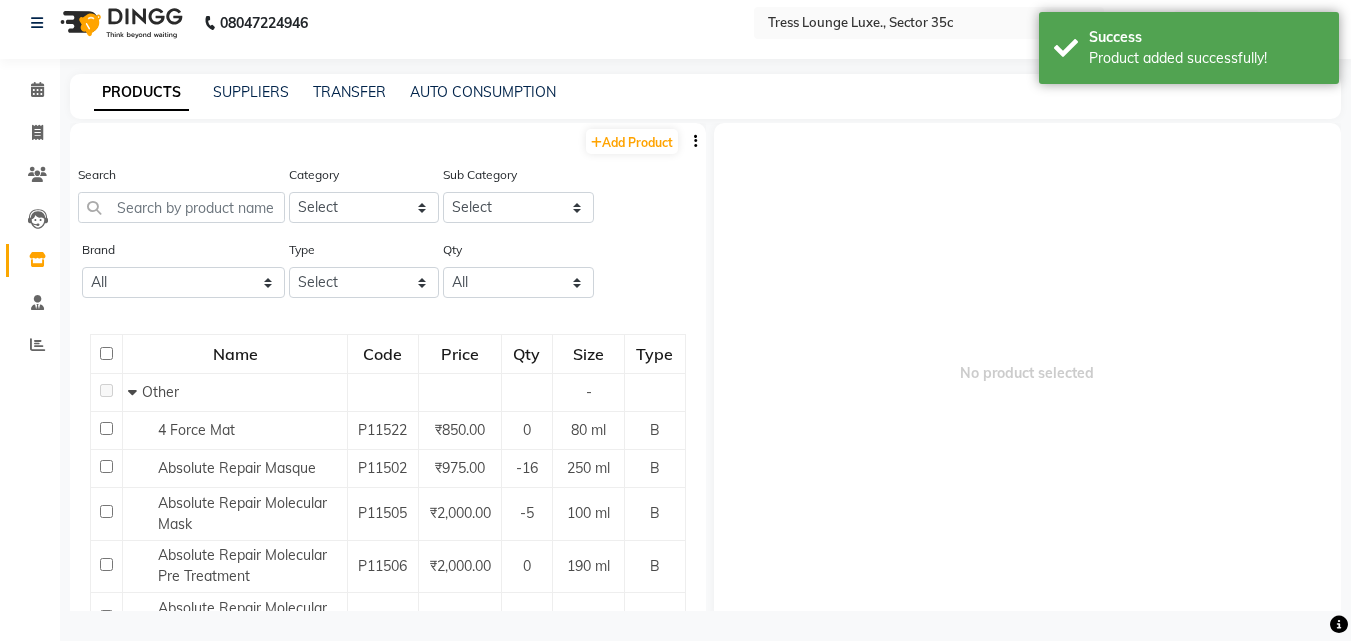 scroll, scrollTop: 13, scrollLeft: 0, axis: vertical 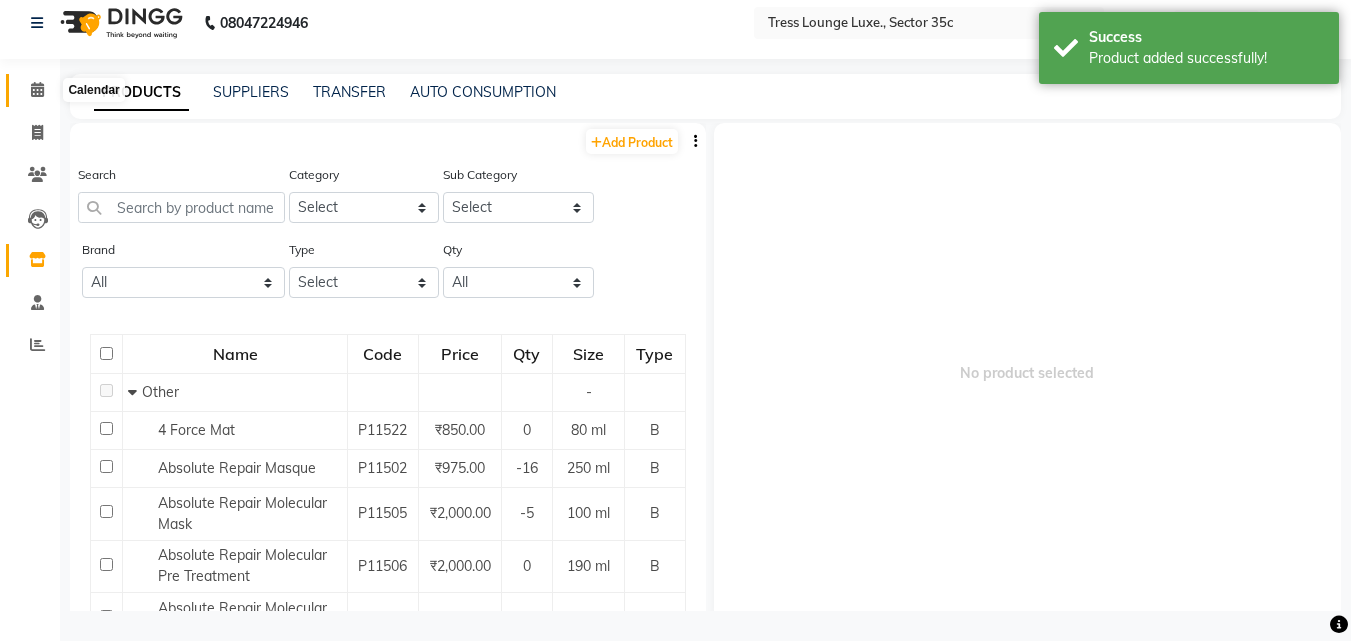 click 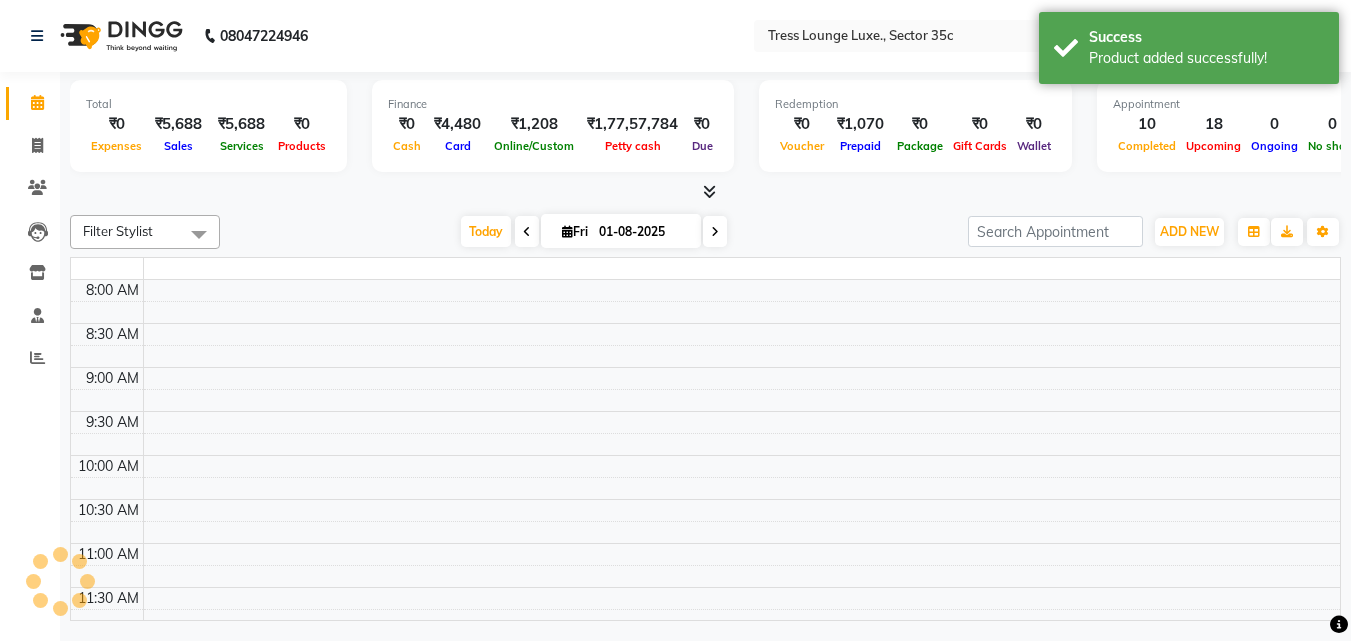 scroll, scrollTop: 0, scrollLeft: 0, axis: both 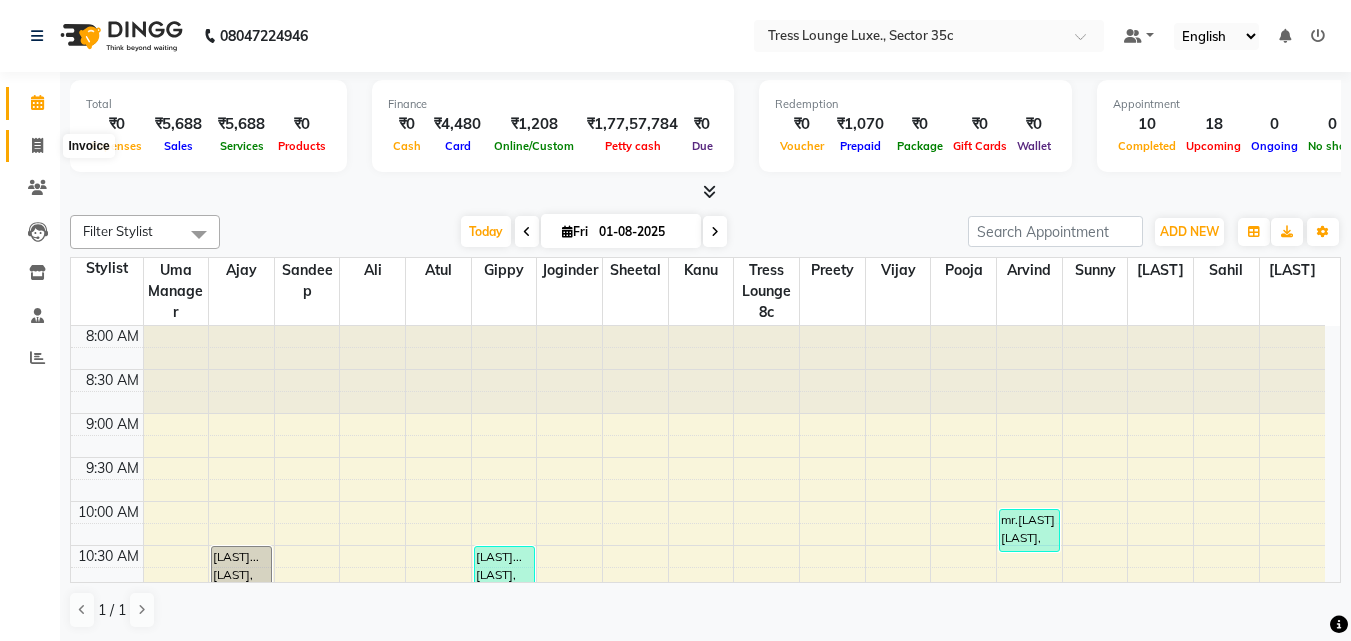 click 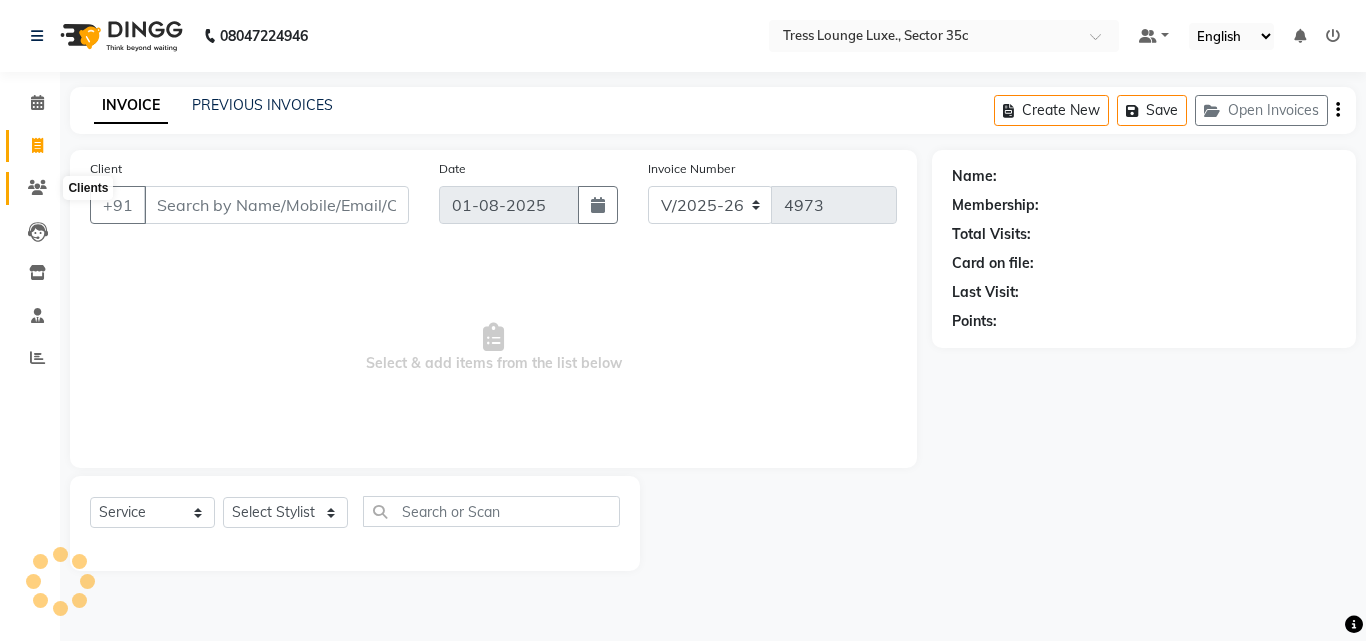 click 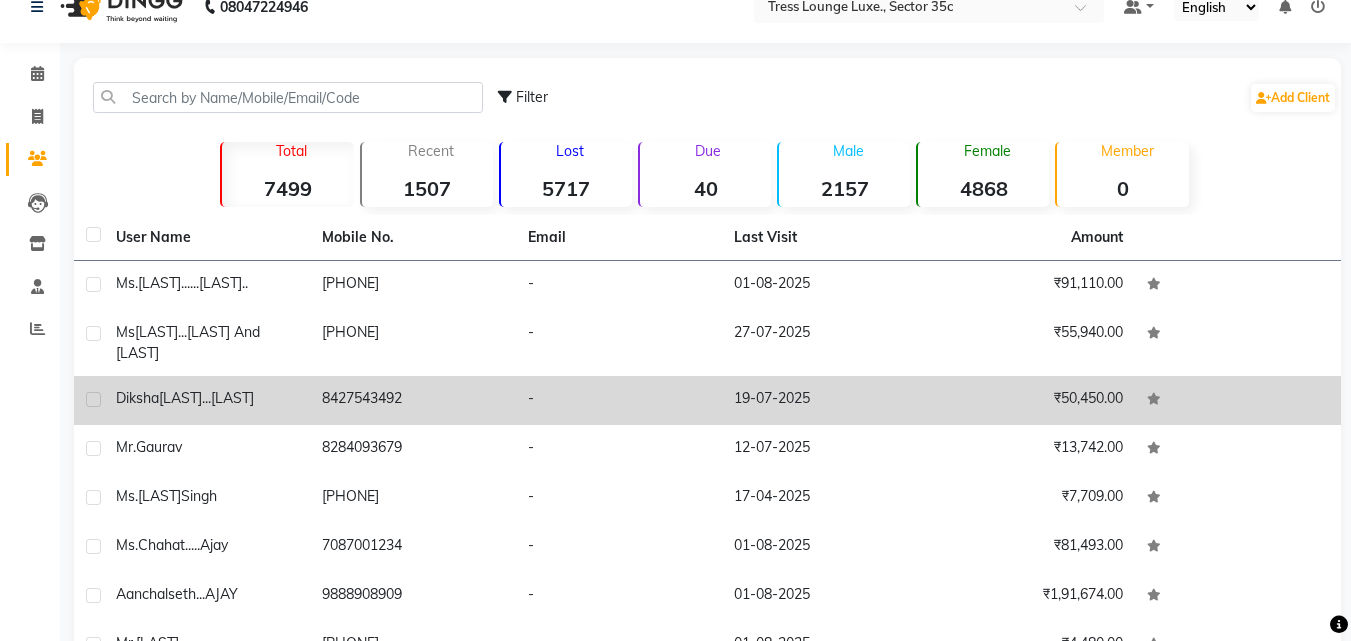 scroll, scrollTop: 0, scrollLeft: 0, axis: both 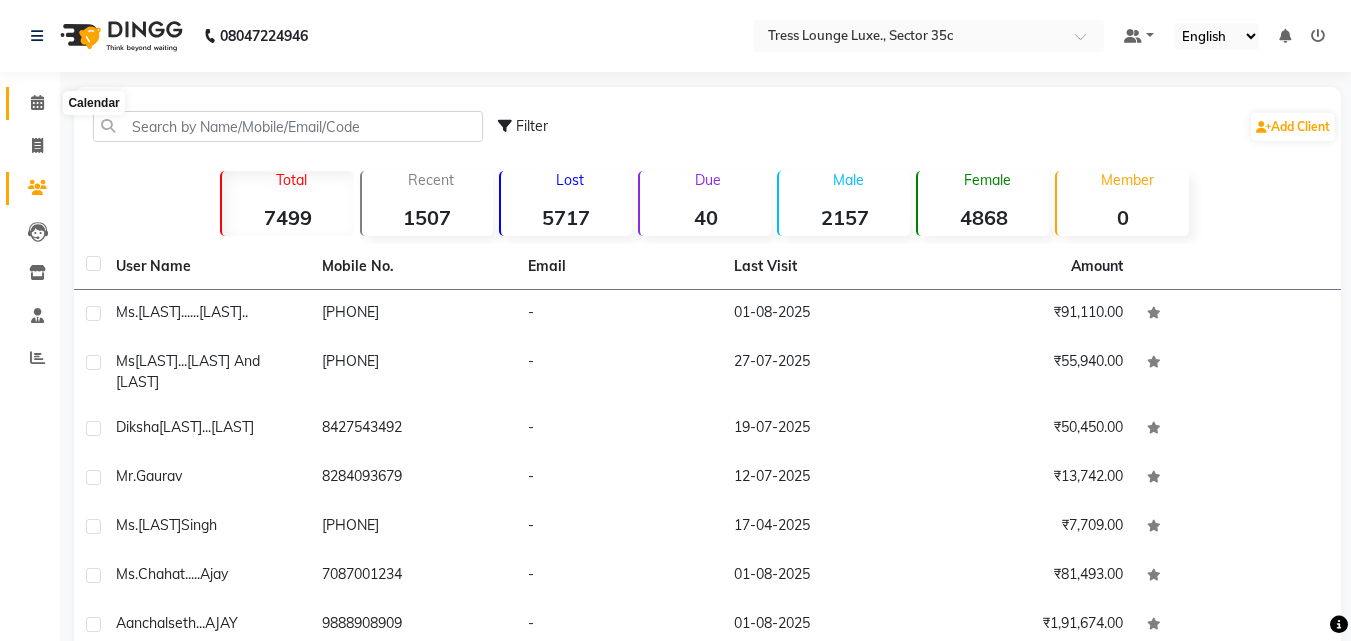 click 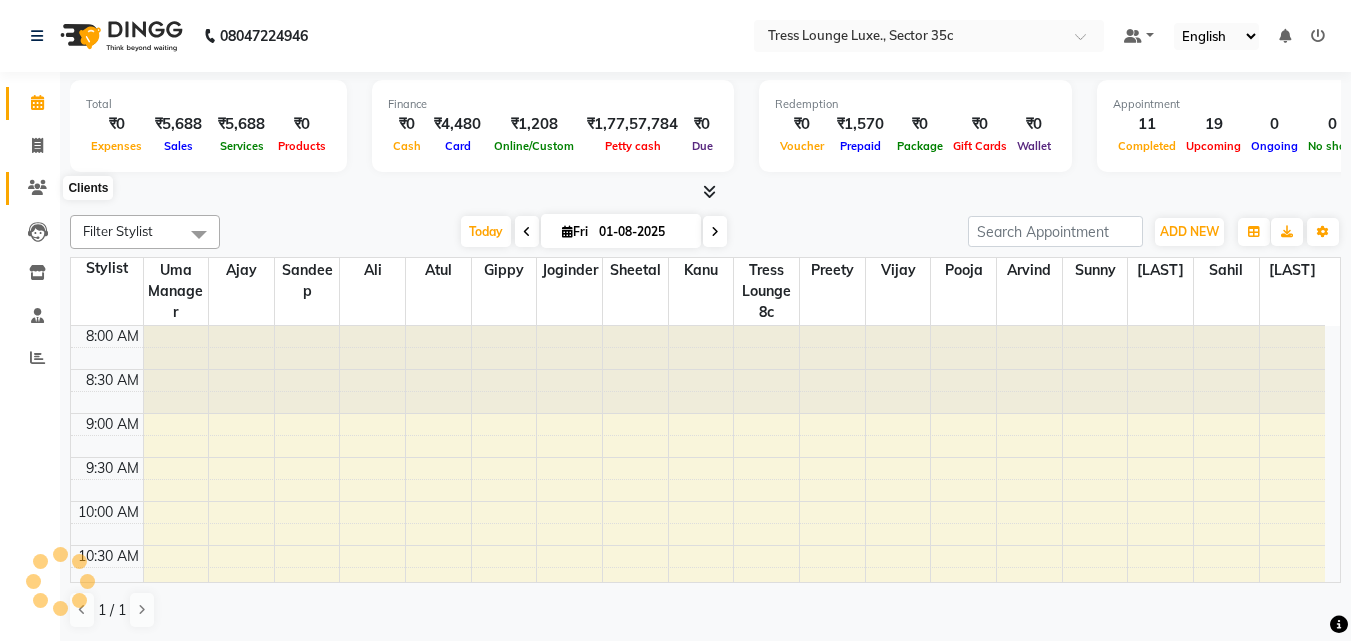 scroll, scrollTop: 0, scrollLeft: 0, axis: both 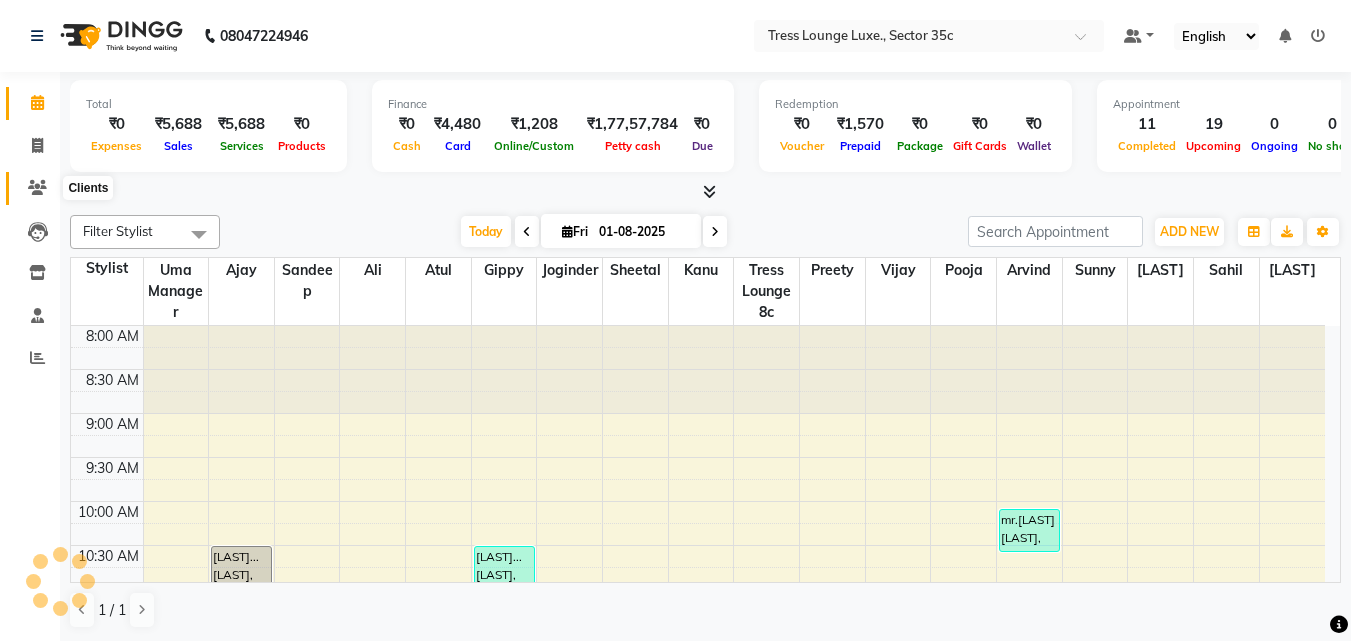 click 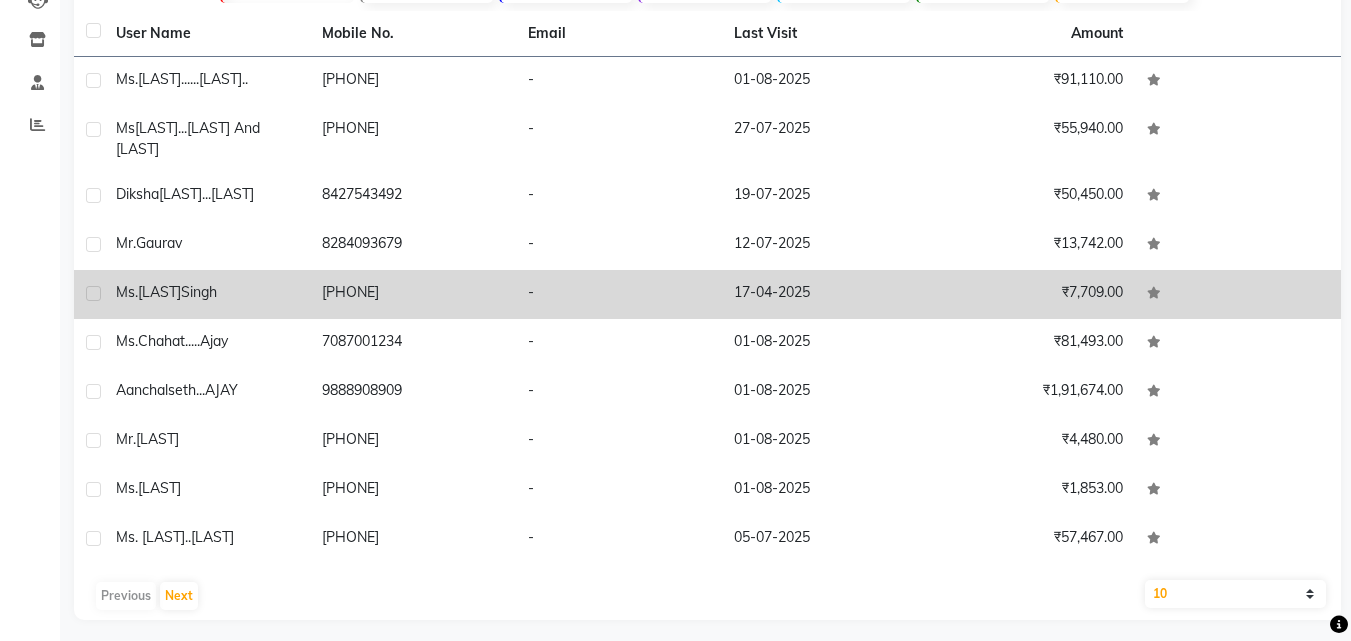 scroll, scrollTop: 259, scrollLeft: 0, axis: vertical 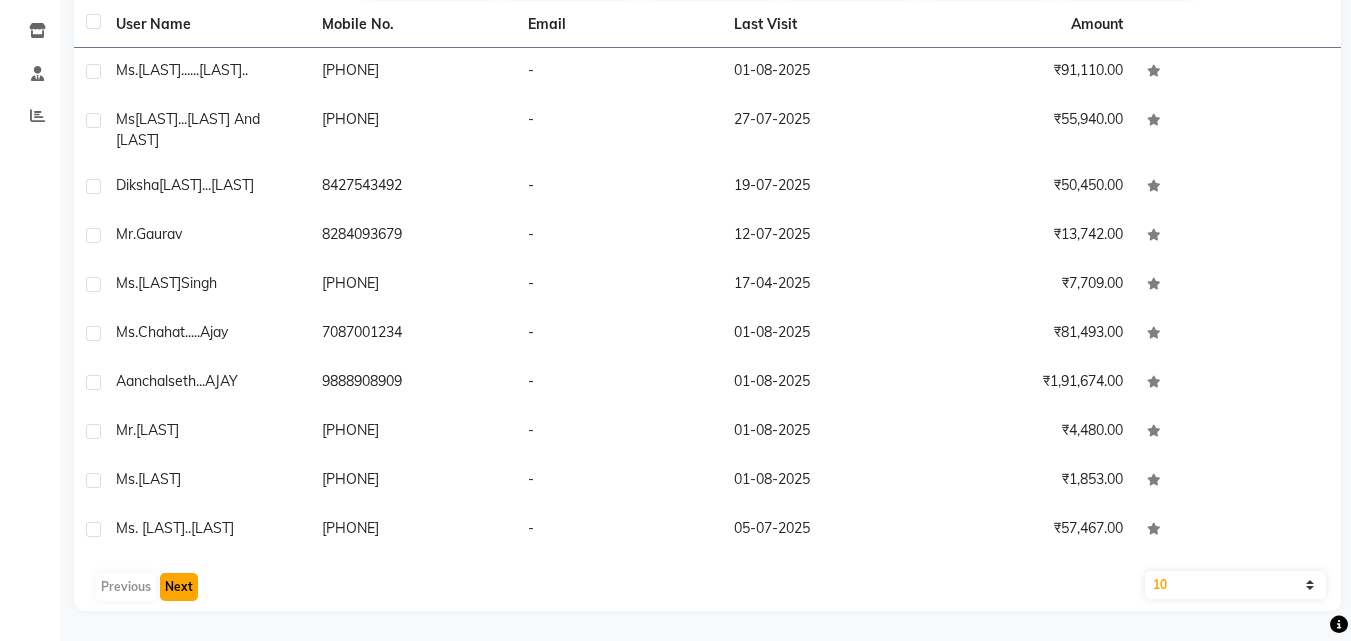 click on "Next" 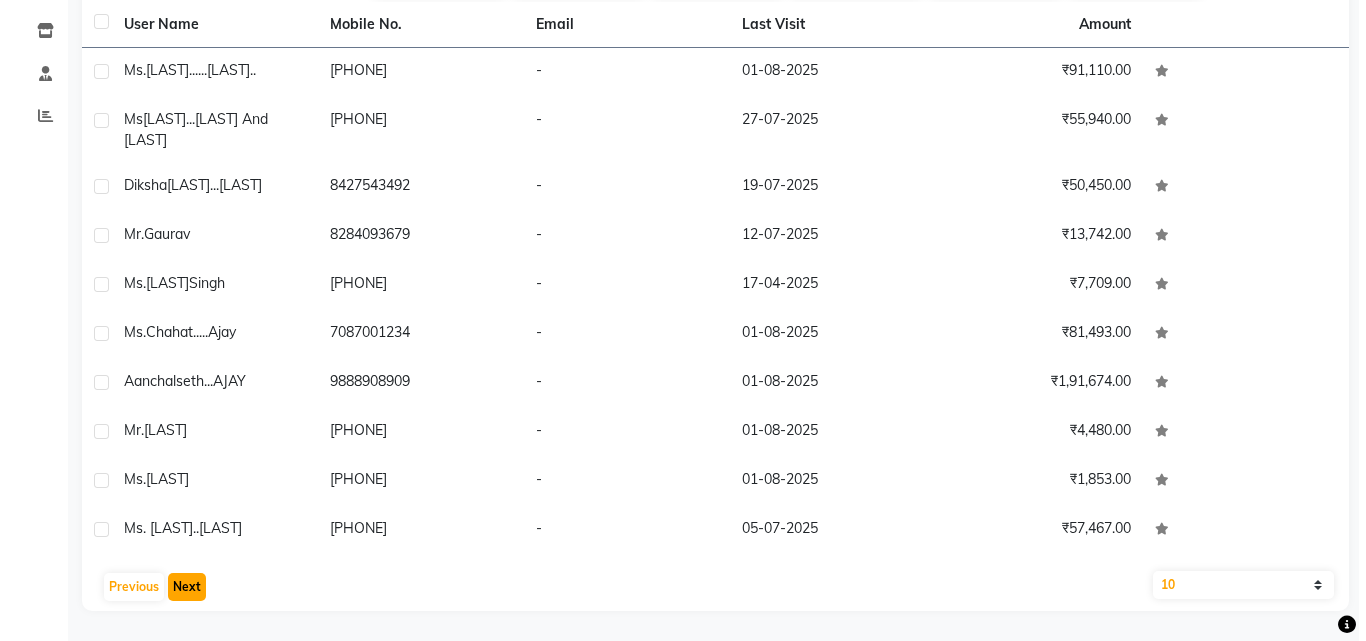scroll, scrollTop: 225, scrollLeft: 0, axis: vertical 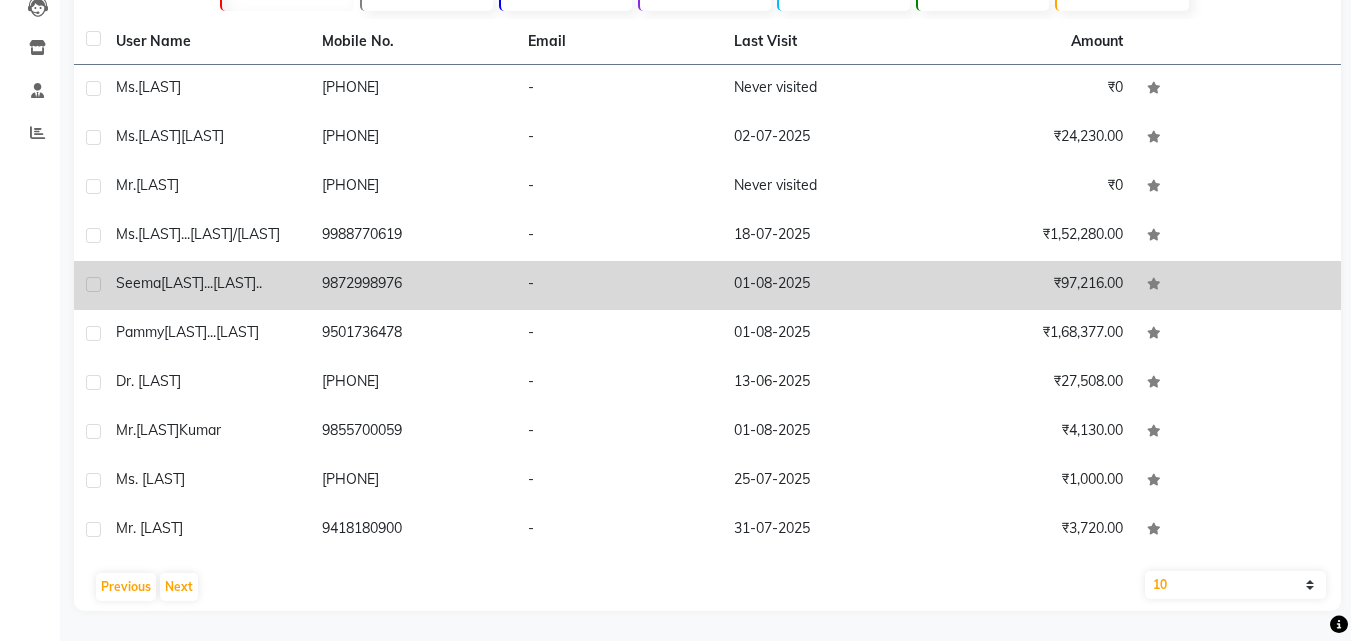 click on "[LAST]...[LAST].." 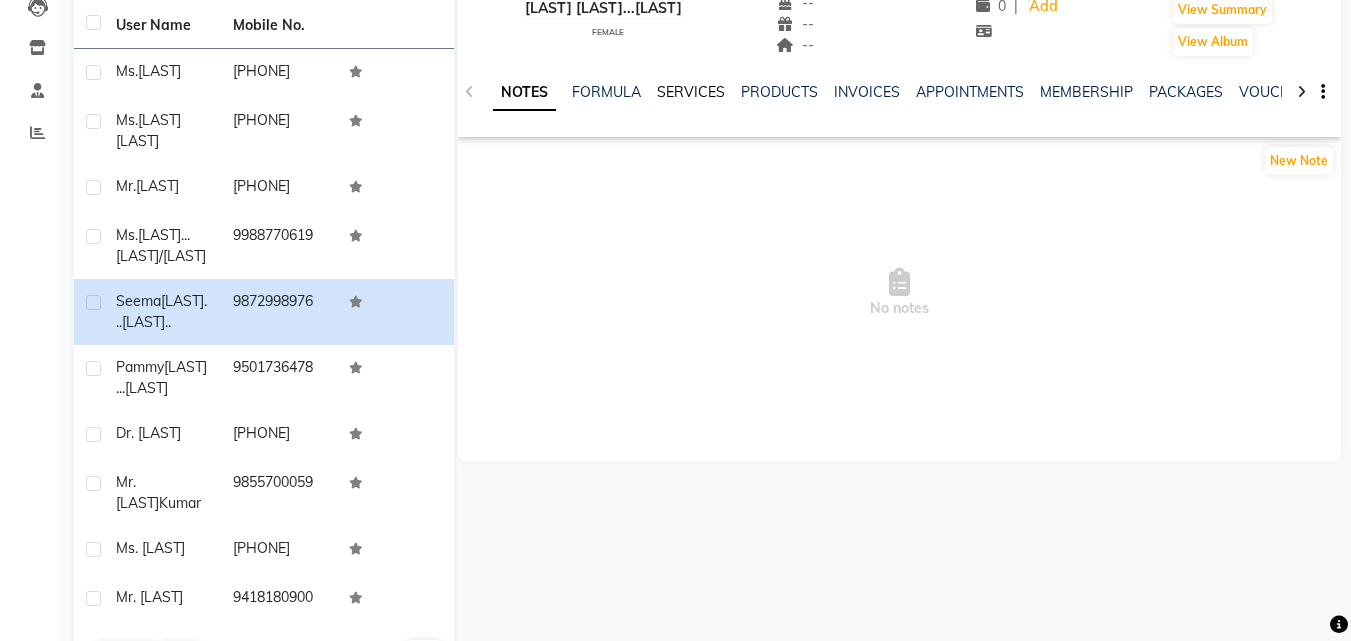click on "SERVICES" 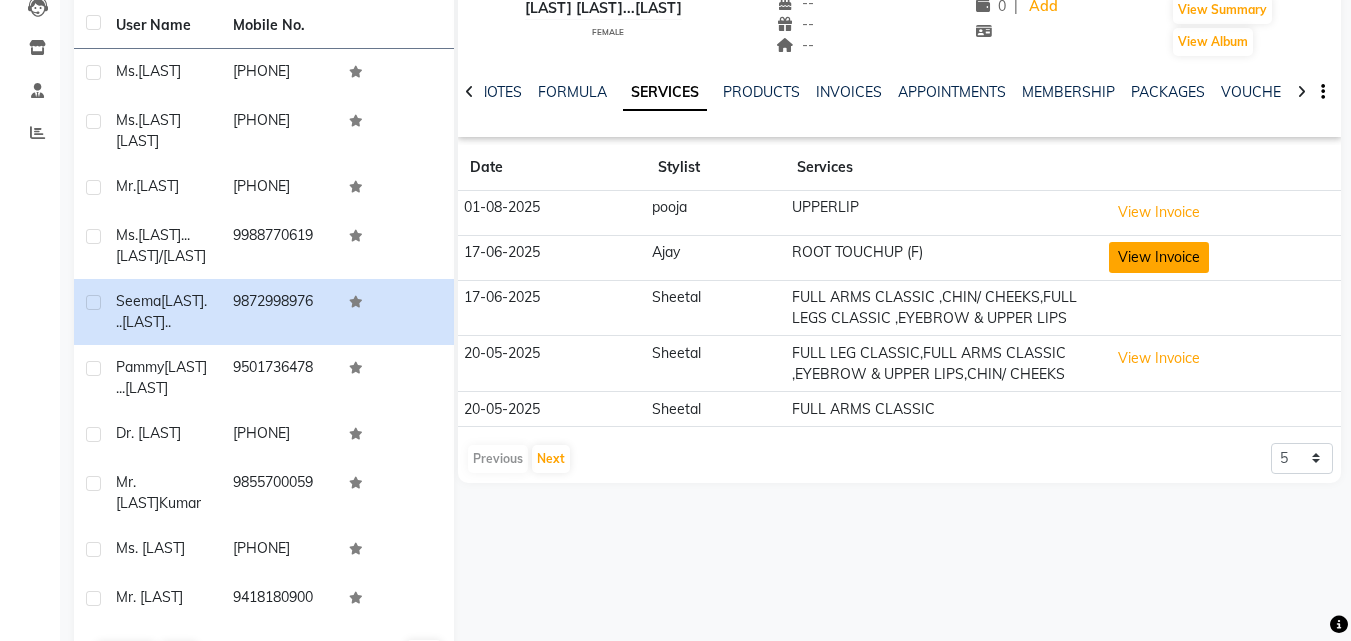 click on "View Invoice" 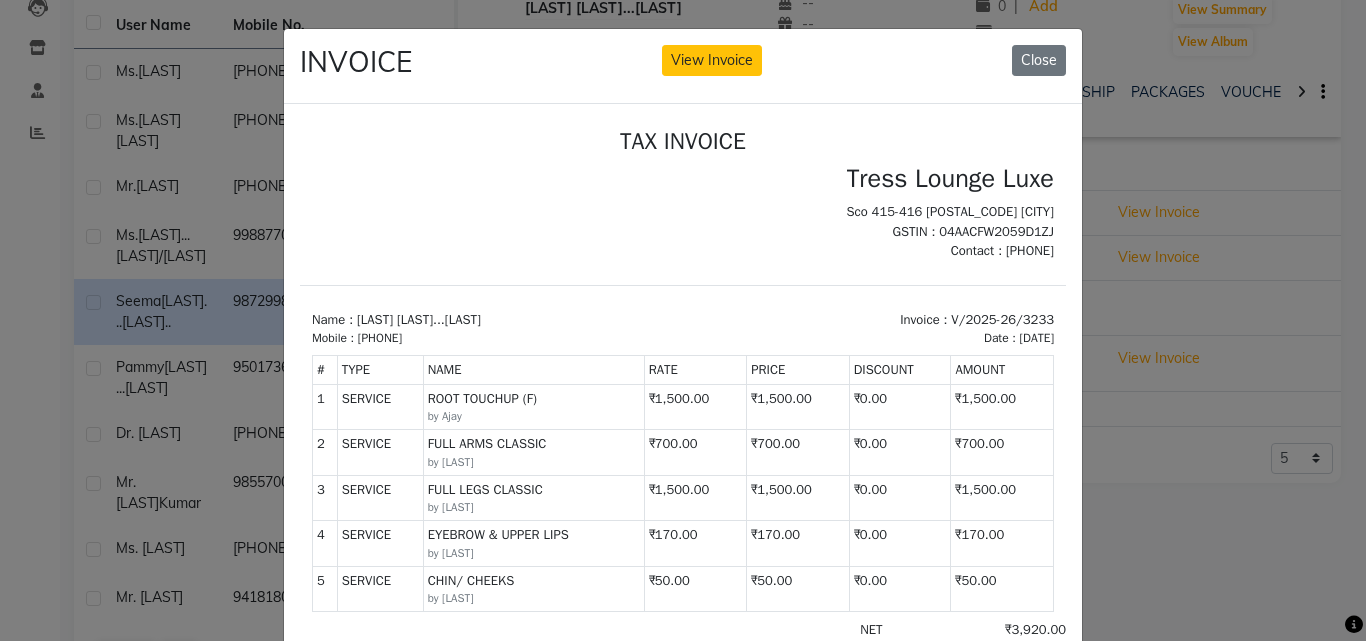 scroll, scrollTop: 0, scrollLeft: 0, axis: both 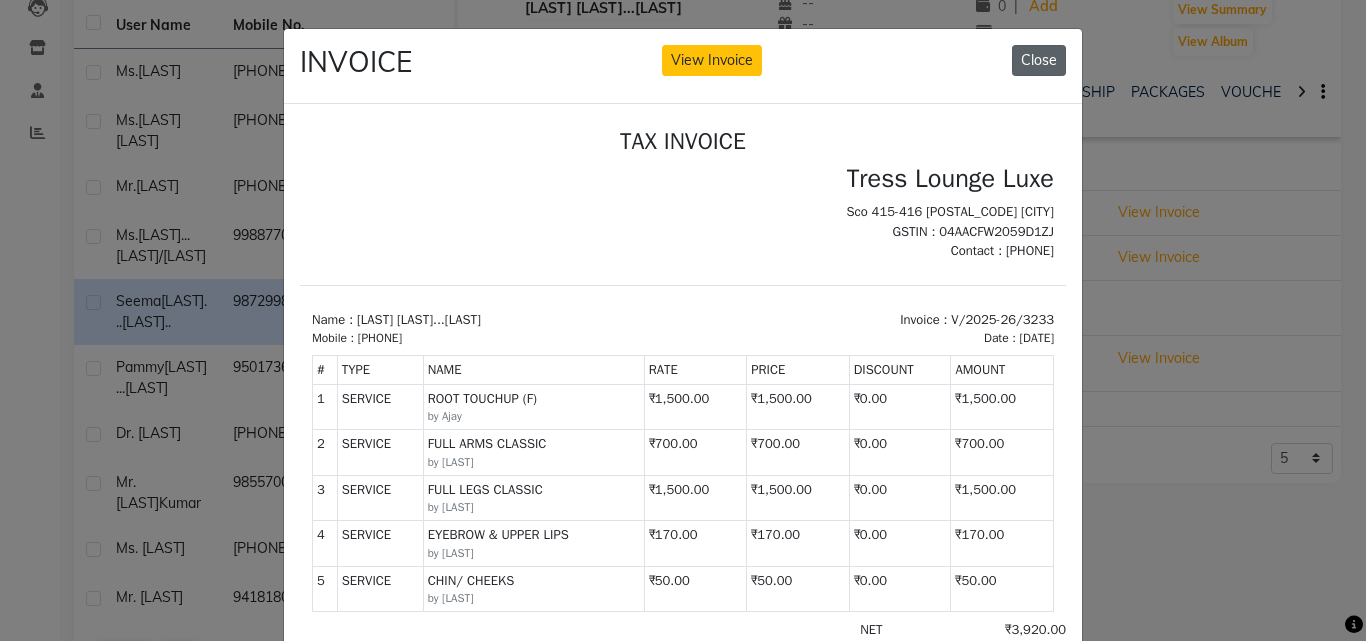 click on "Close" 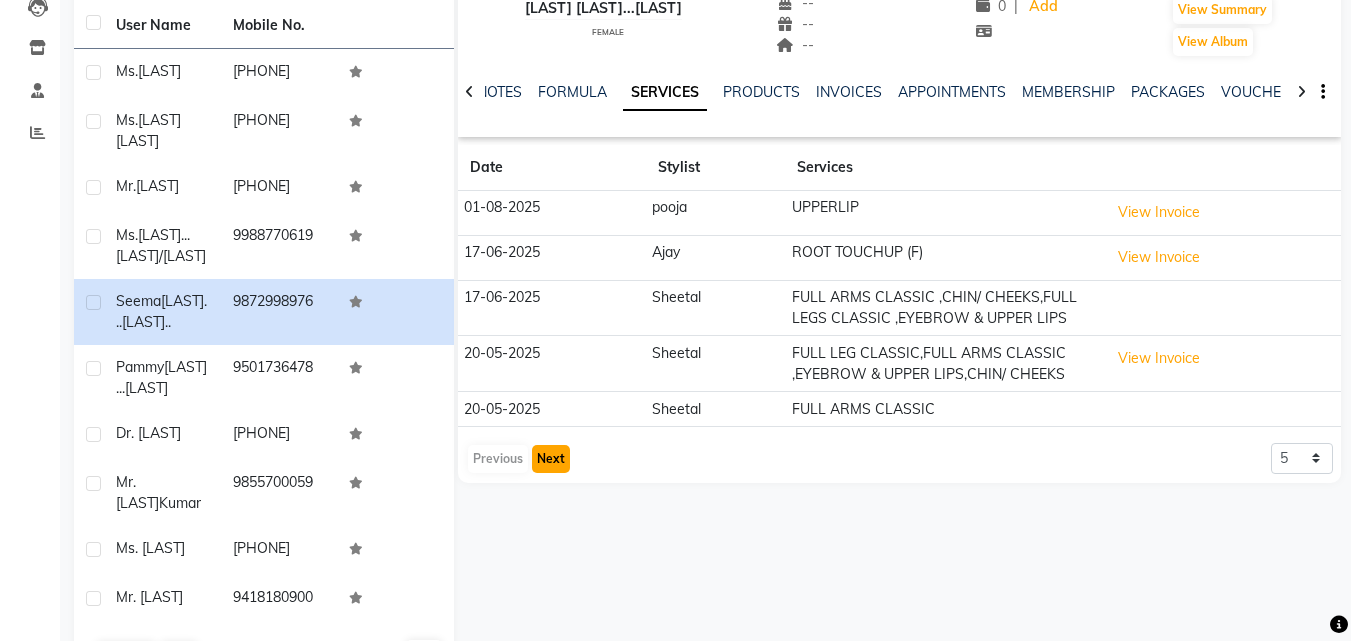 click on "Next" 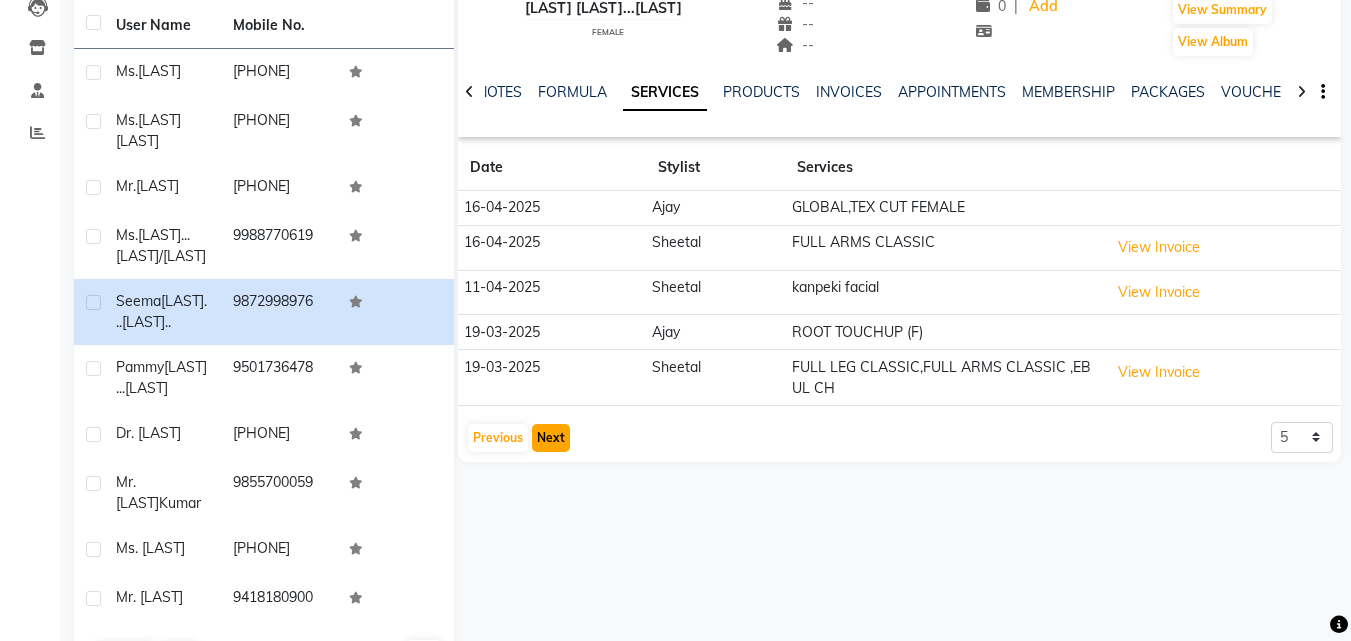 click on "Next" 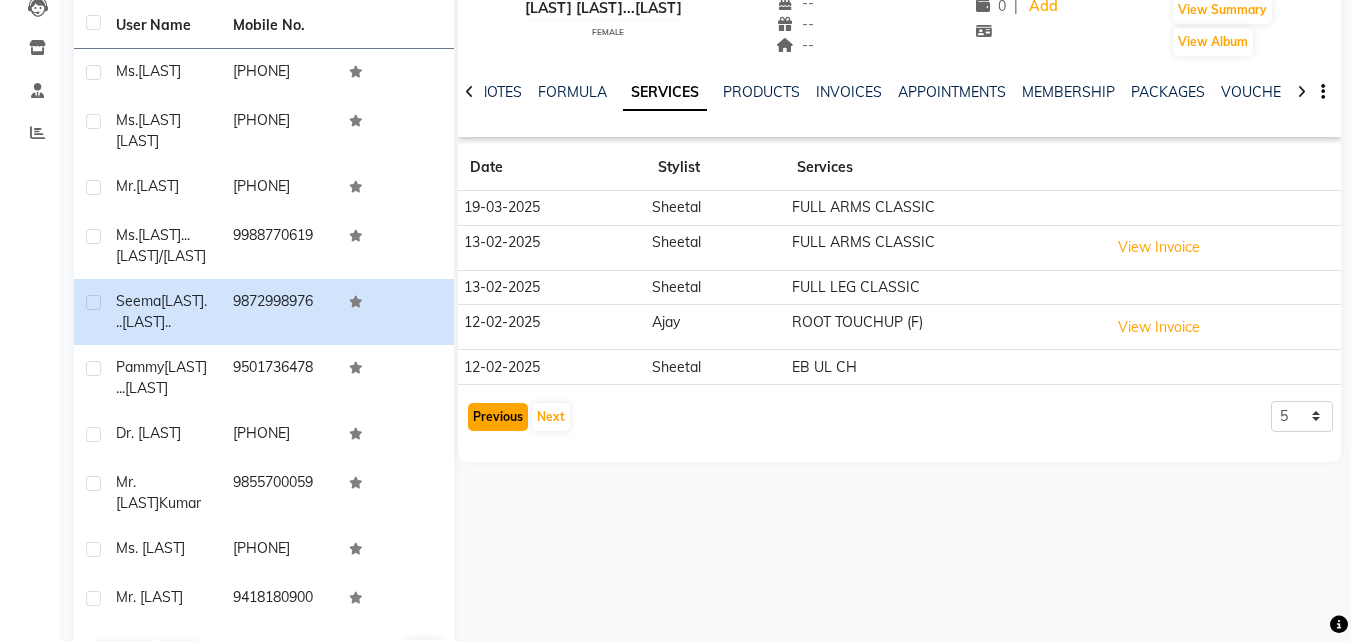 click on "Previous" 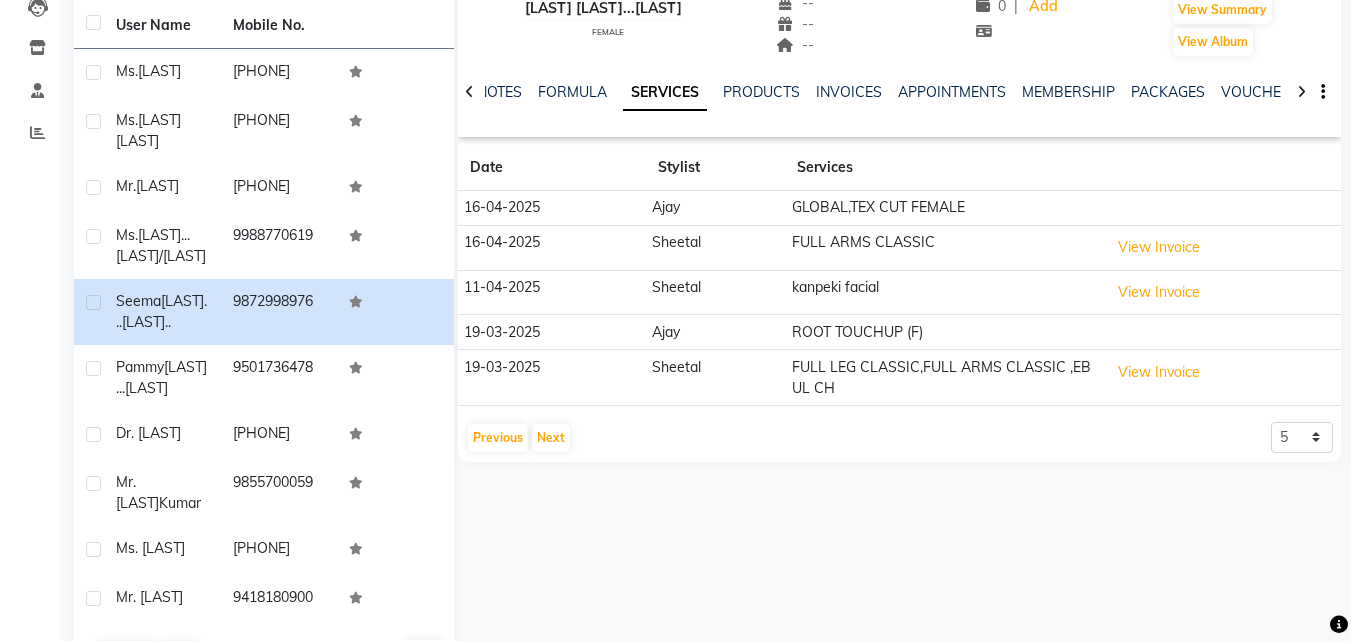 click 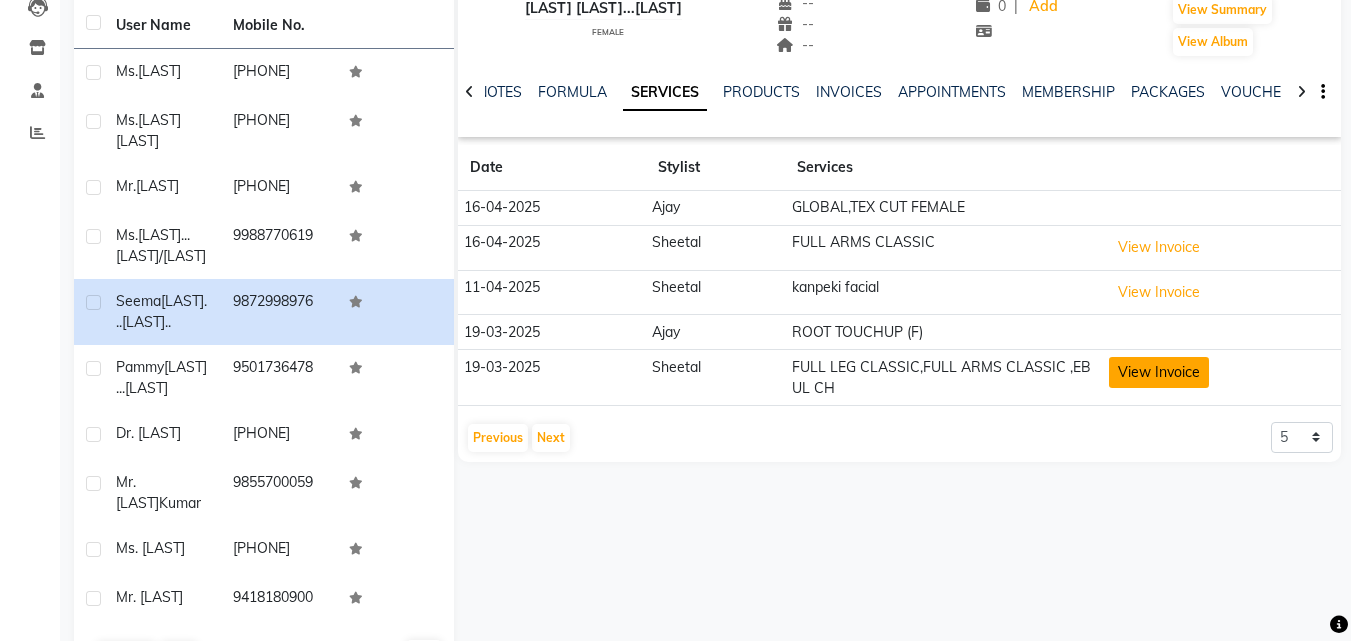 click on "View Invoice" 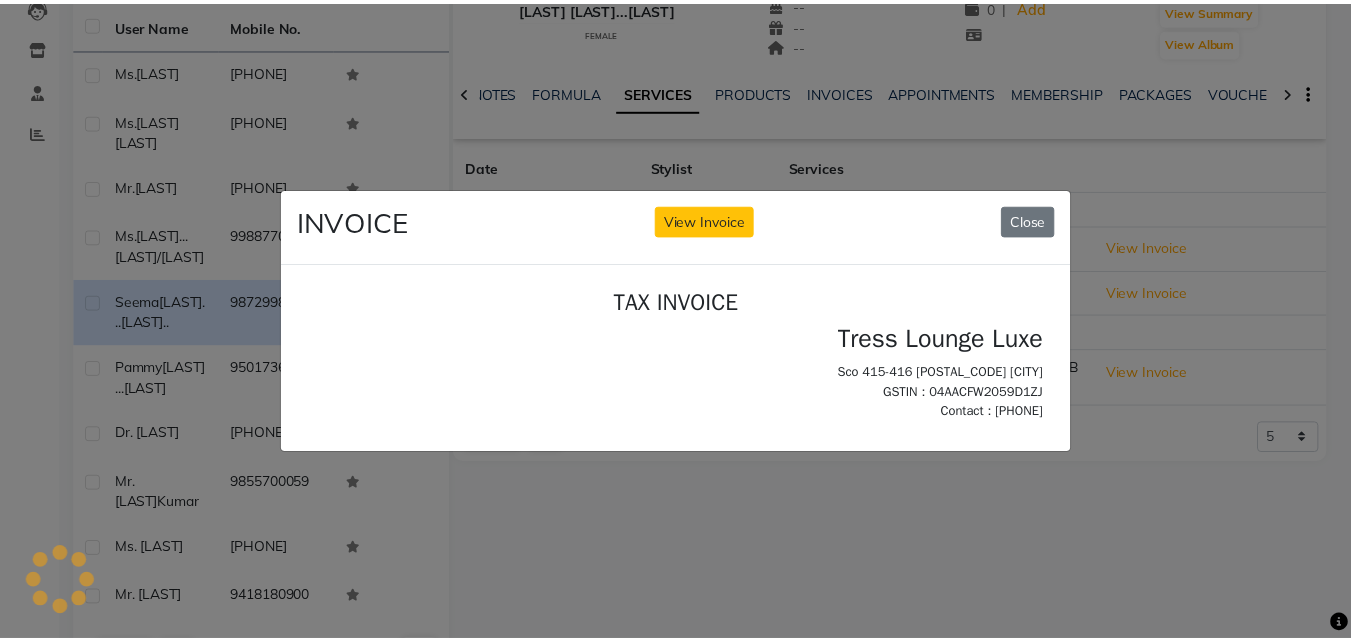 scroll, scrollTop: 0, scrollLeft: 0, axis: both 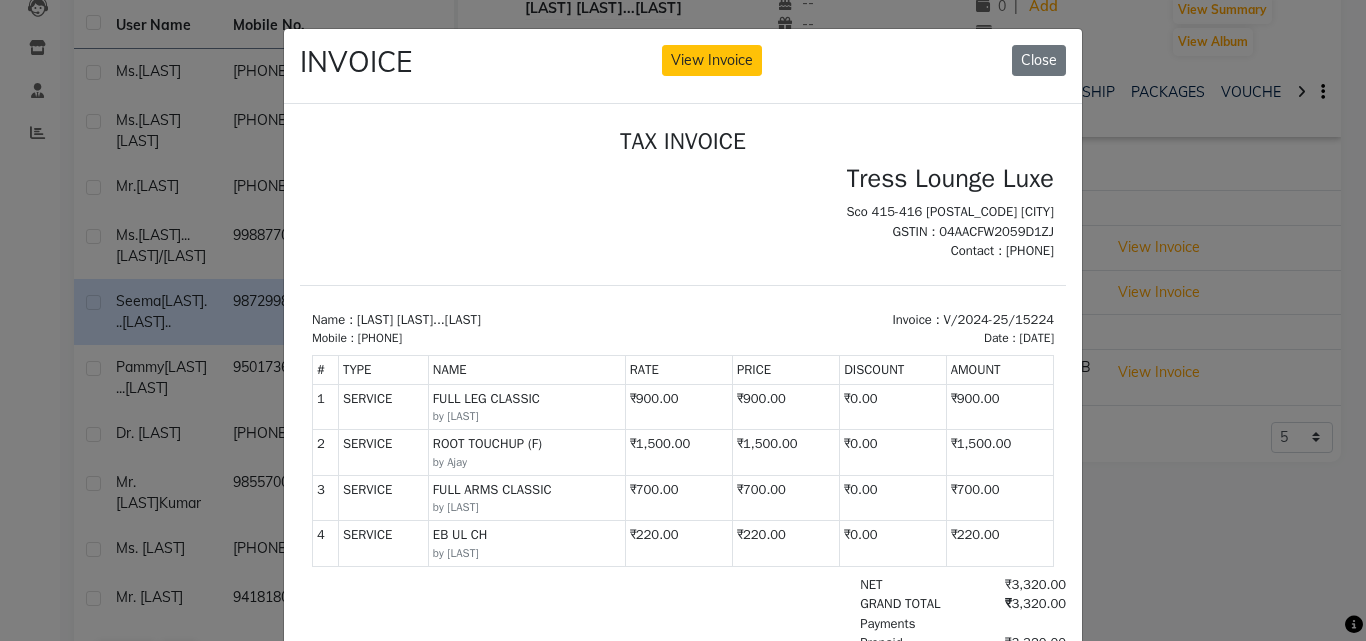 click on "Close" 